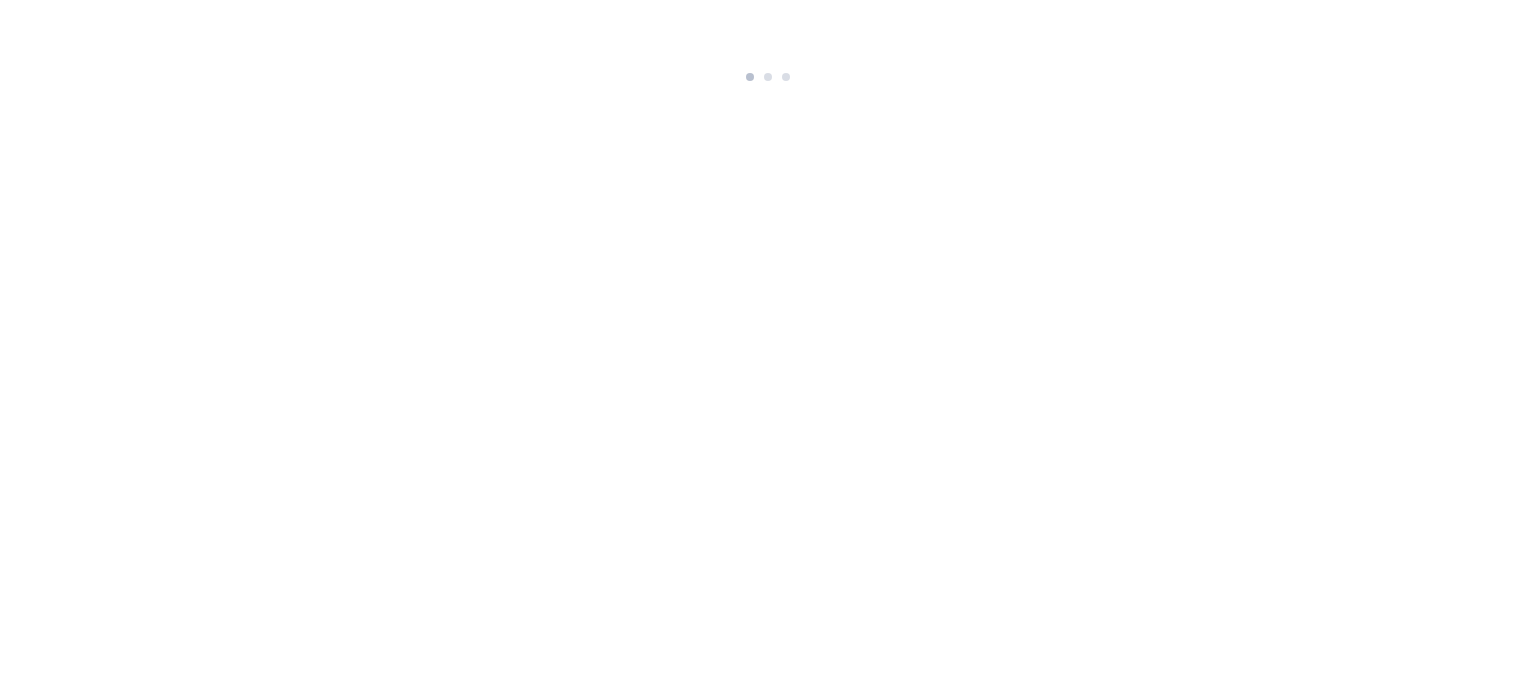 scroll, scrollTop: 0, scrollLeft: 0, axis: both 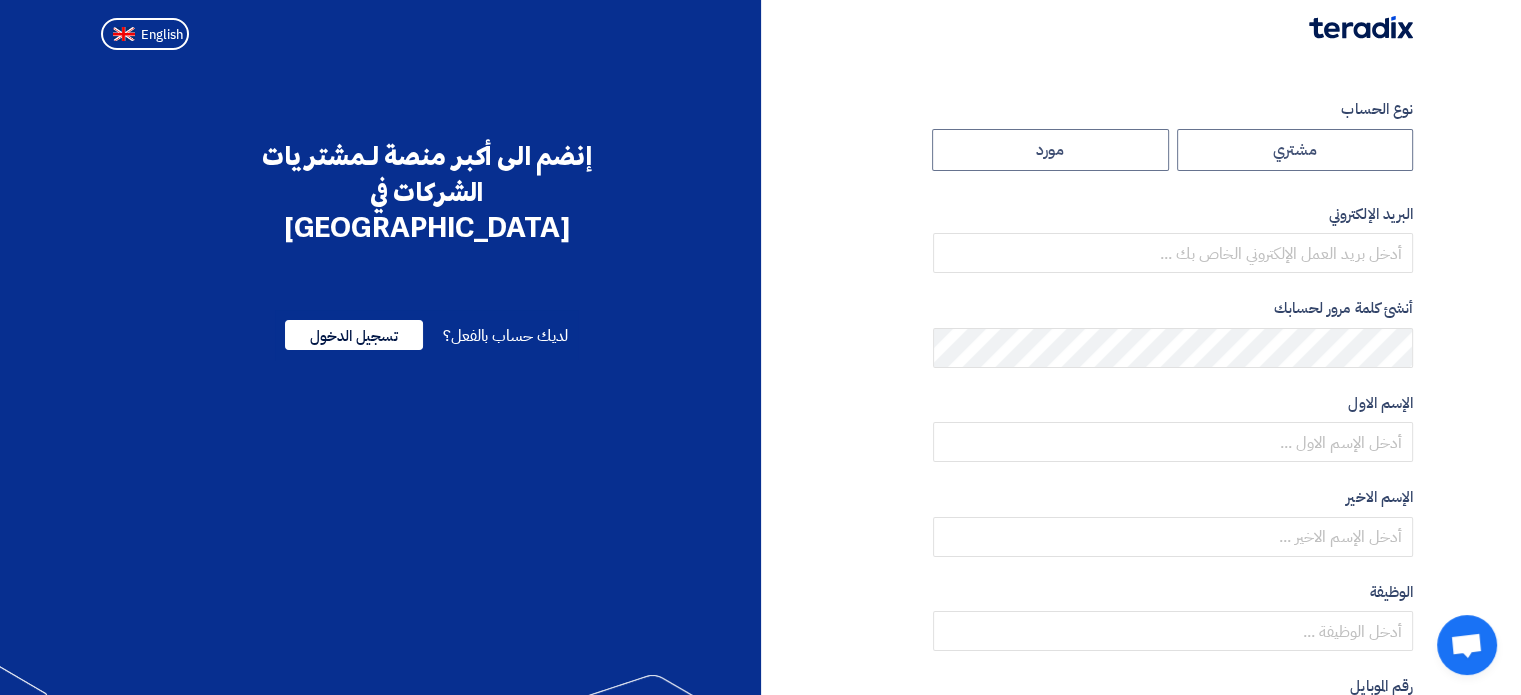 radio on "true" 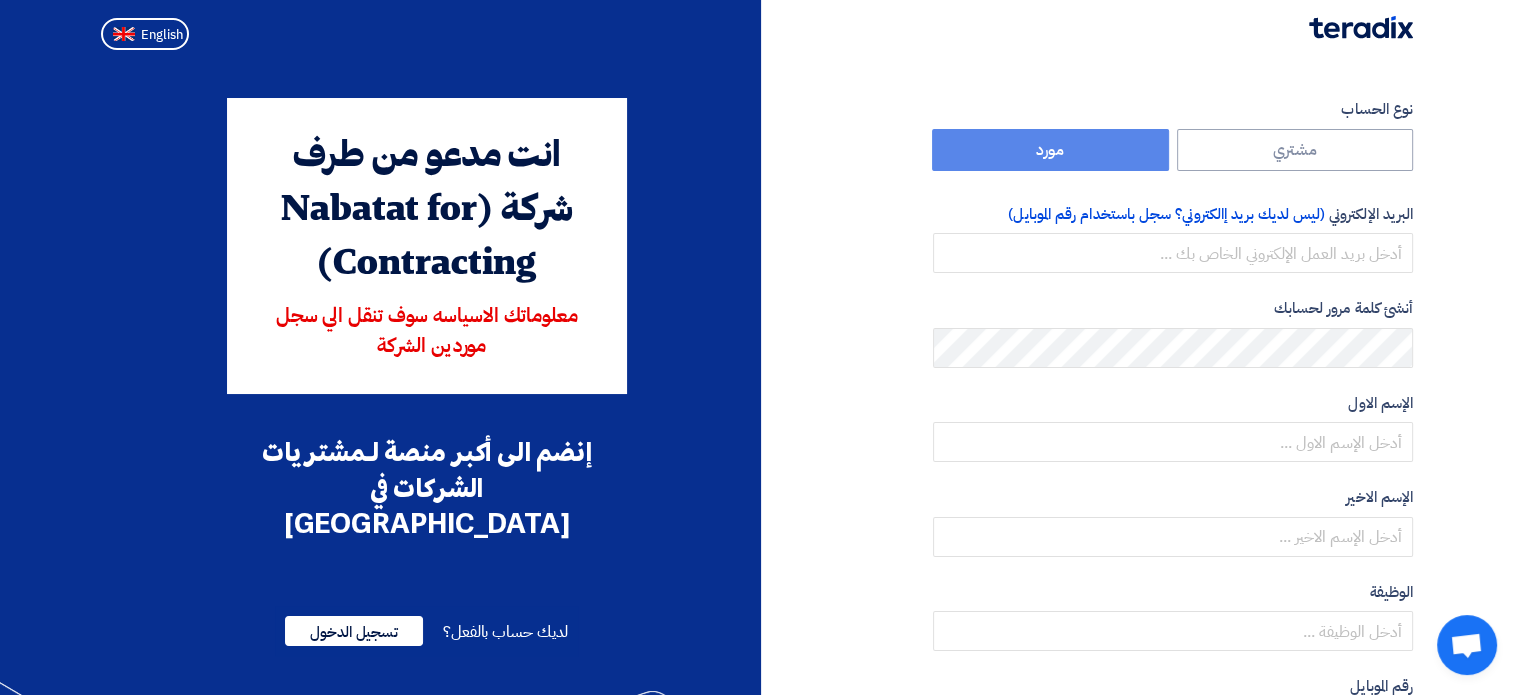 click on "انت مدعو من طرف شركة (Nabatat for Contracting)
معلوماتك الاسياسه سوف تنقل الي سجل موردين الشركة
إنضم الى أكبر منصة لـمشتريات الشركات في [GEOGRAPHIC_DATA]
إنضم الى أكبر منصة لـمشتريات الشركات في [GEOGRAPHIC_DATA]
لديك حساب بالفعل؟
تسجيل الدخول
English" 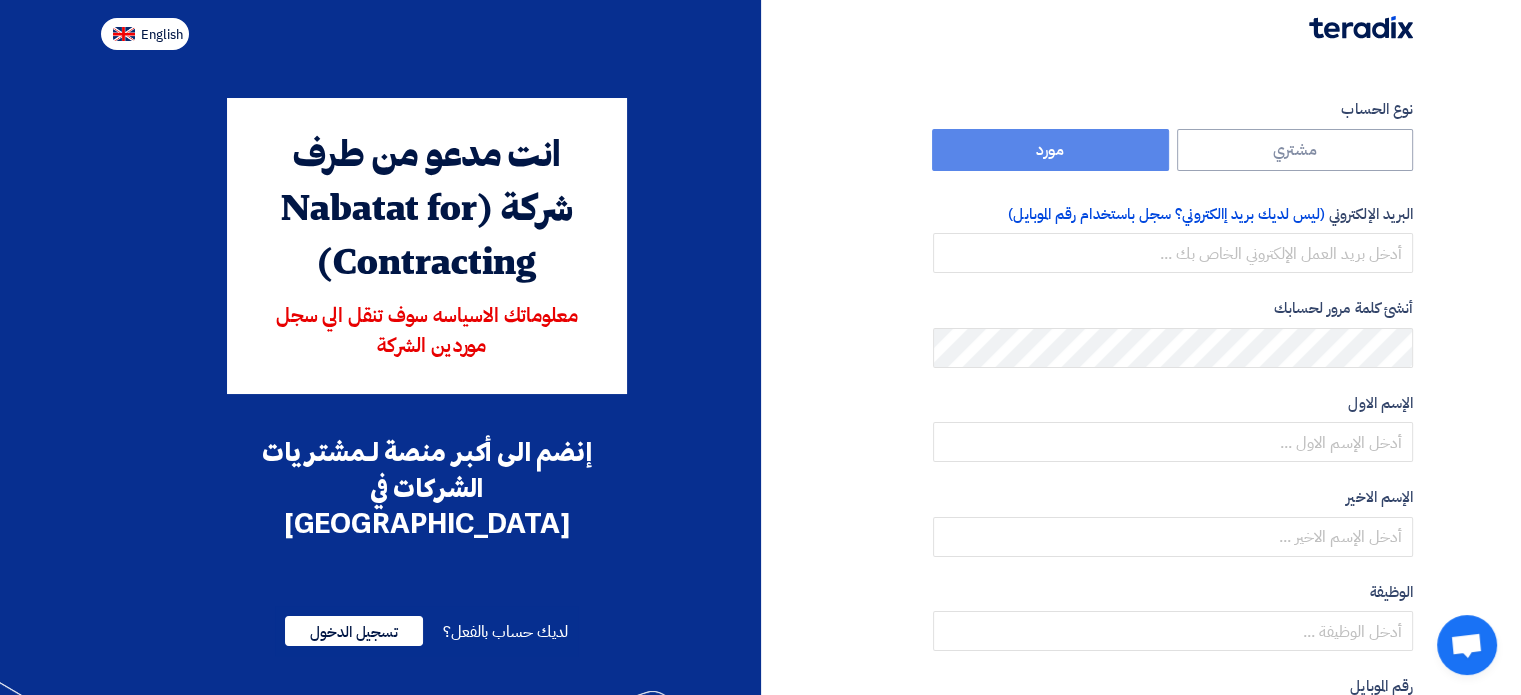 click on "English" 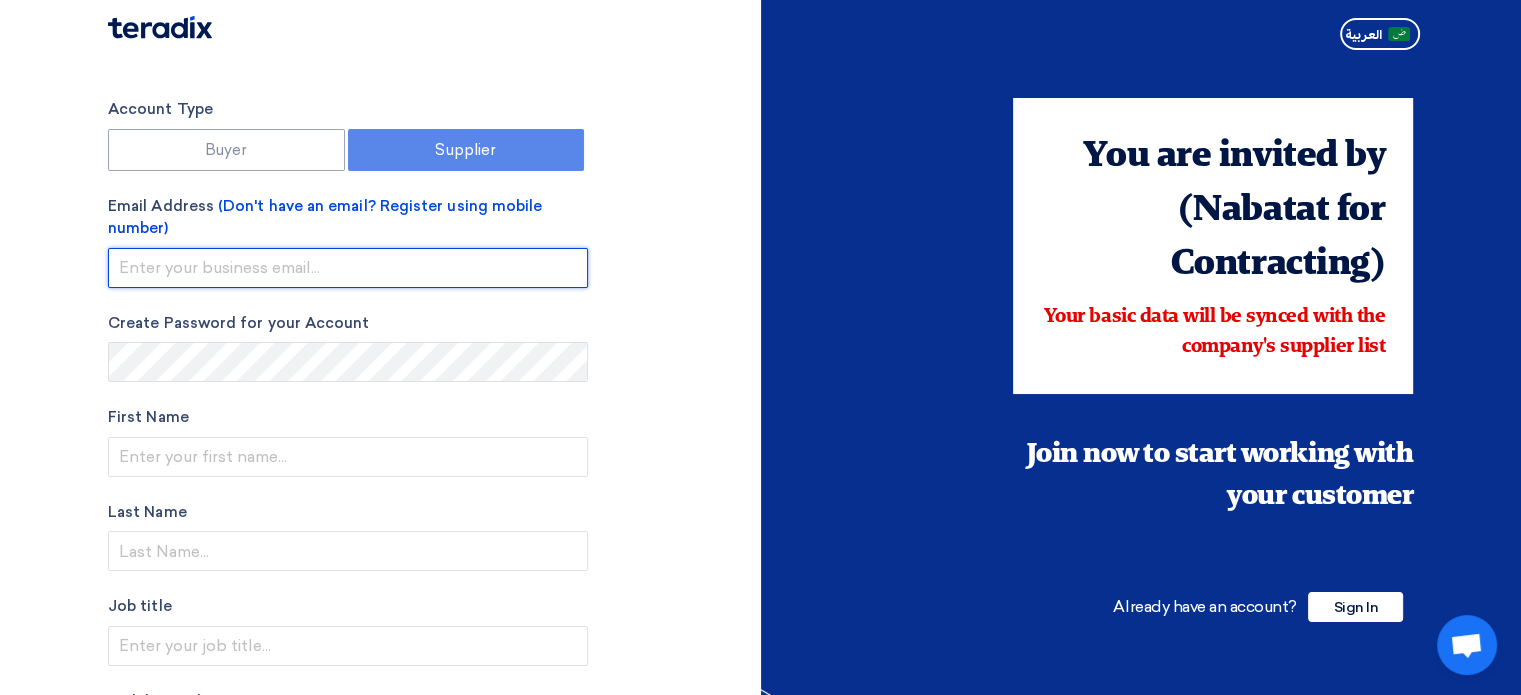 click at bounding box center [348, 268] 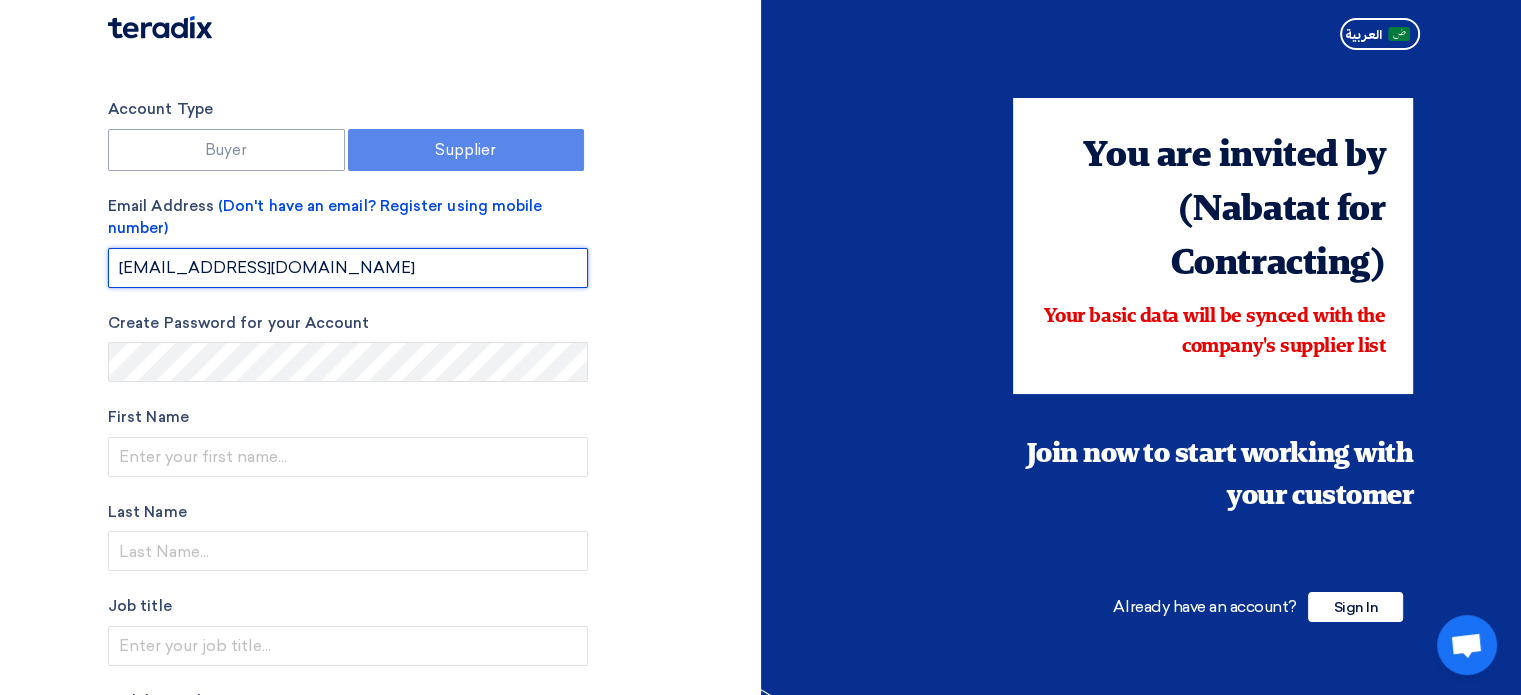 type on "[EMAIL_ADDRESS][DOMAIN_NAME]" 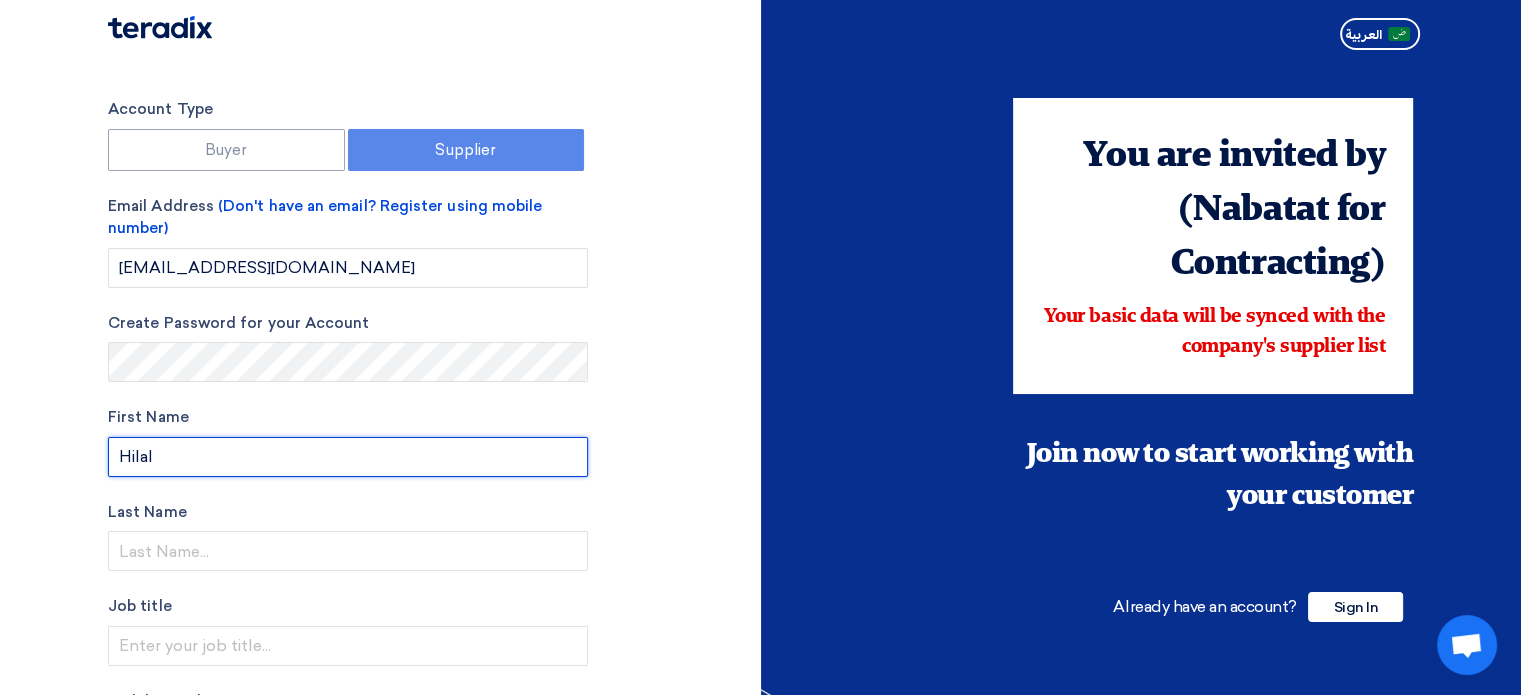 type on "Hilal" 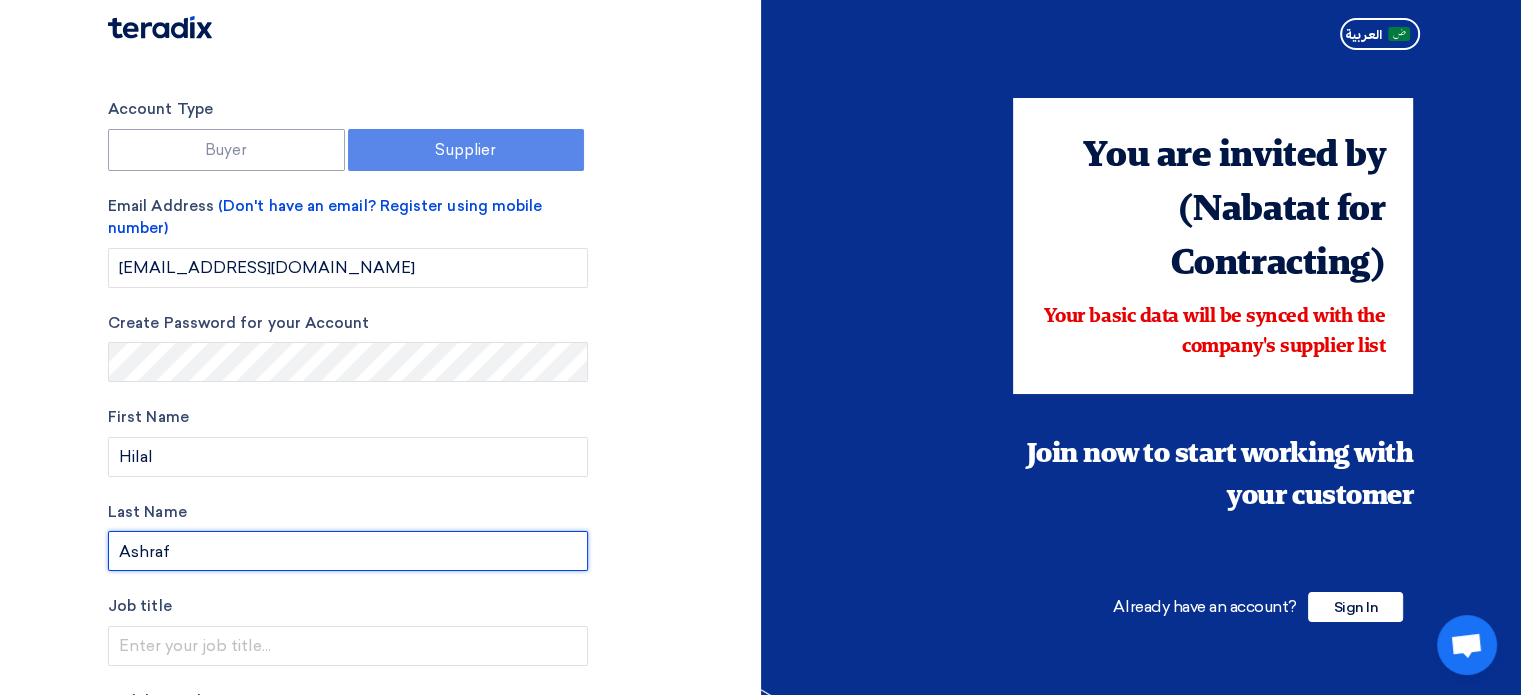 type on "Ashraf" 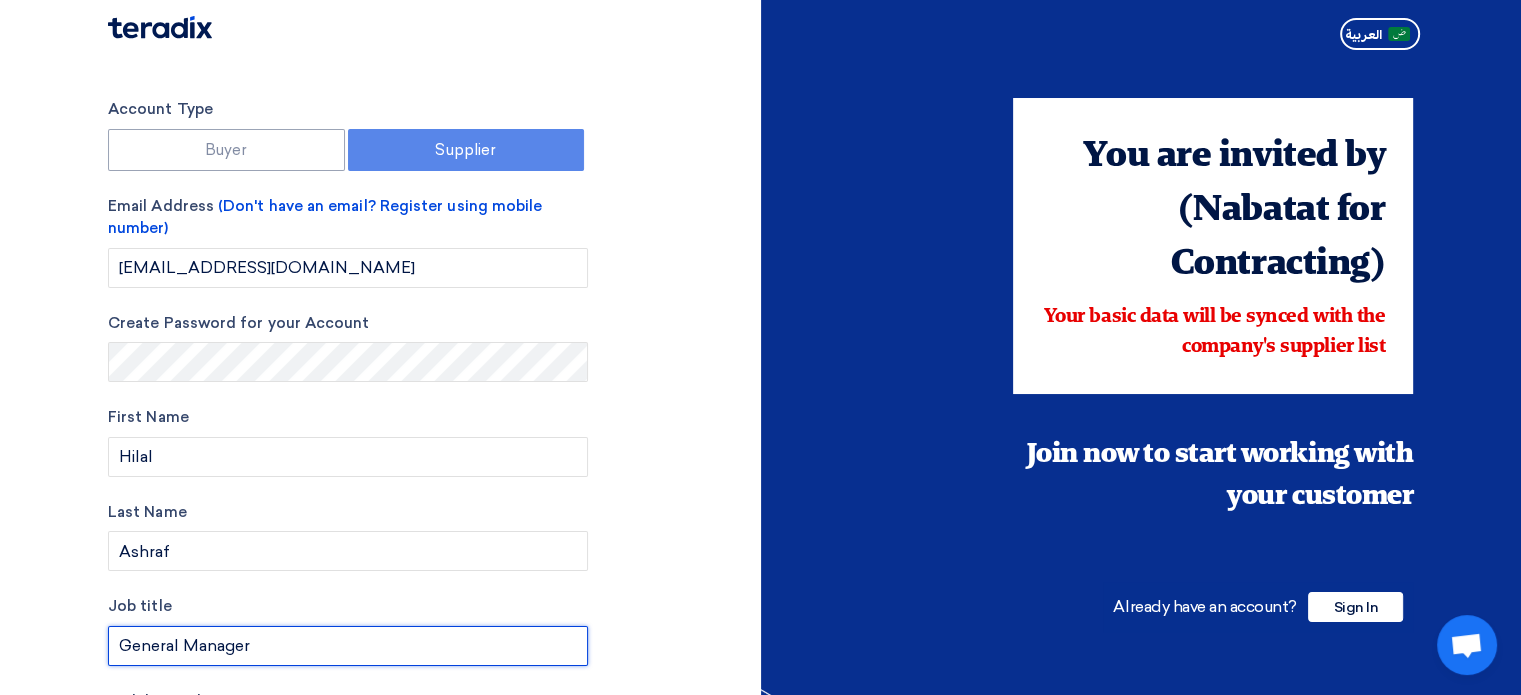 type on "General Manager" 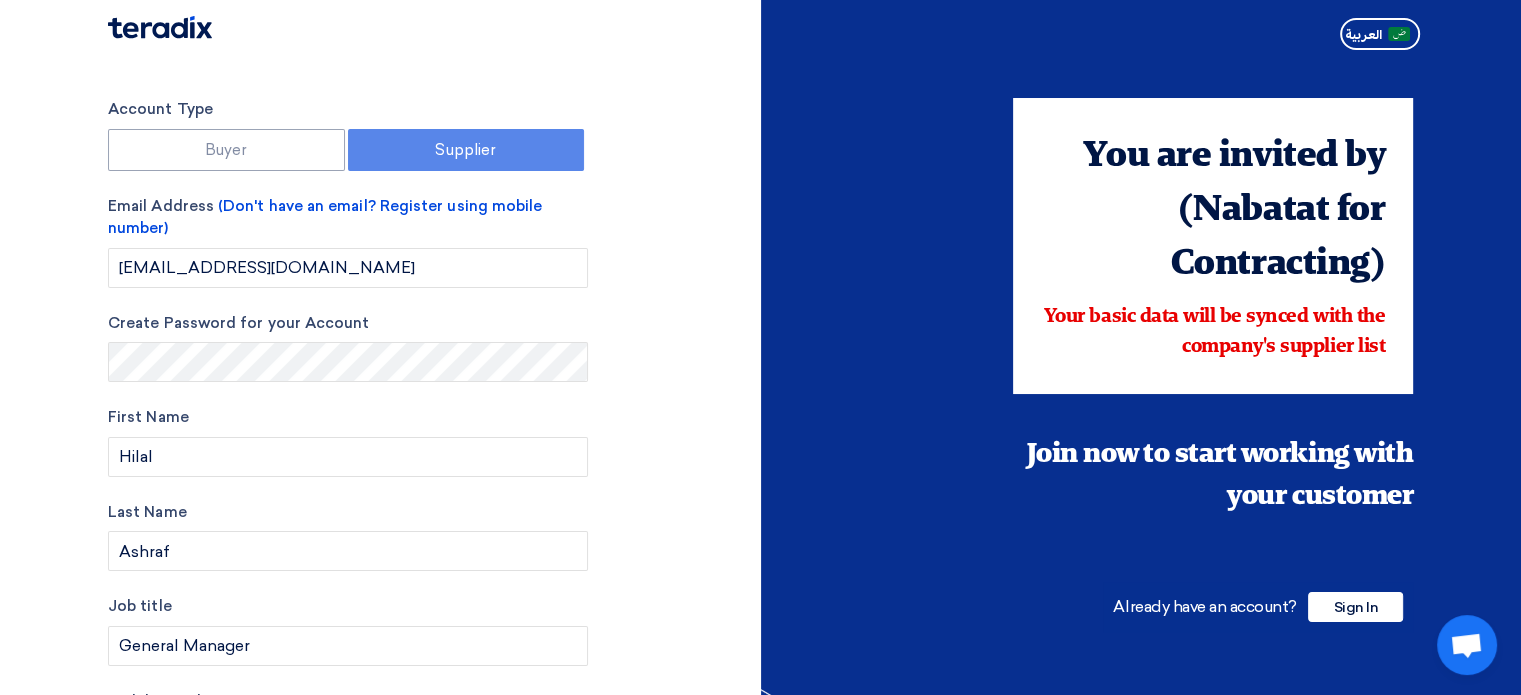 scroll, scrollTop: 392, scrollLeft: 0, axis: vertical 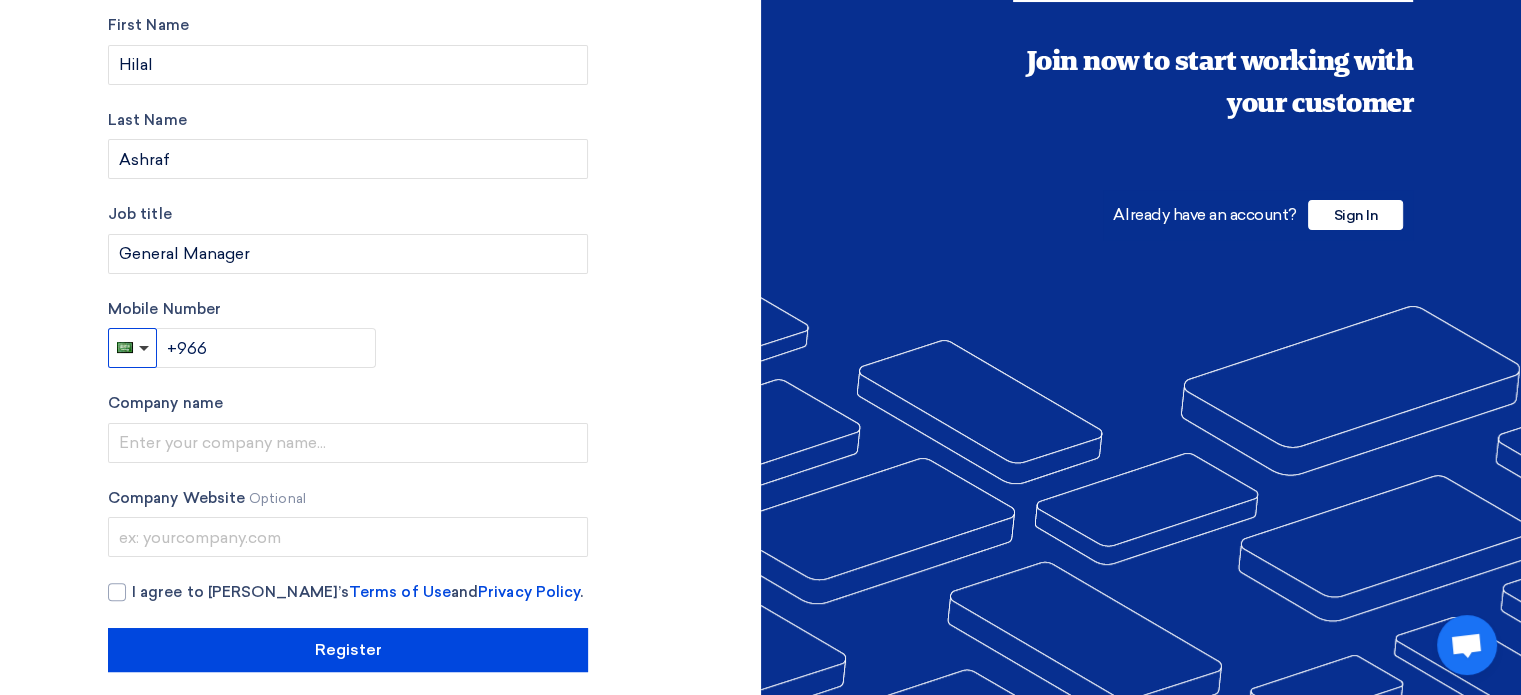 type 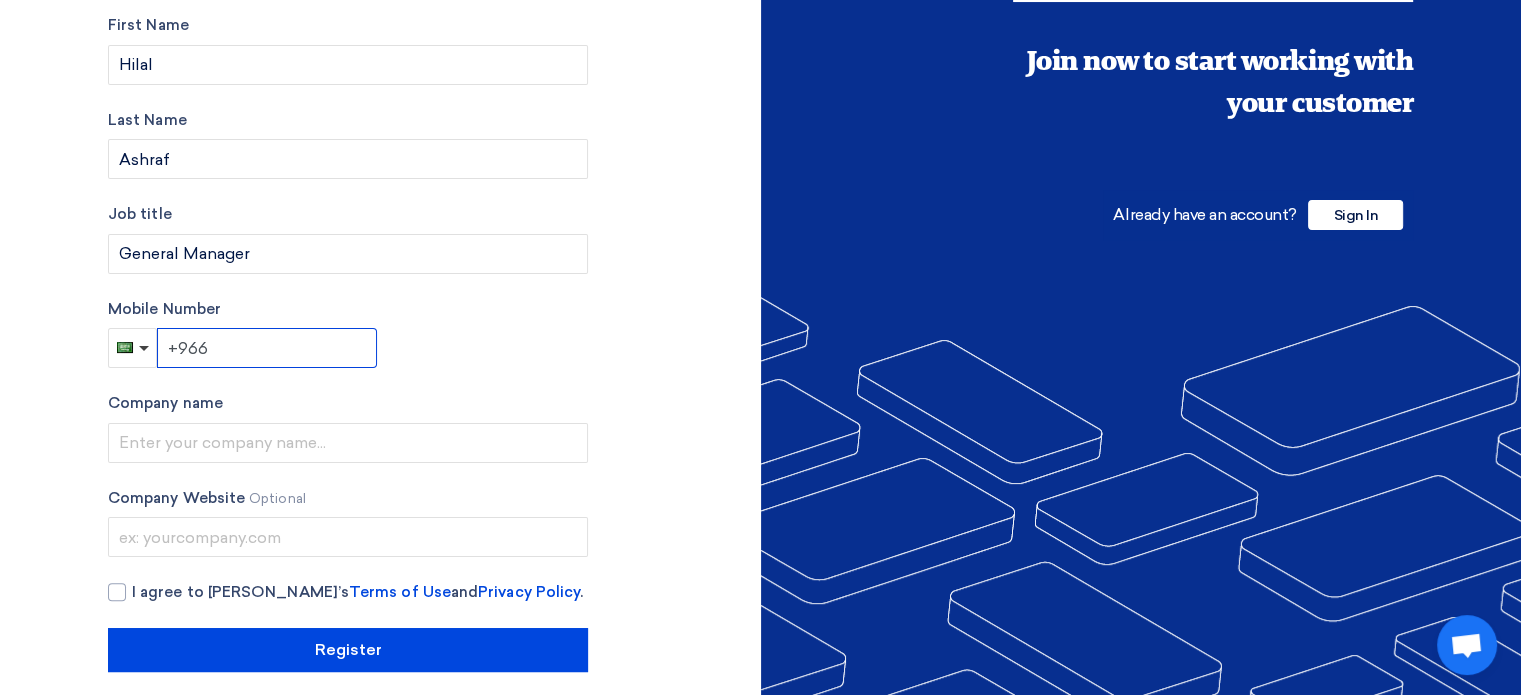 click on "+966" 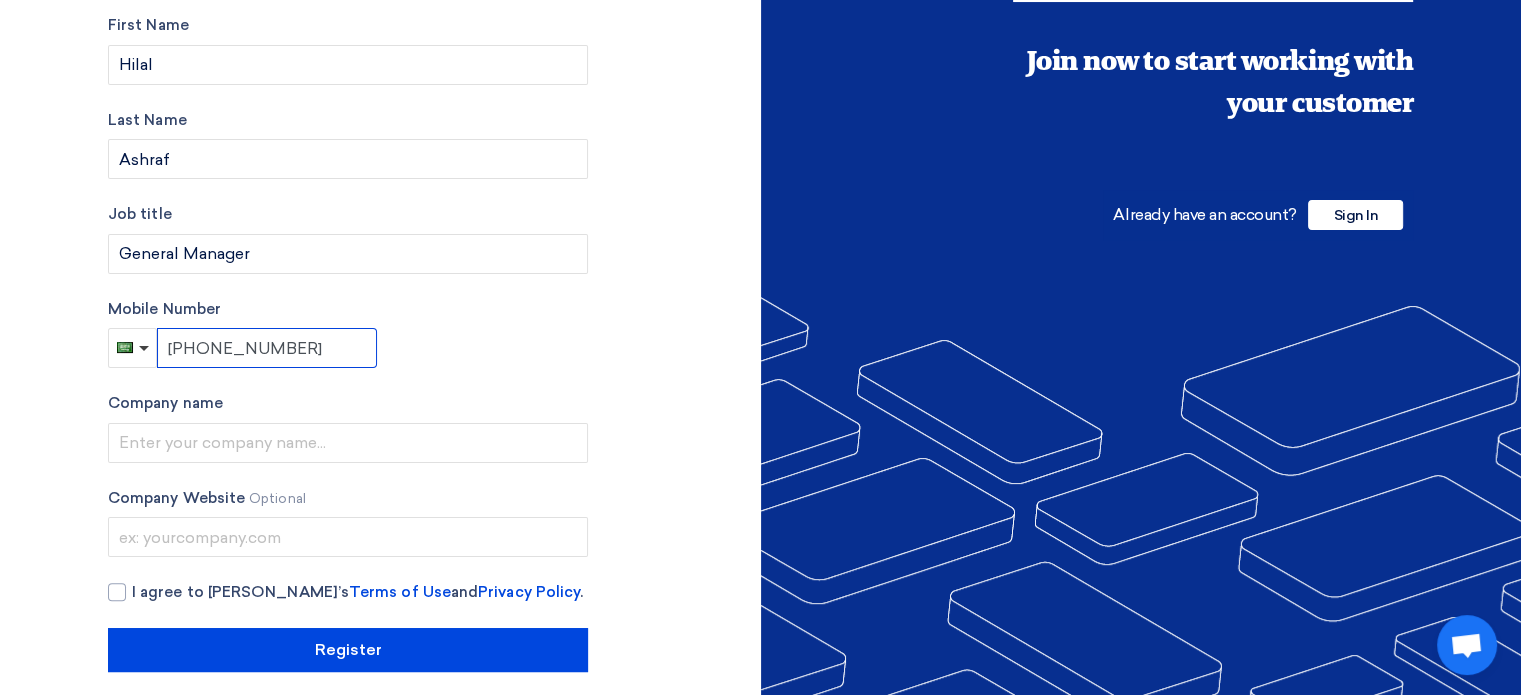 type on "+966 599401110" 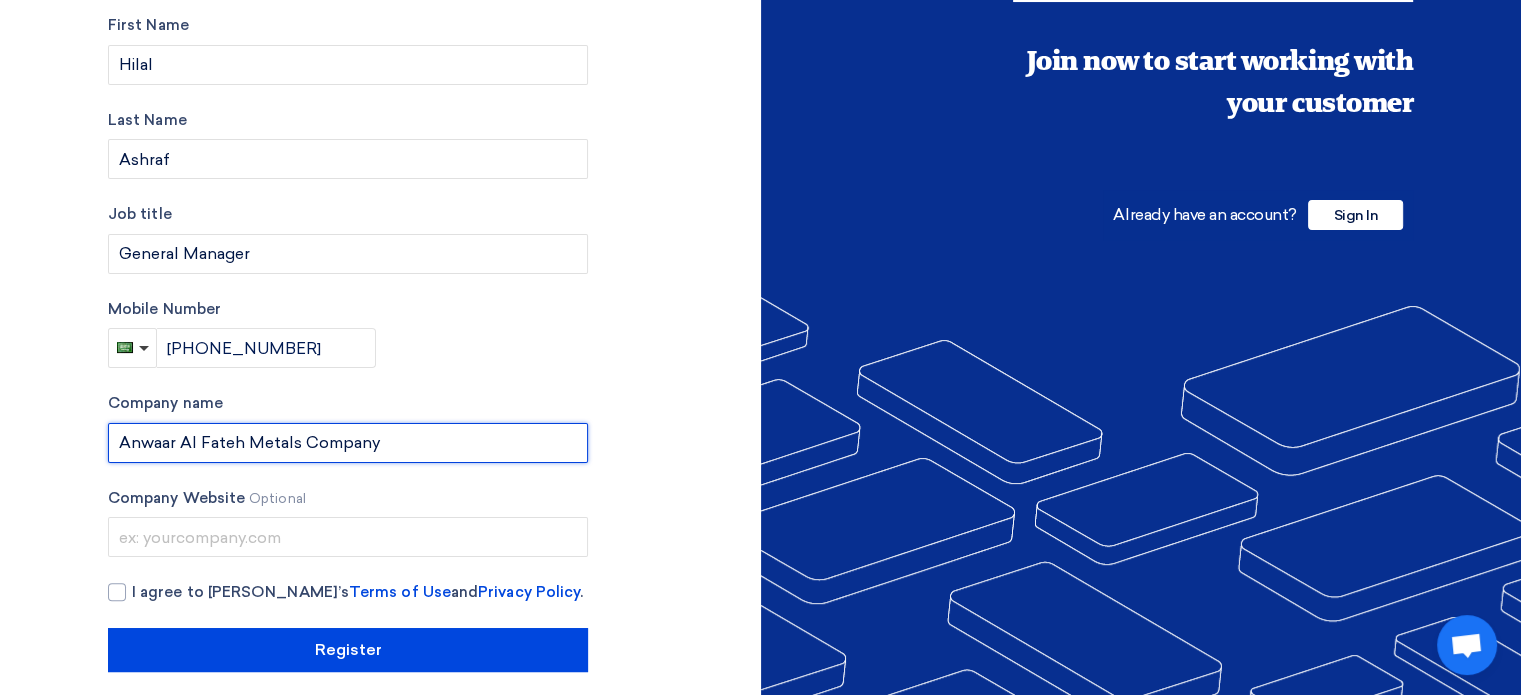 type on "Anwaar Al Fateh Metals Company" 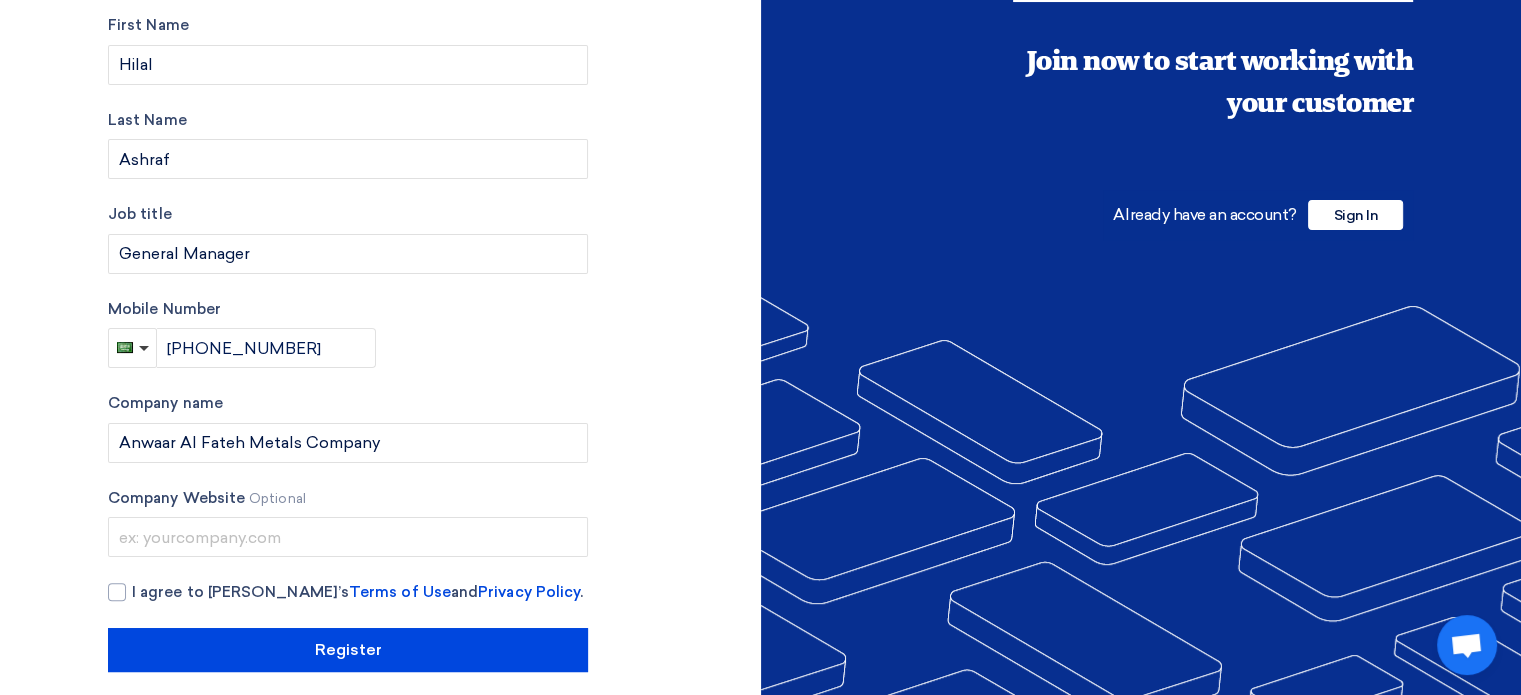 click on "Account Type
Buyer
Supplier
Email Address
(Don't have an email? Register using mobile number)
sales@afco.tech
Create Password for your Account
First Name
Hilal
Last Name
Ashraf
Job title
Optional
General Manager
Mobile Number" 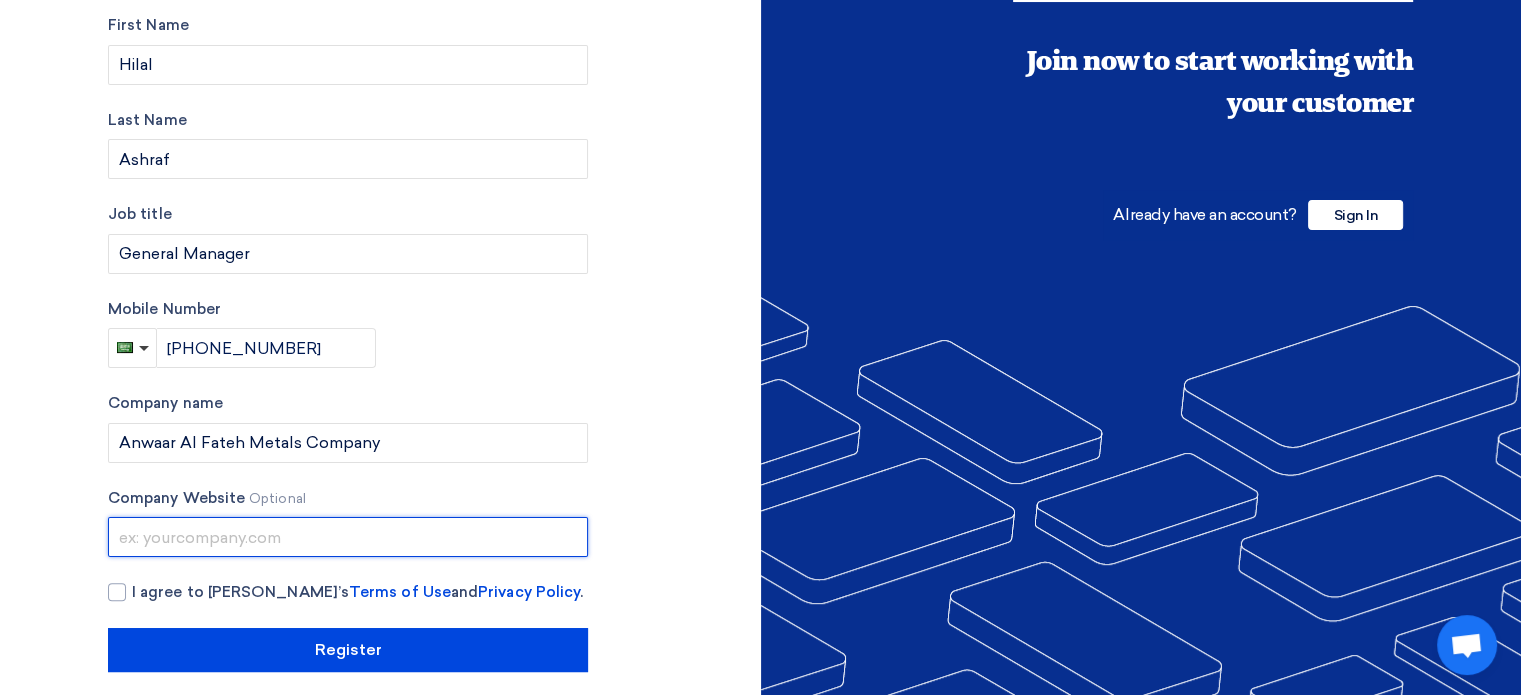 click at bounding box center [348, 537] 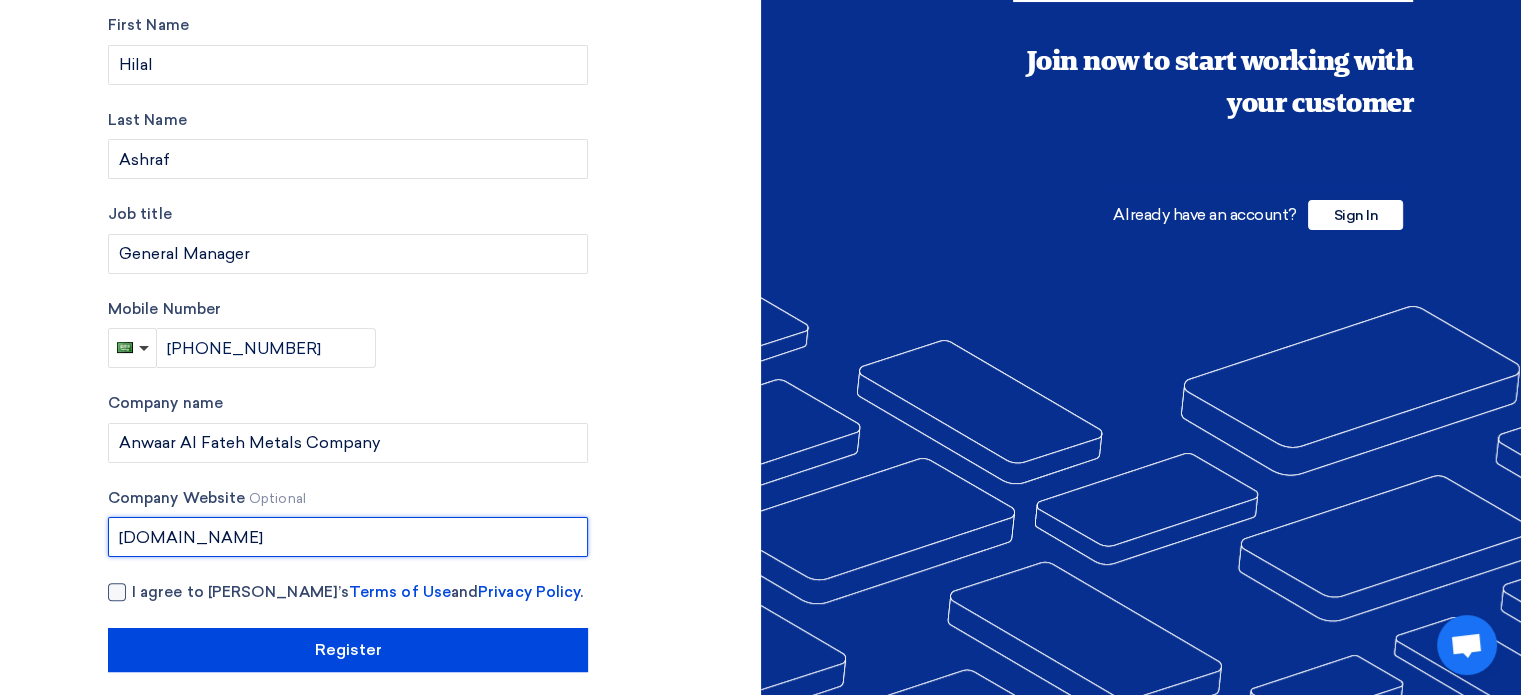 type on "www.afco.tech" 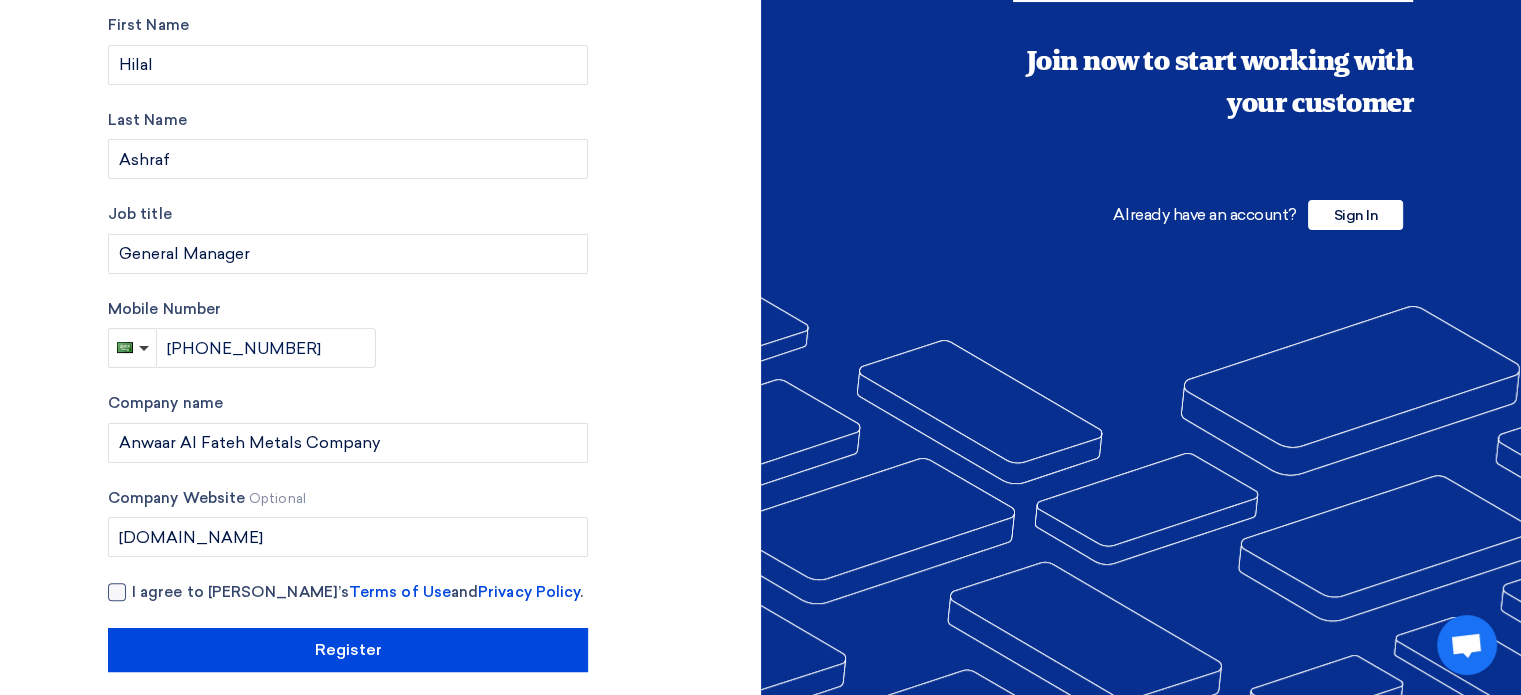click 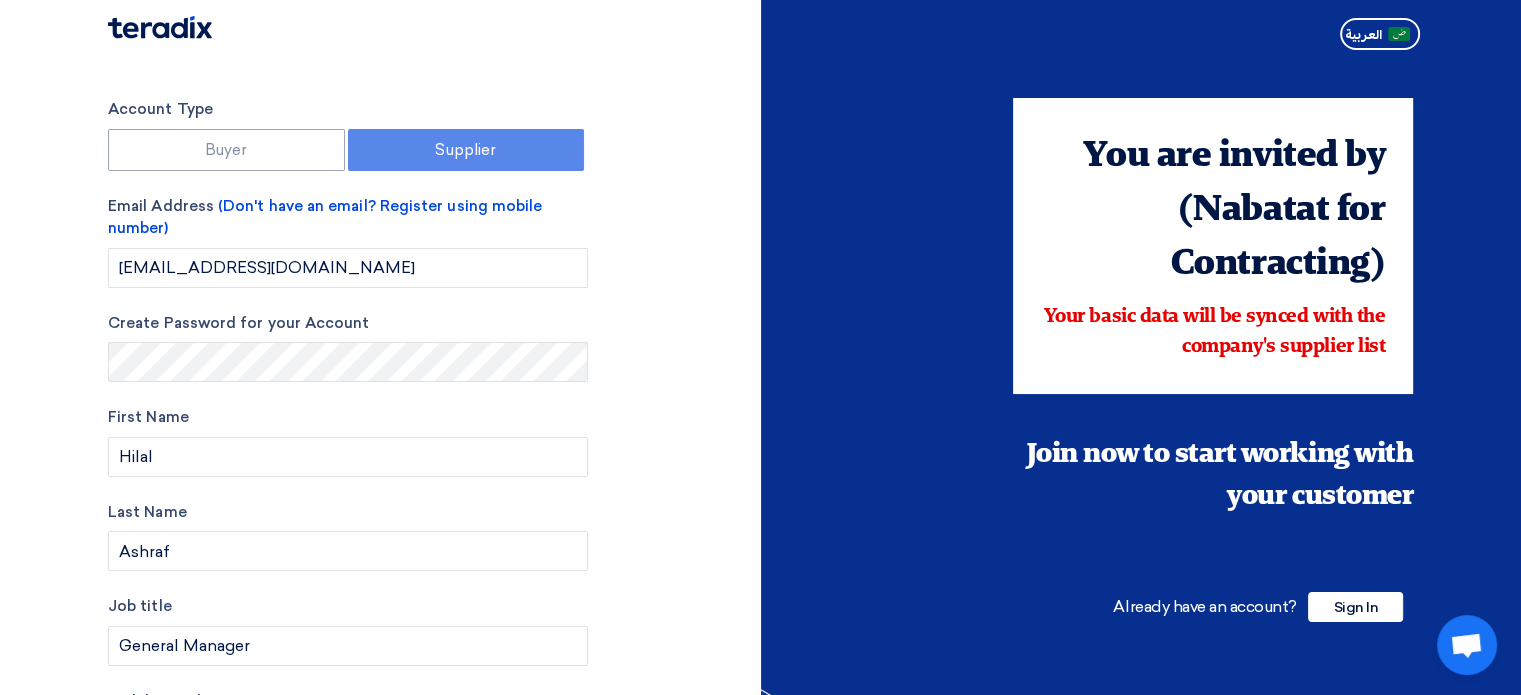 scroll, scrollTop: 407, scrollLeft: 0, axis: vertical 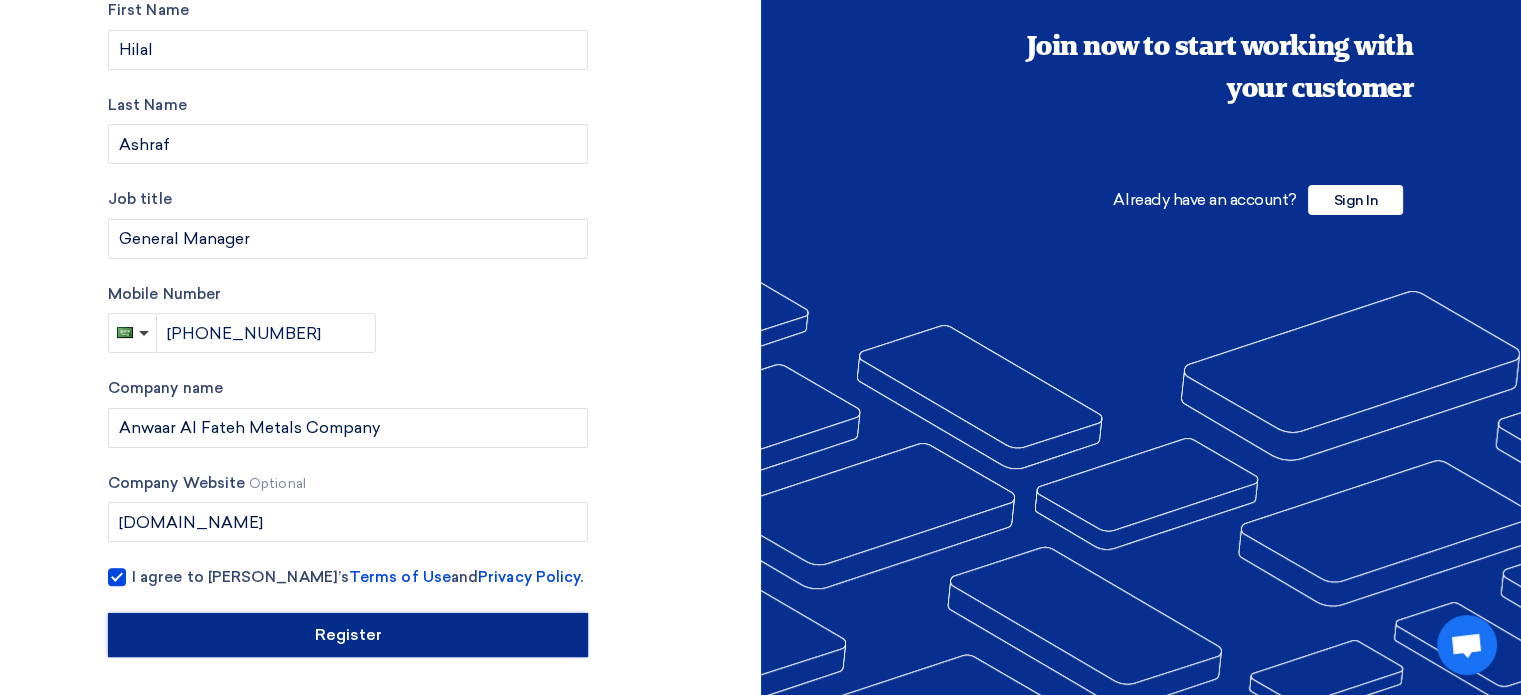 click on "Register" 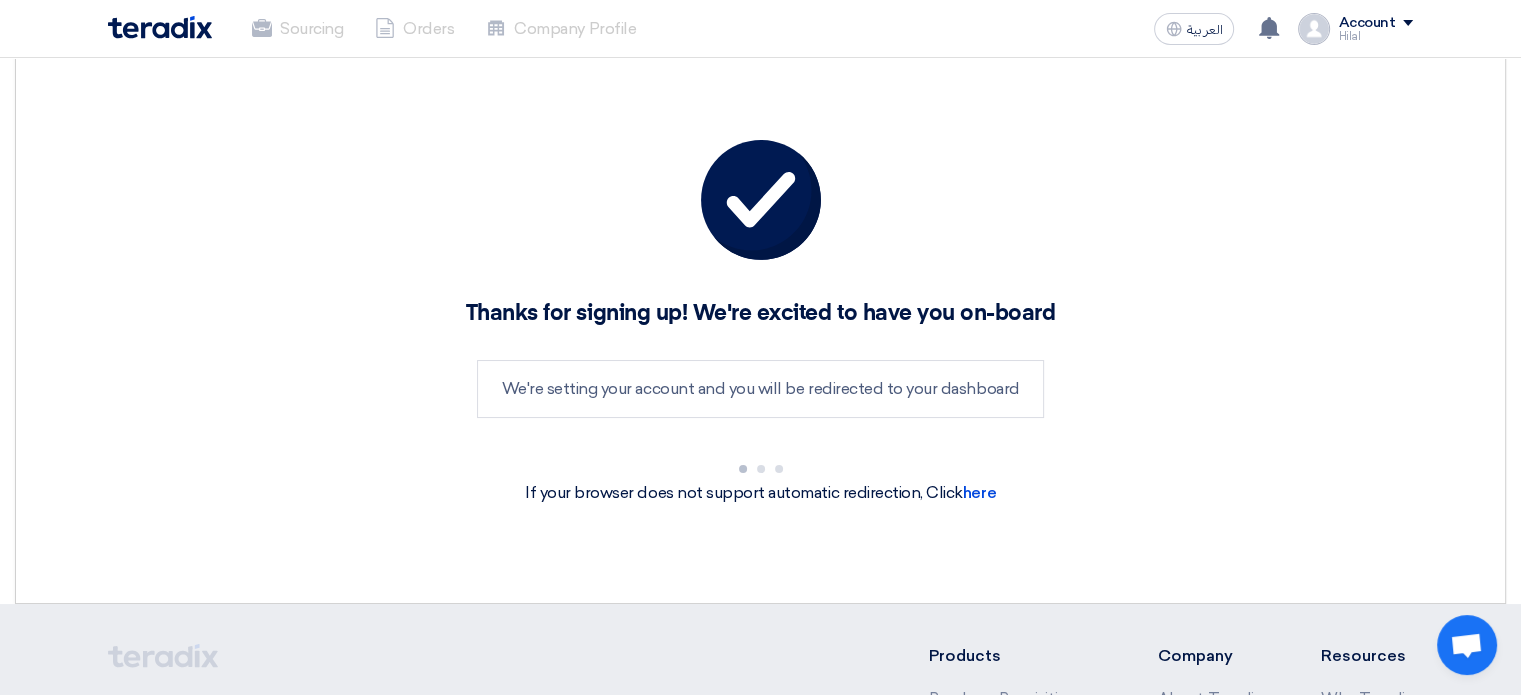 scroll, scrollTop: 0, scrollLeft: 0, axis: both 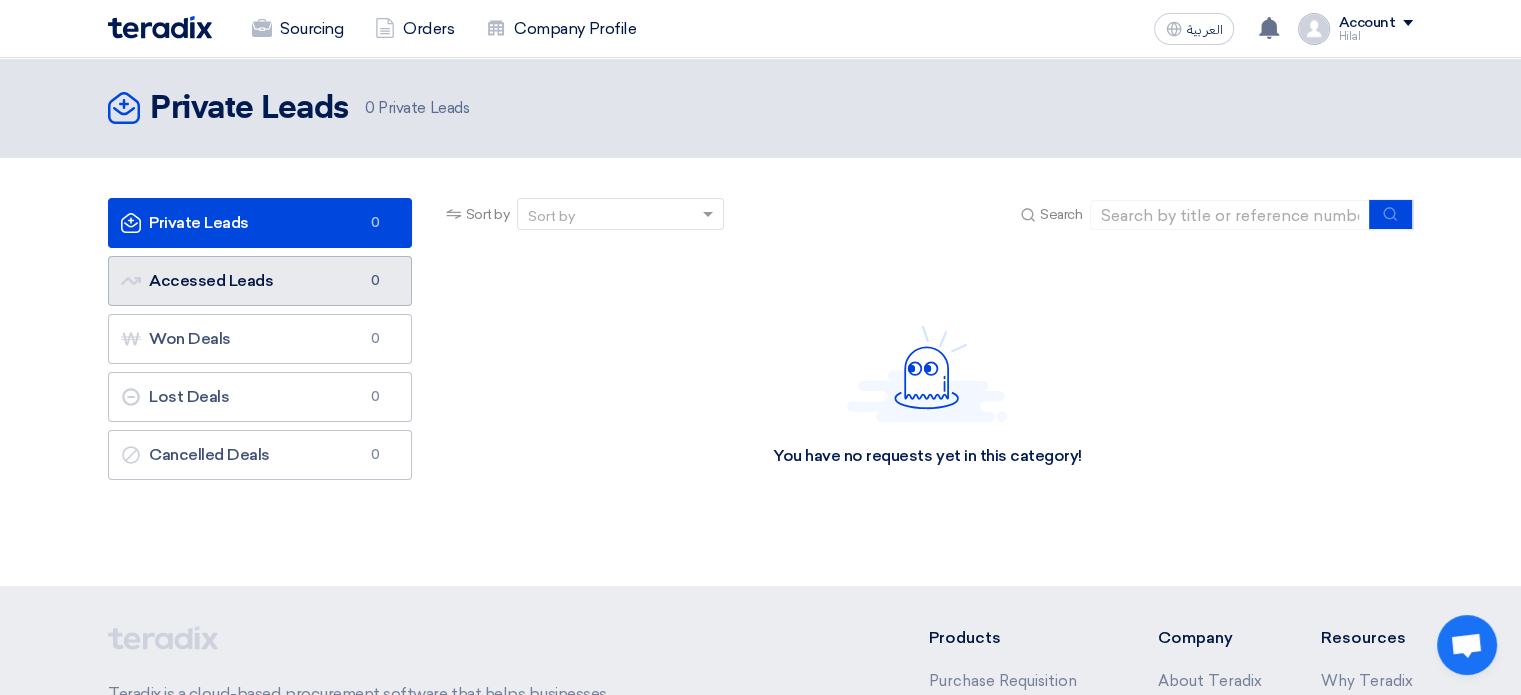 click on "Accessed Leads
Accessed Leads
0" 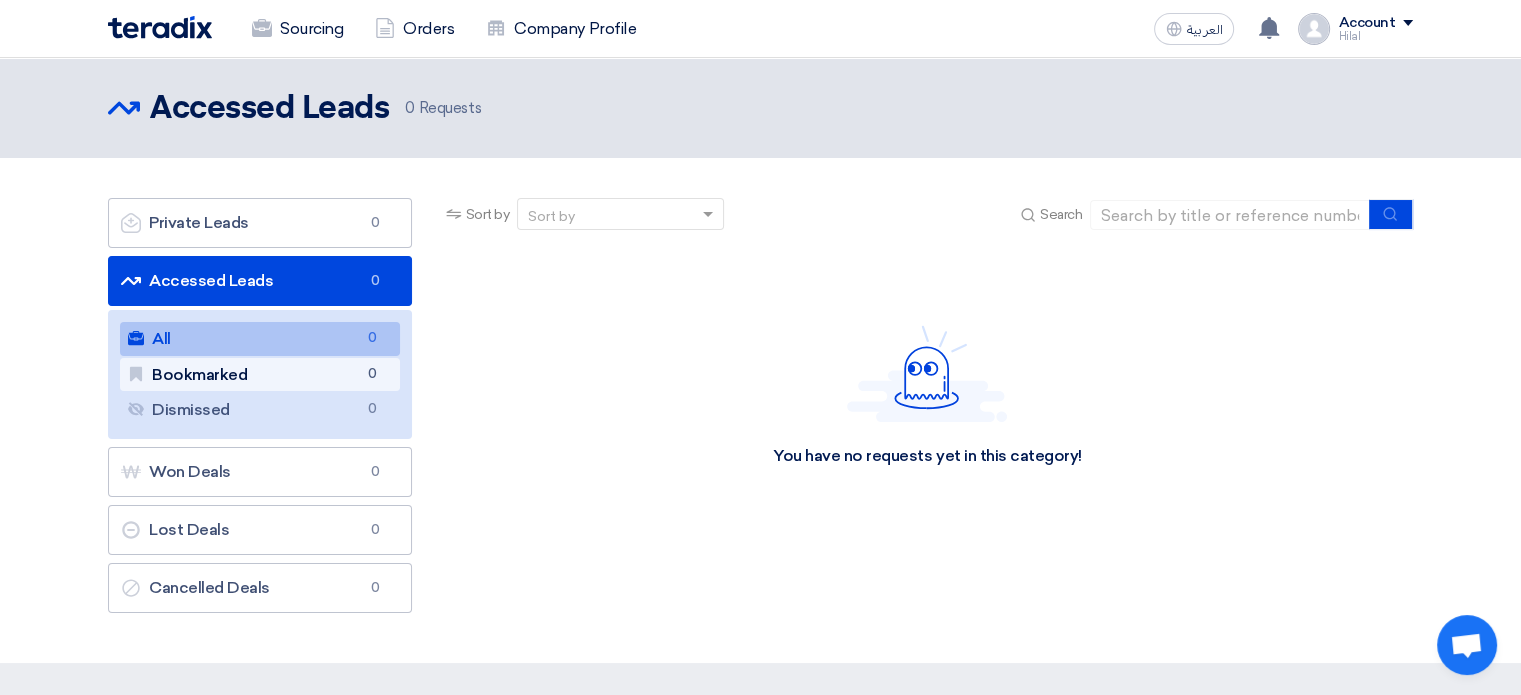 click on "Bookmarked
Bookmarked
0" 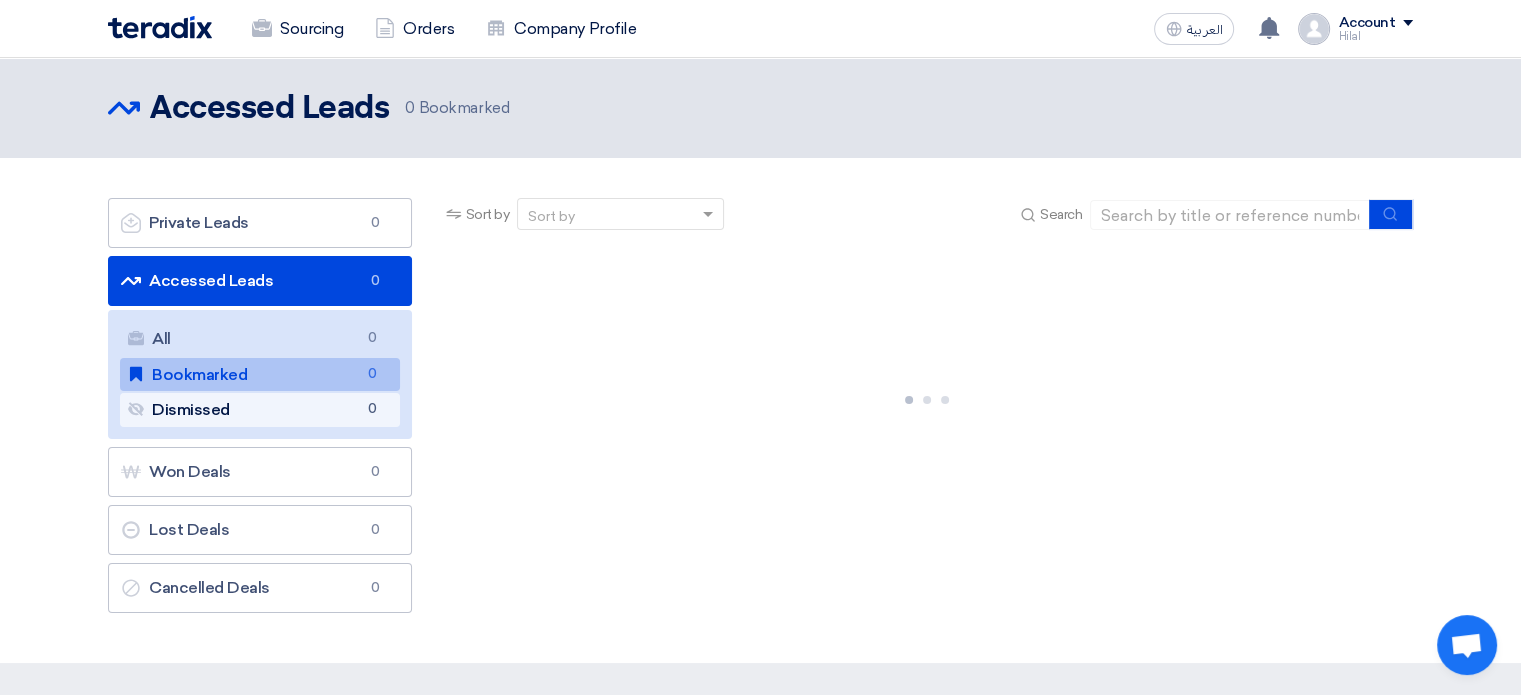 click on "Dismissed
Dismissed
0" 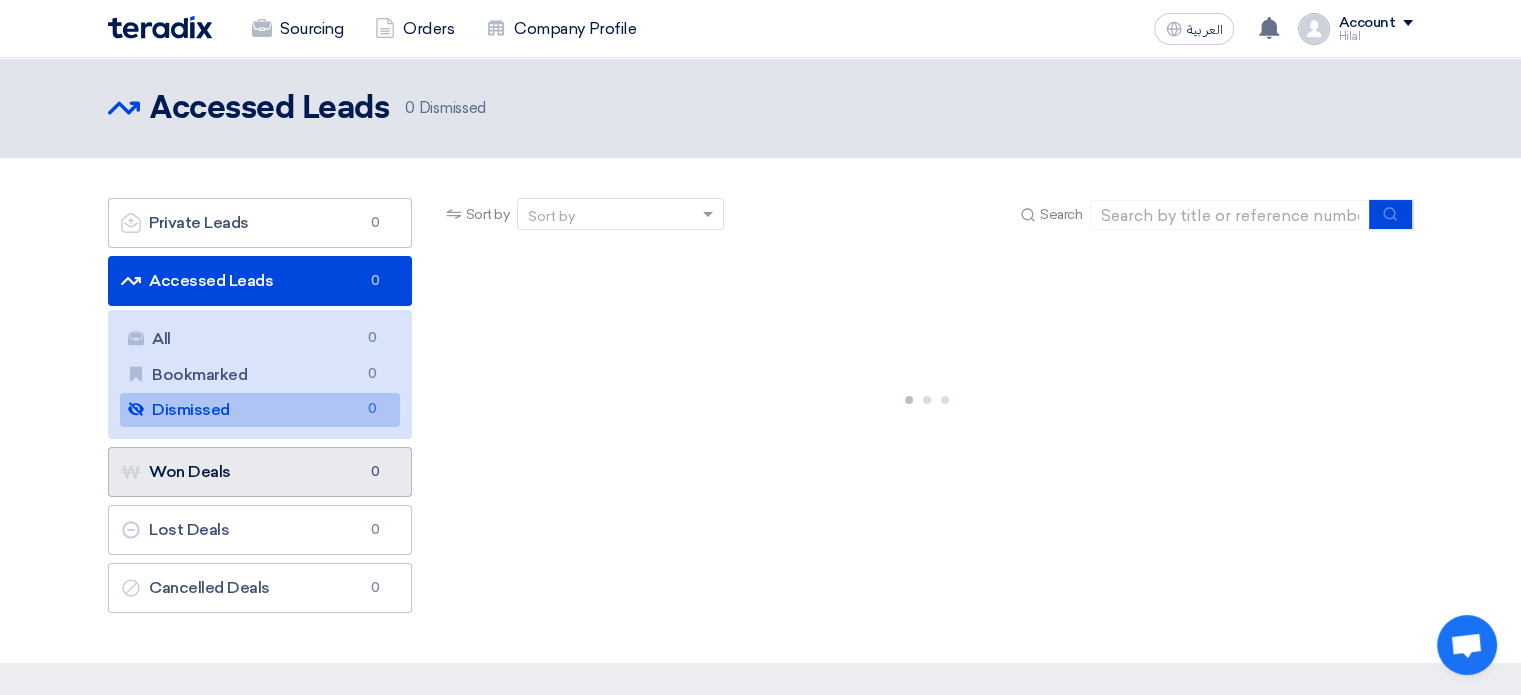 click on "Won Deals
Won Deals
0" 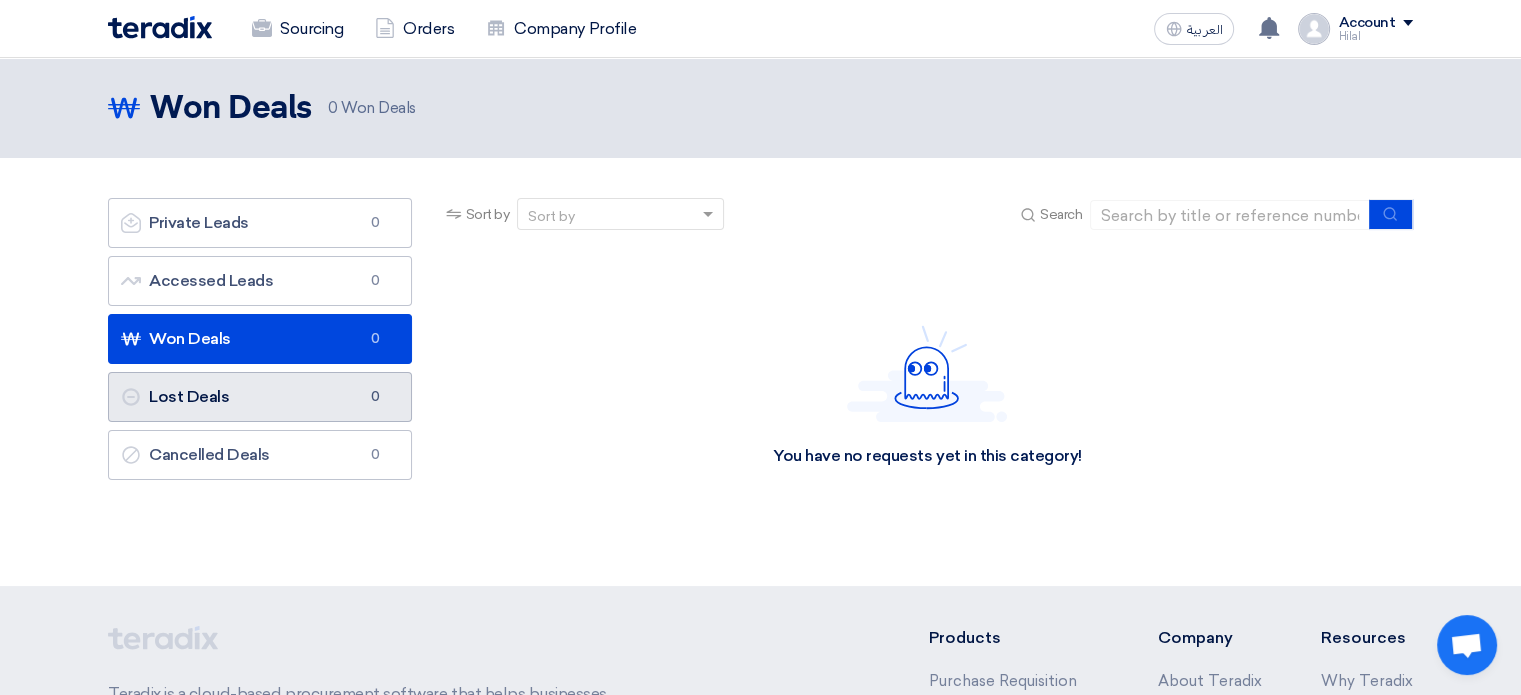 click on "Lost Deals
Lost Deals
0" 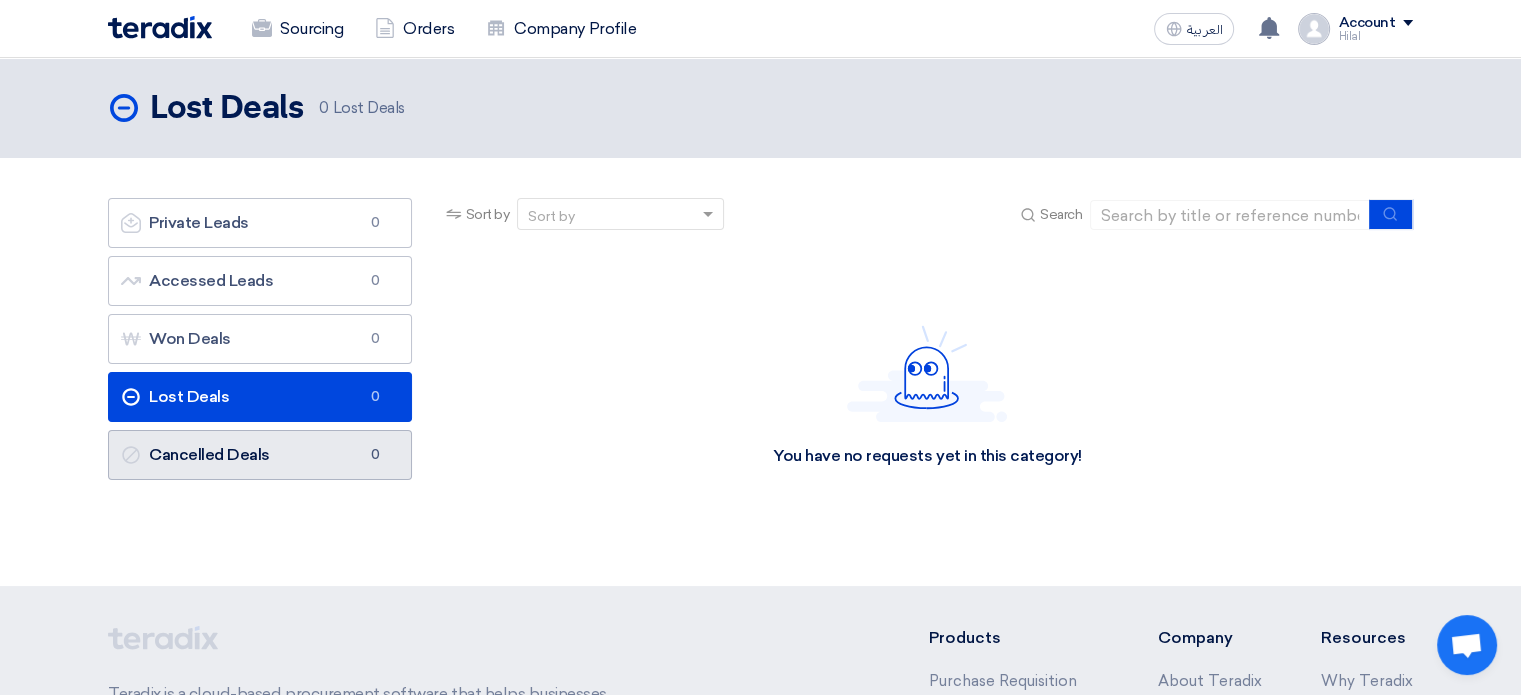 click on "Cancelled Deals
Cancelled Deals
0" 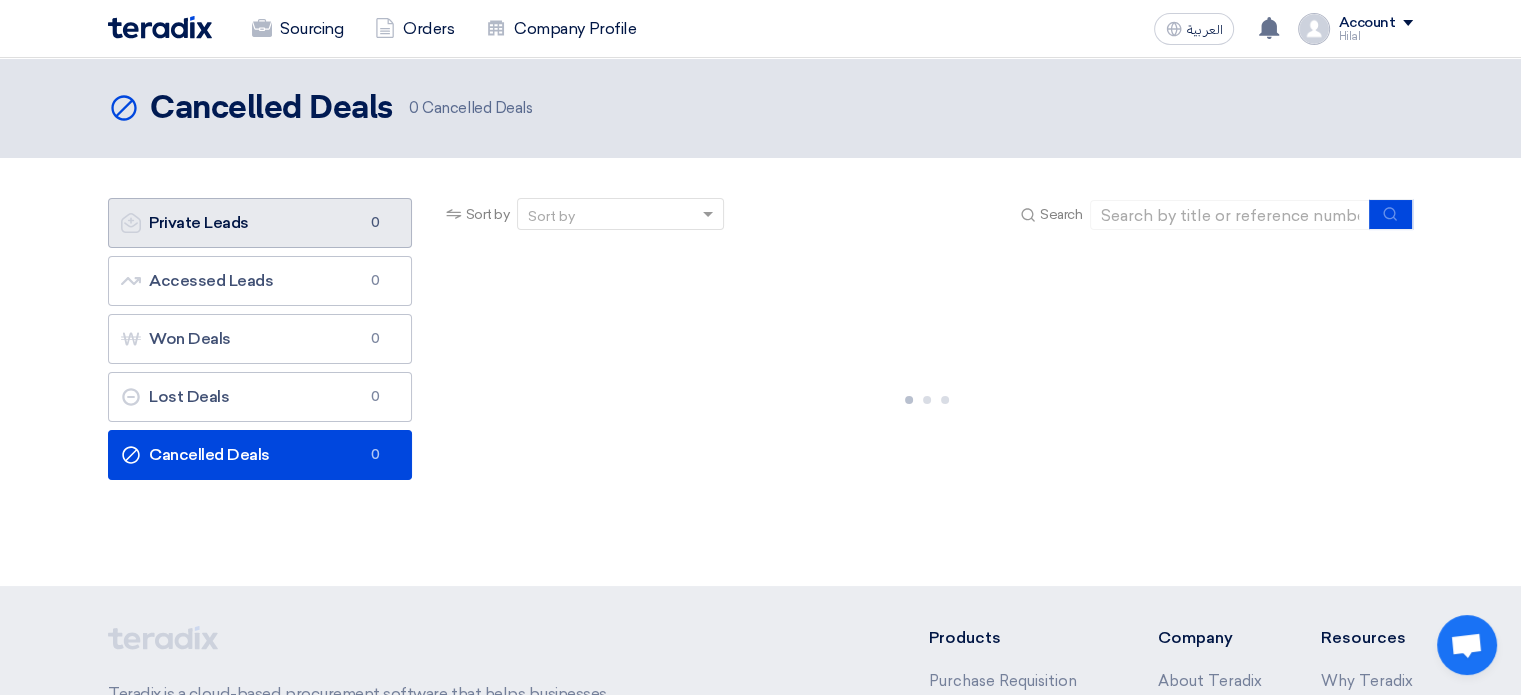 click on "Private Leads
Private Leads
0" 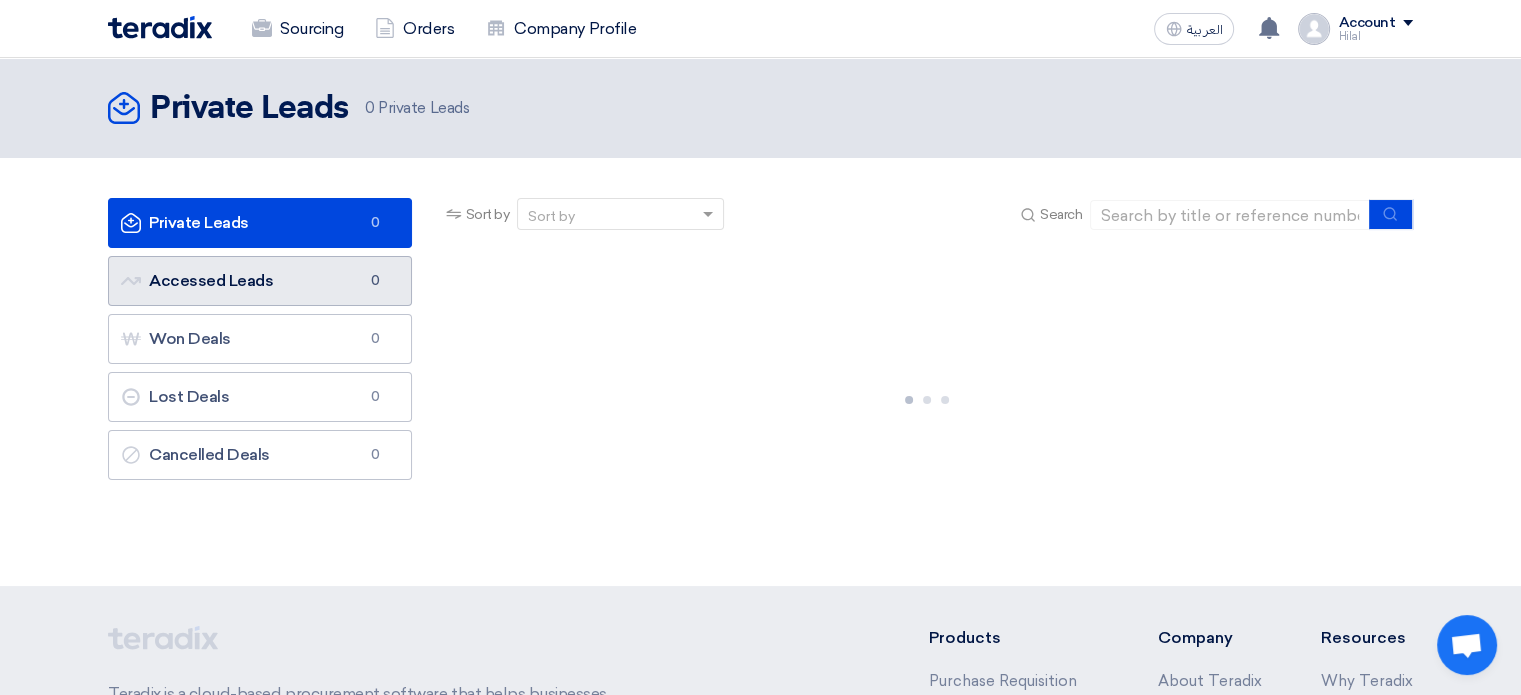 click on "Accessed Leads
Accessed Leads
0" 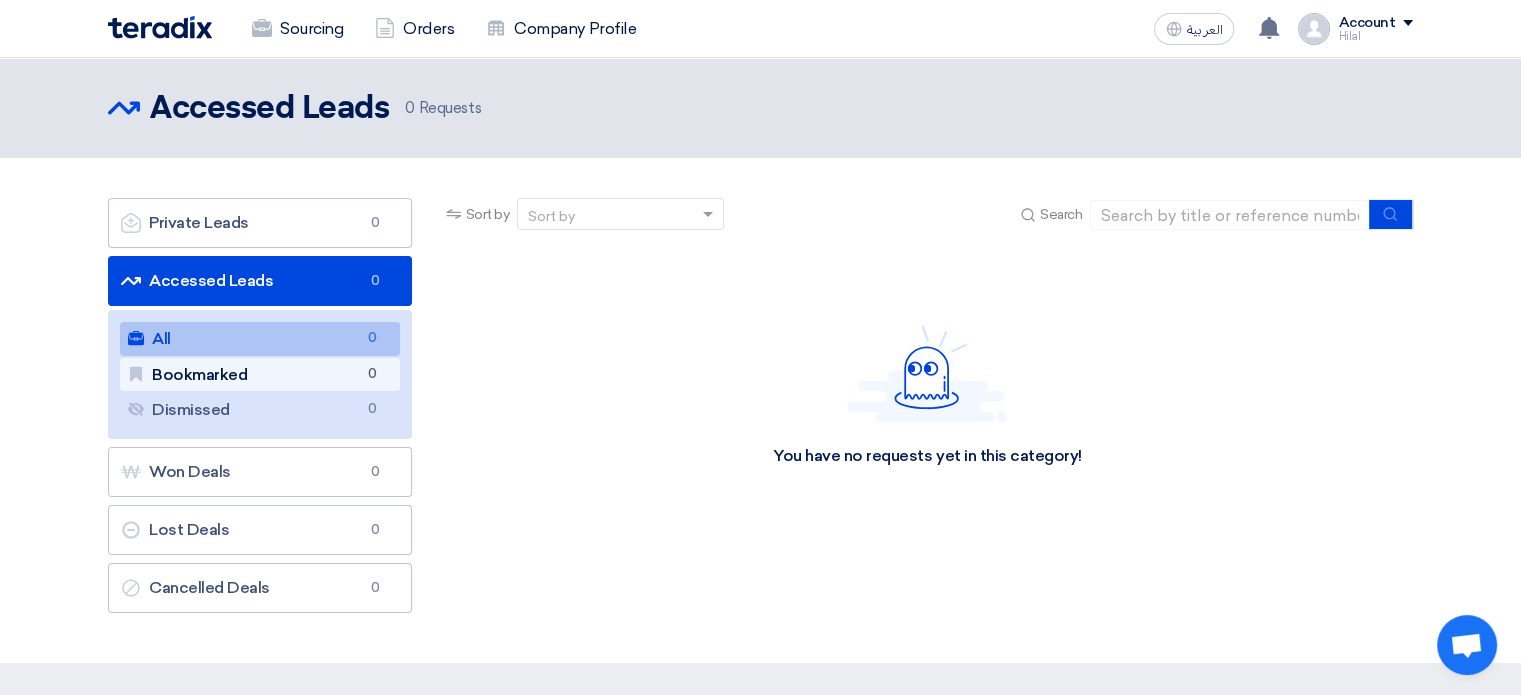 click on "Bookmarked
Bookmarked
0" 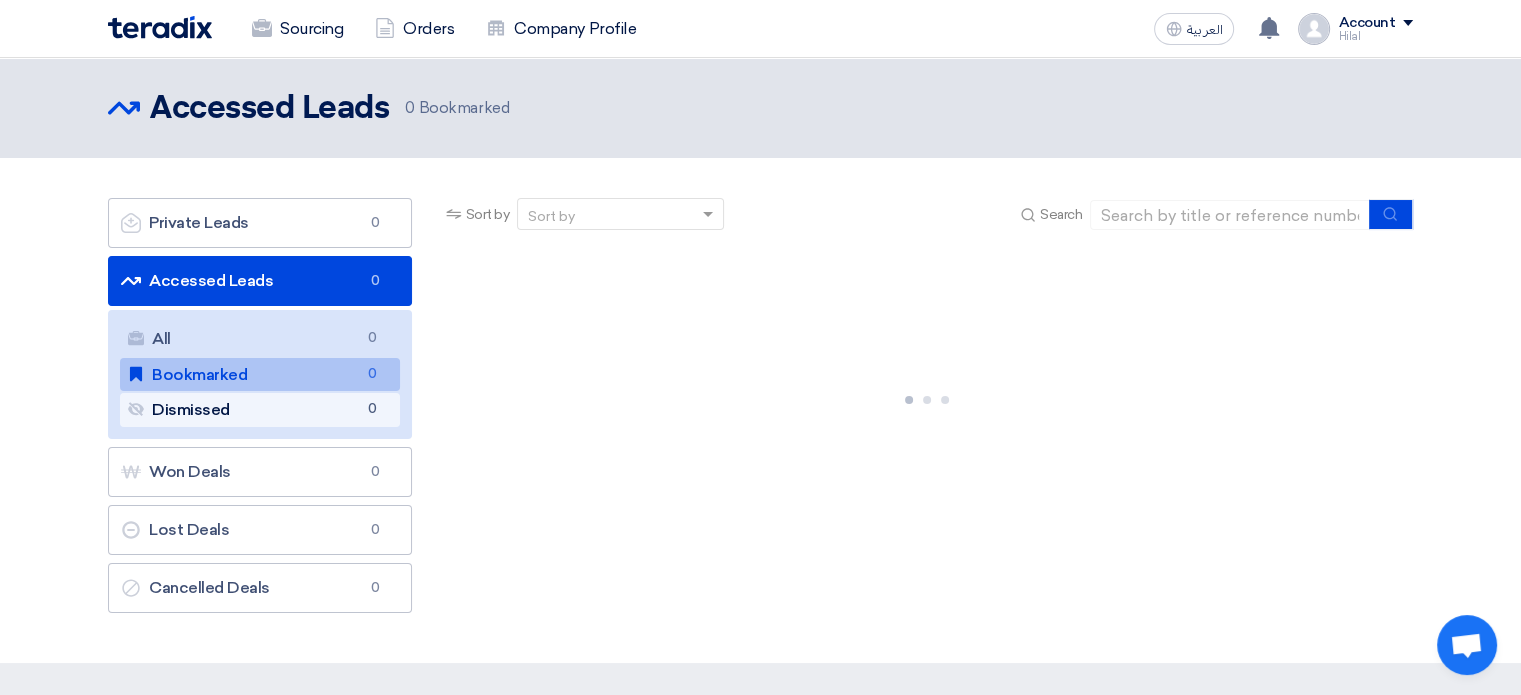 click on "Dismissed
Dismissed
0" 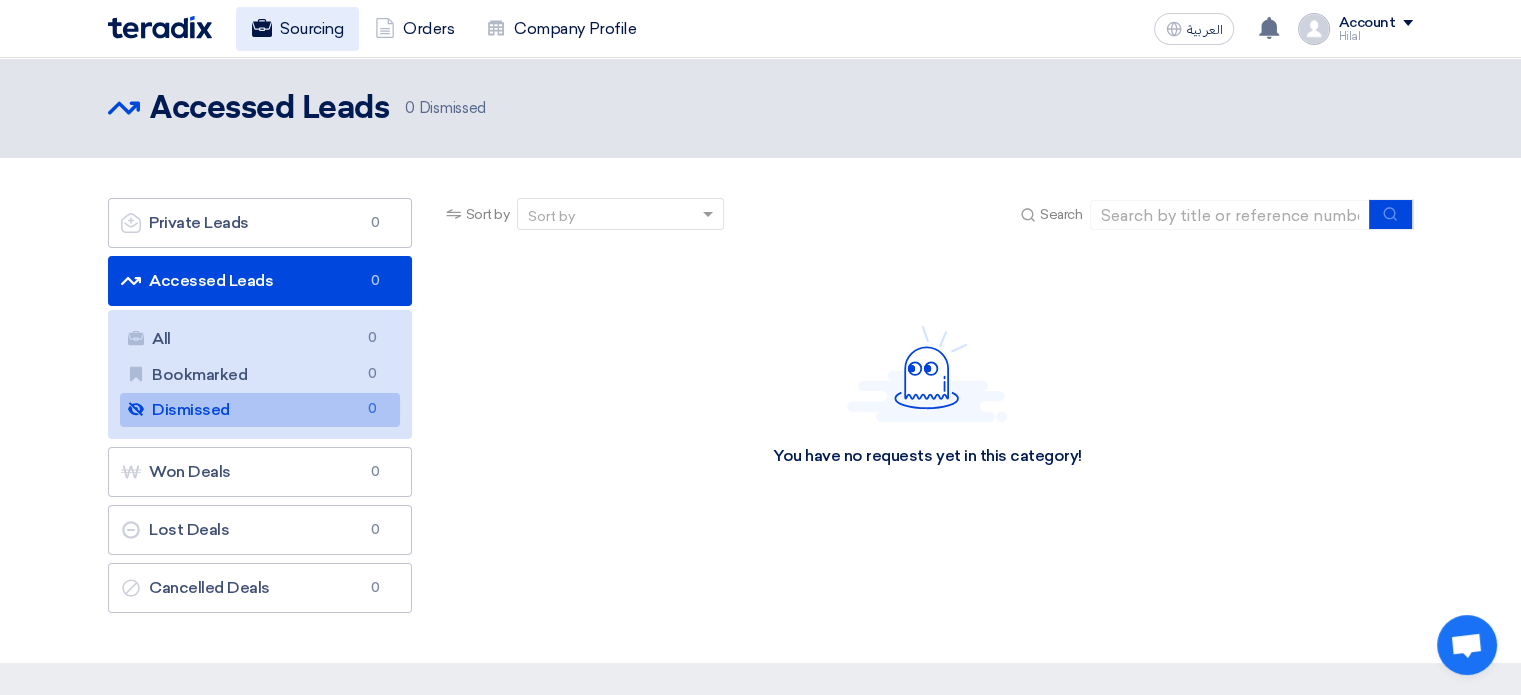 click on "Sourcing" 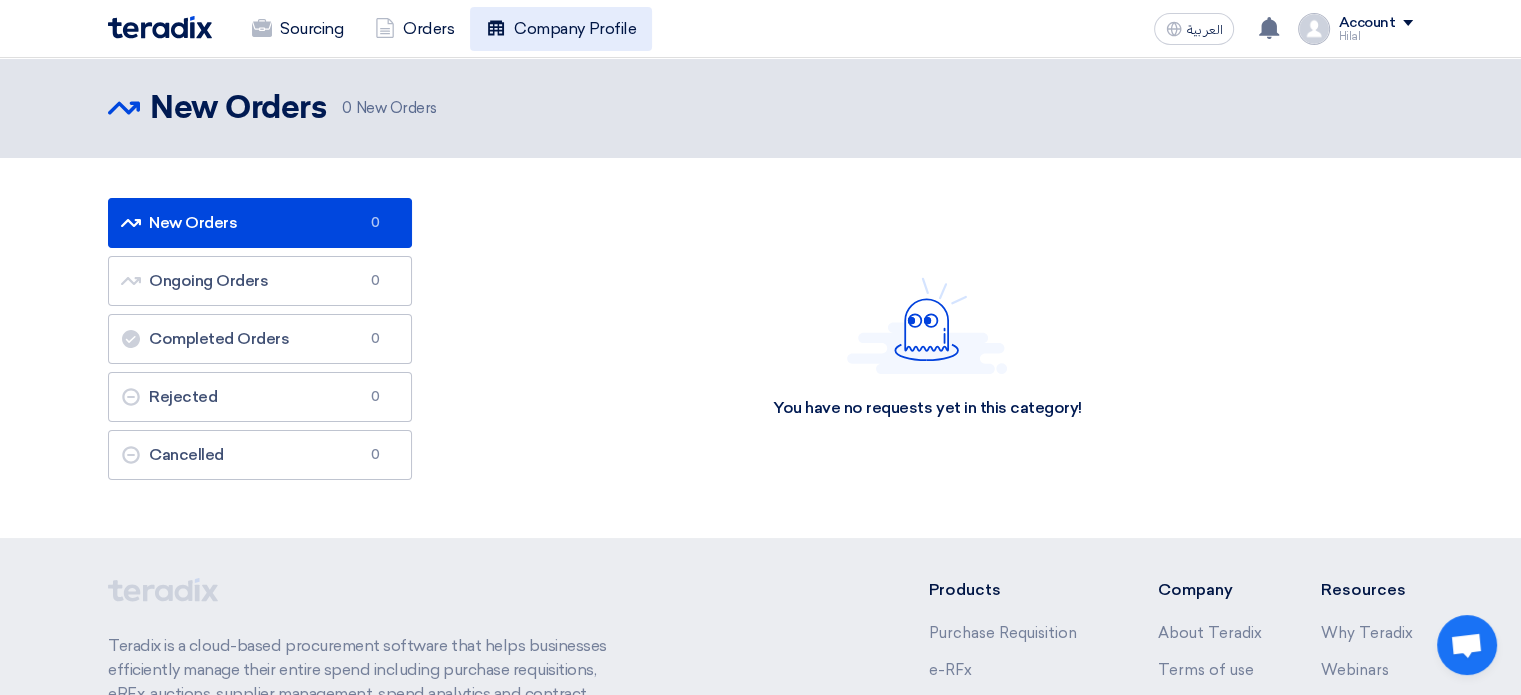 click on "Company Profile" 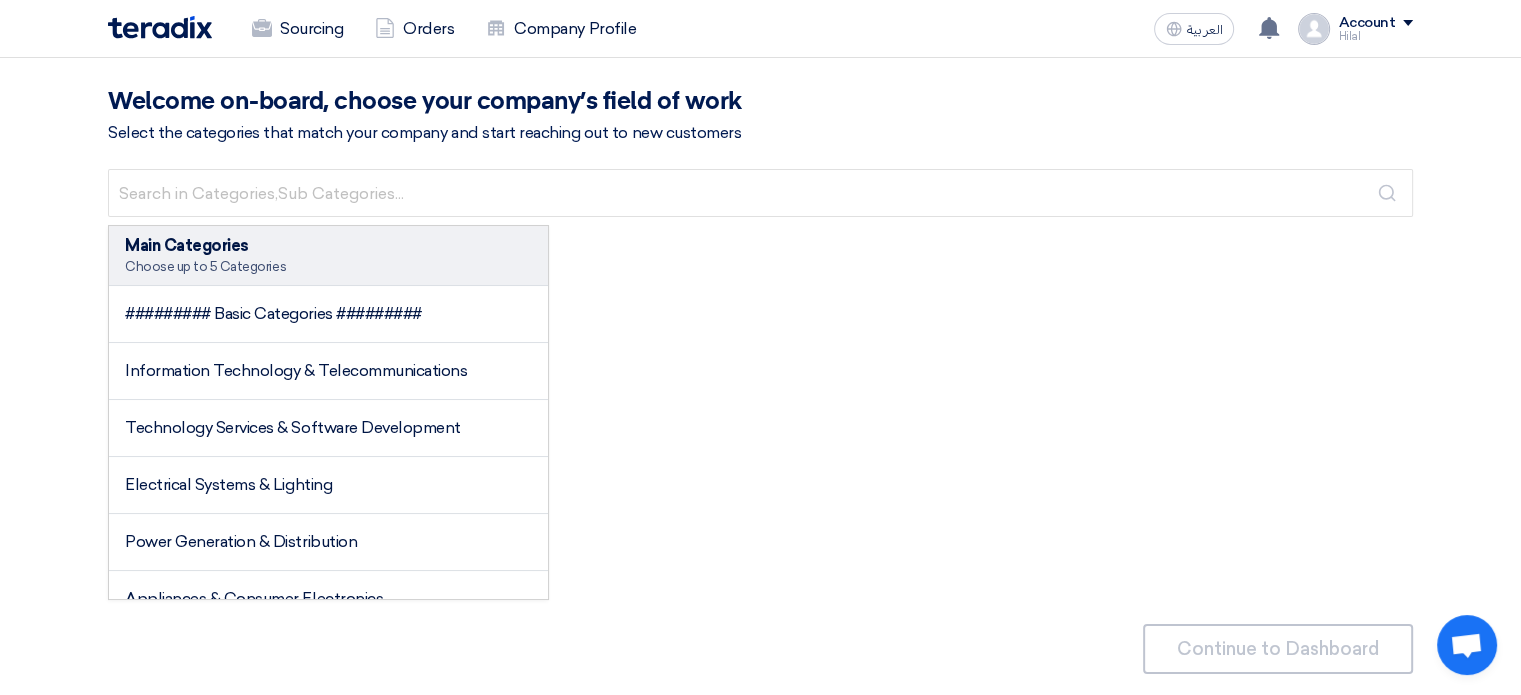 click on "Choose up to 5 Categories" 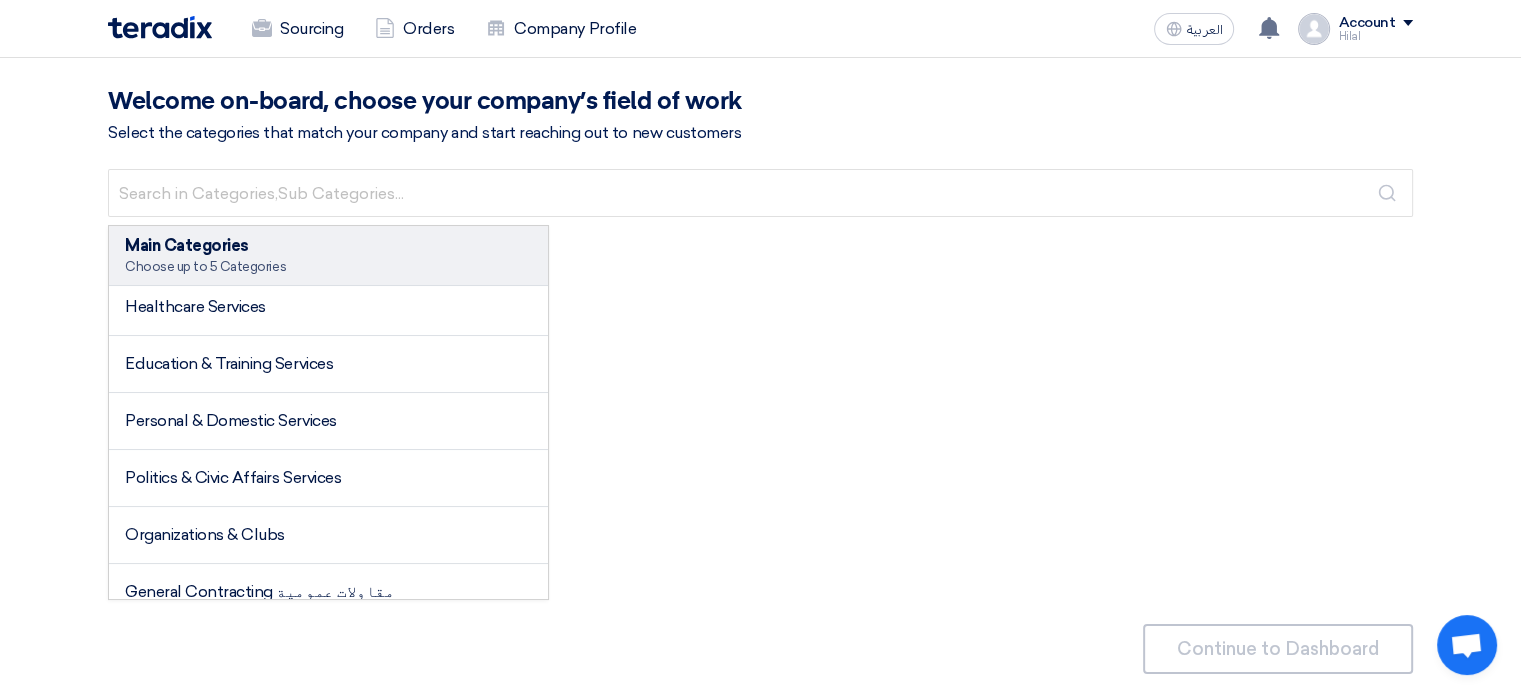 scroll, scrollTop: 3320, scrollLeft: 0, axis: vertical 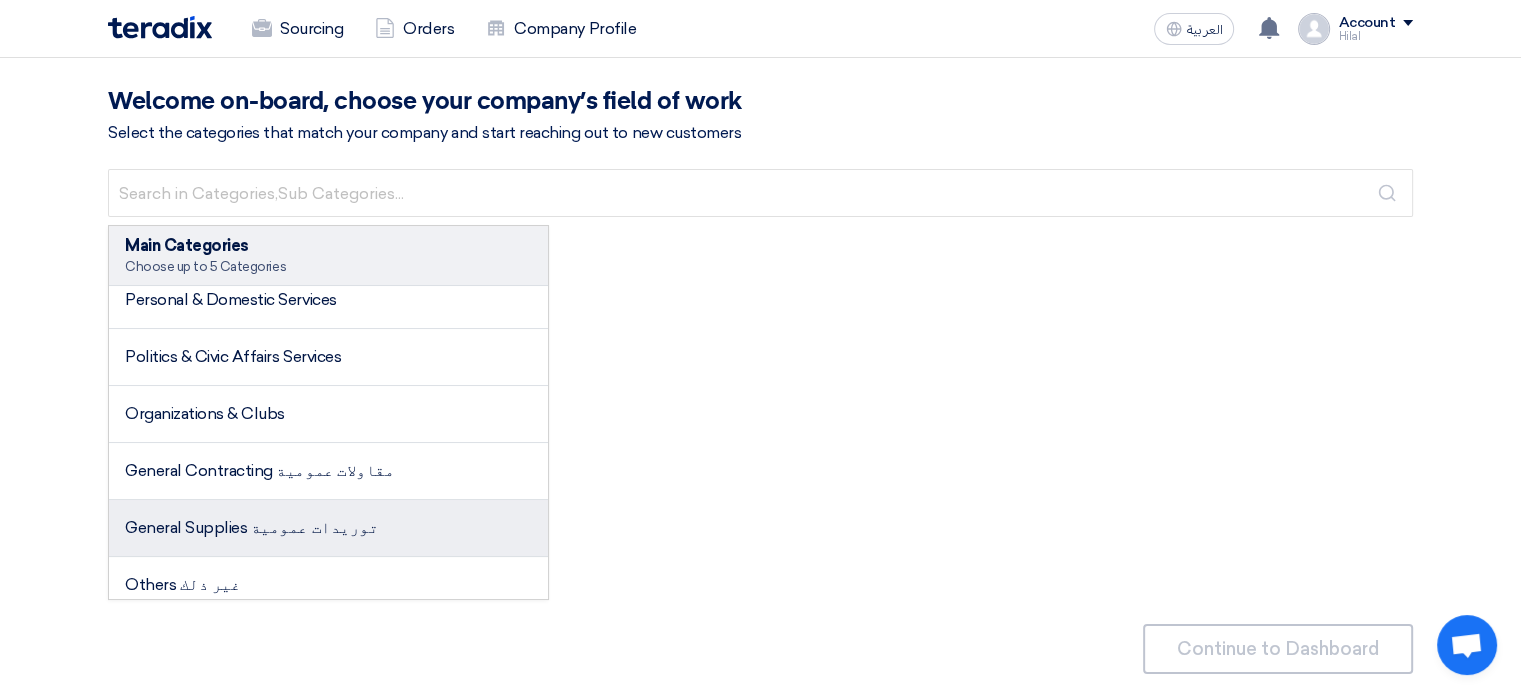 click on "General Supplies توريدات عمومية" 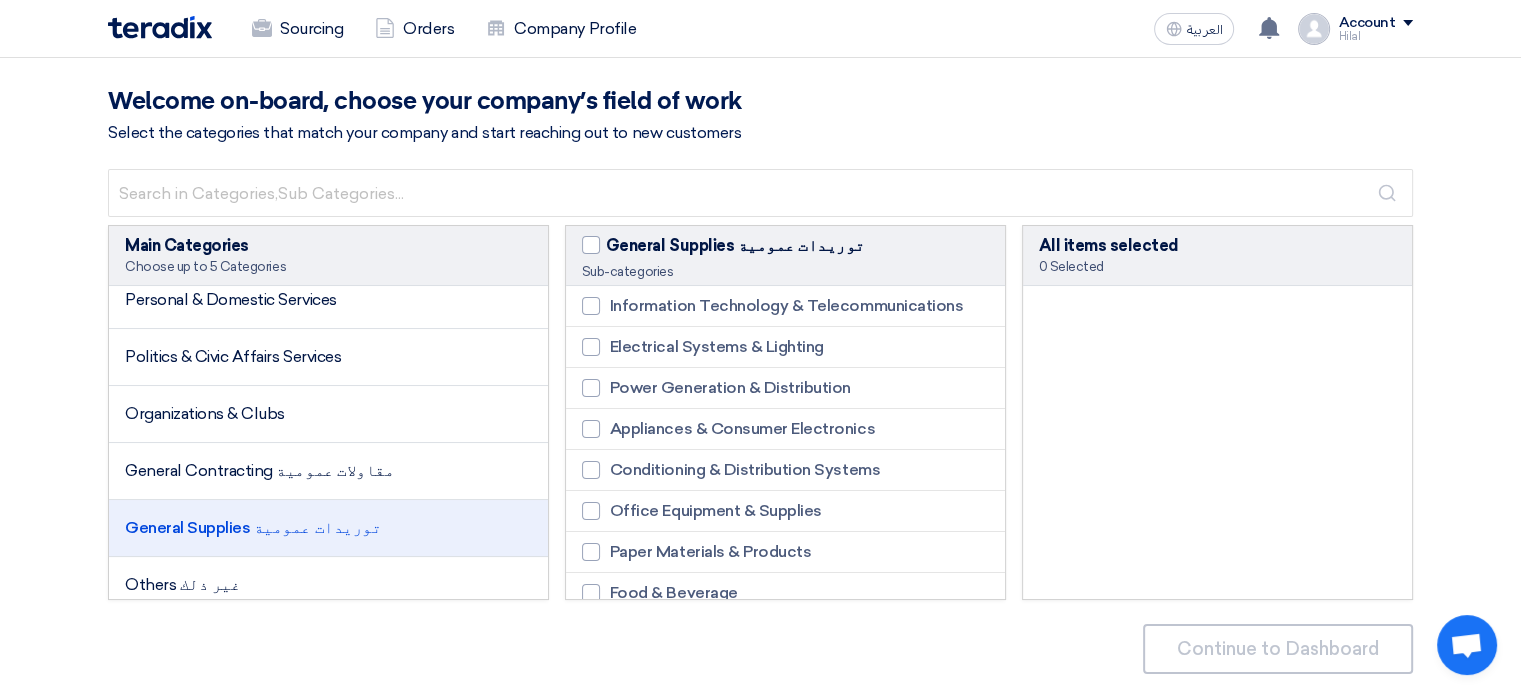 click on "General Supplies توريدات عمومية" 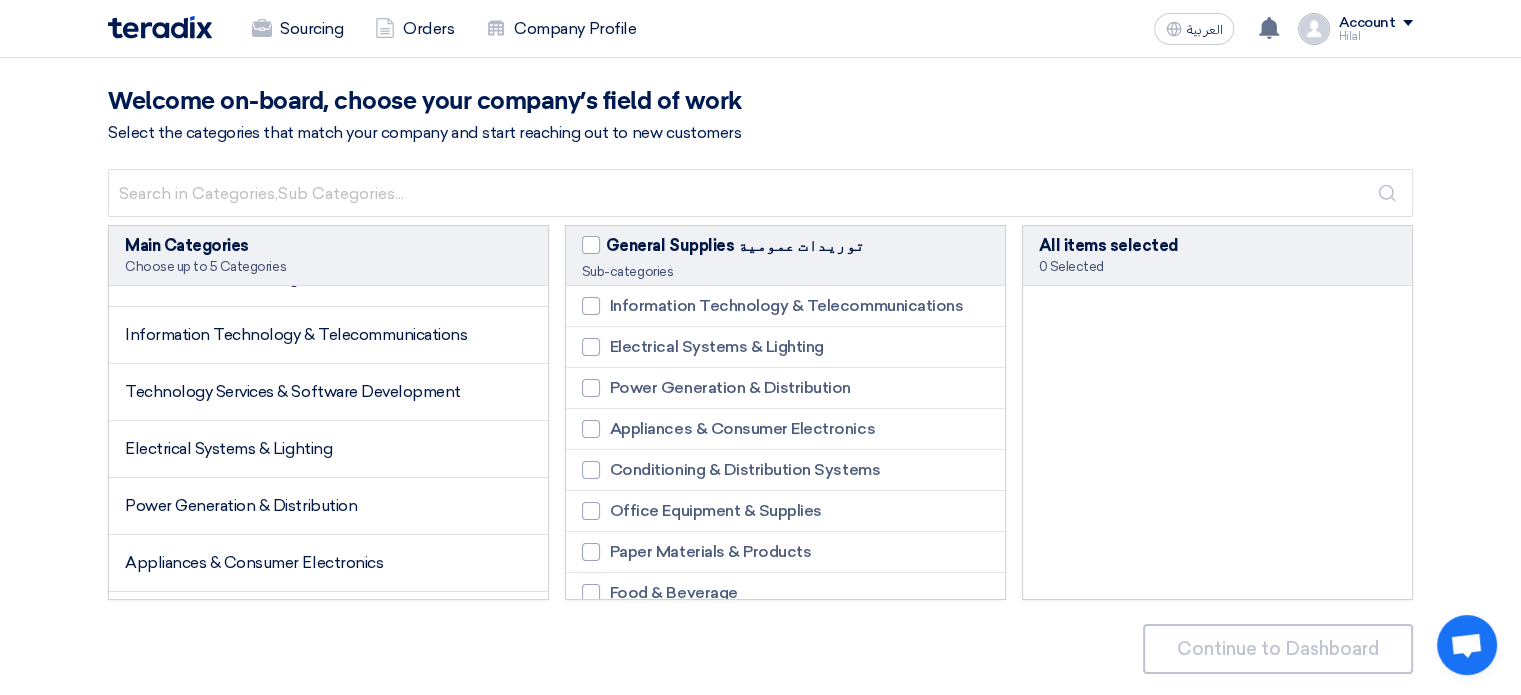 scroll, scrollTop: 0, scrollLeft: 0, axis: both 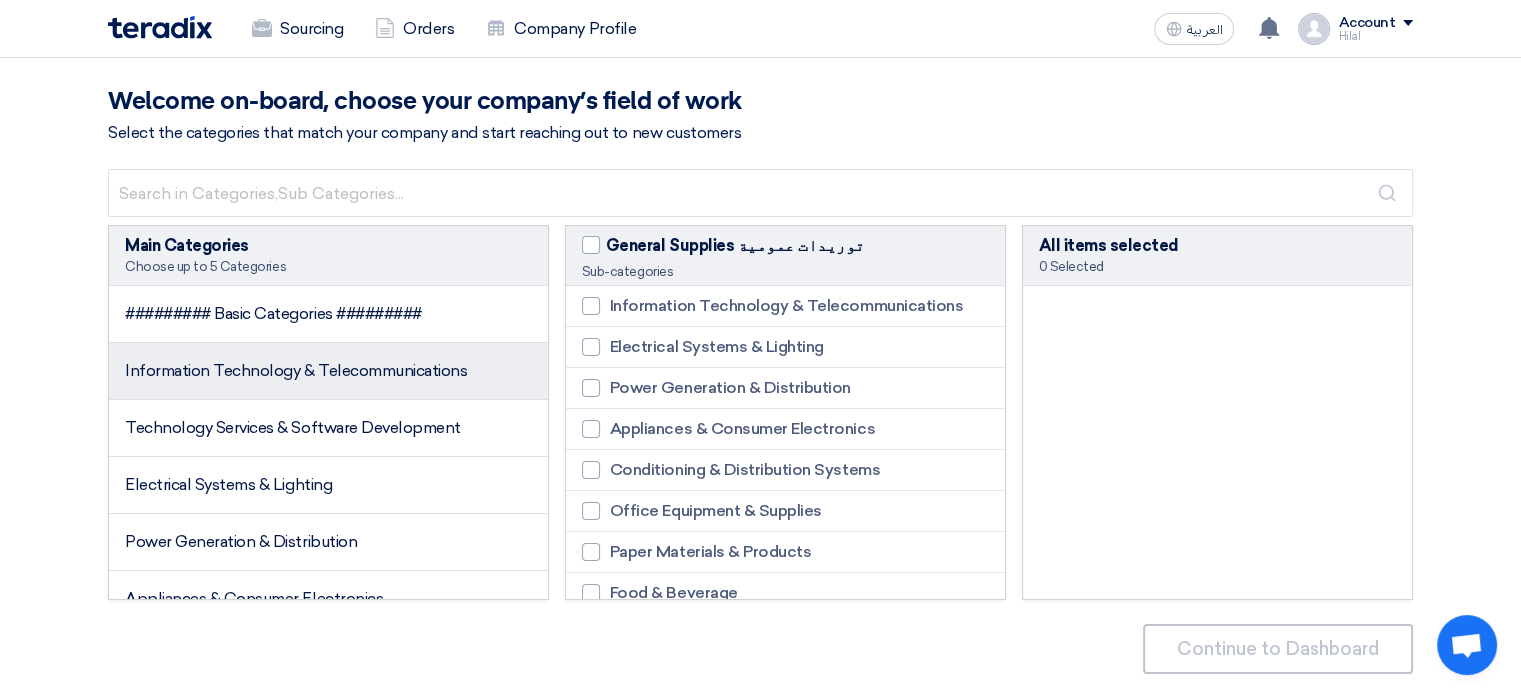 click on "Information Technology & Telecommunications" 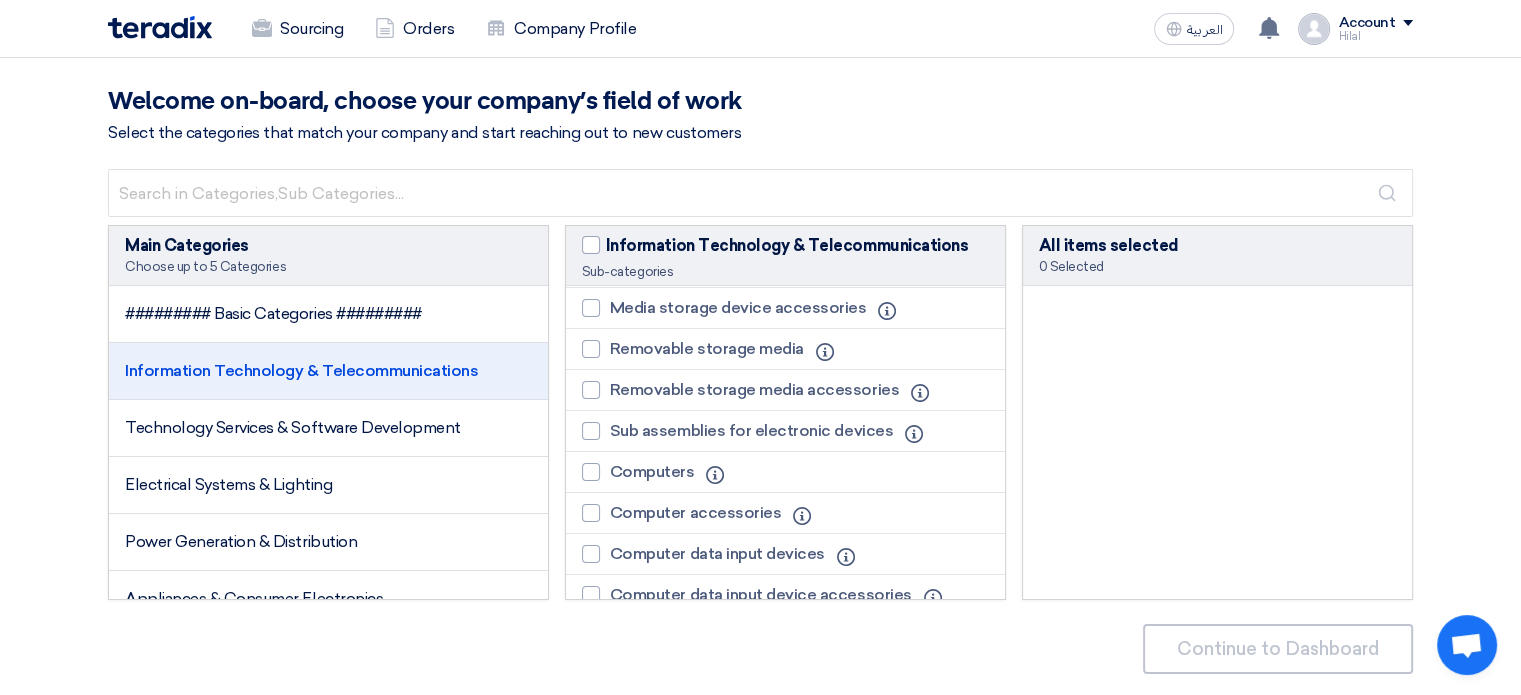 scroll, scrollTop: 332, scrollLeft: 0, axis: vertical 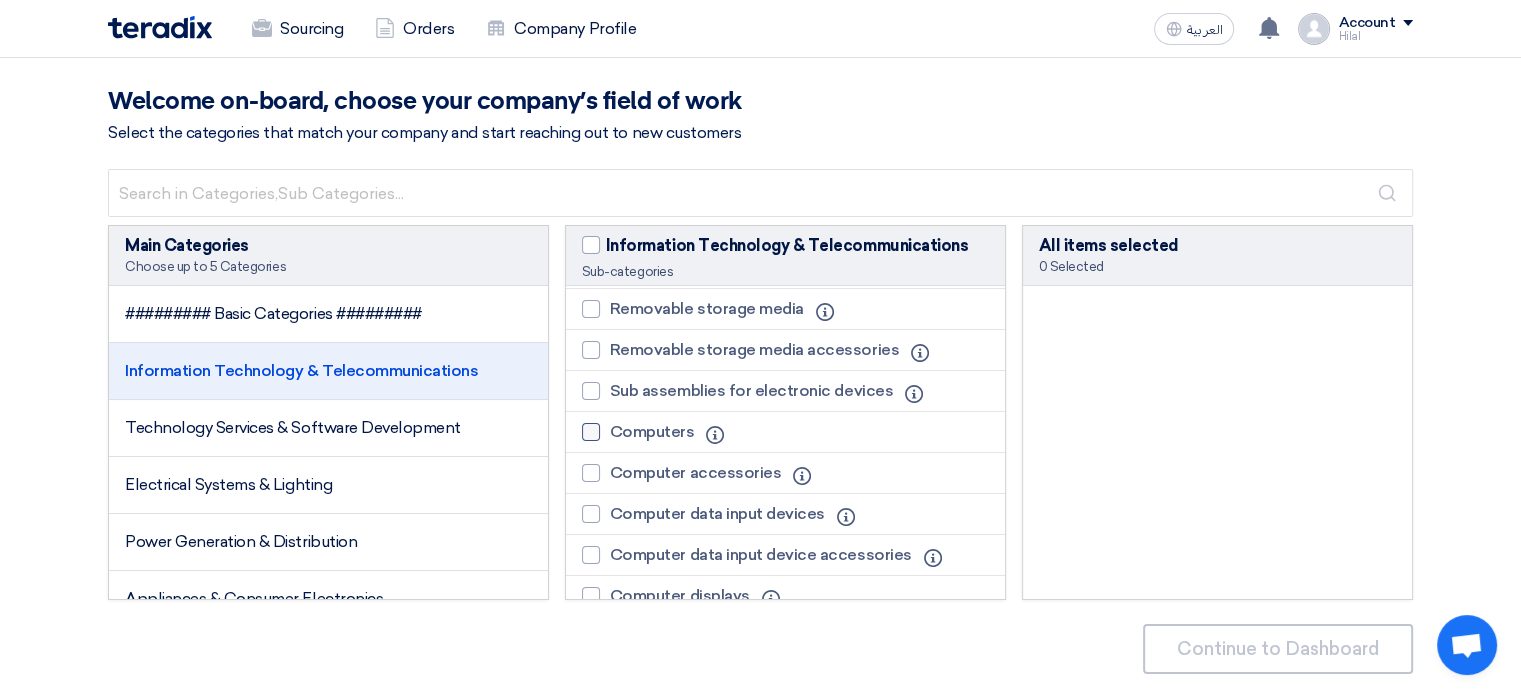click 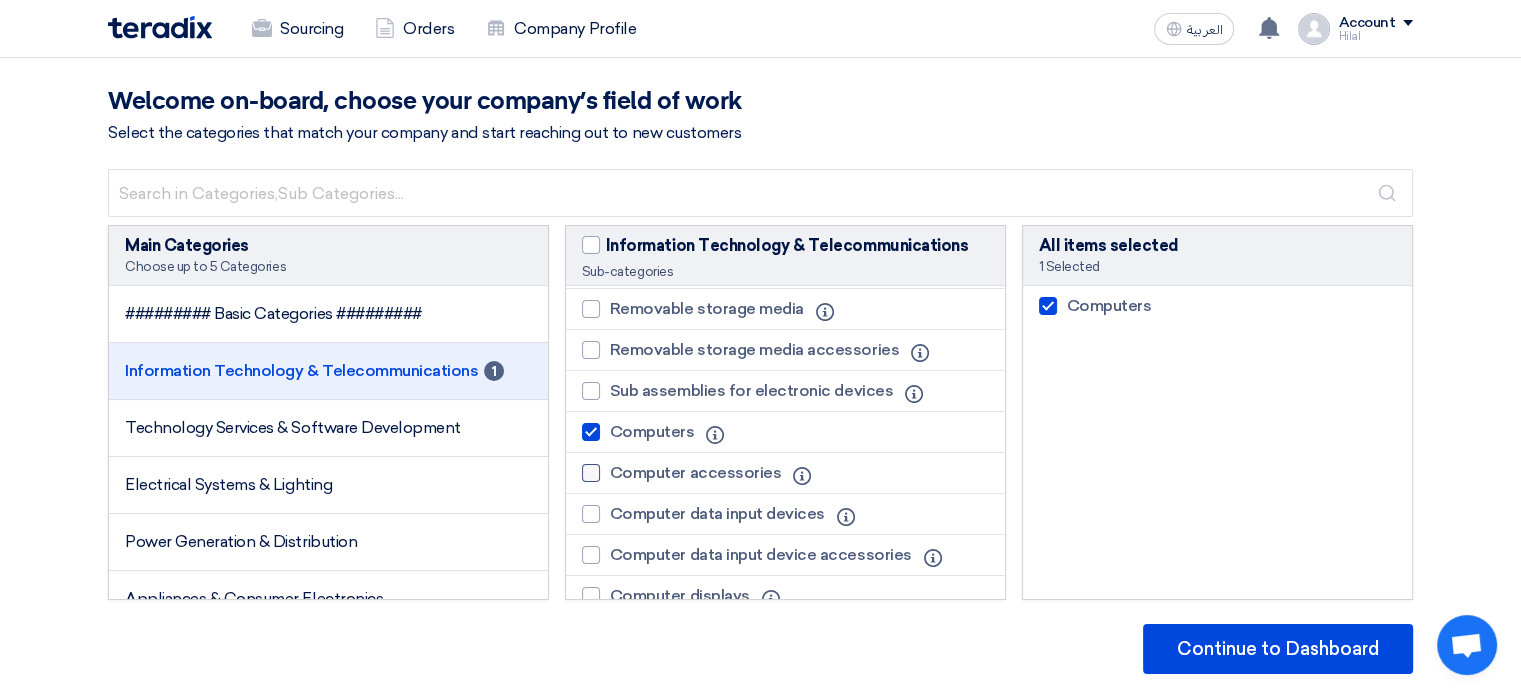 click 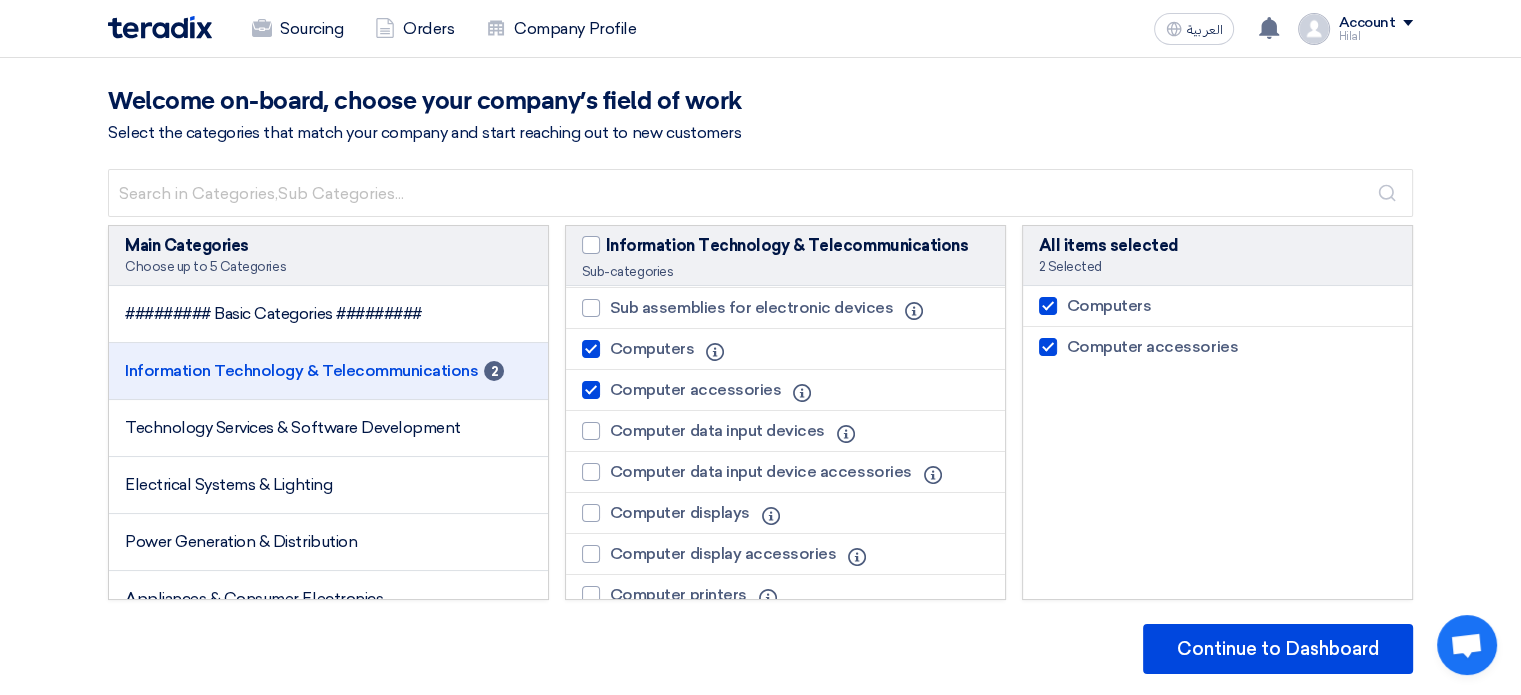 scroll, scrollTop: 416, scrollLeft: 0, axis: vertical 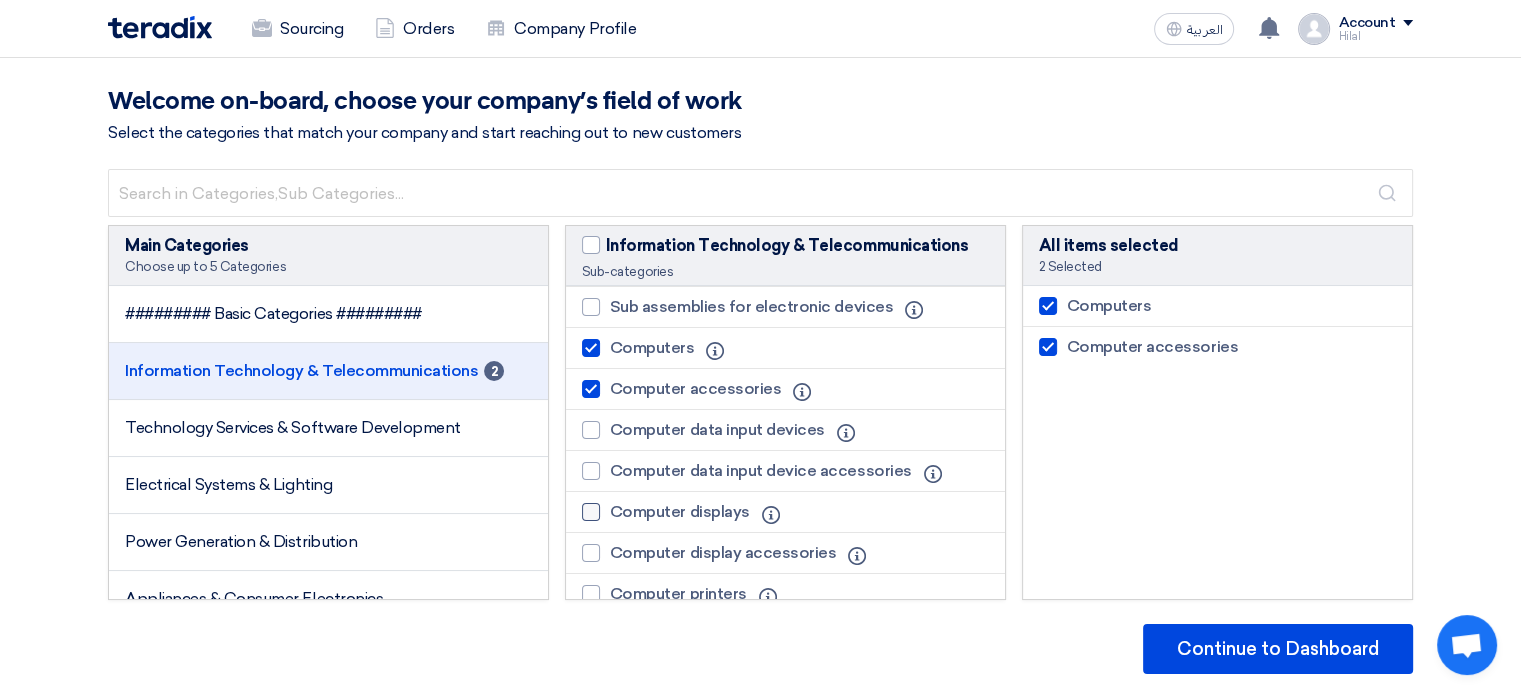 click 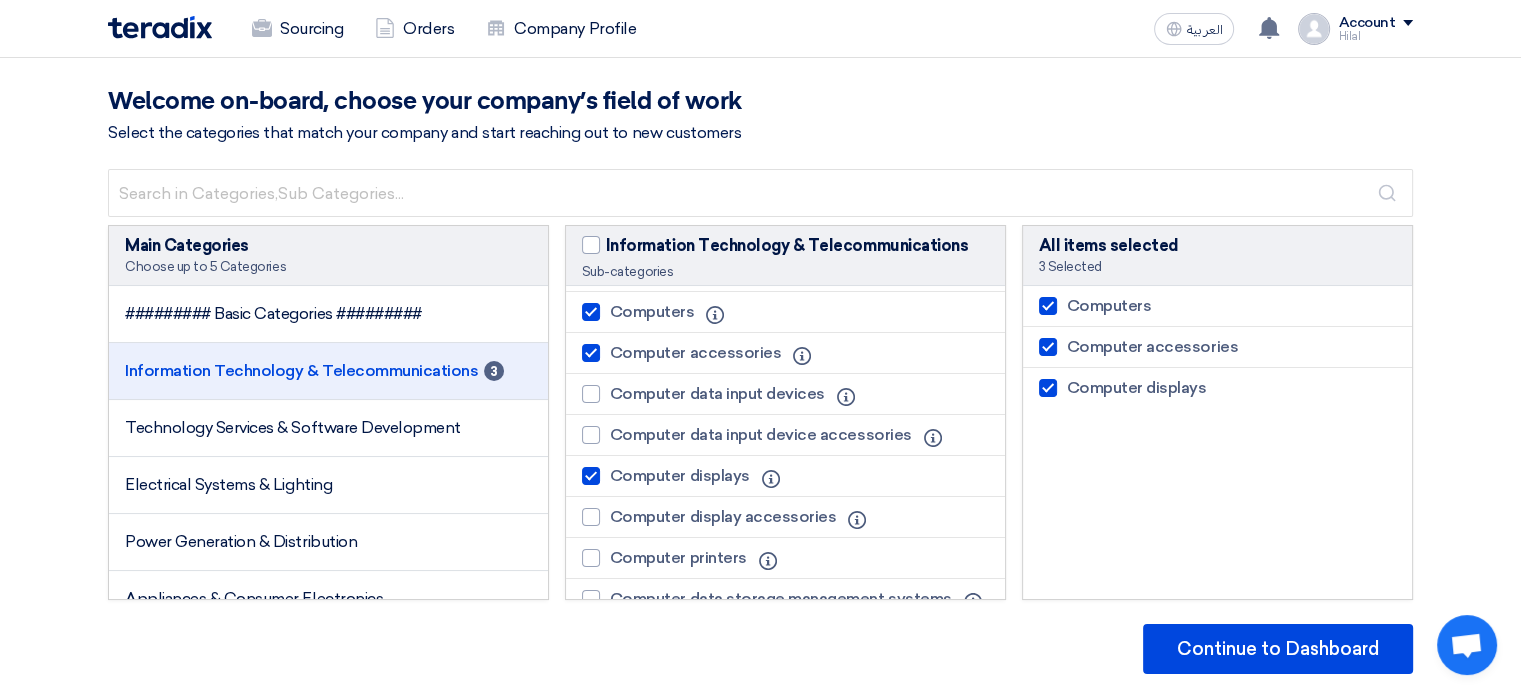click 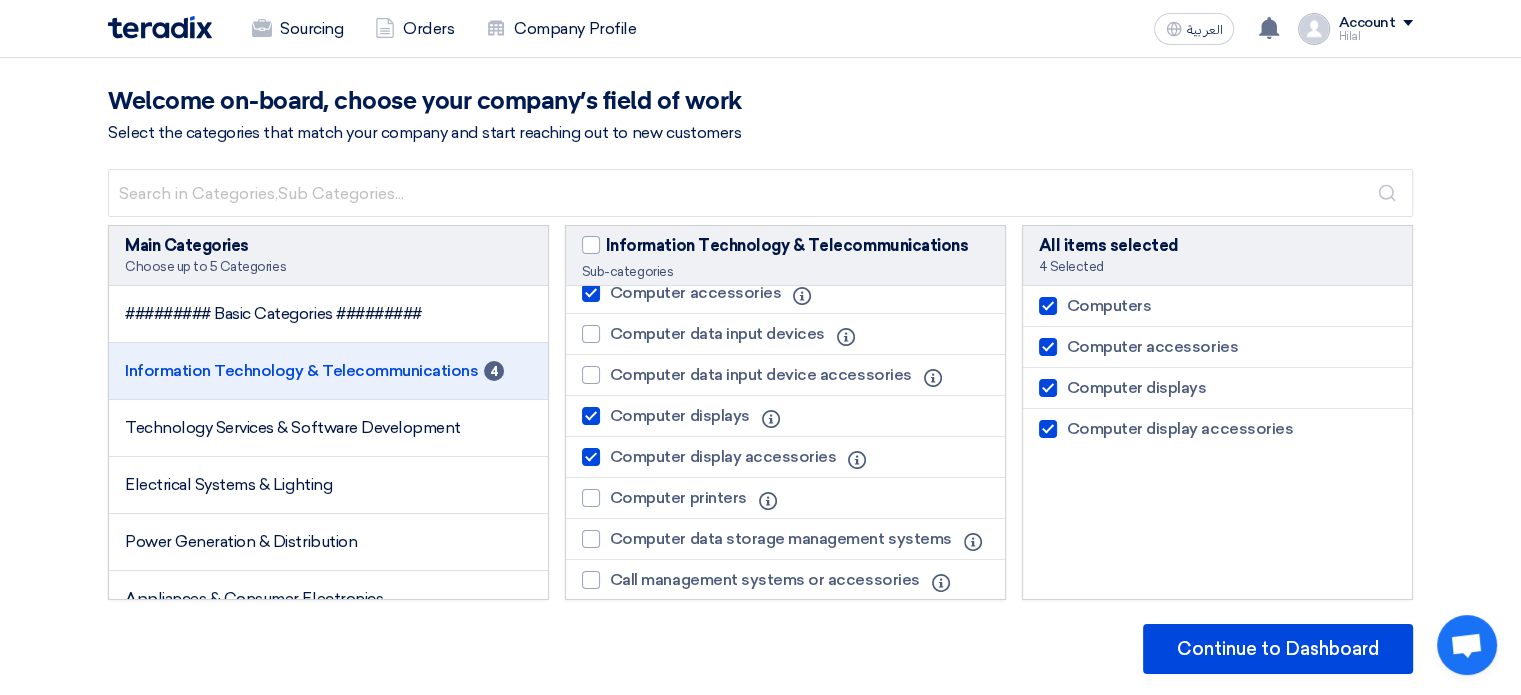 scroll, scrollTop: 516, scrollLeft: 0, axis: vertical 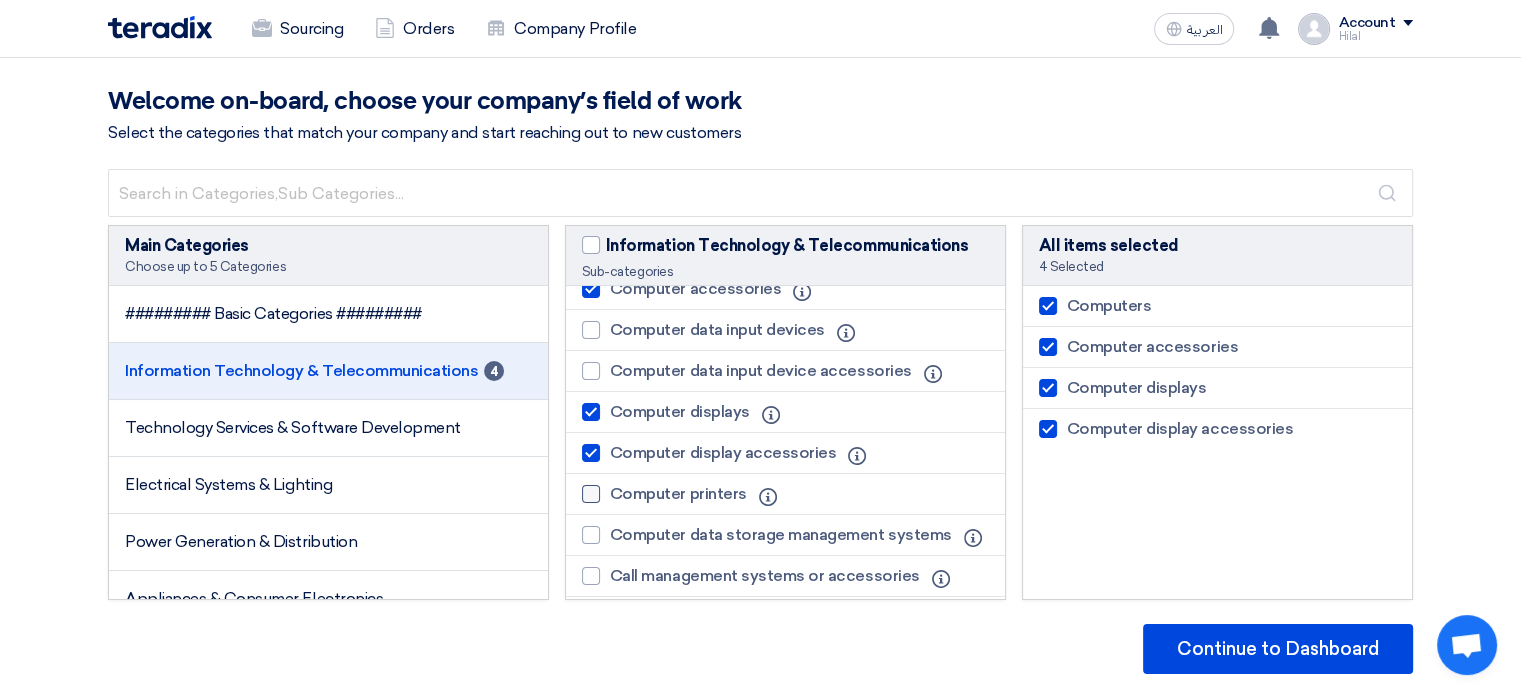 click 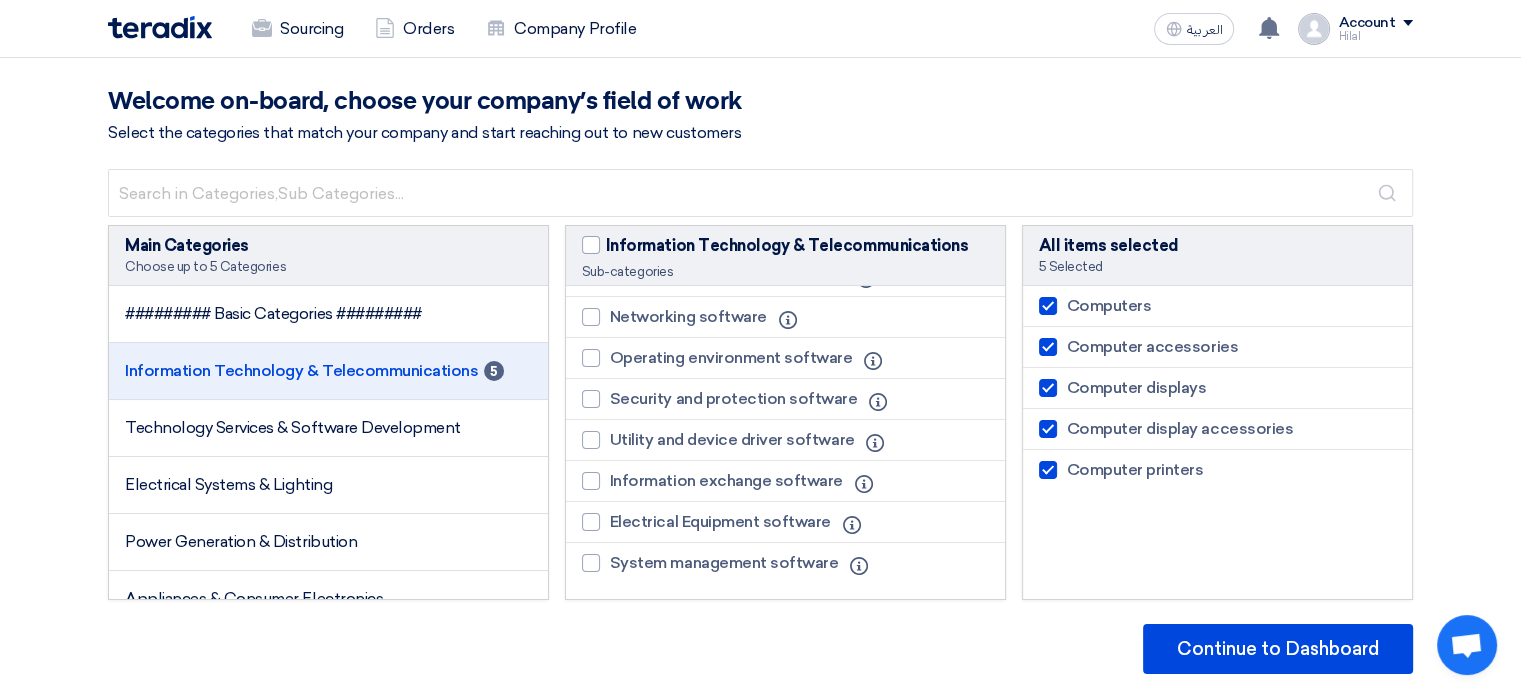scroll, scrollTop: 1868, scrollLeft: 0, axis: vertical 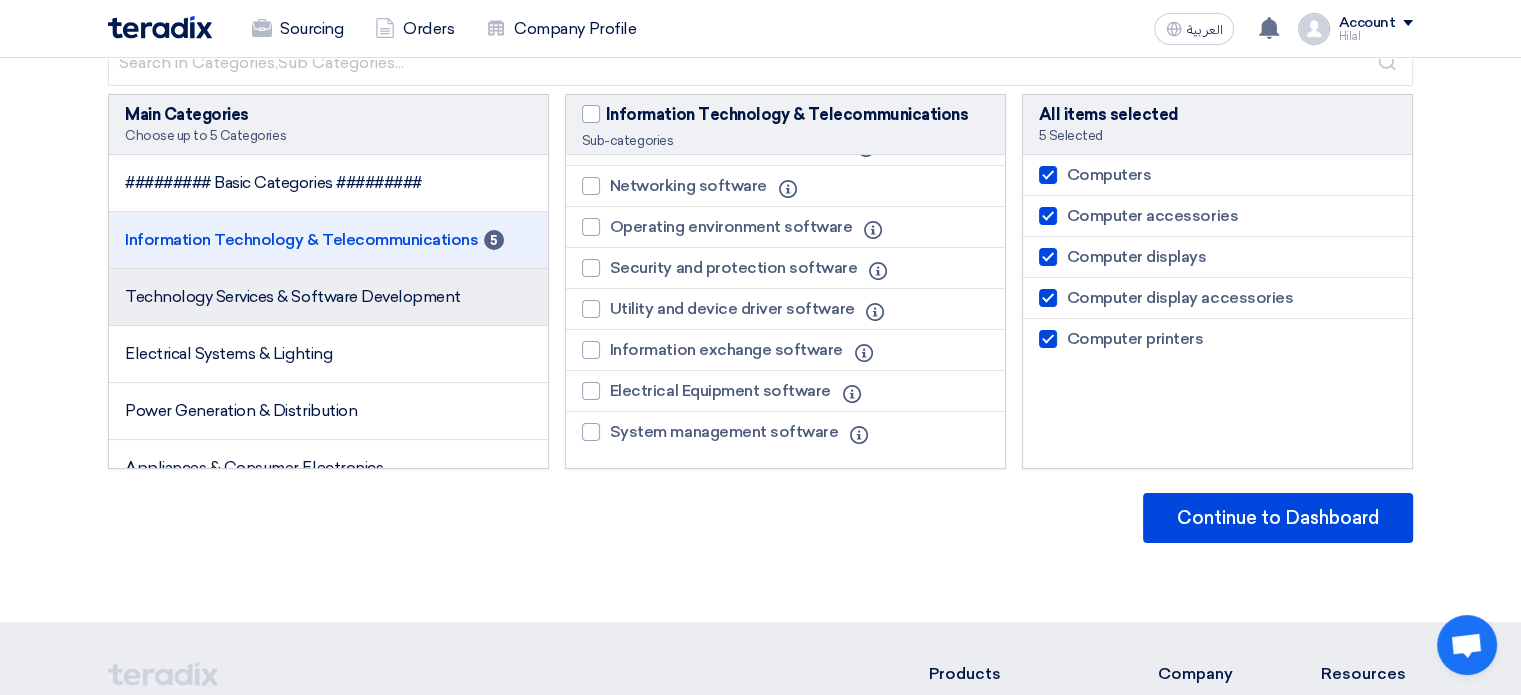 click on "Technology Services & Software Development" 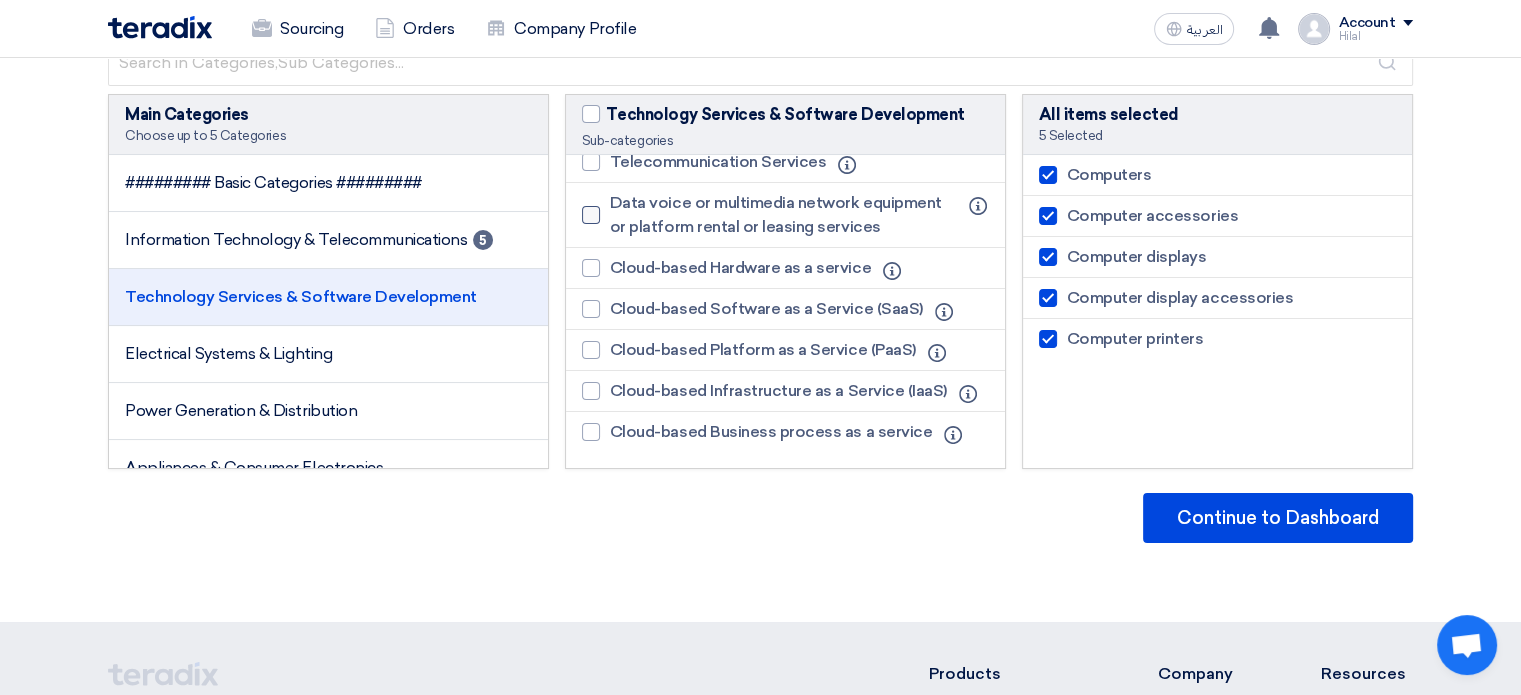 scroll, scrollTop: 0, scrollLeft: 0, axis: both 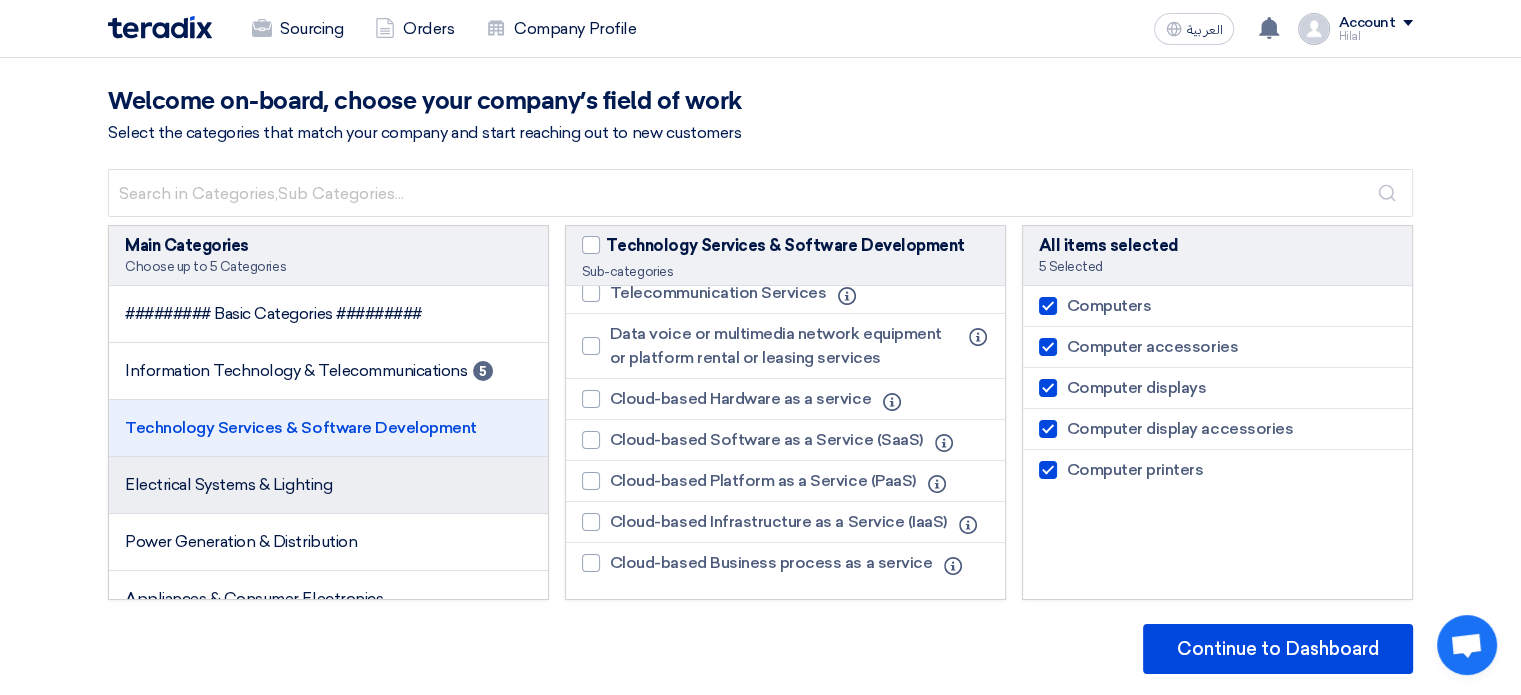 click on "Electrical Systems & Lighting" 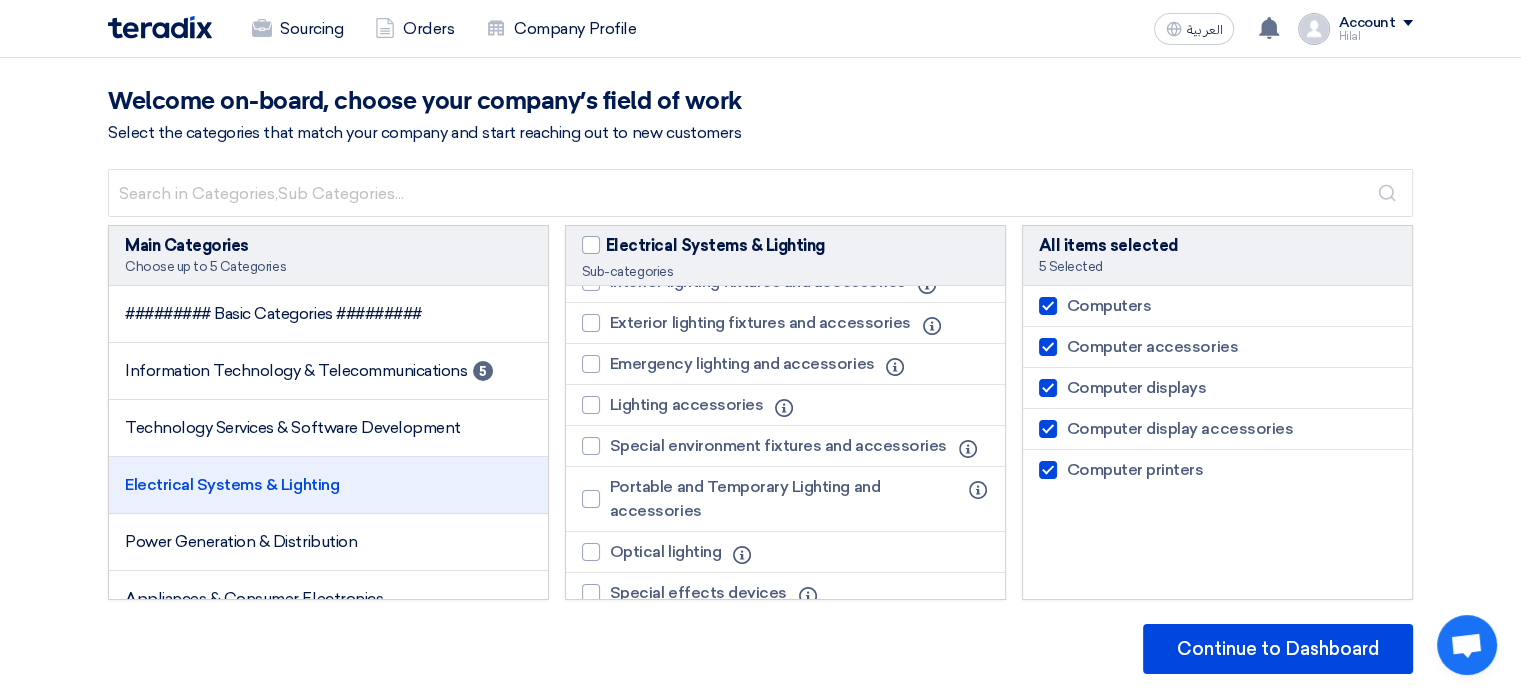 scroll, scrollTop: 0, scrollLeft: 0, axis: both 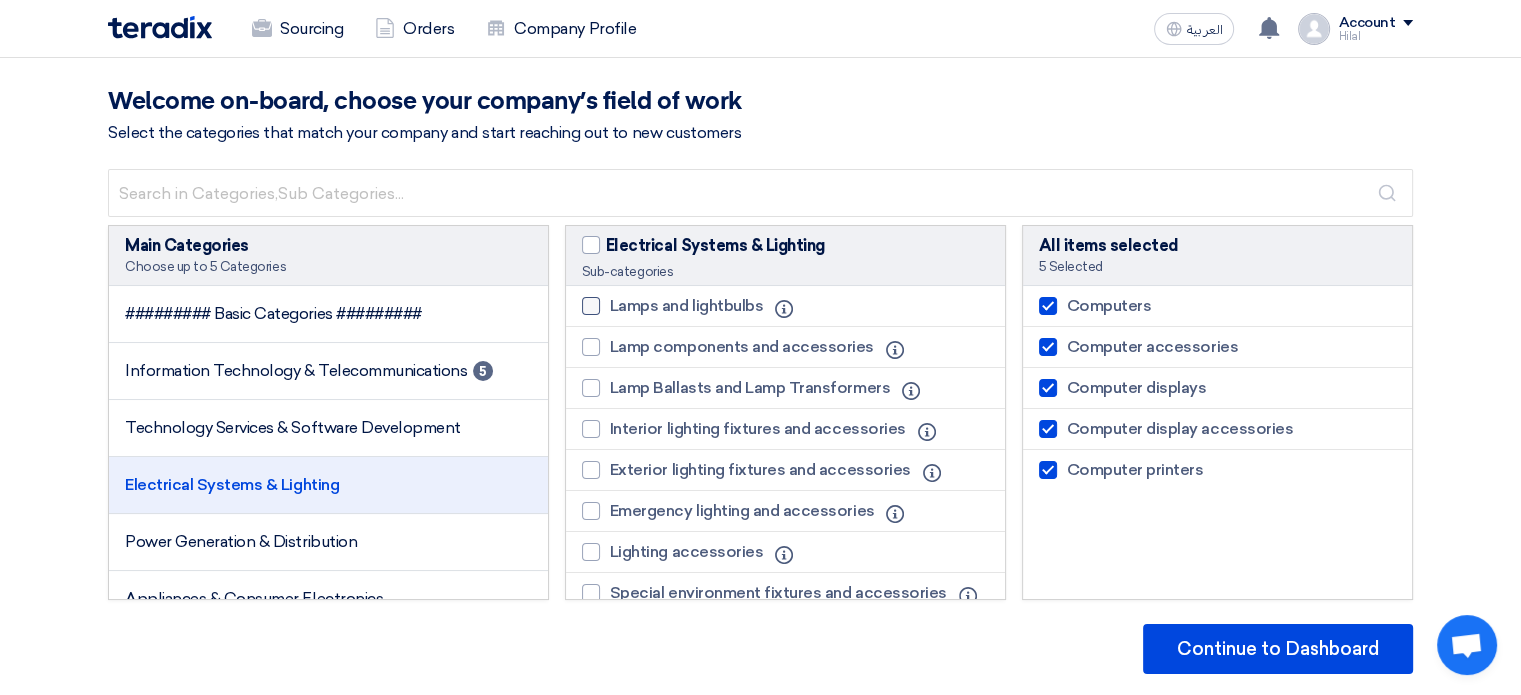 click on "Lamps and lightbulbs" 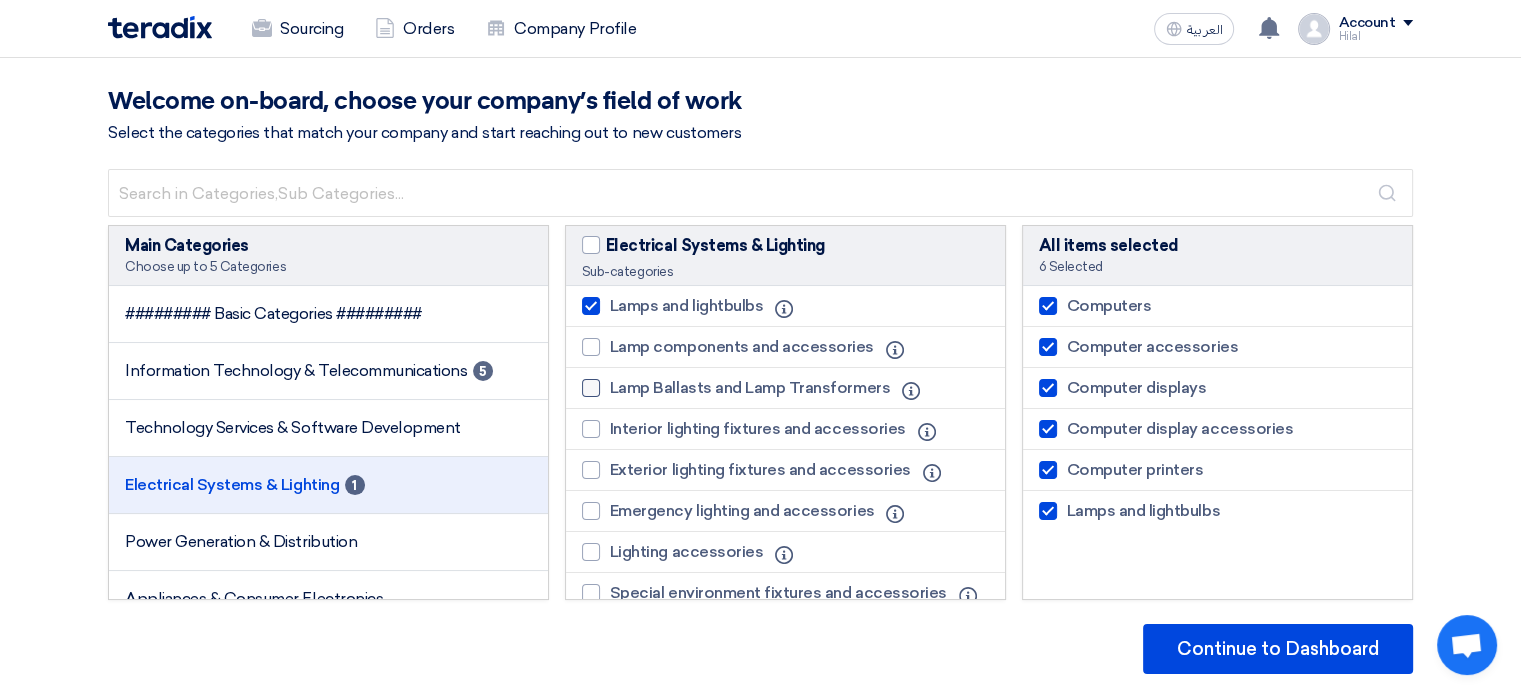 click on "Lamp Ballasts and Lamp Transformers" 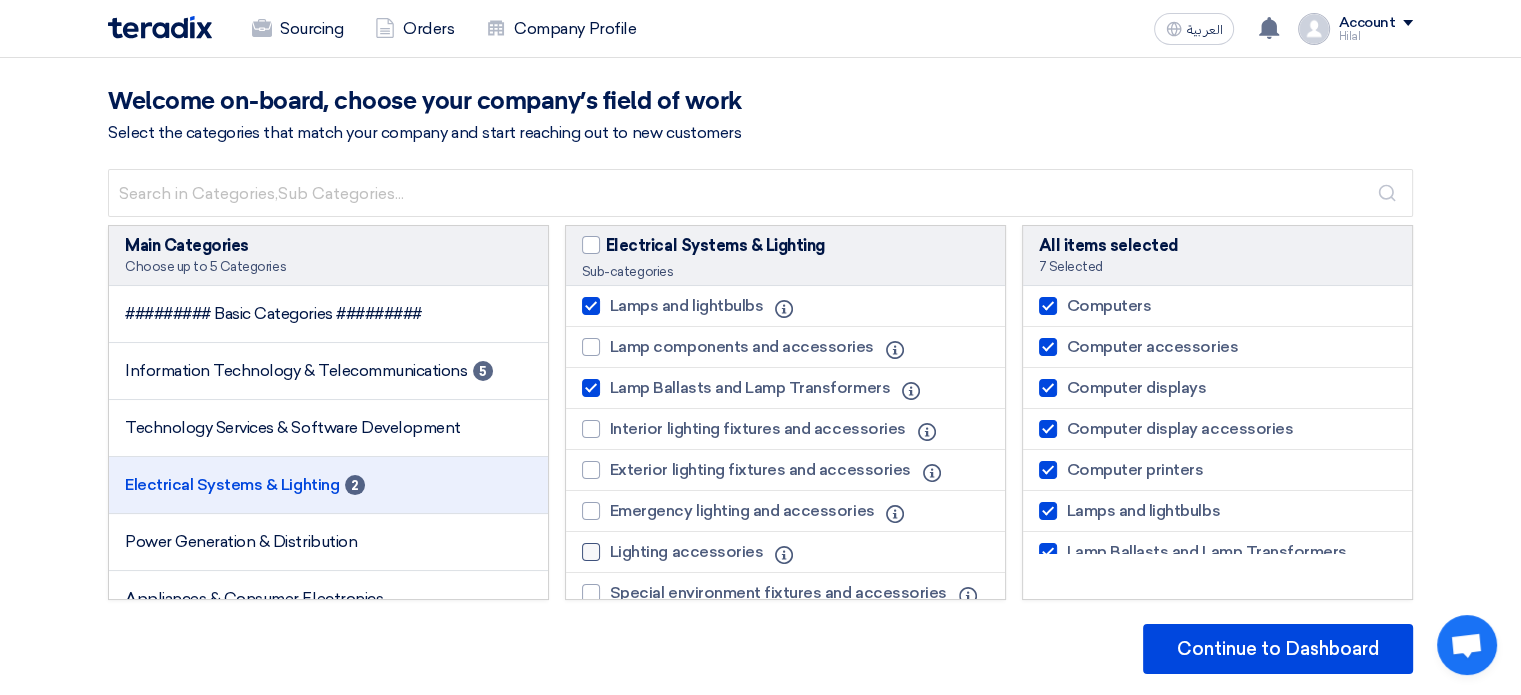 click on "Lighting accessories" 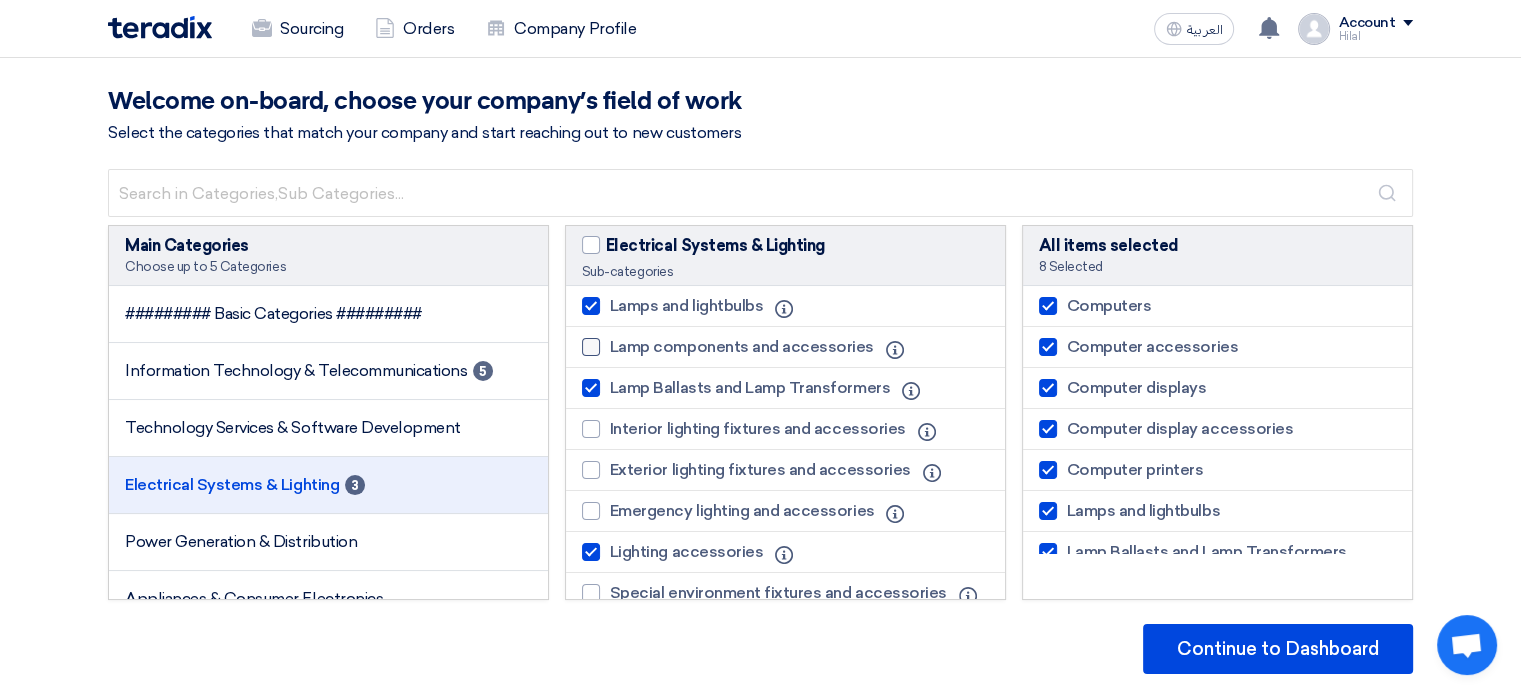 click on "Lamp components and accessories" 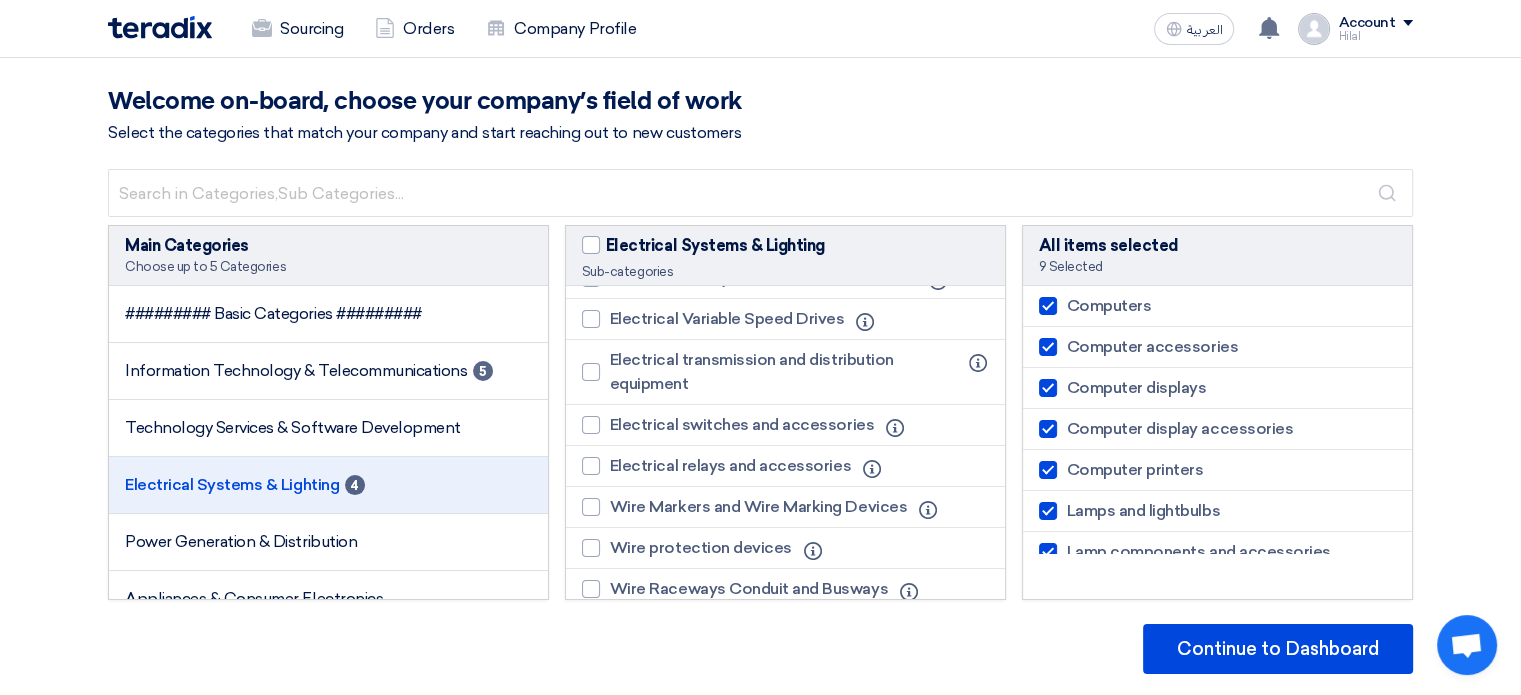 scroll, scrollTop: 1086, scrollLeft: 0, axis: vertical 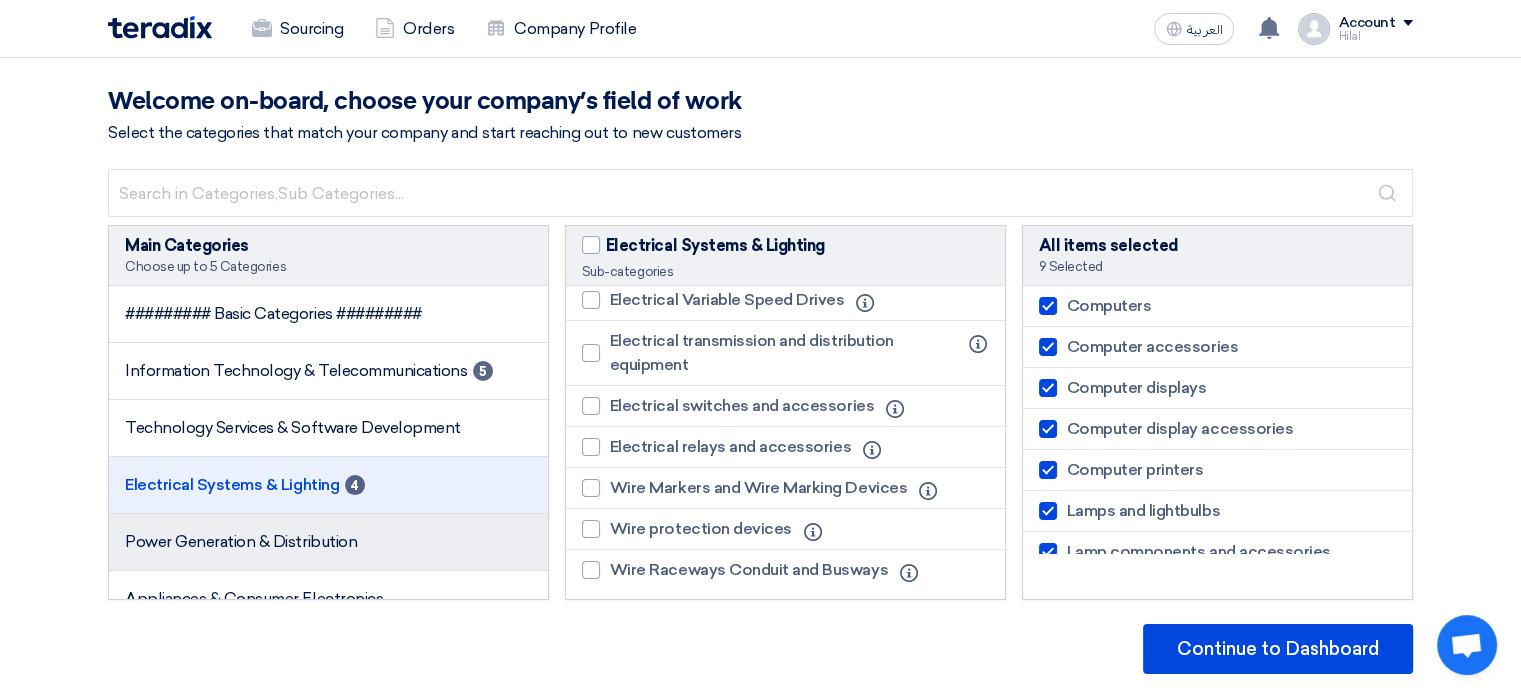 click on "Power Generation & Distribution" 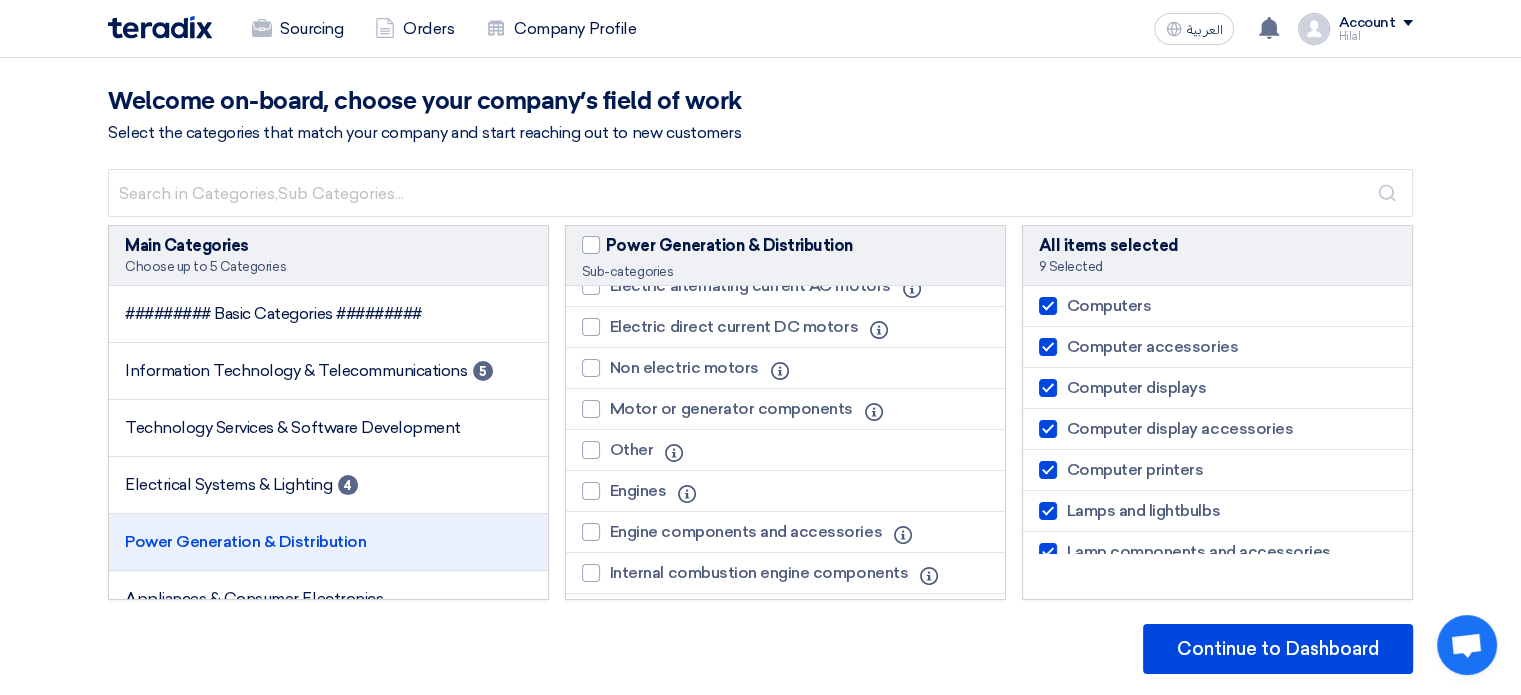 scroll, scrollTop: 0, scrollLeft: 0, axis: both 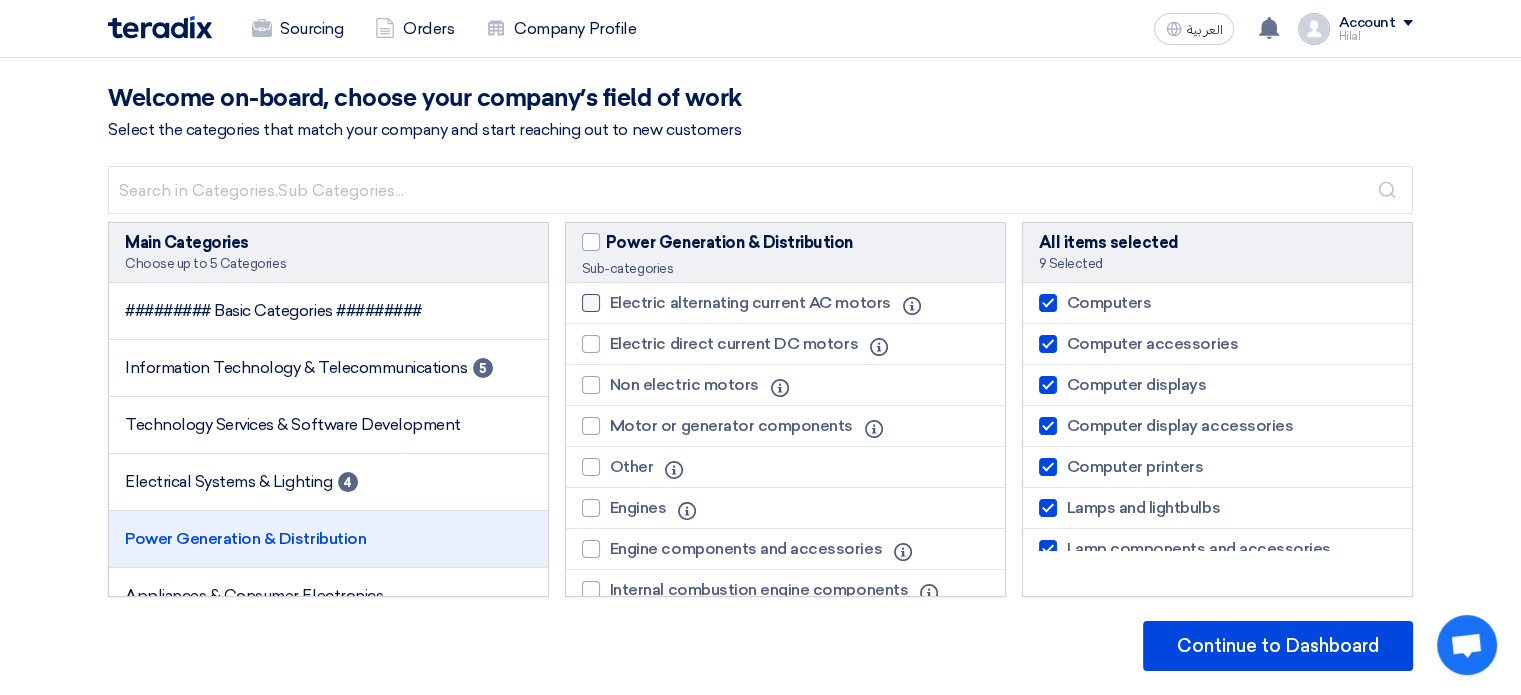 click on "Electric alternating current AC motors" 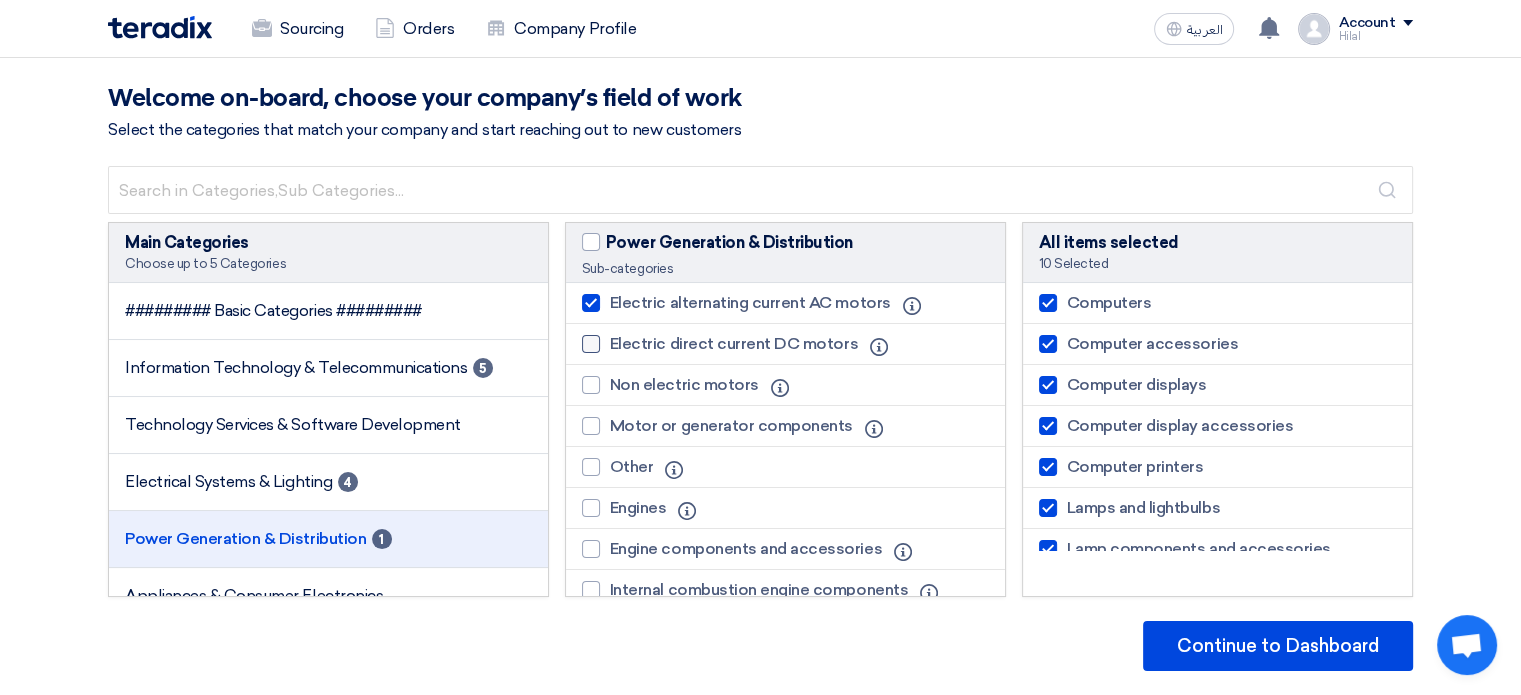 click on "Electric direct current DC motors" 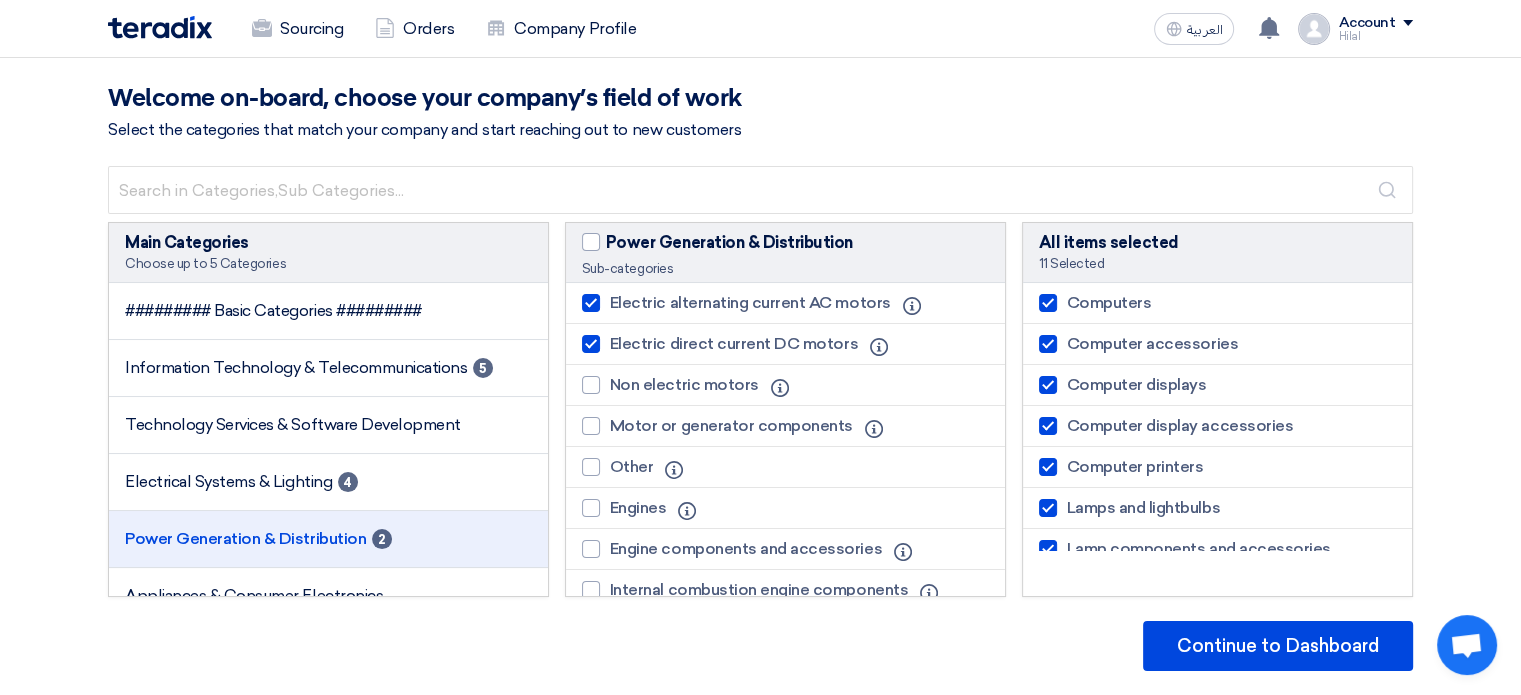 click on "Welcome on-board, choose your company’s field of work
Select the categories that match your company and start reaching out to new customers
Main Categories
Choose up to 5 Categories
######### Basic Categories #########
Information Technology & Telecommunications
5
Technology Services & Software Development
Electrical Systems & Lighting
4
Power Generation & Distribution
2
Appliances & Consumer Electronics" 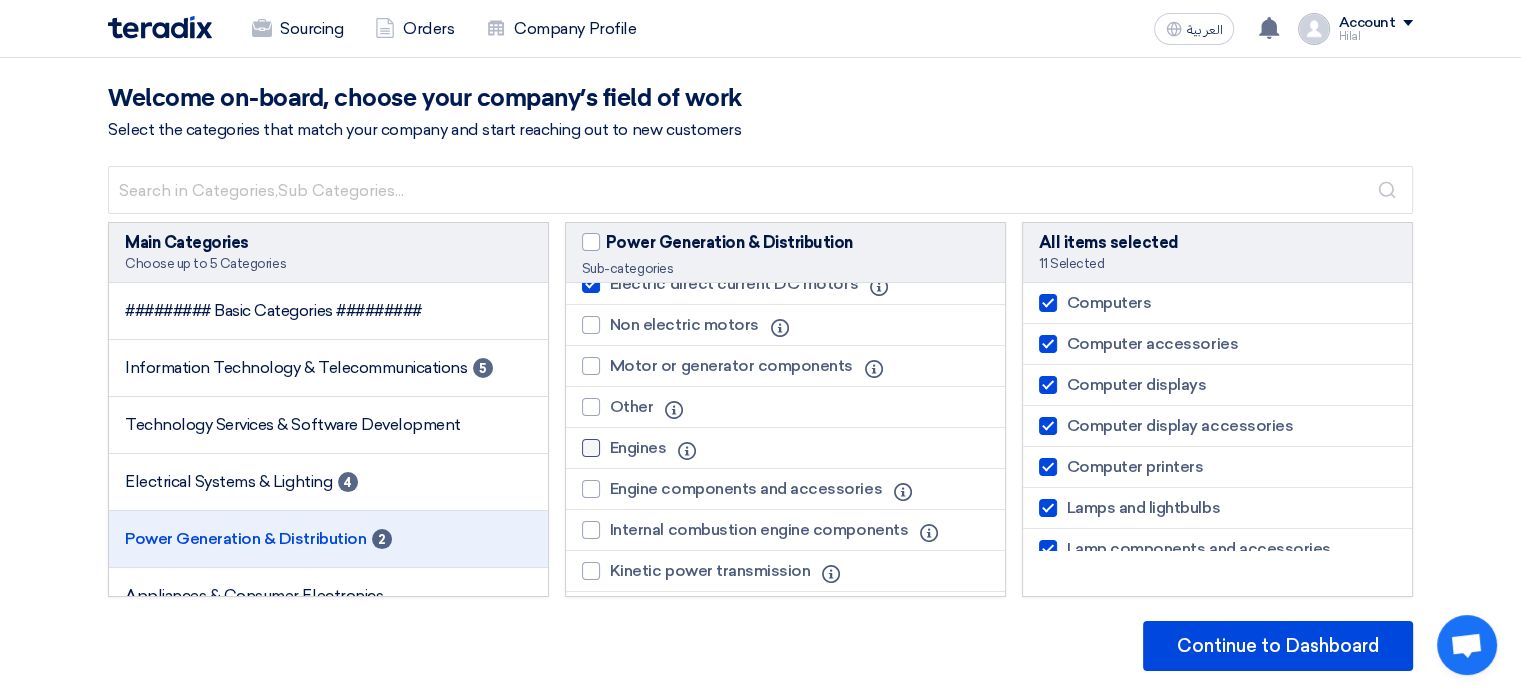 scroll, scrollTop: 68, scrollLeft: 0, axis: vertical 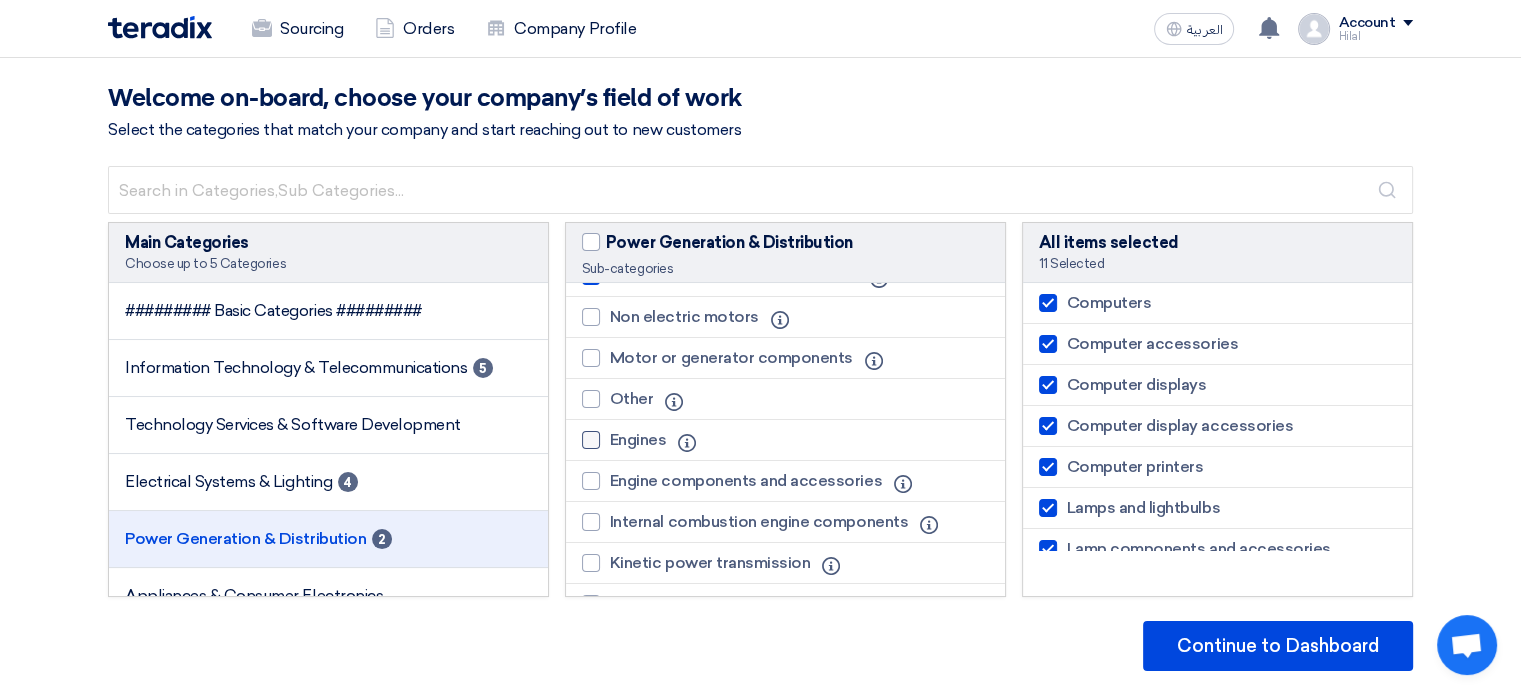 click on "Engines" 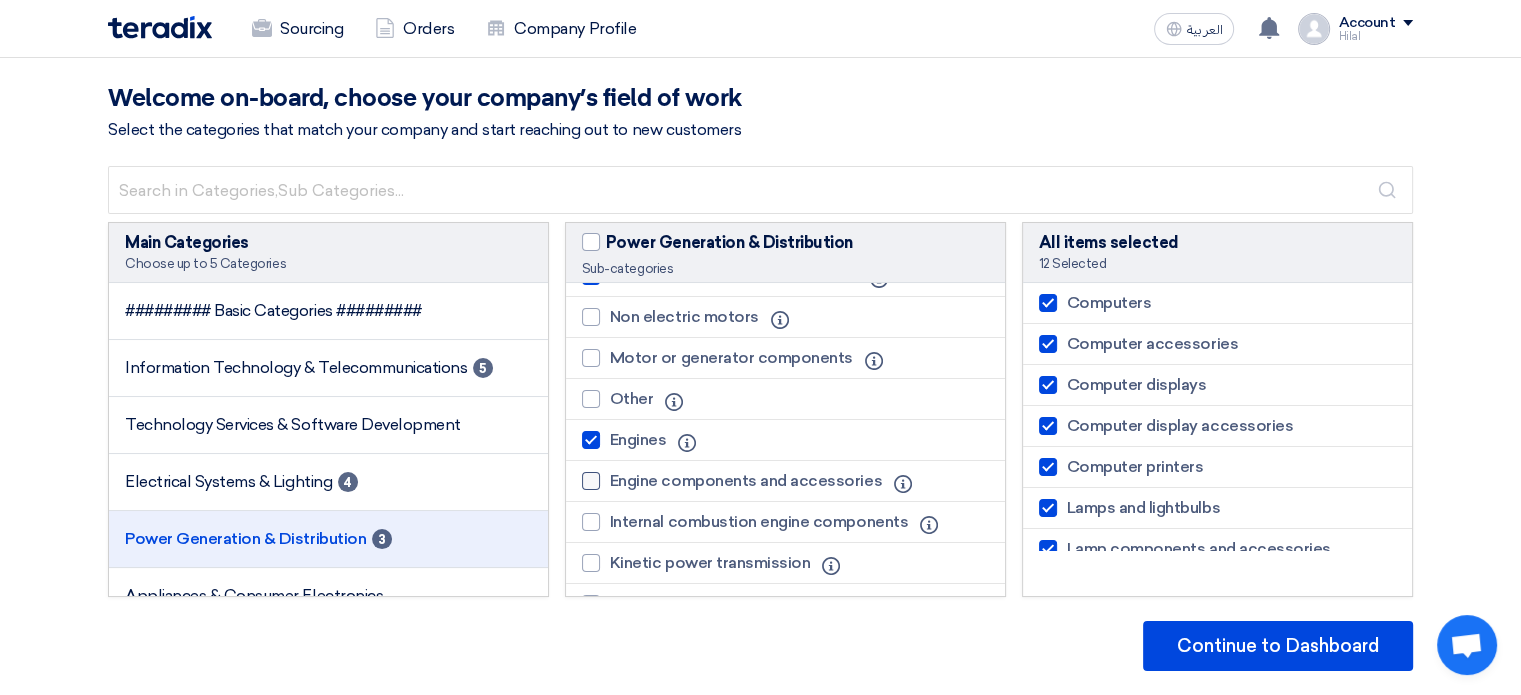 click on "Engine components and accessories" 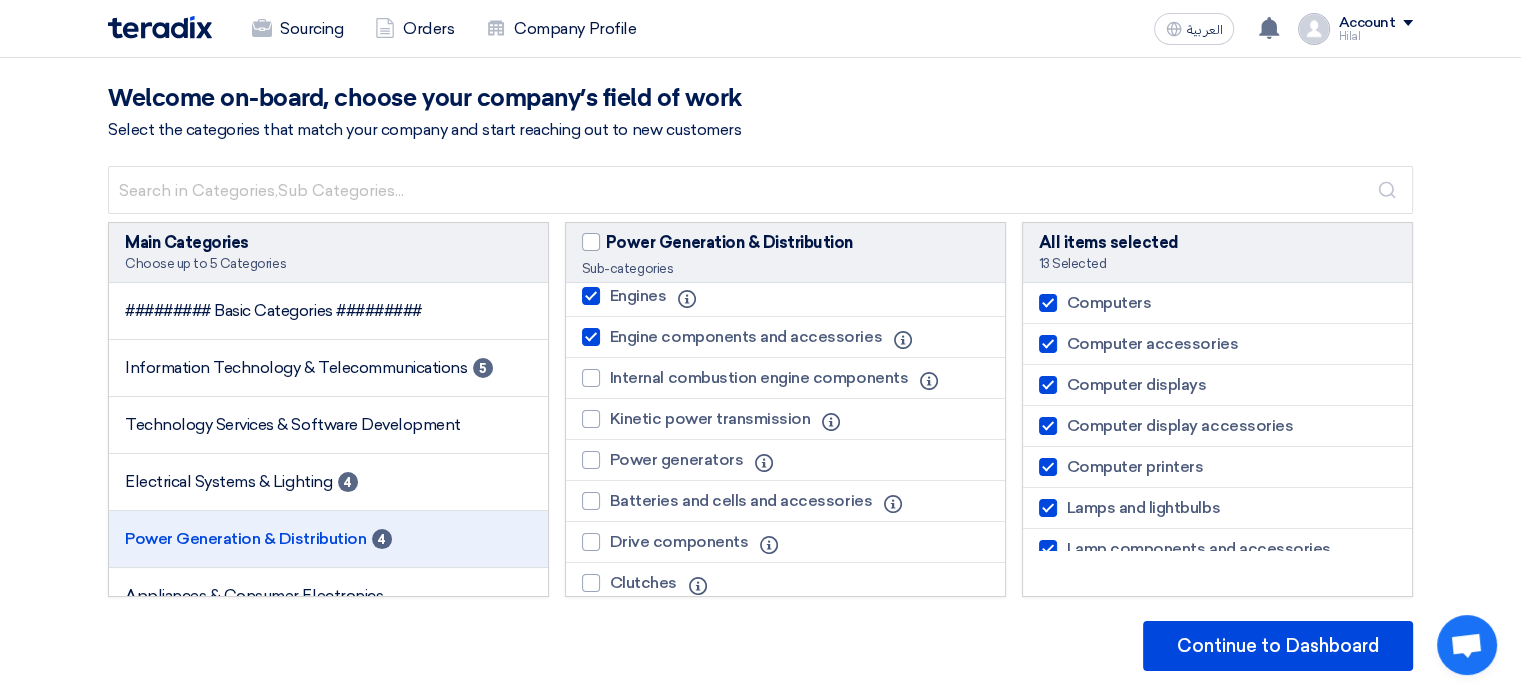 scroll, scrollTop: 222, scrollLeft: 0, axis: vertical 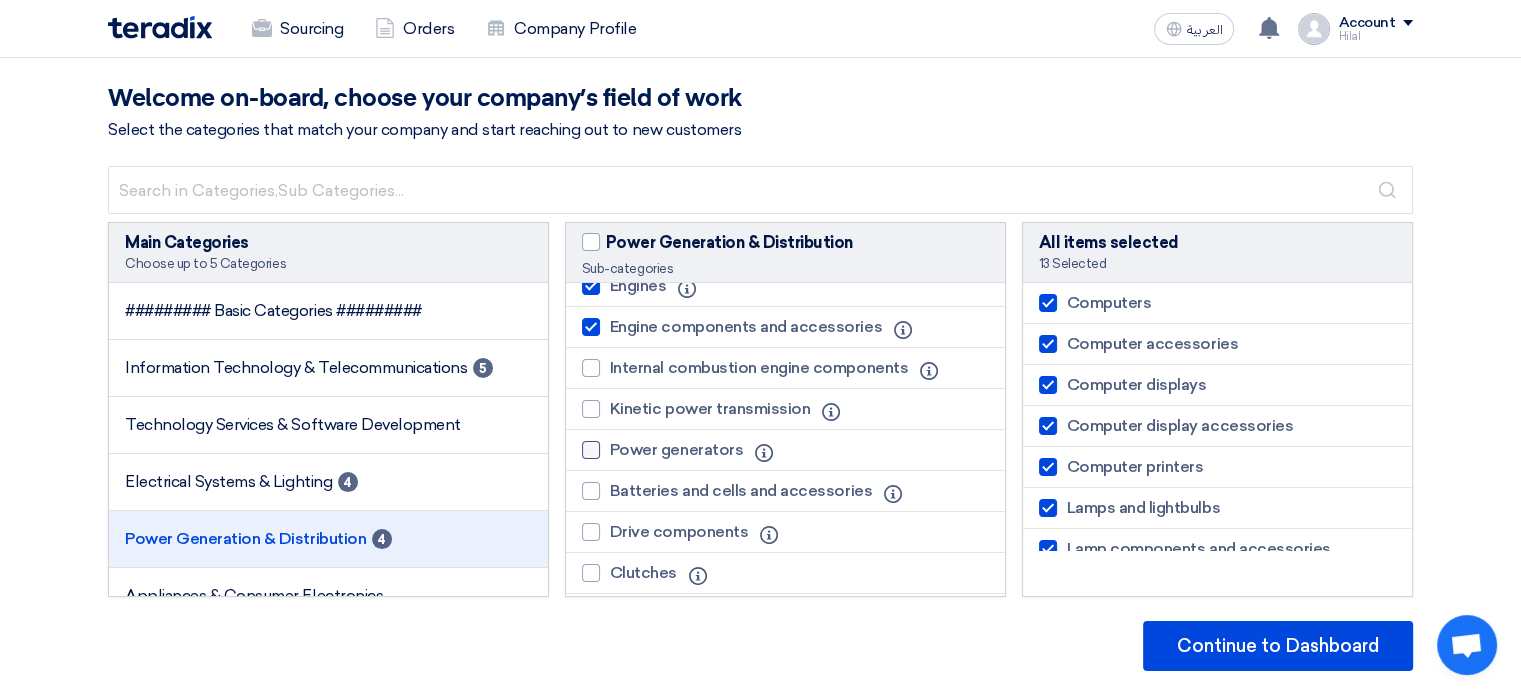 click on "Power generators" 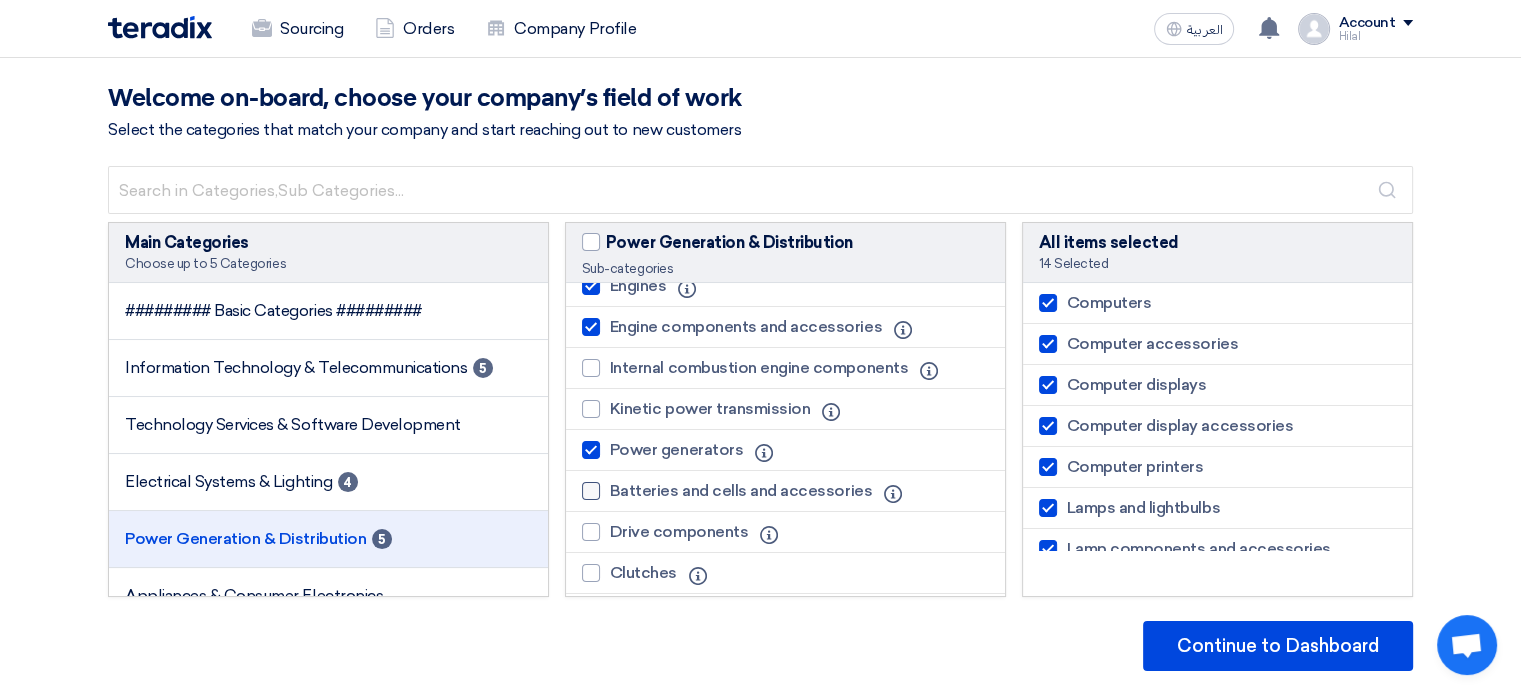 click on "Batteries and cells and accessories" 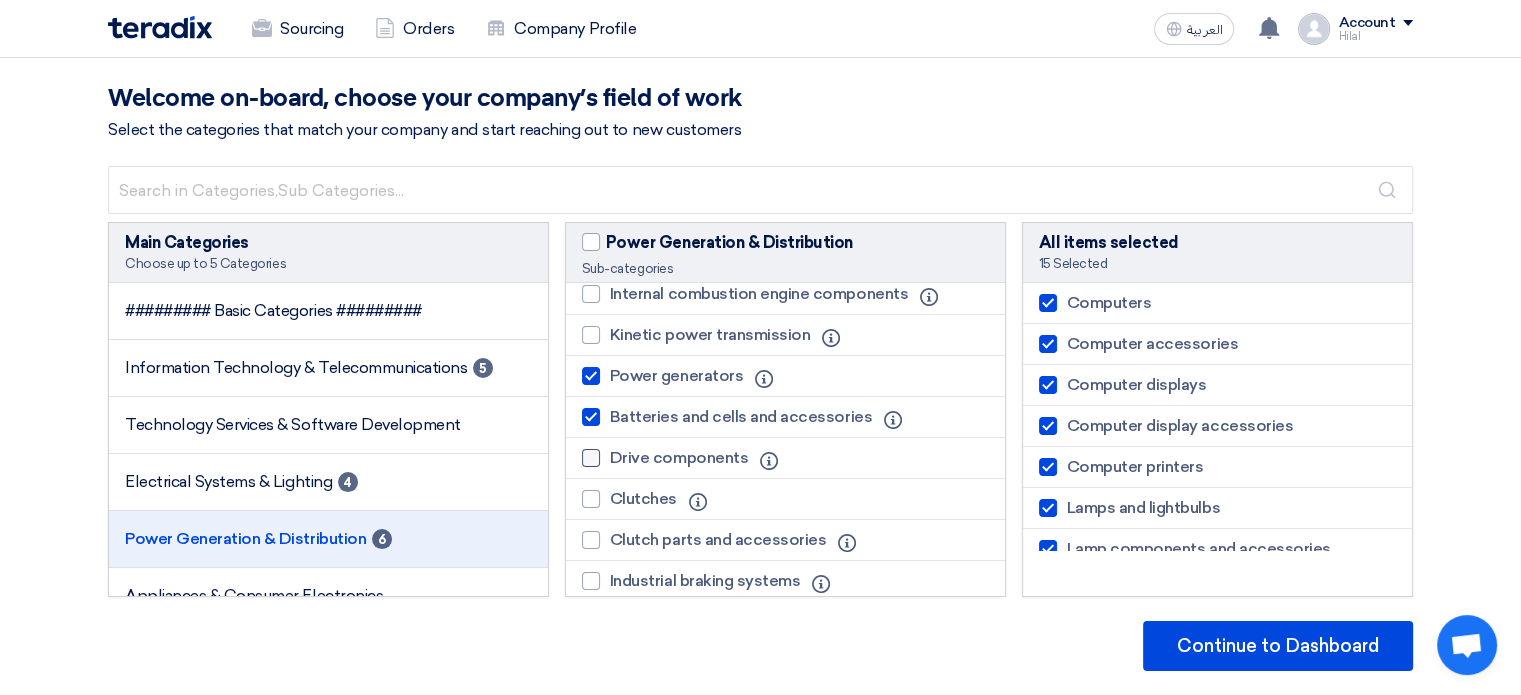 scroll, scrollTop: 332, scrollLeft: 0, axis: vertical 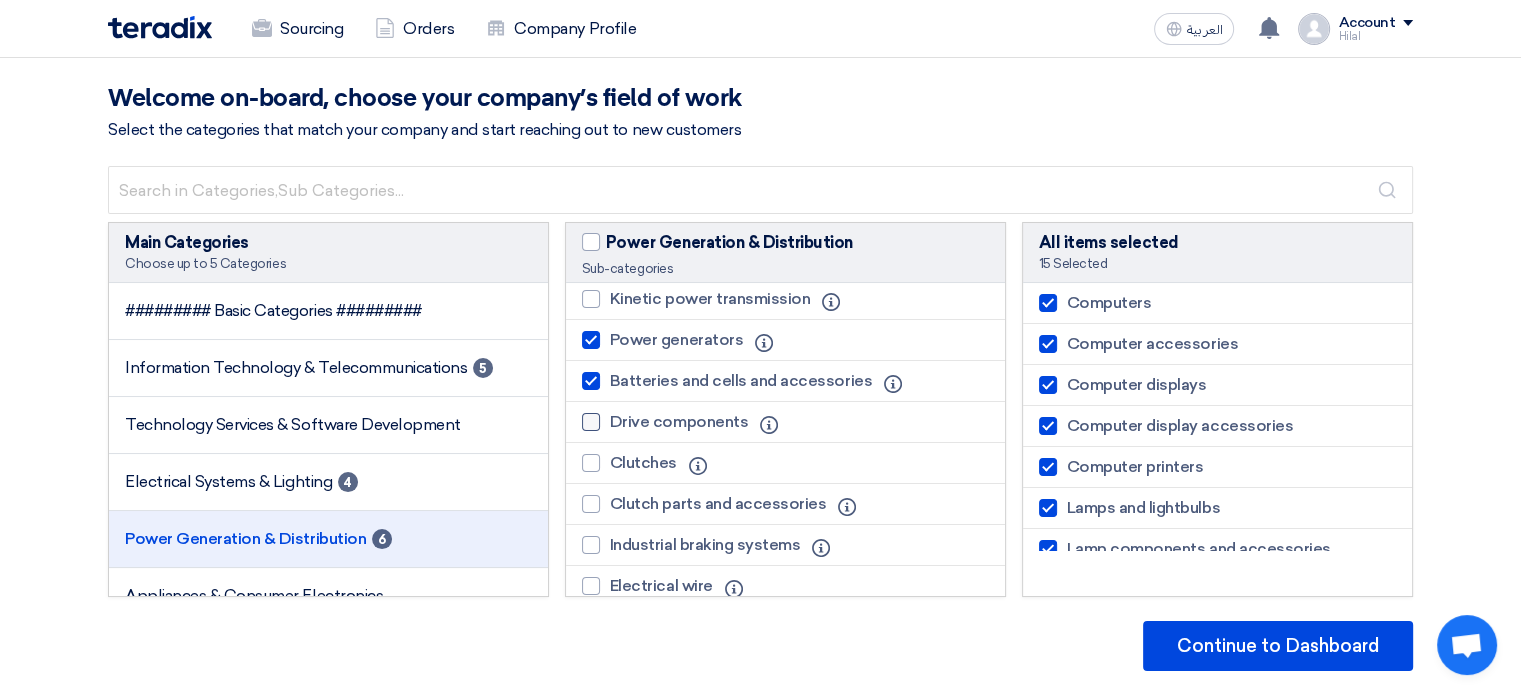 click on "Drive components" 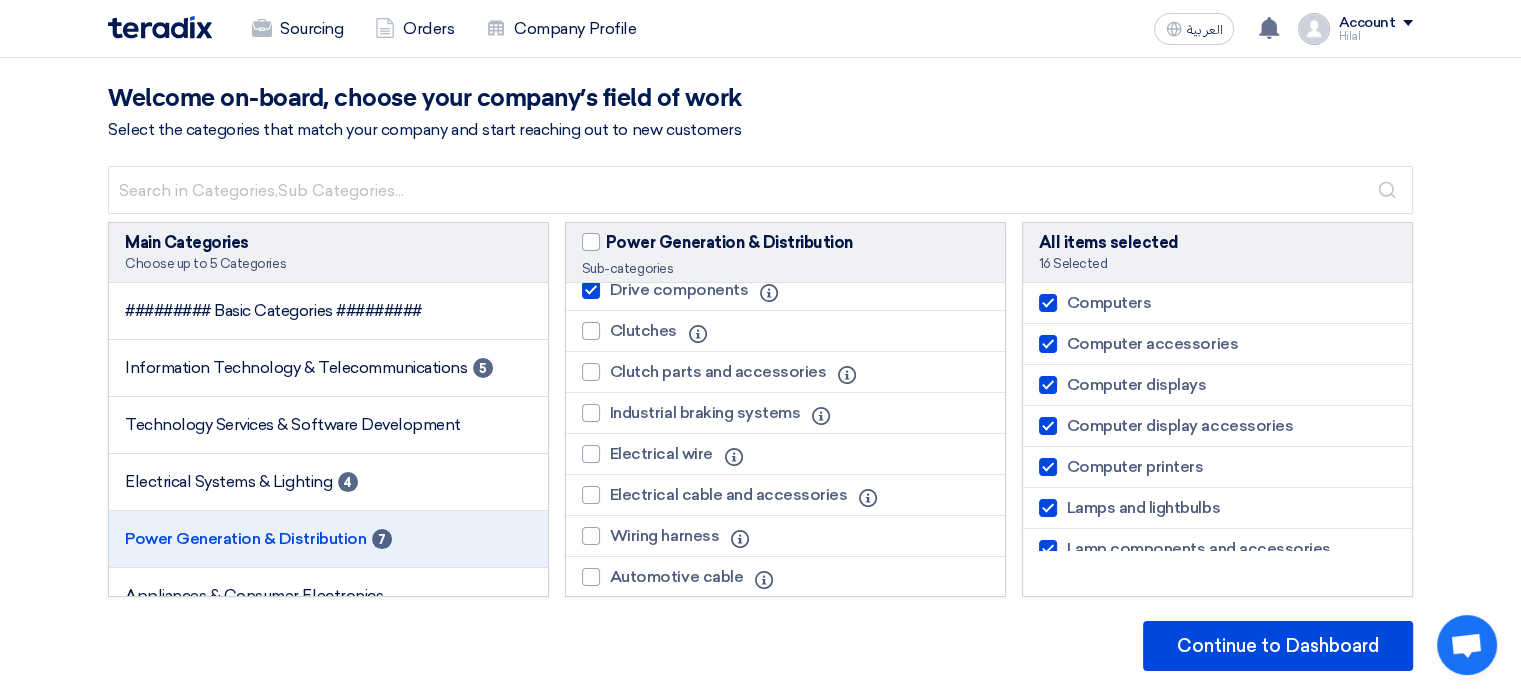 scroll, scrollTop: 472, scrollLeft: 0, axis: vertical 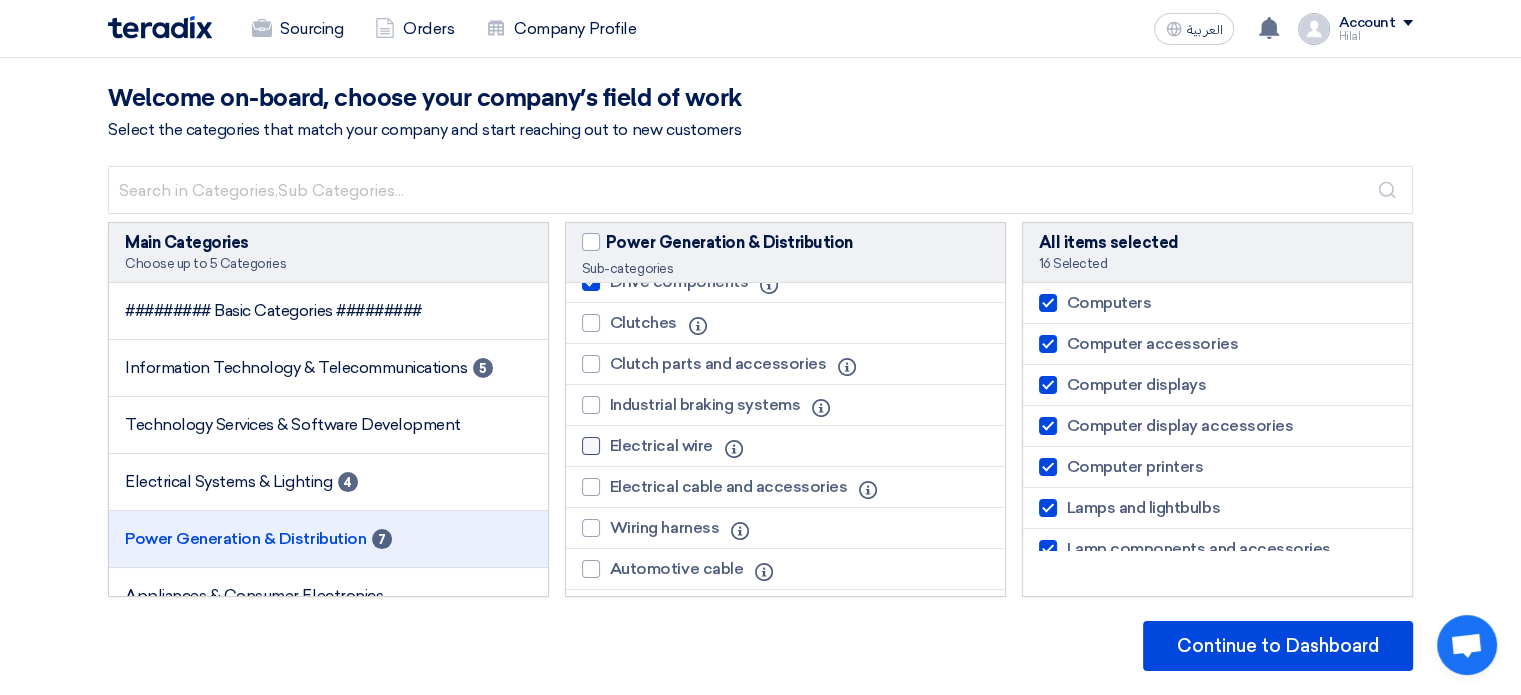 click on "Electrical wire" 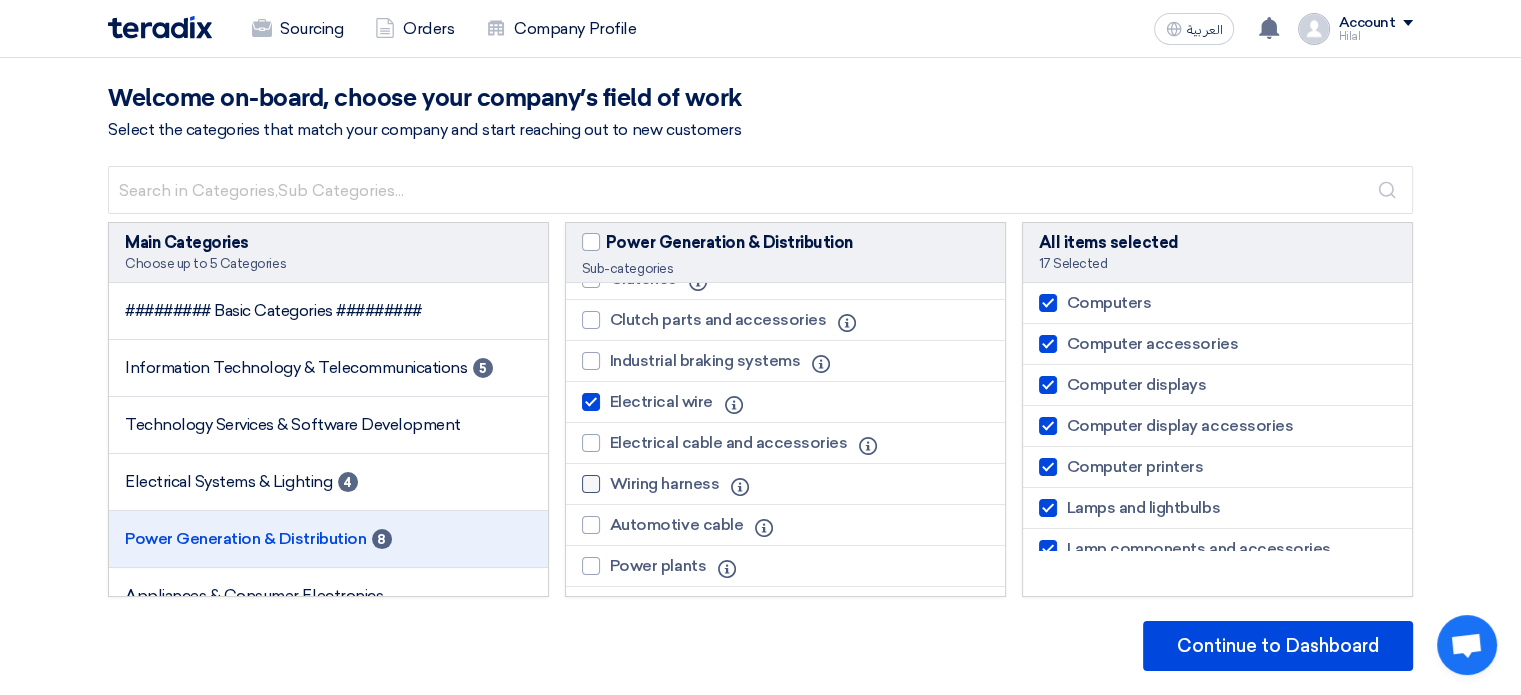scroll, scrollTop: 519, scrollLeft: 0, axis: vertical 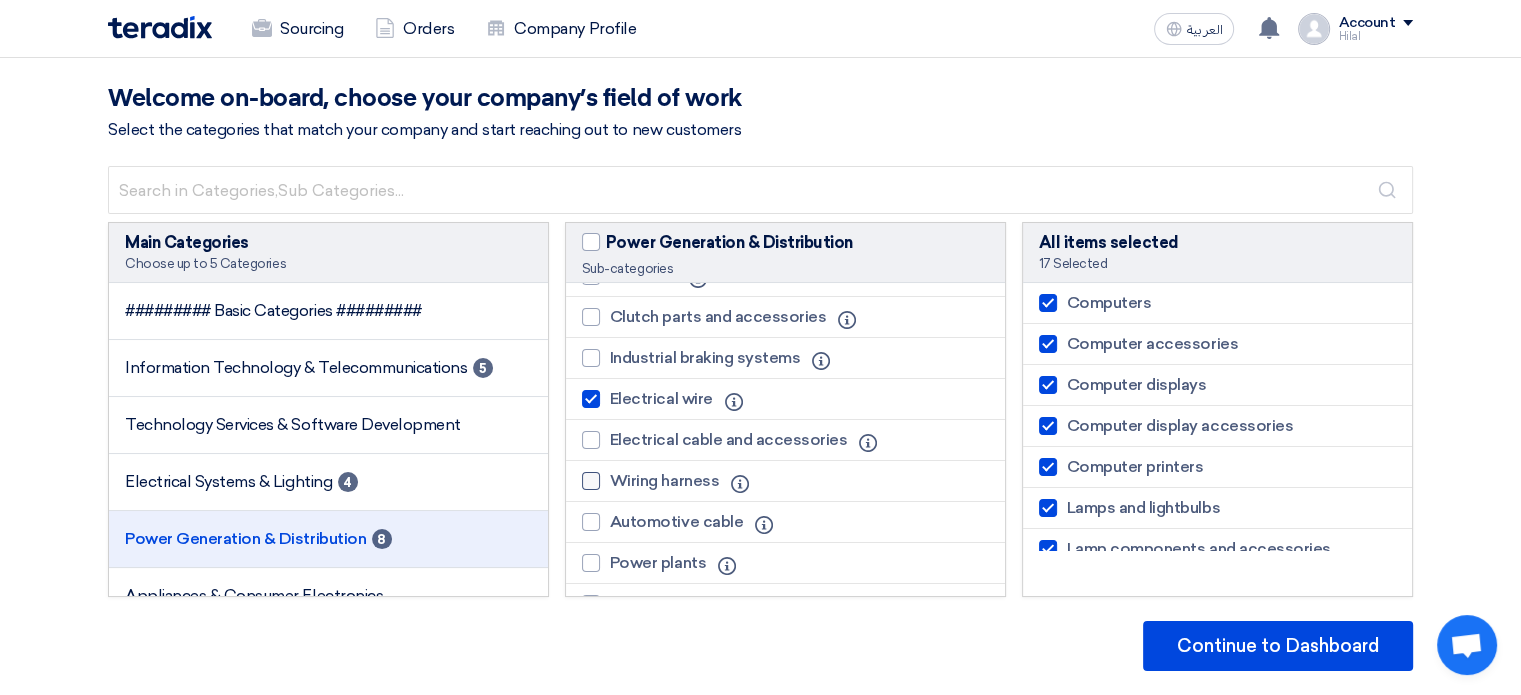 click on "Wiring harness" 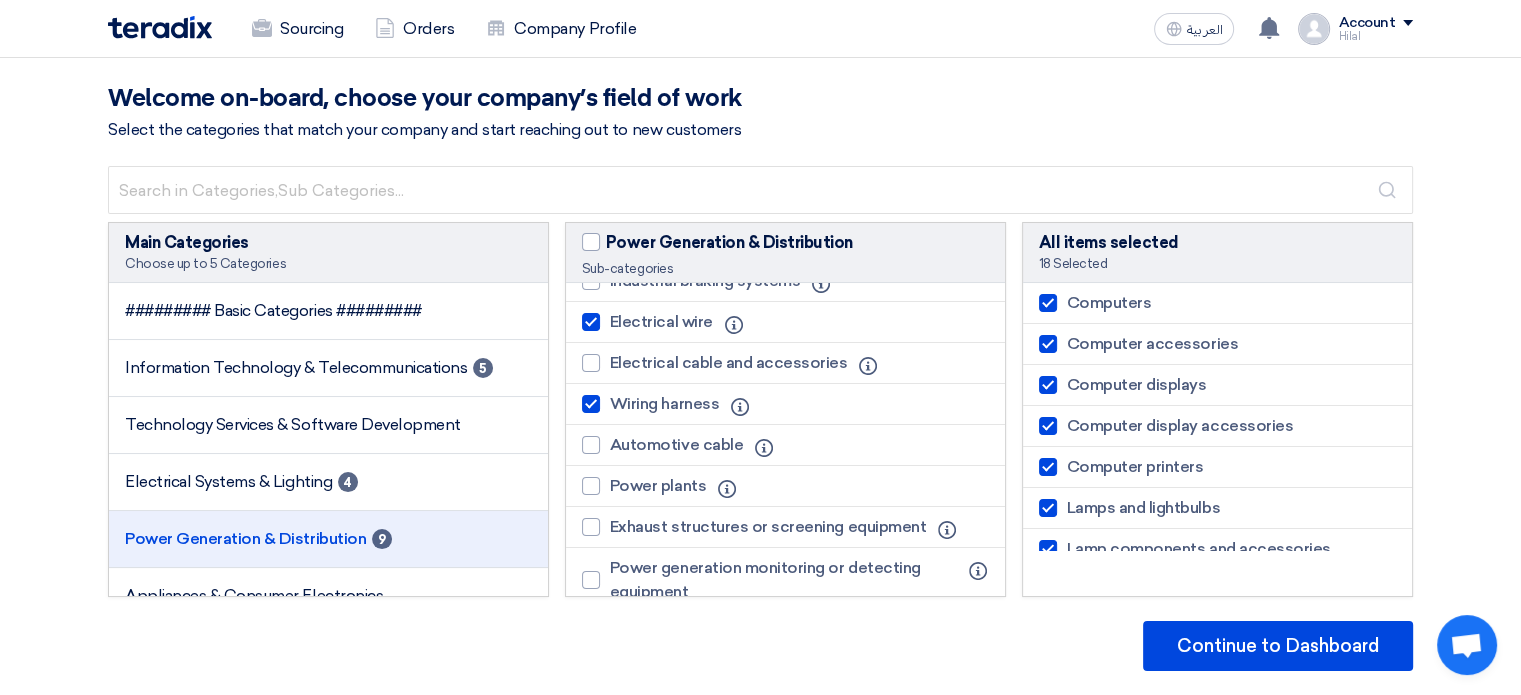 scroll, scrollTop: 602, scrollLeft: 0, axis: vertical 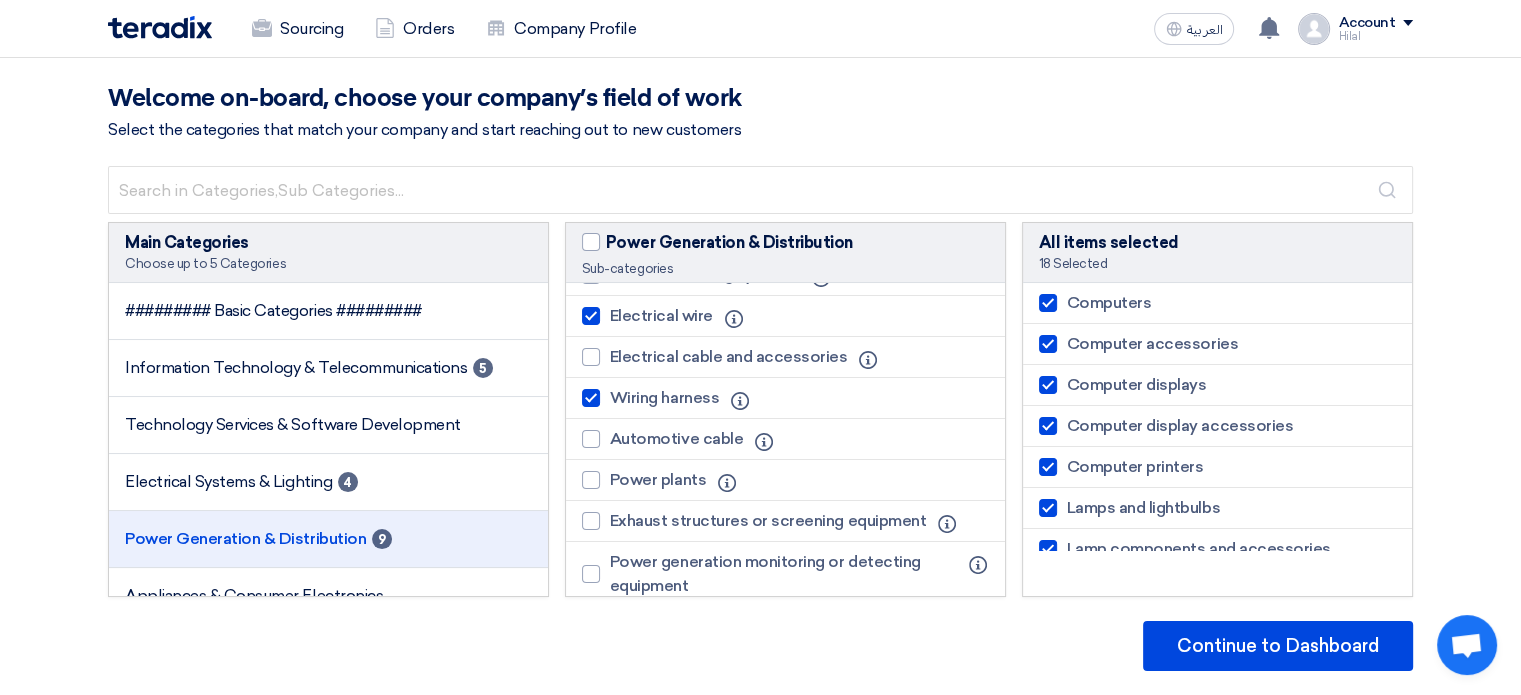 click on "Electrical cable and accessories
Info" 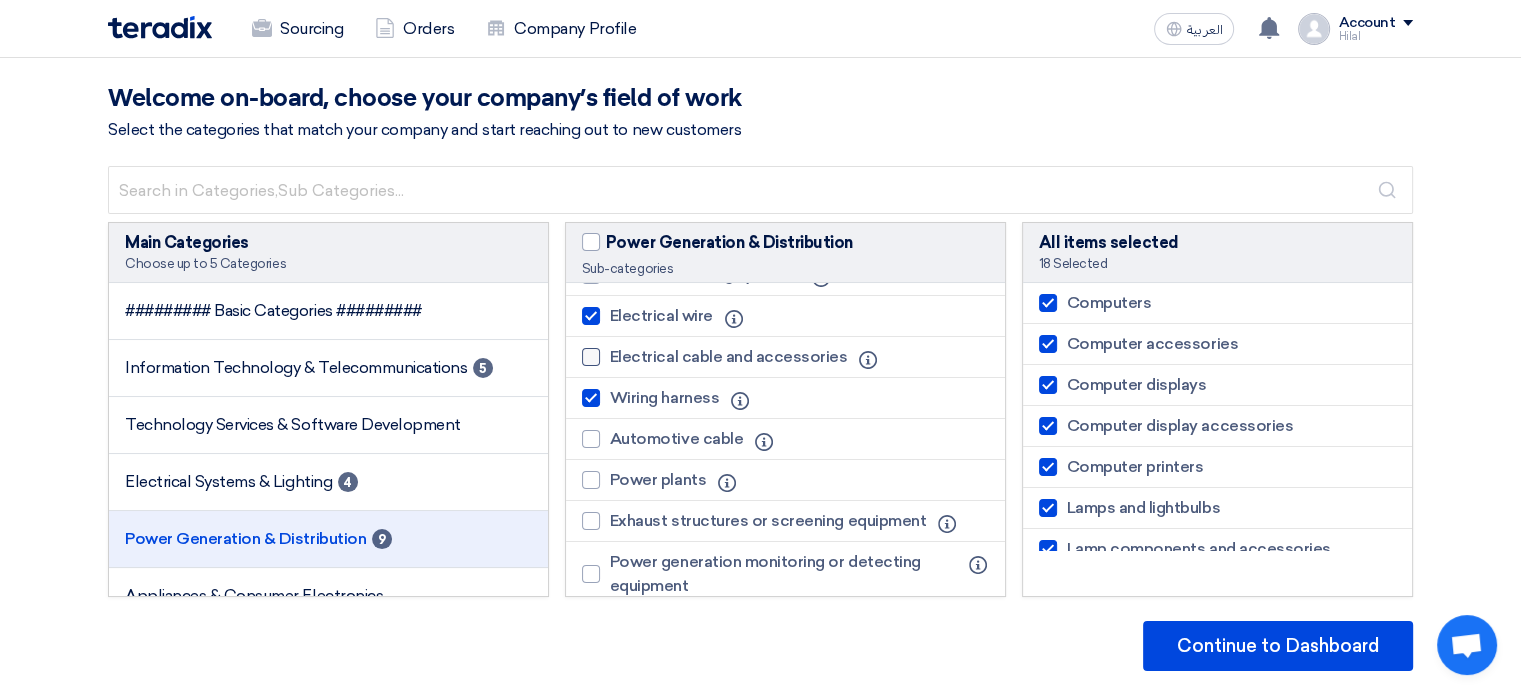 click on "Electrical cable and accessories" 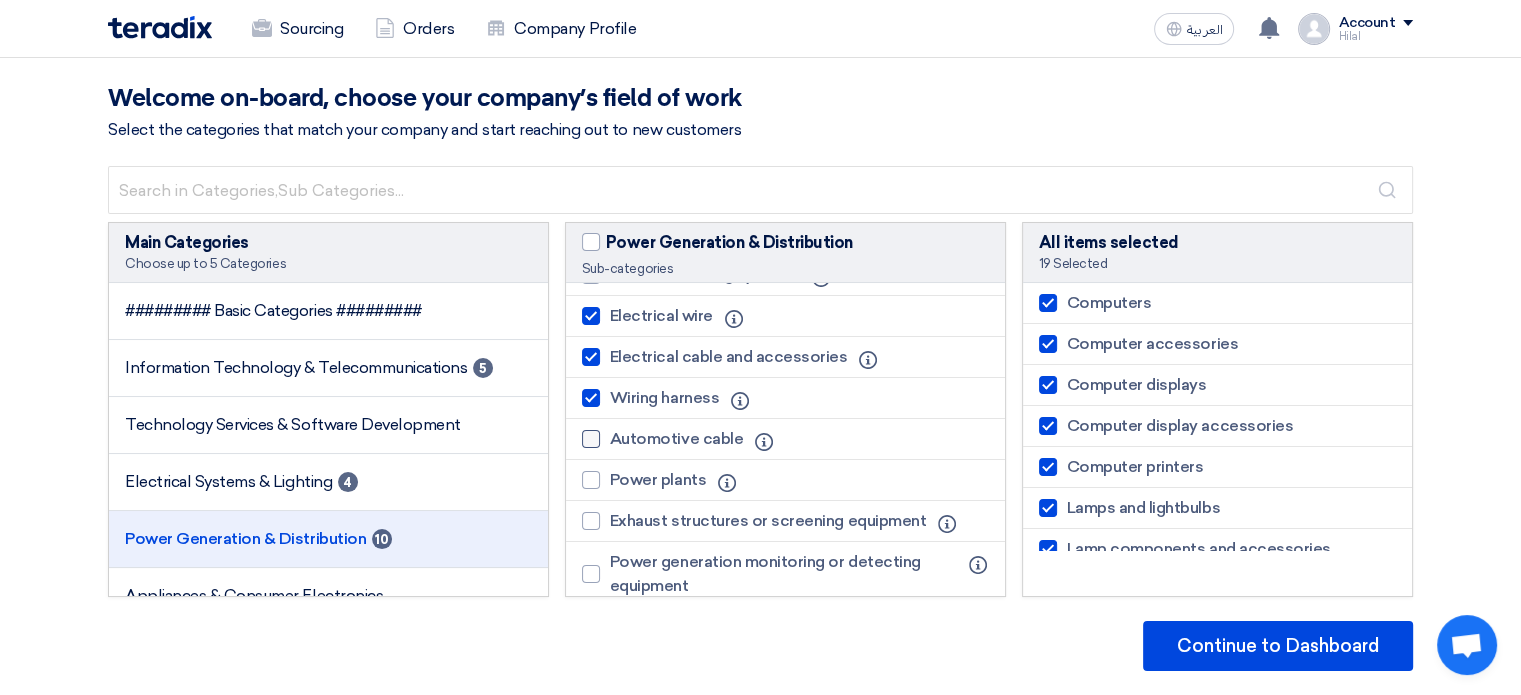 click on "Automotive cable" 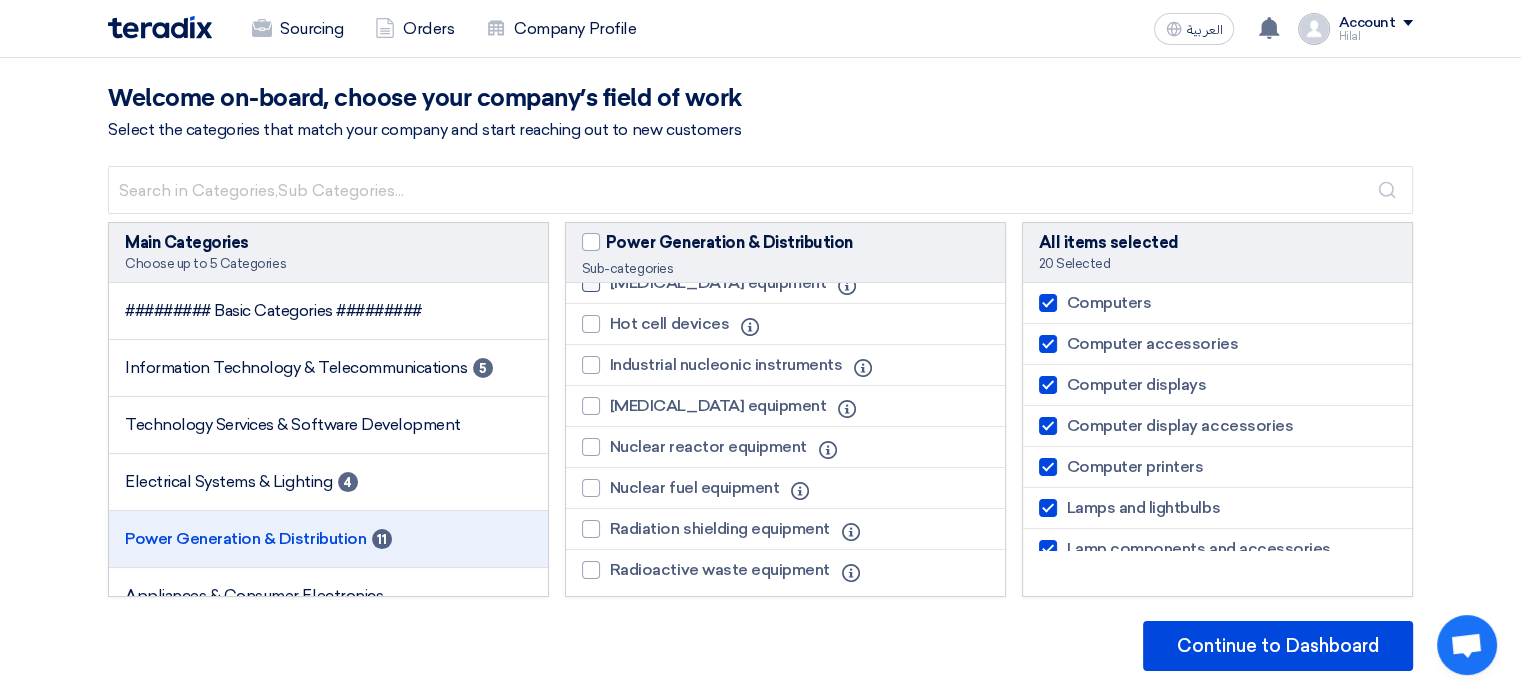 scroll, scrollTop: 1031, scrollLeft: 0, axis: vertical 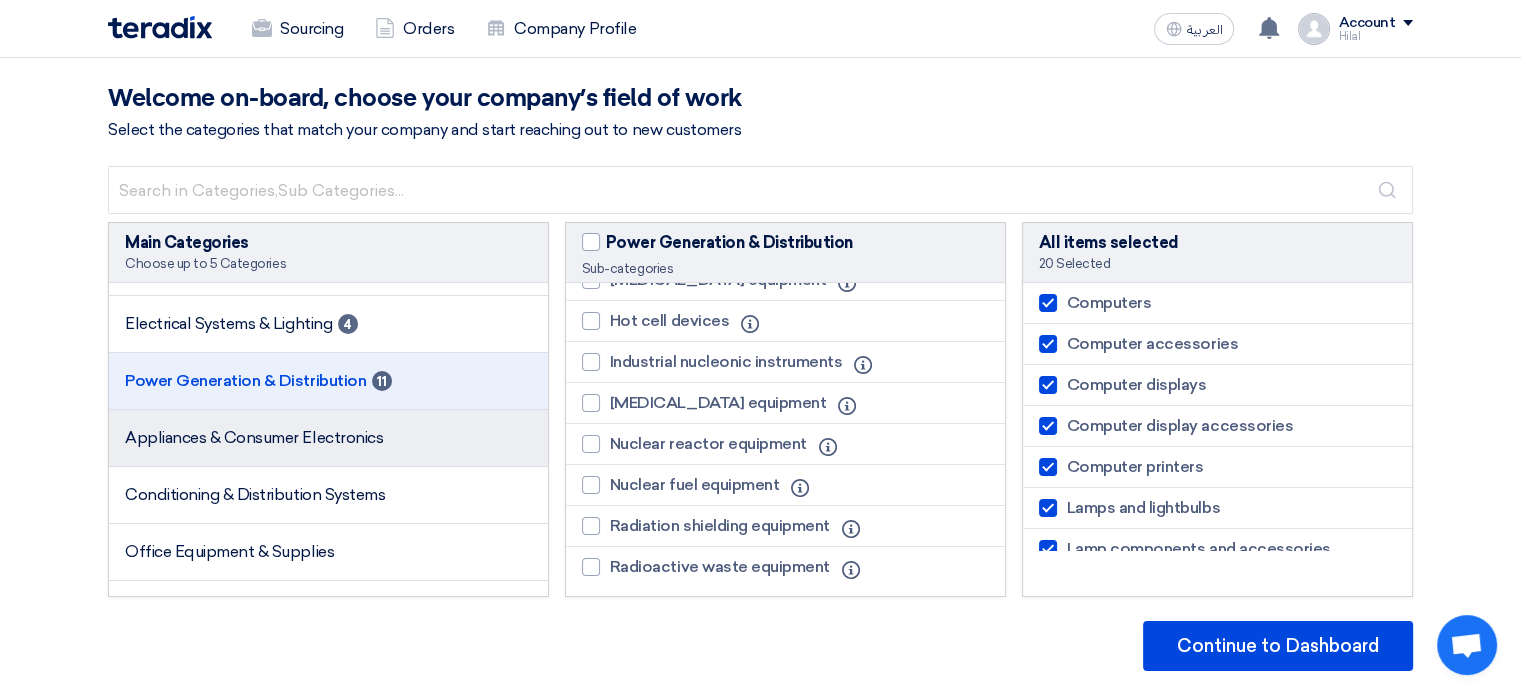 click on "Appliances & Consumer Electronics" 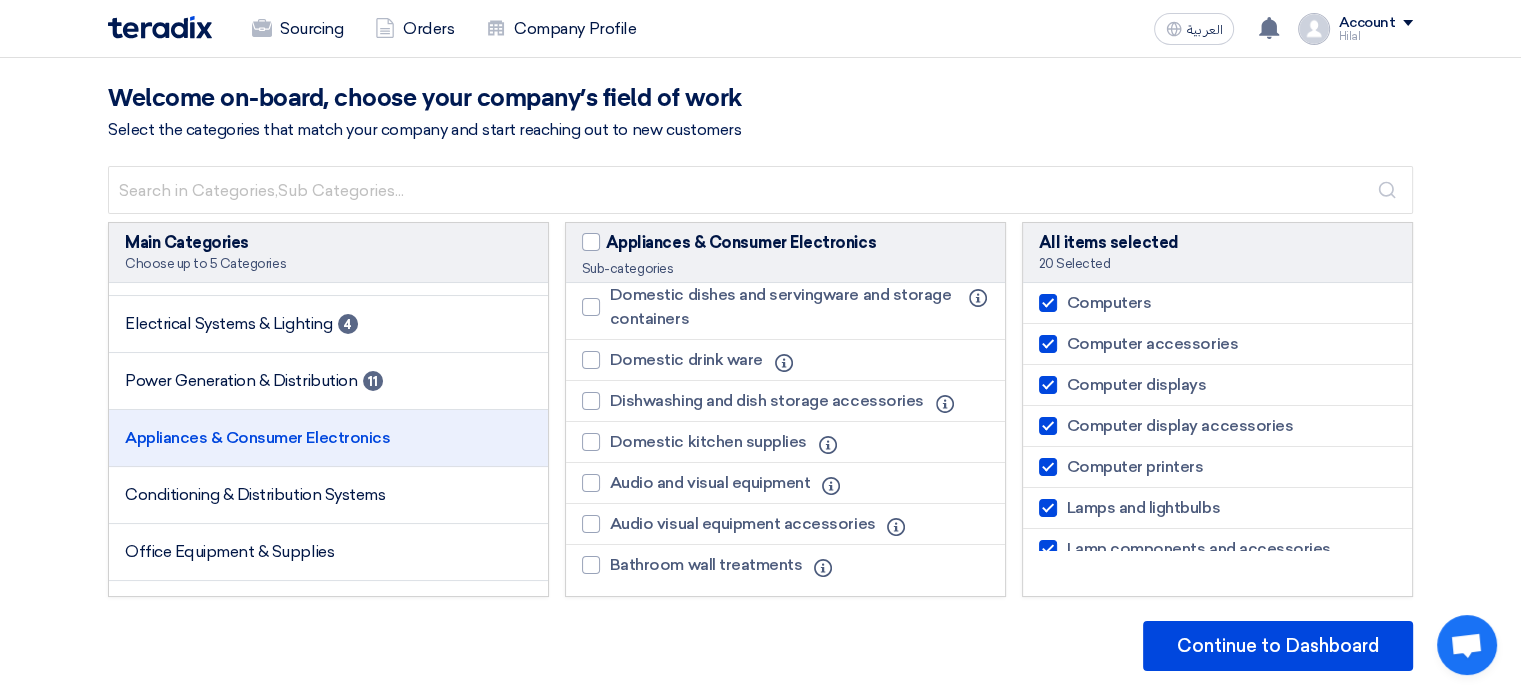 scroll, scrollTop: 0, scrollLeft: 0, axis: both 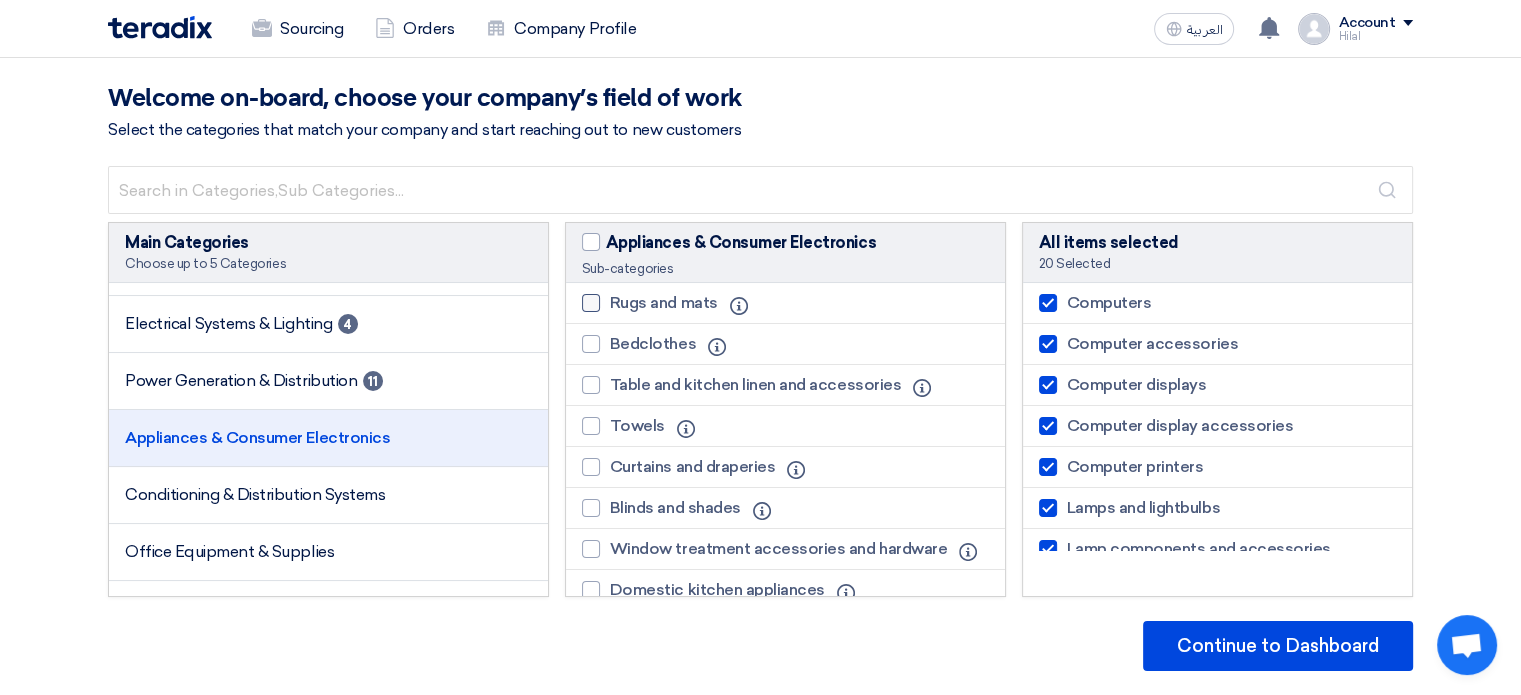 click on "Rugs and mats" 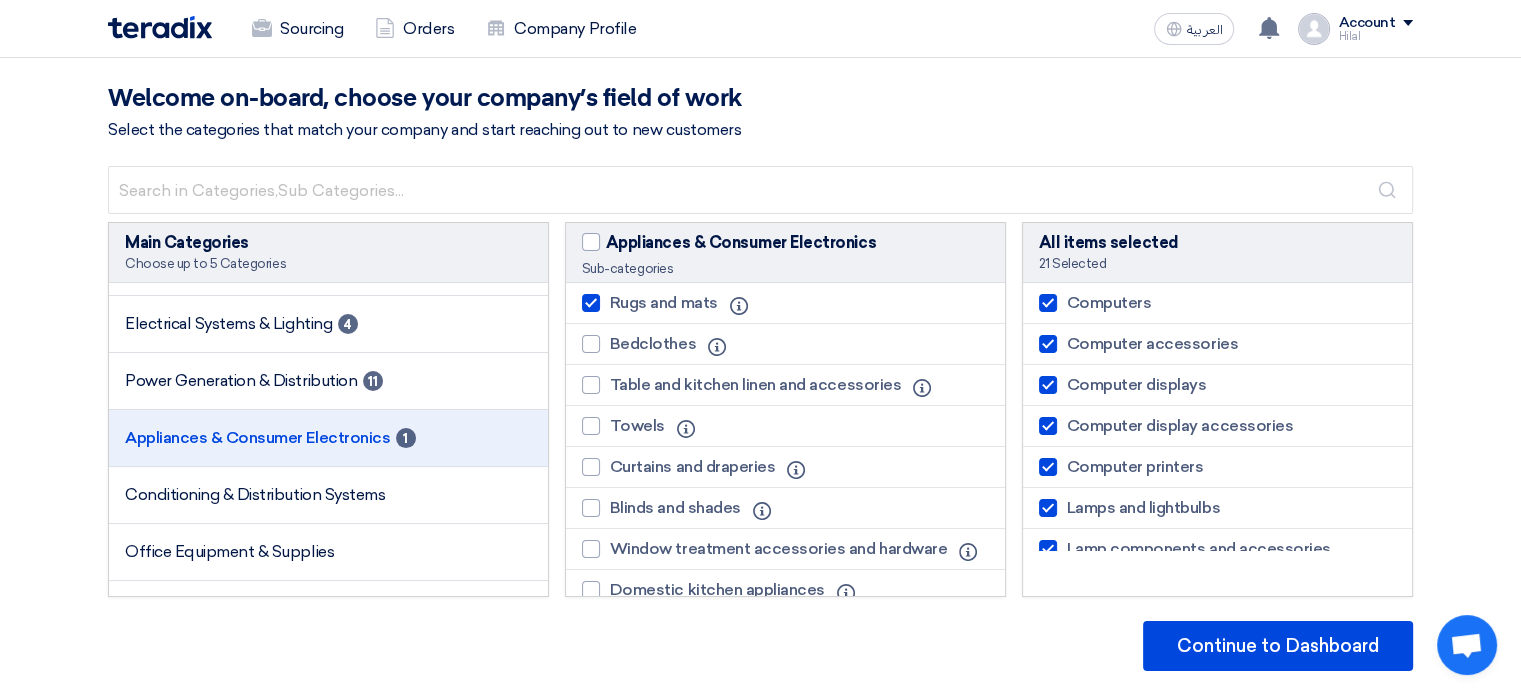 click on "Rugs and mats" 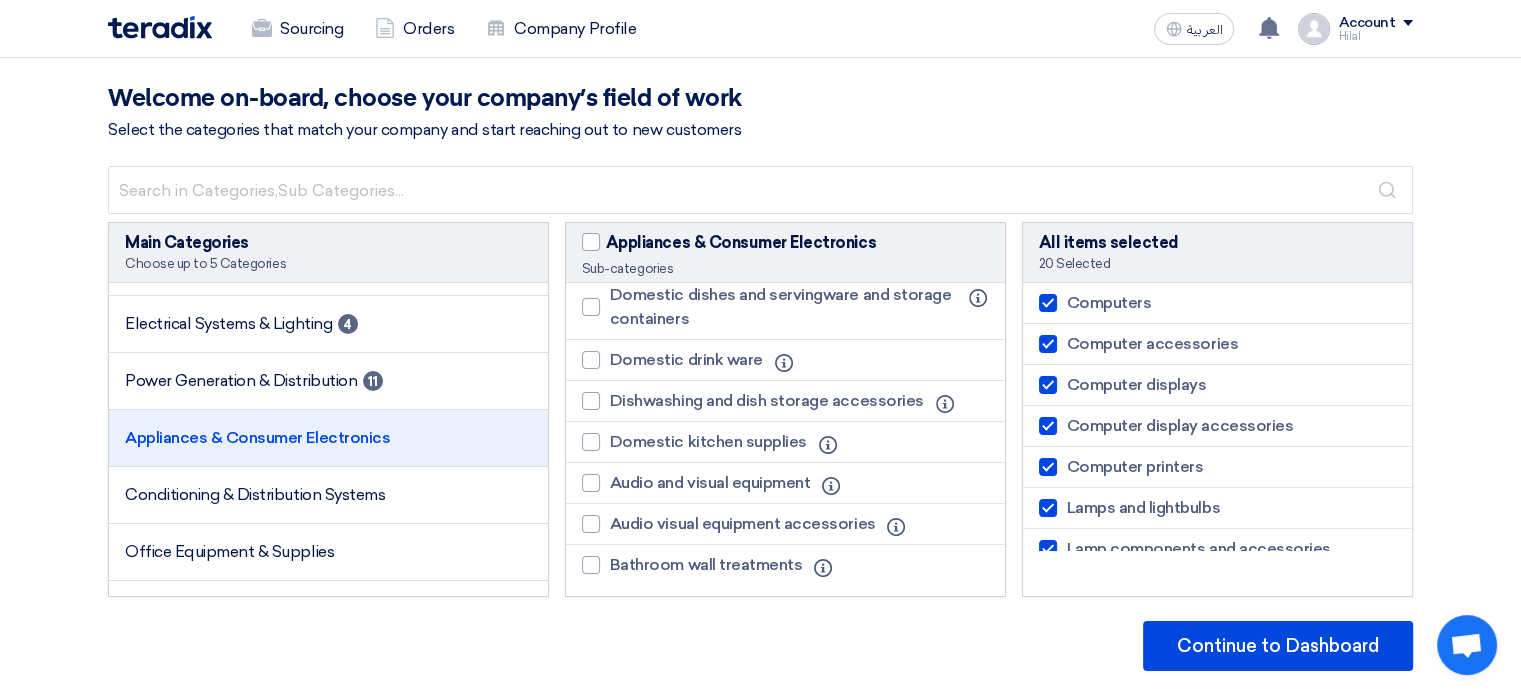 scroll, scrollTop: 0, scrollLeft: 0, axis: both 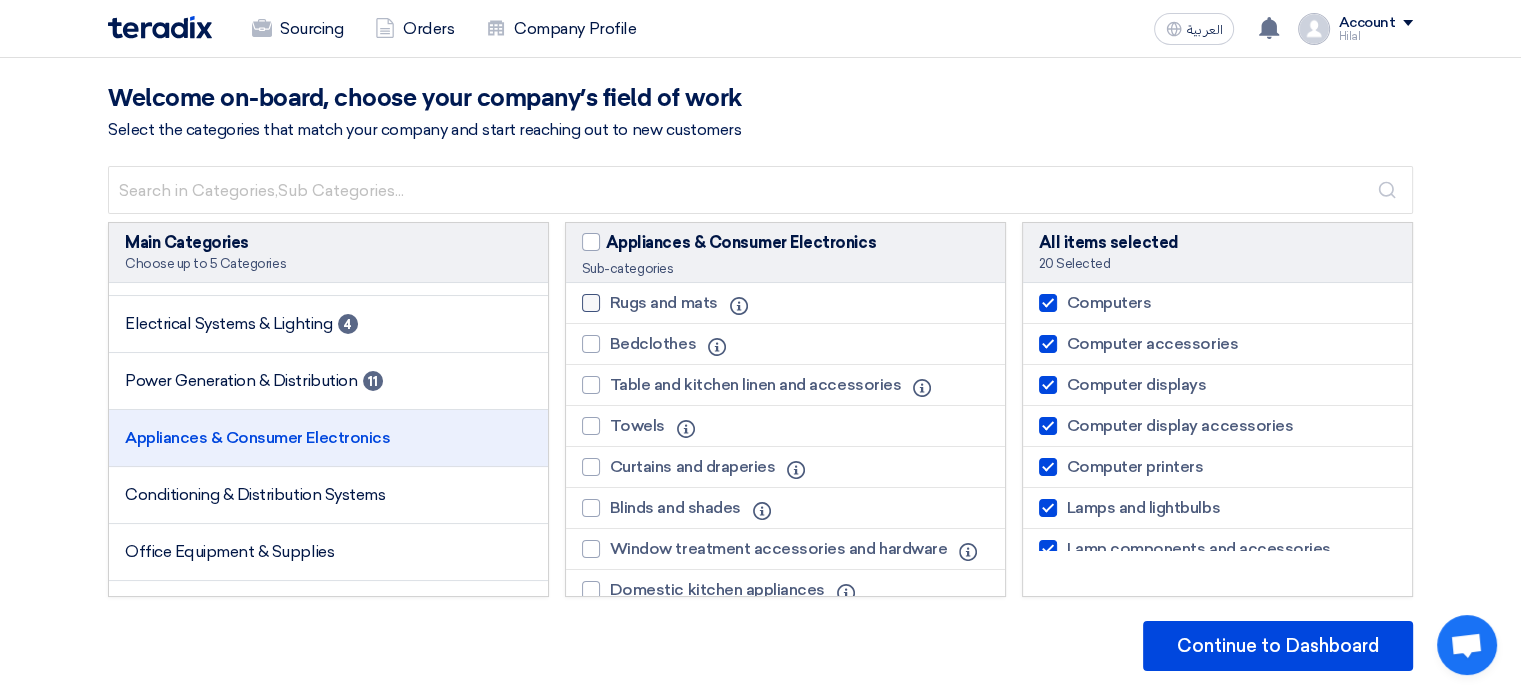 click on "Rugs and mats" 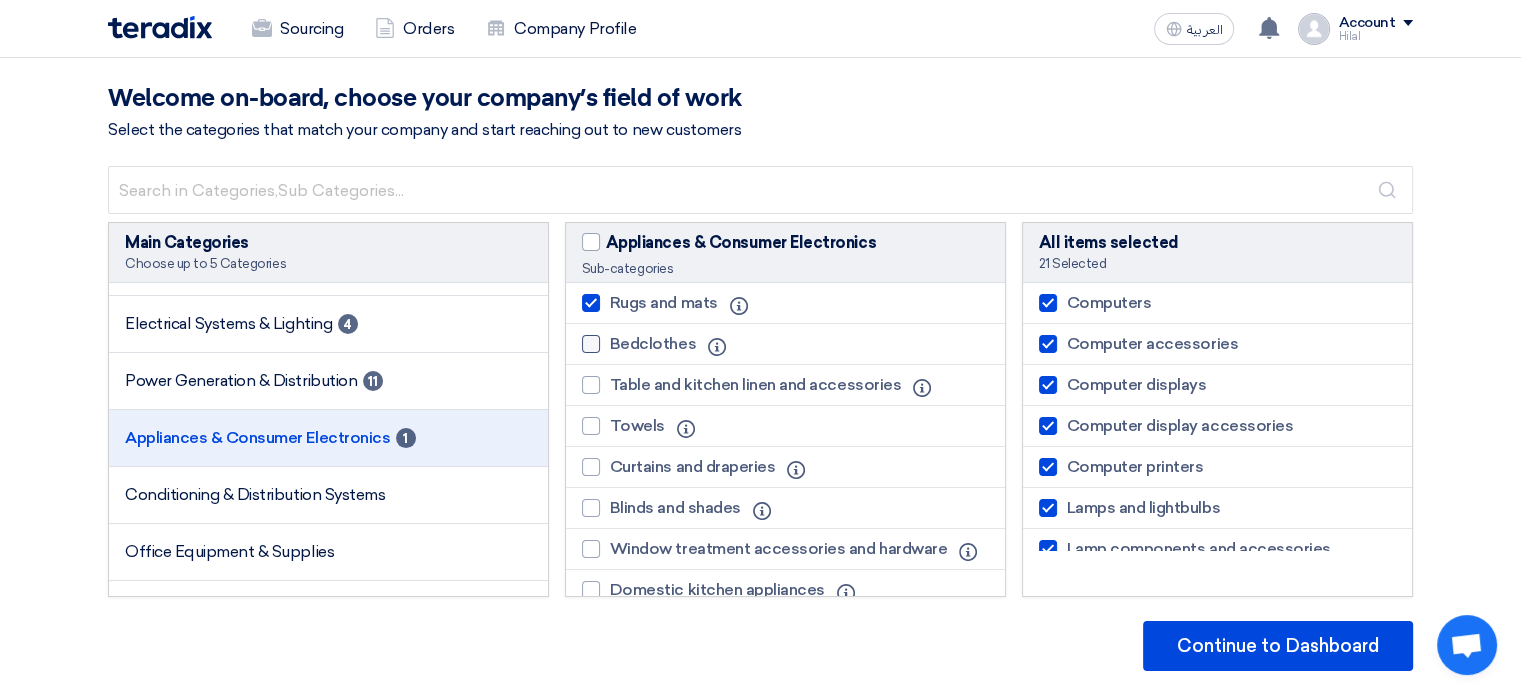 click on "Bedclothes" 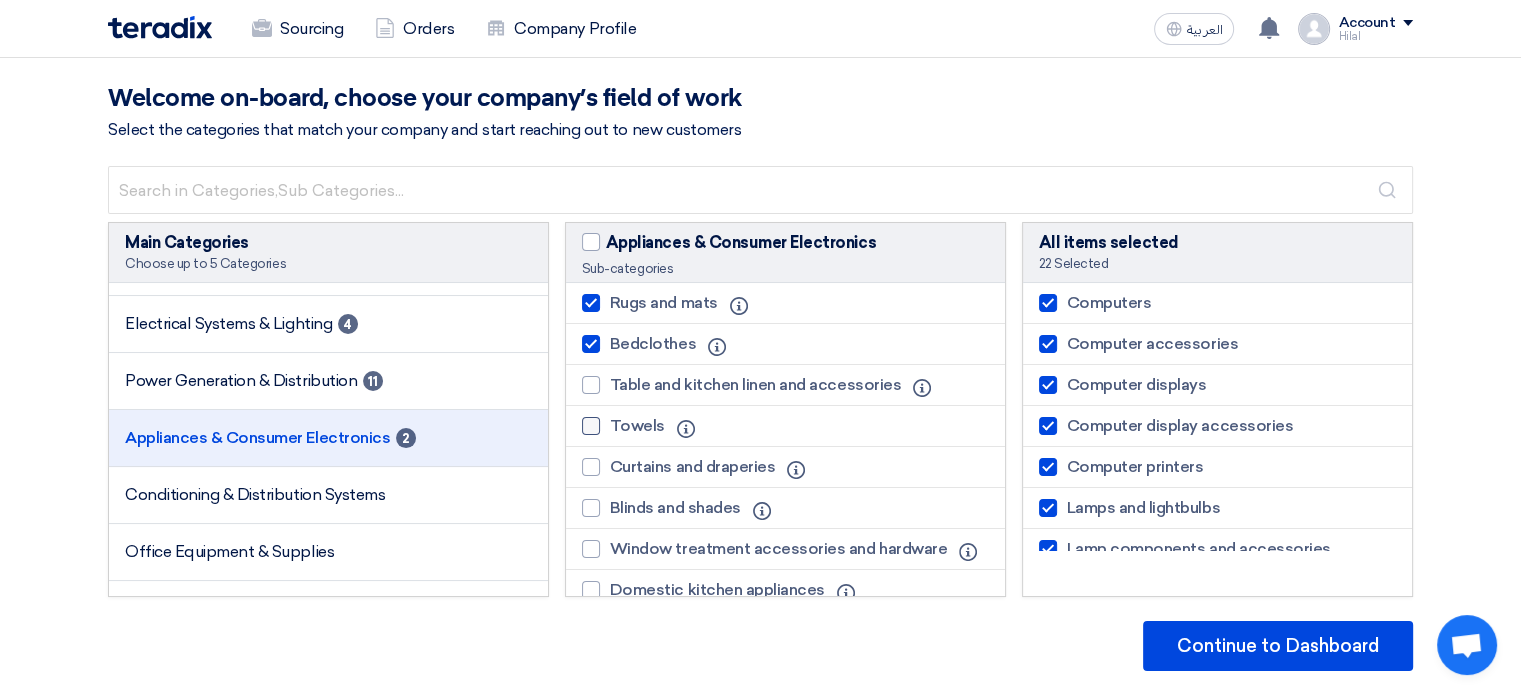 click on "Towels" 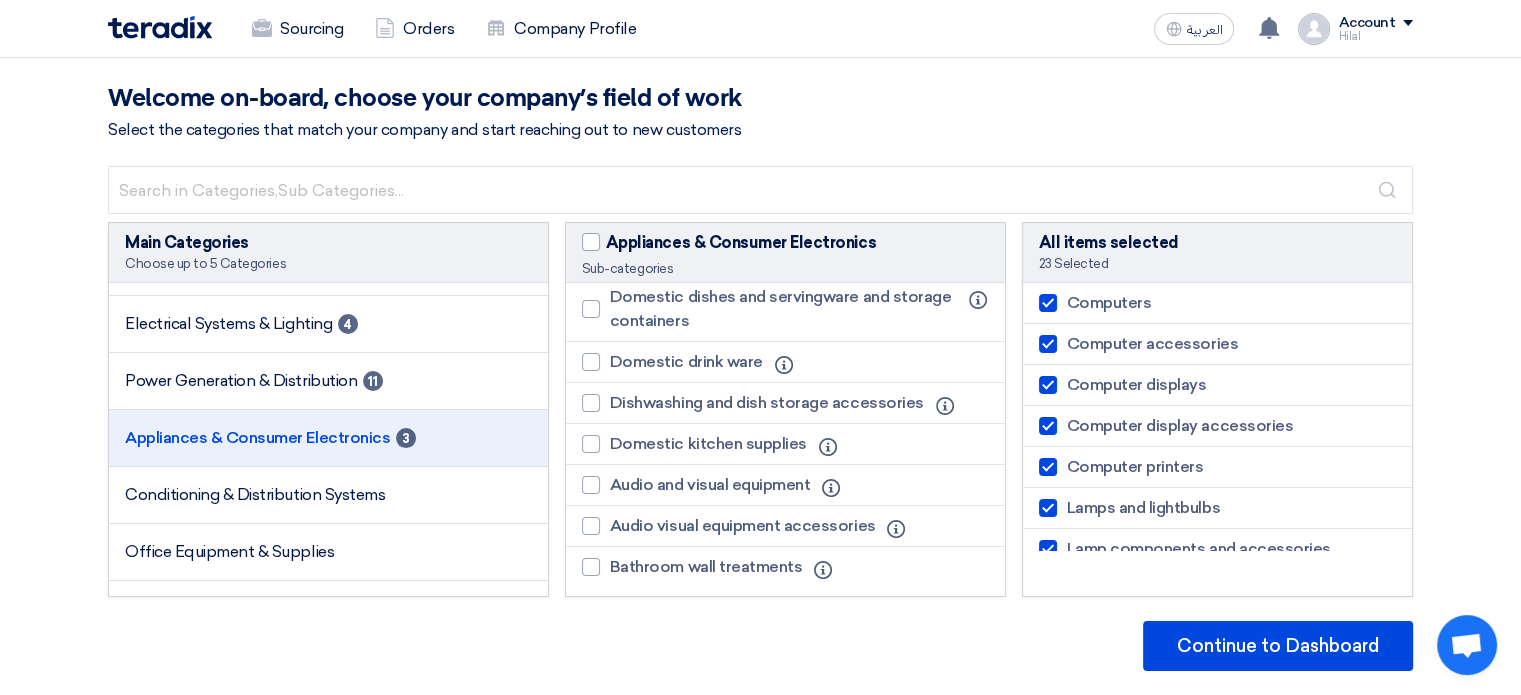 scroll, scrollTop: 664, scrollLeft: 0, axis: vertical 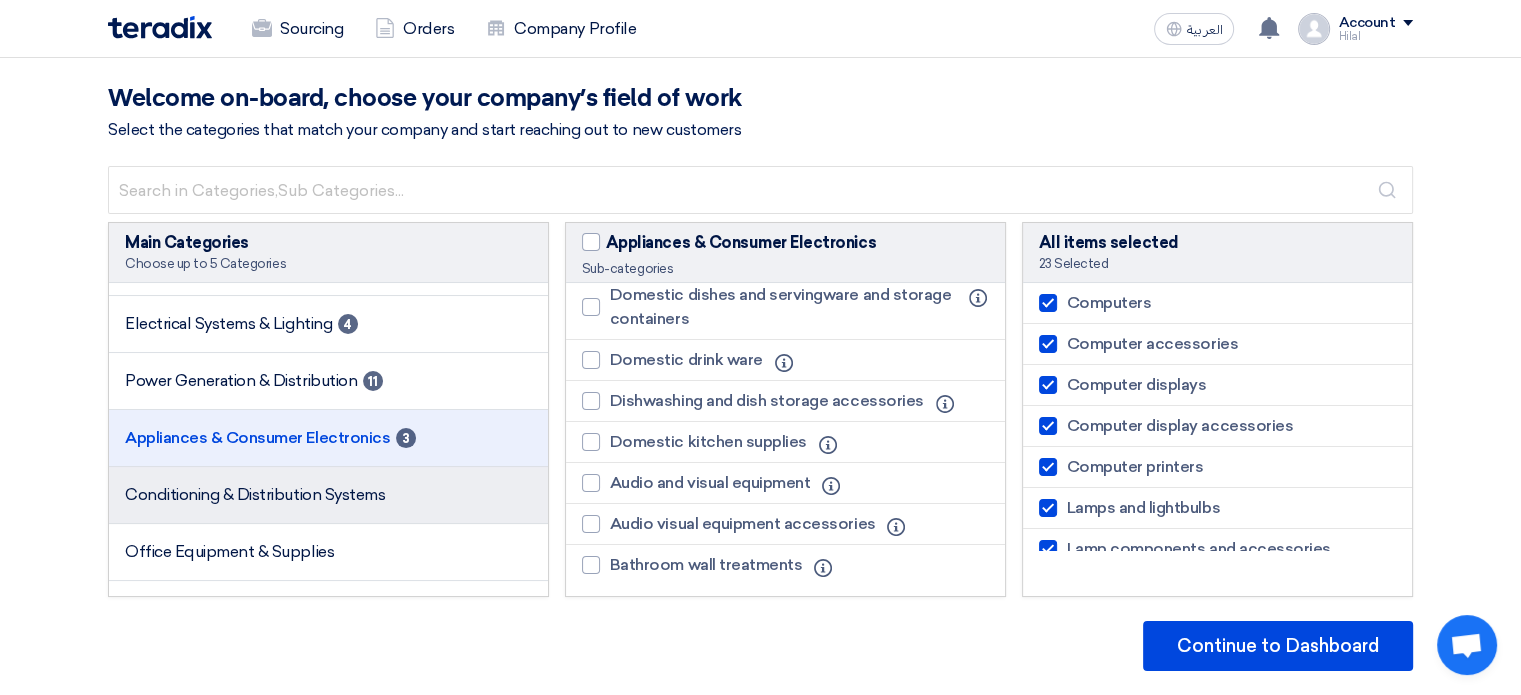 click on "Conditioning & Distribution Systems" 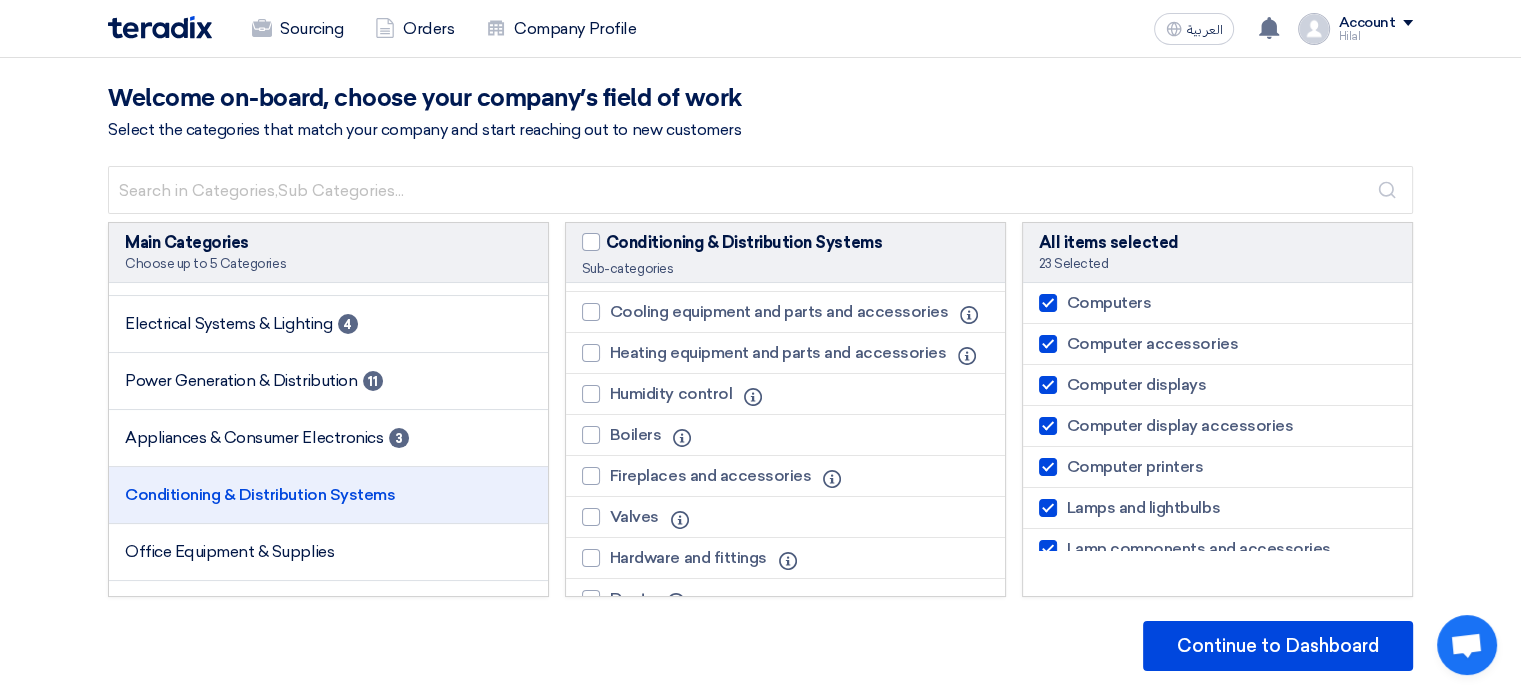 scroll, scrollTop: 115, scrollLeft: 0, axis: vertical 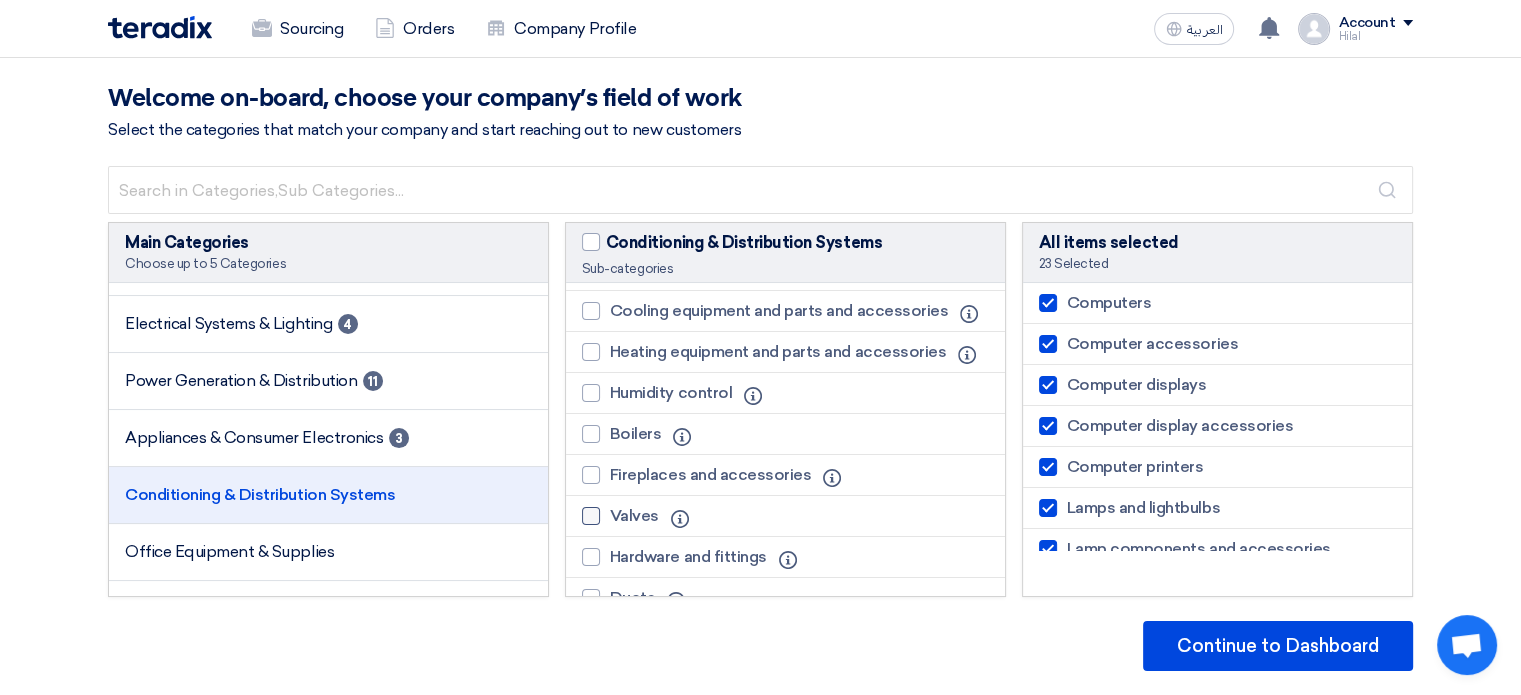 click on "Valves" 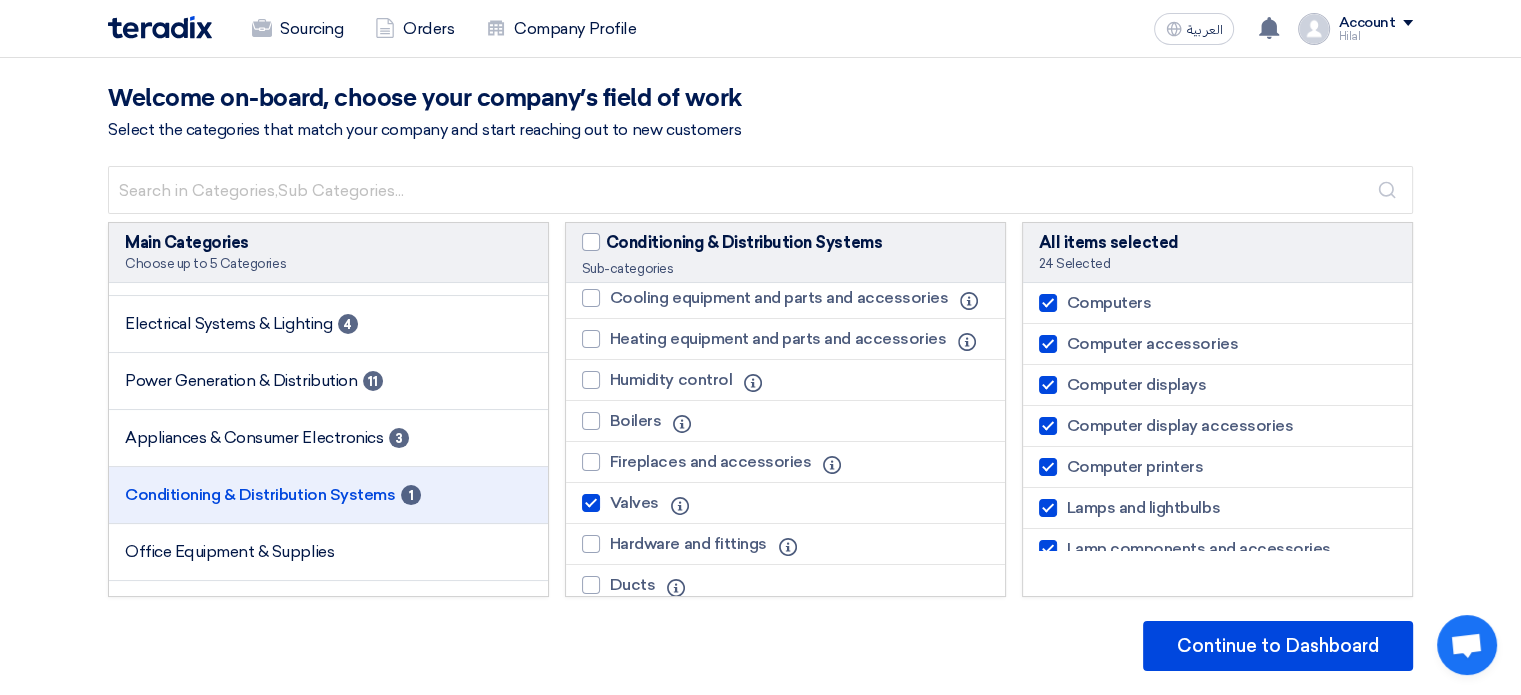 scroll, scrollTop: 130, scrollLeft: 0, axis: vertical 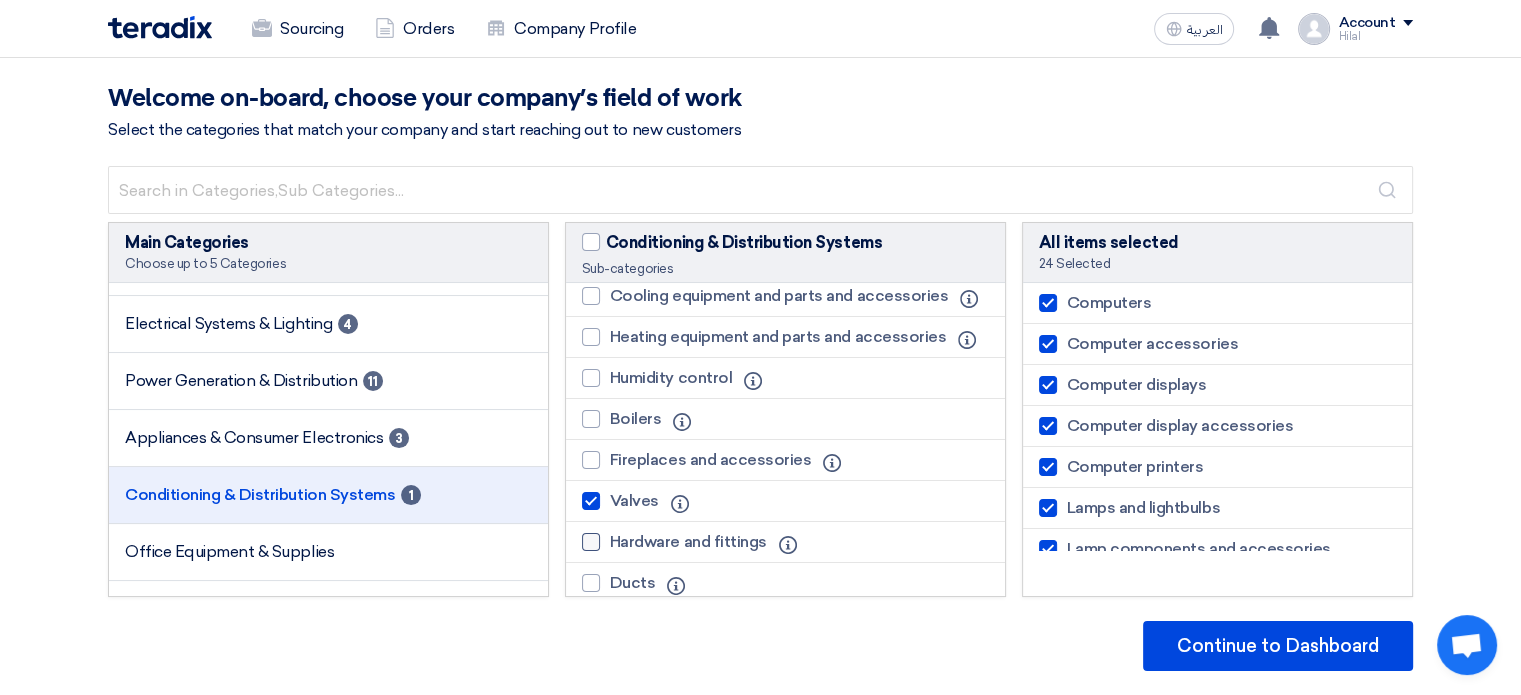 click on "Hardware and fittings" 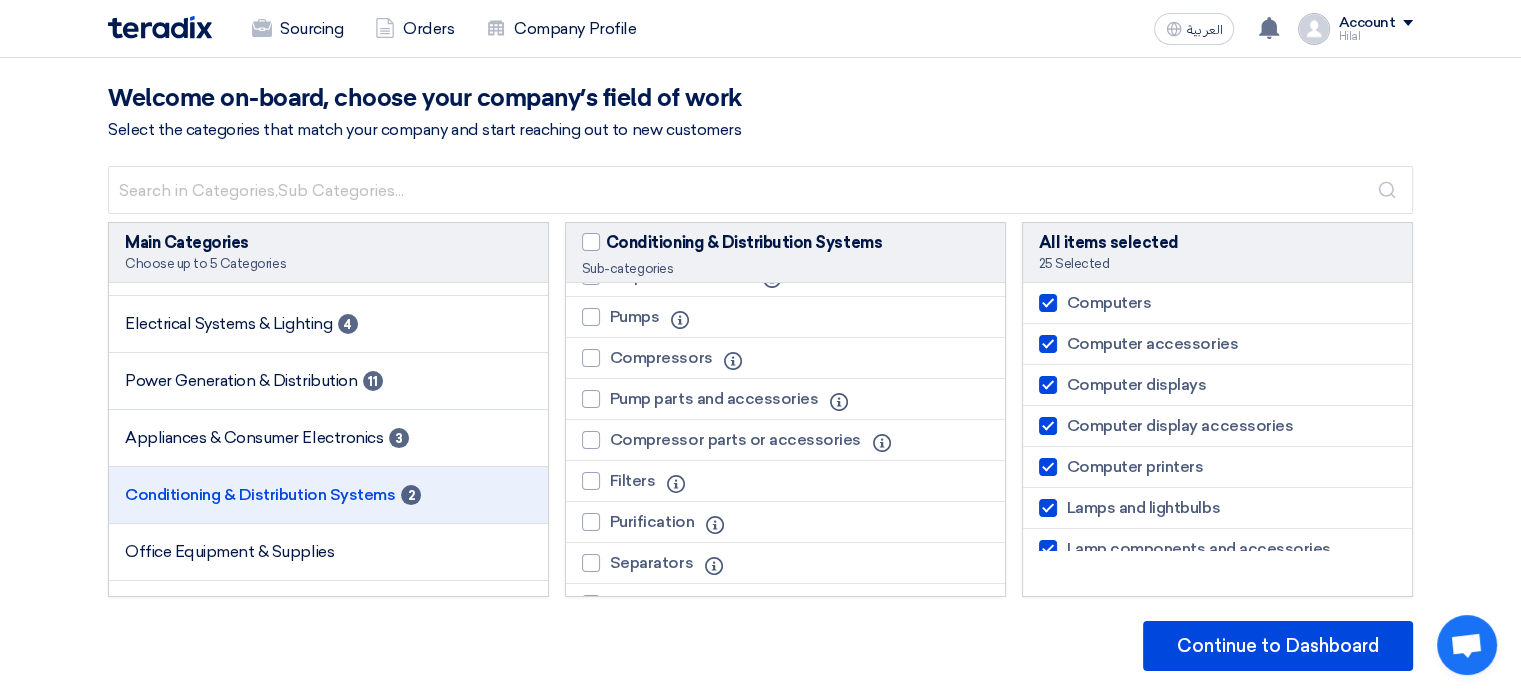 scroll, scrollTop: 562, scrollLeft: 0, axis: vertical 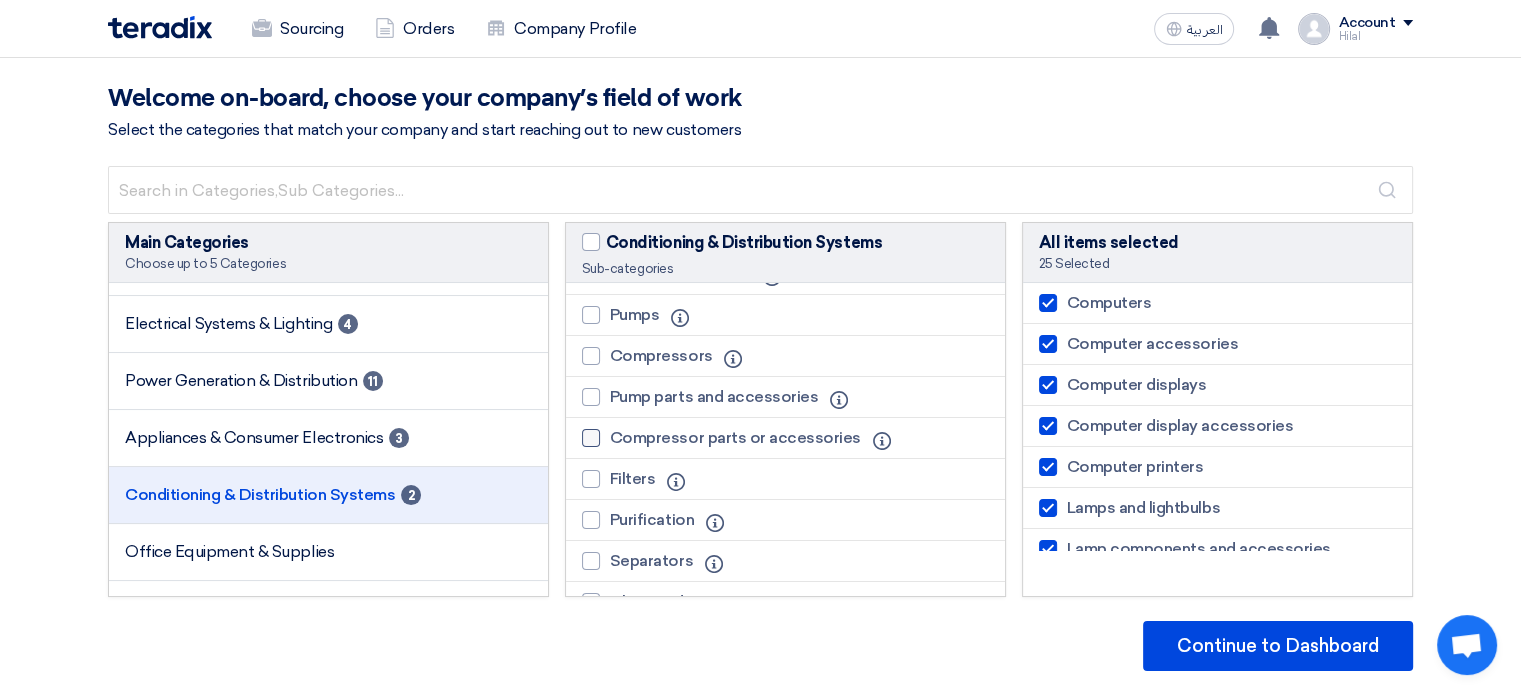 click on "Compressor parts or accessories" 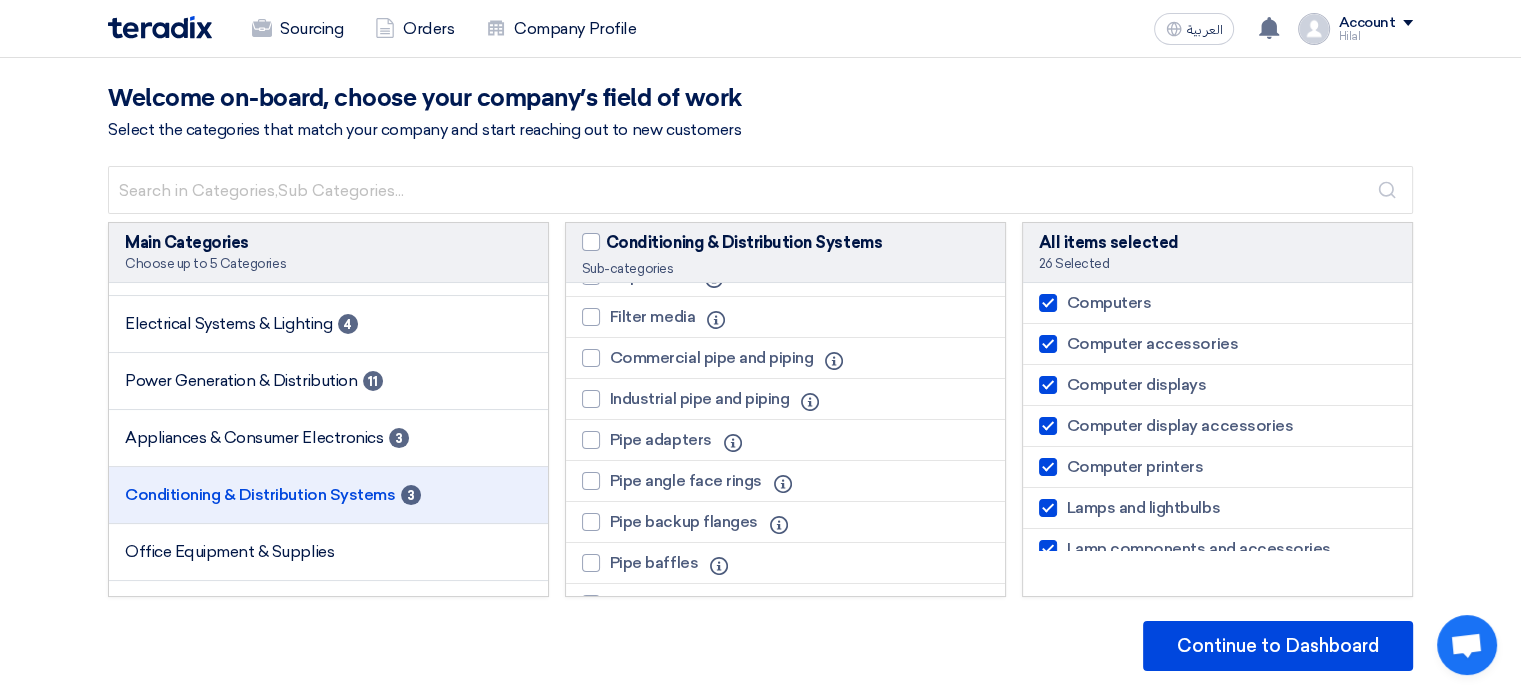 scroll, scrollTop: 836, scrollLeft: 0, axis: vertical 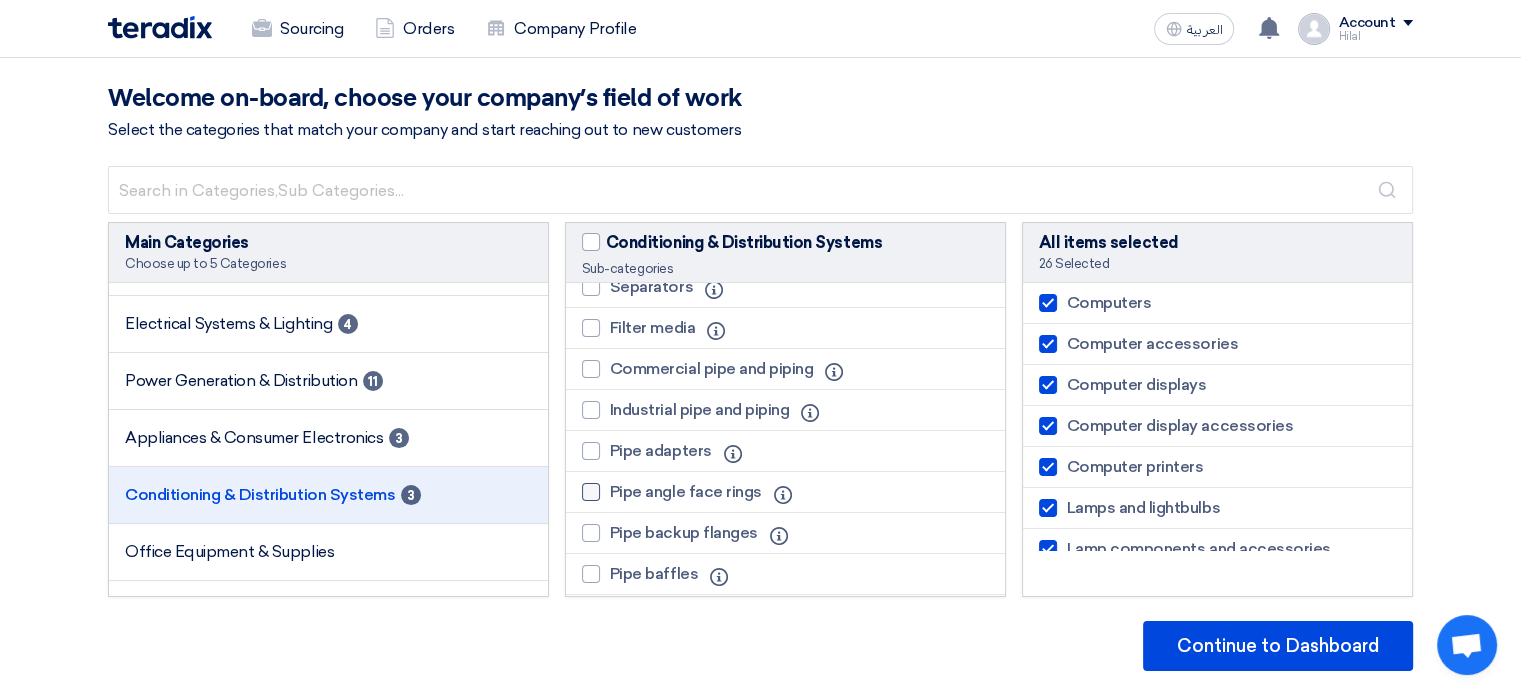 click on "Pipe angle face rings" 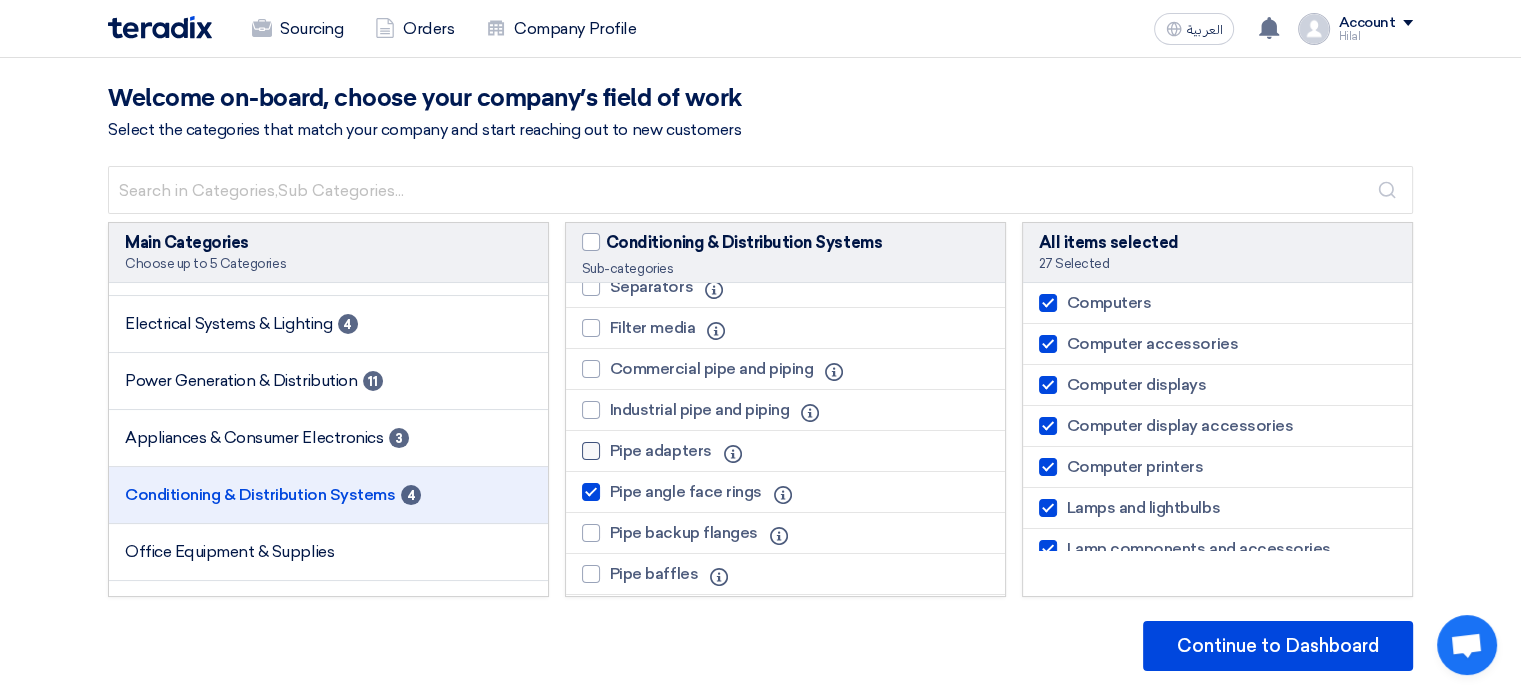 click on "Pipe adapters" 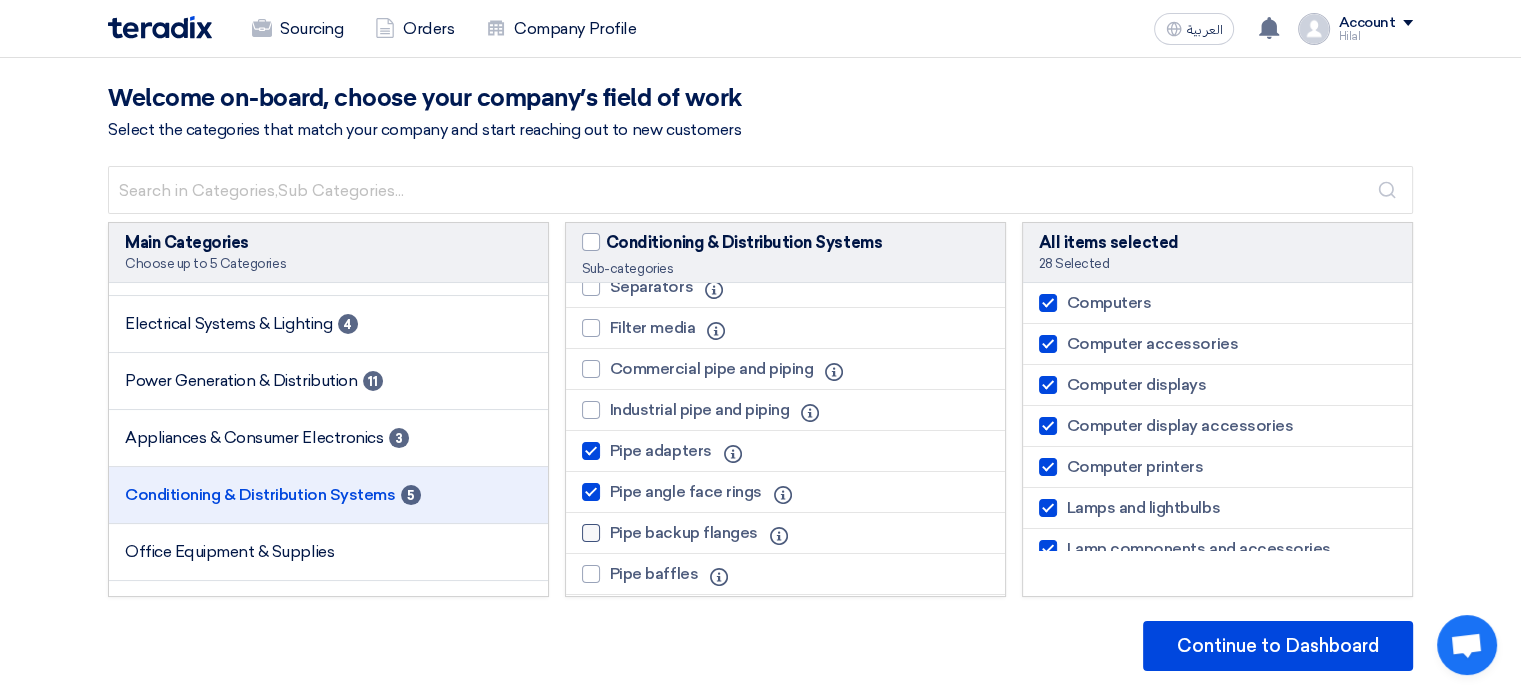 click on "Pipe backup flanges" 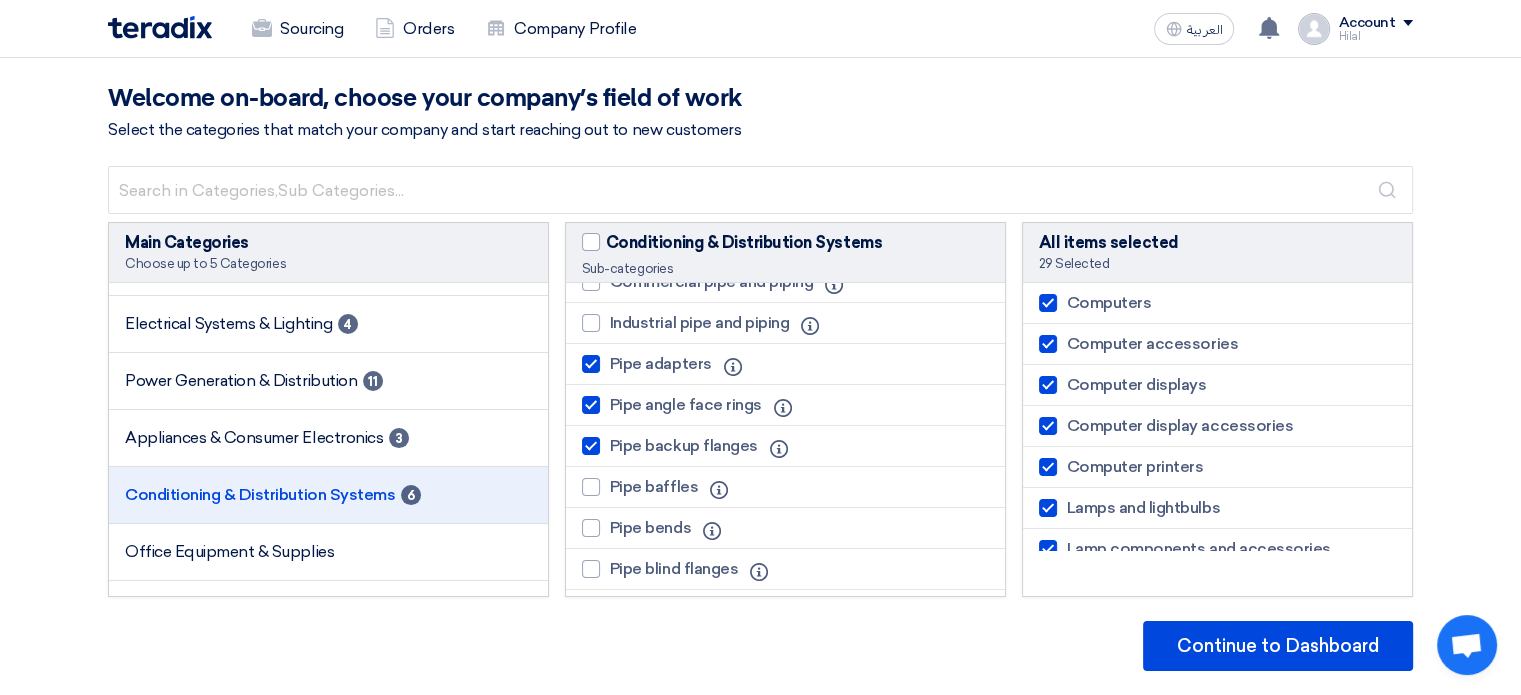 scroll, scrollTop: 924, scrollLeft: 0, axis: vertical 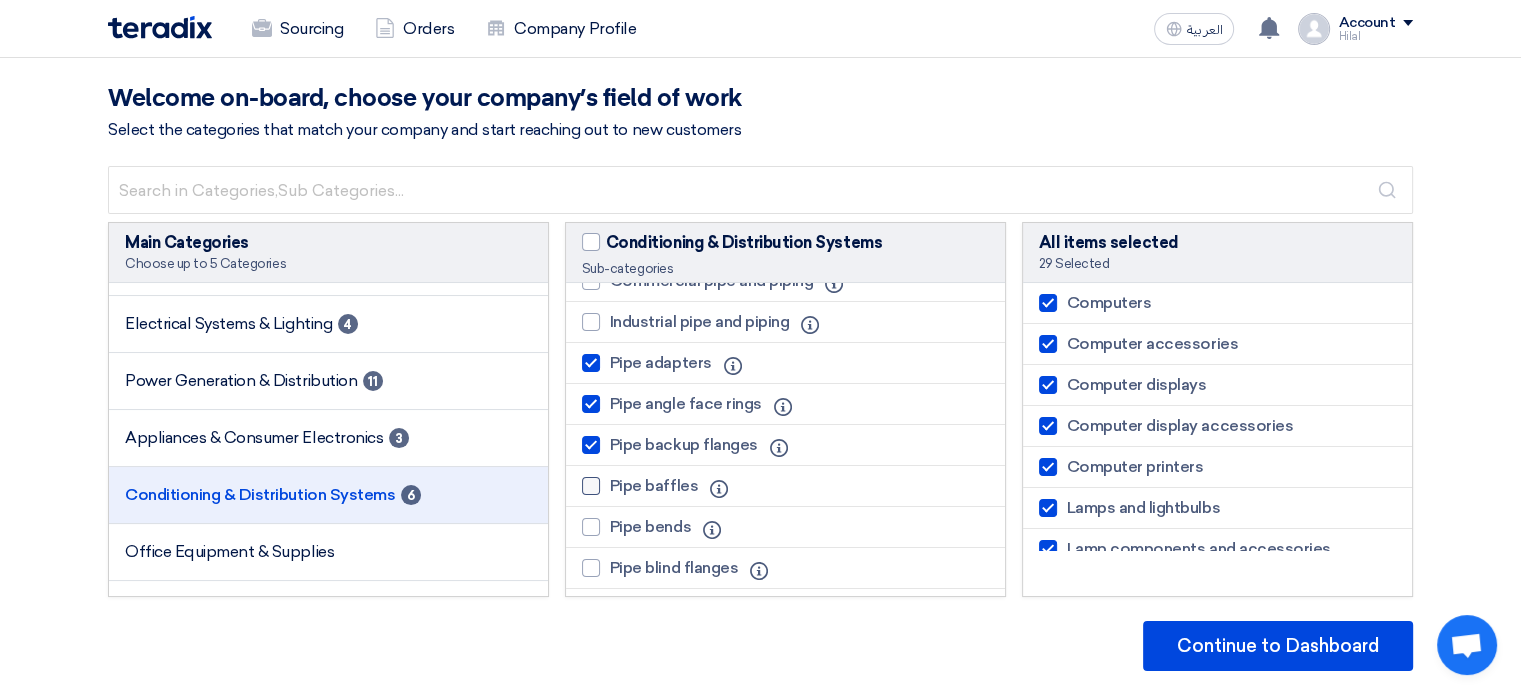 click on "Pipe baffles" 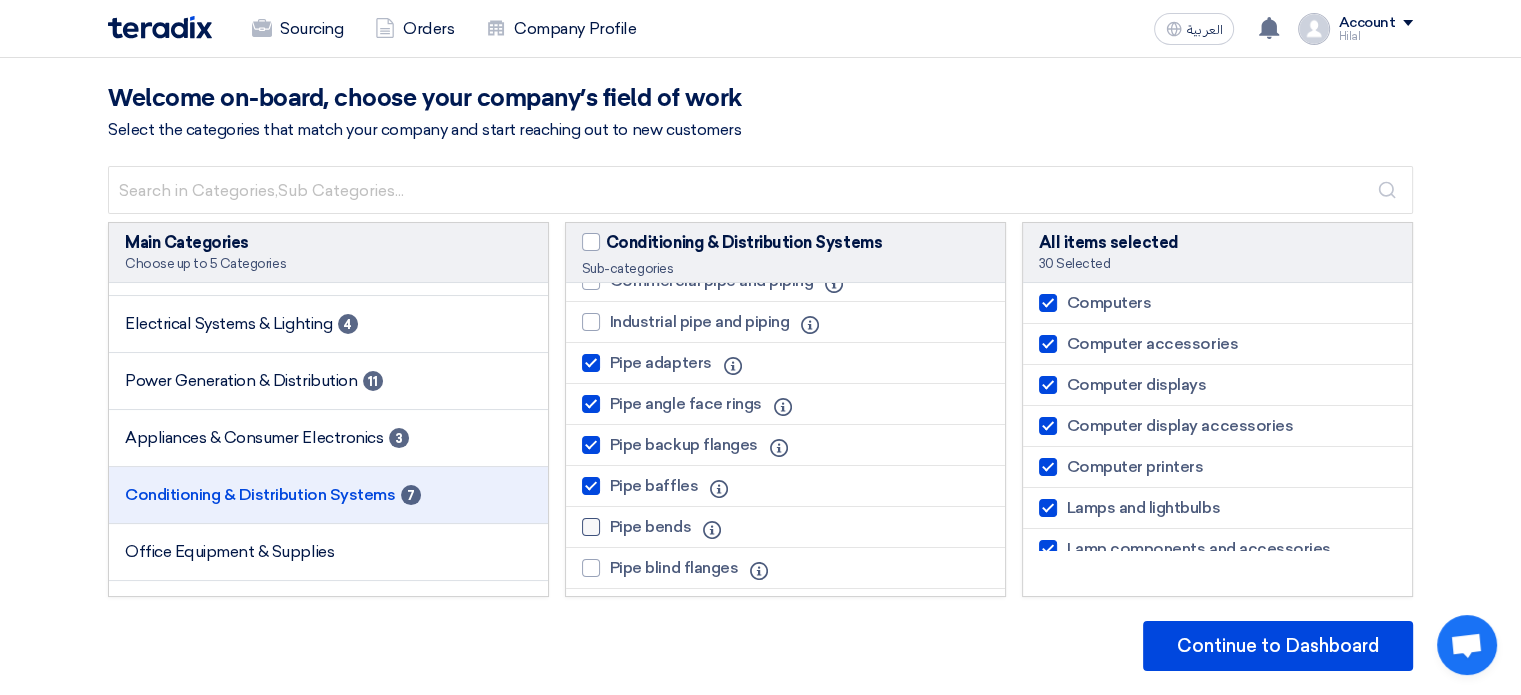 click on "Pipe bends" 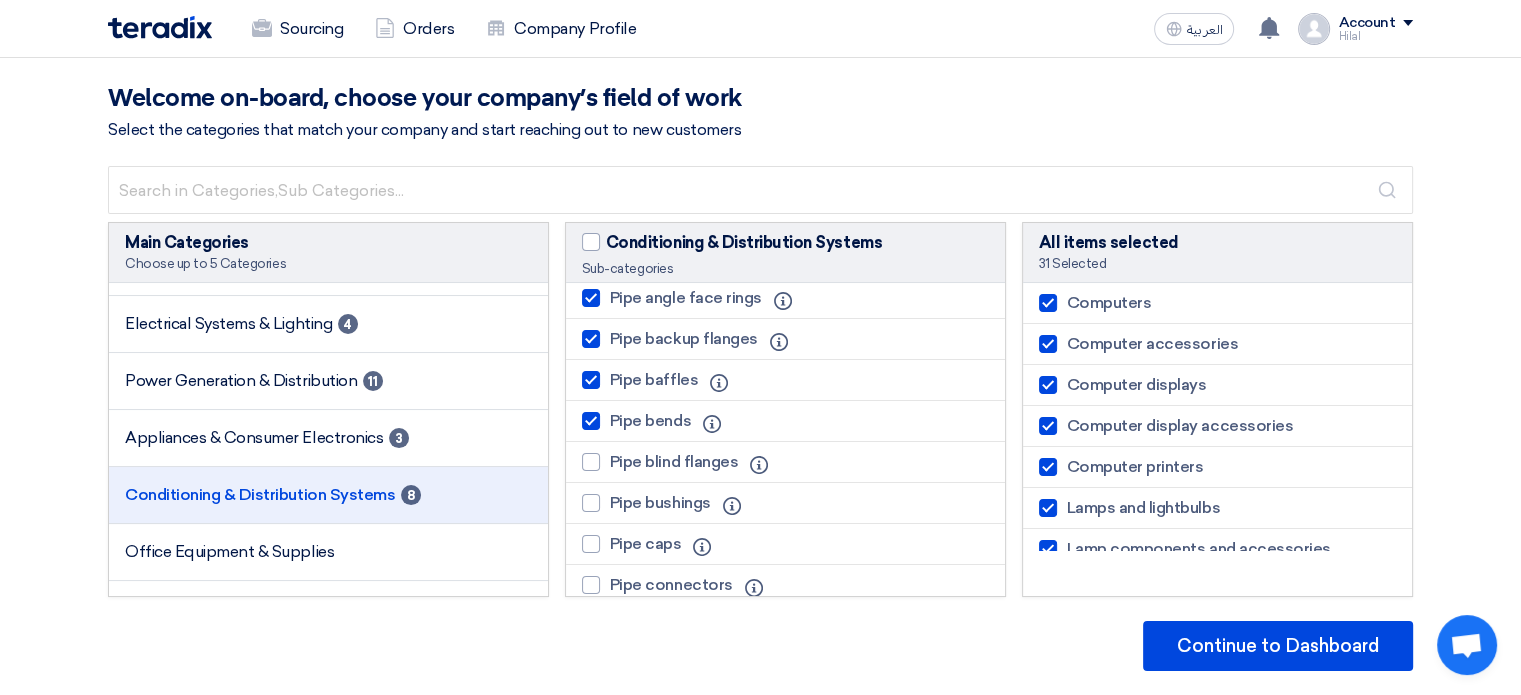 scroll, scrollTop: 1031, scrollLeft: 0, axis: vertical 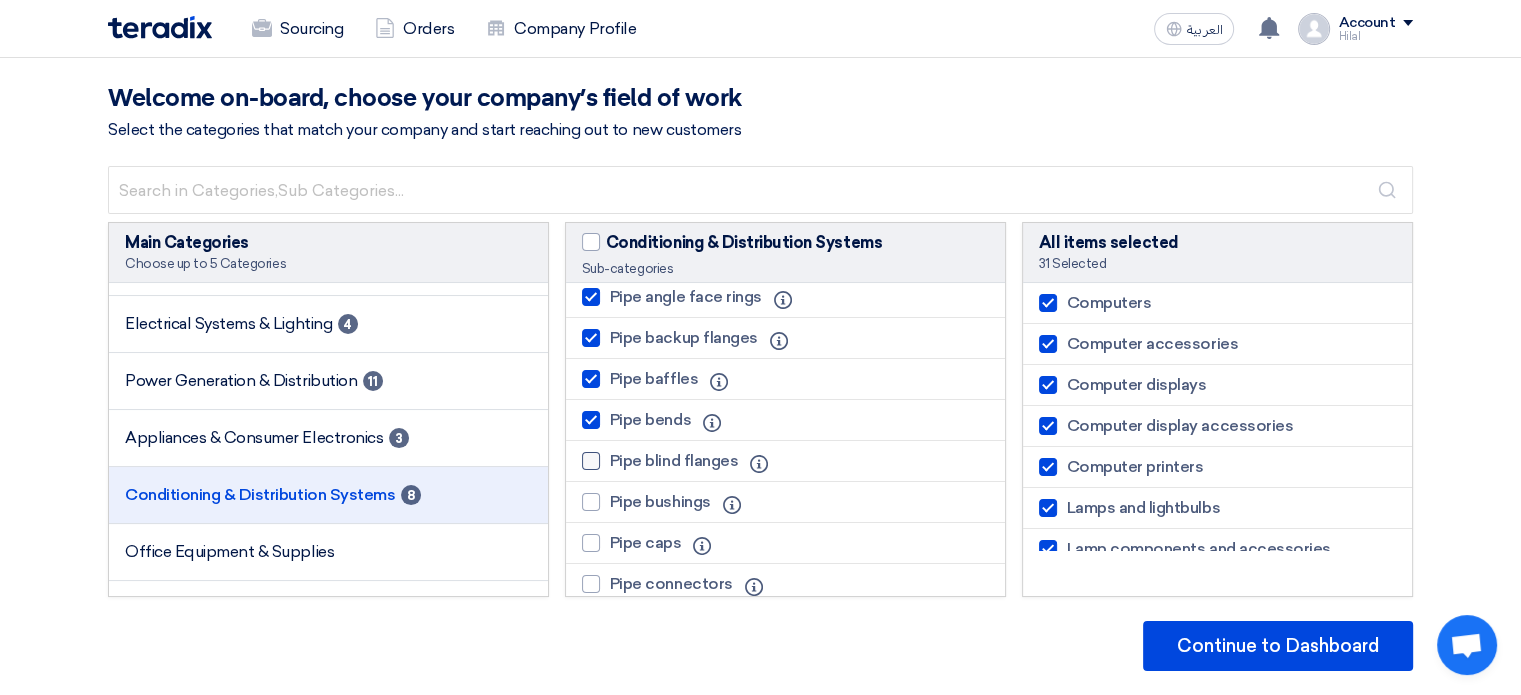 click on "Pipe blind flanges" 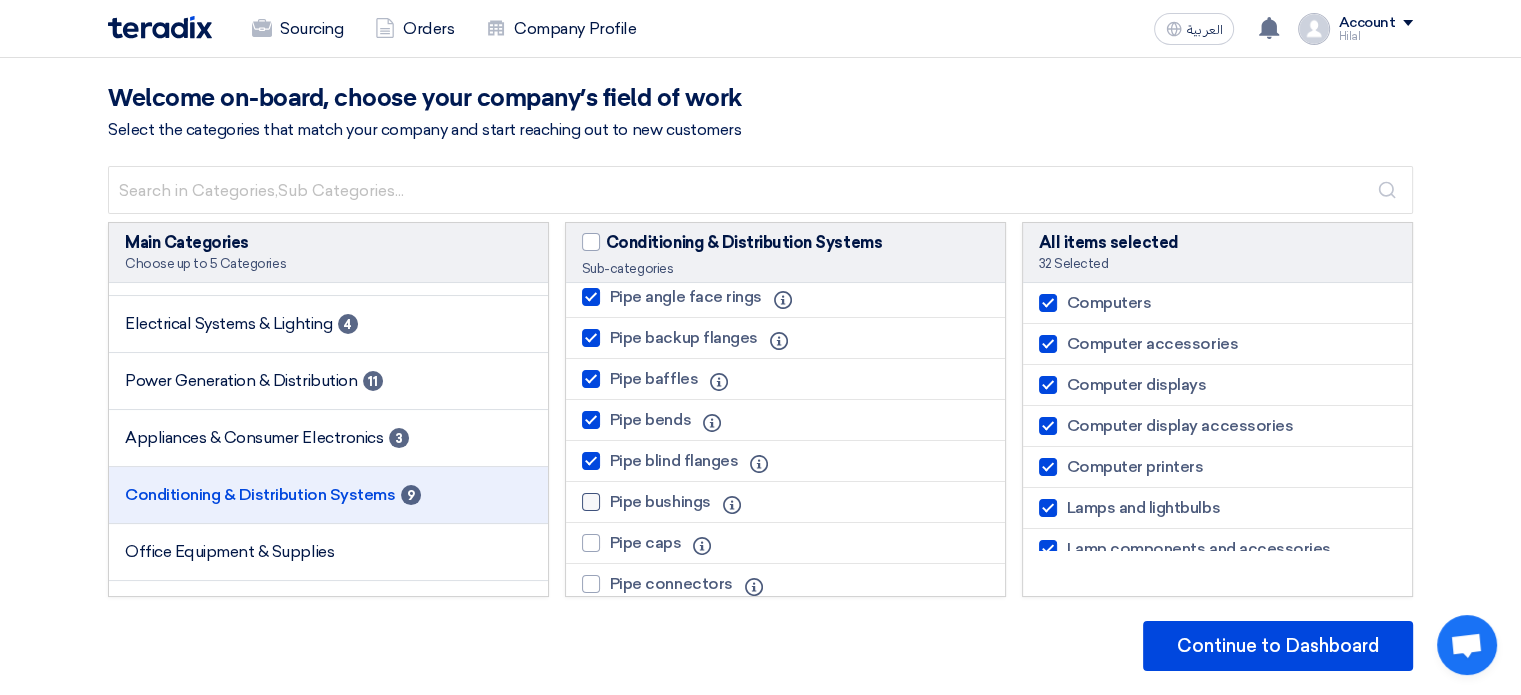 click on "Pipe bushings" 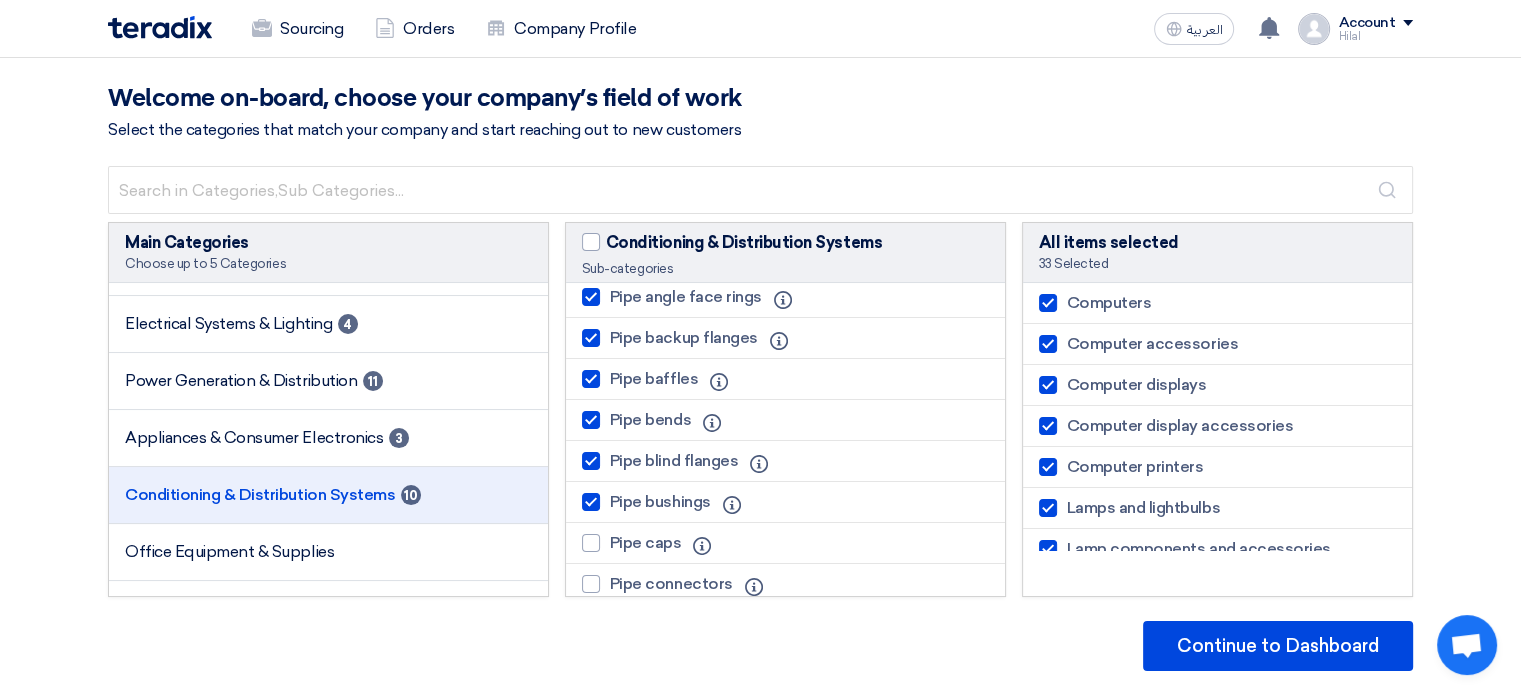 click on "Pipe caps
Info" 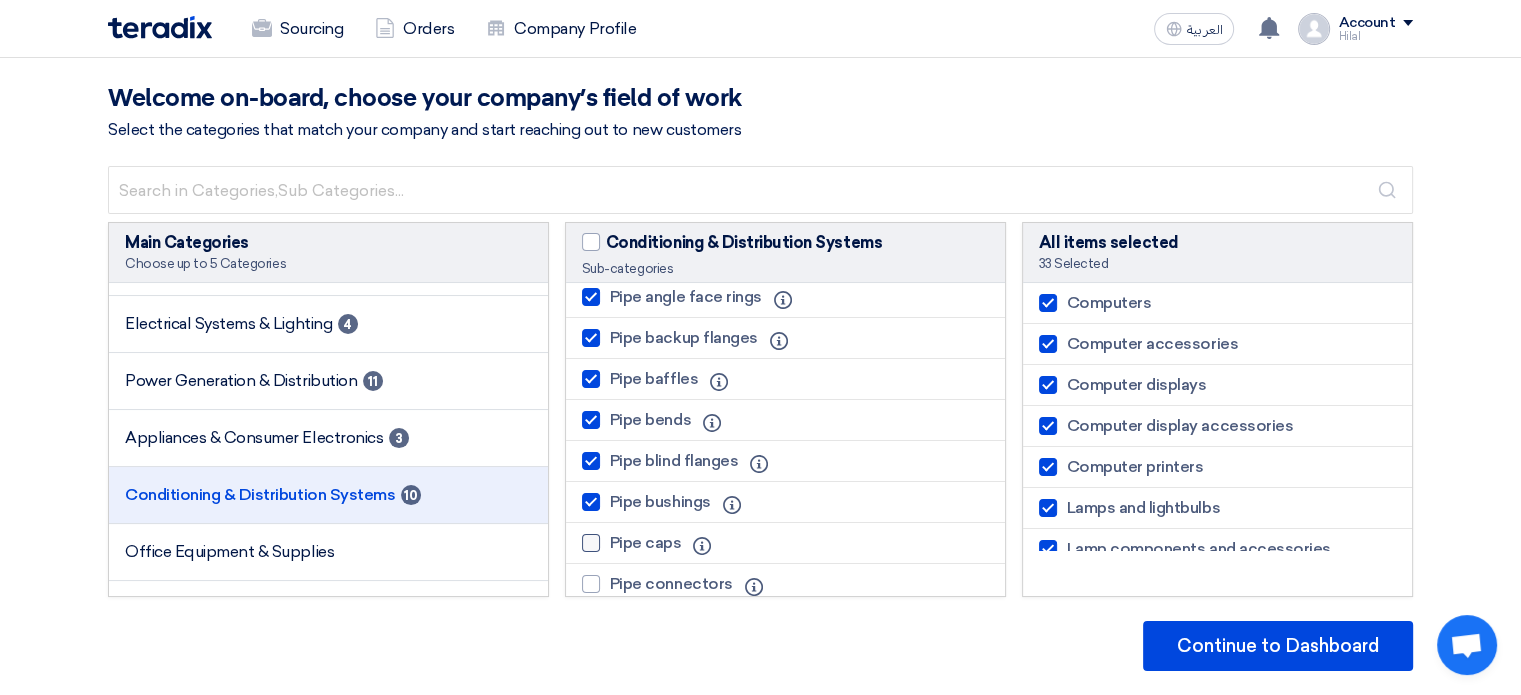 click on "Pipe caps" 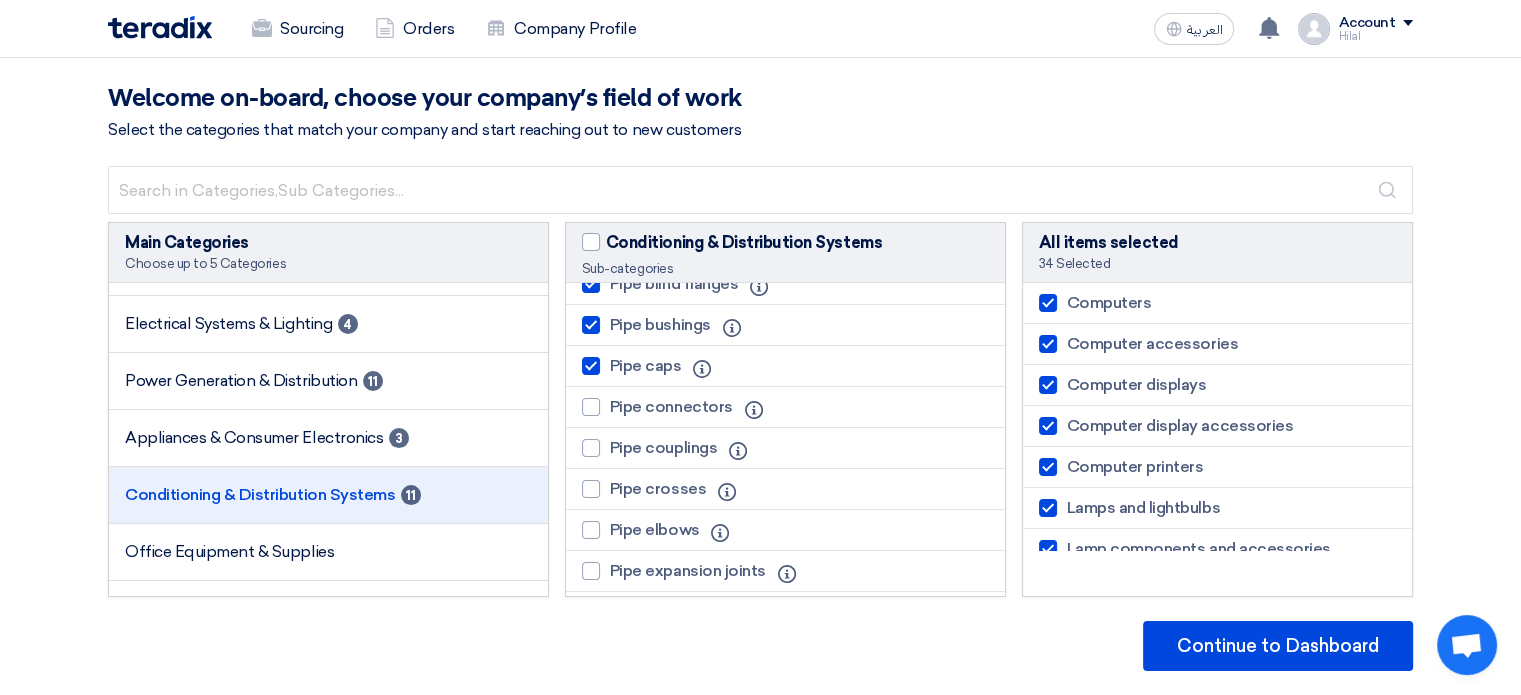 scroll, scrollTop: 1215, scrollLeft: 0, axis: vertical 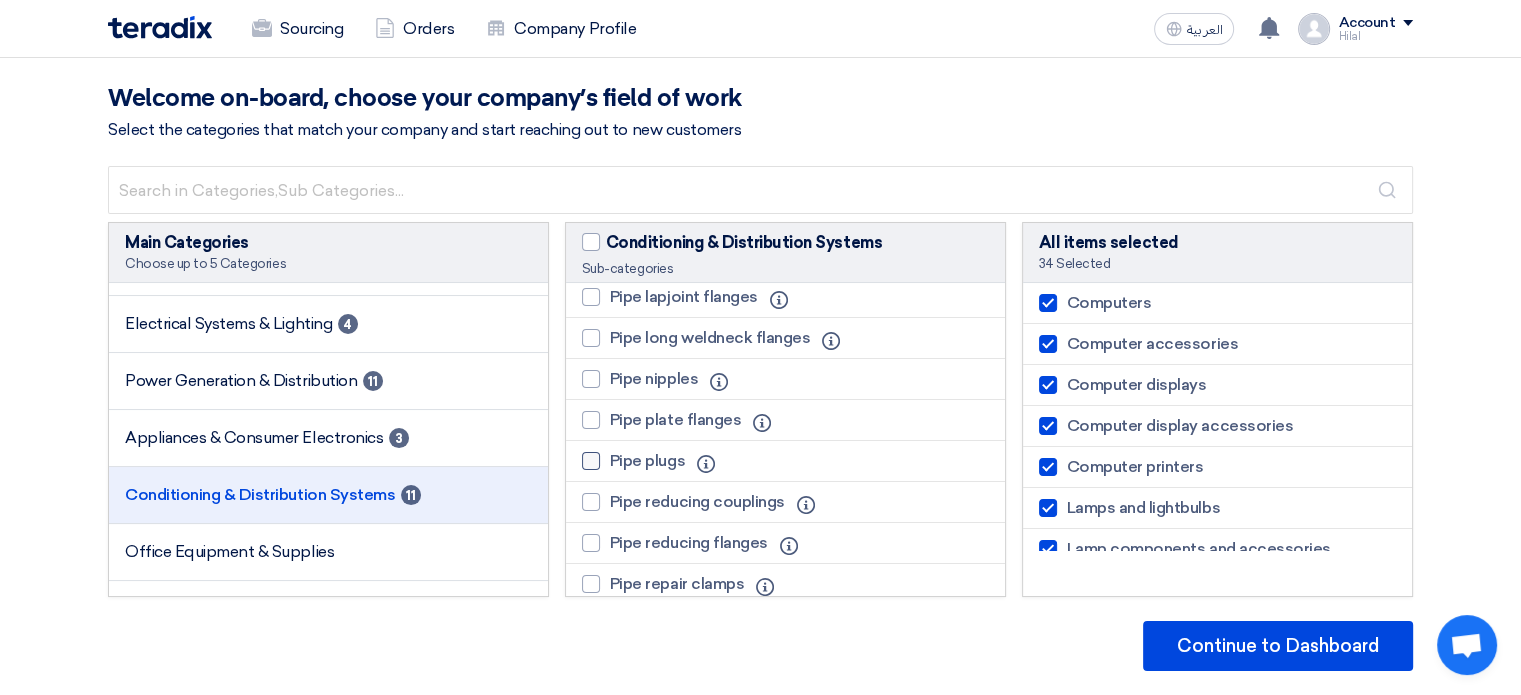 click on "Pipe plugs" 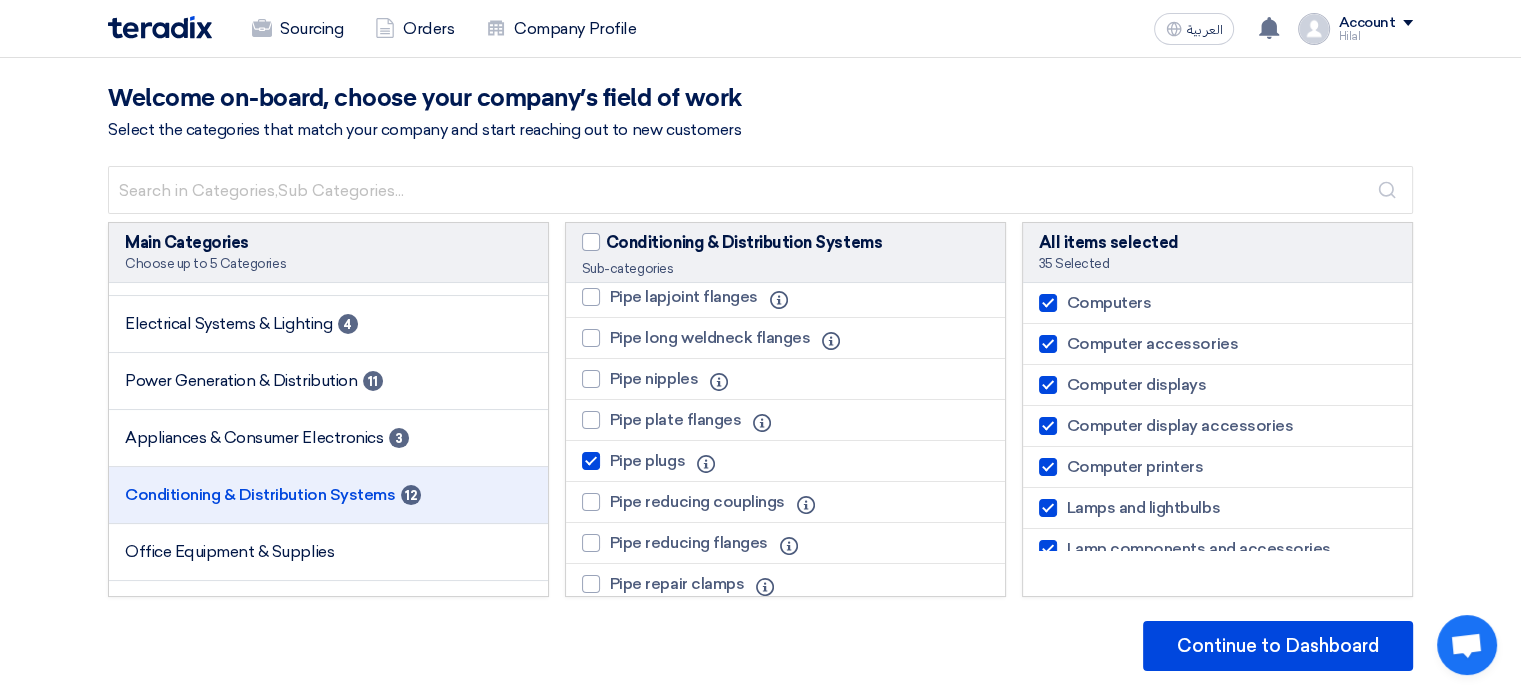 click on "Pipe plate flanges
Info" 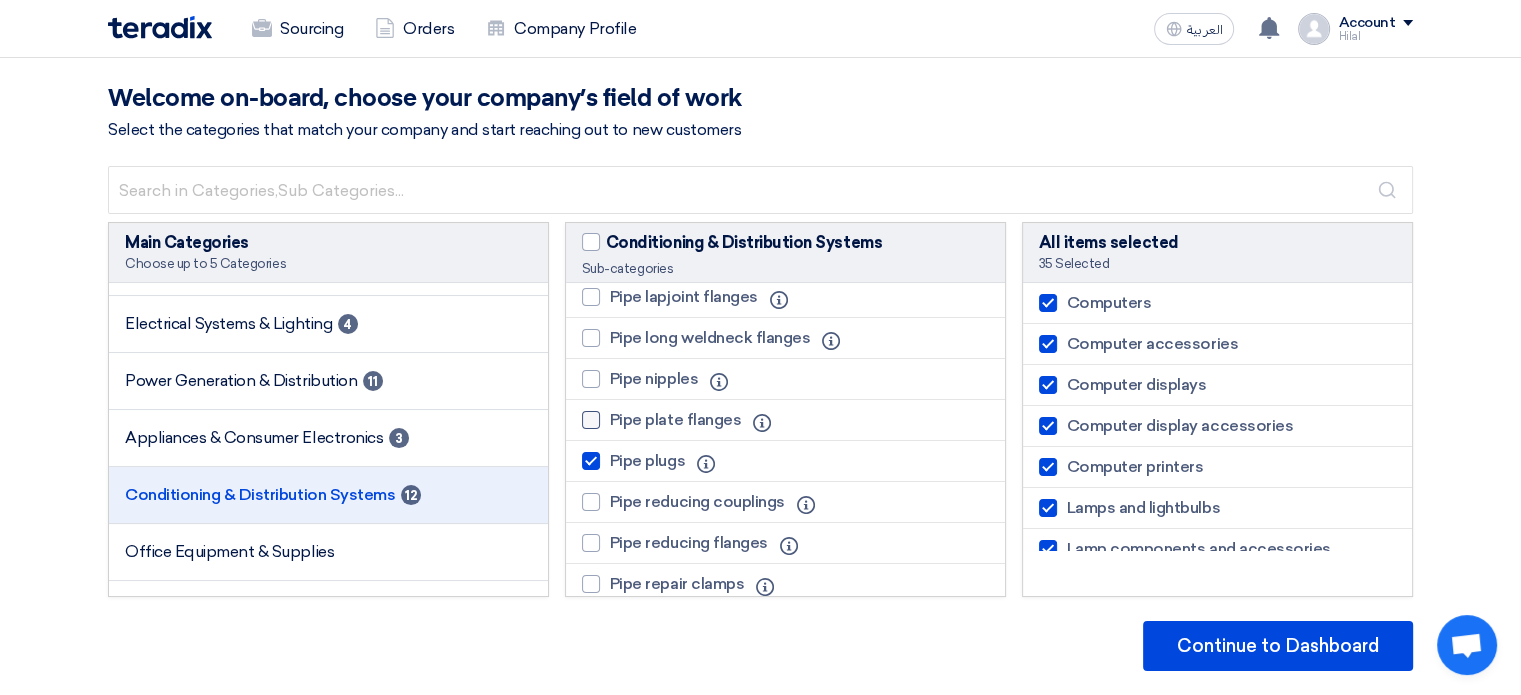 click on "Pipe plate flanges" 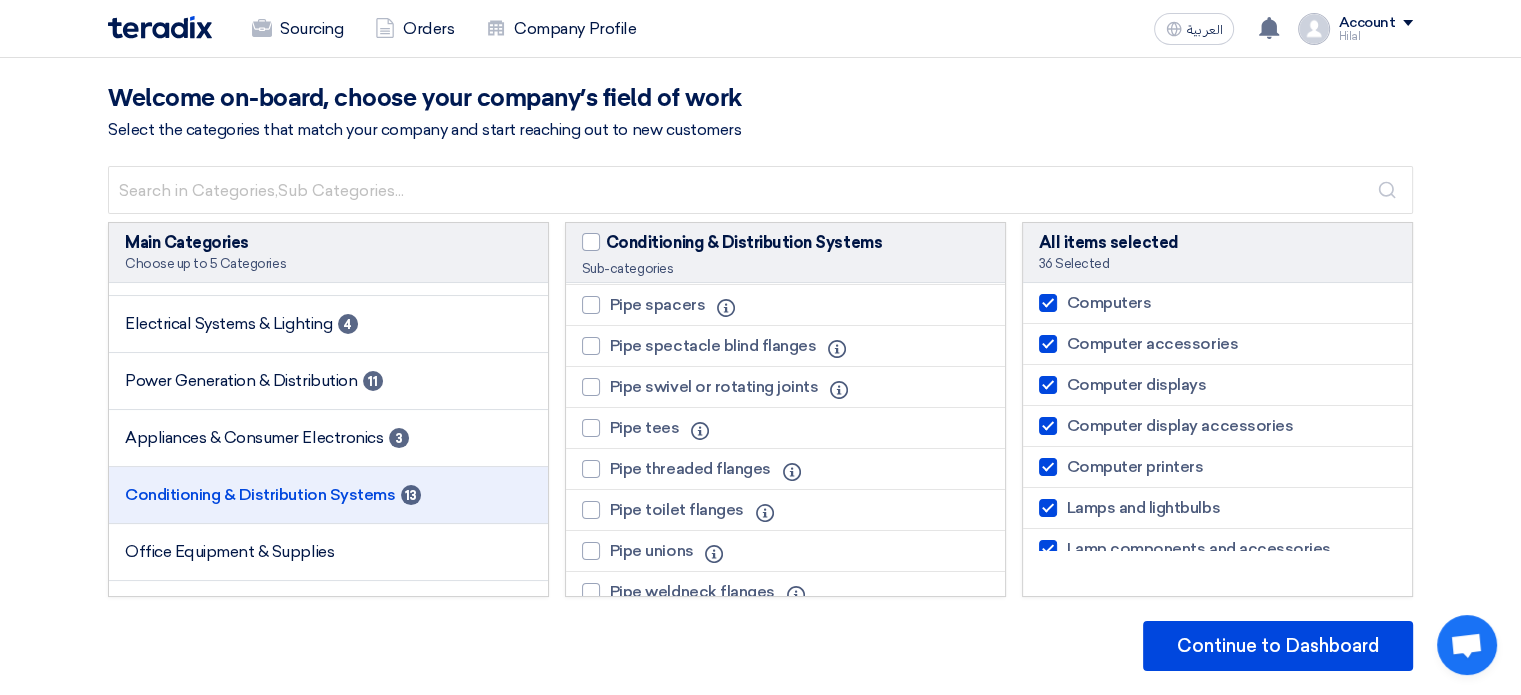 click on "Pipe tees" 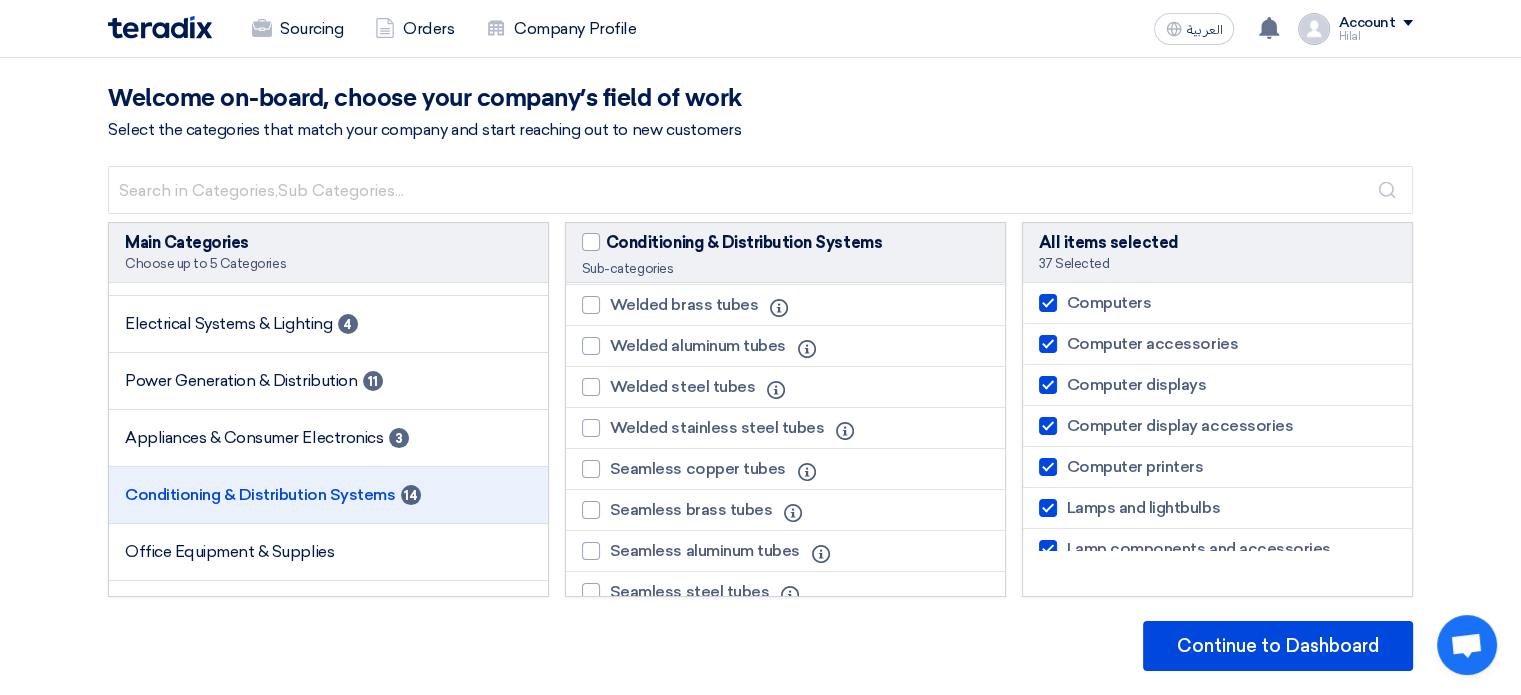 scroll, scrollTop: 2536, scrollLeft: 0, axis: vertical 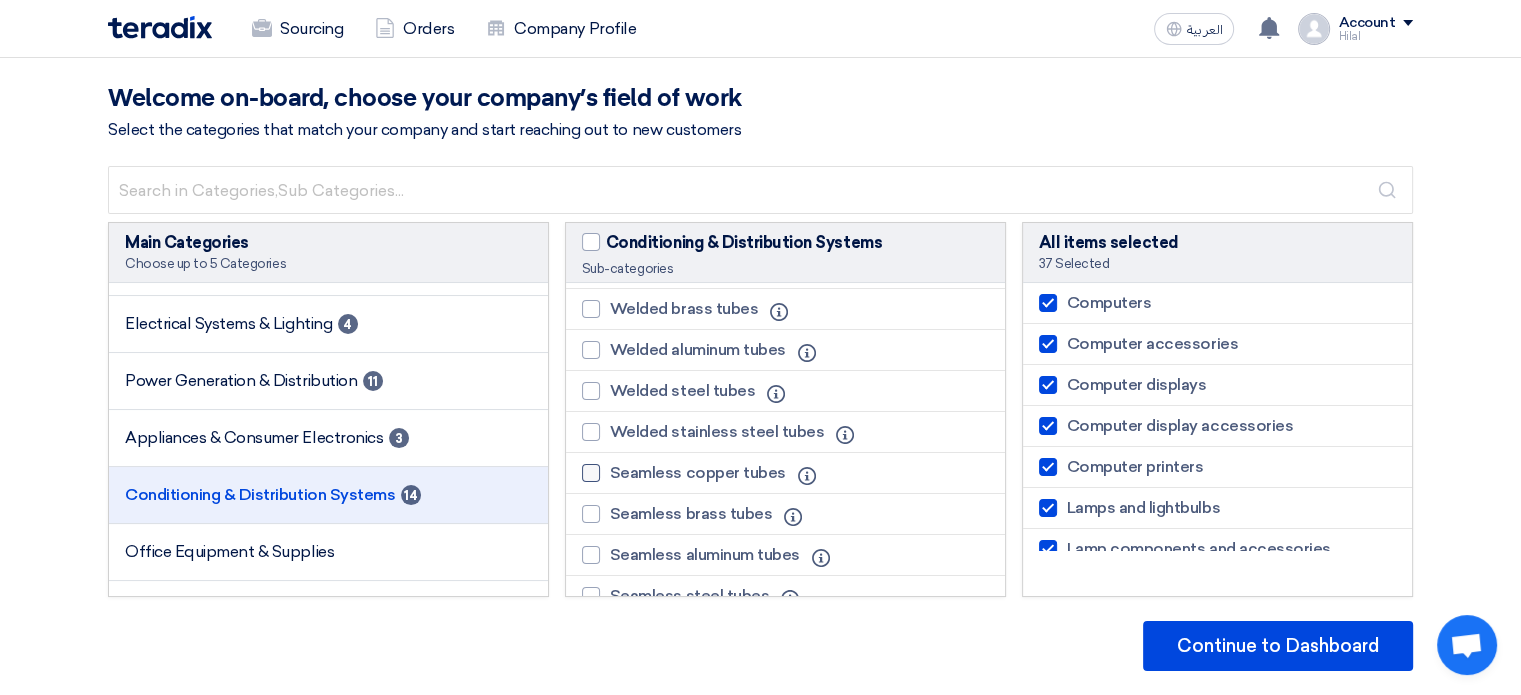 click on "Seamless copper tubes" 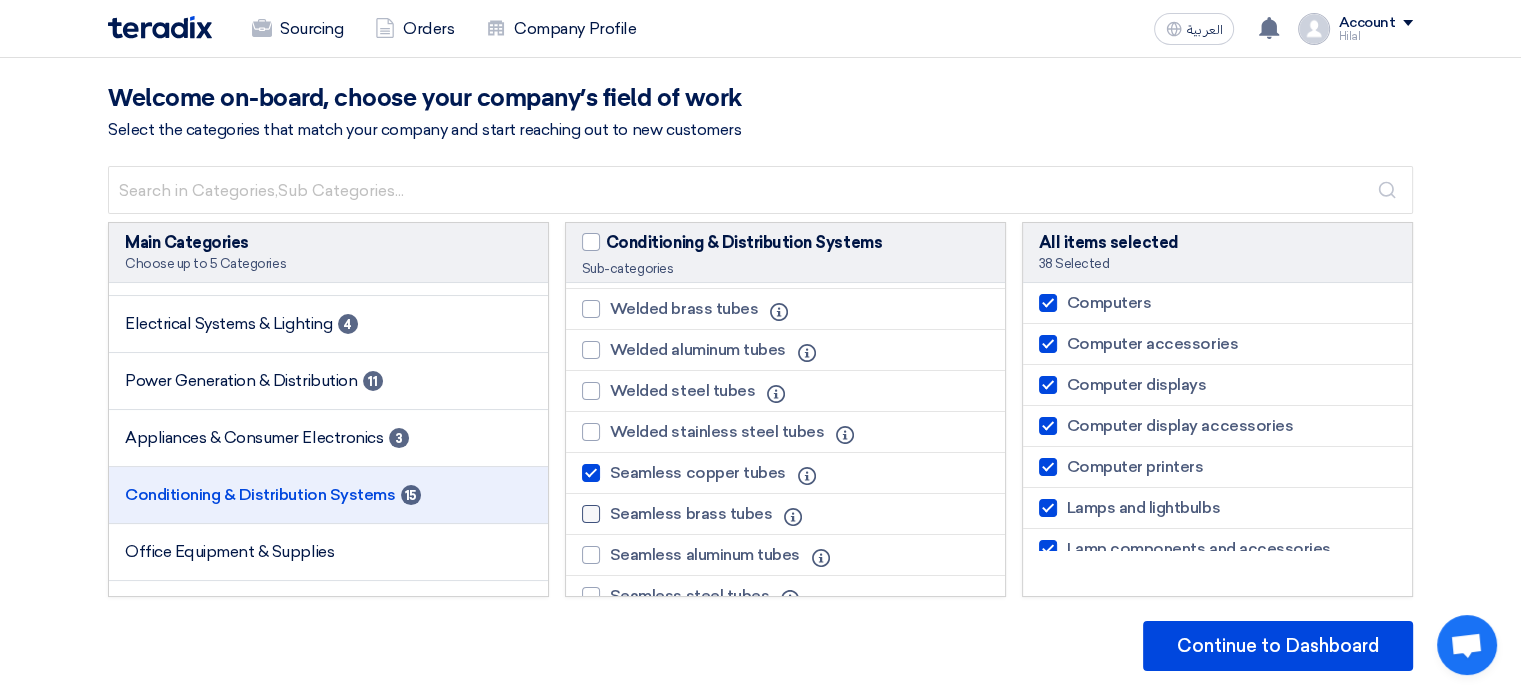 click on "Seamless brass tubes" 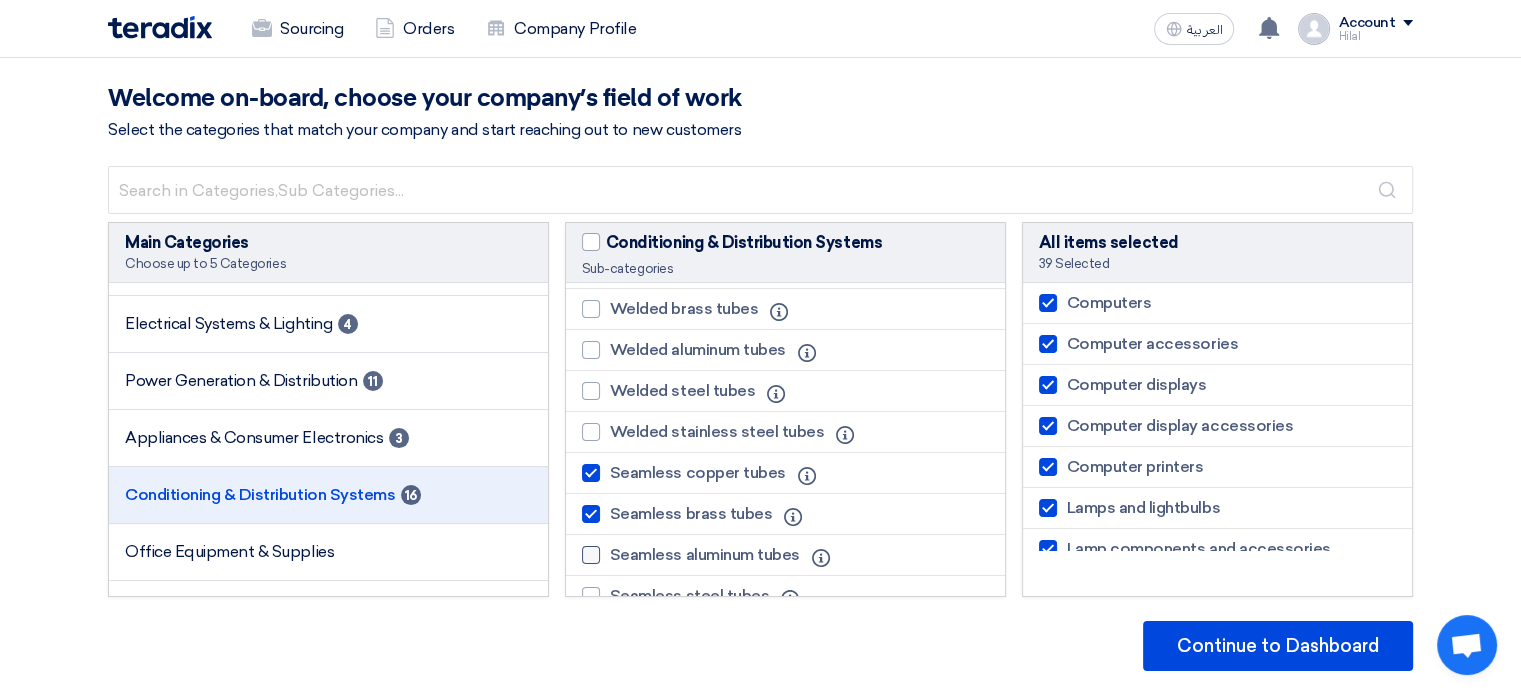 click on "Seamless aluminum tubes" 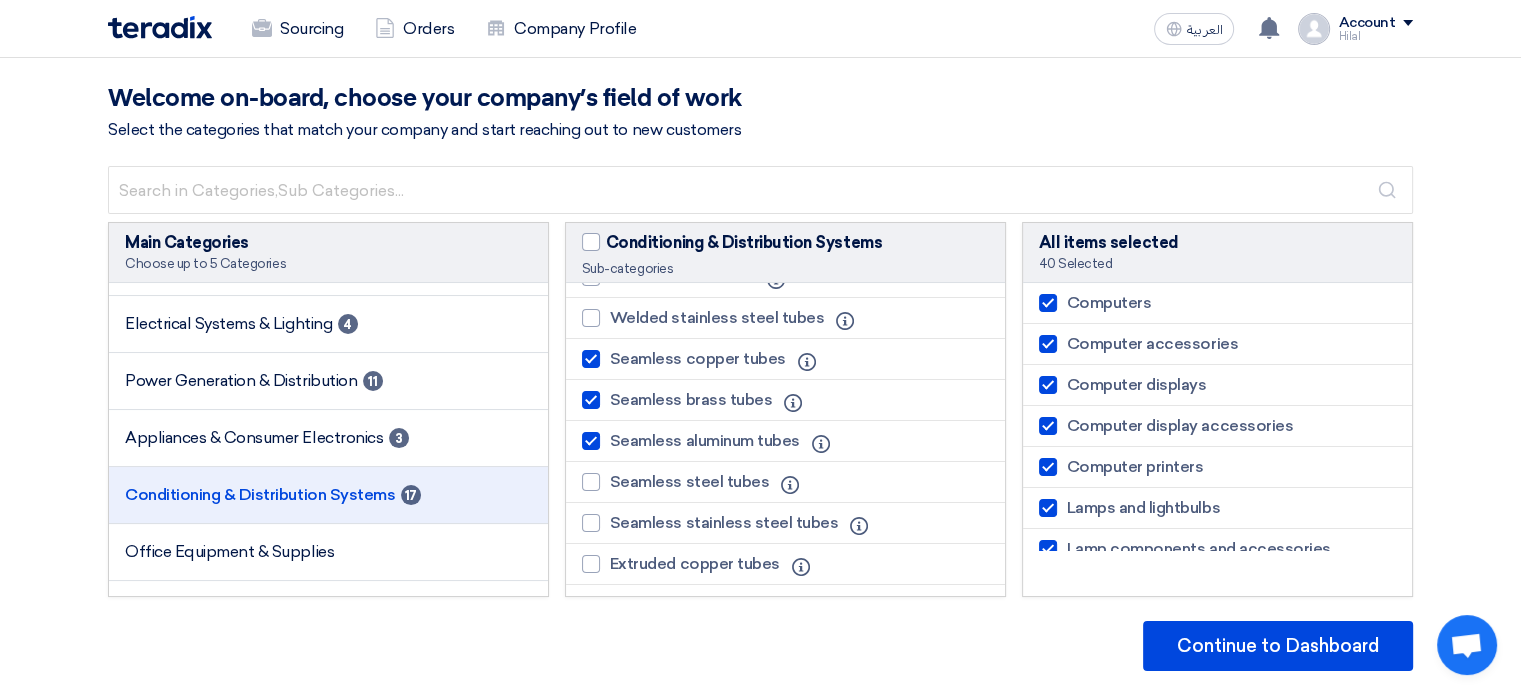 scroll, scrollTop: 2655, scrollLeft: 0, axis: vertical 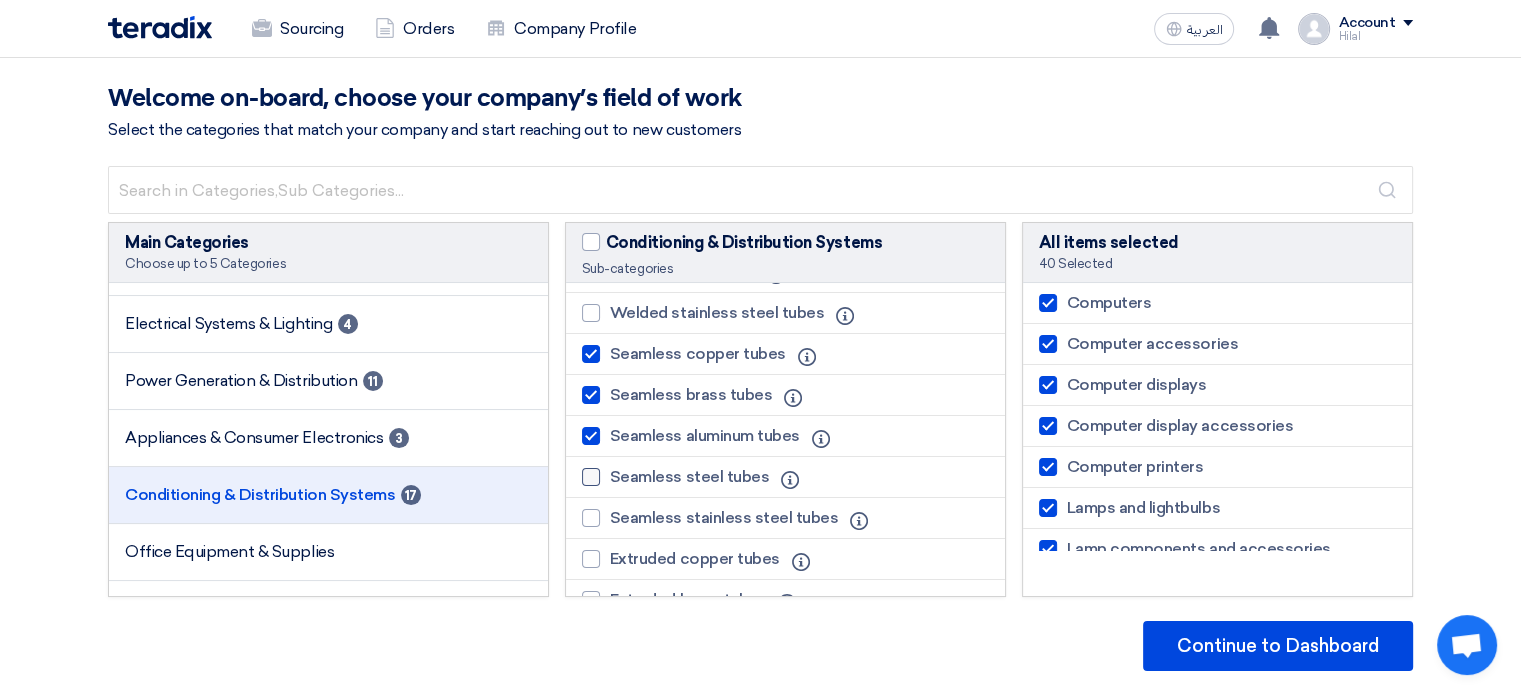 click on "Seamless steel tubes" 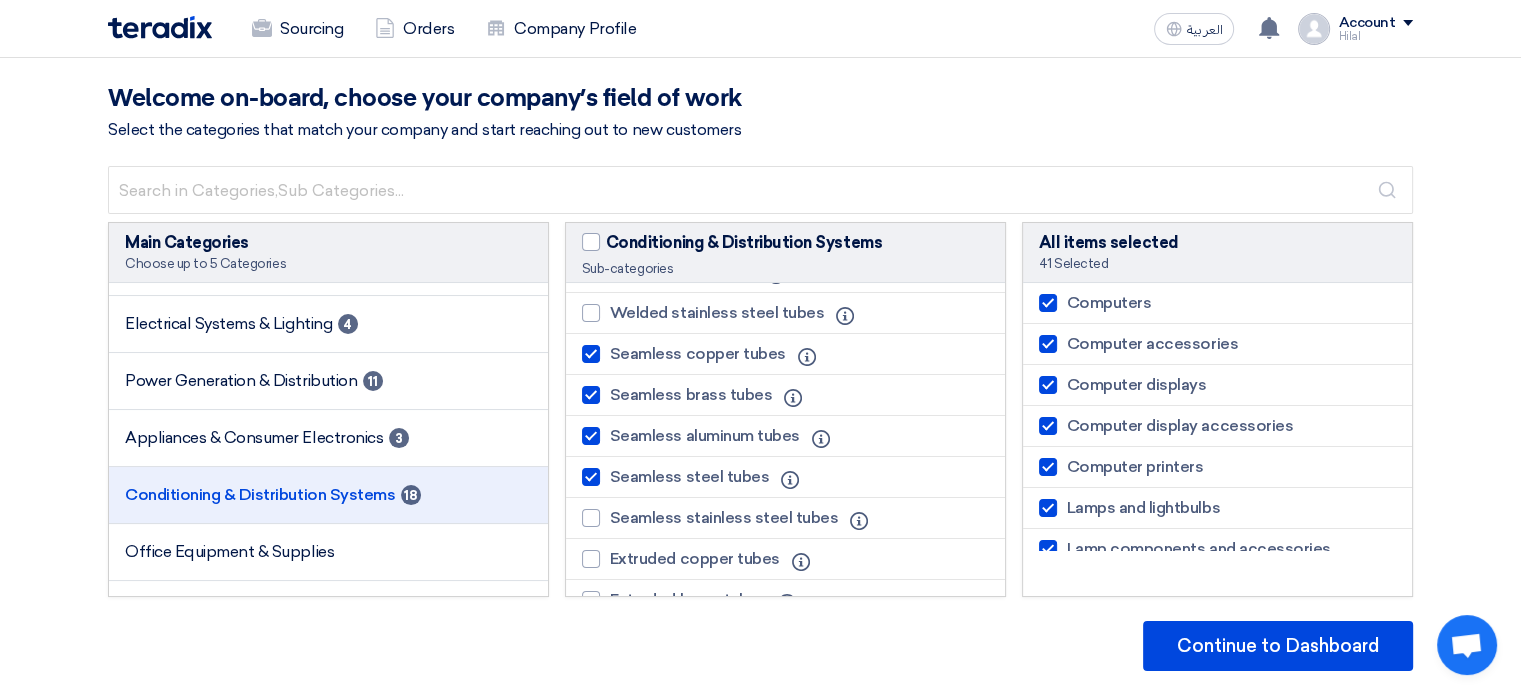 click on "Seamless stainless steel tubes
Info" 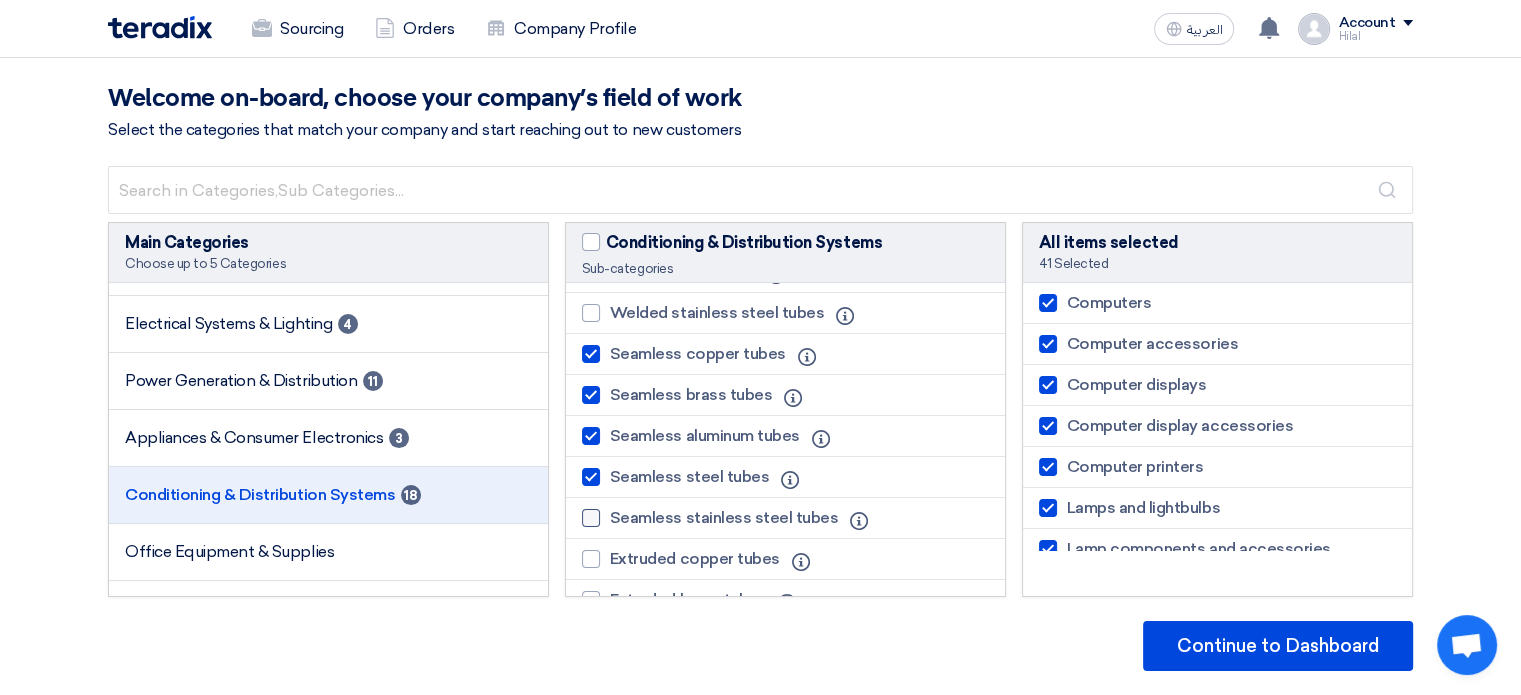 click on "Seamless stainless steel tubes" 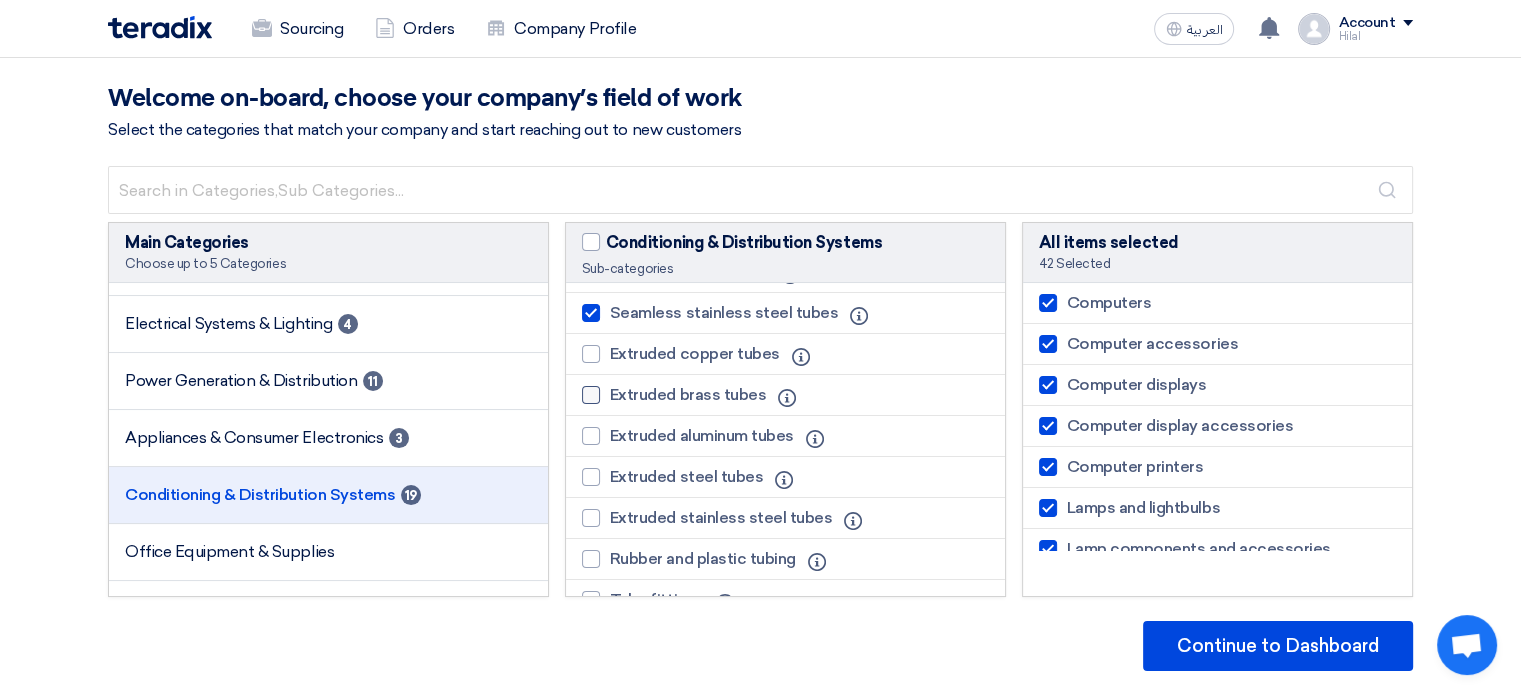 scroll, scrollTop: 2860, scrollLeft: 0, axis: vertical 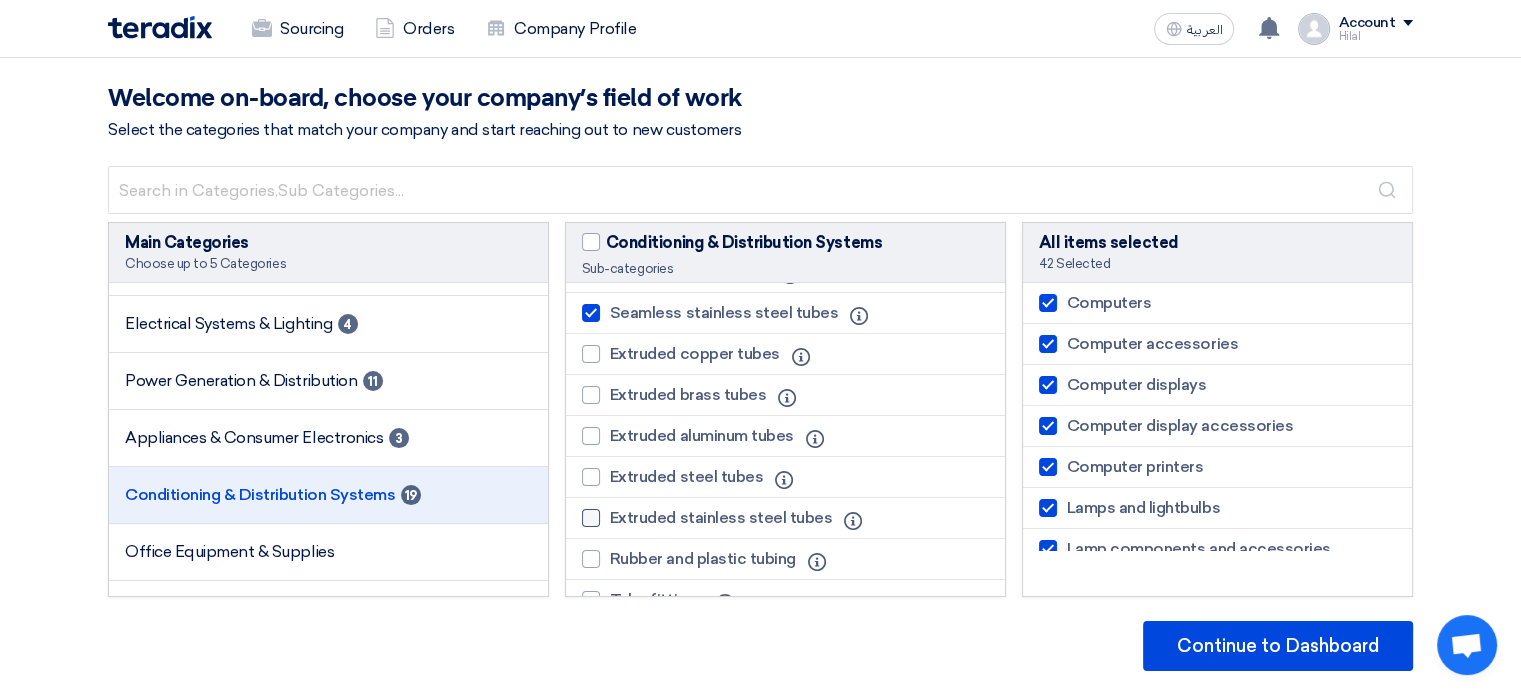 click on "Extruded stainless steel tubes" 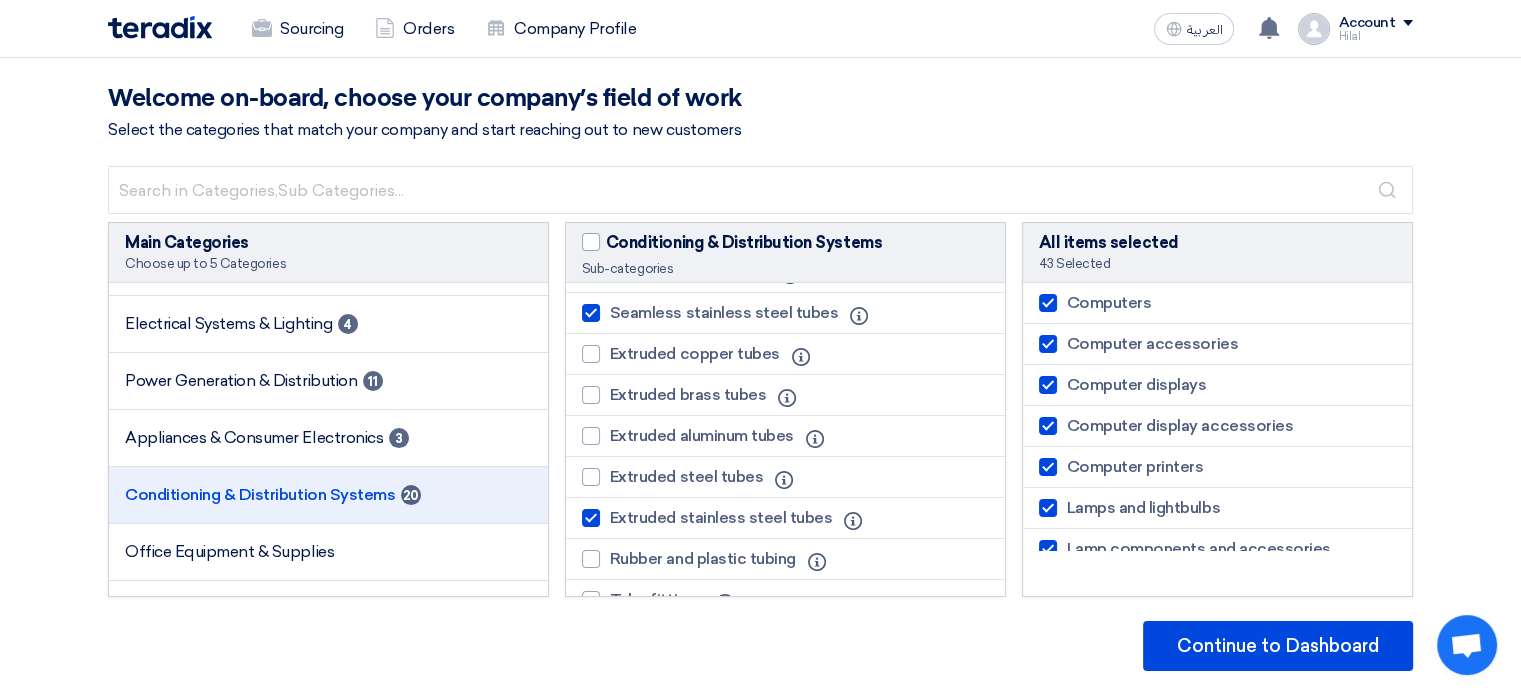 click on "Extruded stainless steel tubes" 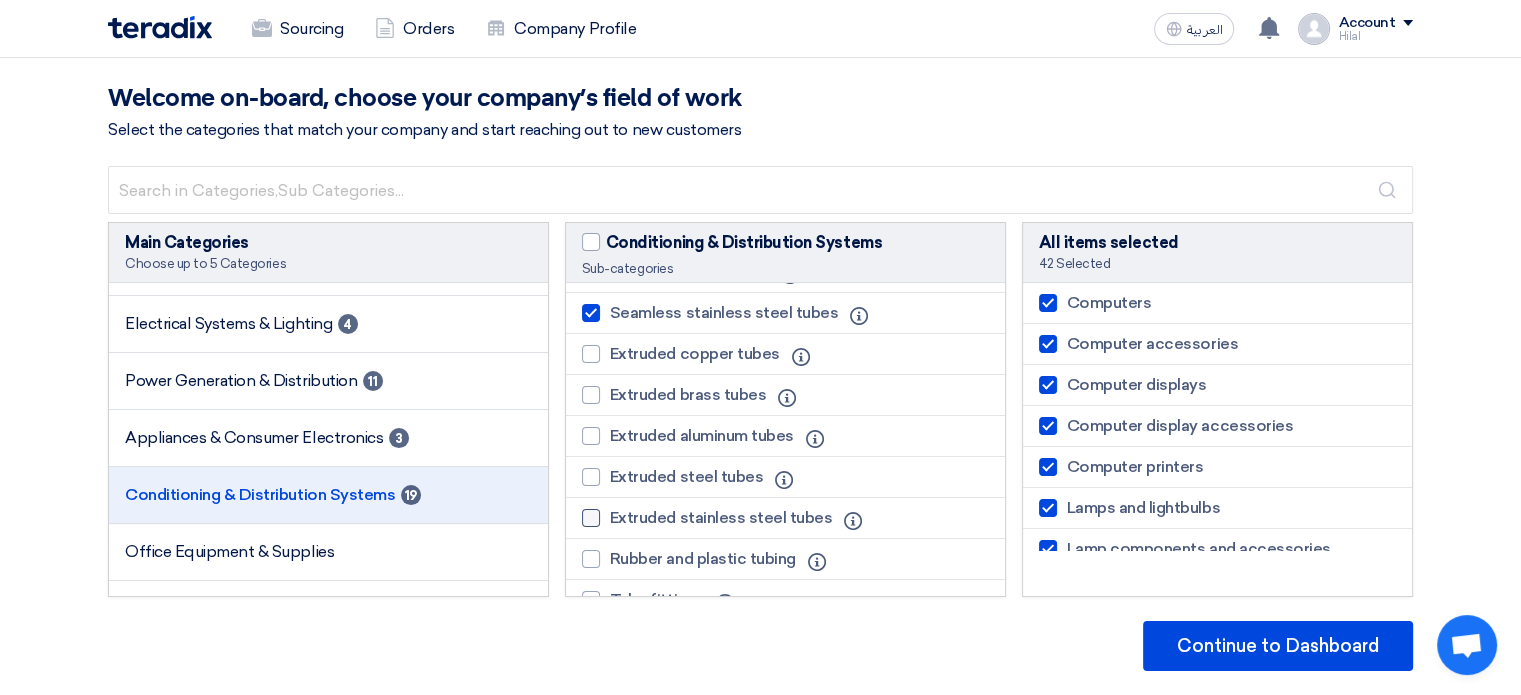 click on "Extruded stainless steel tubes" 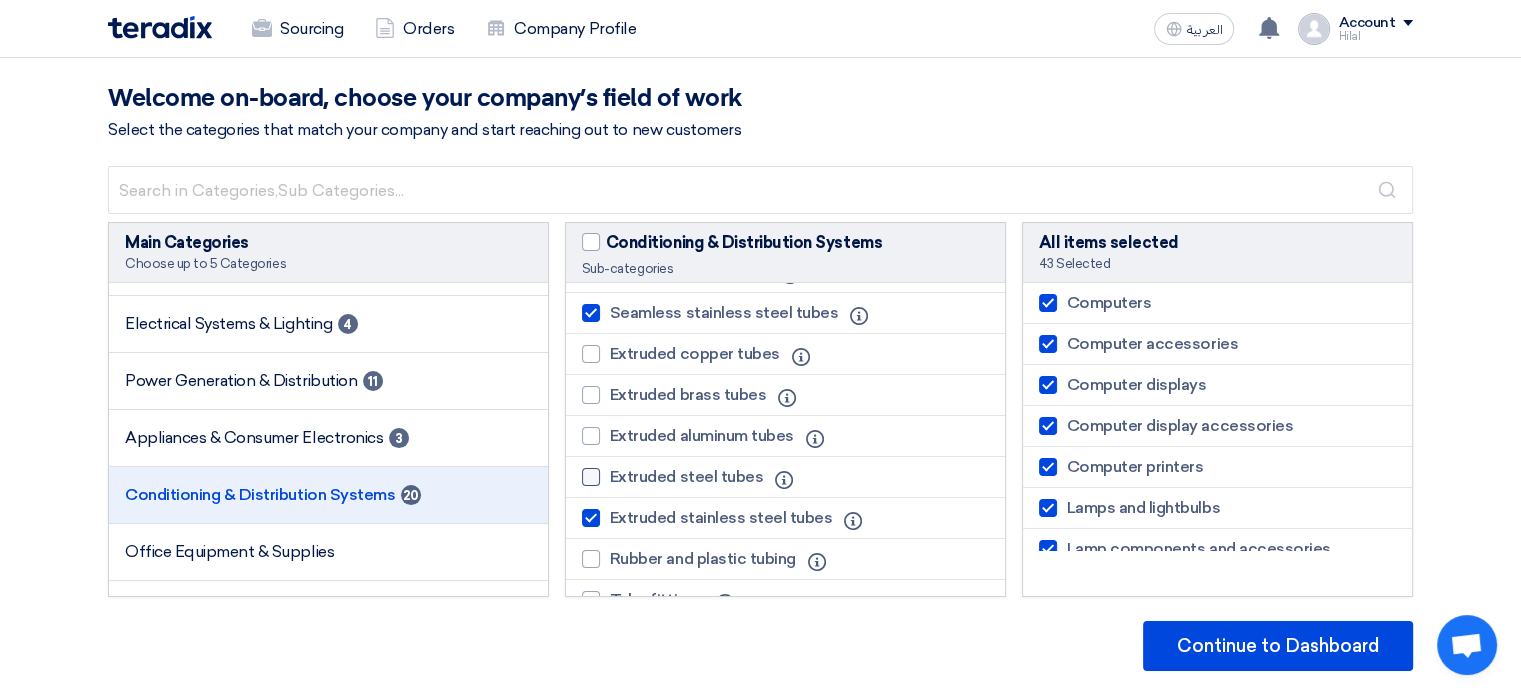 click on "Extruded steel tubes" 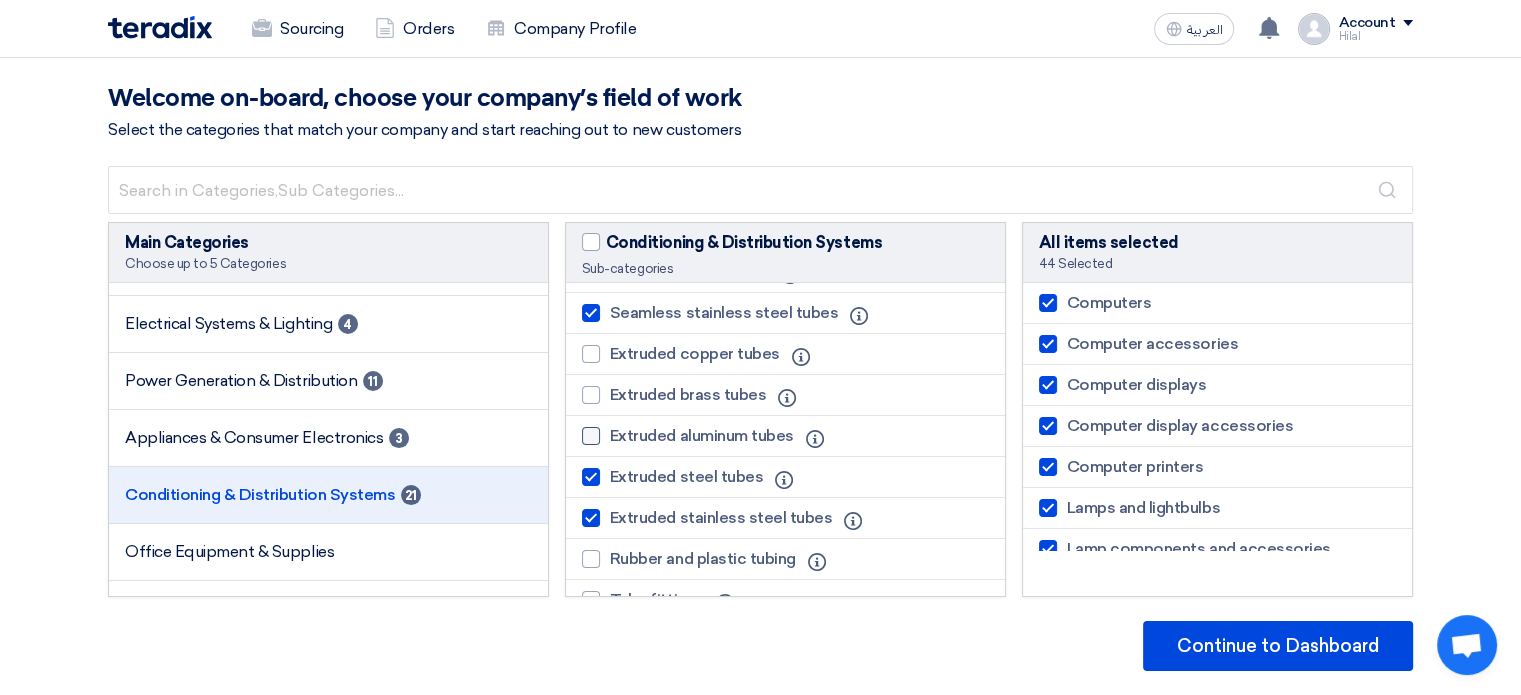 click on "Extruded aluminum tubes" 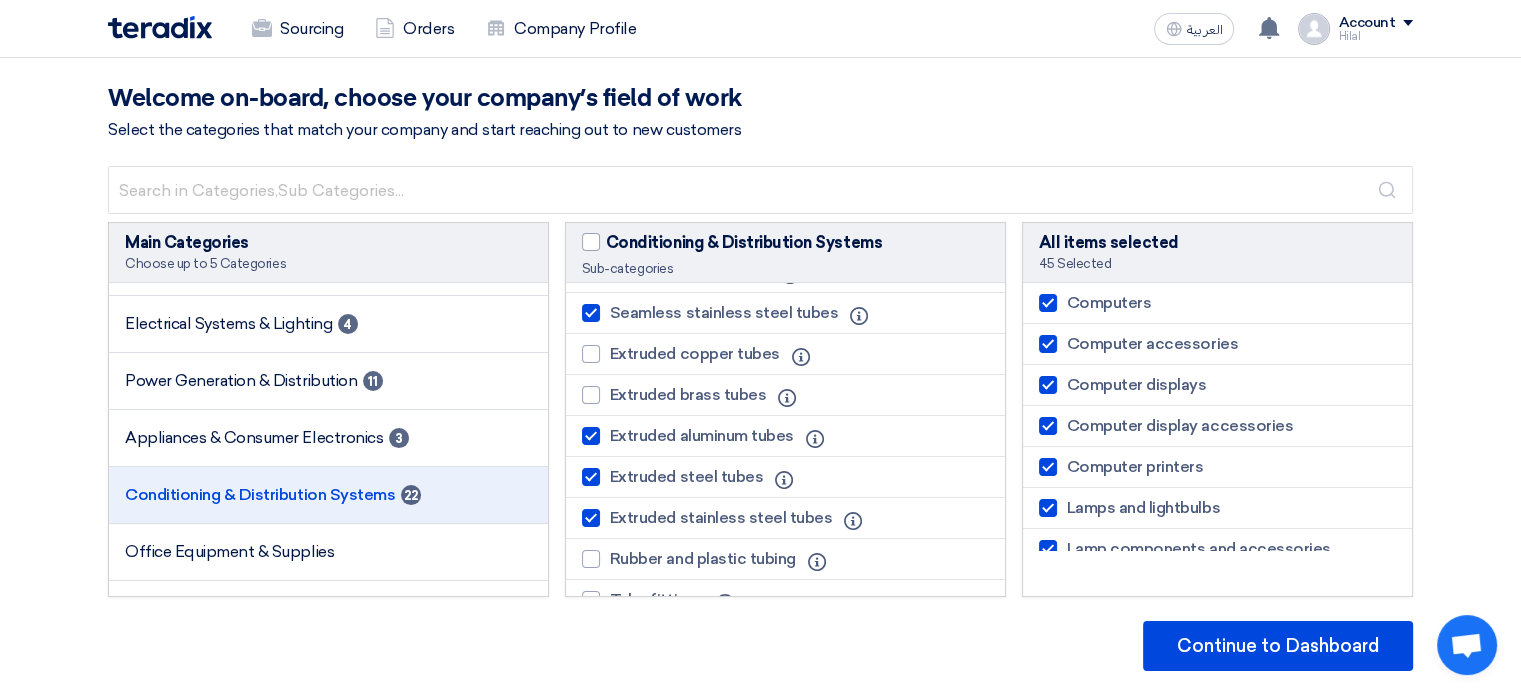 click on "Extruded brass tubes
Info" 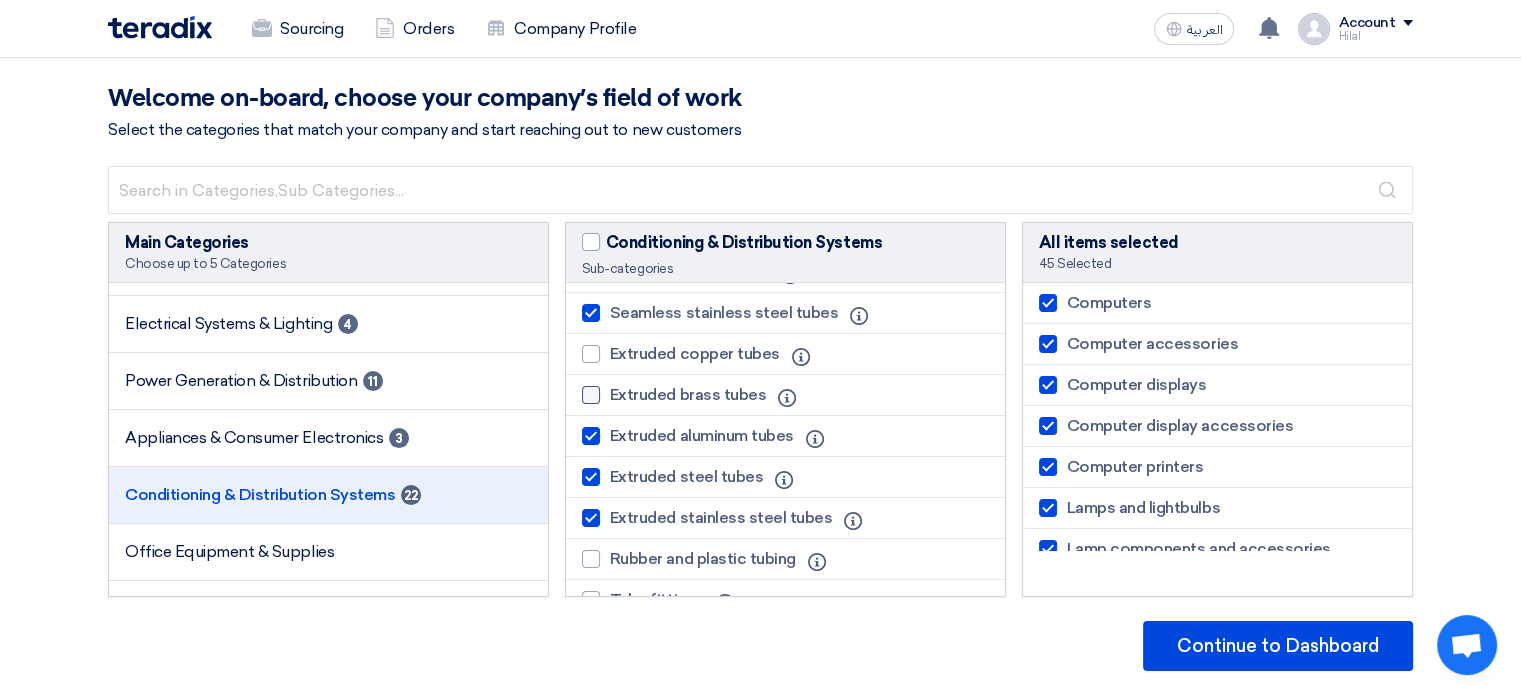 click on "Extruded brass tubes" 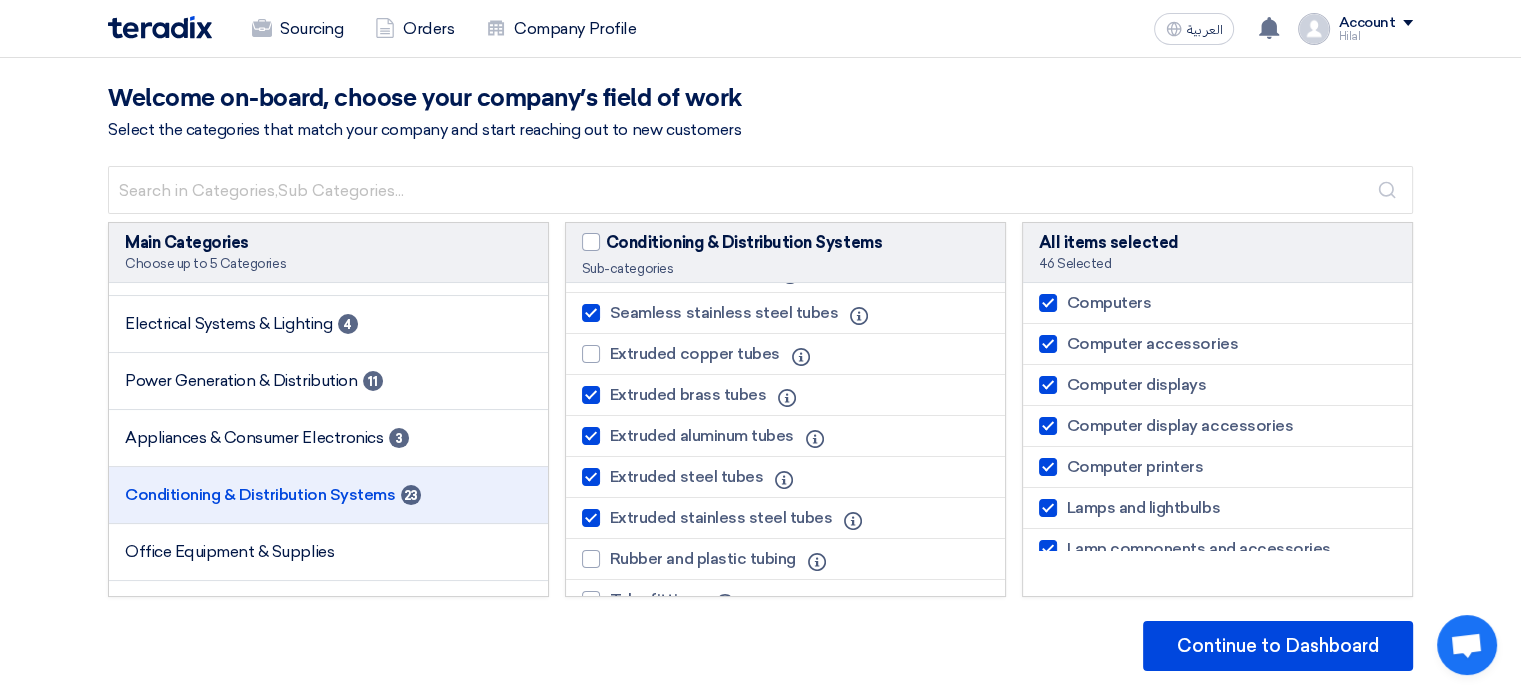 click on "Extruded copper tubes
Info" 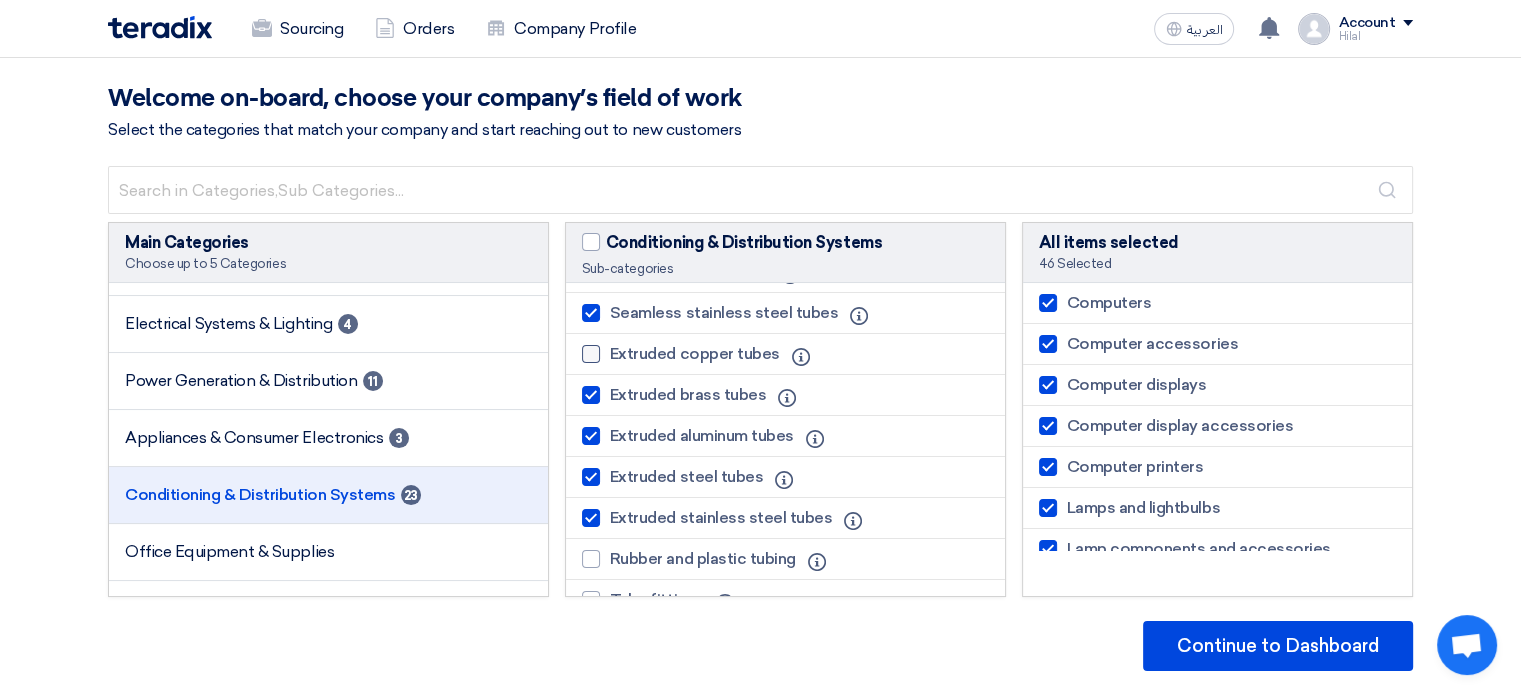 click on "Extruded copper tubes" 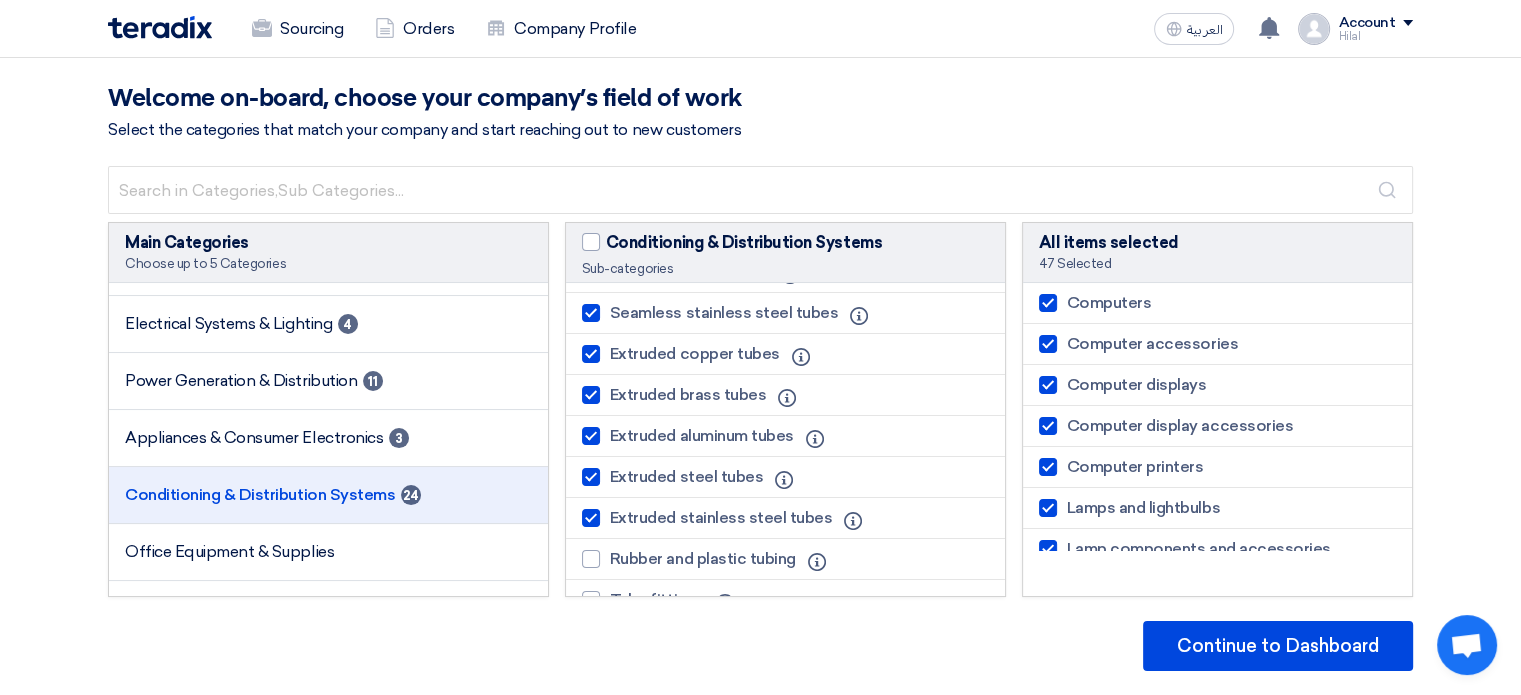 scroll, scrollTop: 2948, scrollLeft: 0, axis: vertical 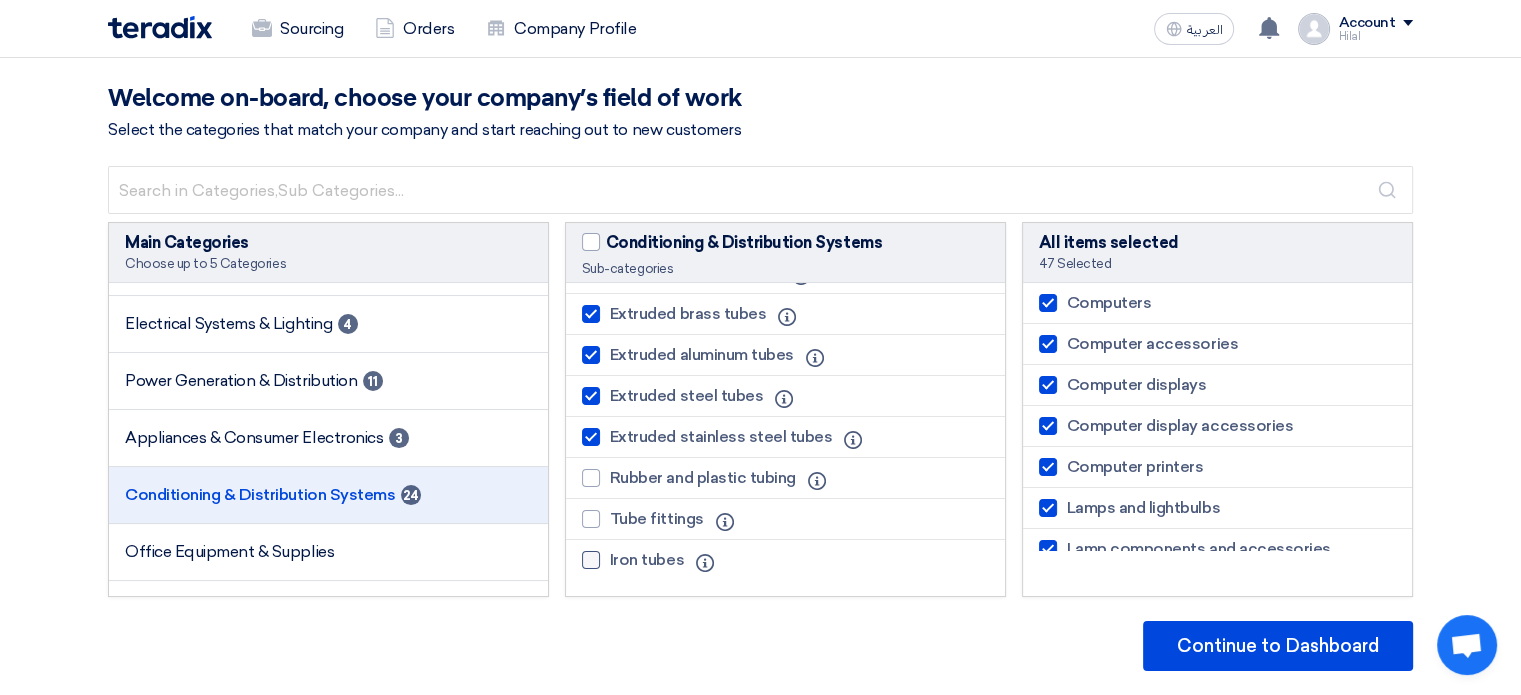 click on "Iron tubes" 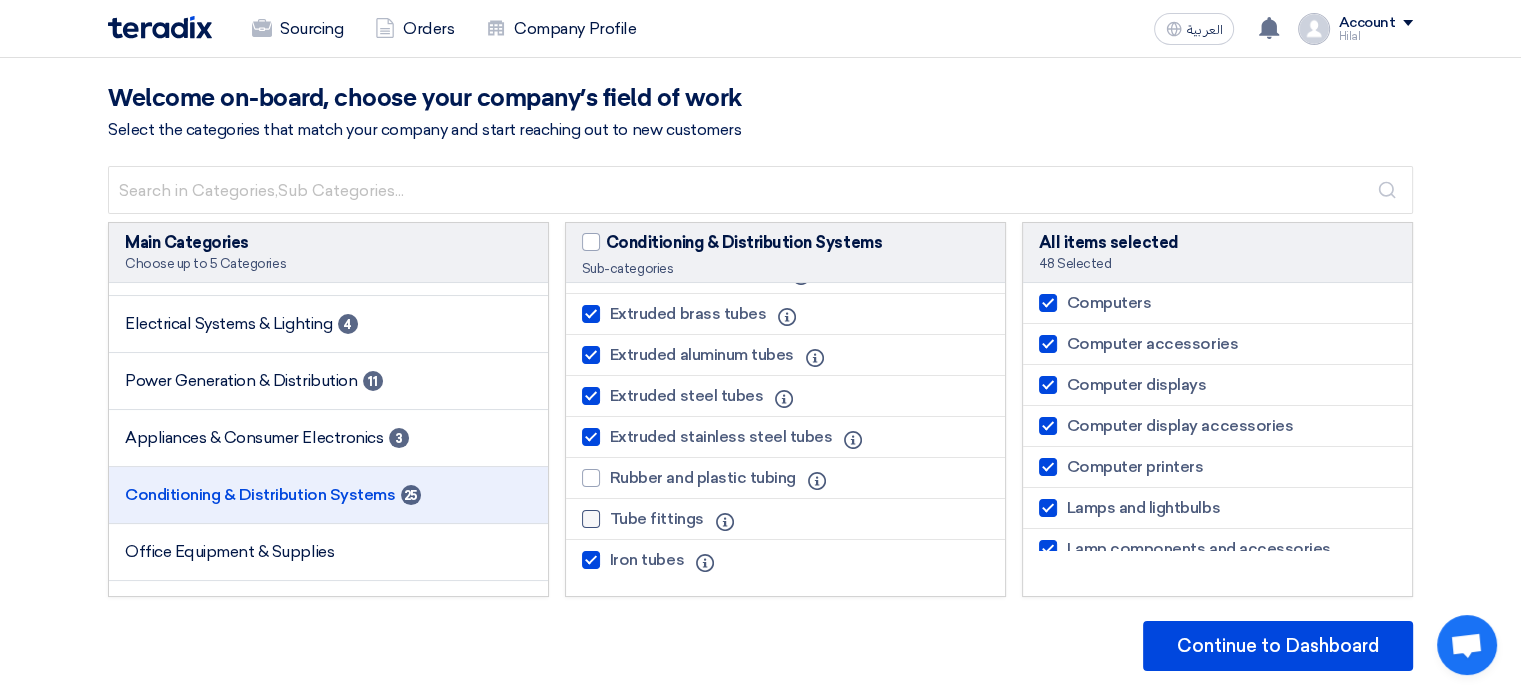 click on "Tube fittings" 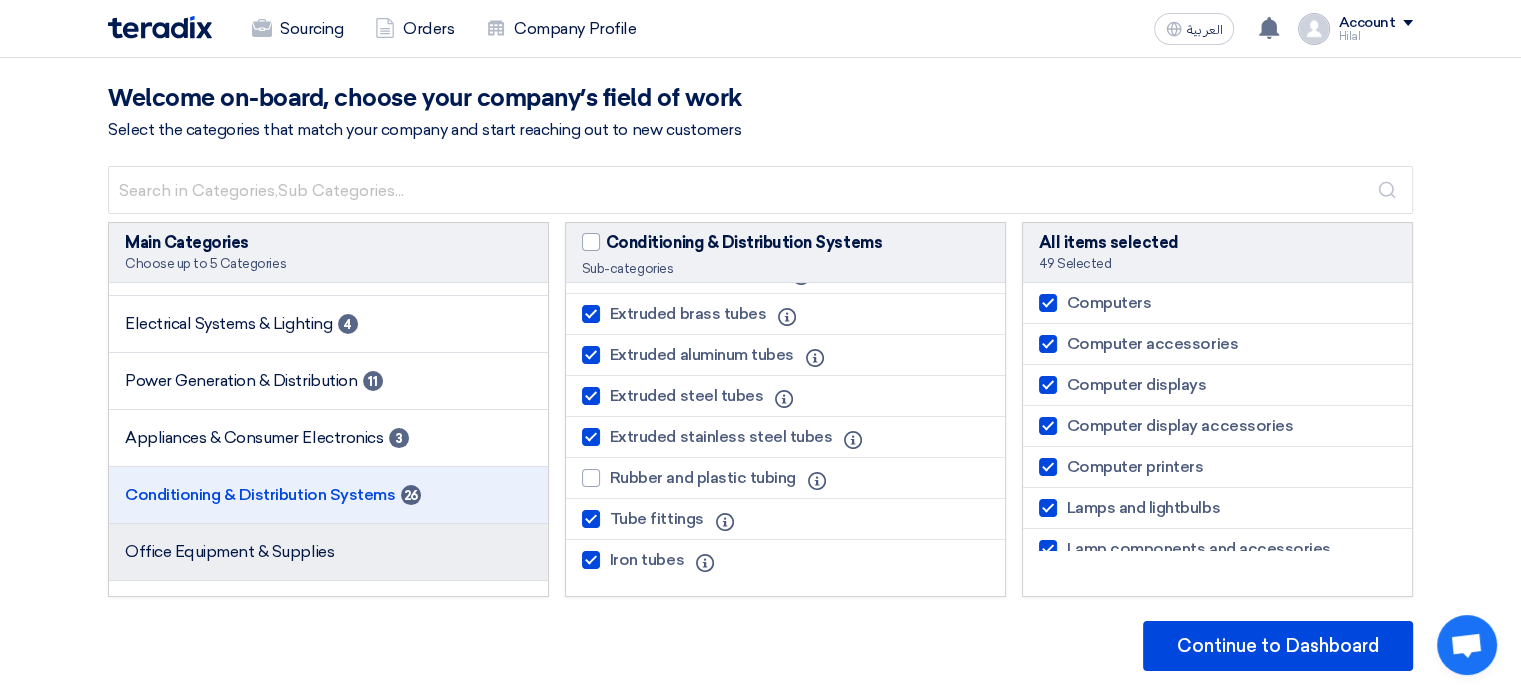 click on "Office Equipment & Supplies" 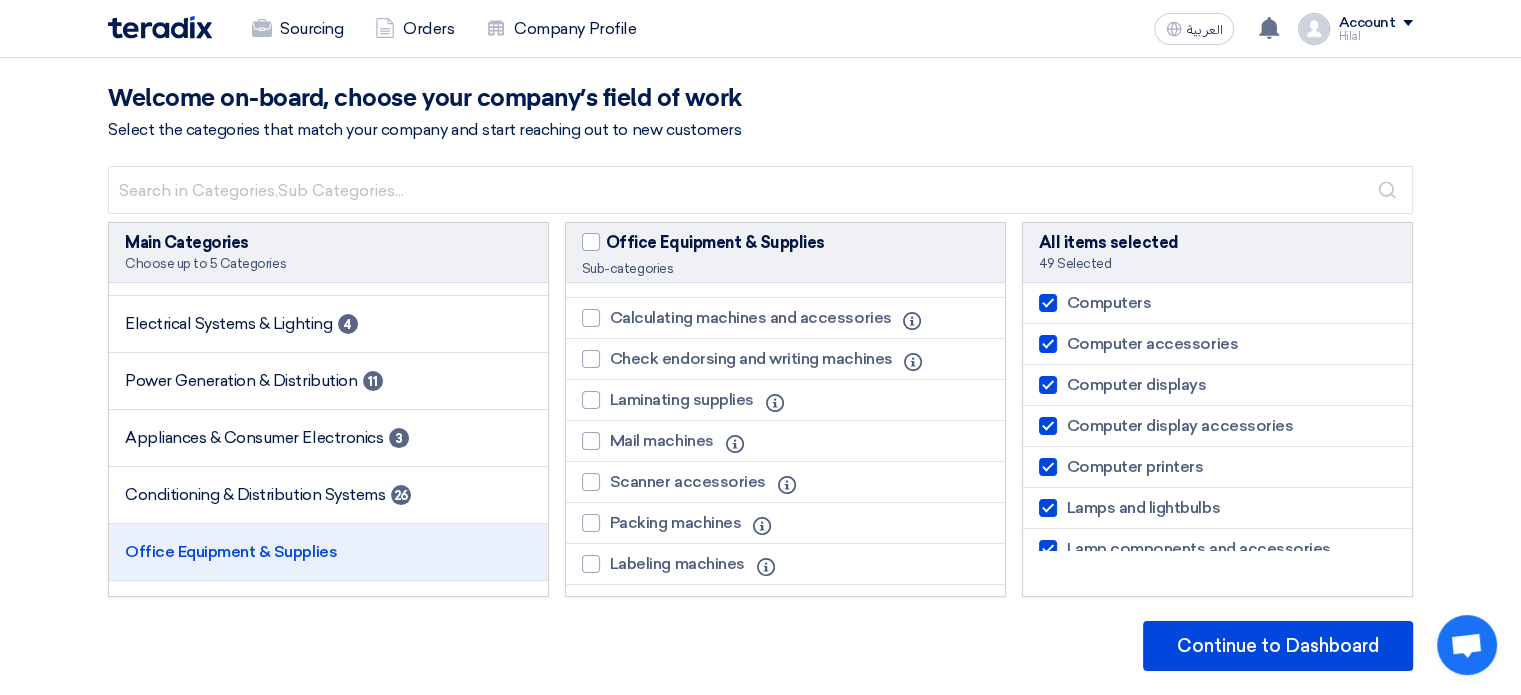 scroll, scrollTop: 0, scrollLeft: 0, axis: both 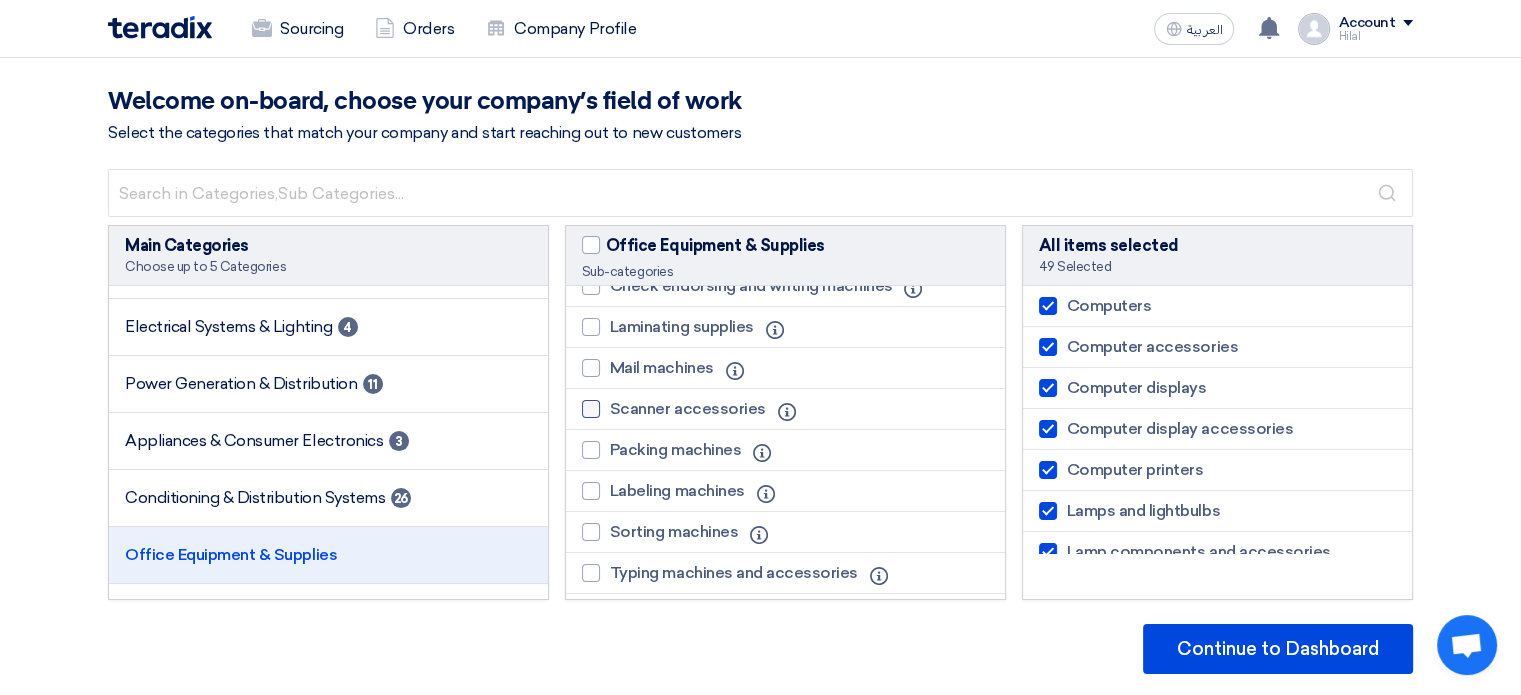 click on "Scanner accessories" 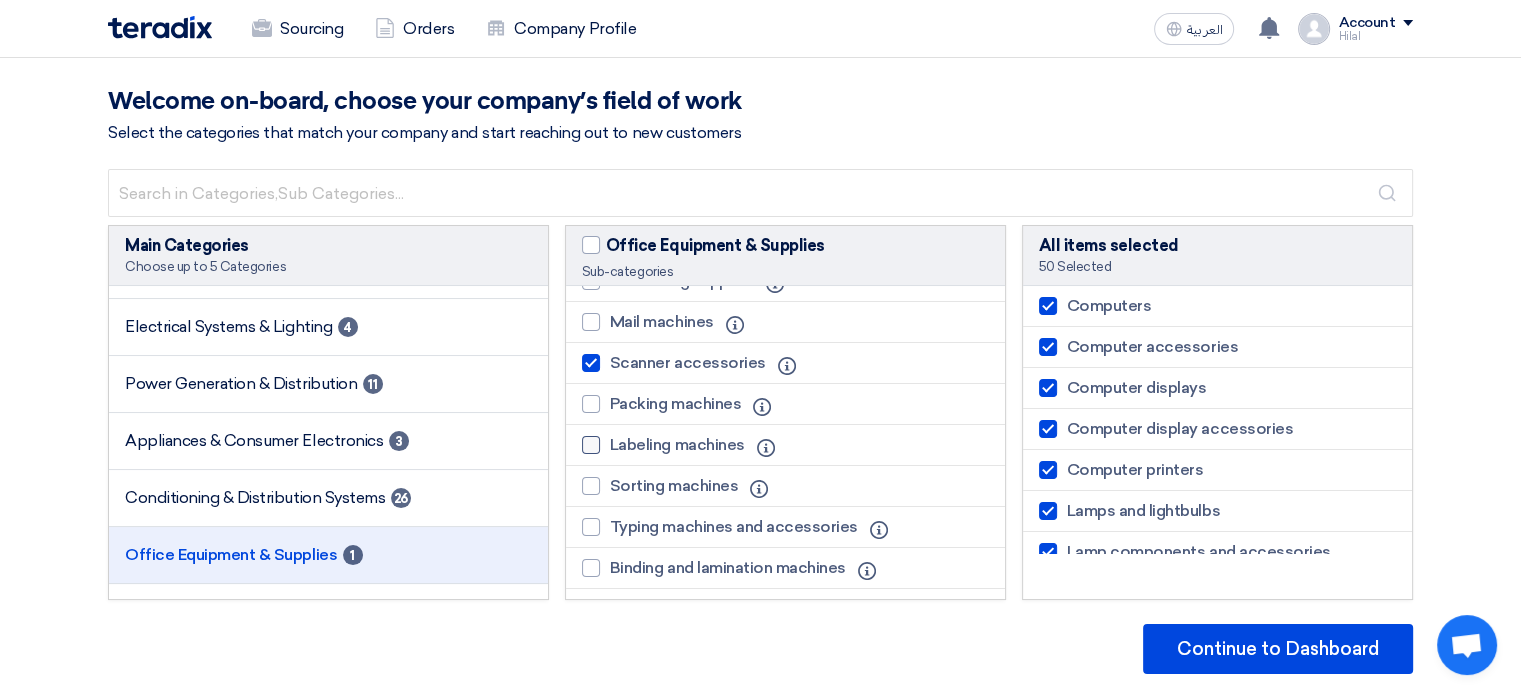 scroll, scrollTop: 262, scrollLeft: 0, axis: vertical 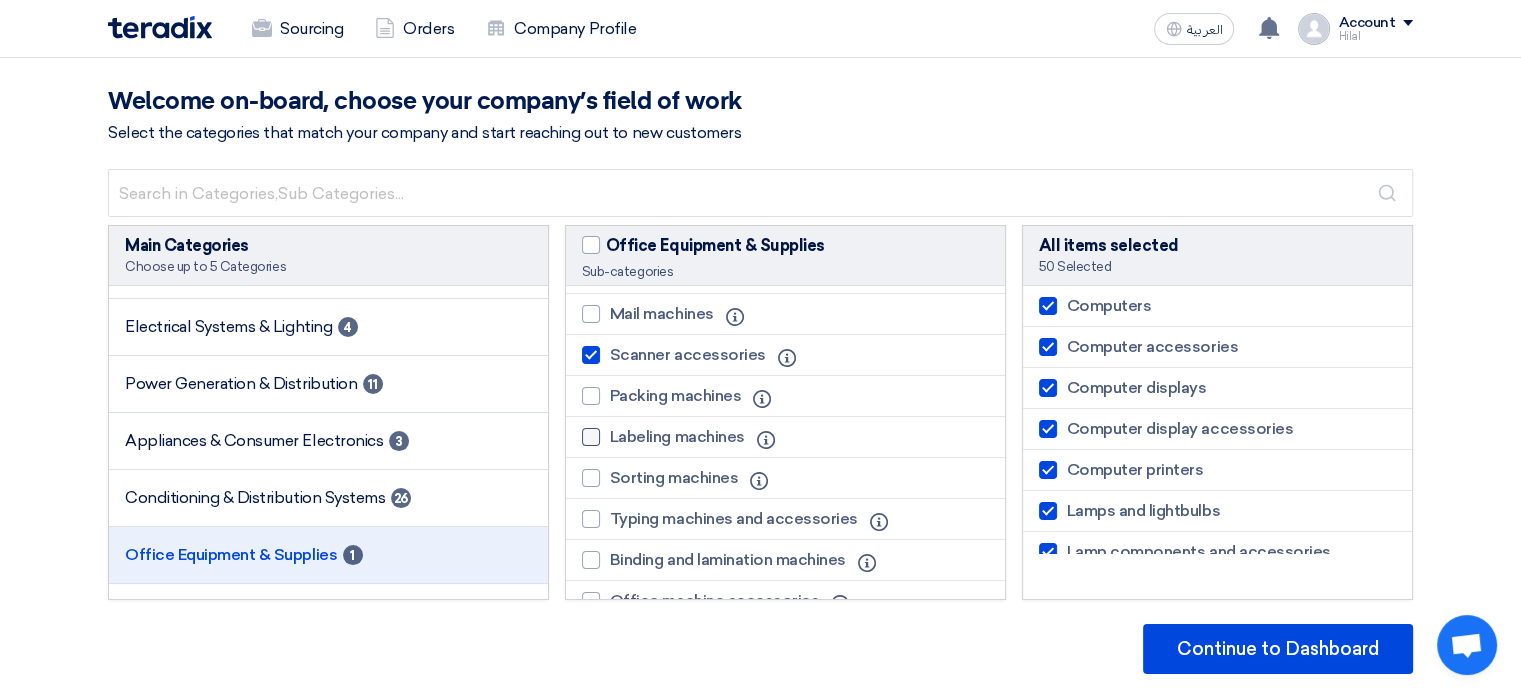 click on "Labeling machines" 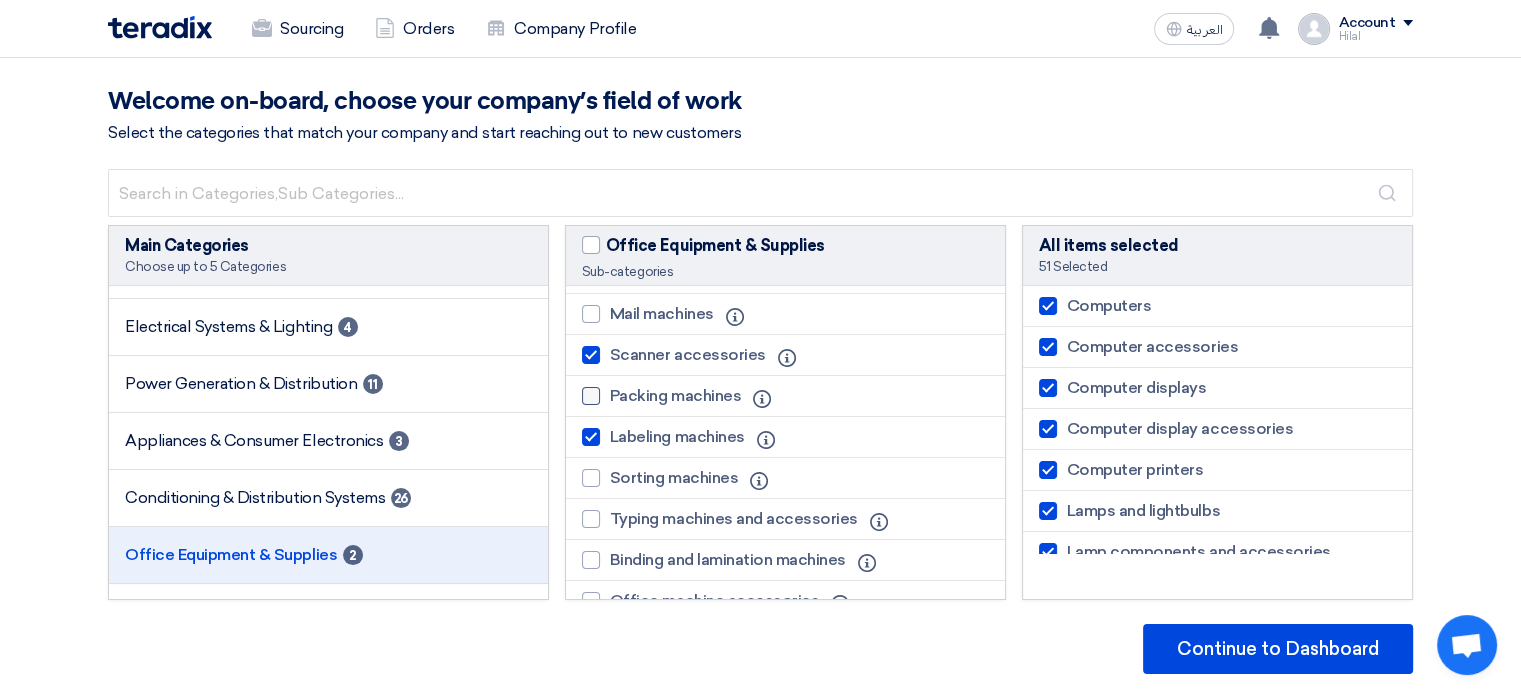 click on "Packing machines" 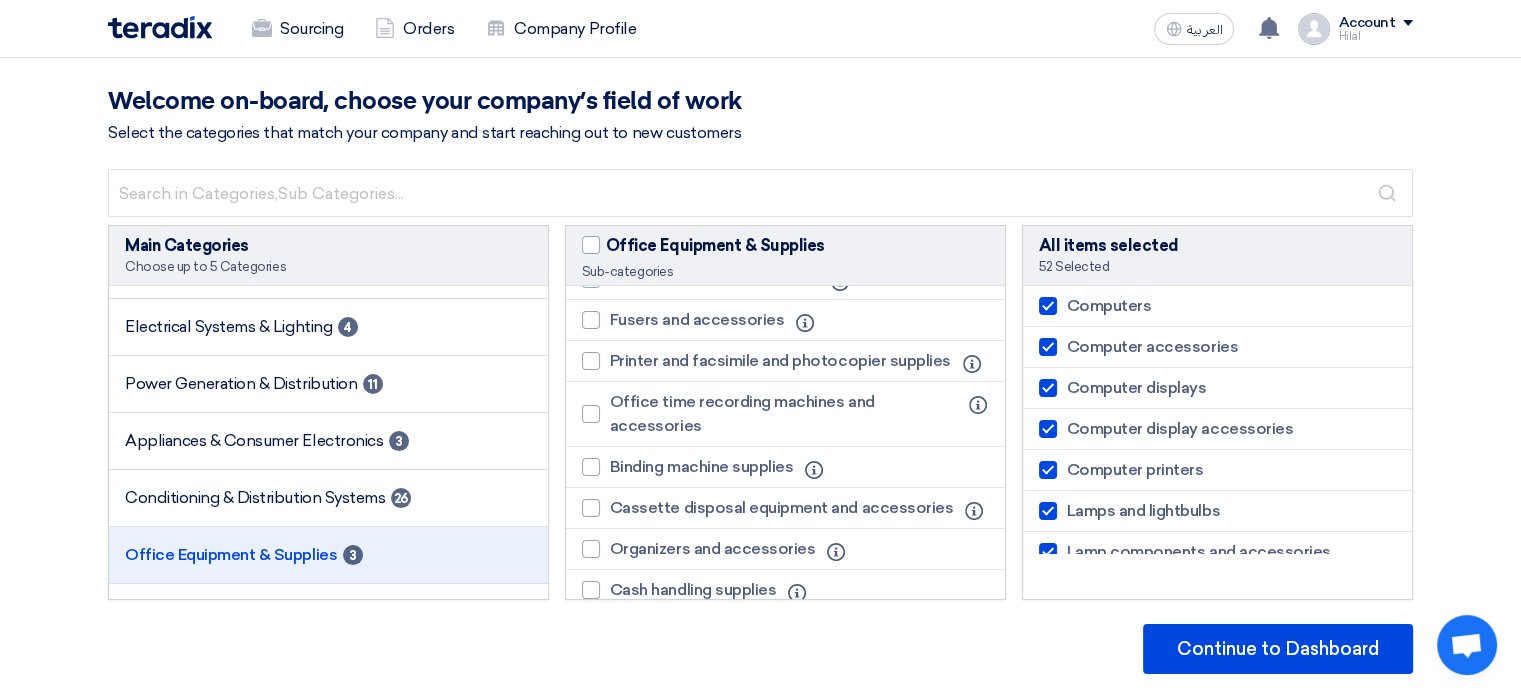 scroll, scrollTop: 1752, scrollLeft: 0, axis: vertical 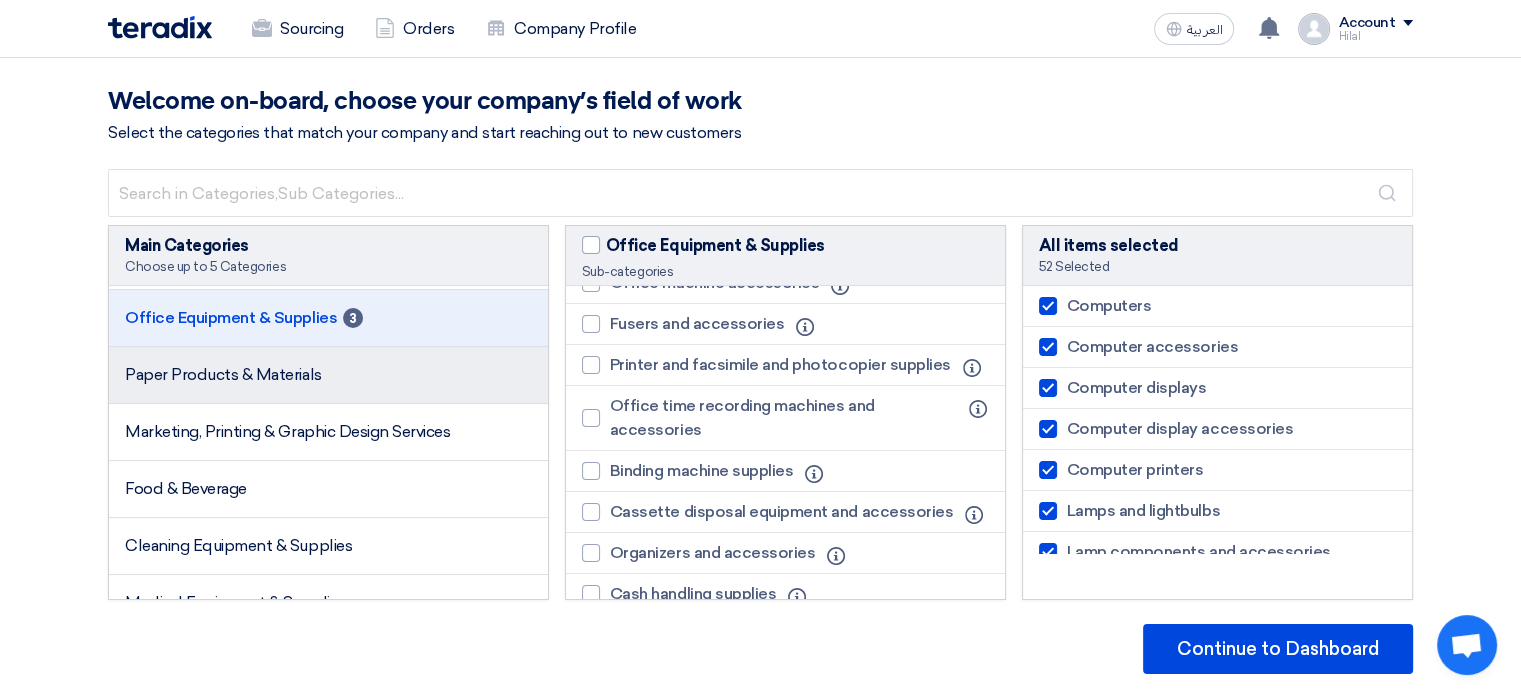 click on "Paper Products & Materials" 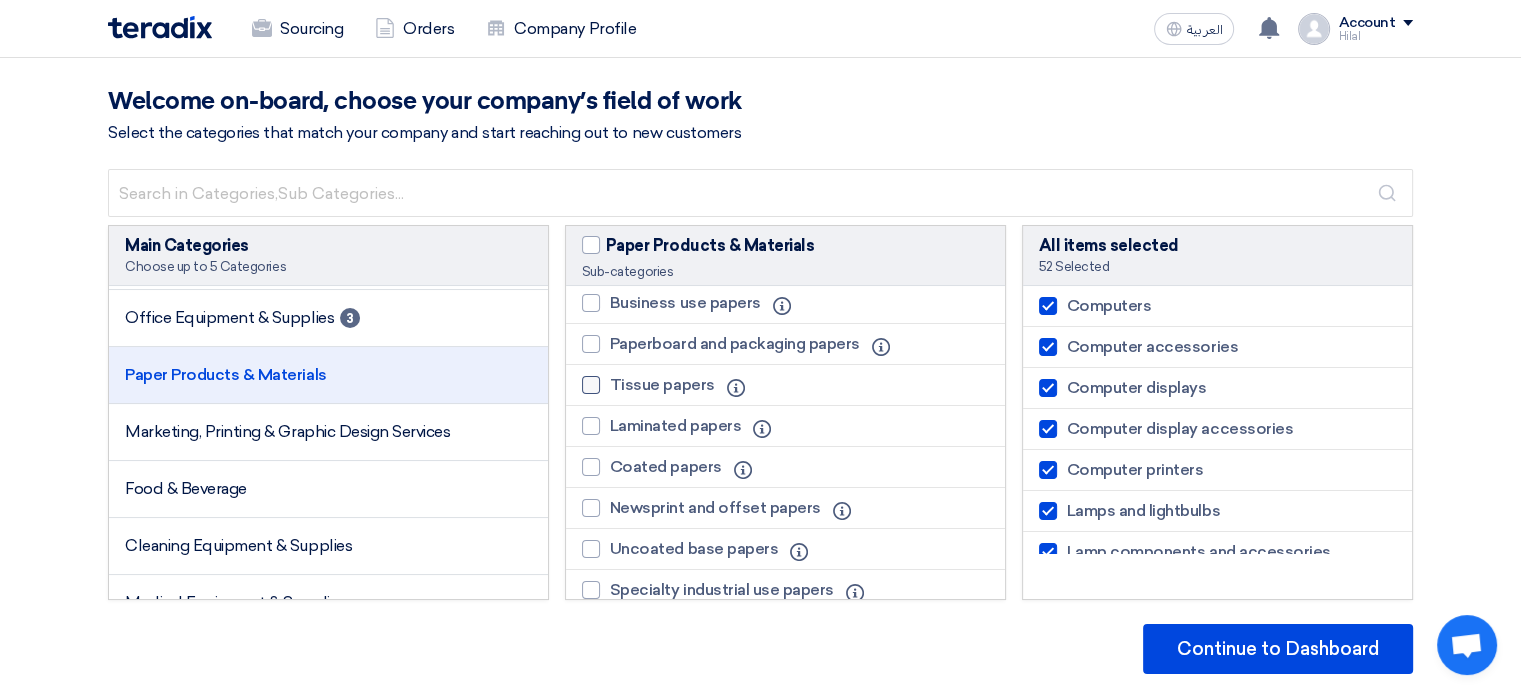 scroll, scrollTop: 212, scrollLeft: 0, axis: vertical 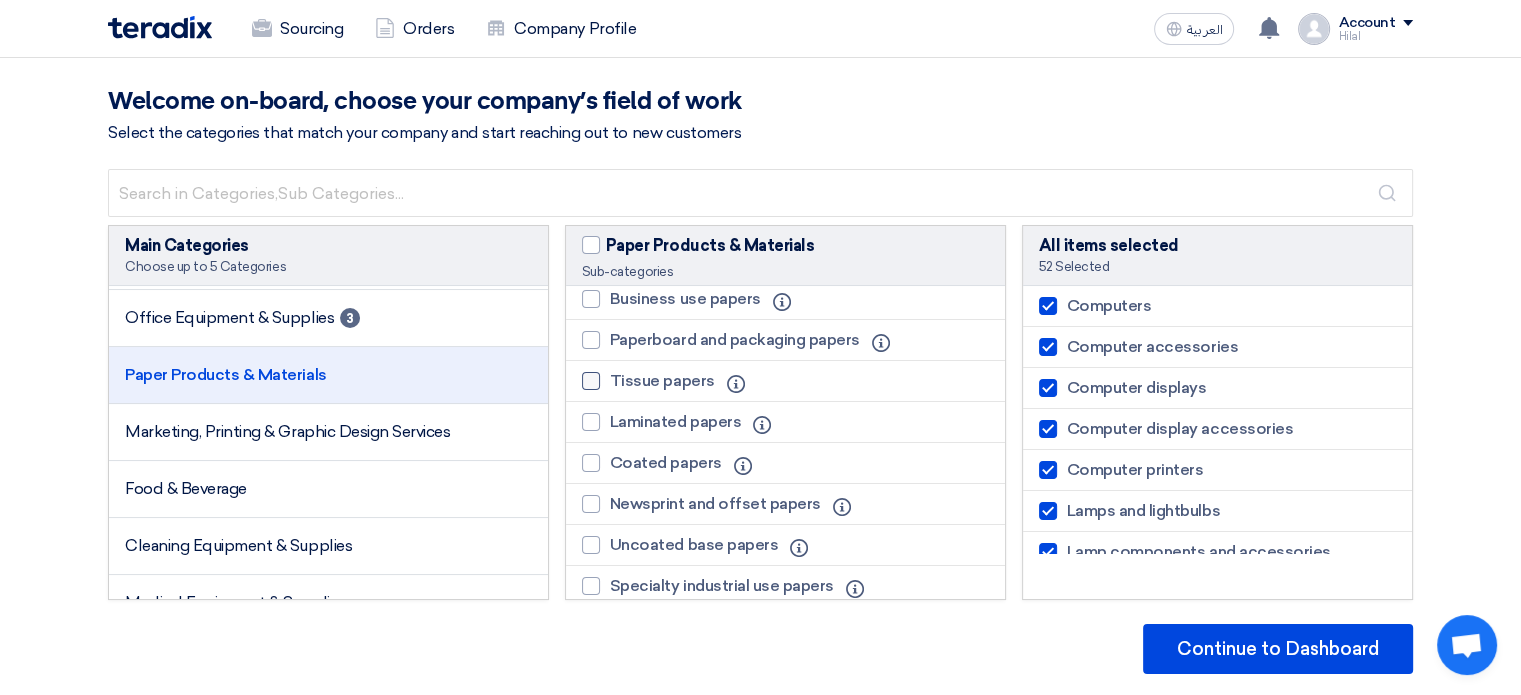 click on "Tissue papers" 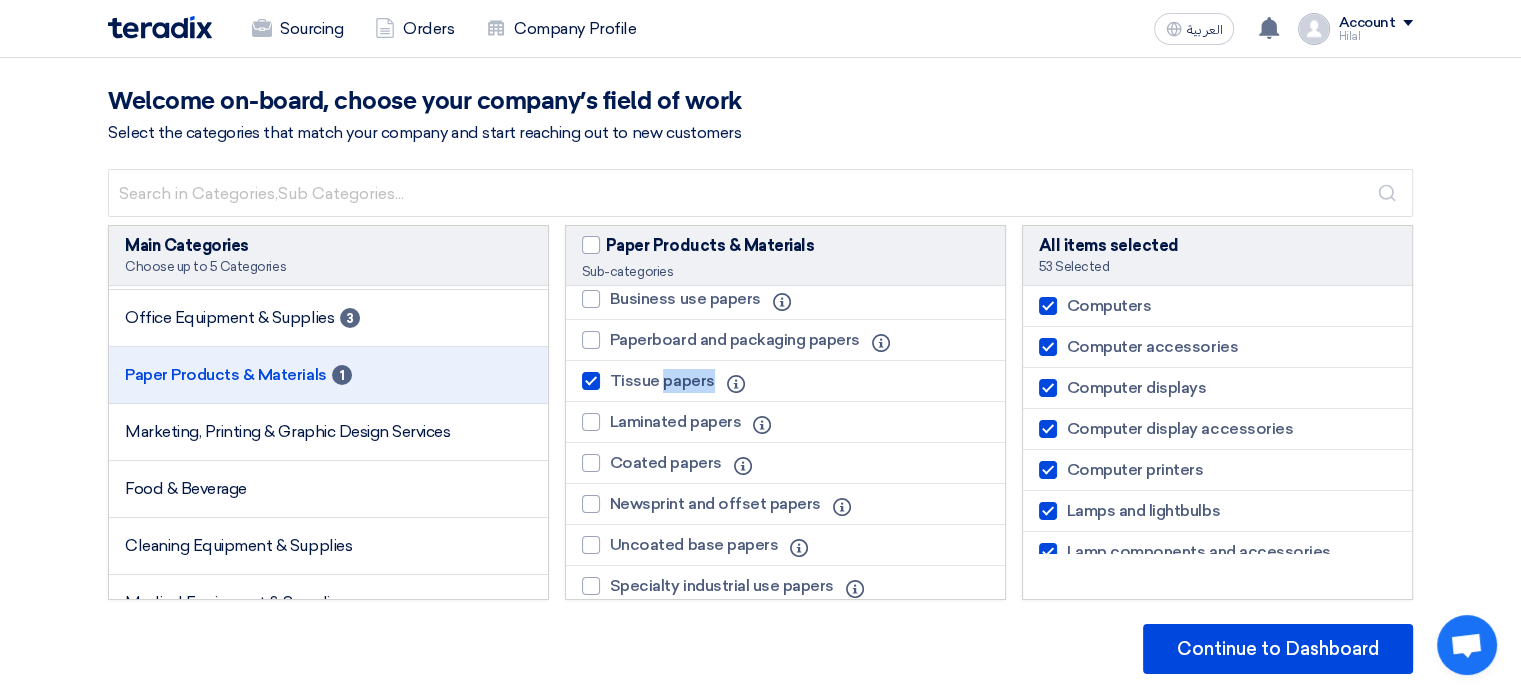 click on "Tissue papers" 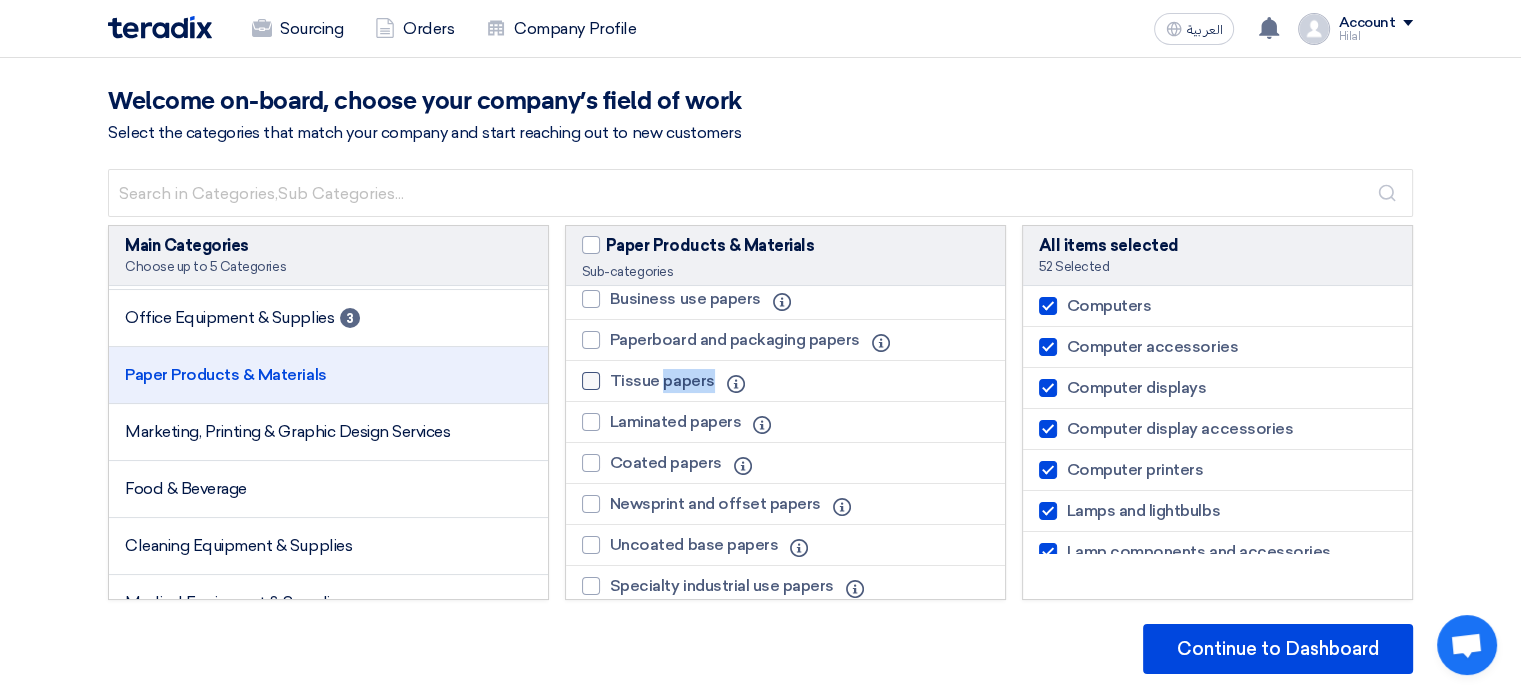 click on "Tissue papers" 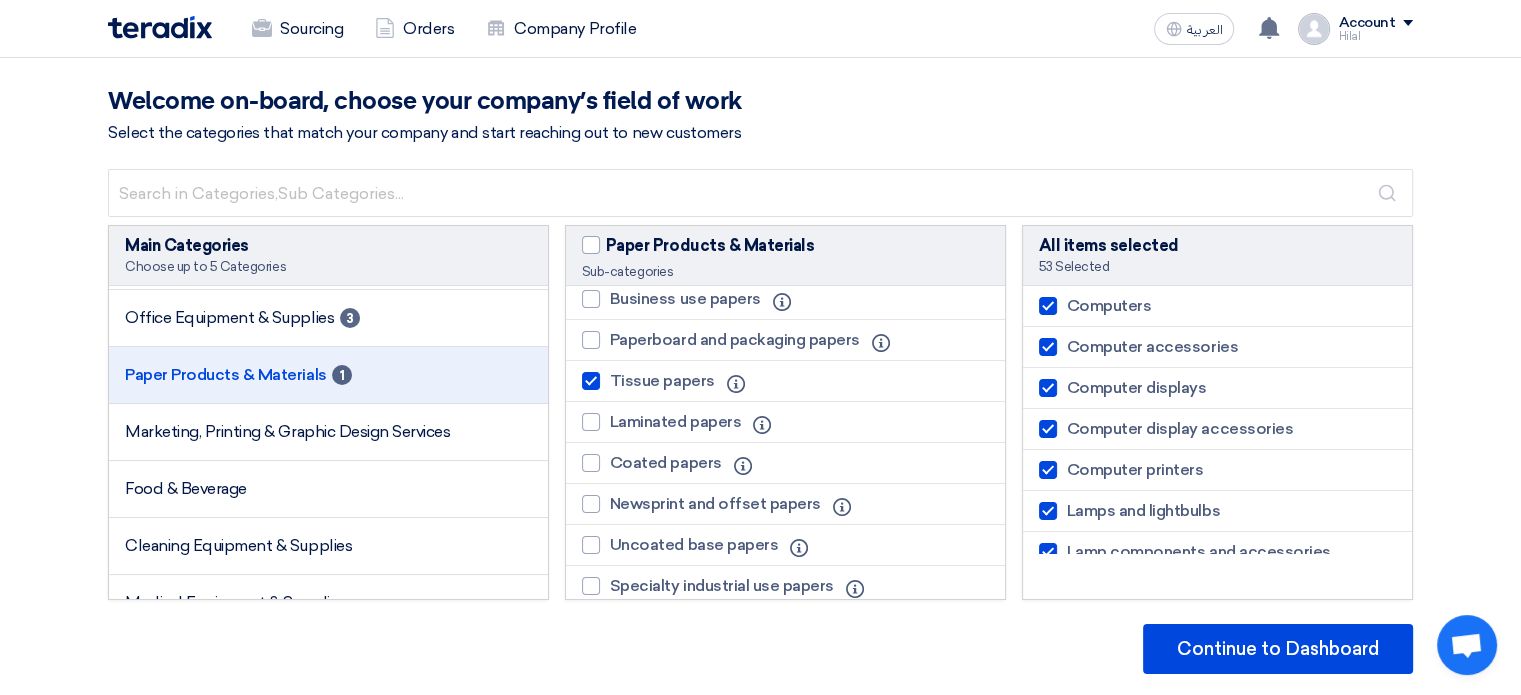scroll, scrollTop: 232, scrollLeft: 0, axis: vertical 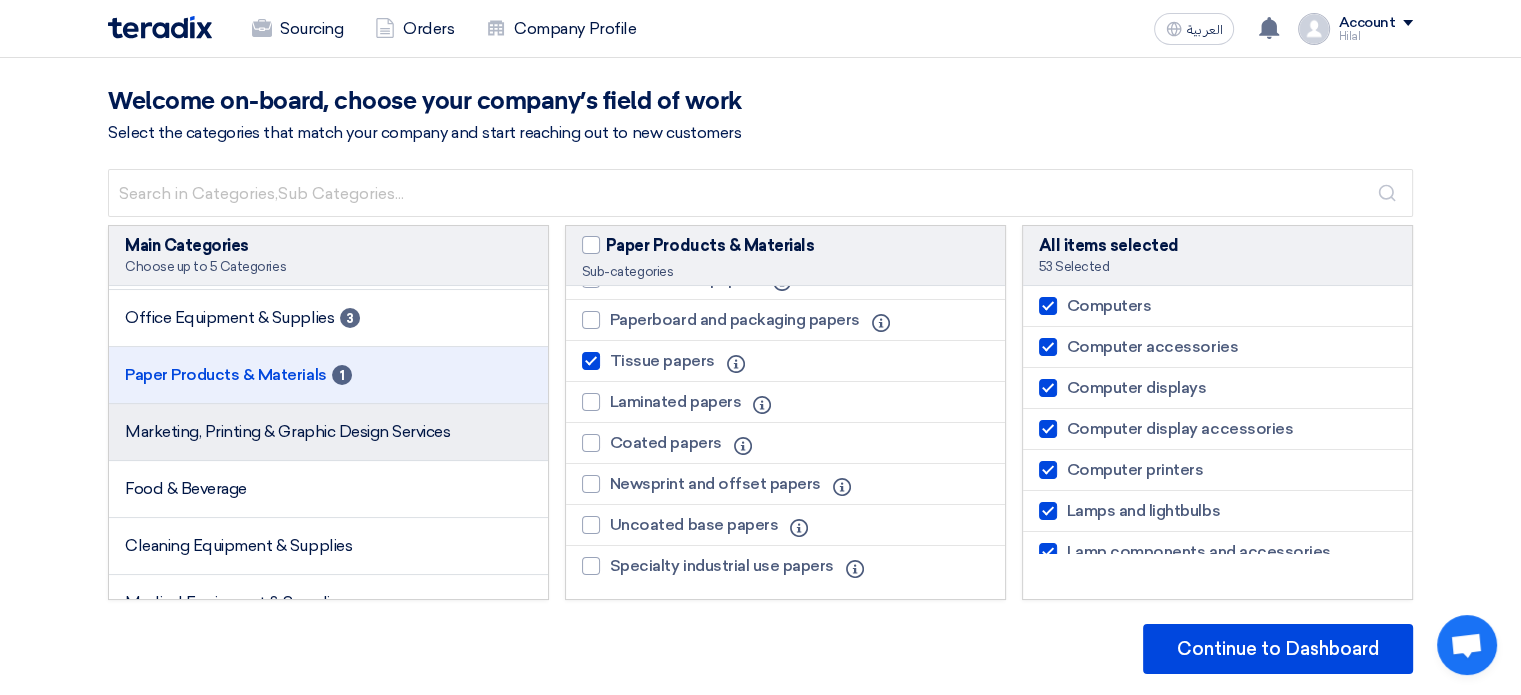 click on "Marketing, Printing & Graphic Design Services" 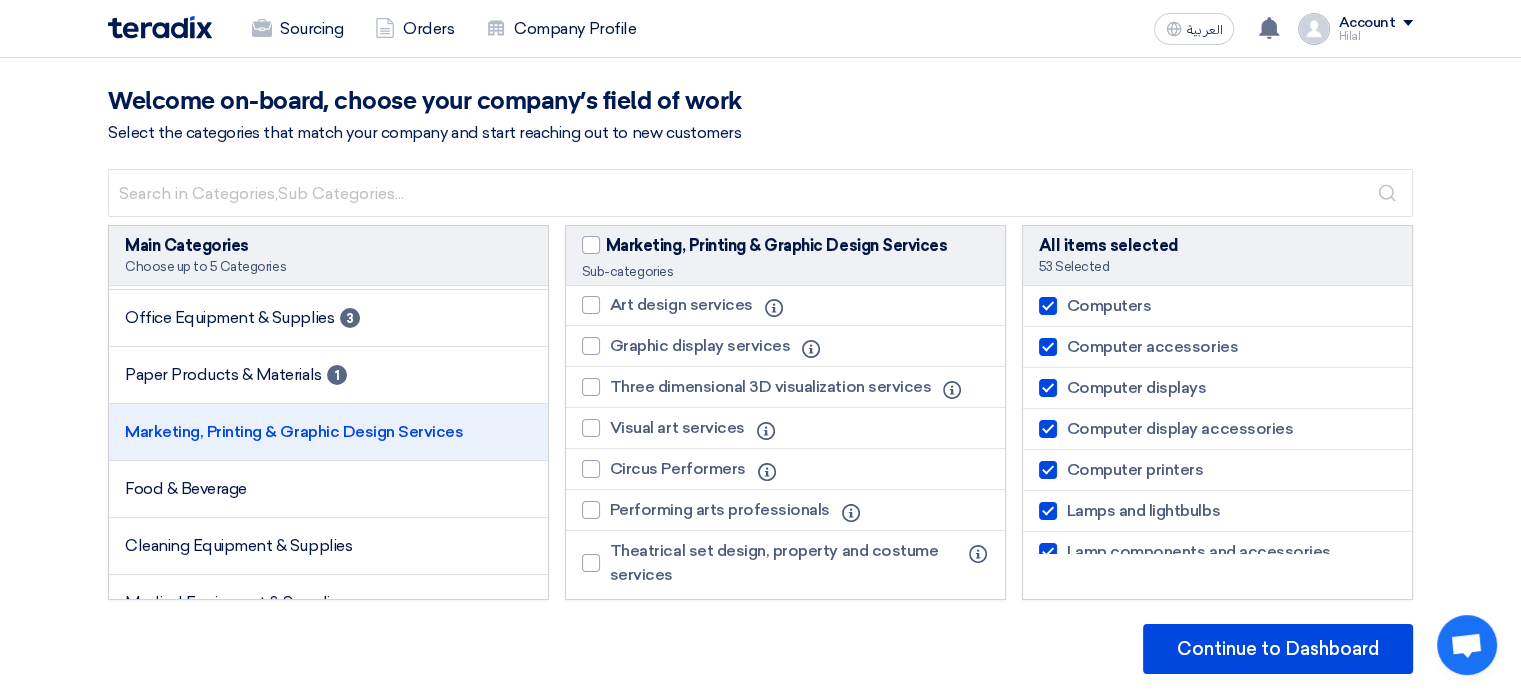 scroll, scrollTop: 810, scrollLeft: 0, axis: vertical 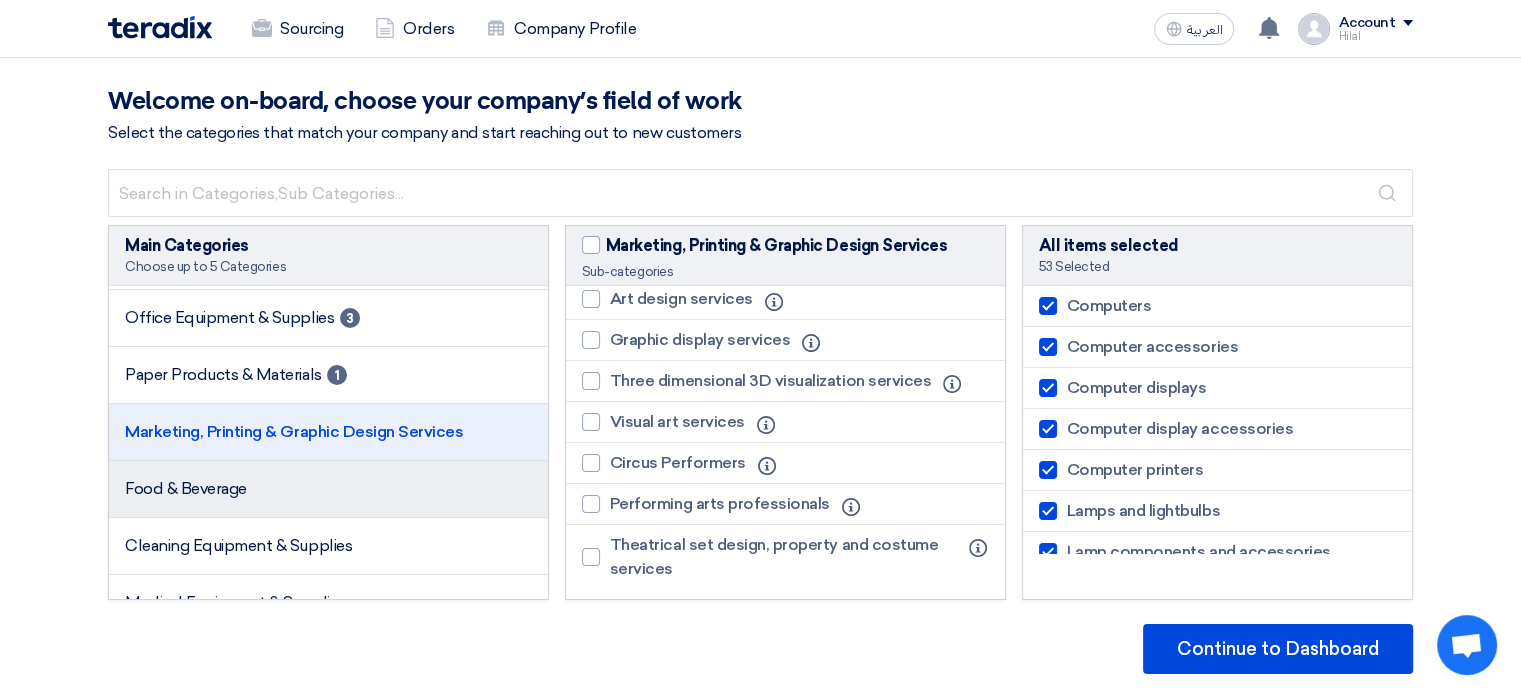 click on "Food & Beverage" 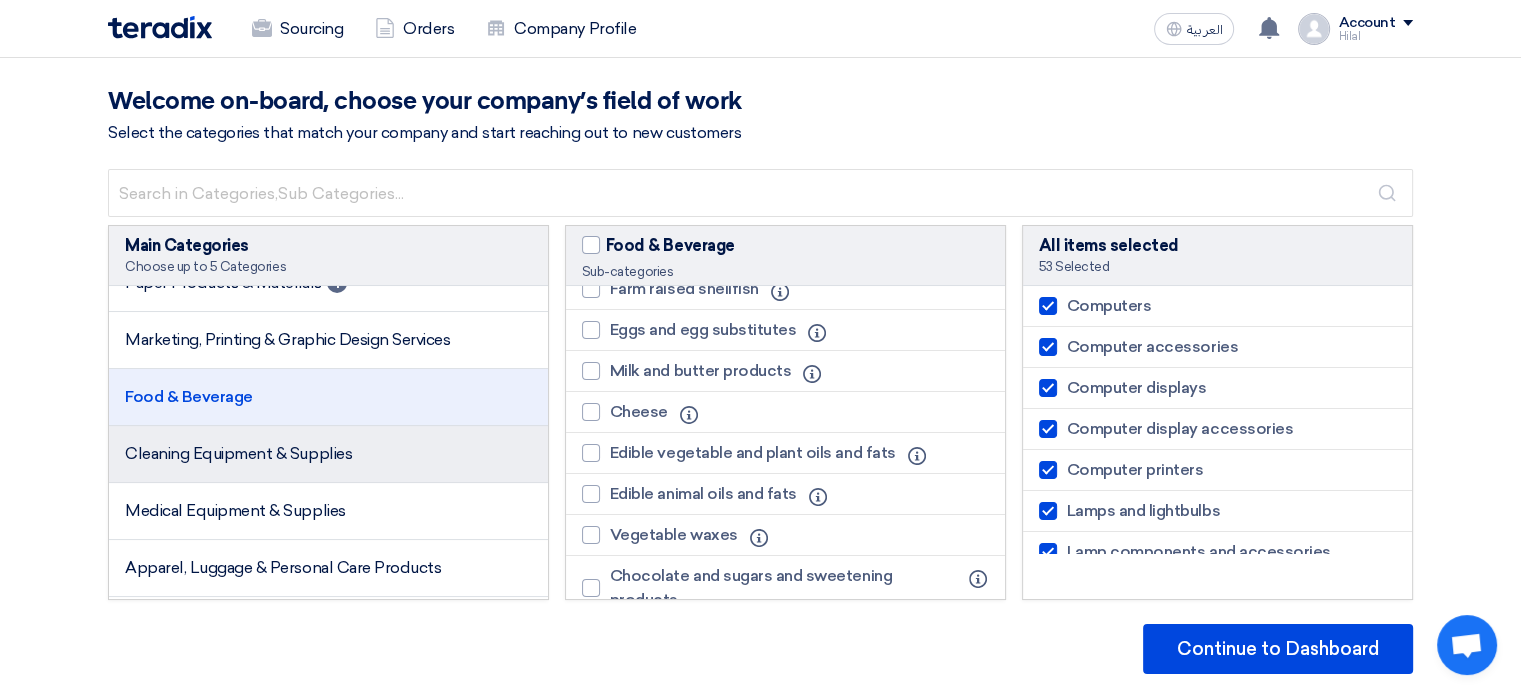 scroll, scrollTop: 488, scrollLeft: 0, axis: vertical 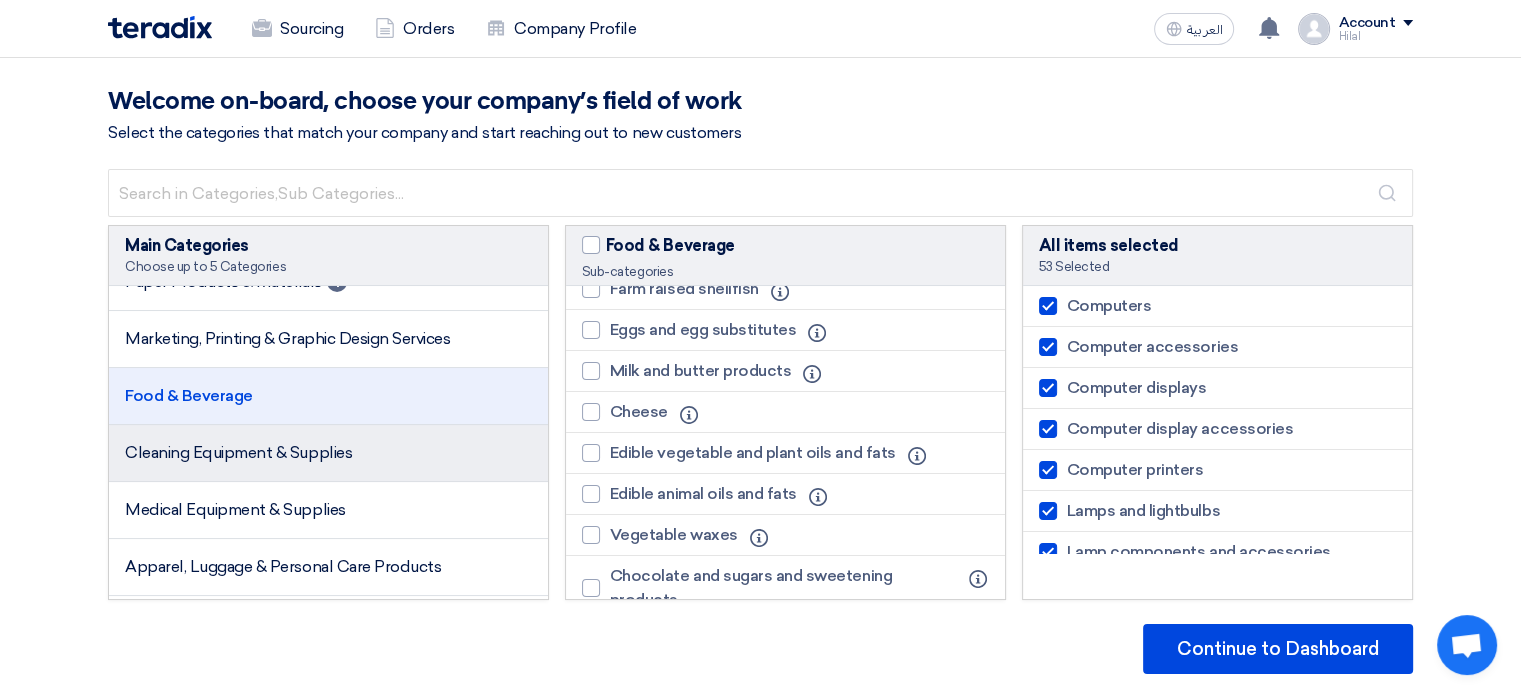 click on "Cleaning Equipment & Supplies" 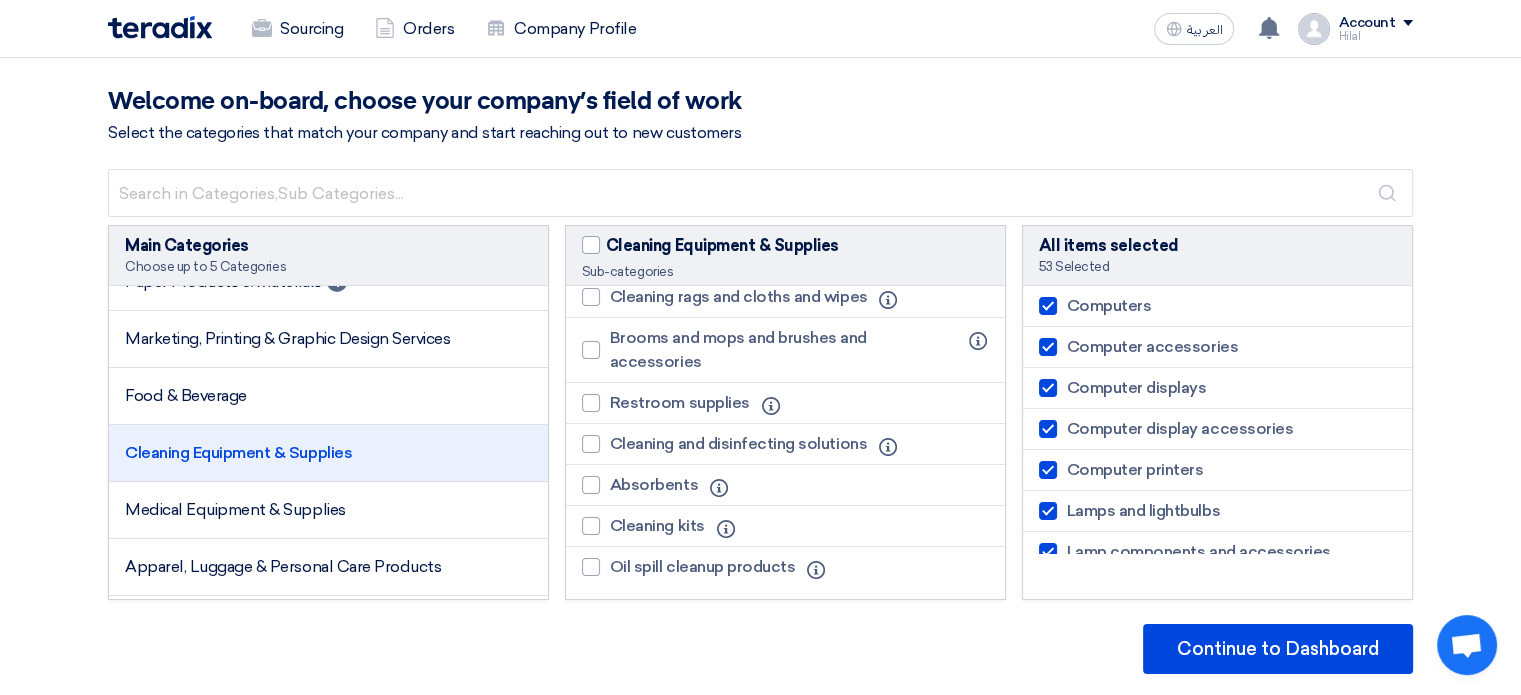 scroll, scrollTop: 460, scrollLeft: 0, axis: vertical 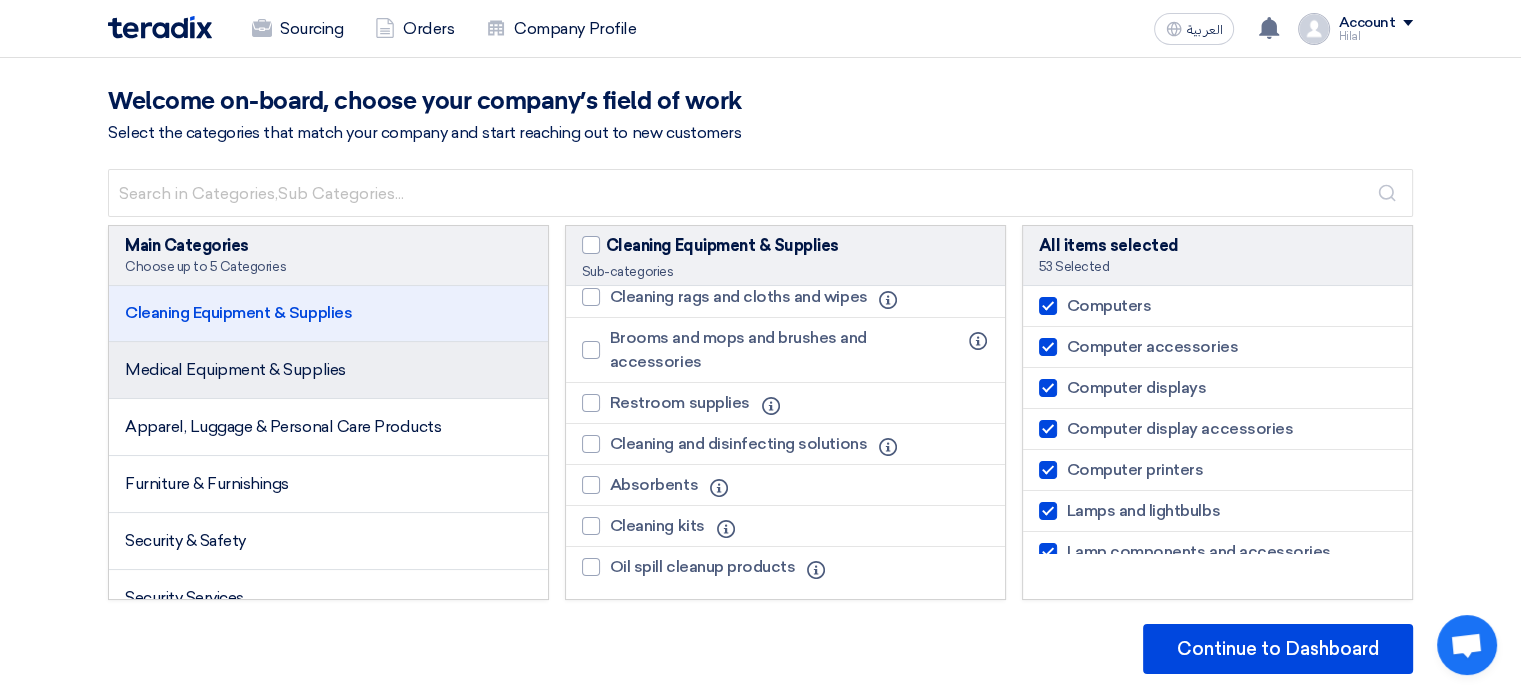 click on "Medical Equipment & Supplies" 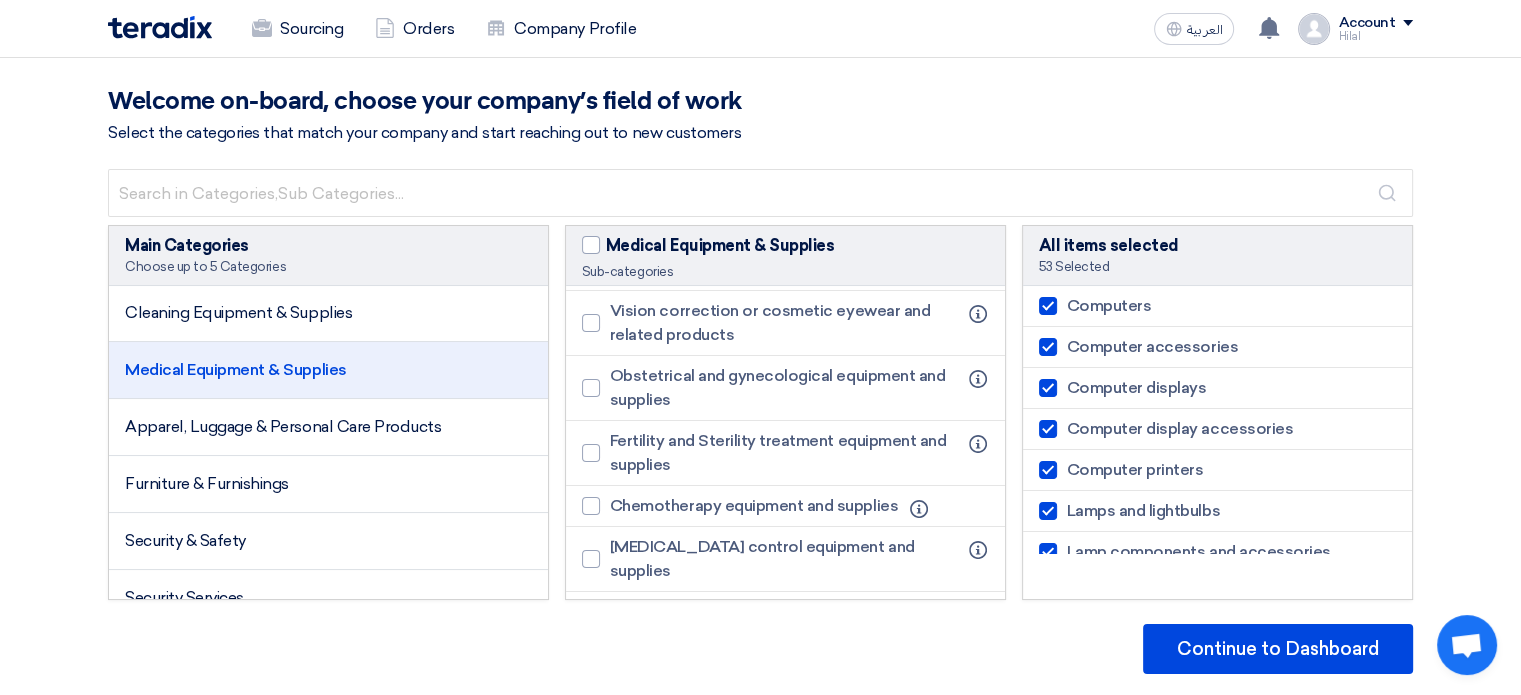 scroll, scrollTop: 954, scrollLeft: 0, axis: vertical 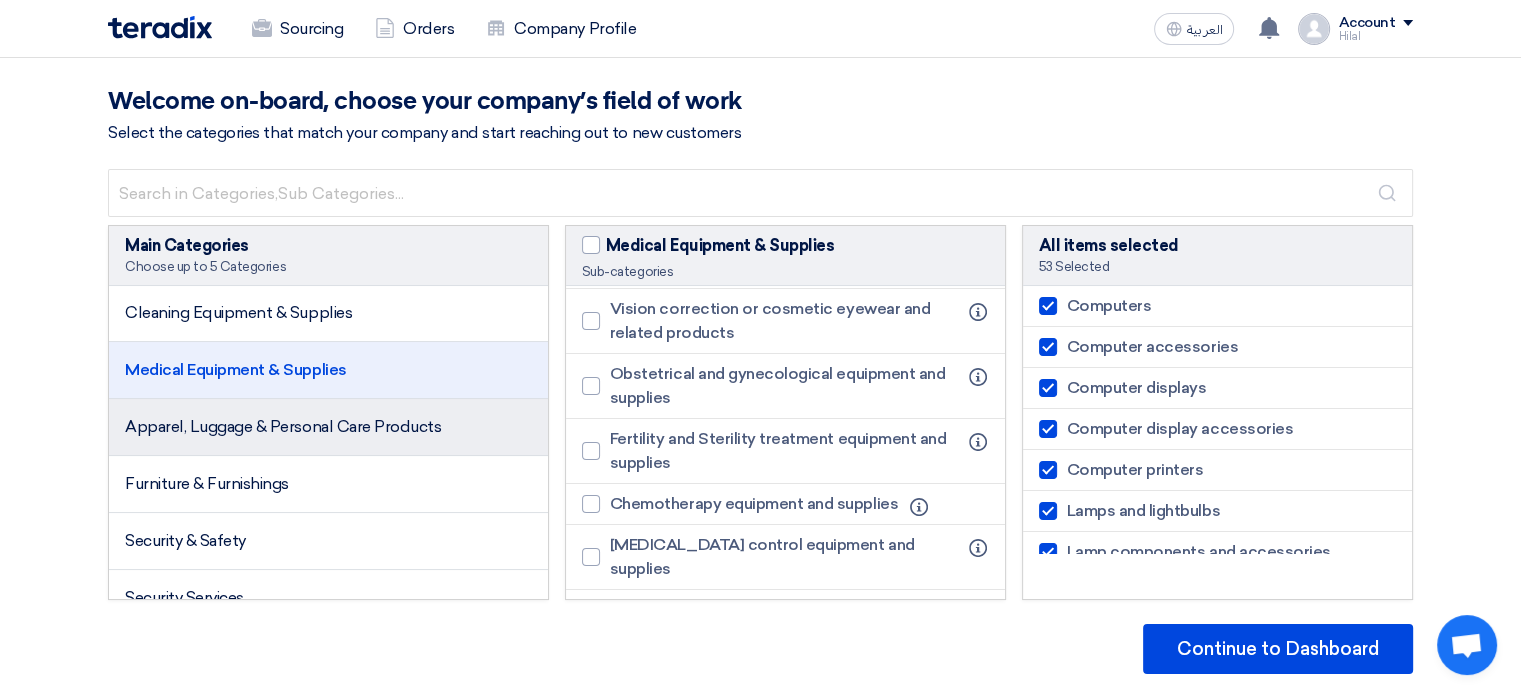 click on "Apparel, Luggage & Personal Care Products" 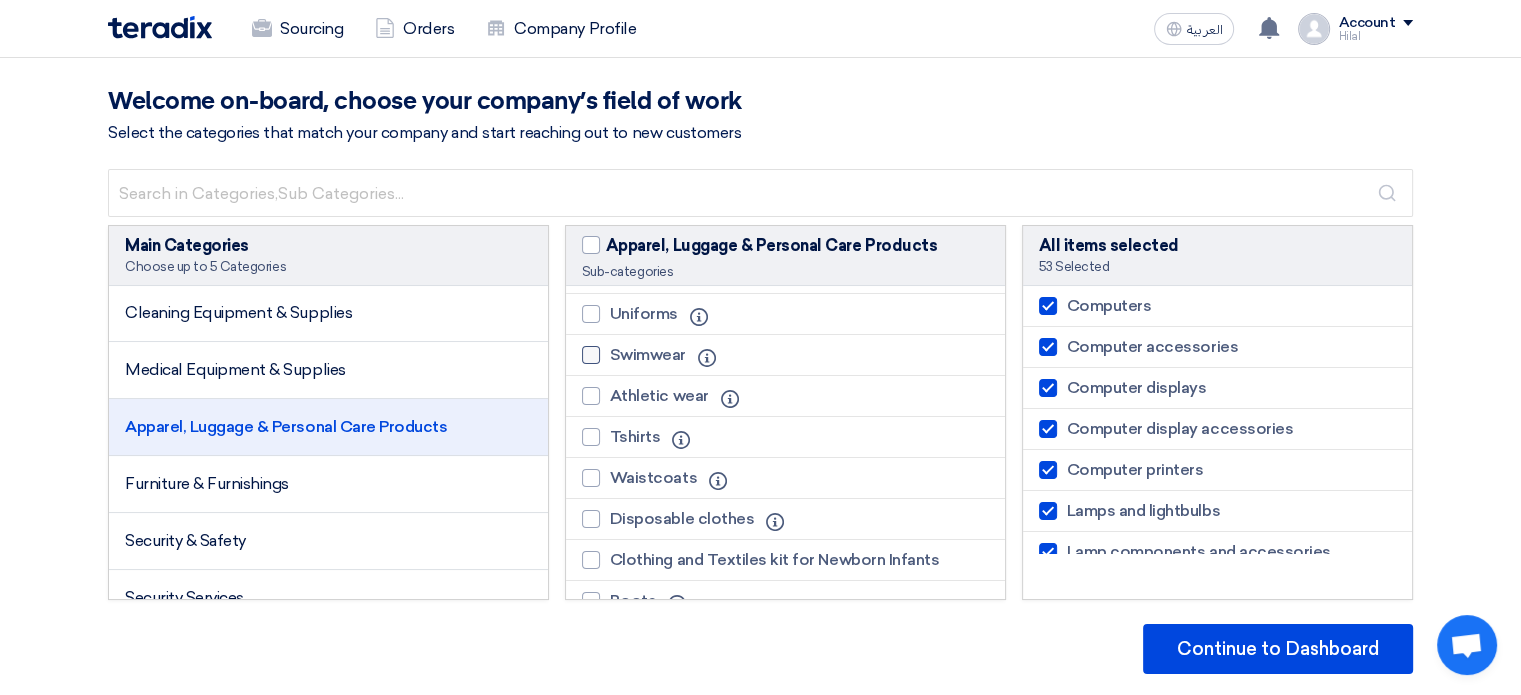 scroll, scrollTop: 496, scrollLeft: 0, axis: vertical 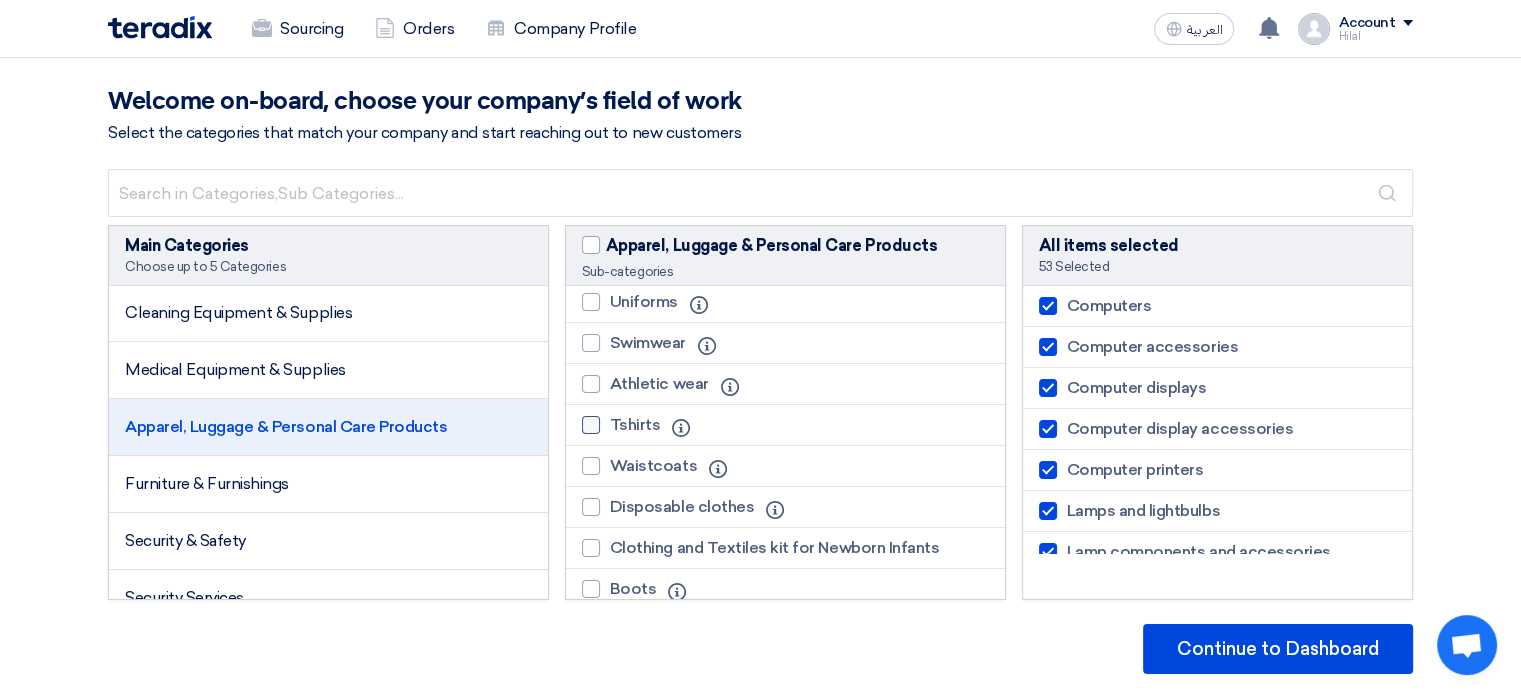 click on "Tshirts" 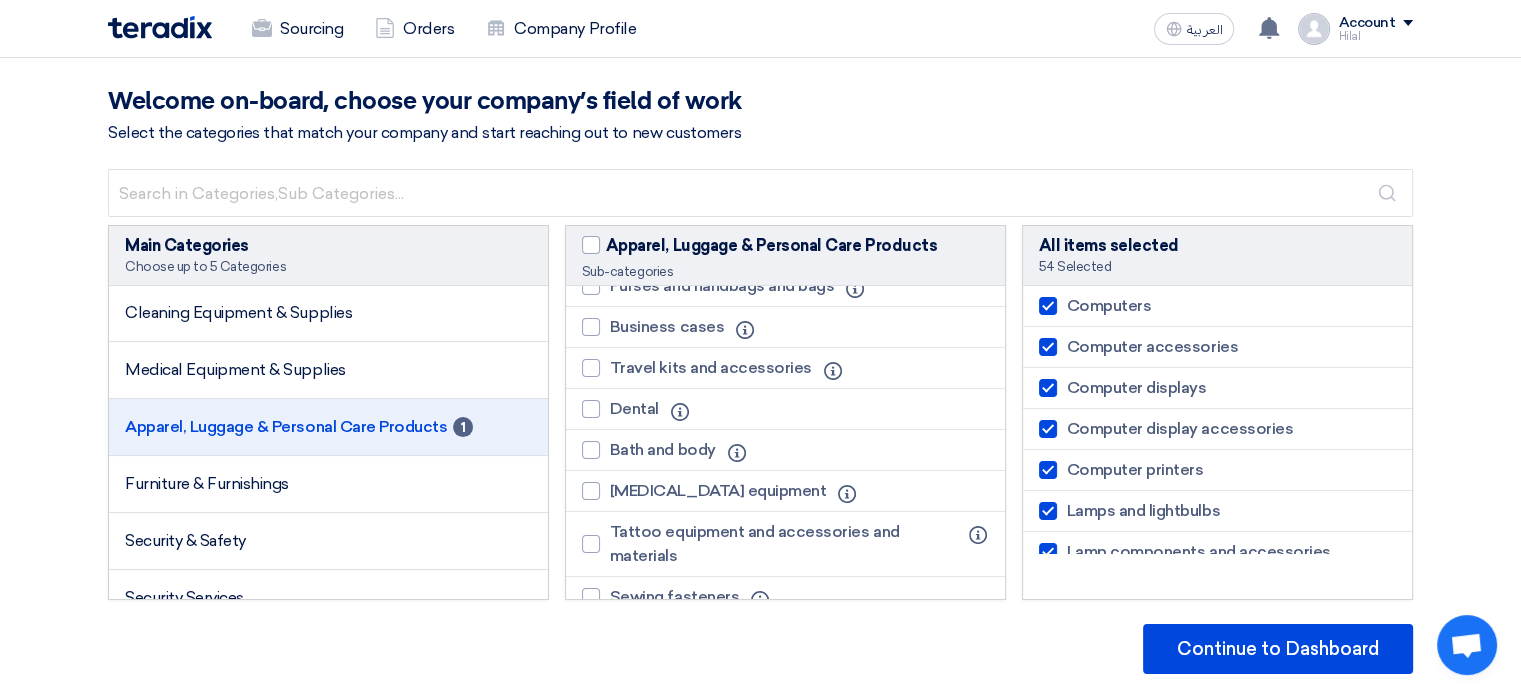 scroll, scrollTop: 1194, scrollLeft: 0, axis: vertical 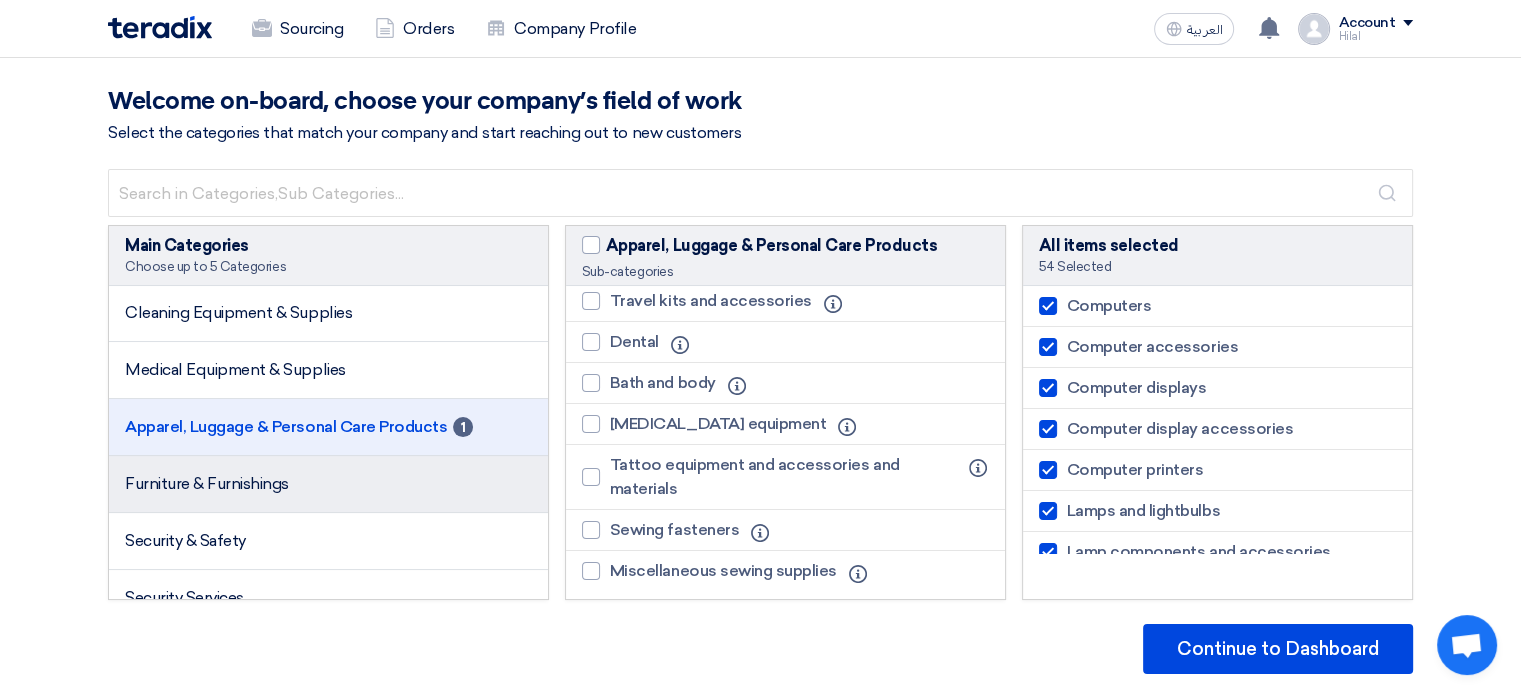 click on "Furniture & Furnishings" 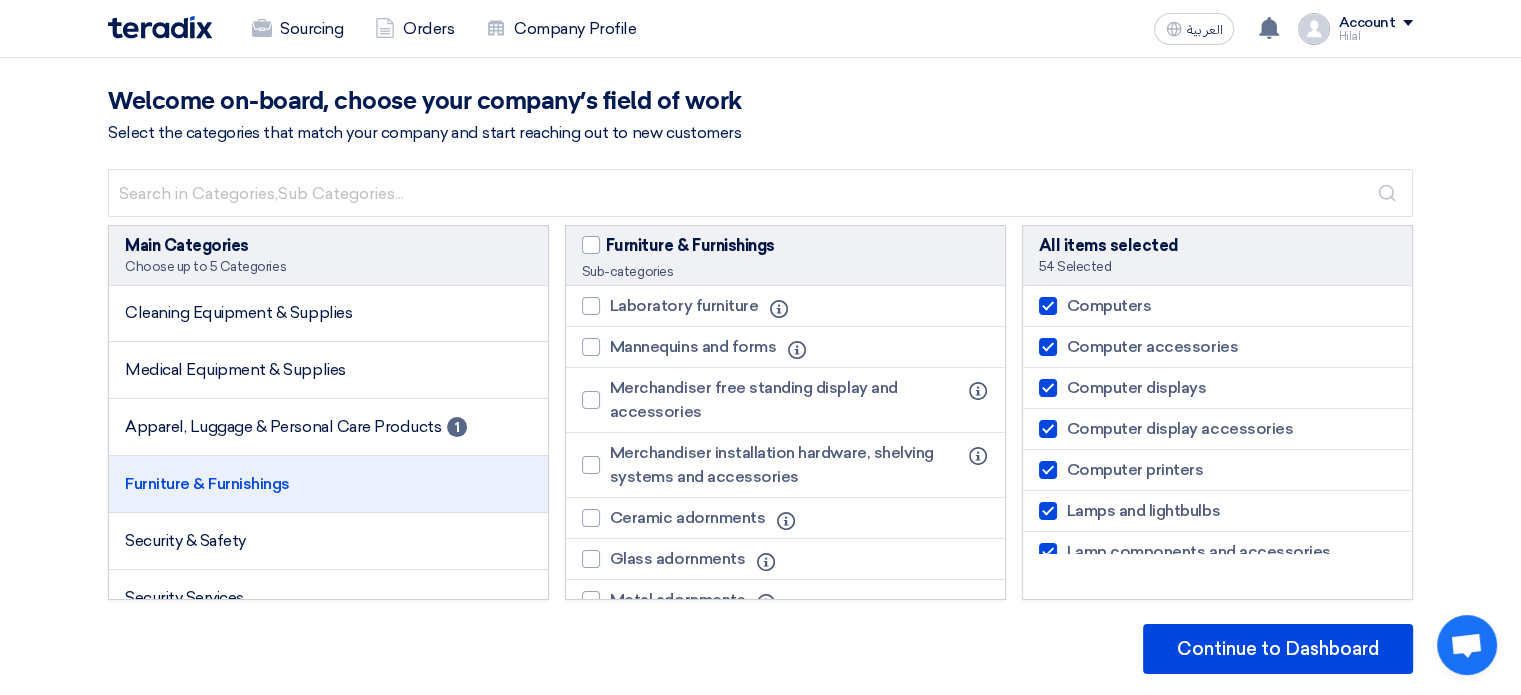 scroll, scrollTop: 1127, scrollLeft: 0, axis: vertical 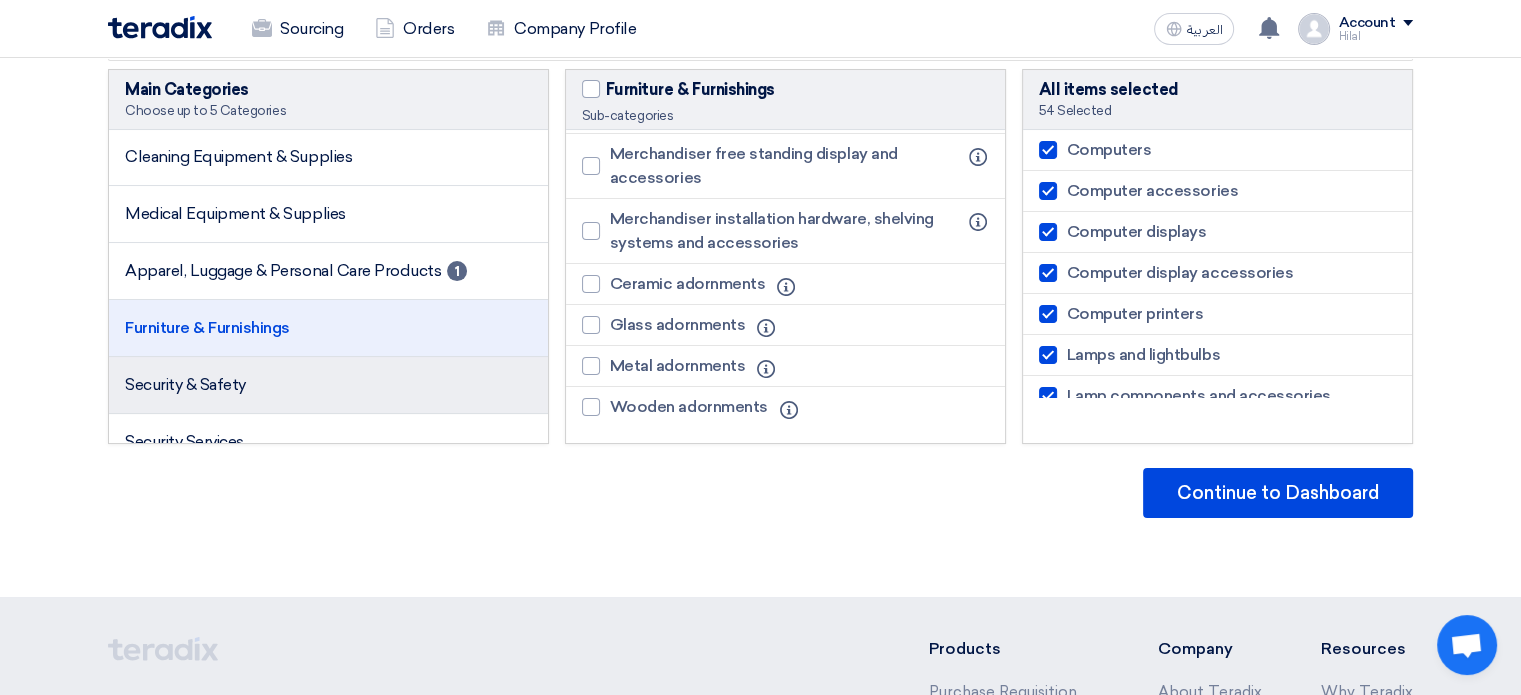 click on "Security & Safety" 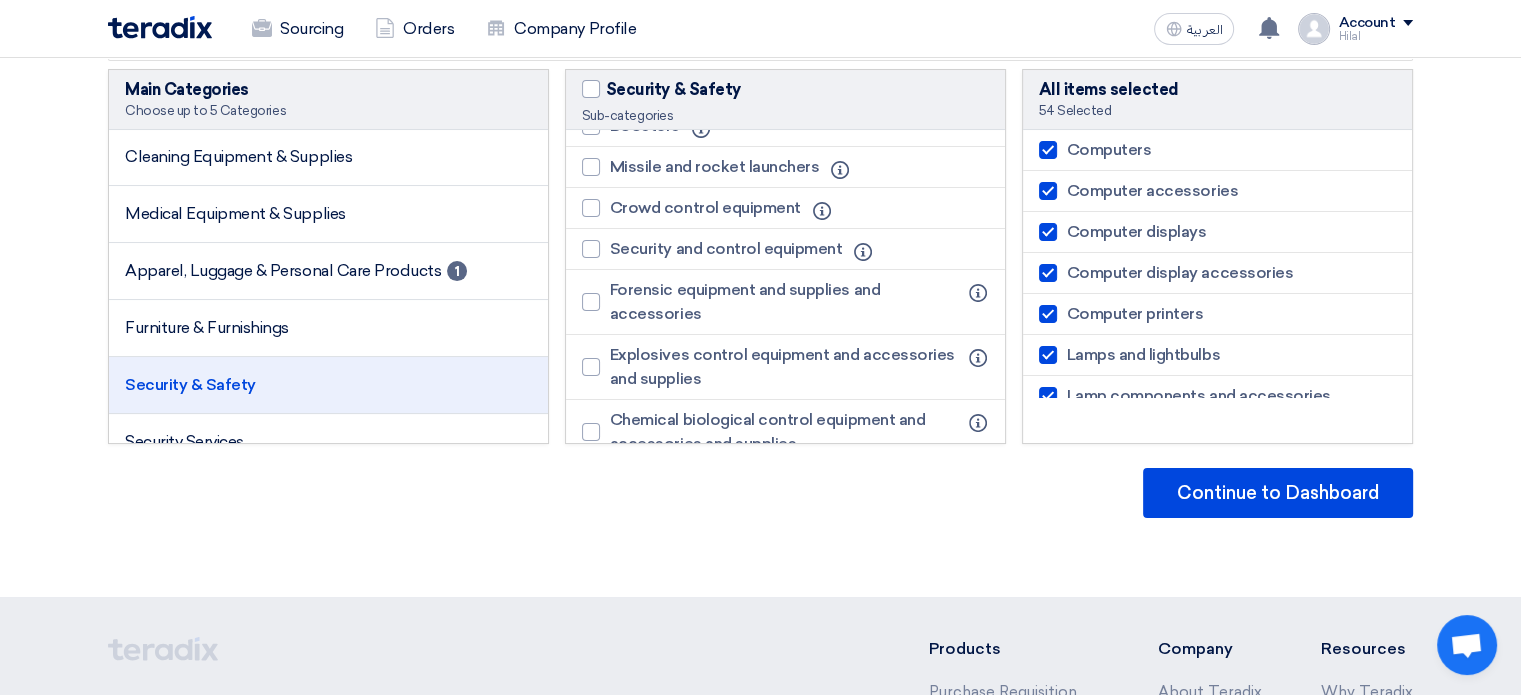 scroll, scrollTop: 0, scrollLeft: 0, axis: both 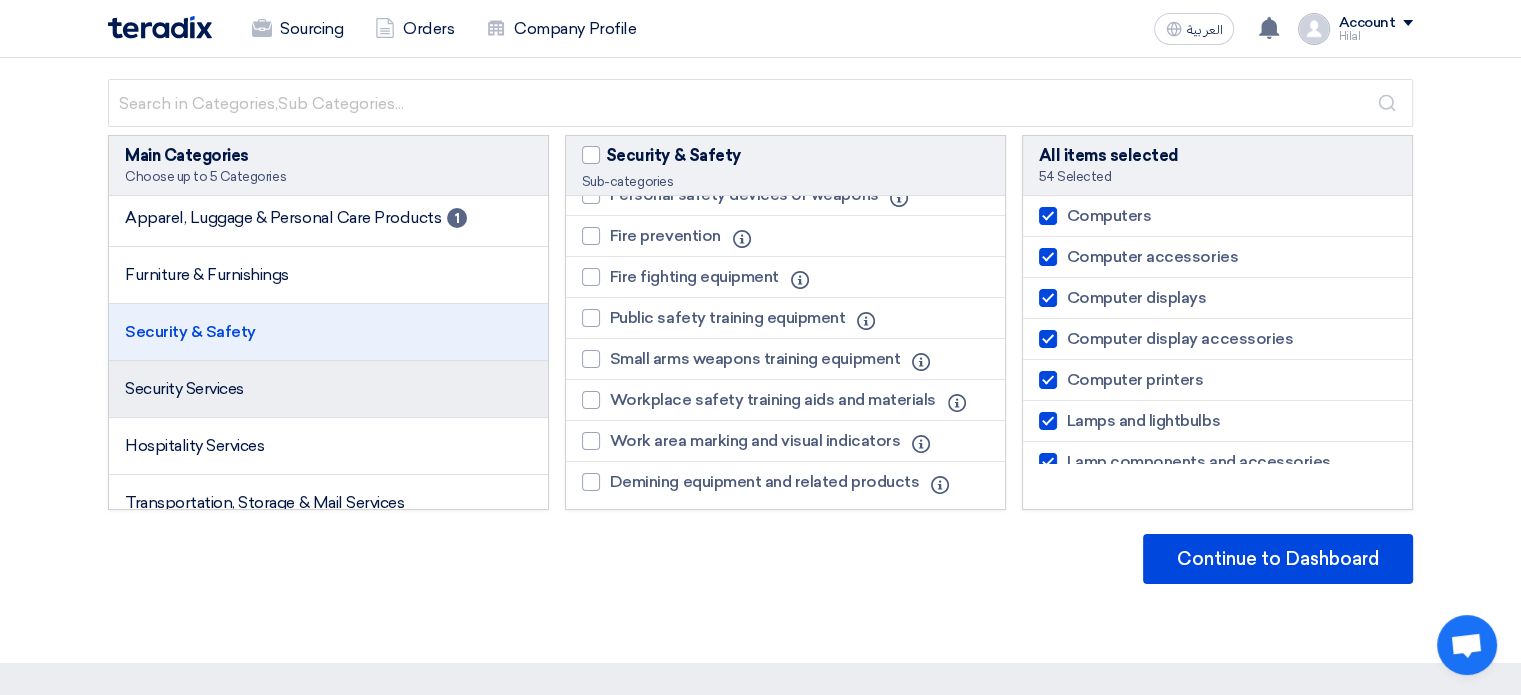 click on "Security Services" 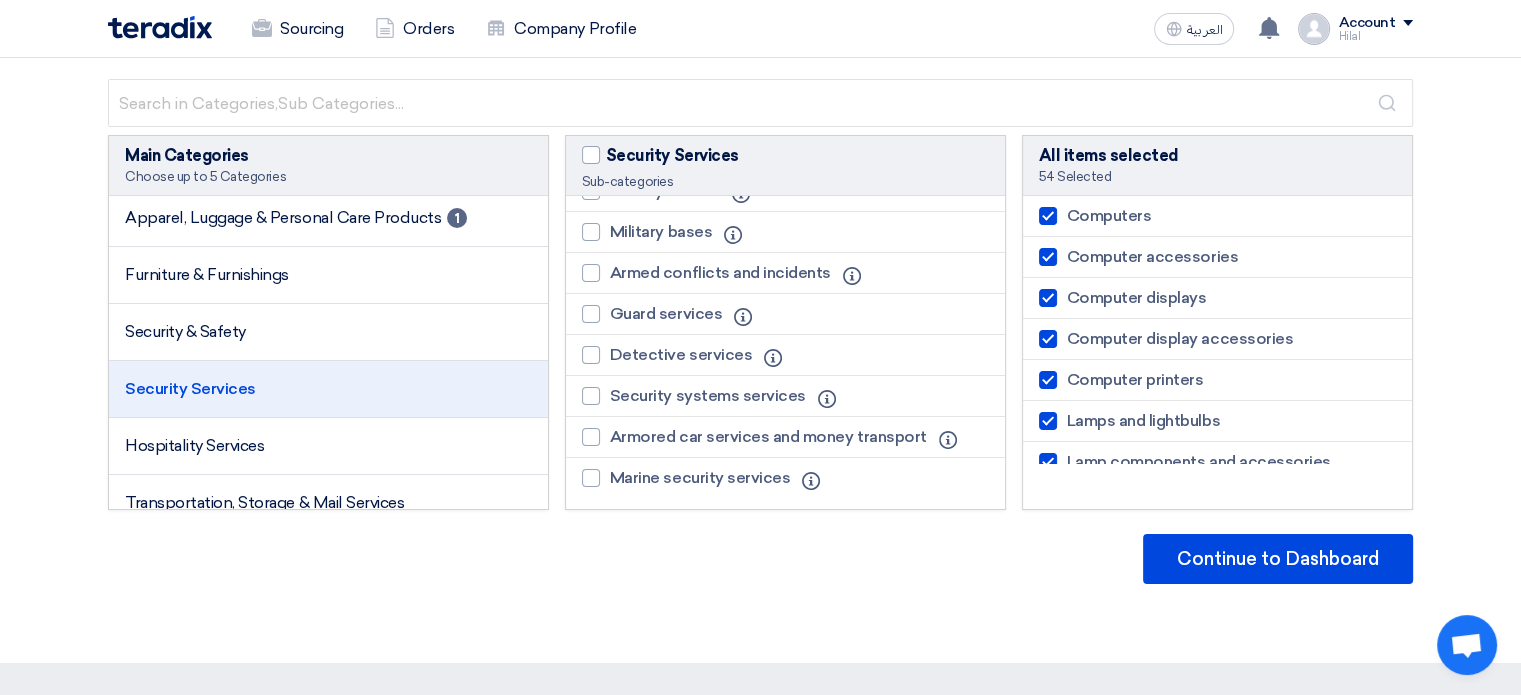 scroll, scrollTop: 0, scrollLeft: 0, axis: both 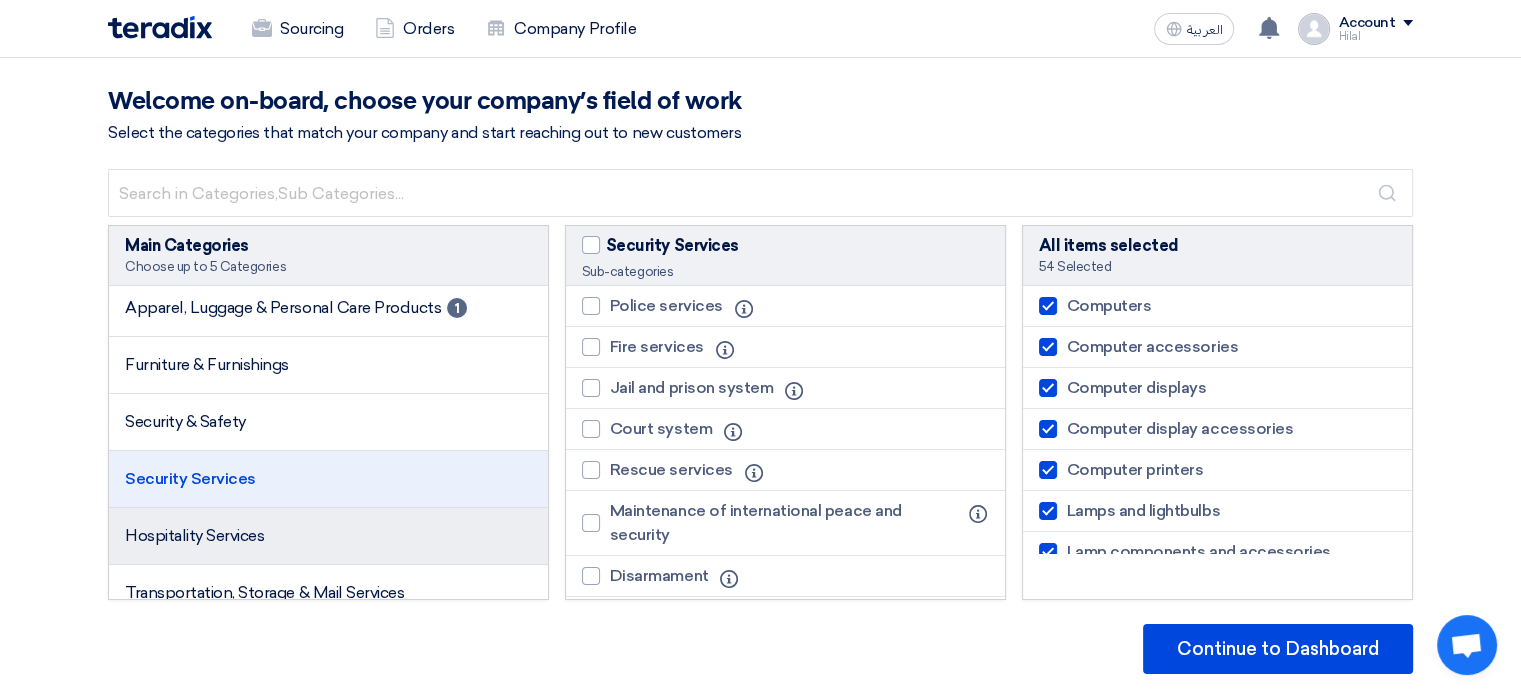 click on "Hospitality Services" 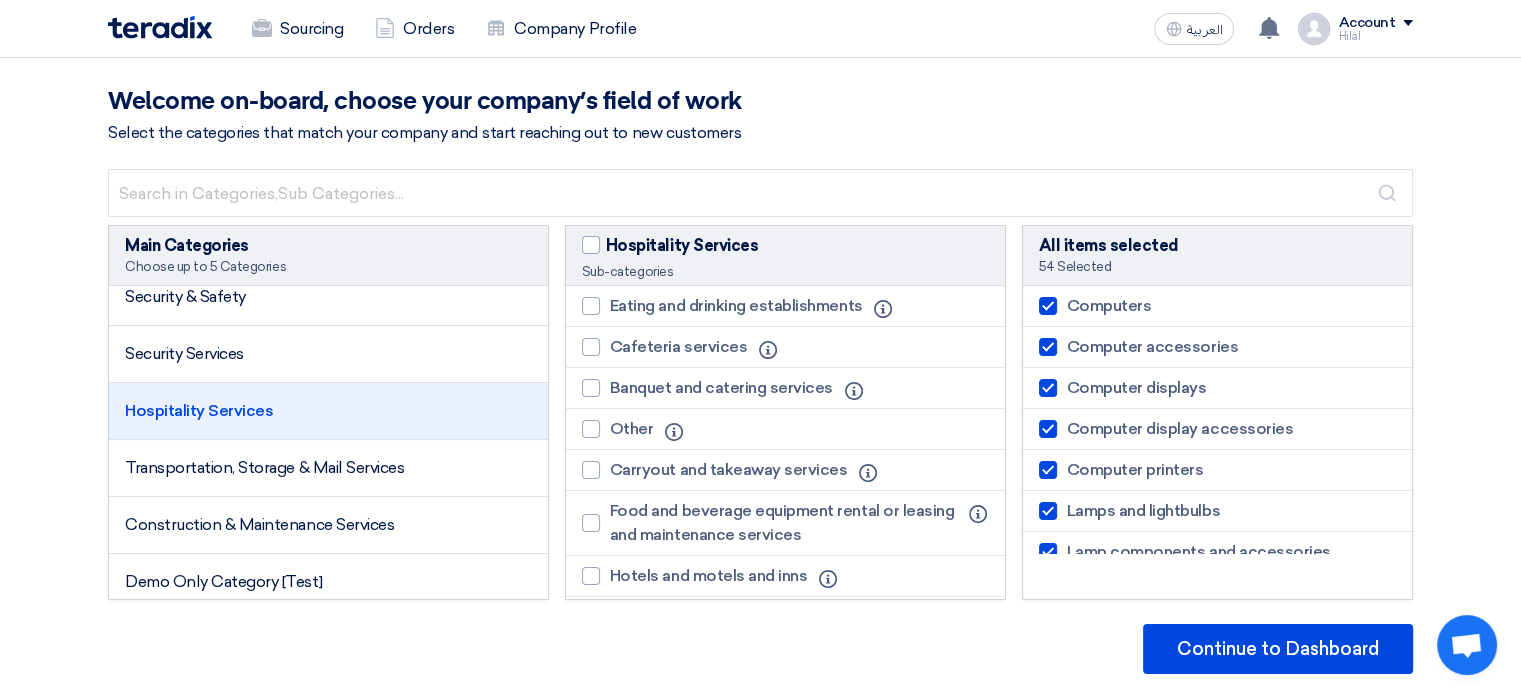 scroll, scrollTop: 876, scrollLeft: 0, axis: vertical 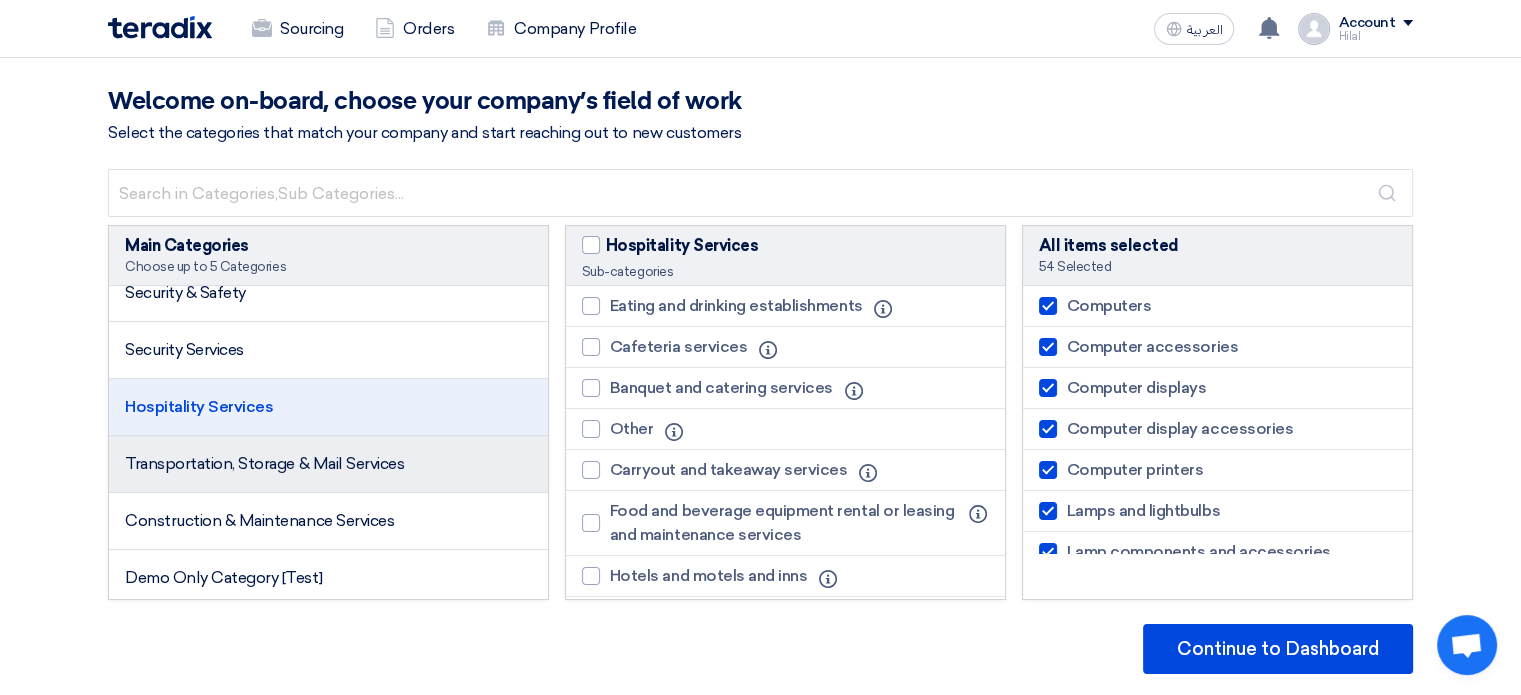 click on "Transportation, Storage & Mail Services" 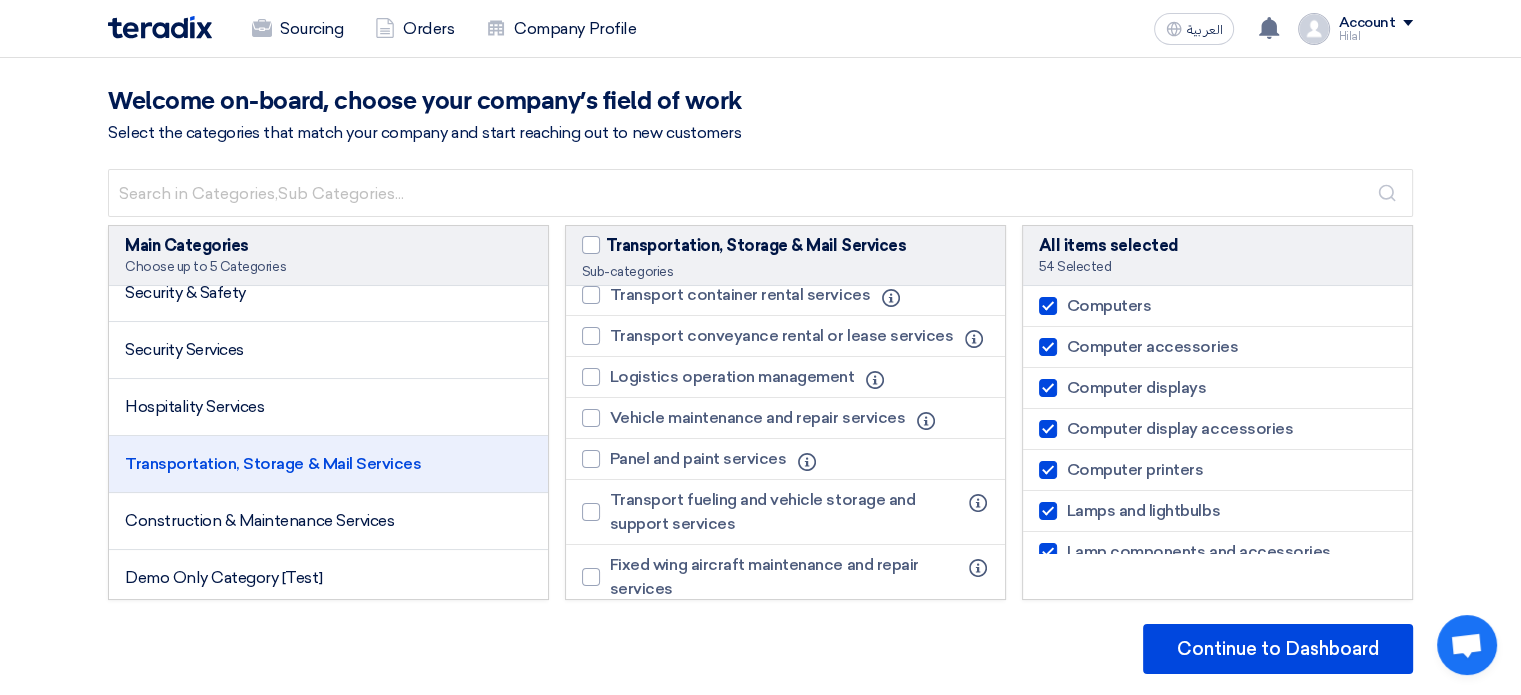 scroll, scrollTop: 1008, scrollLeft: 0, axis: vertical 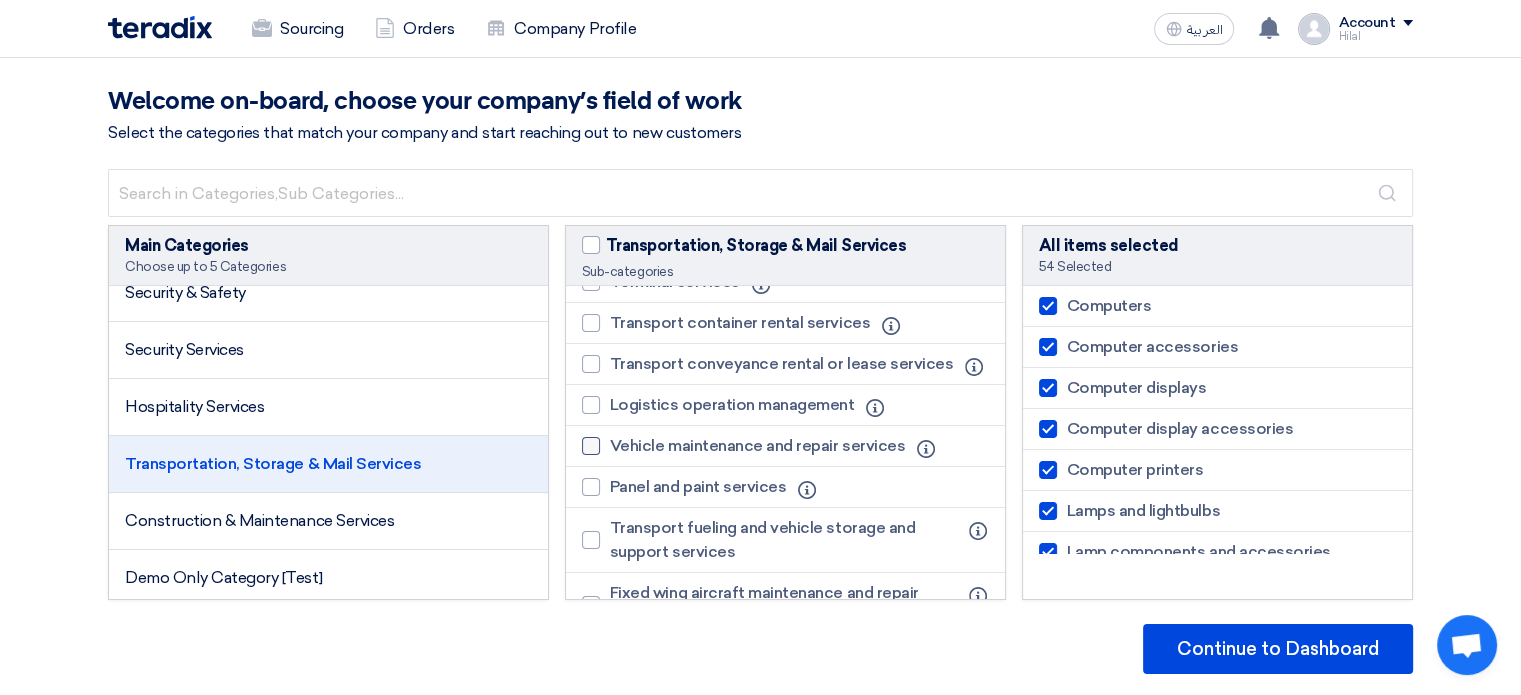 click on "Vehicle maintenance and repair services" 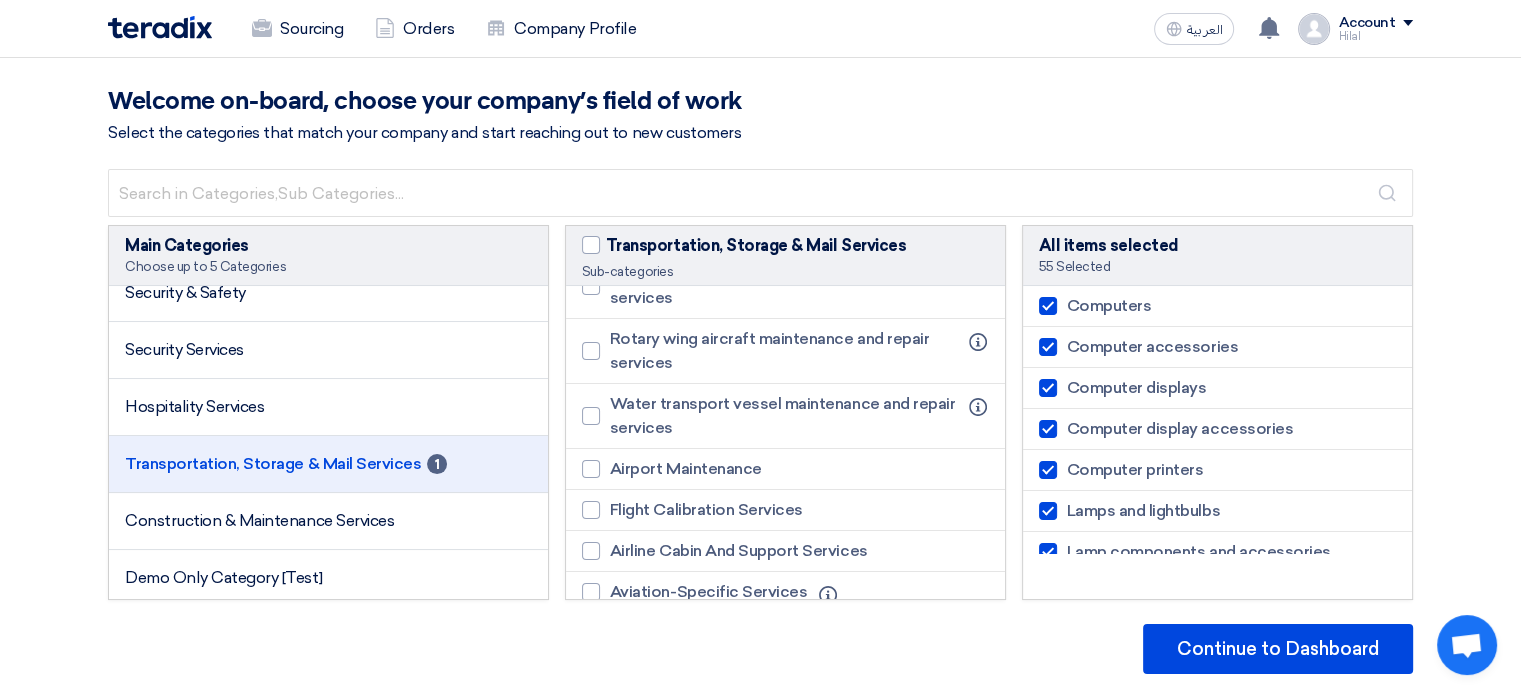 scroll, scrollTop: 1348, scrollLeft: 0, axis: vertical 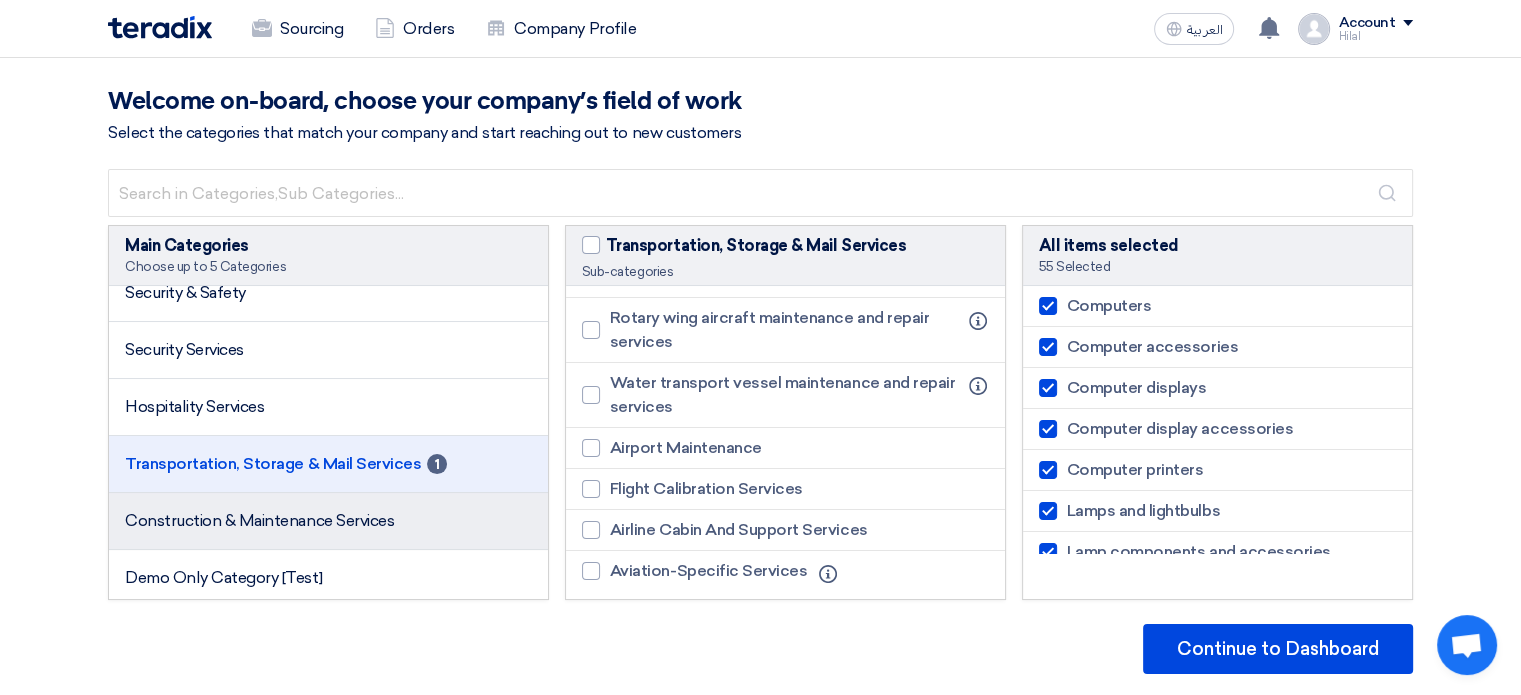click on "Construction & Maintenance Services" 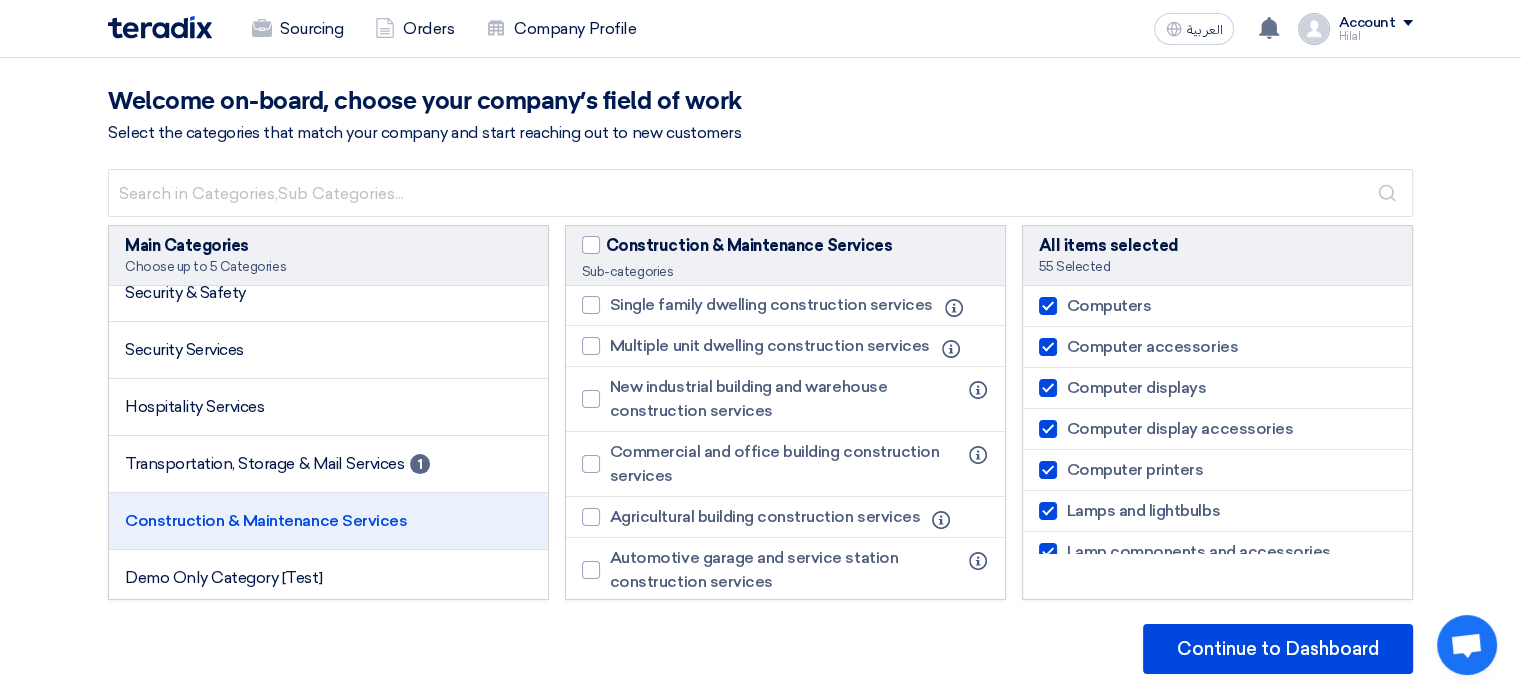 scroll, scrollTop: 0, scrollLeft: 0, axis: both 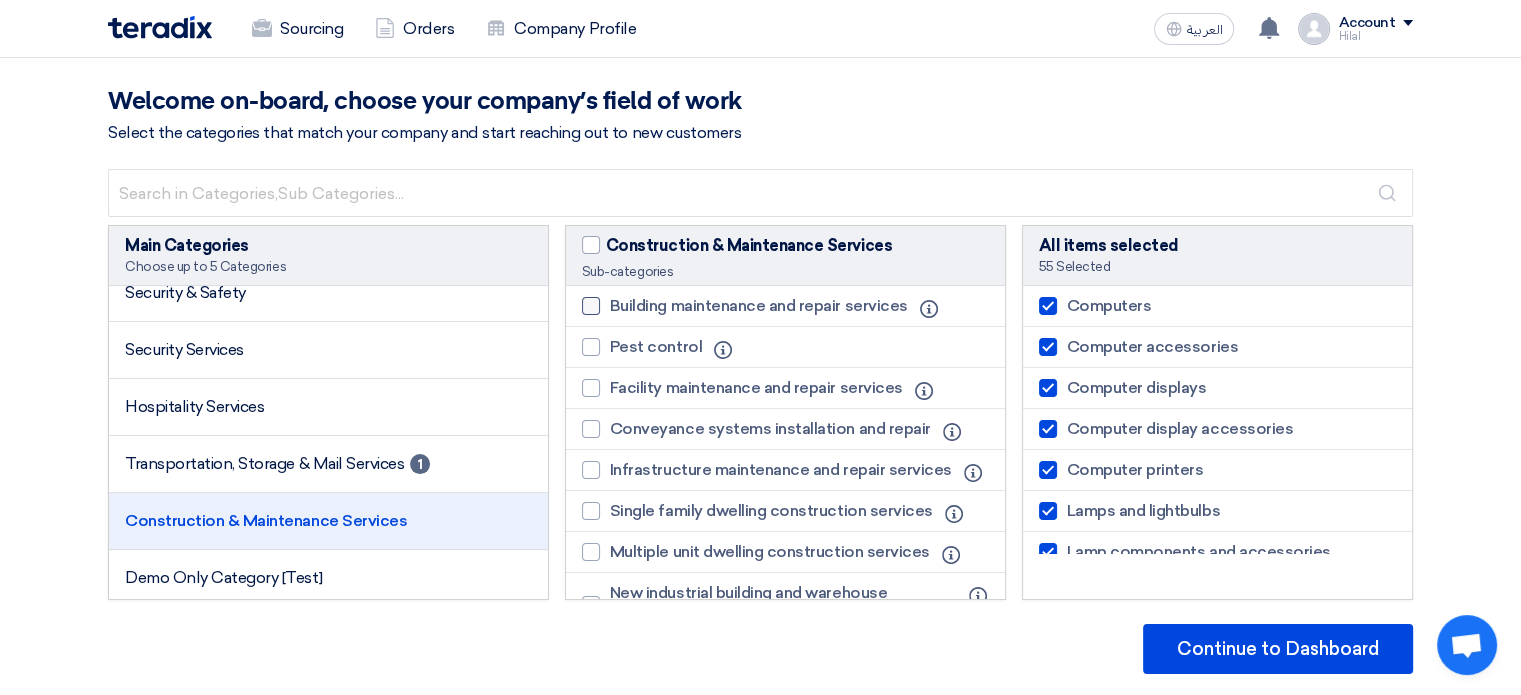 click on "Building maintenance and repair services" 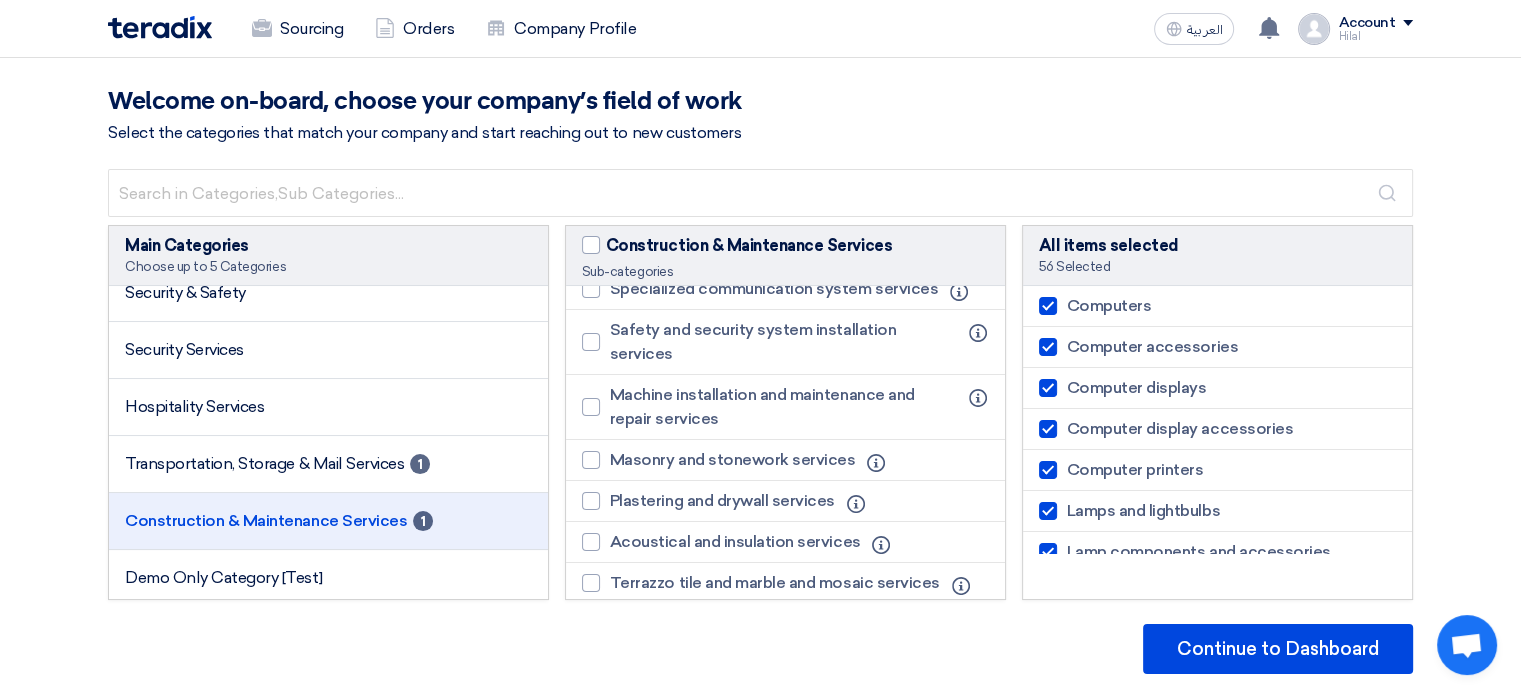 scroll, scrollTop: 1303, scrollLeft: 0, axis: vertical 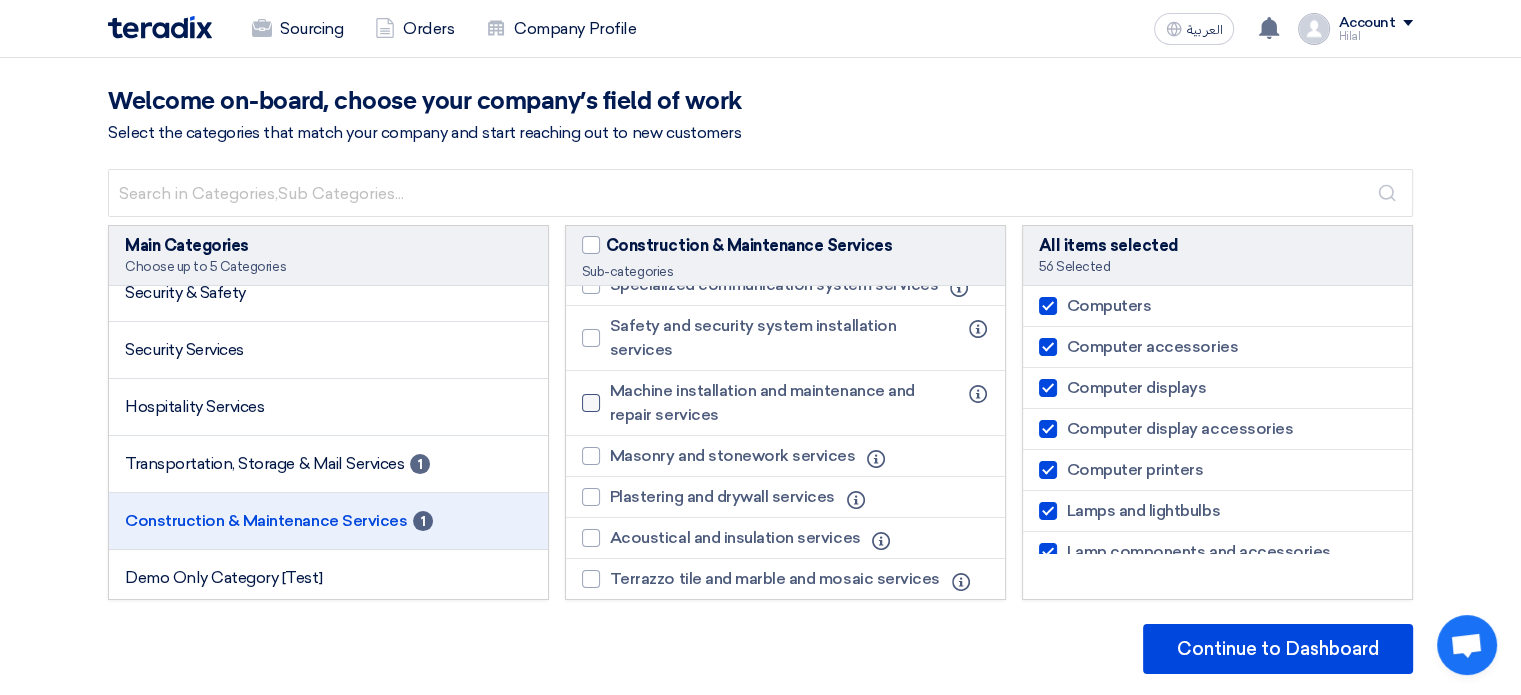 click on "Machine installation and maintenance and repair services" 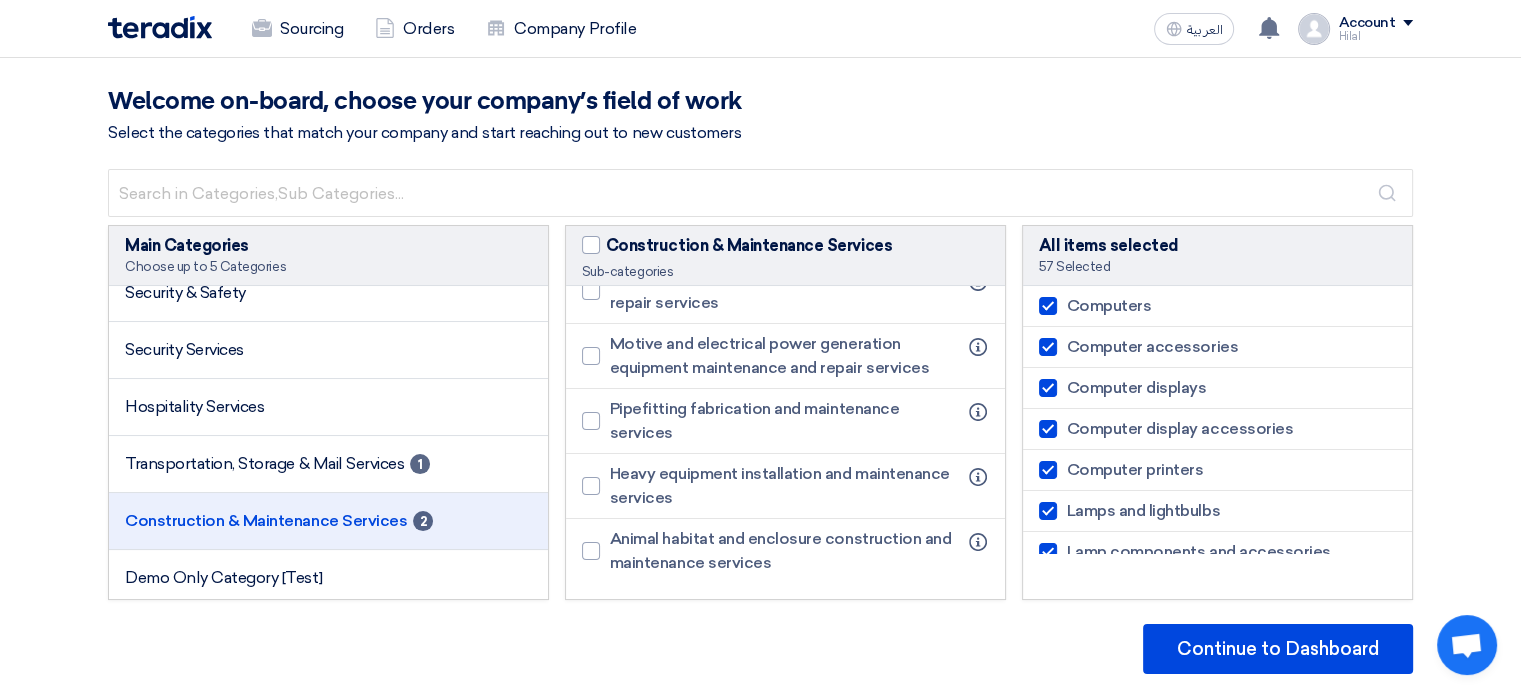 scroll, scrollTop: 2610, scrollLeft: 0, axis: vertical 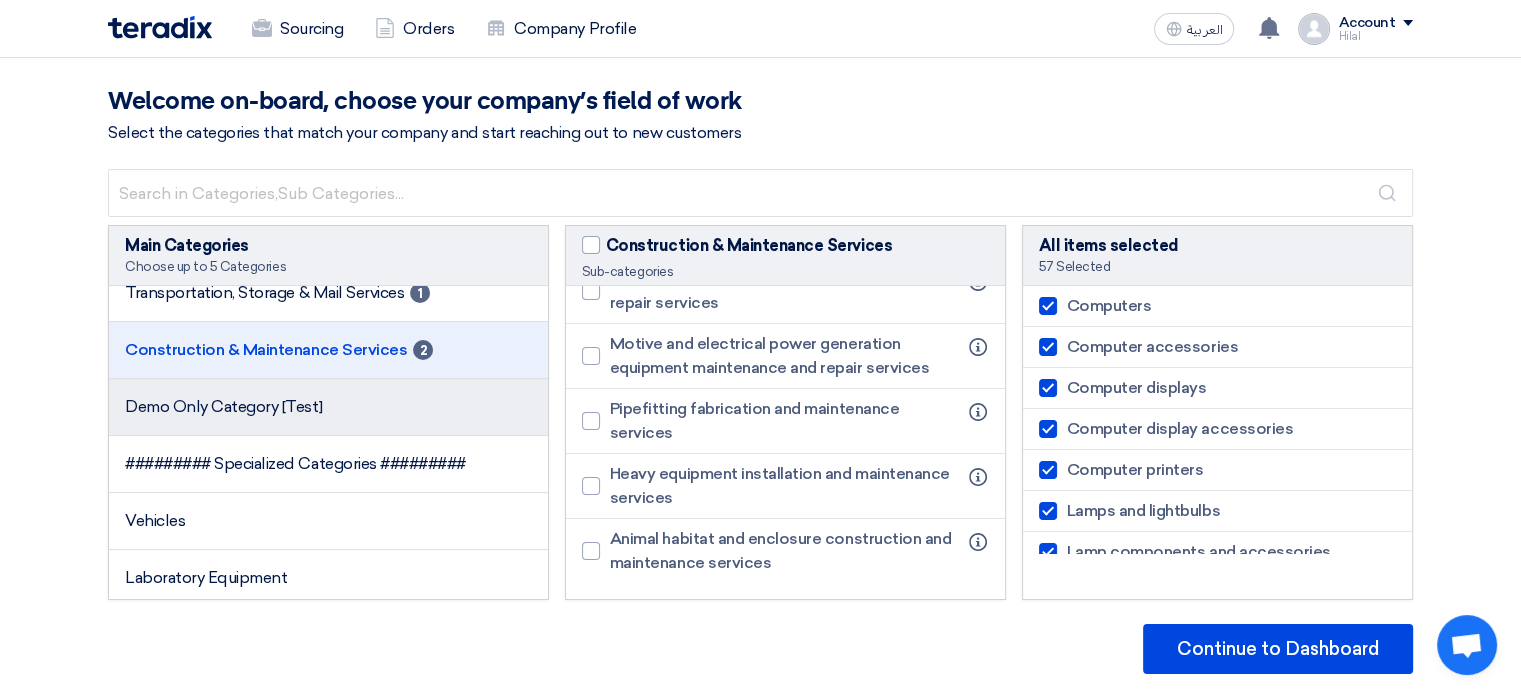 click on "Demo Only Category [Test]" 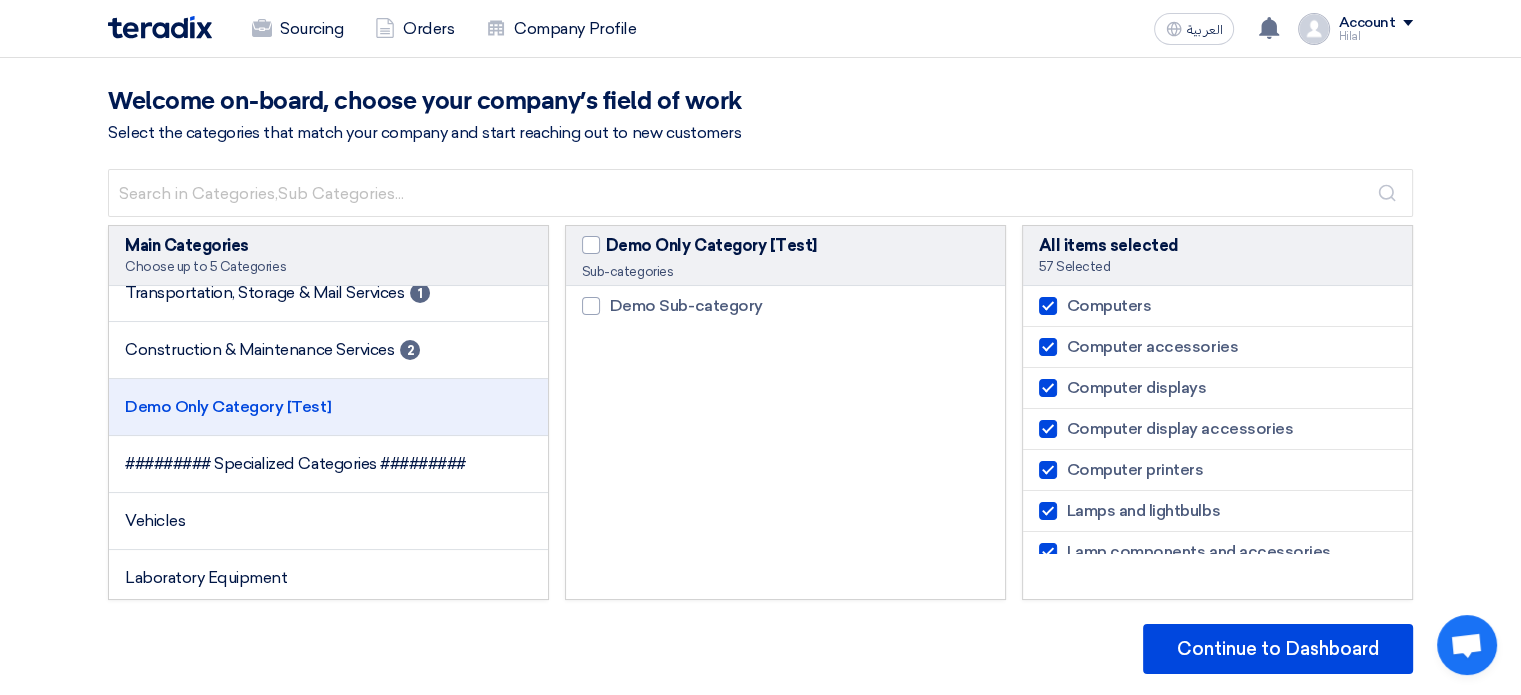 scroll, scrollTop: 0, scrollLeft: 0, axis: both 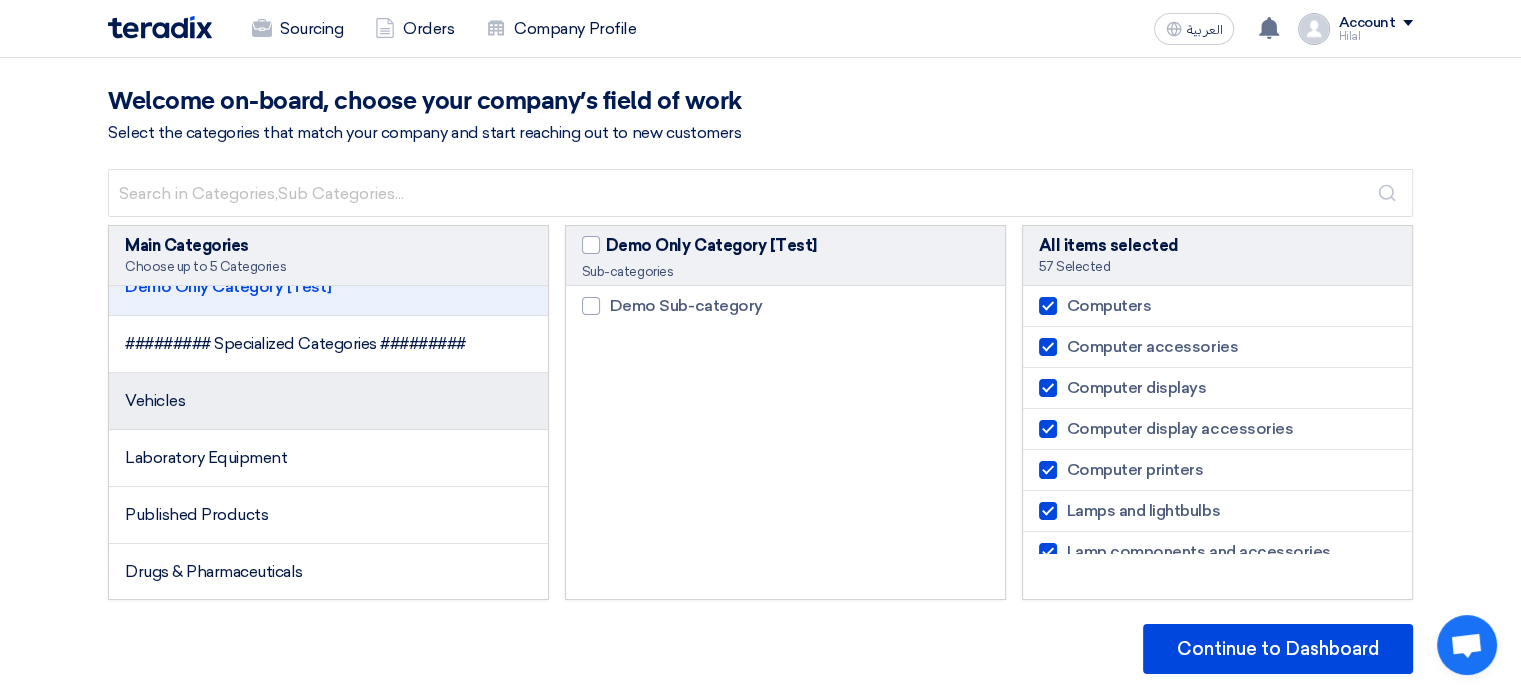 click on "Vehicles" 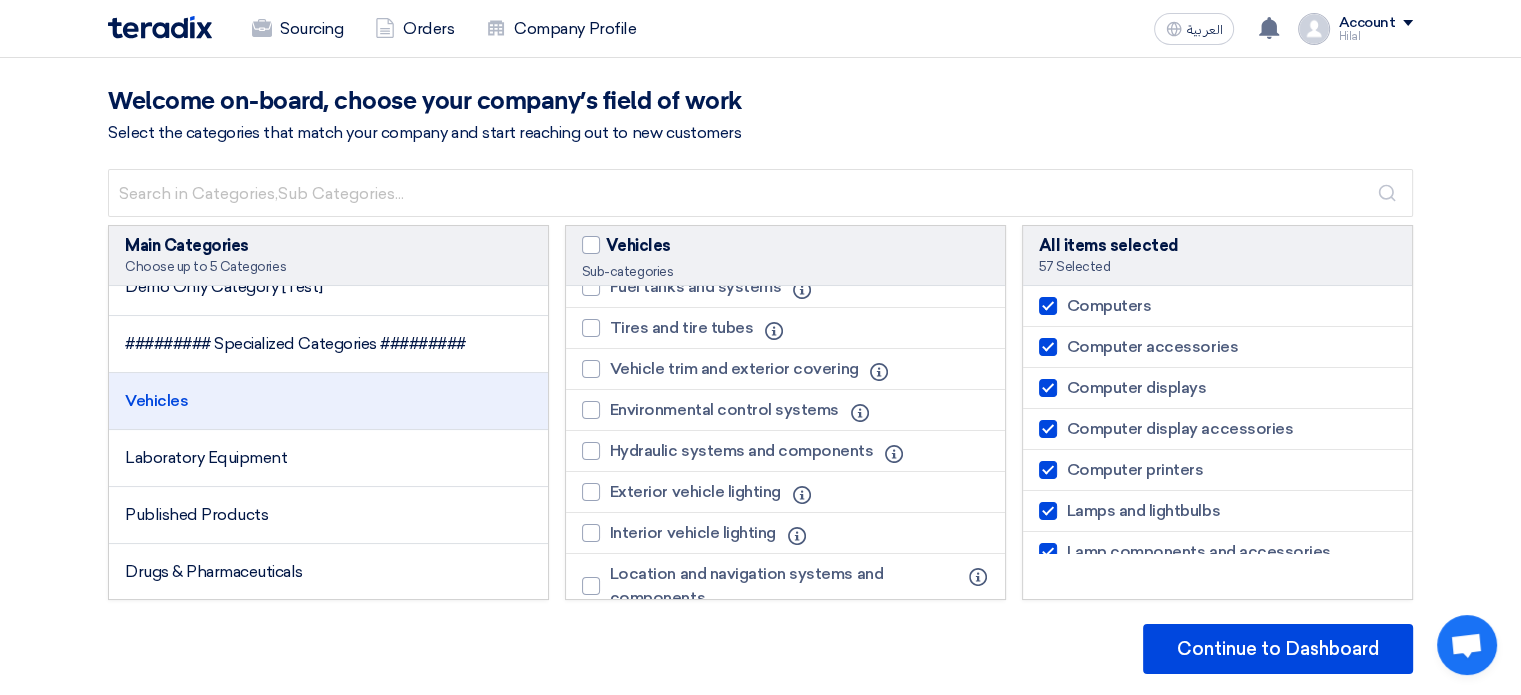 scroll, scrollTop: 1480, scrollLeft: 0, axis: vertical 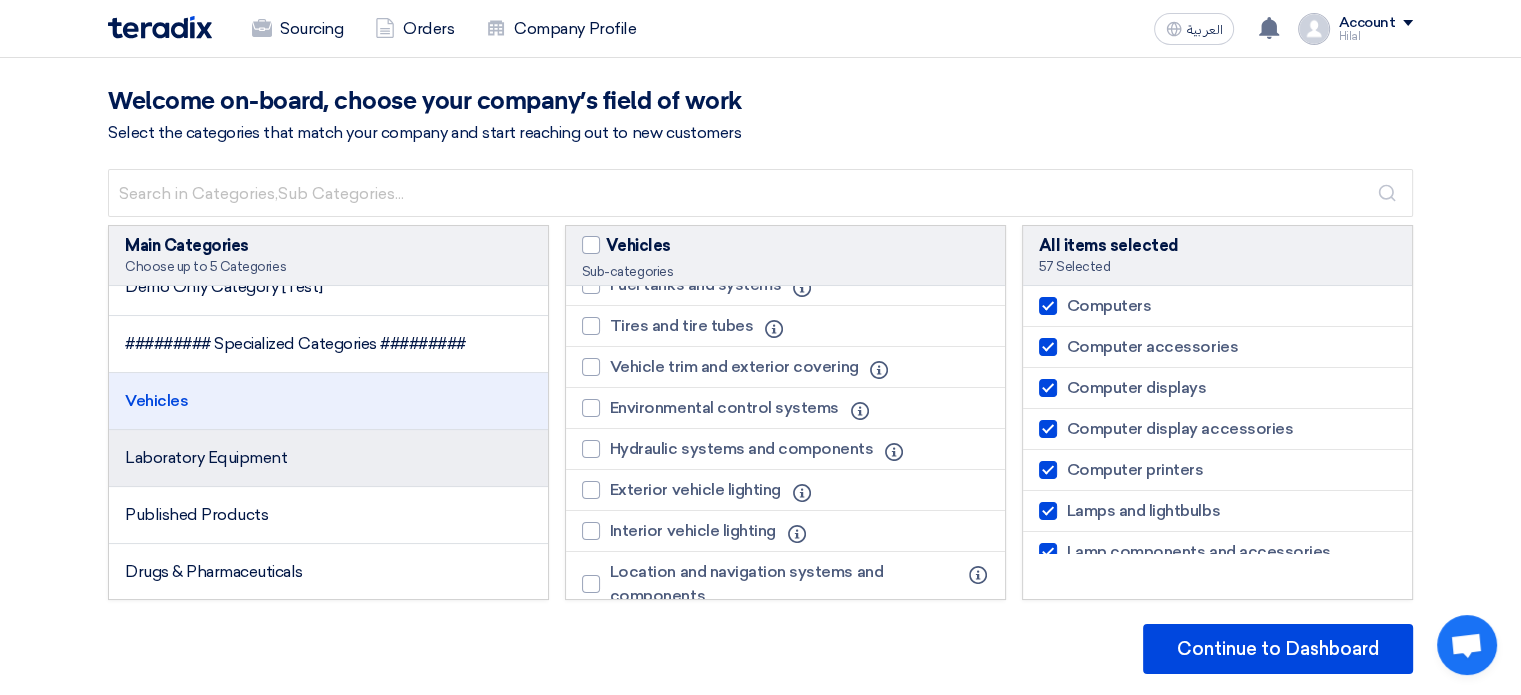 click on "Laboratory Equipment" 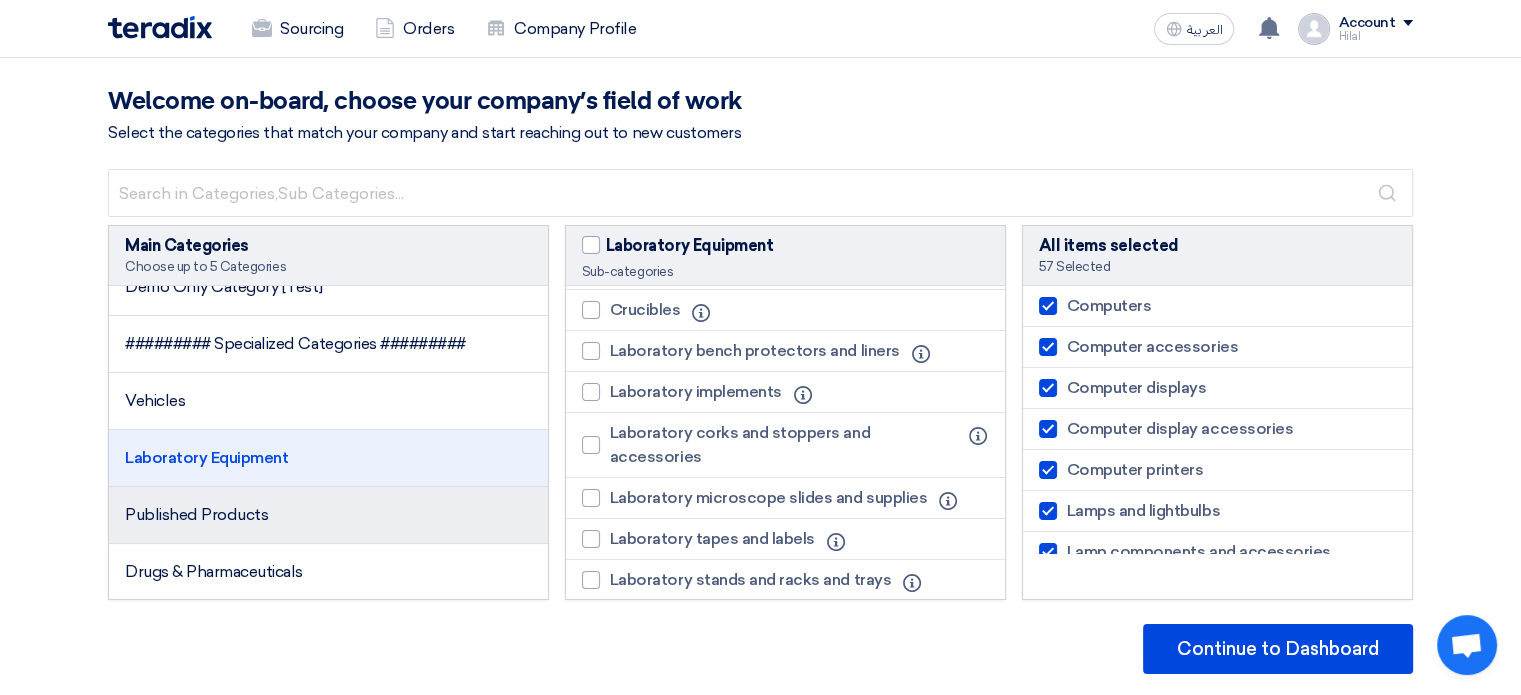 click on "Published Products" 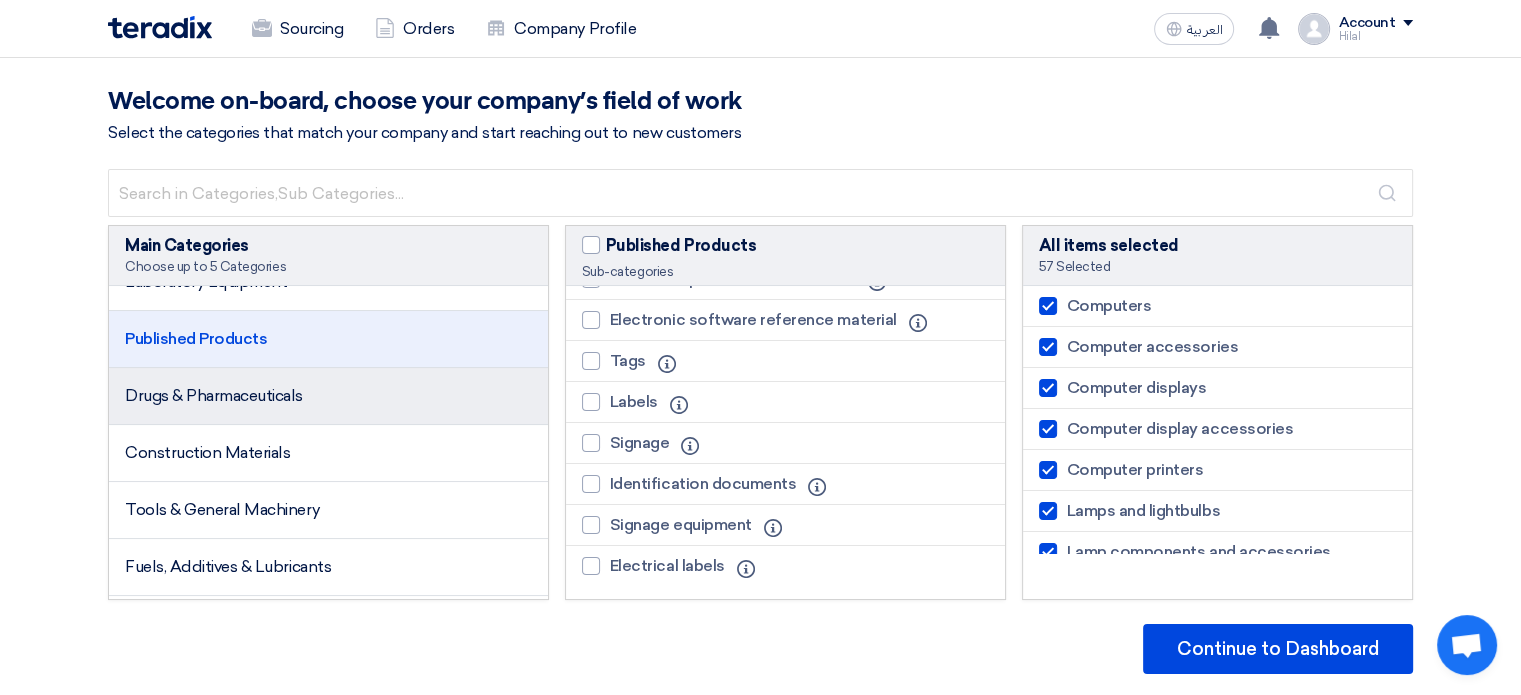 scroll, scrollTop: 1350, scrollLeft: 0, axis: vertical 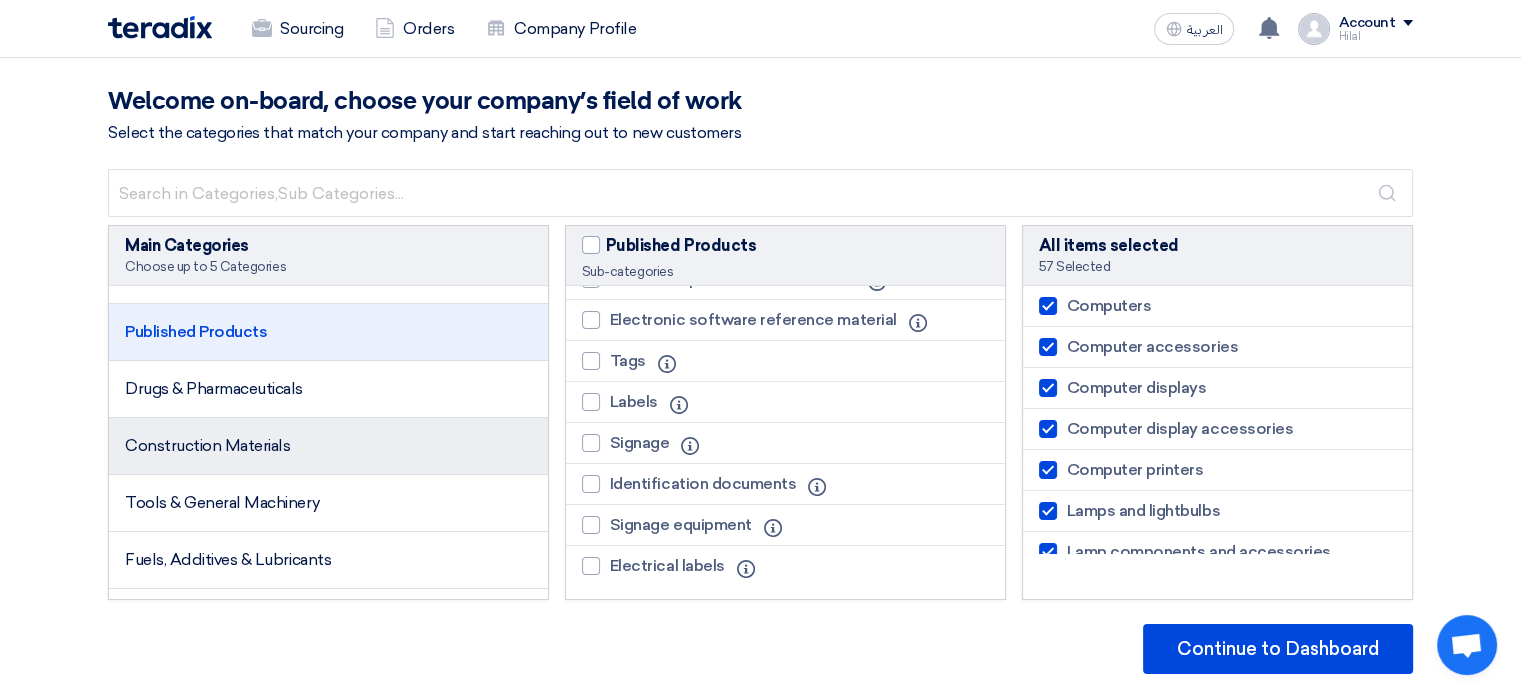click on "Construction Materials" 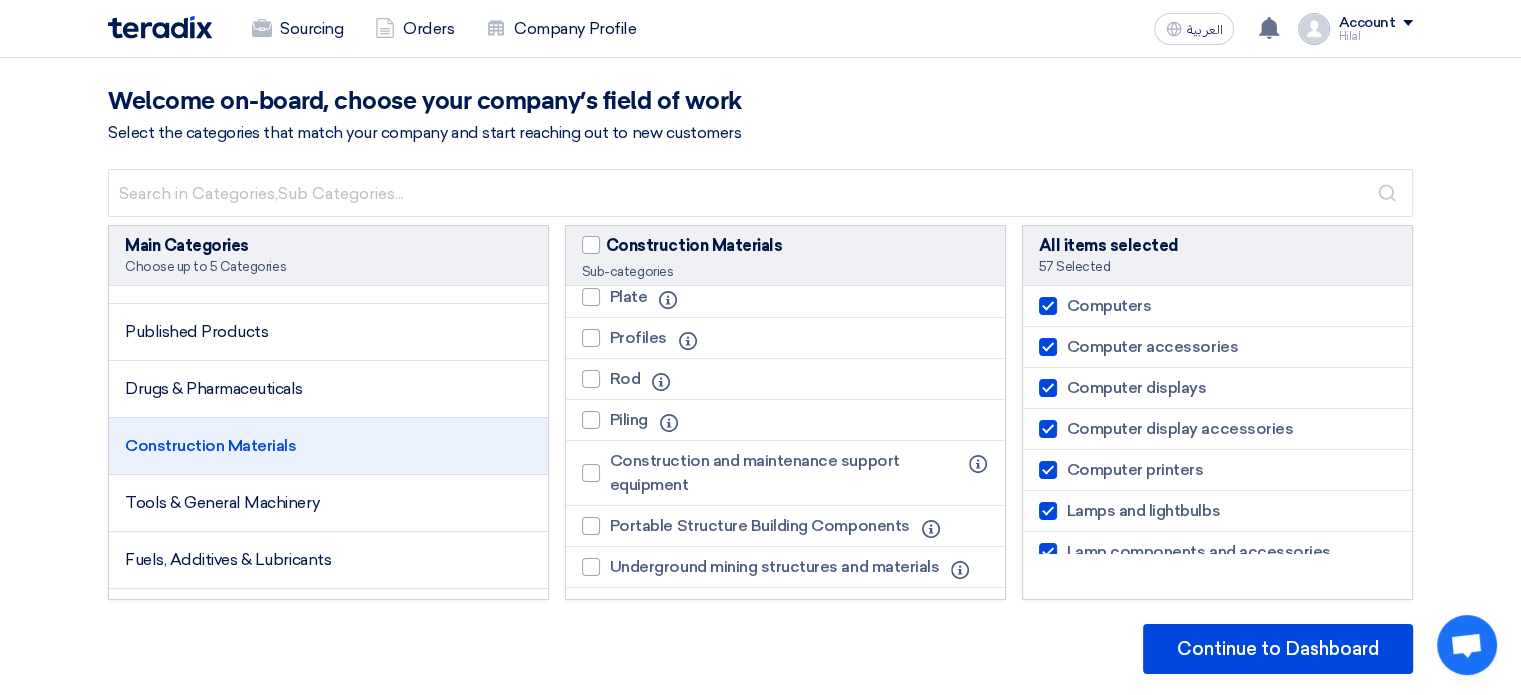scroll, scrollTop: 0, scrollLeft: 0, axis: both 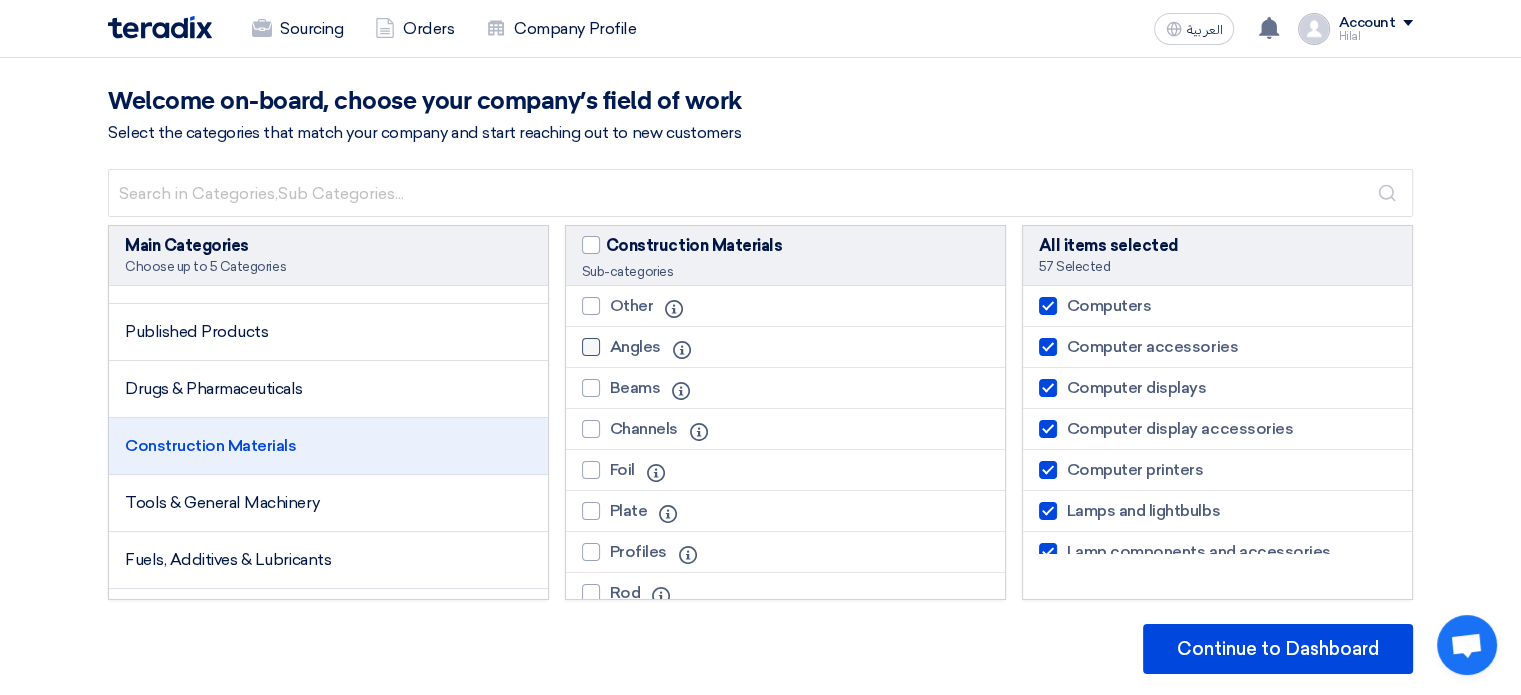 click on "Angles" 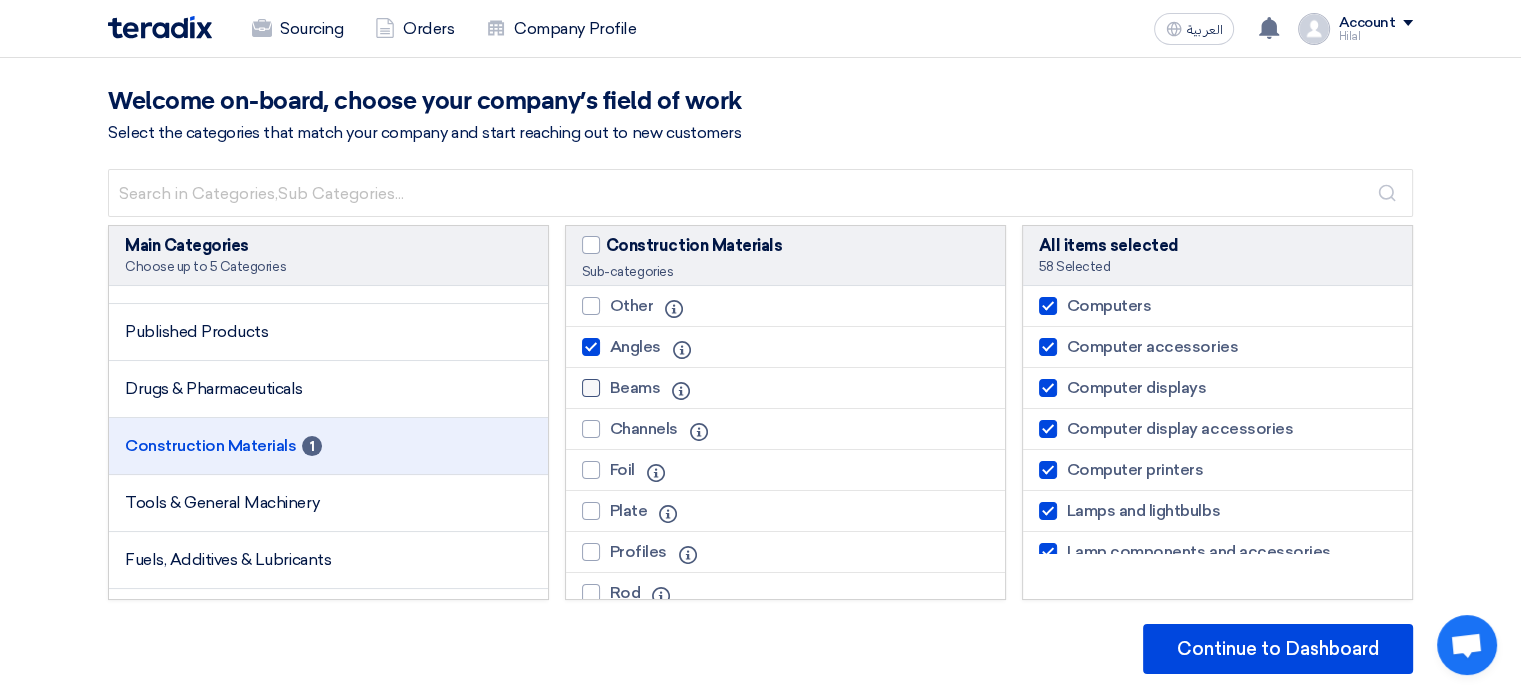 click on "Beams" 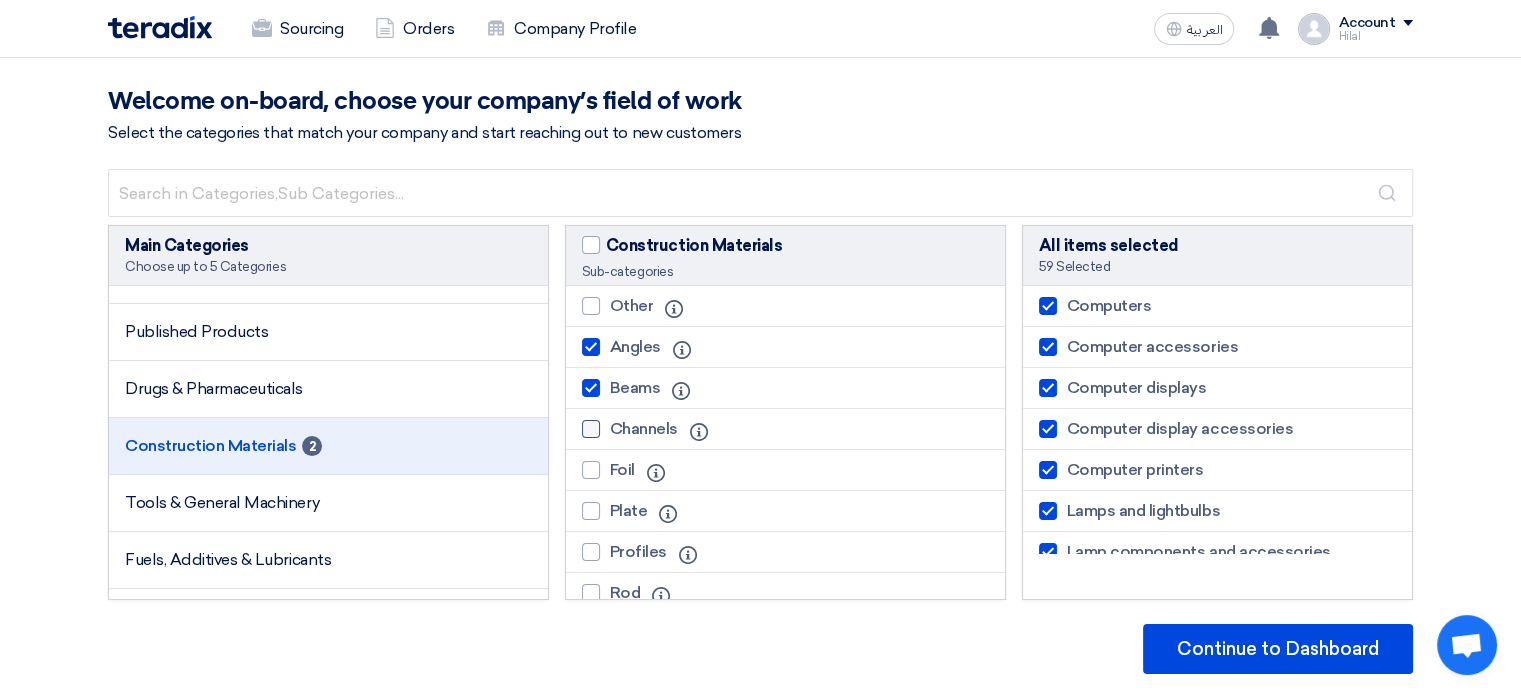 click on "Channels" 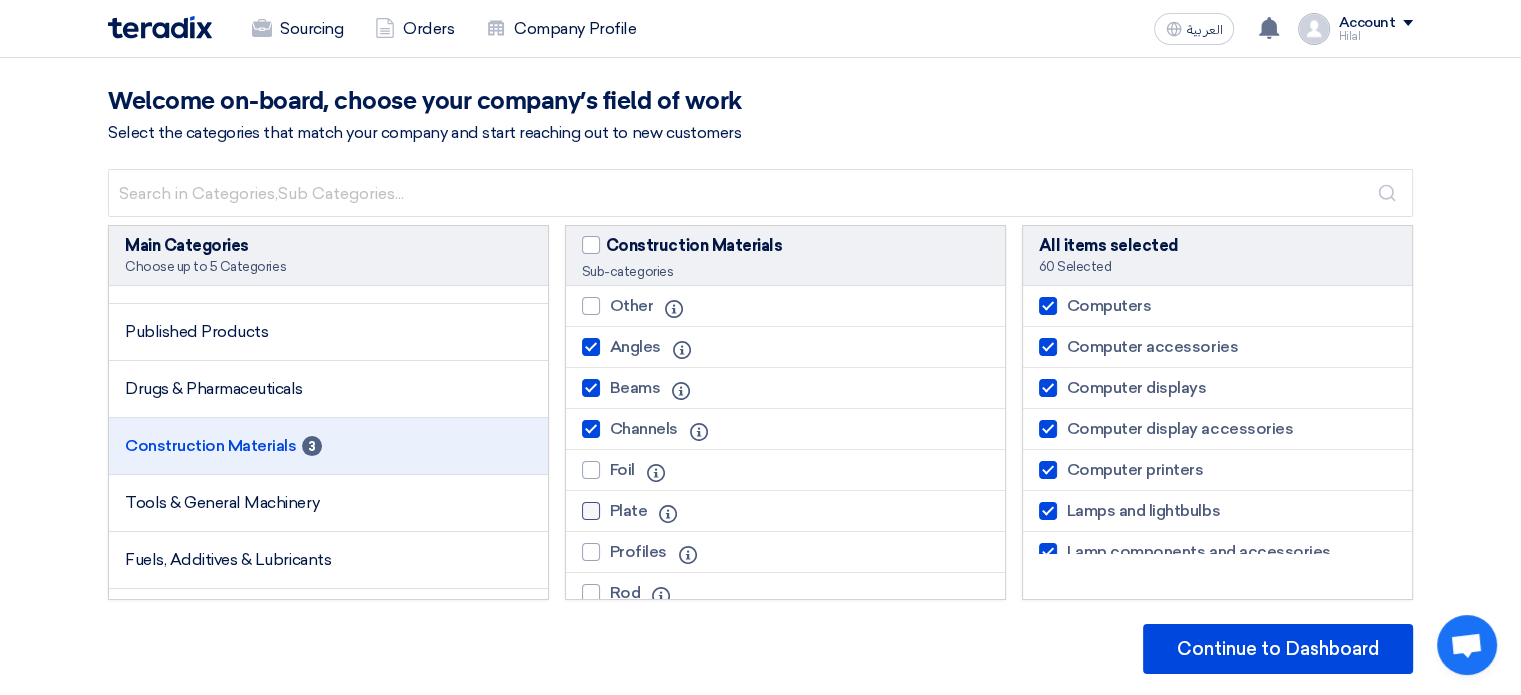 click on "Plate" 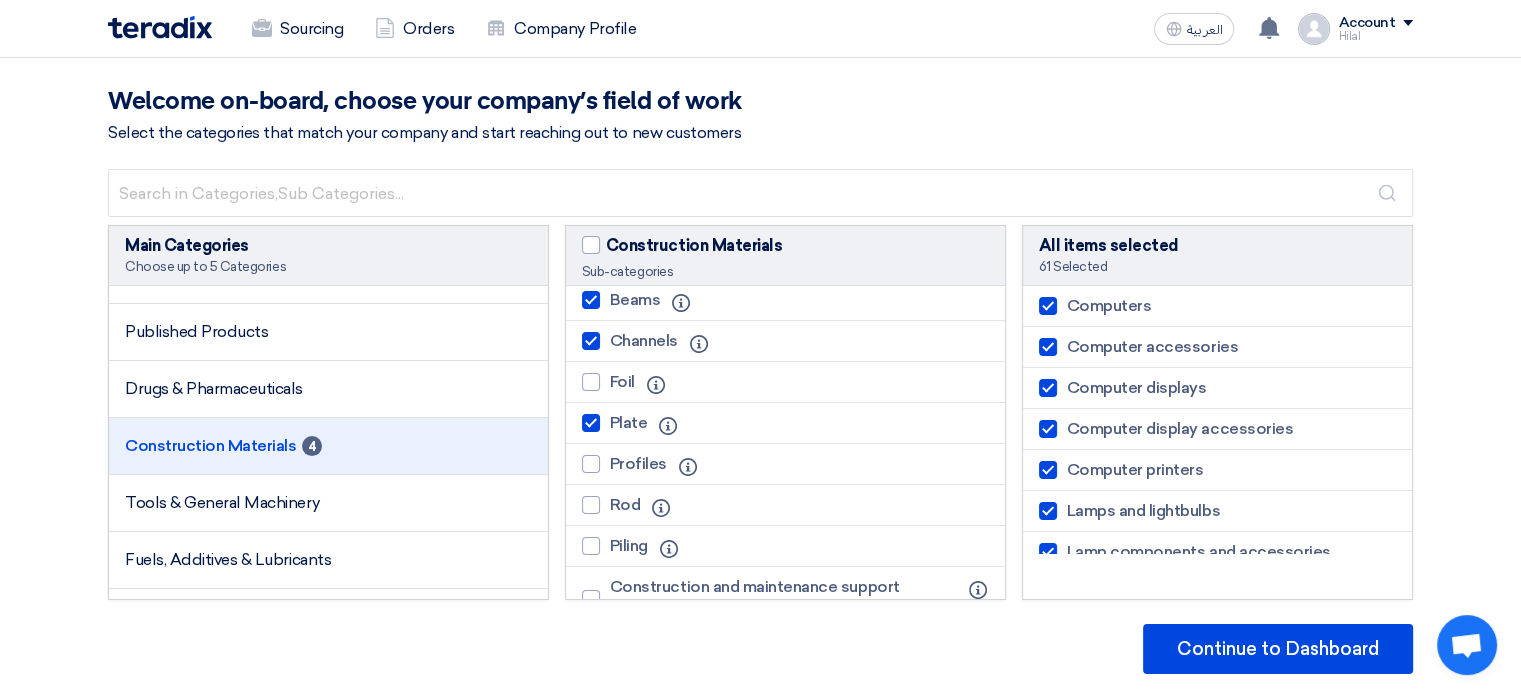 click on "Rod" 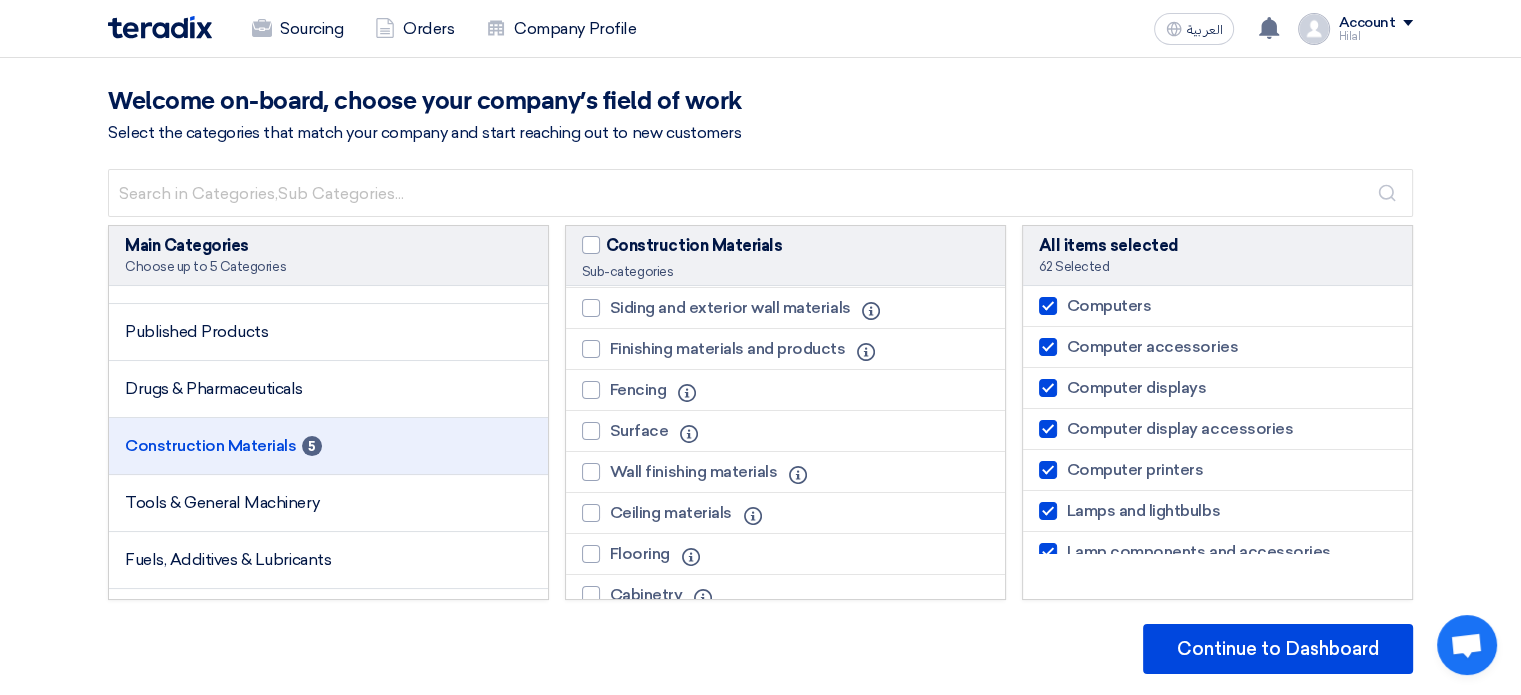 scroll, scrollTop: 1616, scrollLeft: 0, axis: vertical 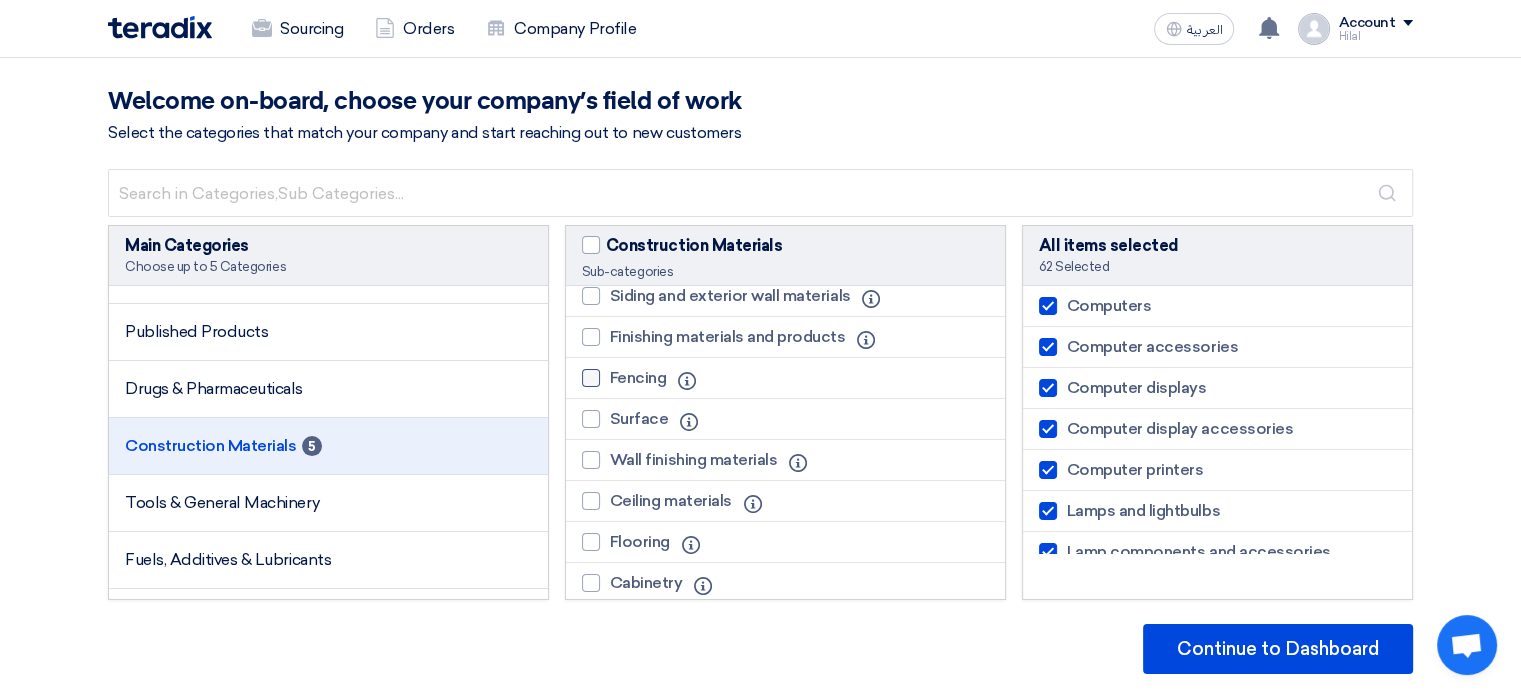click on "Fencing" 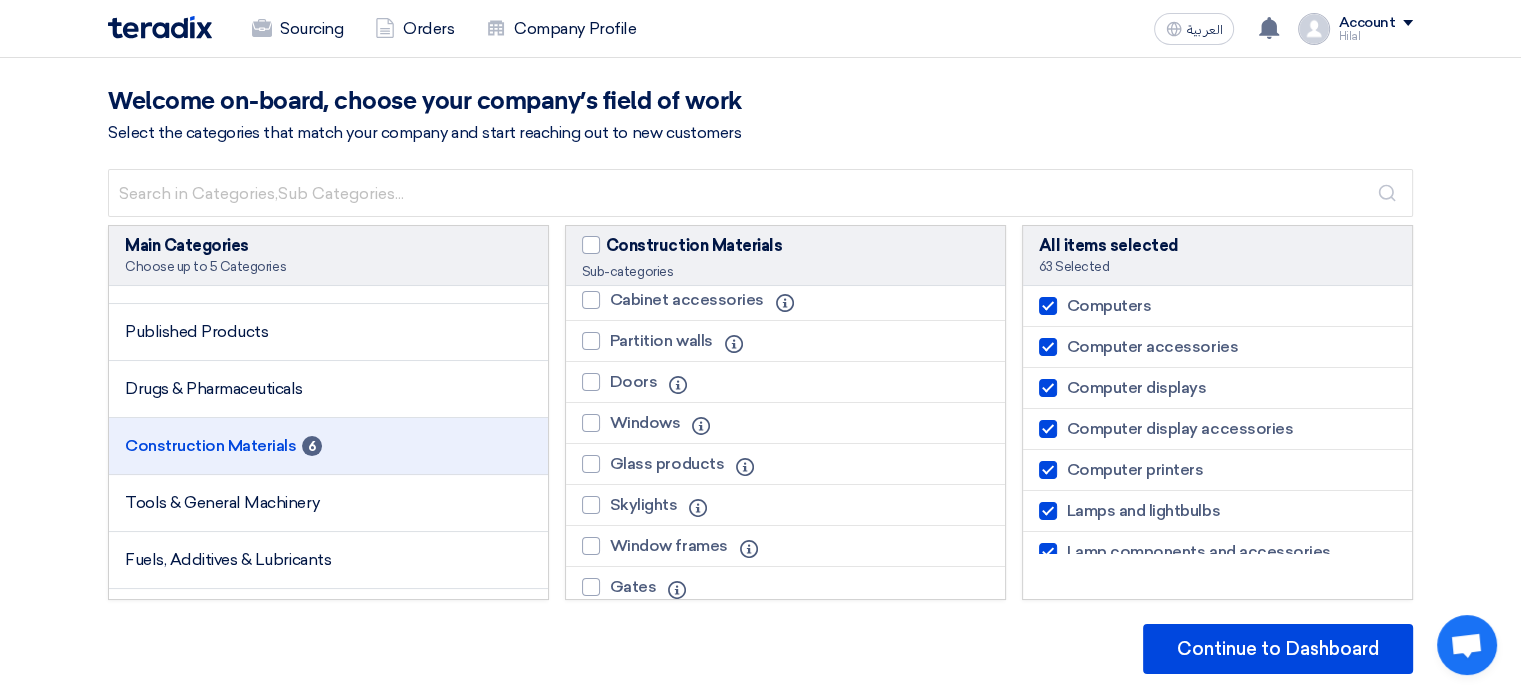 scroll, scrollTop: 2104, scrollLeft: 0, axis: vertical 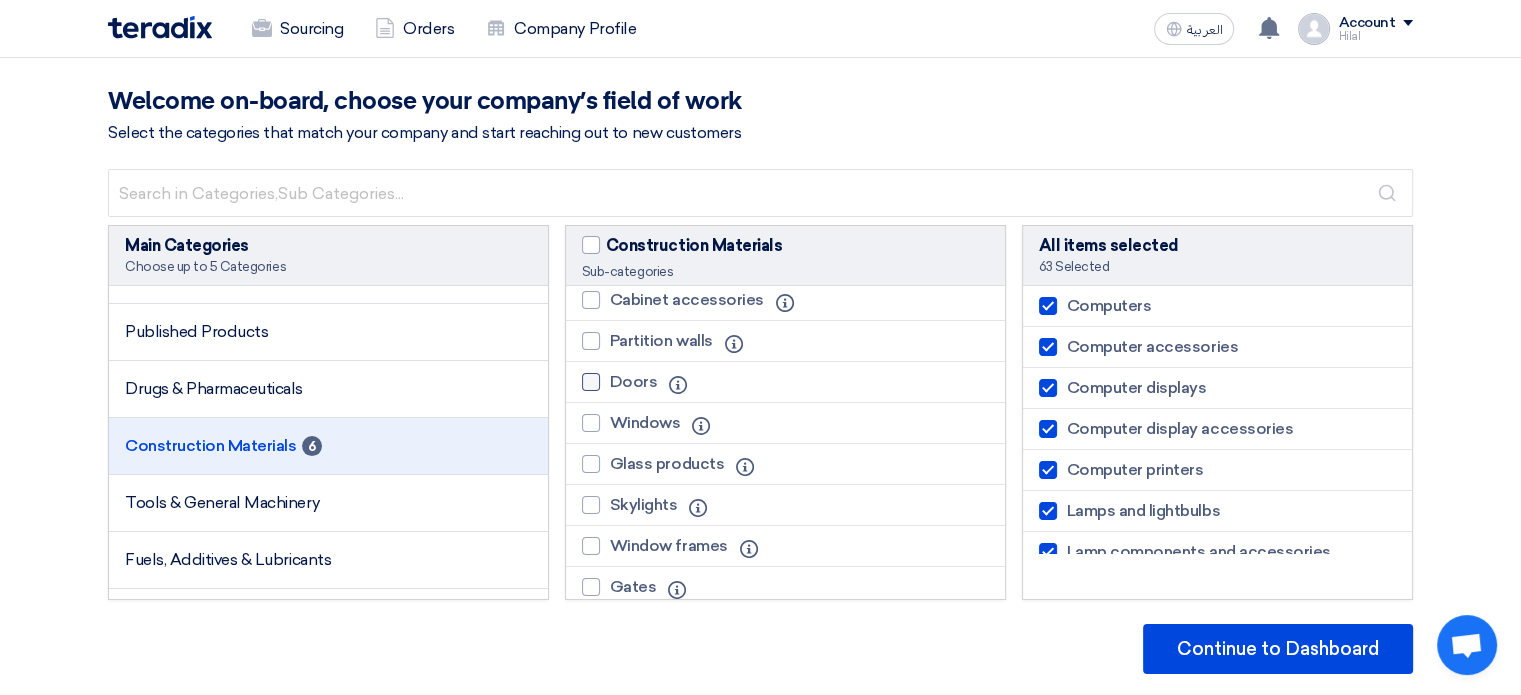 click on "Doors" 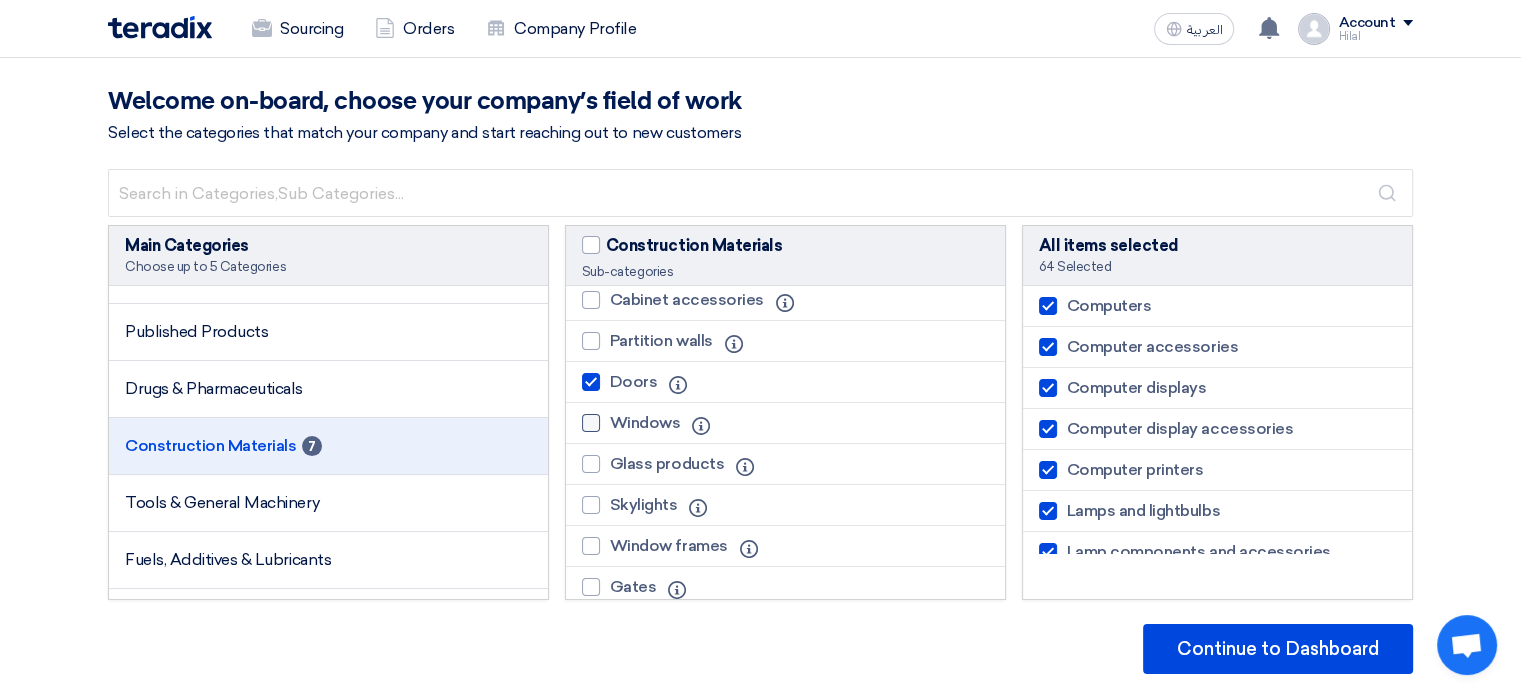 click on "Windows" 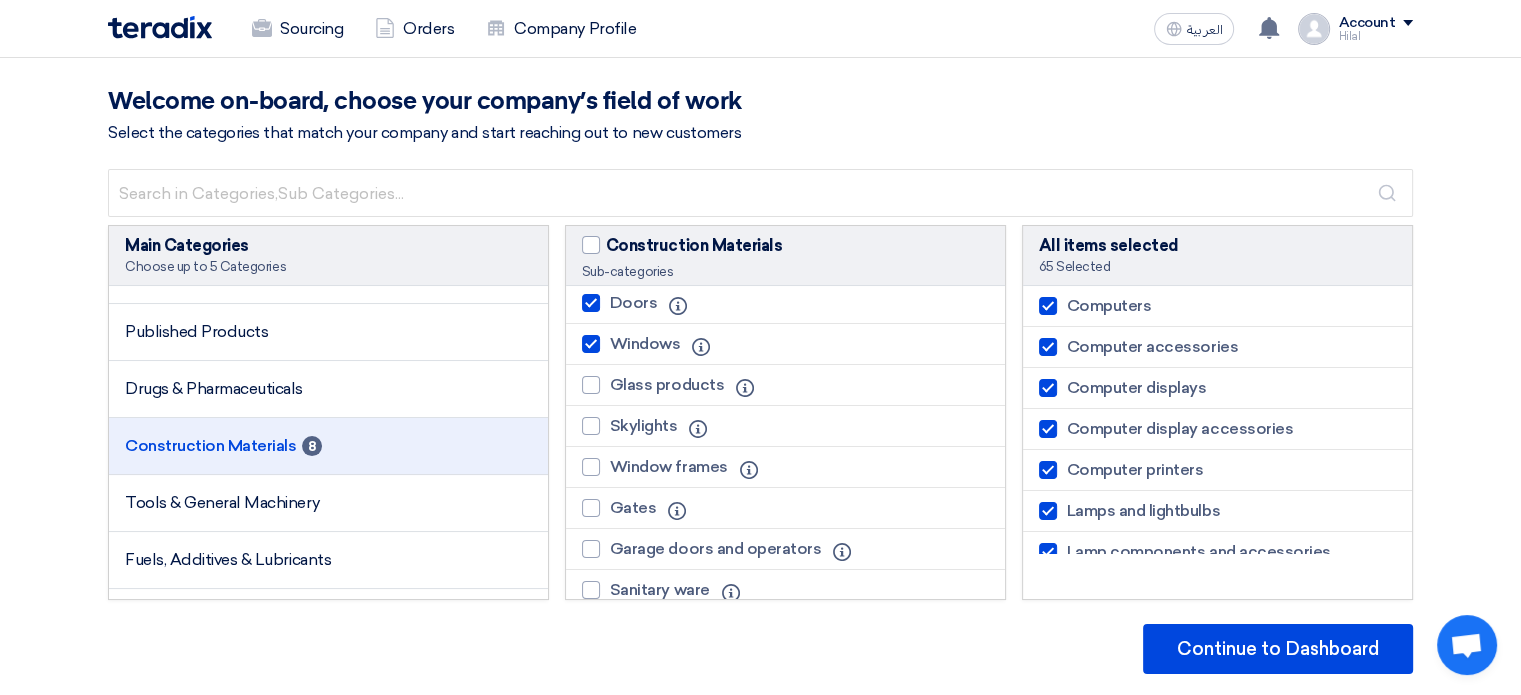 scroll, scrollTop: 2192, scrollLeft: 0, axis: vertical 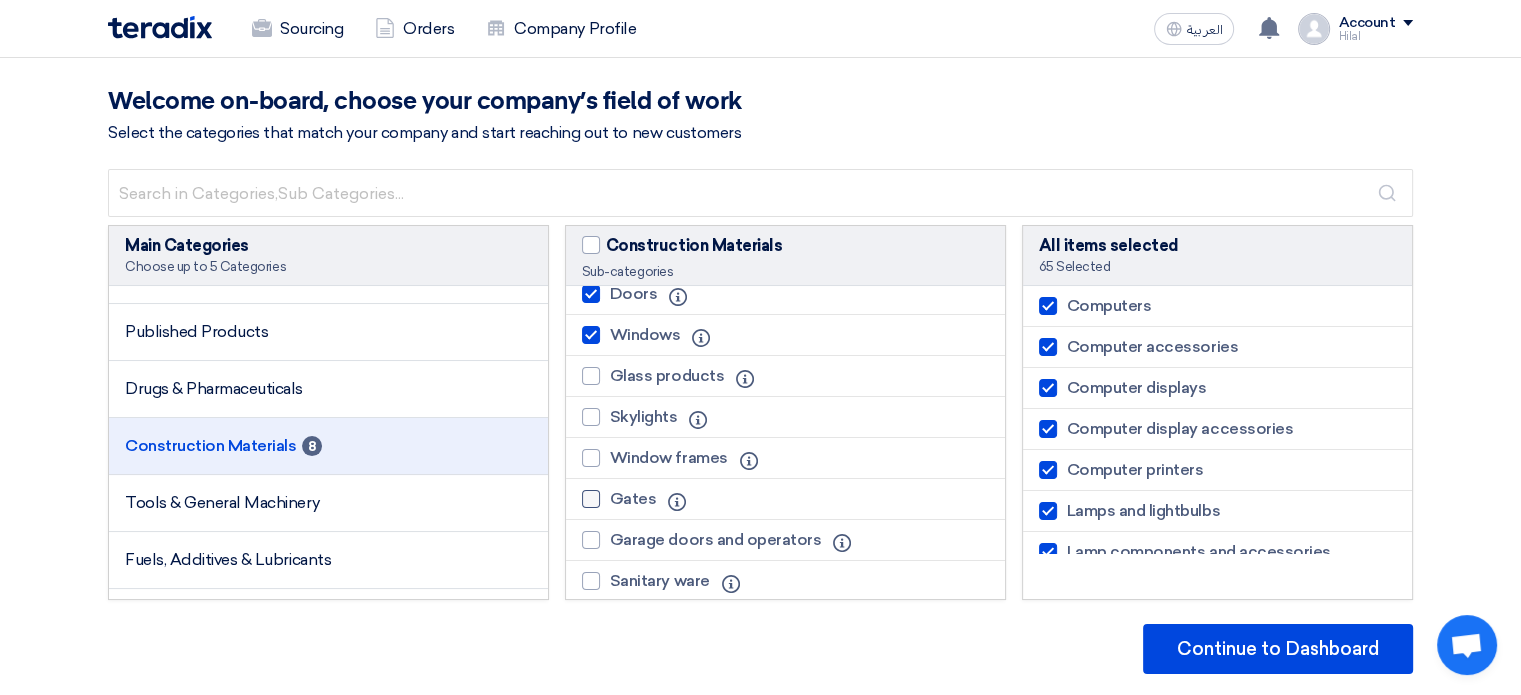 click on "Gates" 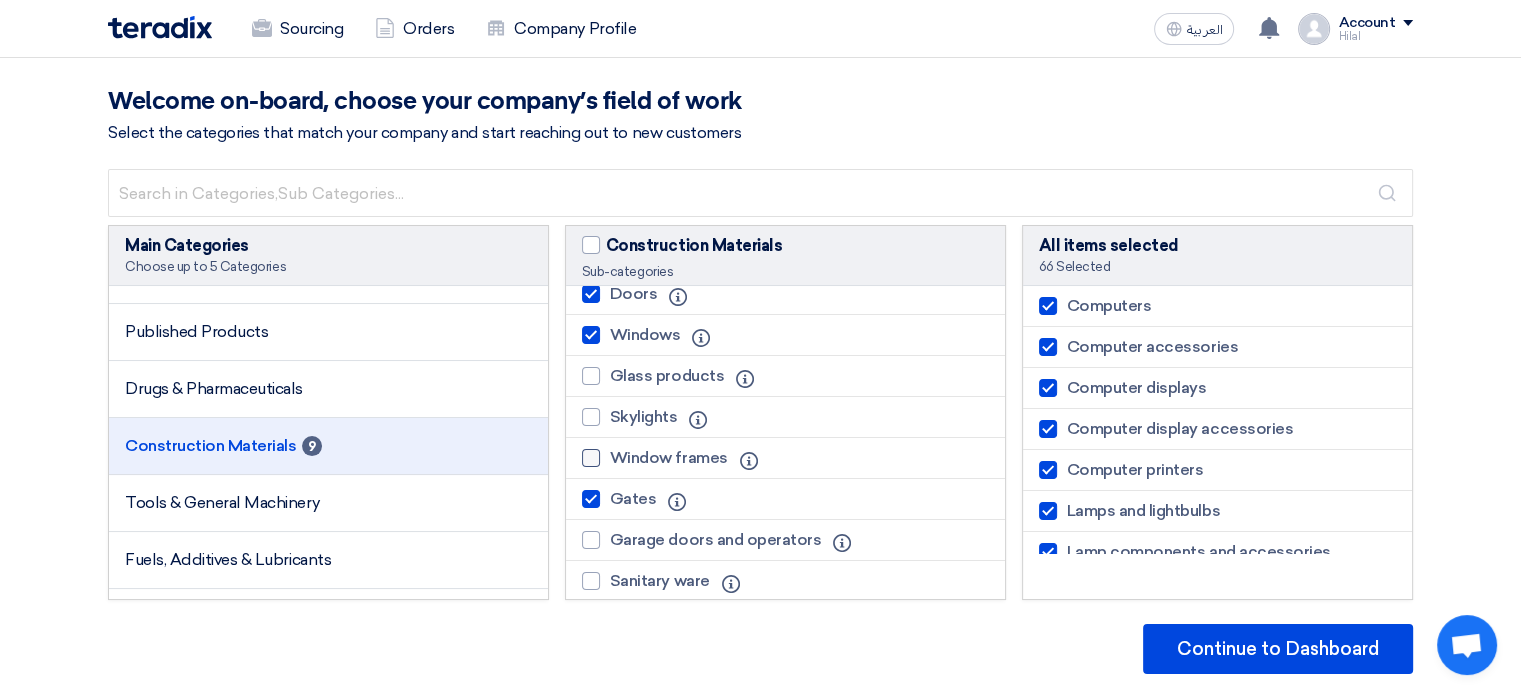 click on "Window frames" 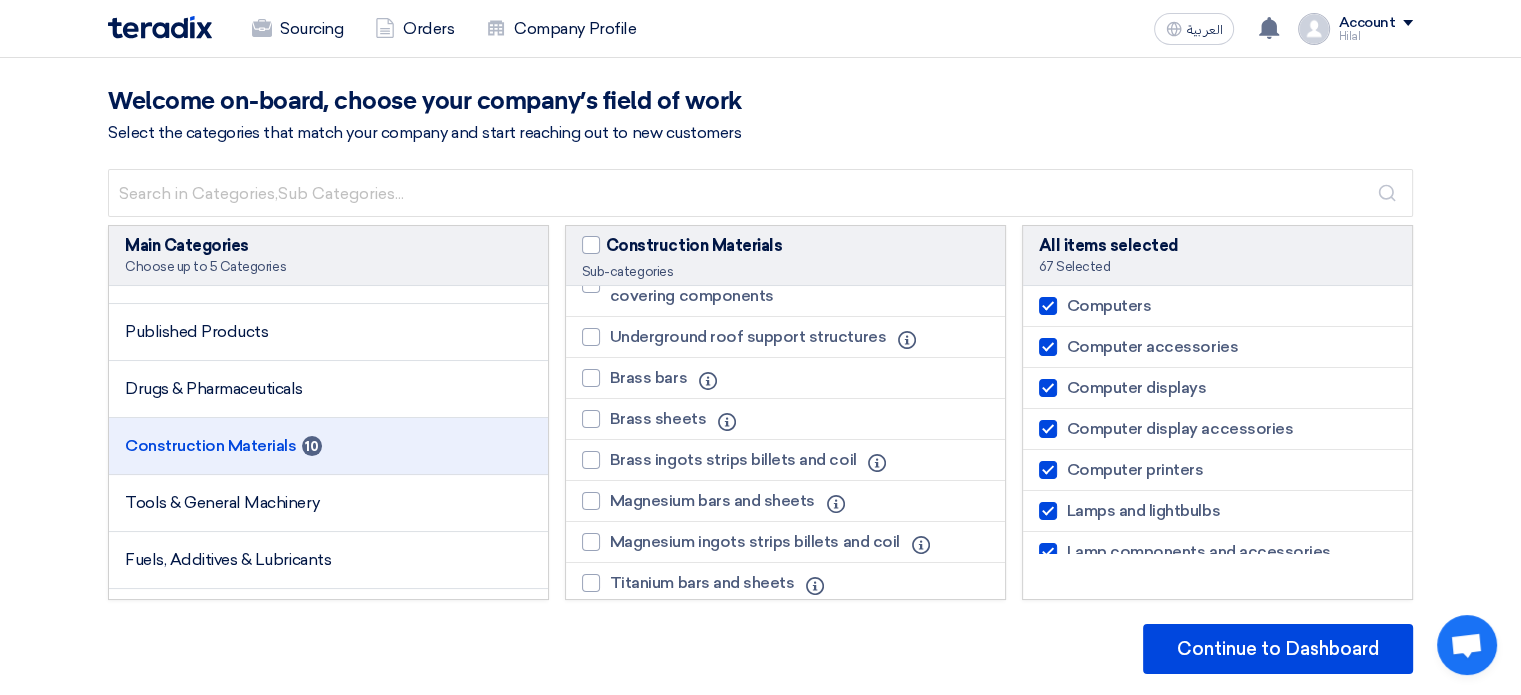 scroll, scrollTop: 2984, scrollLeft: 0, axis: vertical 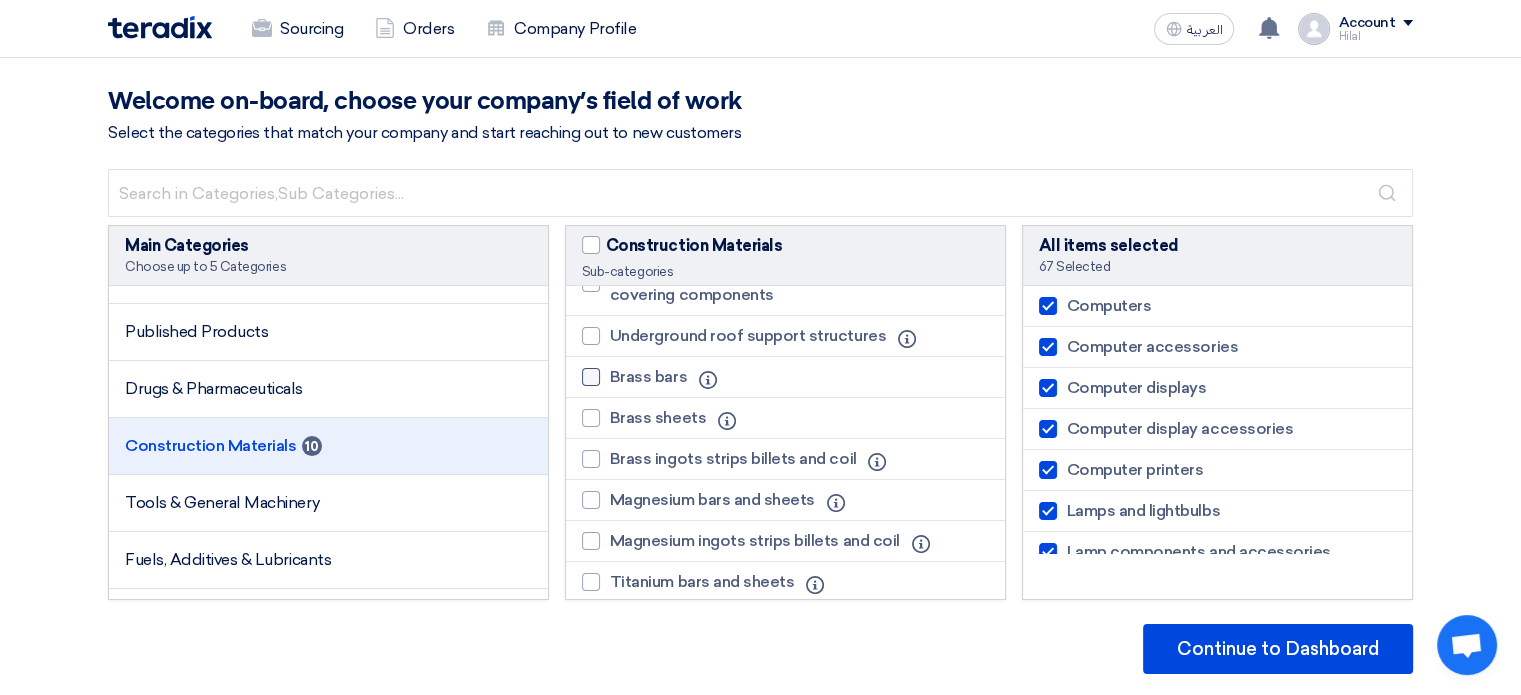 click on "Brass bars" 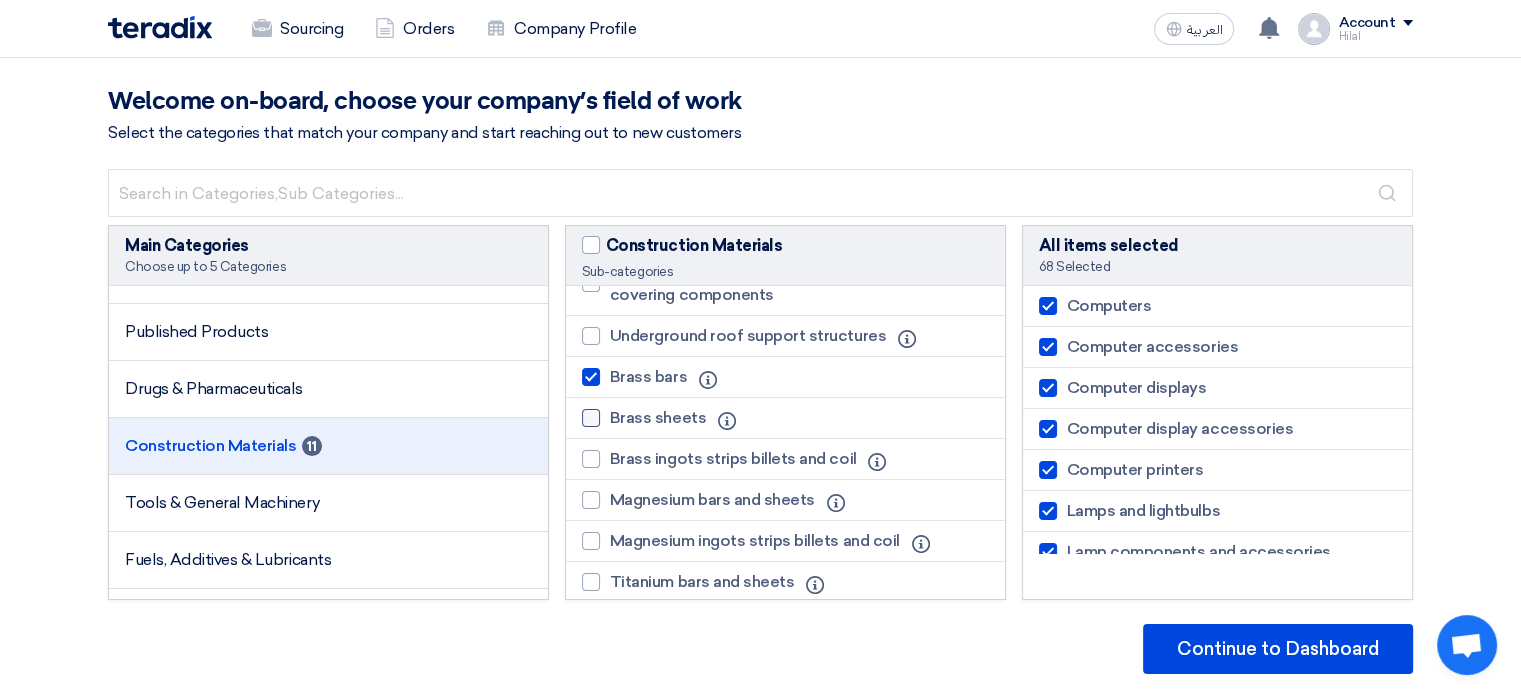click on "Brass sheets" 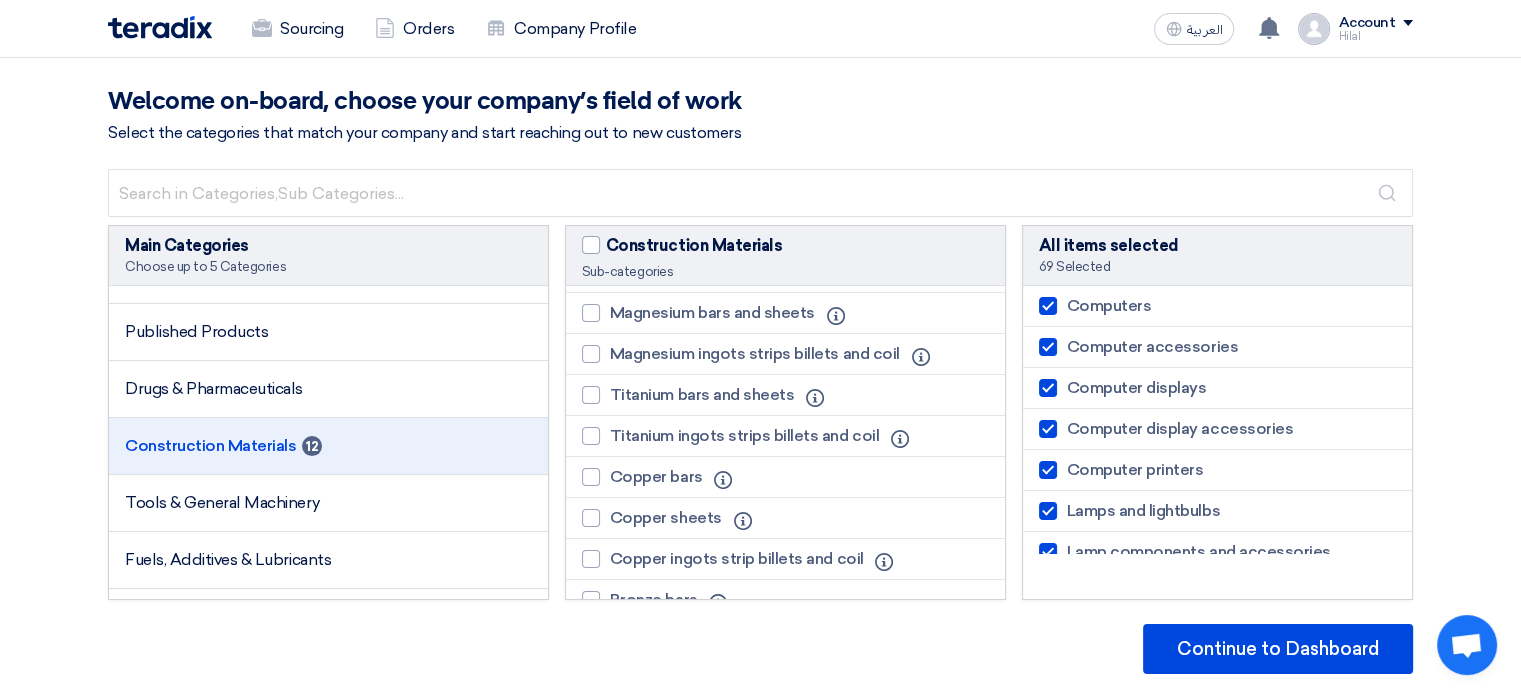 scroll, scrollTop: 3172, scrollLeft: 0, axis: vertical 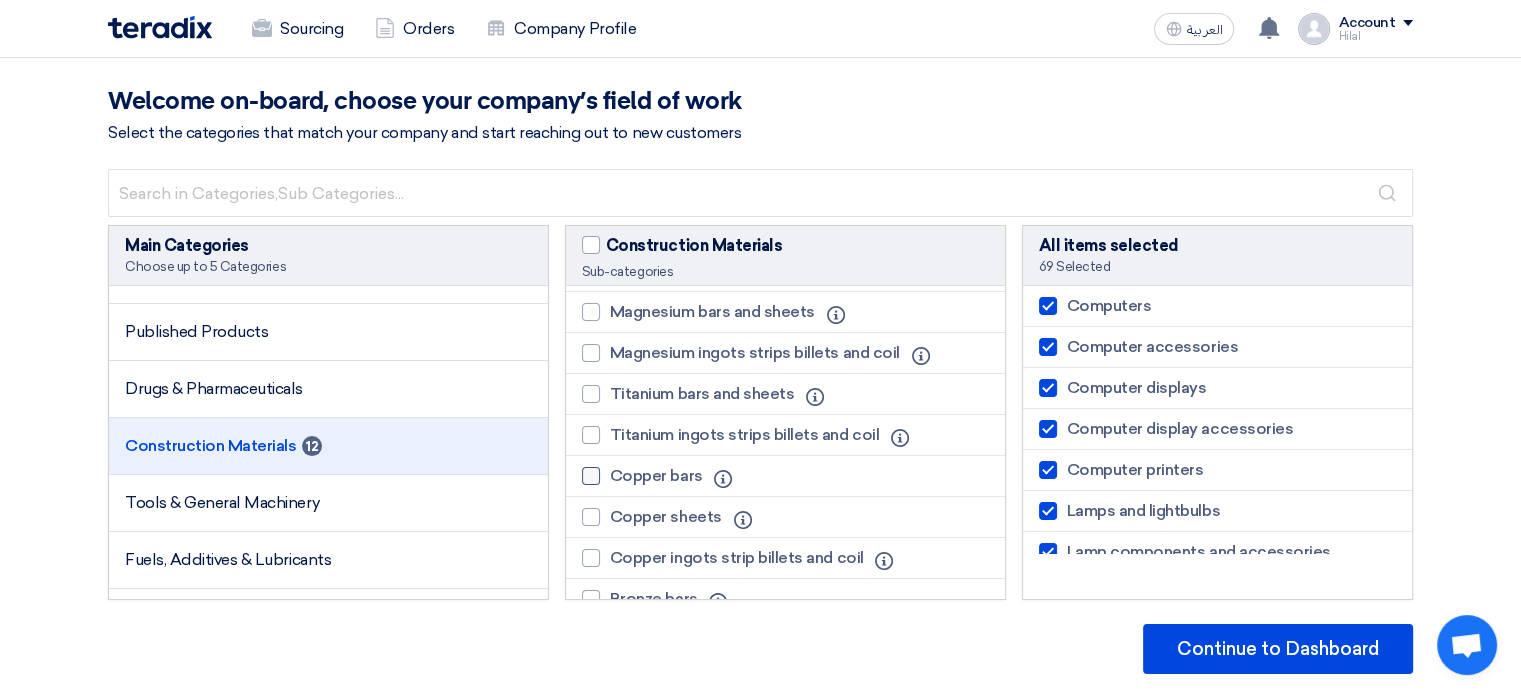 click on "Copper bars" 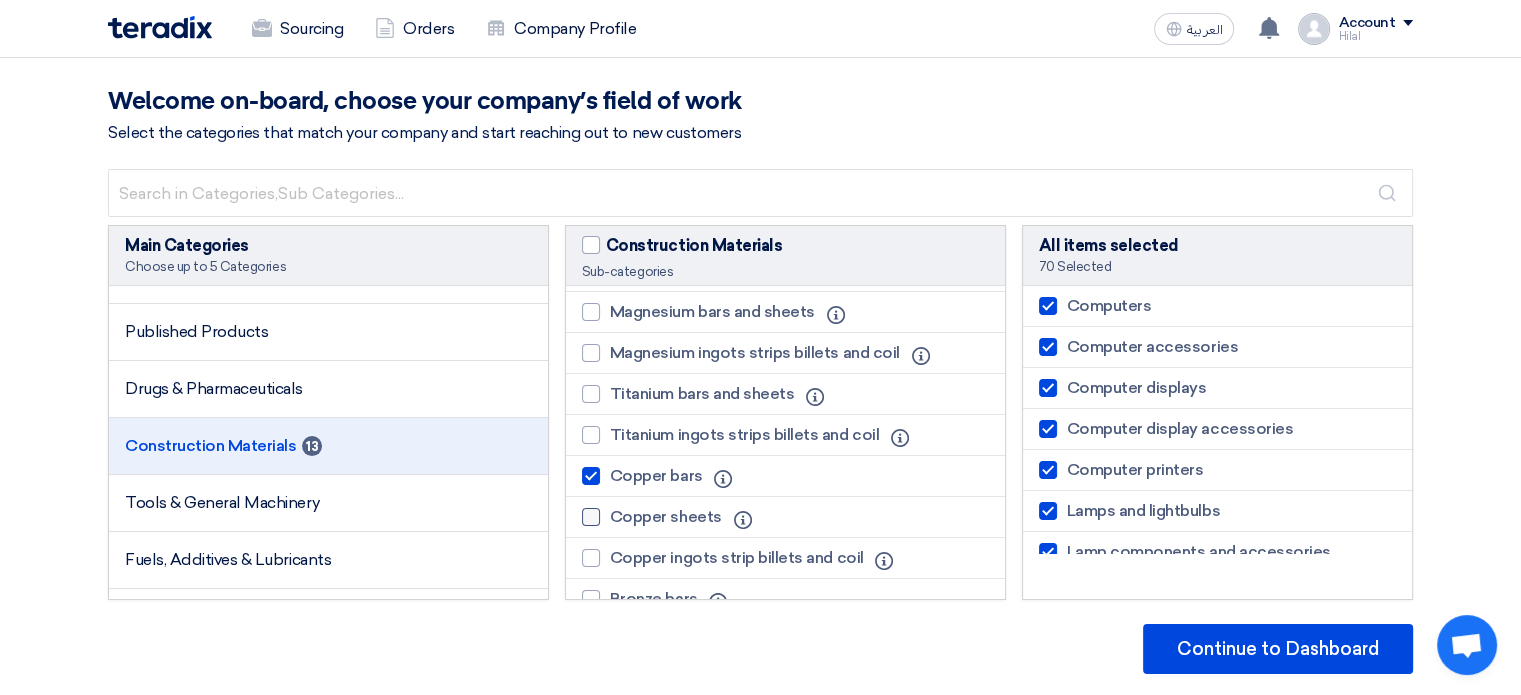 click on "Copper sheets" 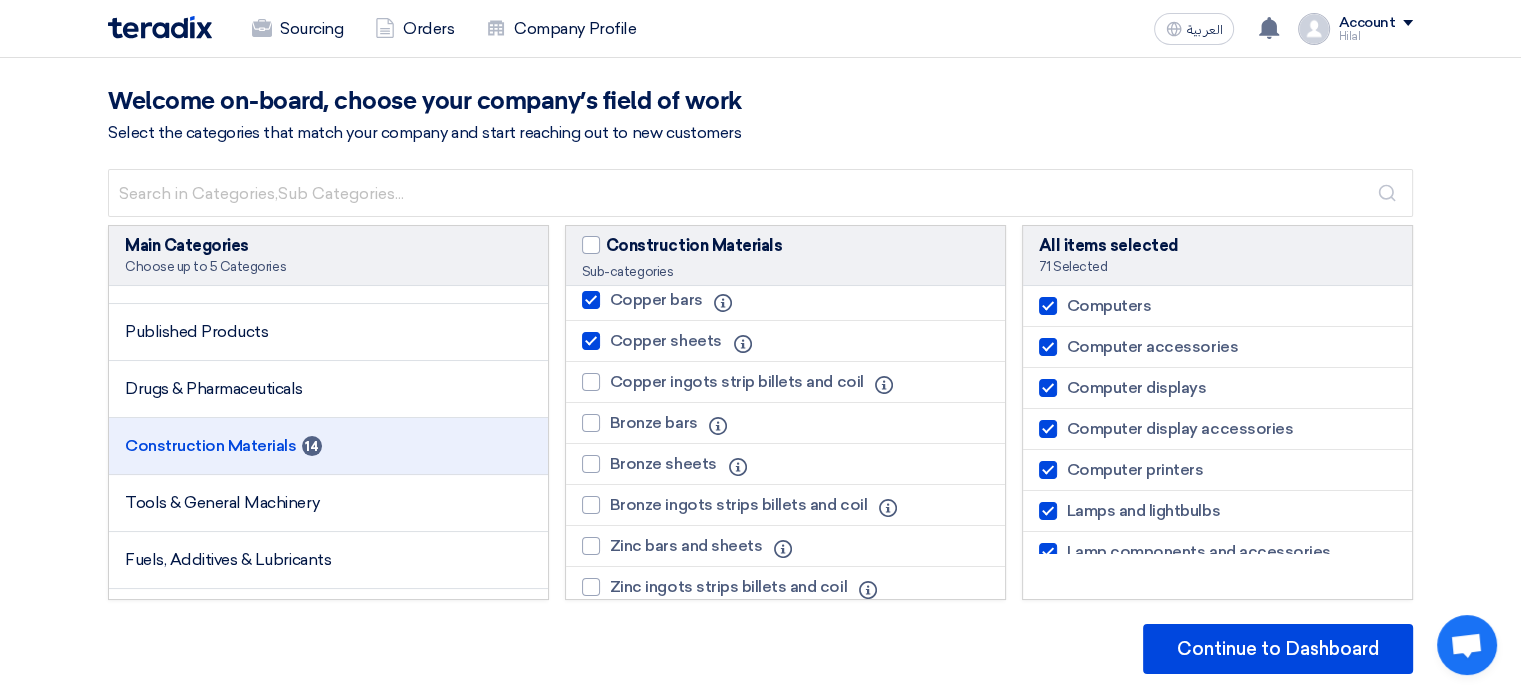 scroll, scrollTop: 3348, scrollLeft: 0, axis: vertical 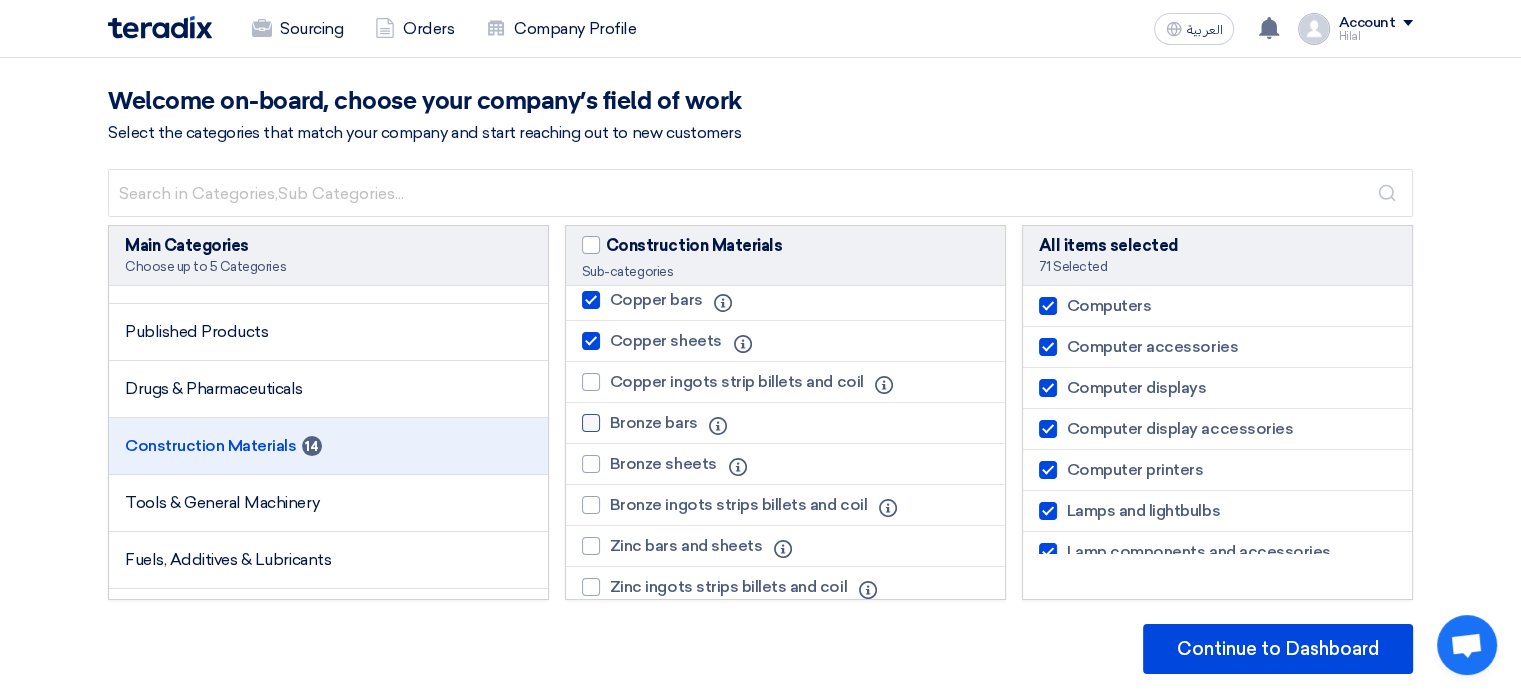 click on "Bronze bars" 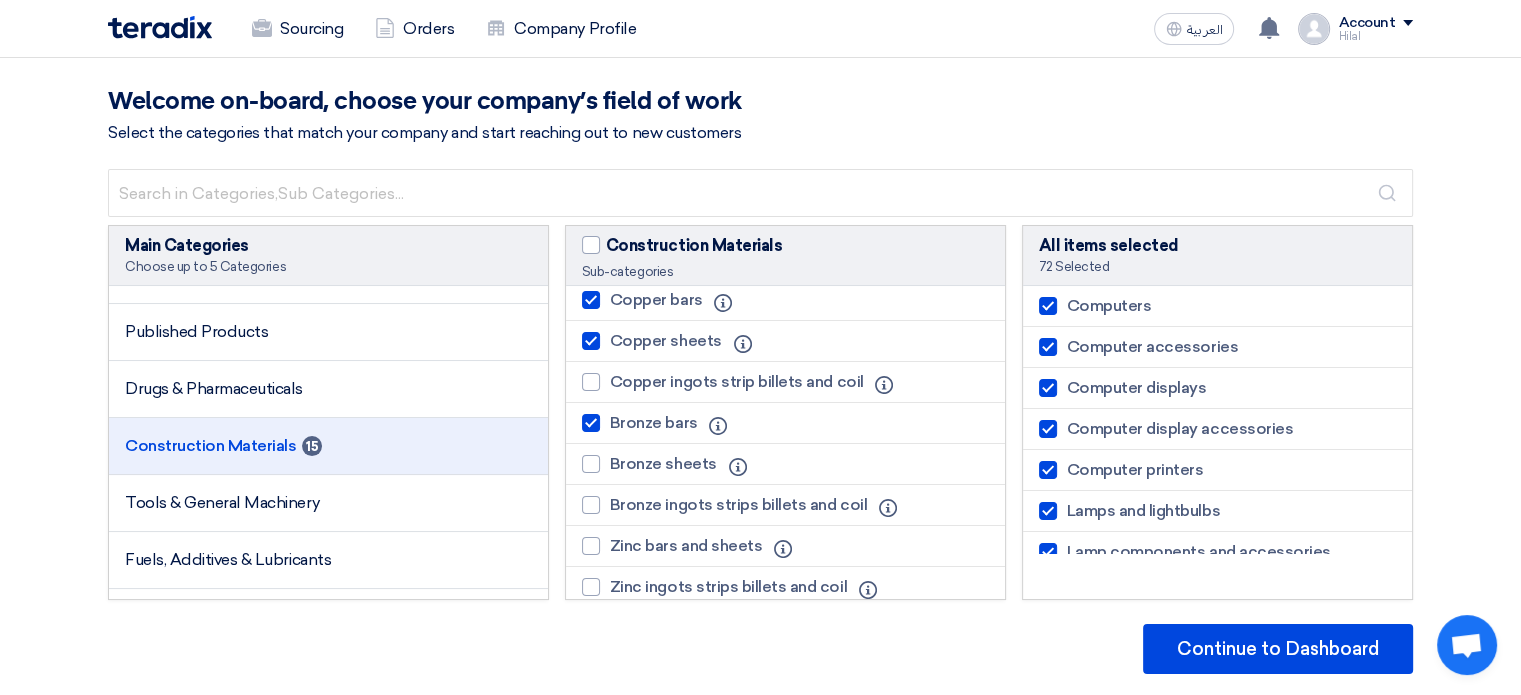 click on "Bronze sheets
Info" 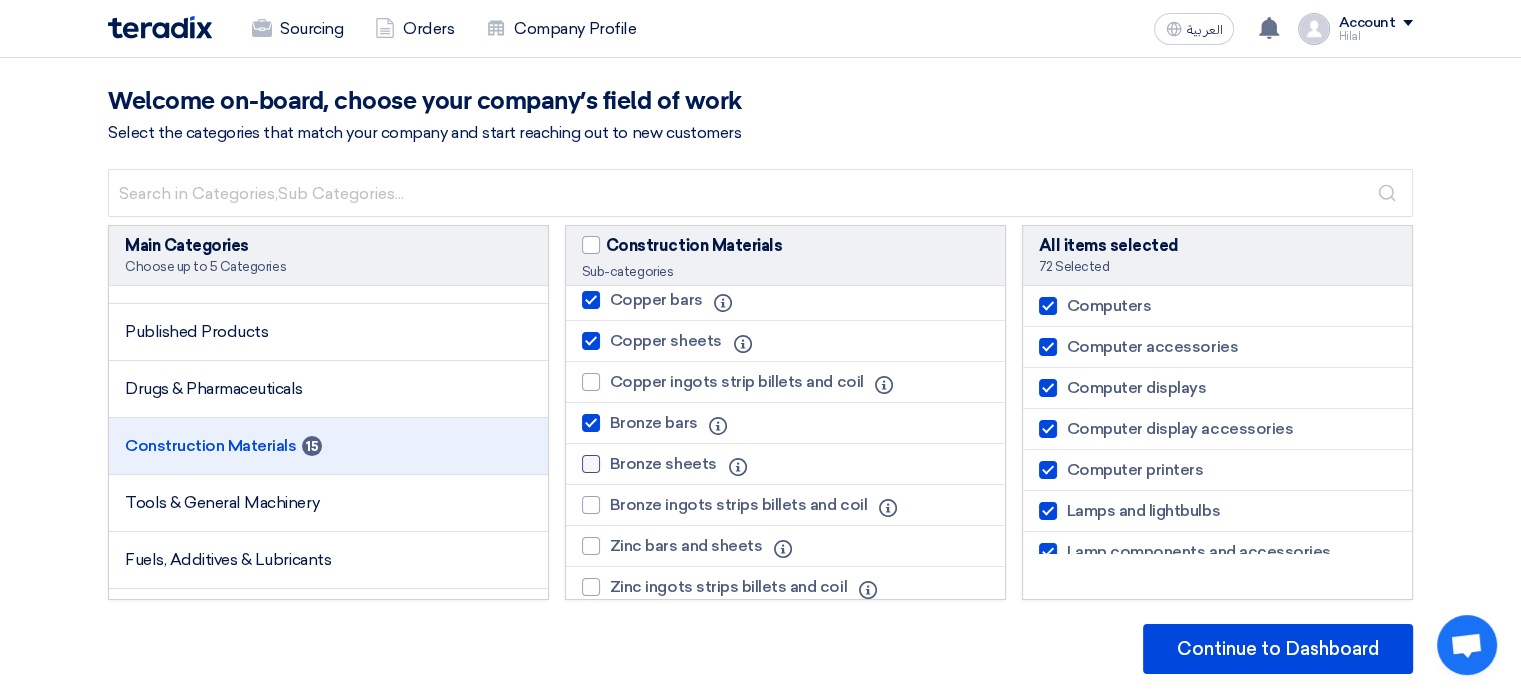 click on "Bronze sheets" 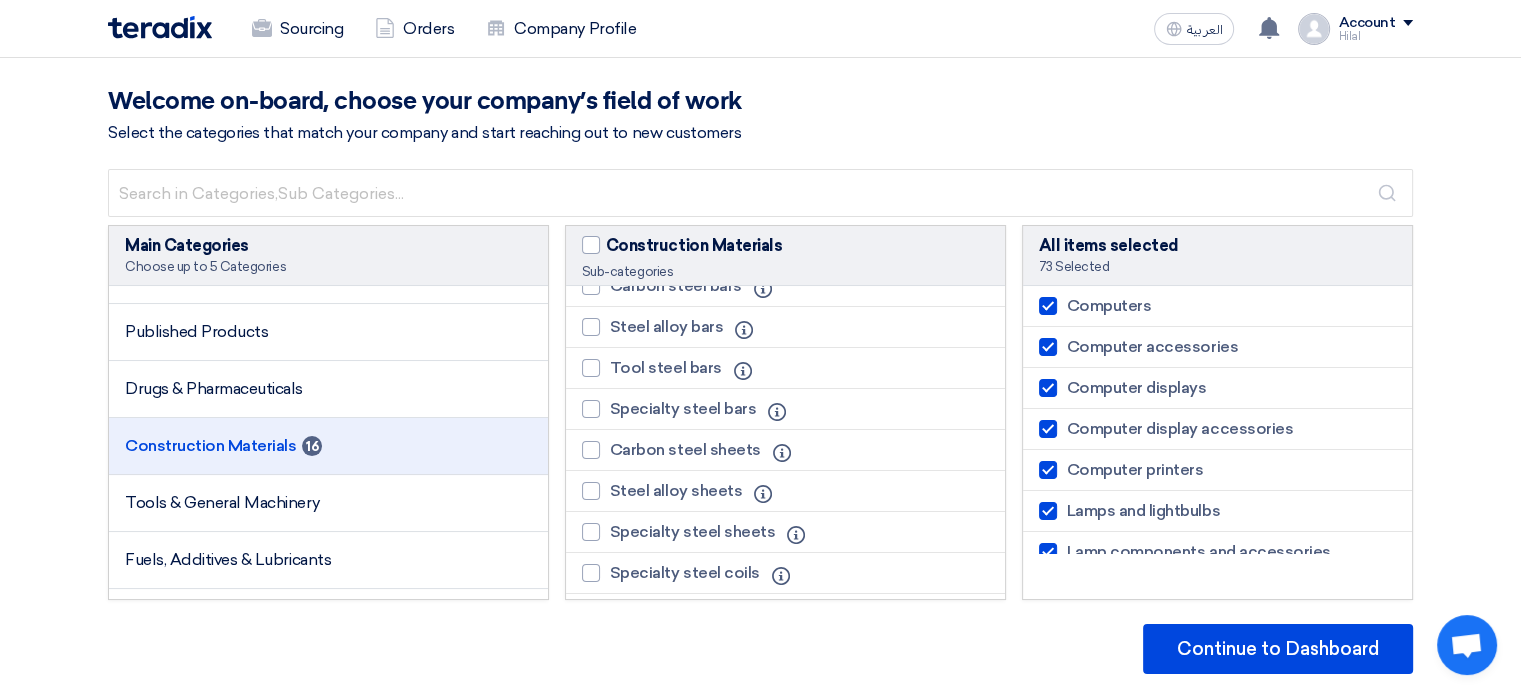 scroll, scrollTop: 3938, scrollLeft: 0, axis: vertical 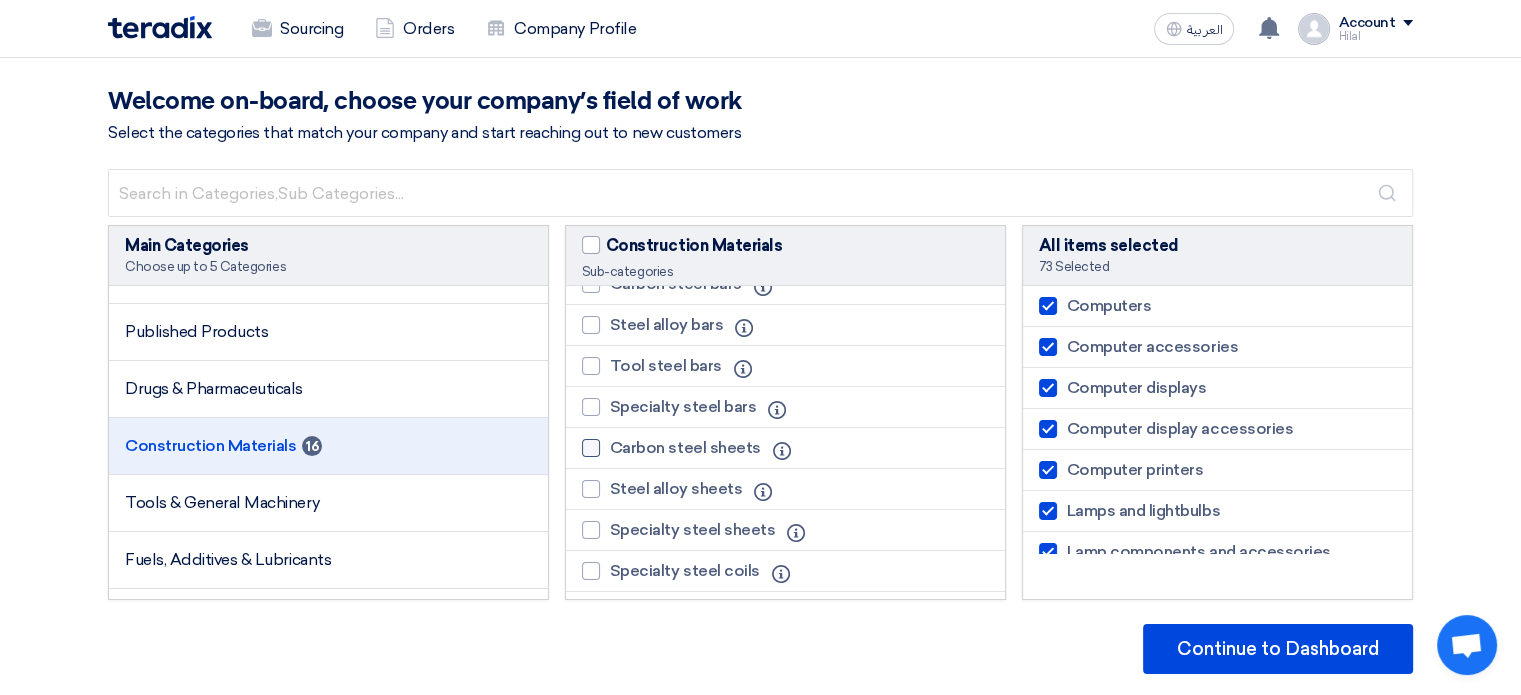 click on "Carbon steel sheets" 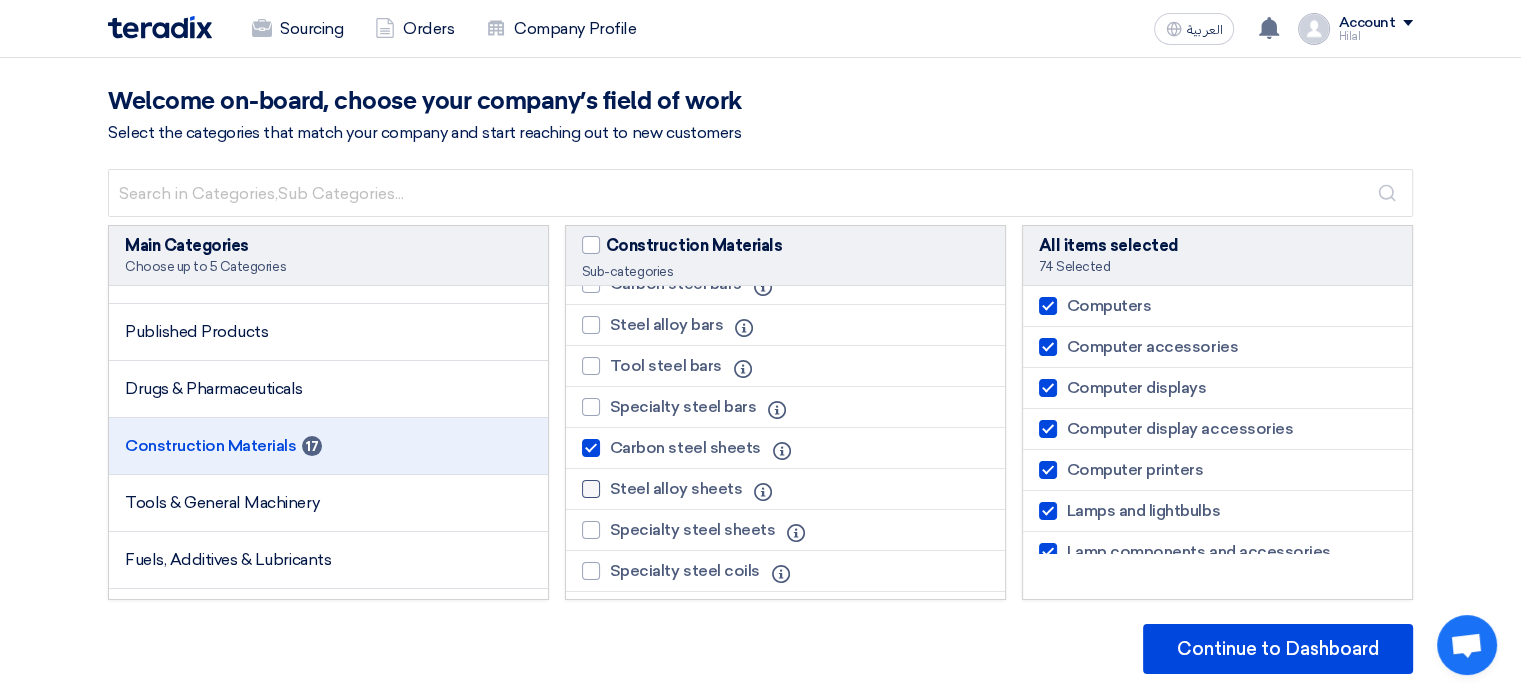 click on "Steel alloy sheets" 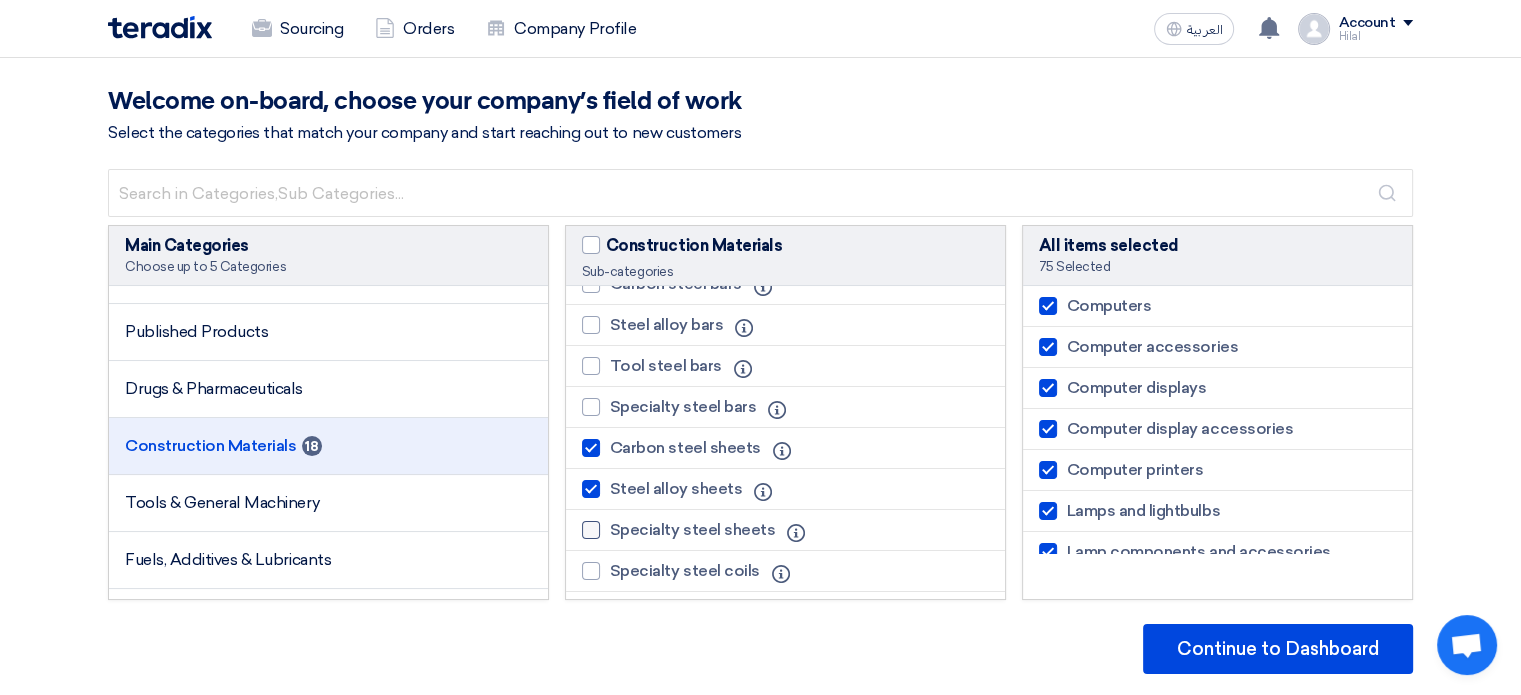 click on "Specialty steel sheets" 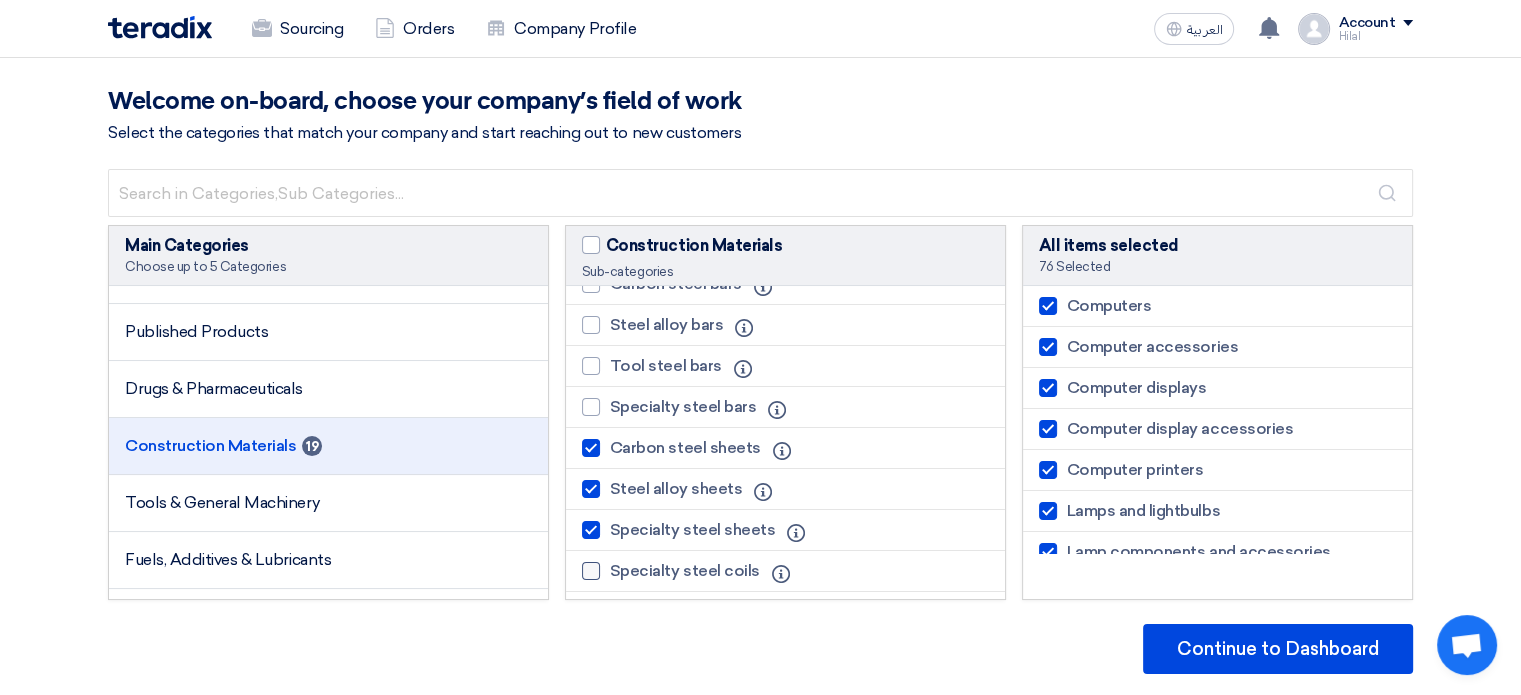 click on "Specialty steel coils" 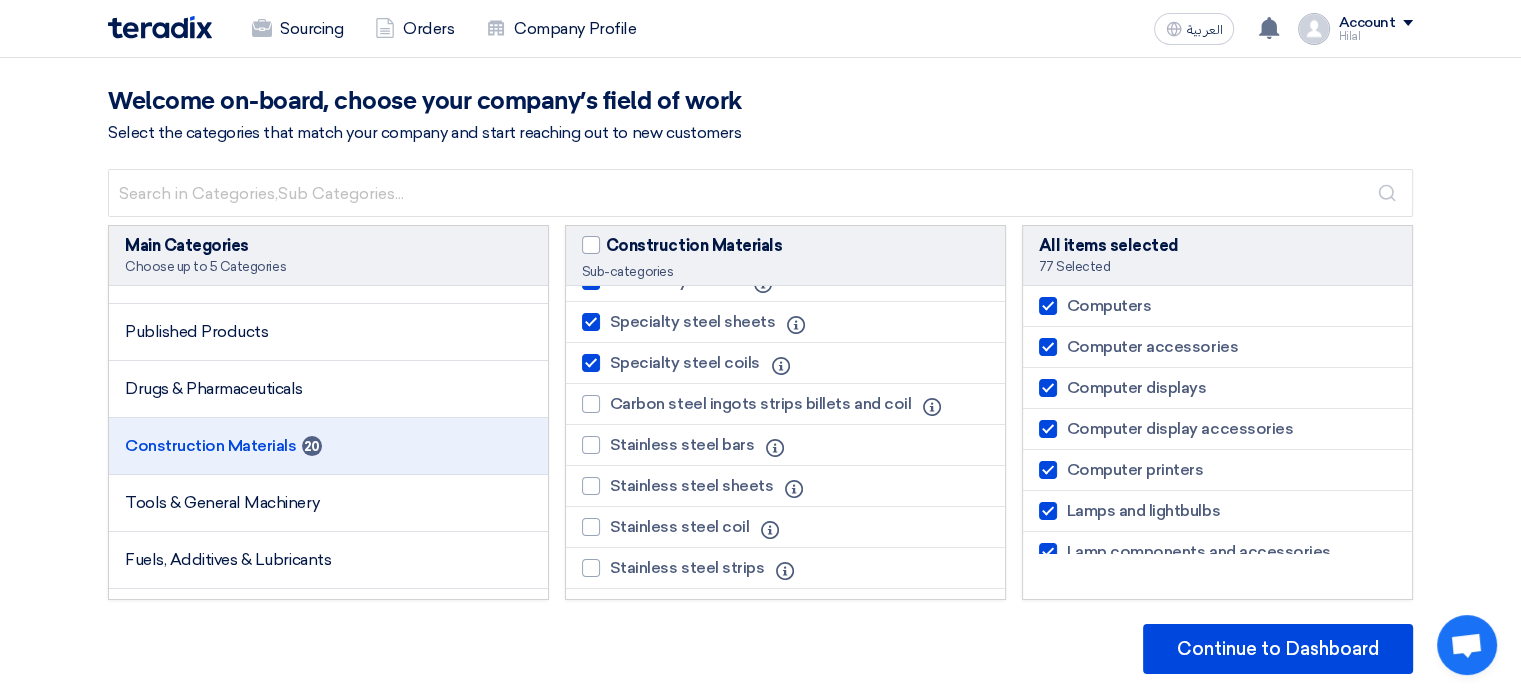 scroll, scrollTop: 4148, scrollLeft: 0, axis: vertical 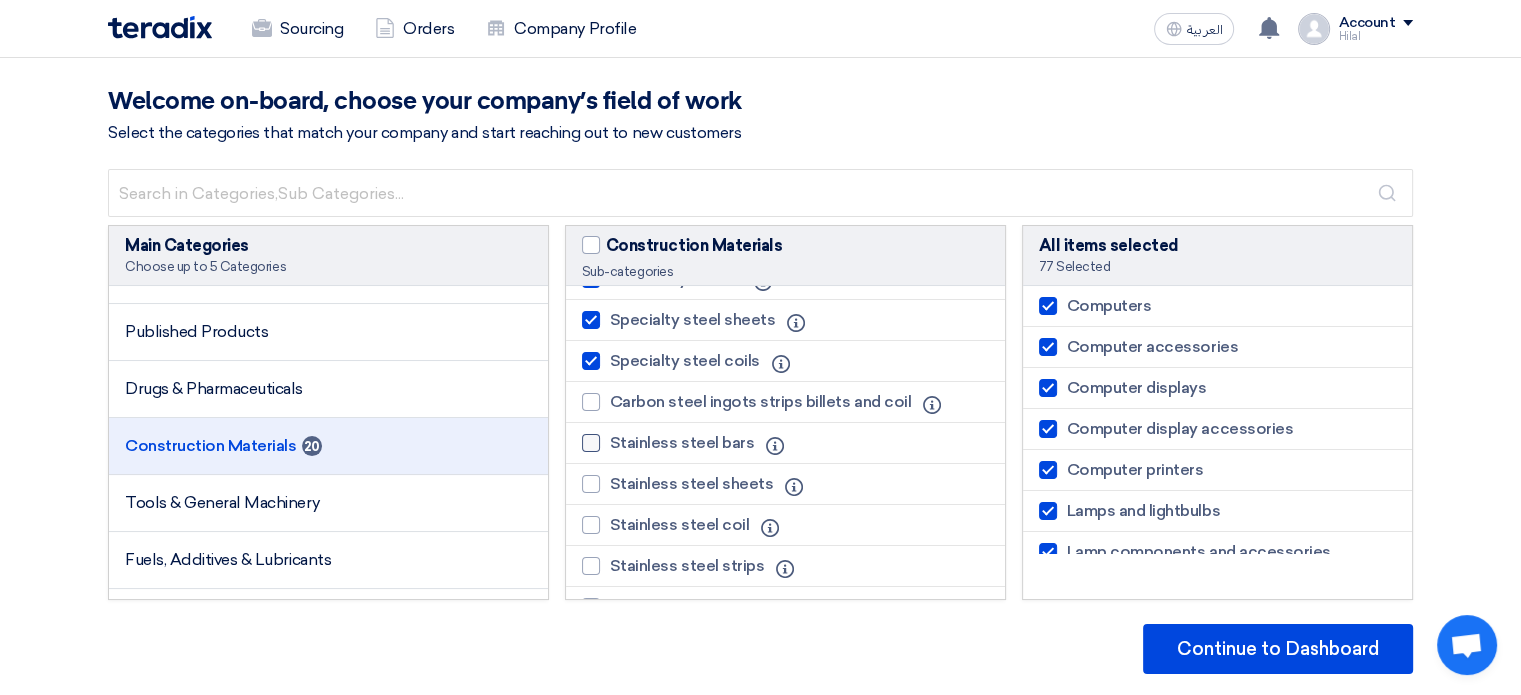 click on "Stainless steel bars" 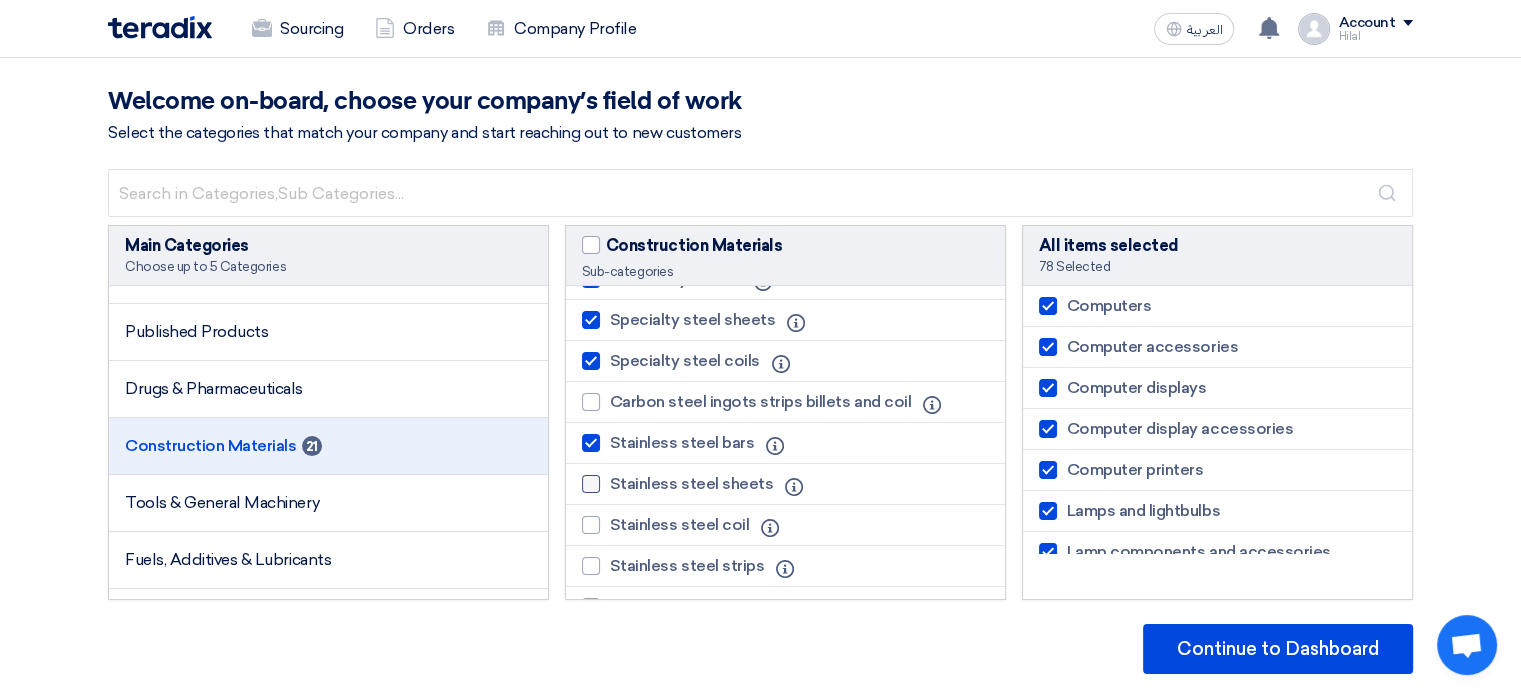click on "Stainless steel sheets" 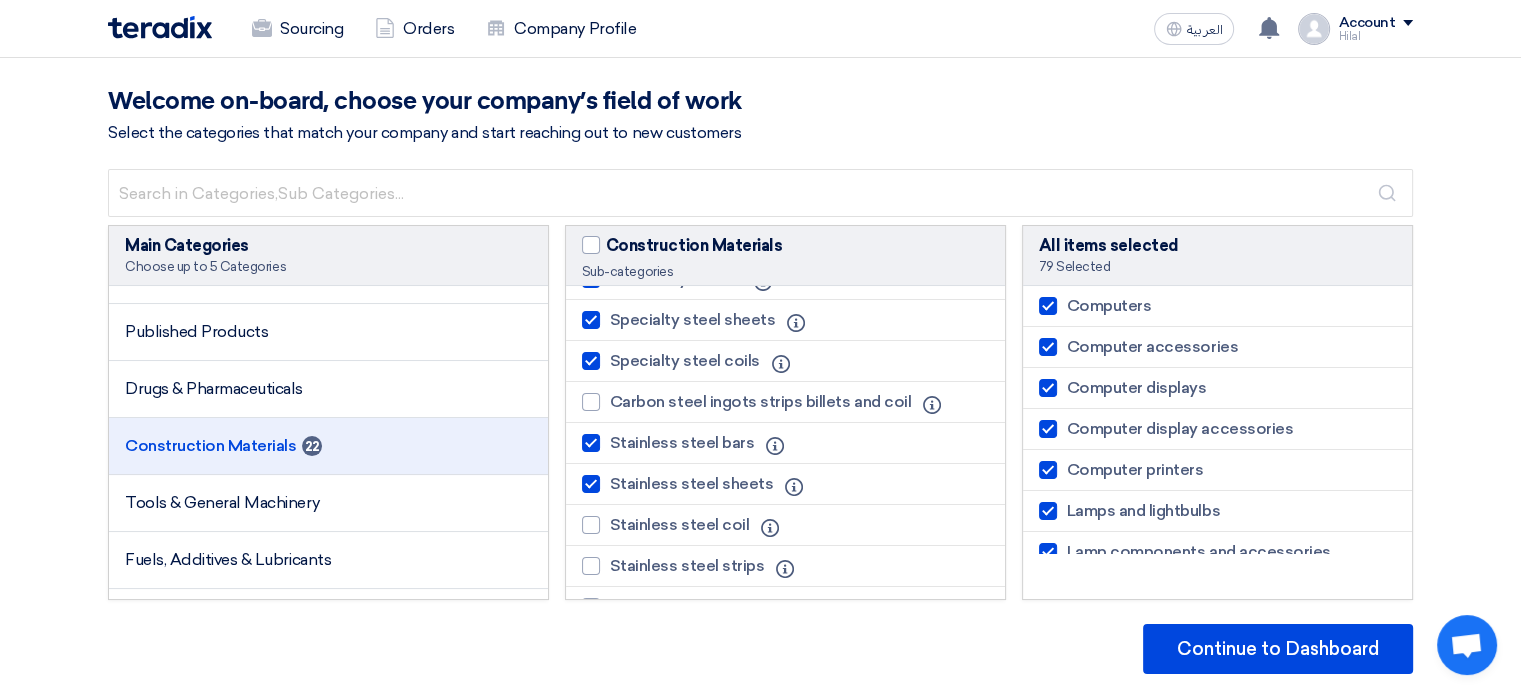 click on "Stainless steel coil
Info" 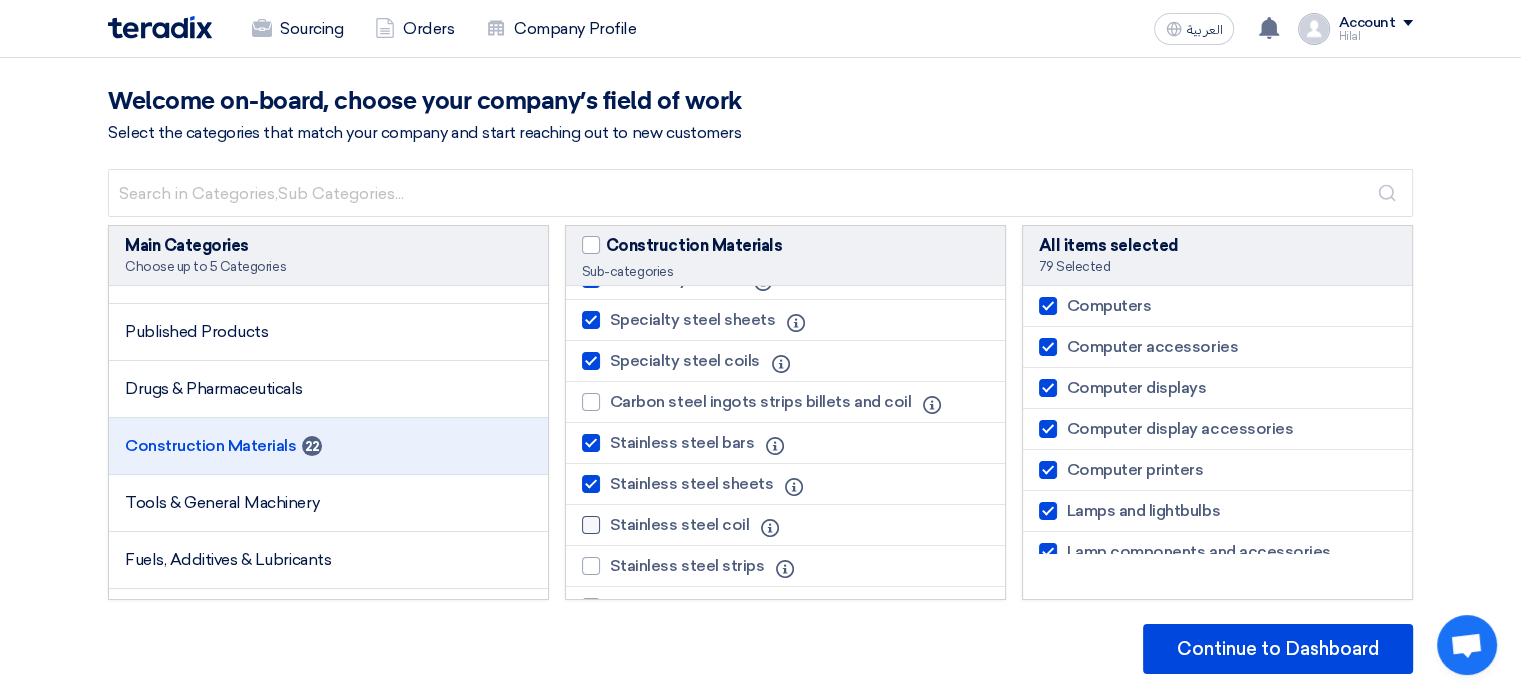 click on "Stainless steel coil" 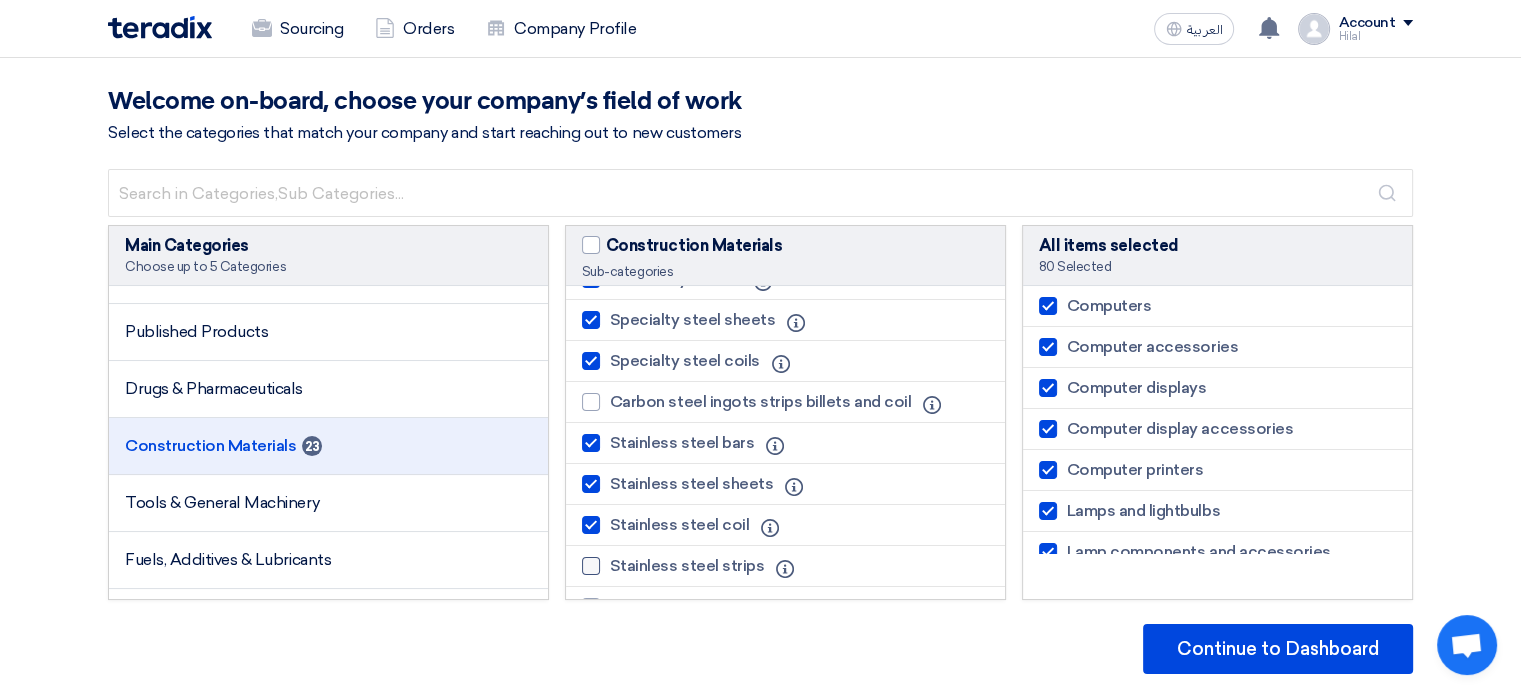 click on "Stainless steel strips" 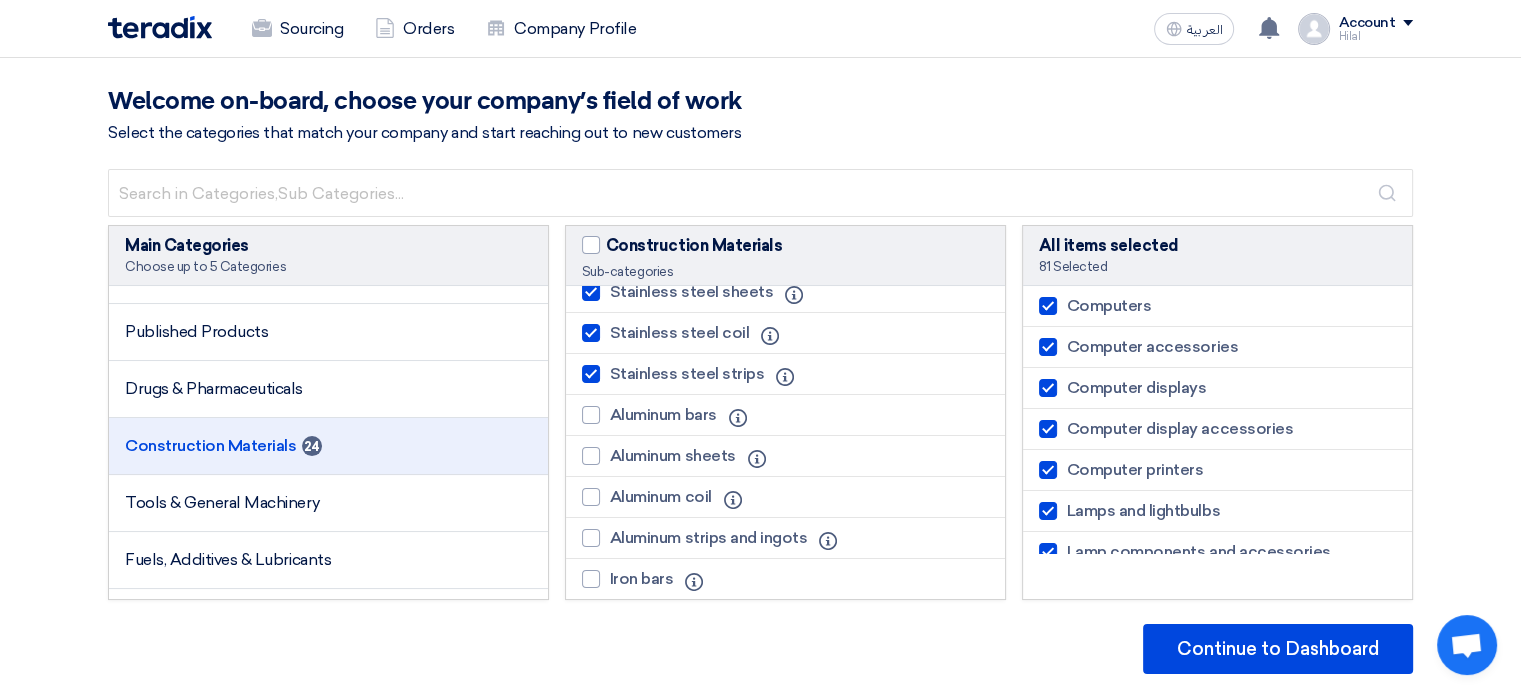 scroll, scrollTop: 4368, scrollLeft: 0, axis: vertical 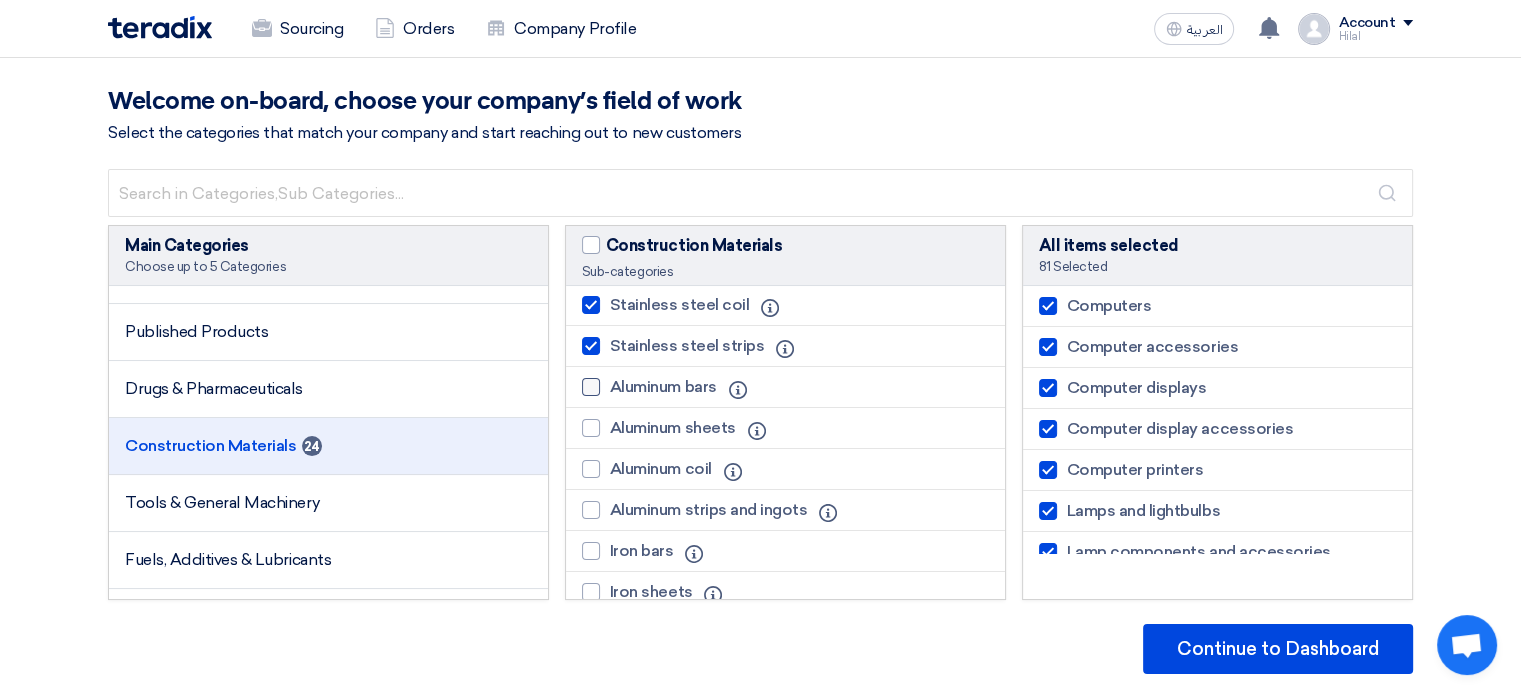 click on "Aluminum bars" 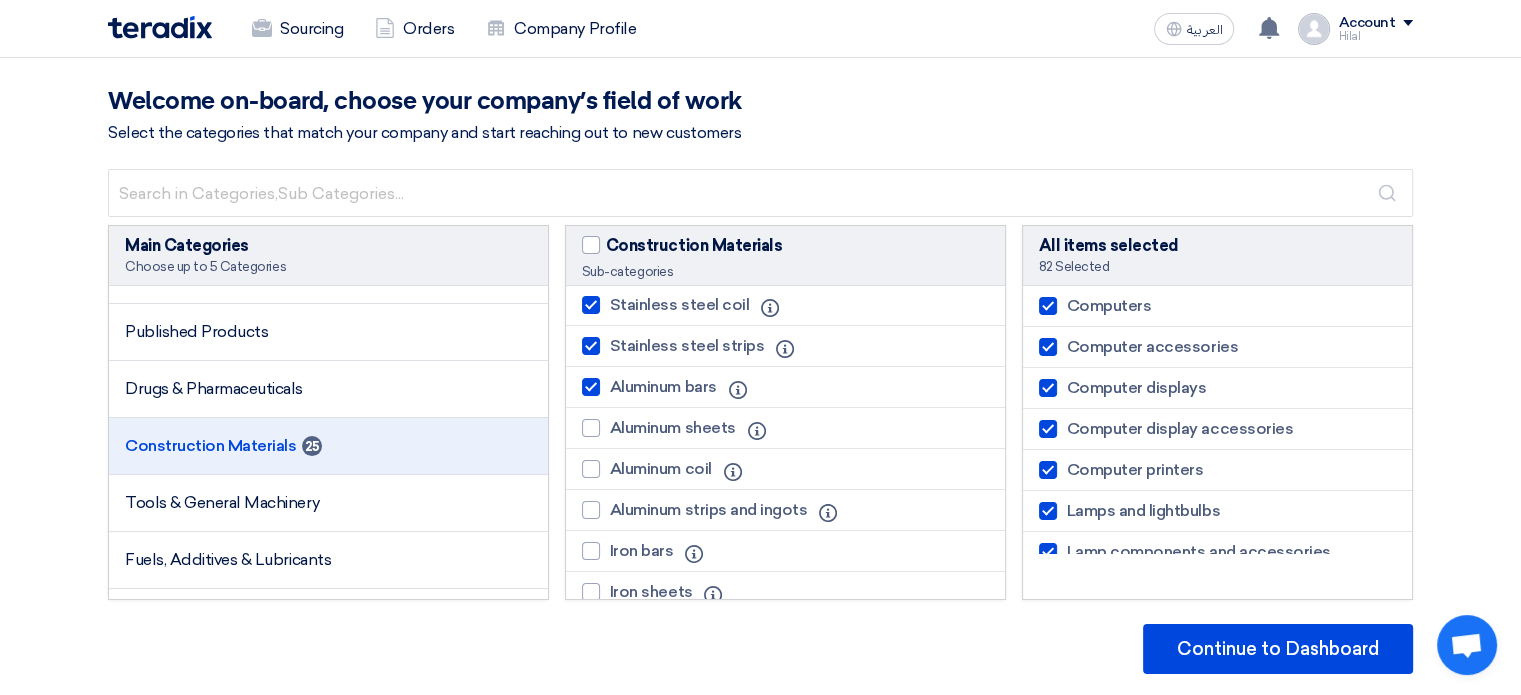 click on "Aluminum sheets
Info" 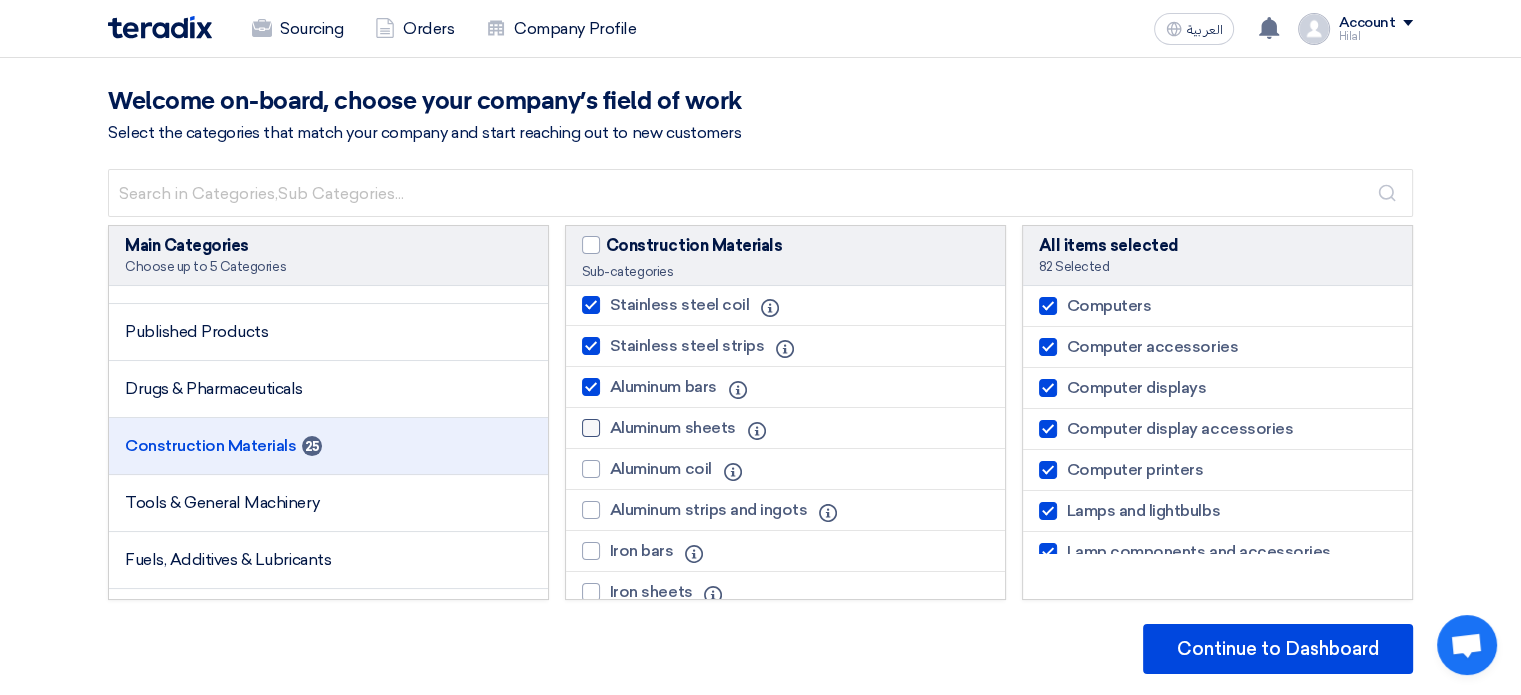 click on "Aluminum sheets" 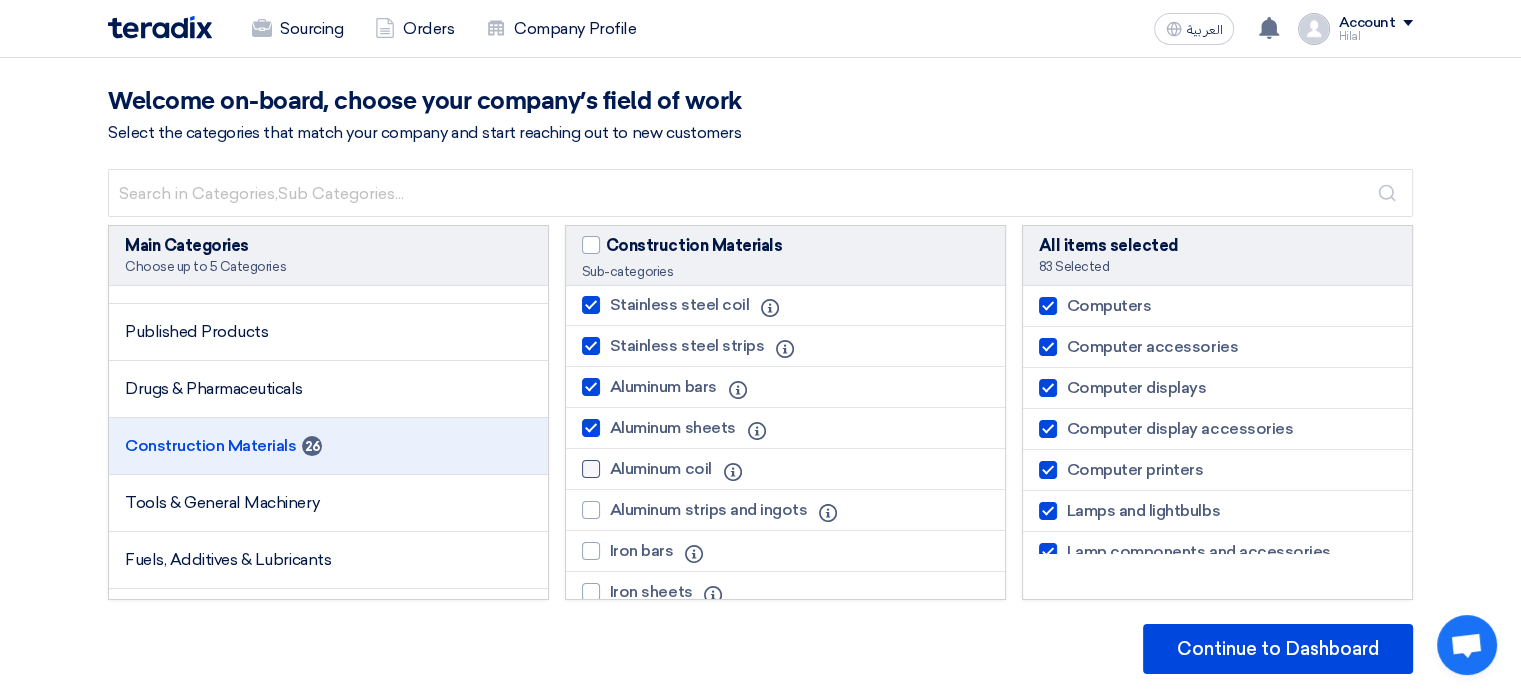 click on "Aluminum coil" 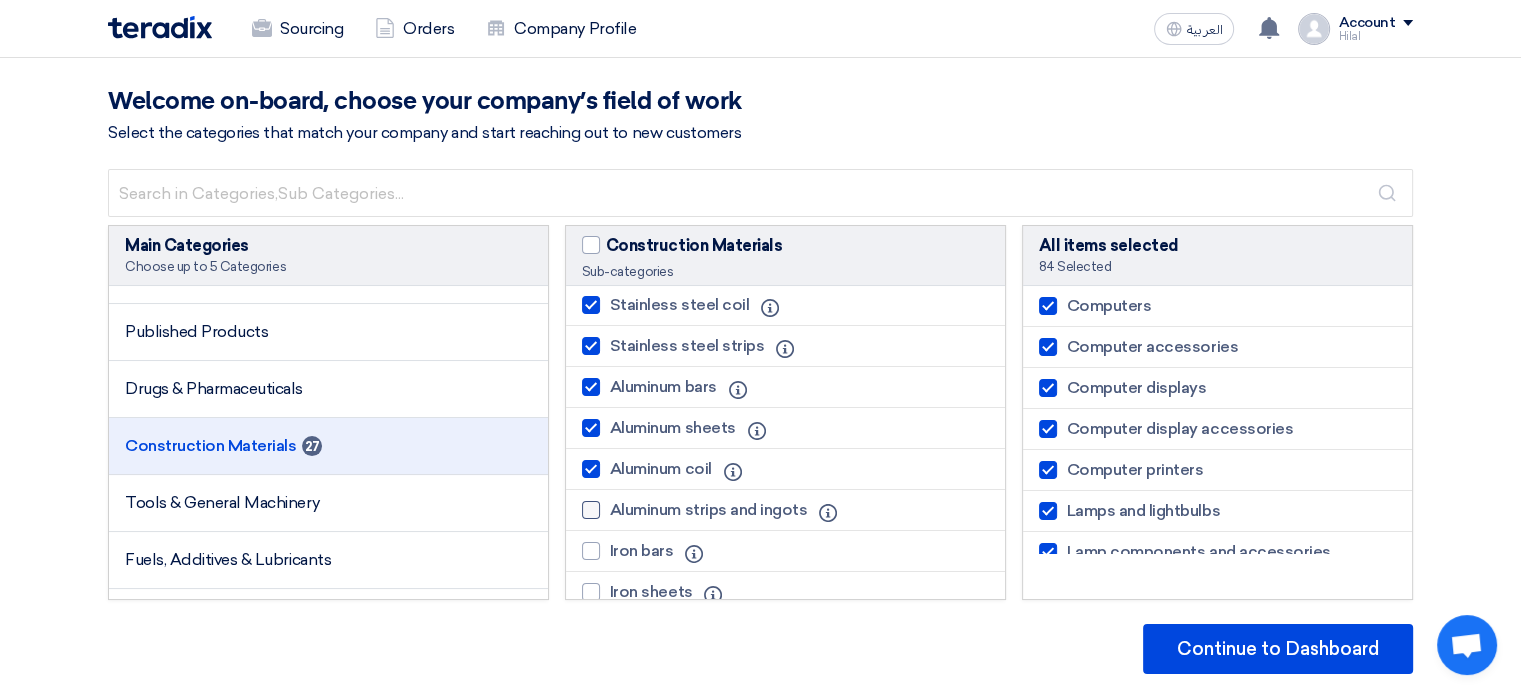 click on "Aluminum strips and ingots" 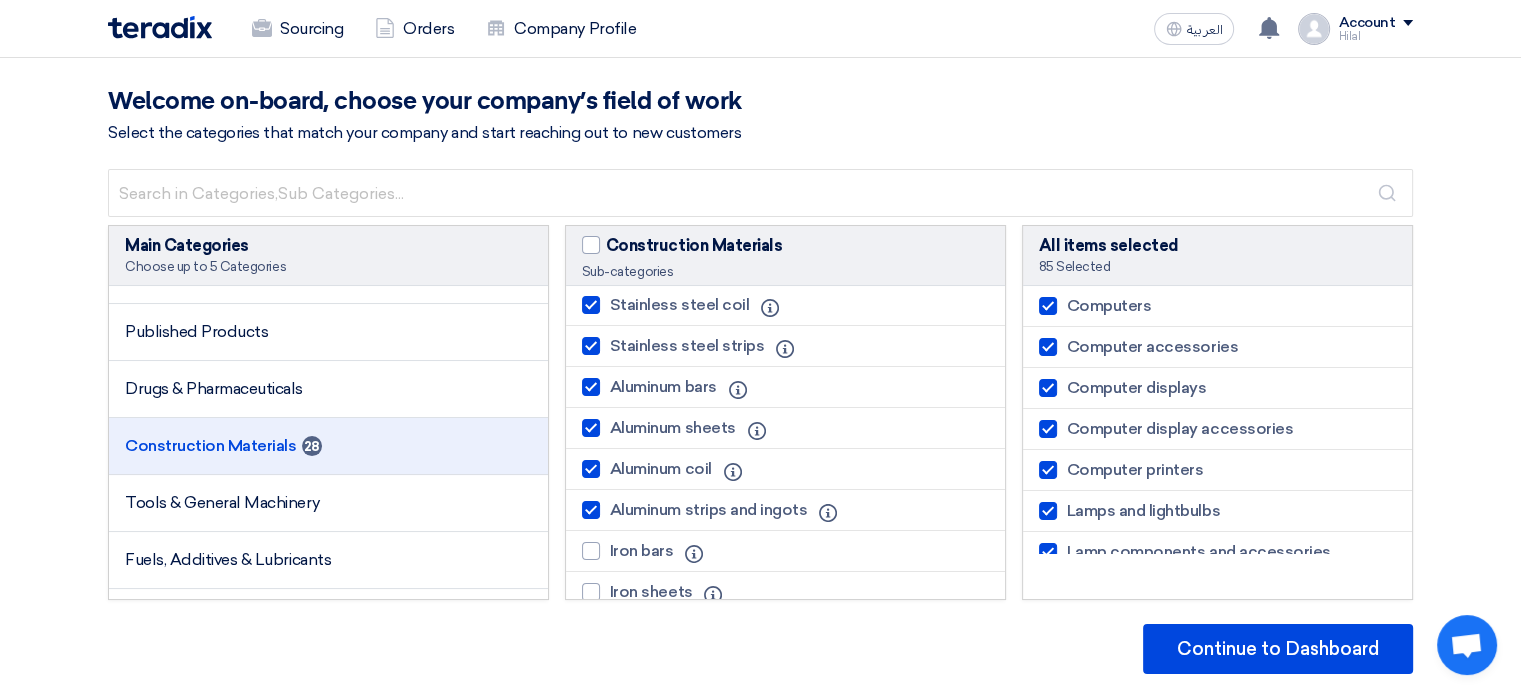 click on "Aluminum strips and ingots" 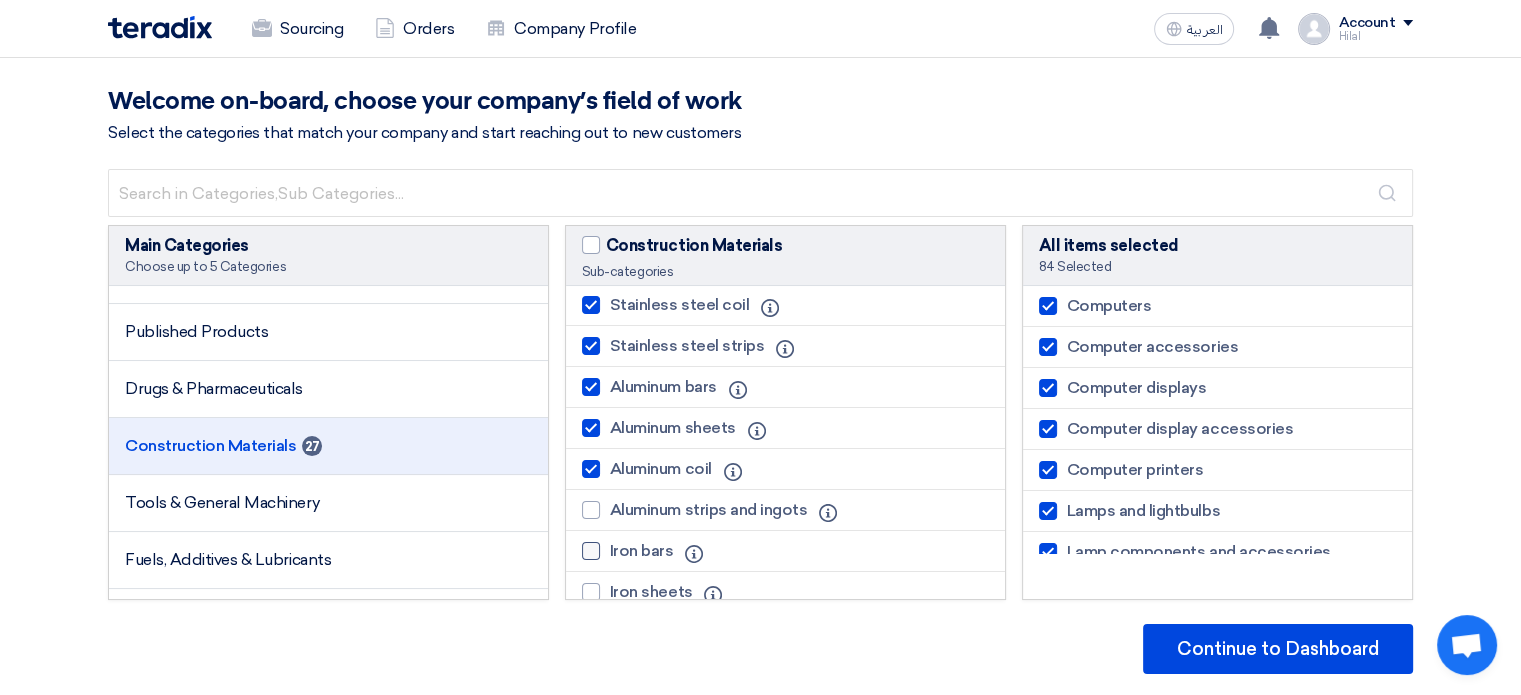 click on "Iron bars" 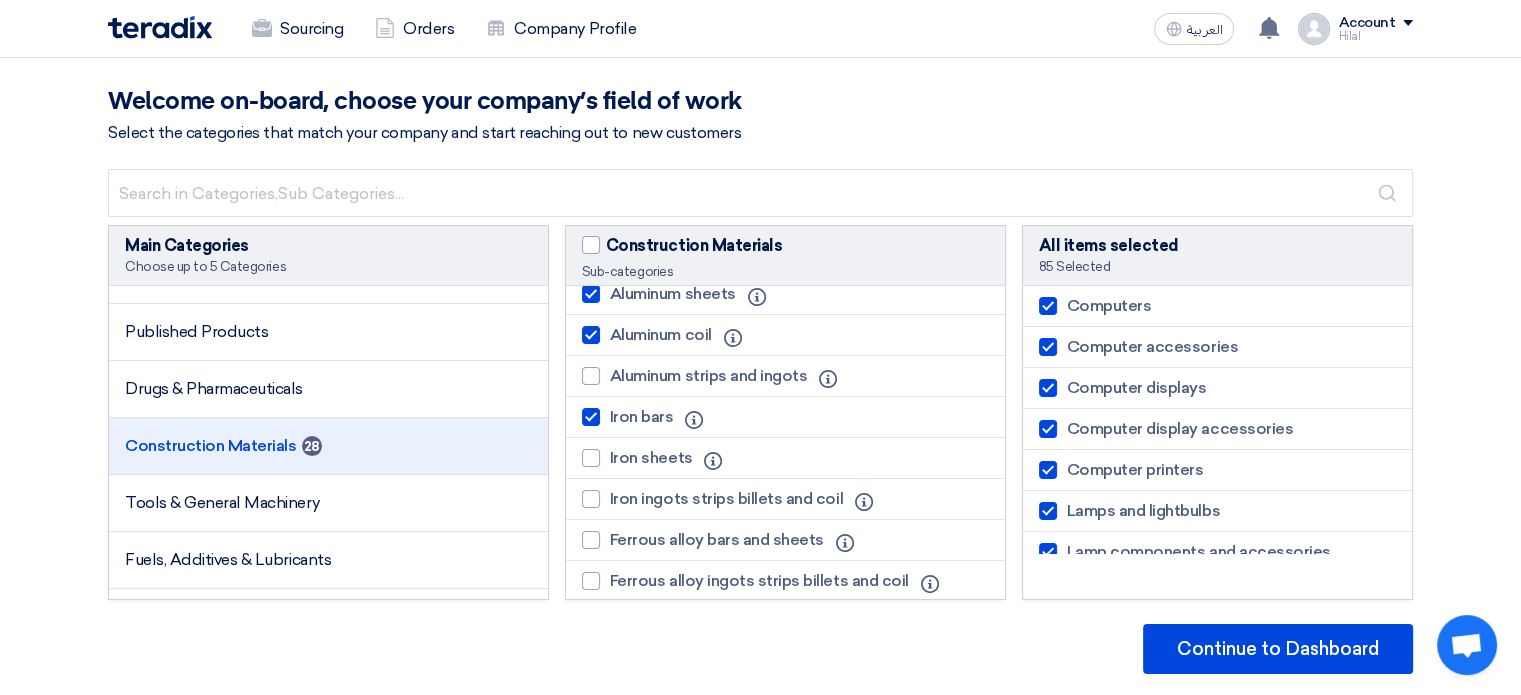 scroll, scrollTop: 4508, scrollLeft: 0, axis: vertical 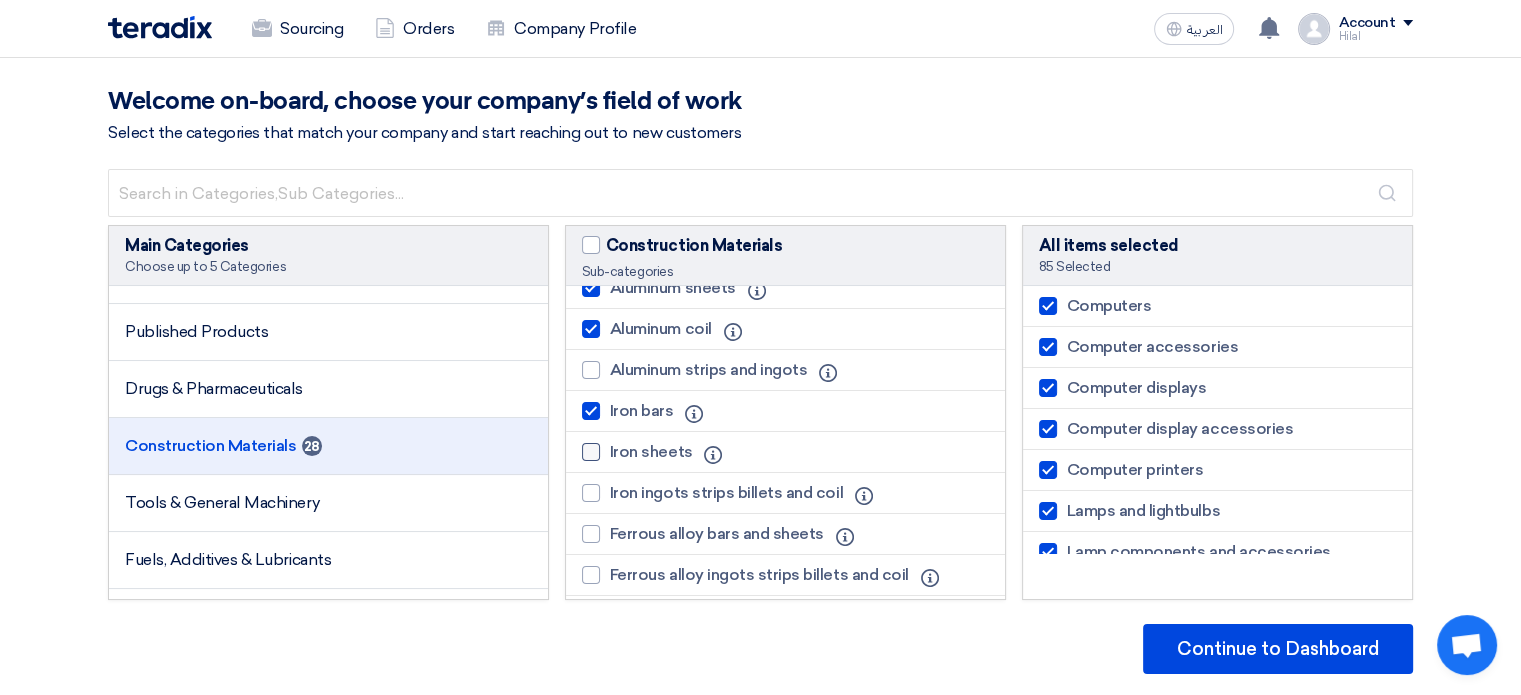 click on "Iron sheets" 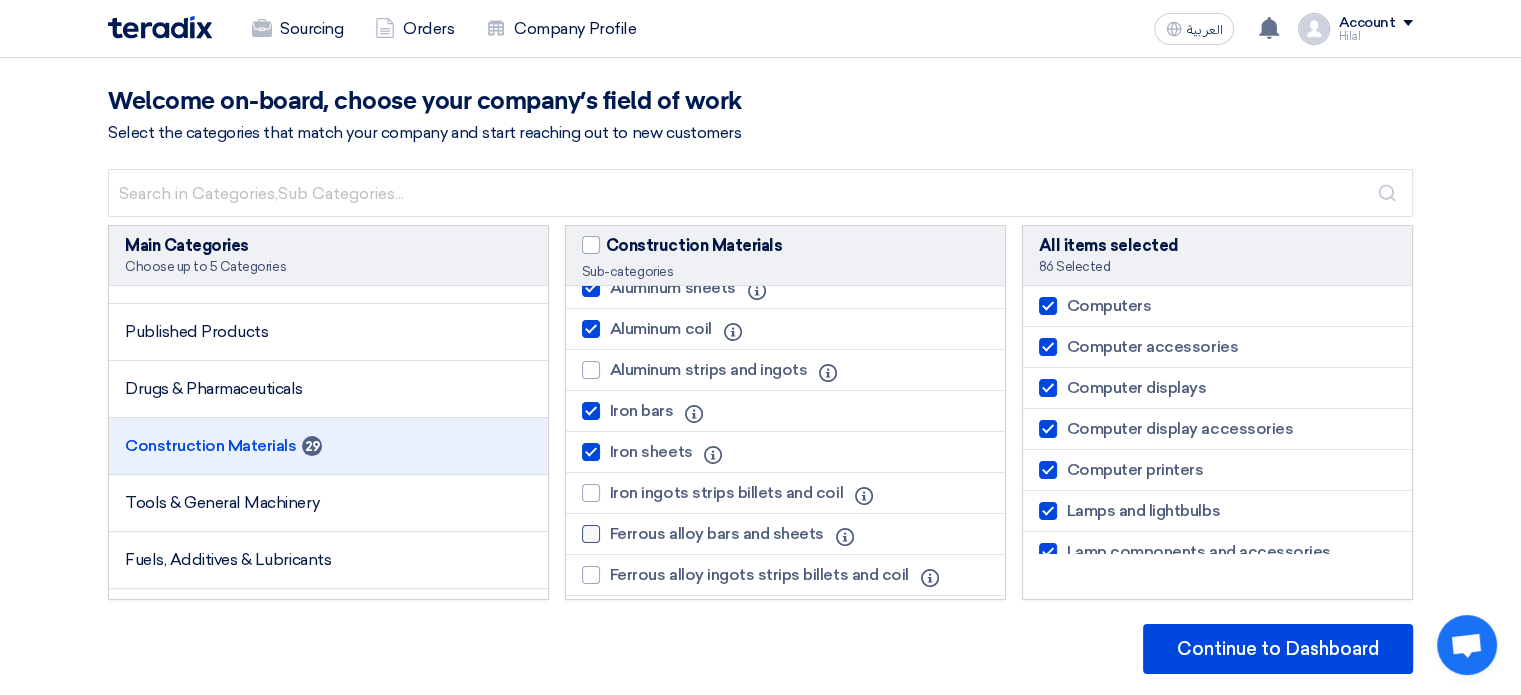 scroll, scrollTop: 4544, scrollLeft: 0, axis: vertical 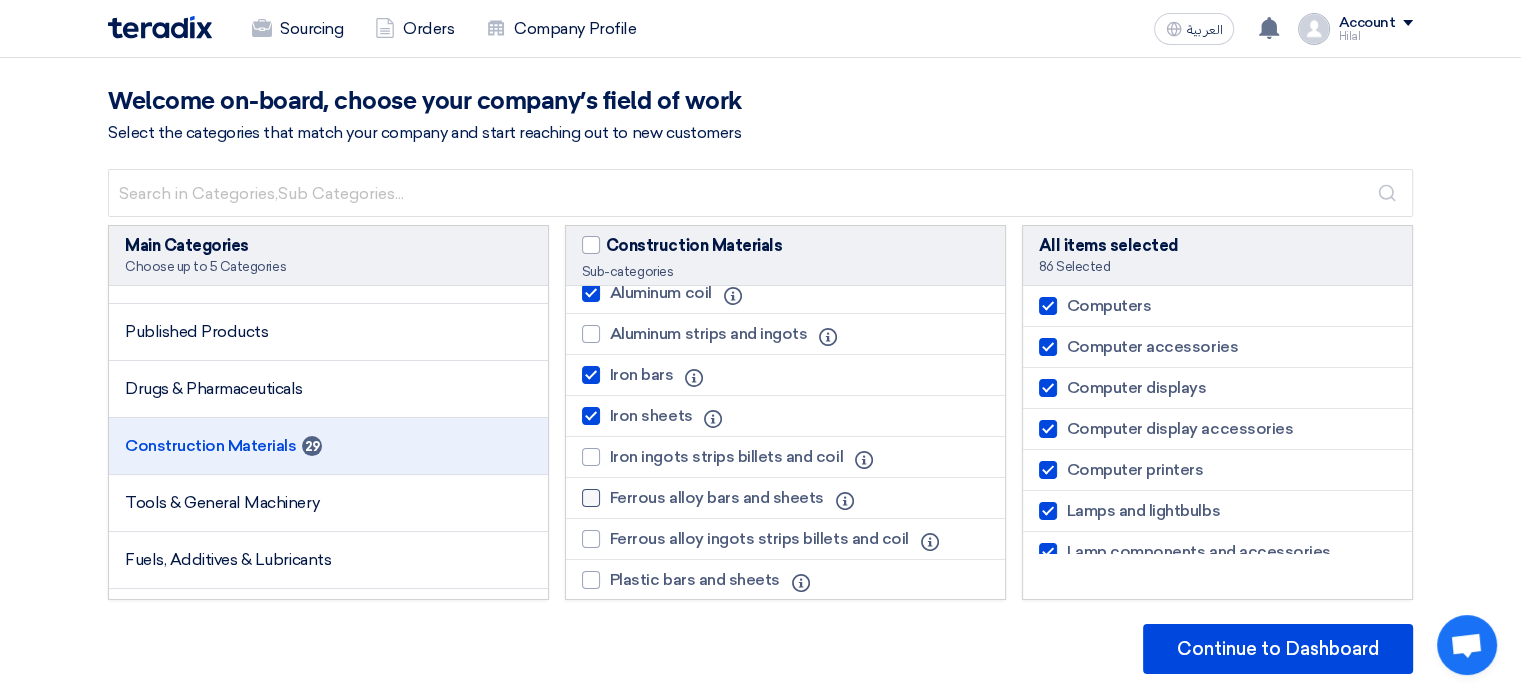 click on "Ferrous alloy bars and sheets" 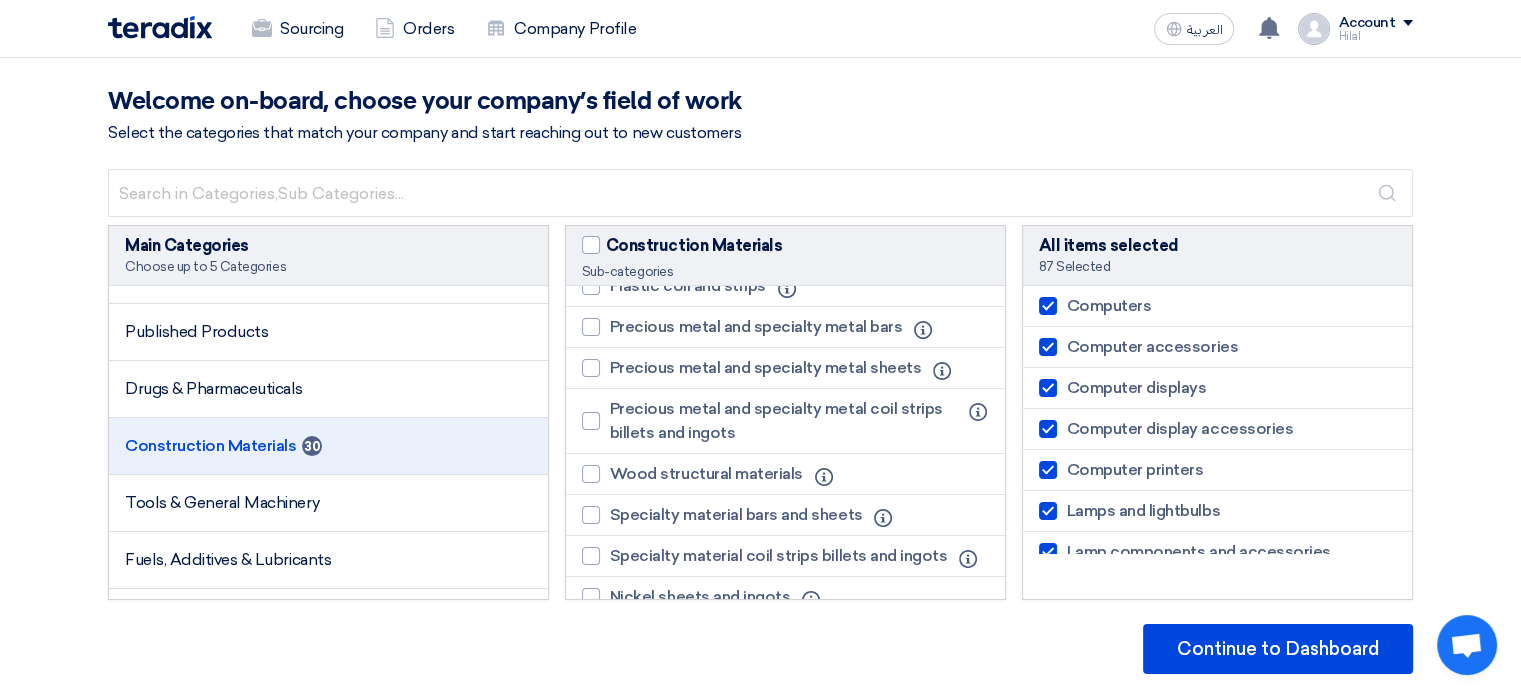 scroll, scrollTop: 4952, scrollLeft: 0, axis: vertical 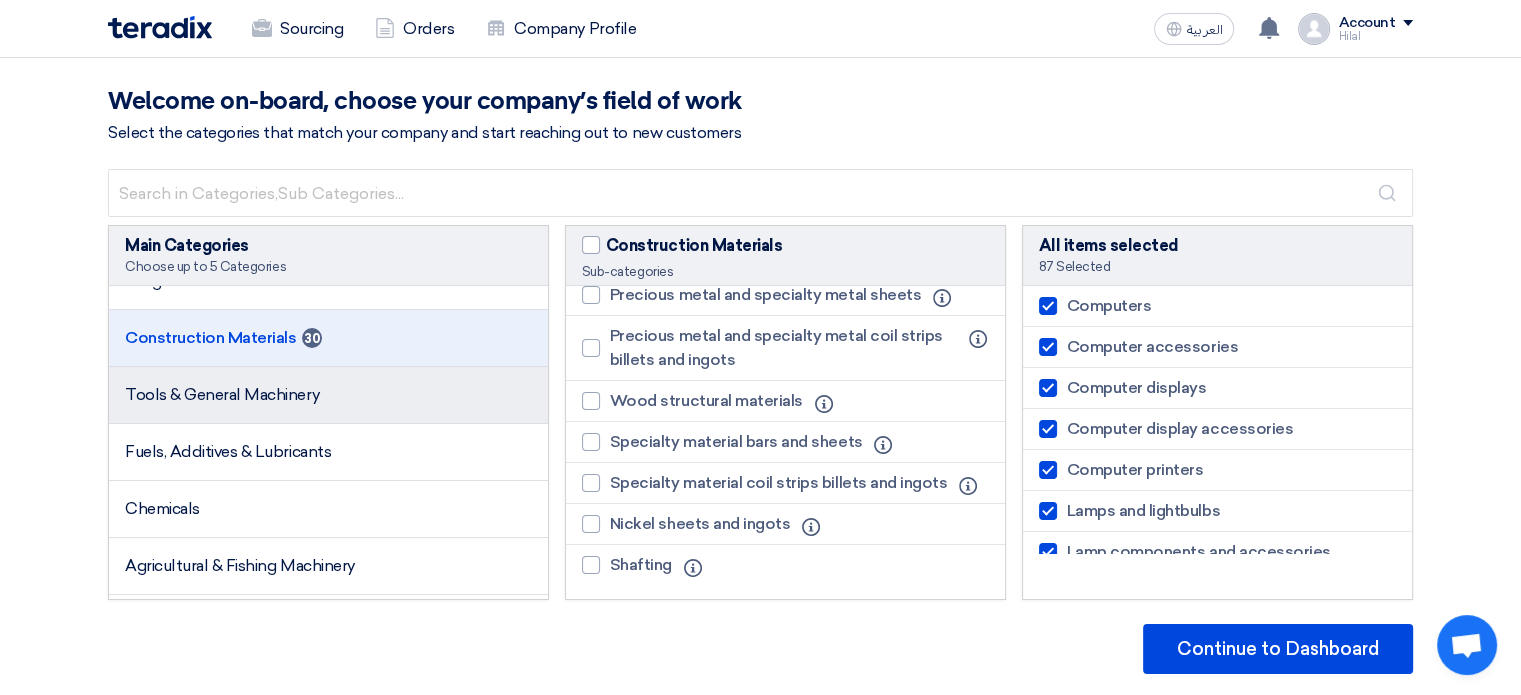 click on "Tools & General Machinery" 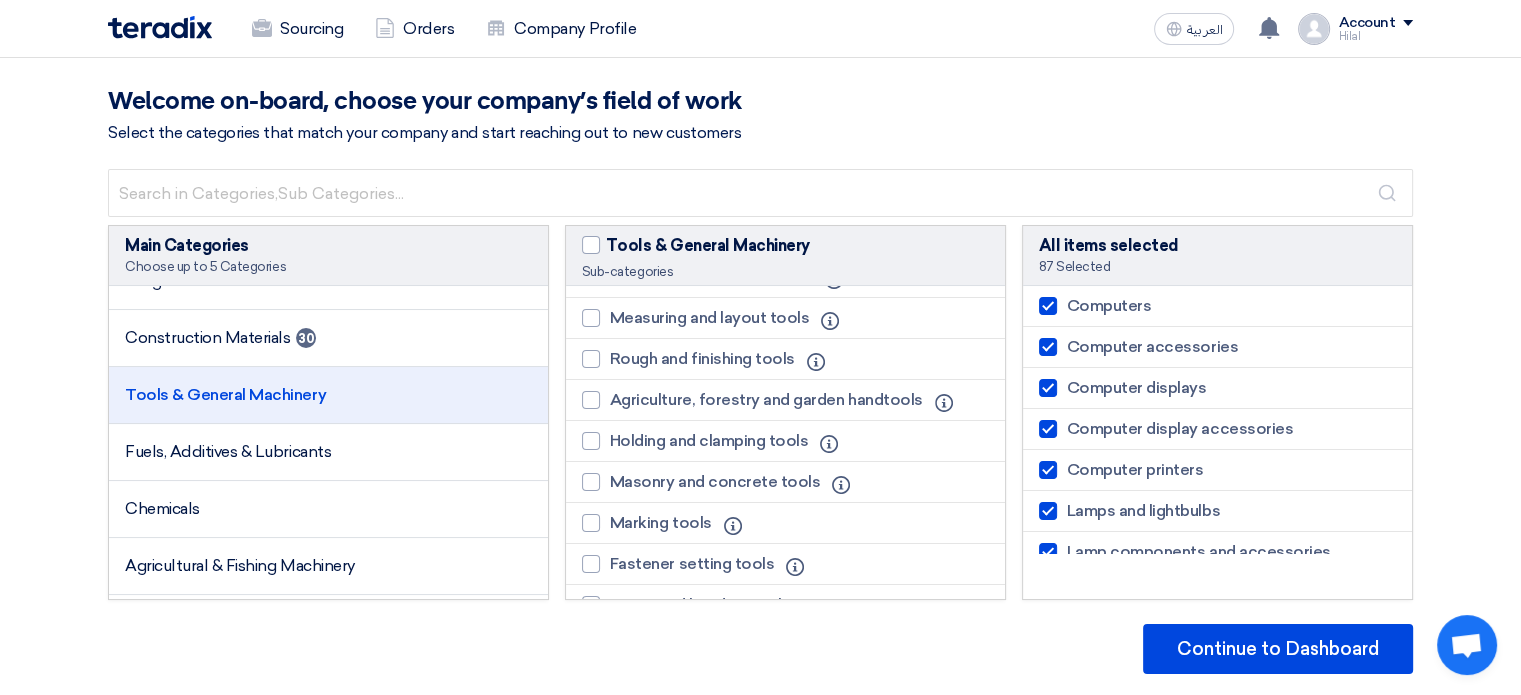 scroll, scrollTop: 0, scrollLeft: 0, axis: both 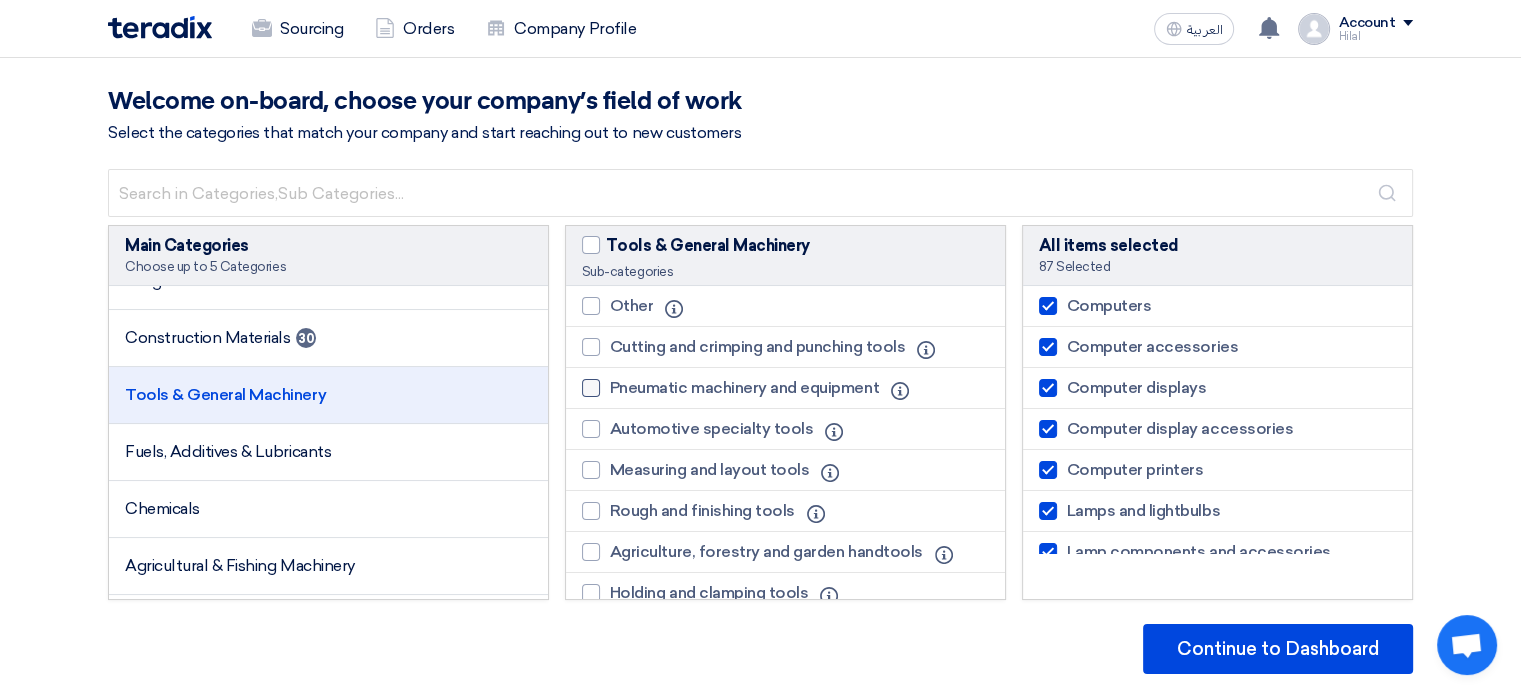 click on "Pneumatic machinery and equipment" 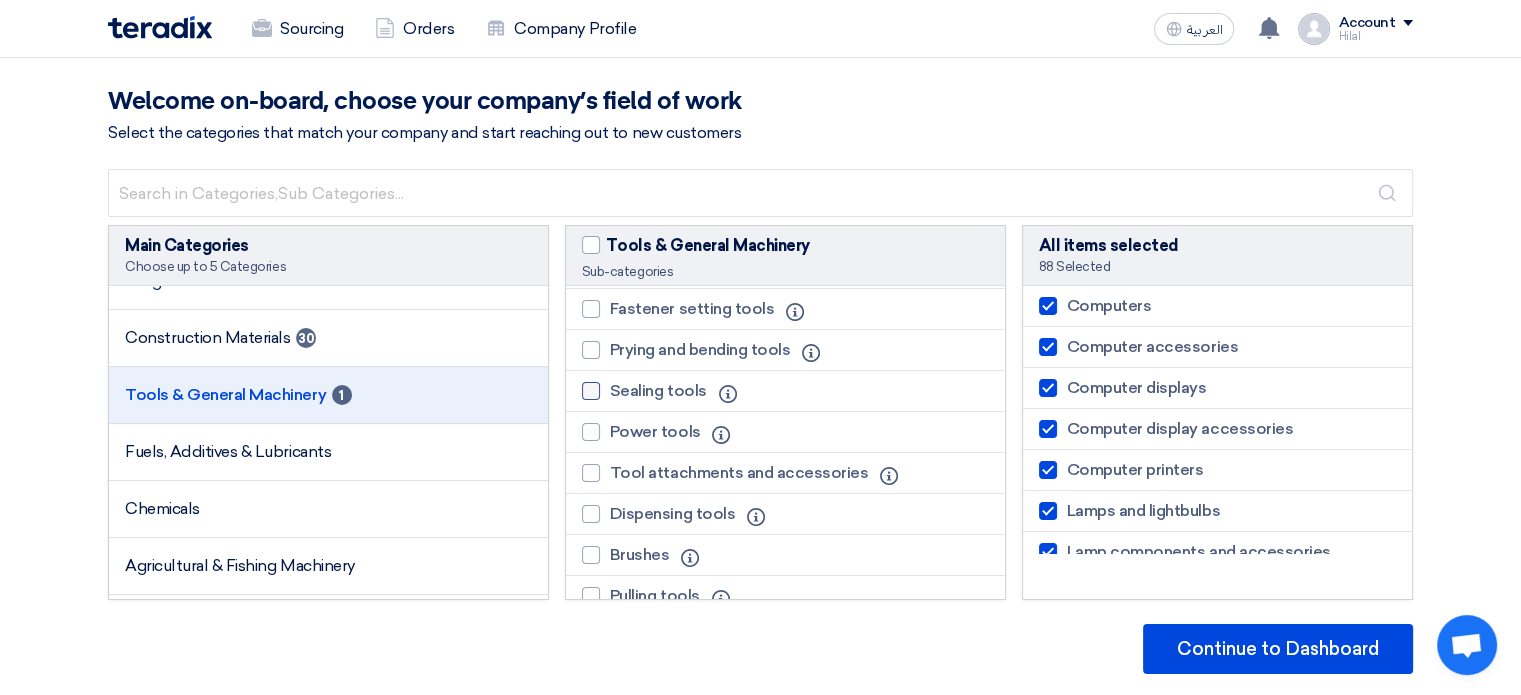 scroll, scrollTop: 415, scrollLeft: 0, axis: vertical 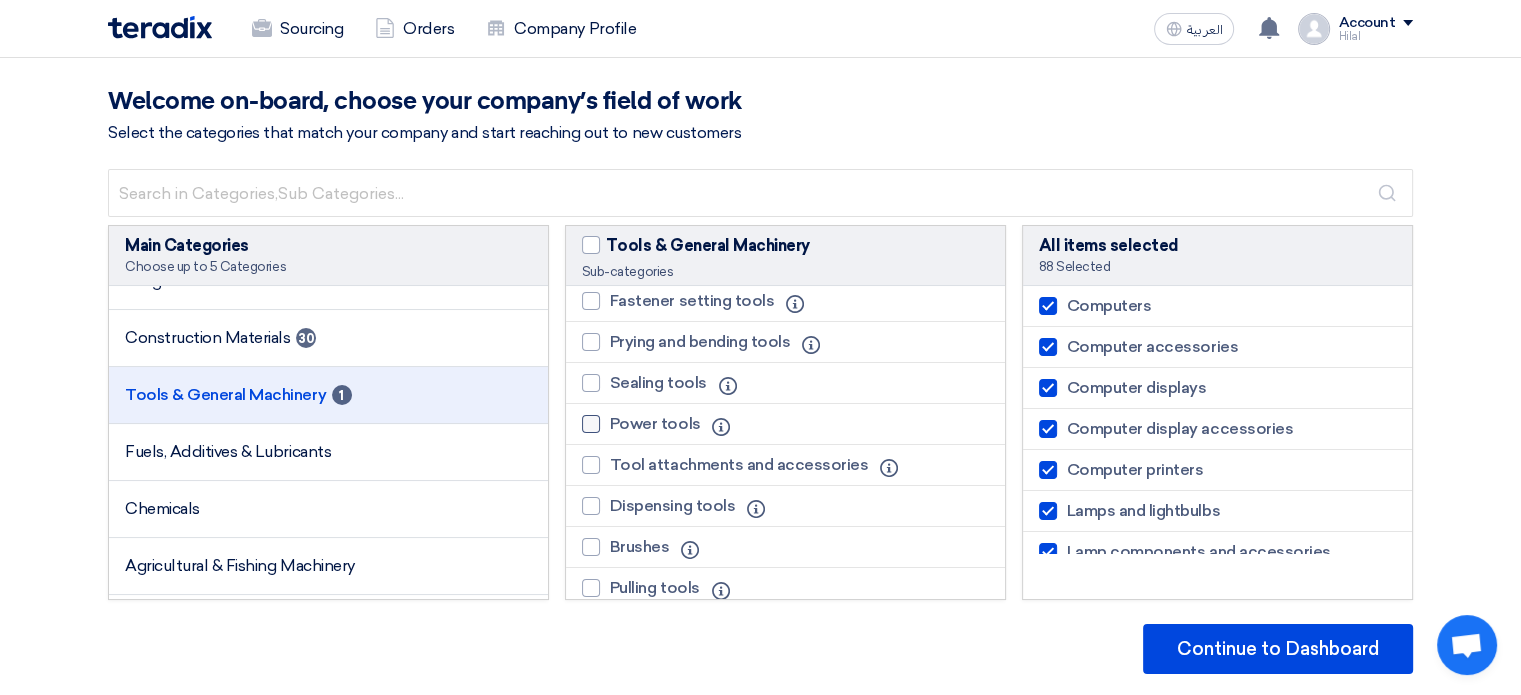 click on "Power tools" 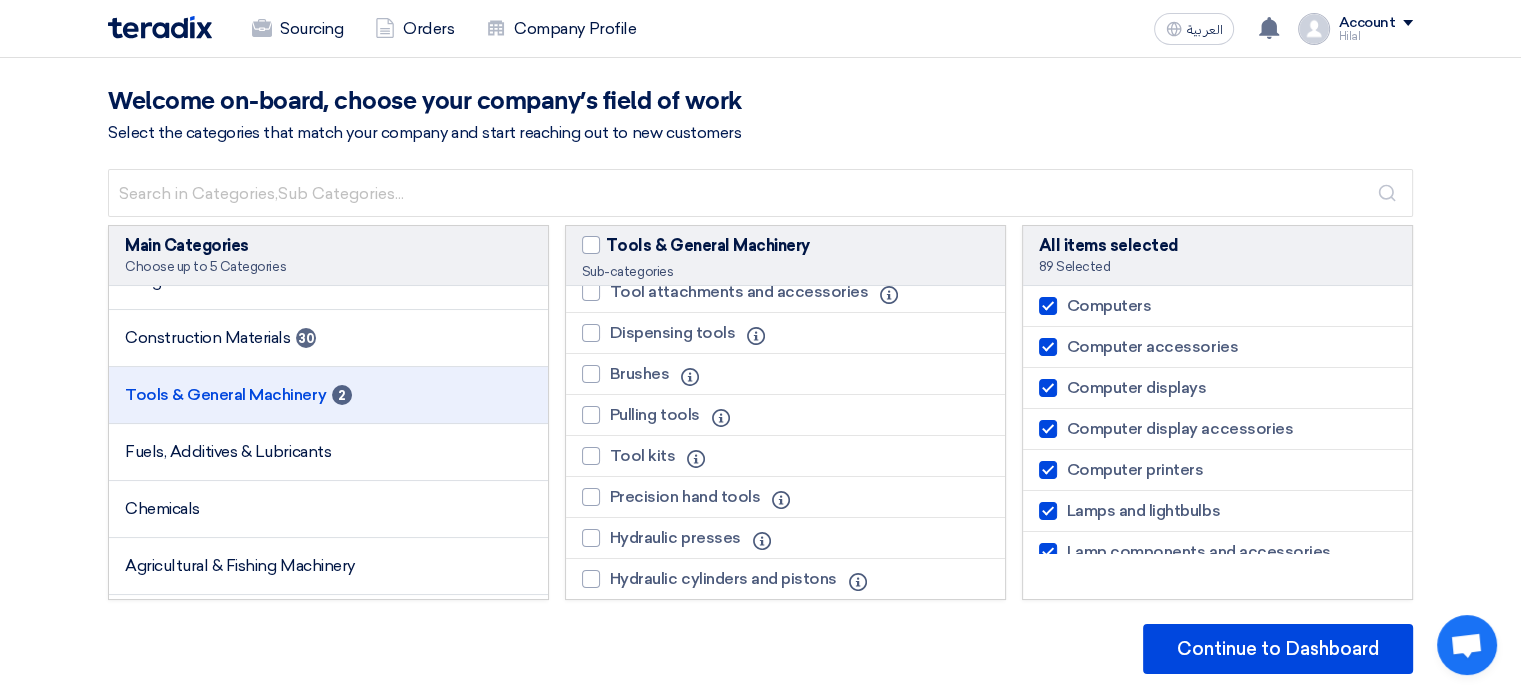 scroll, scrollTop: 596, scrollLeft: 0, axis: vertical 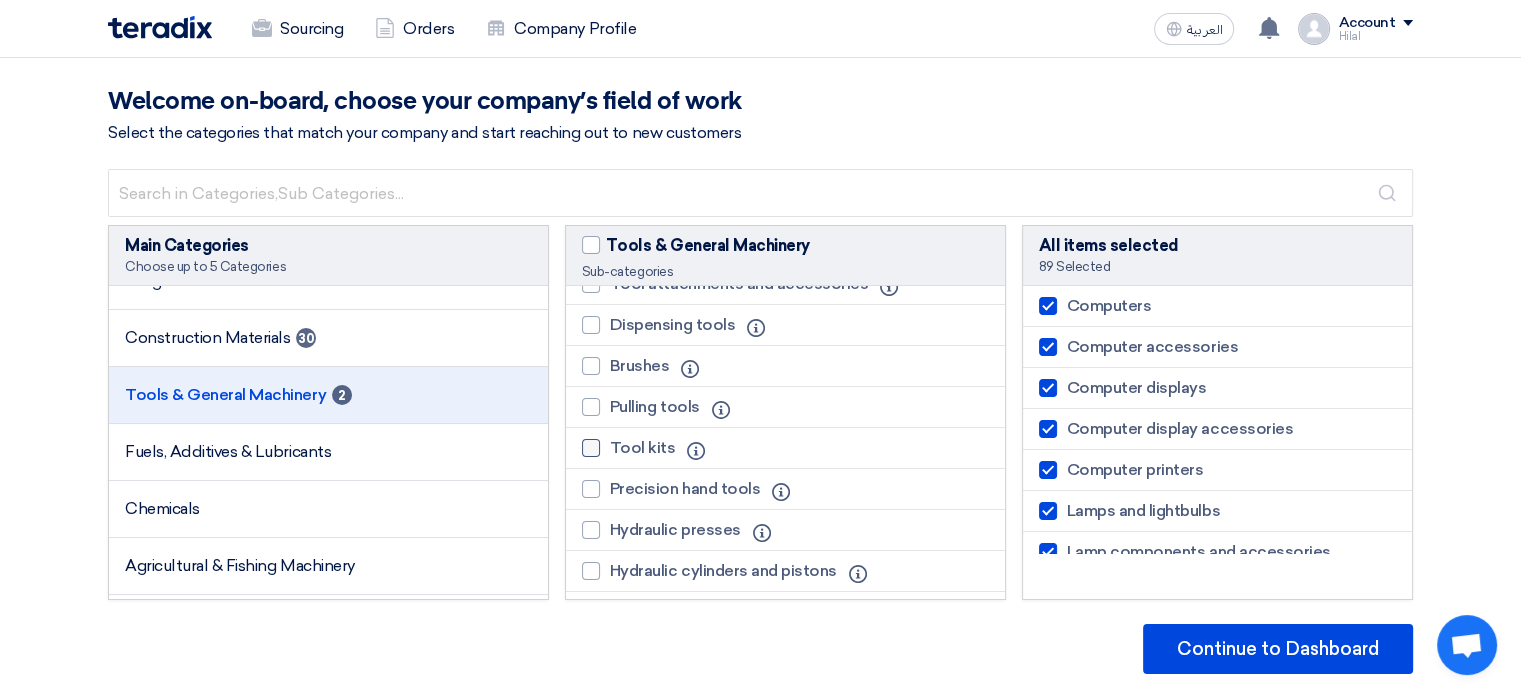 click on "Tool kits" 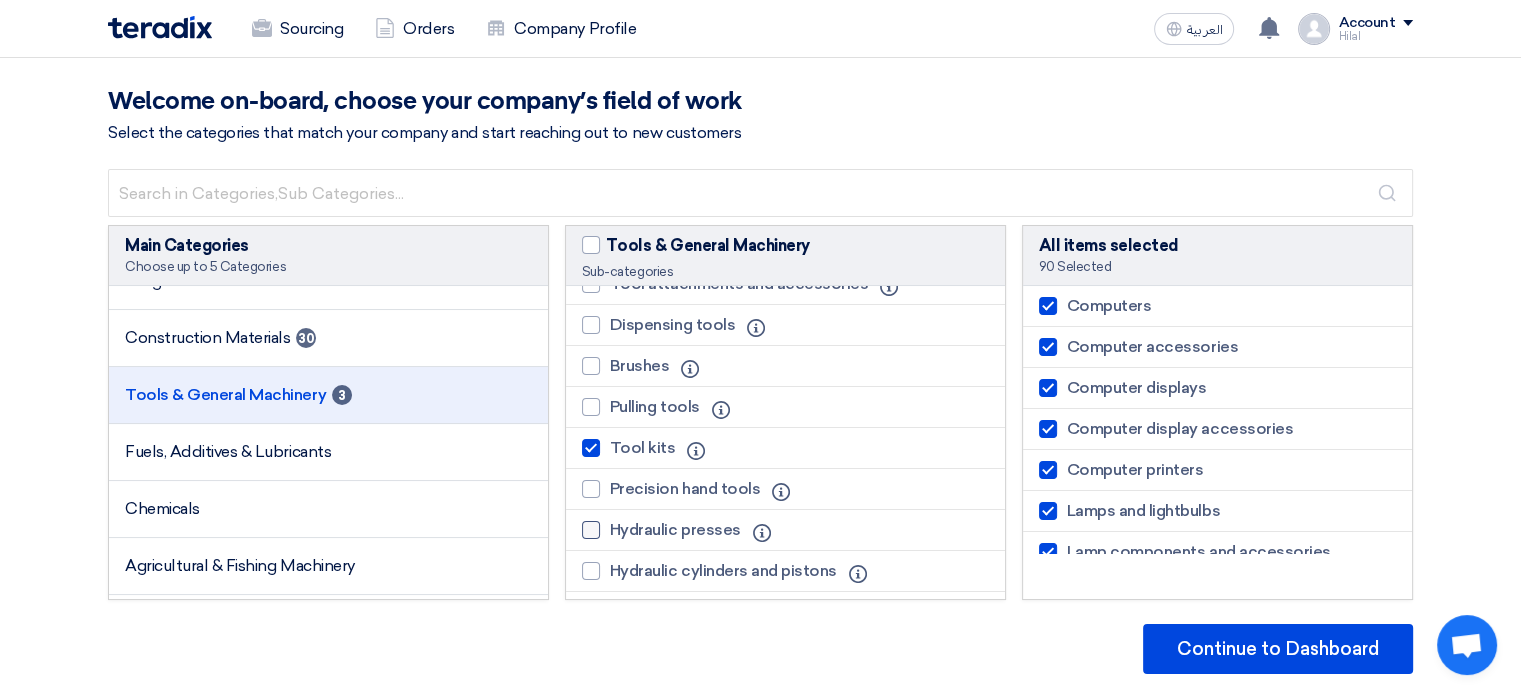 click on "Hydraulic presses" 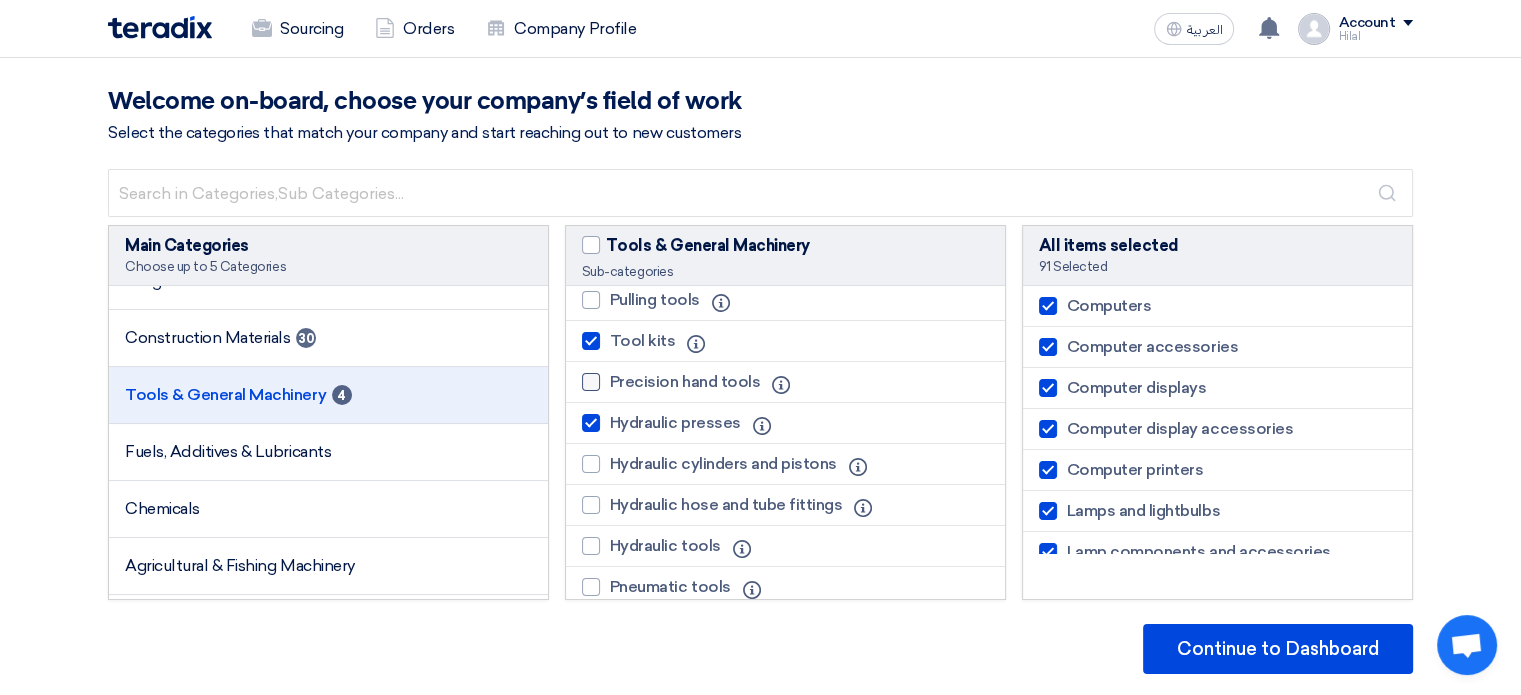 scroll, scrollTop: 714, scrollLeft: 0, axis: vertical 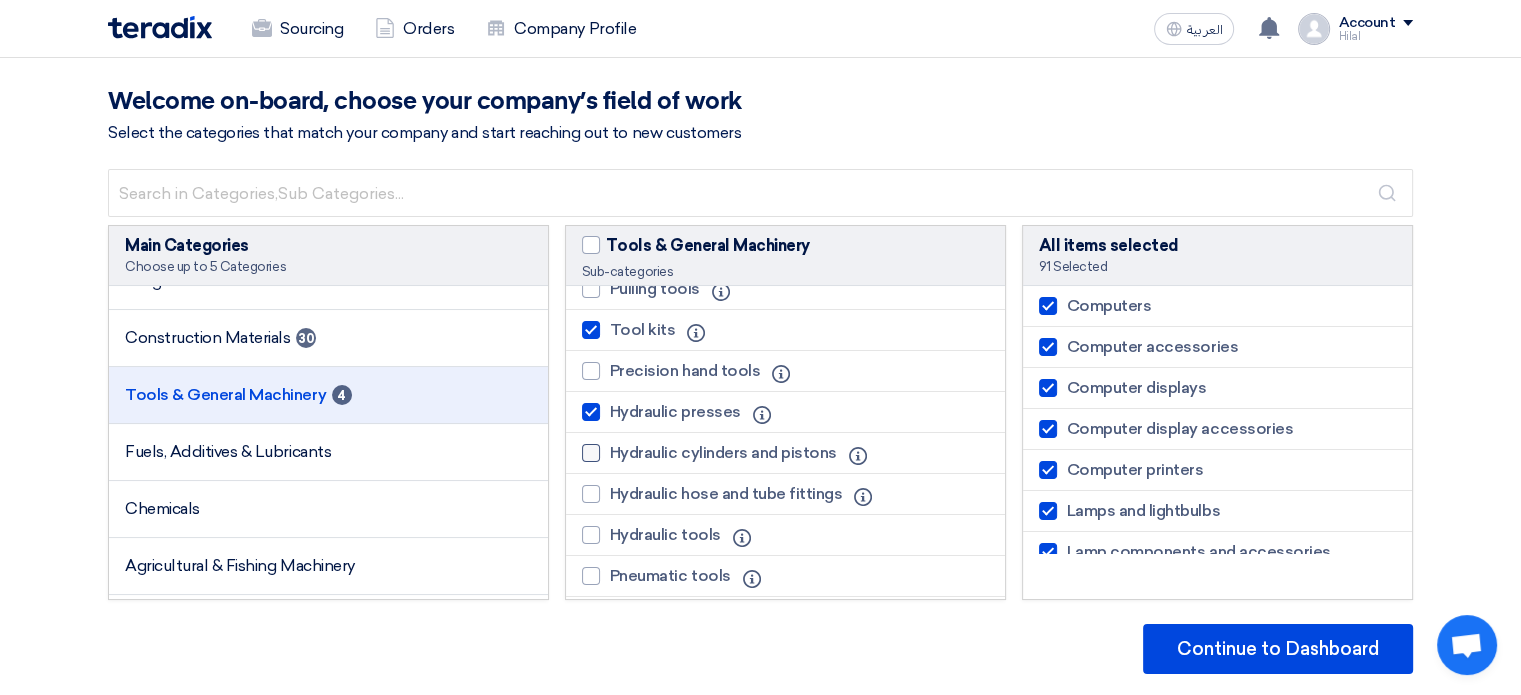 click on "Hydraulic cylinders and pistons" 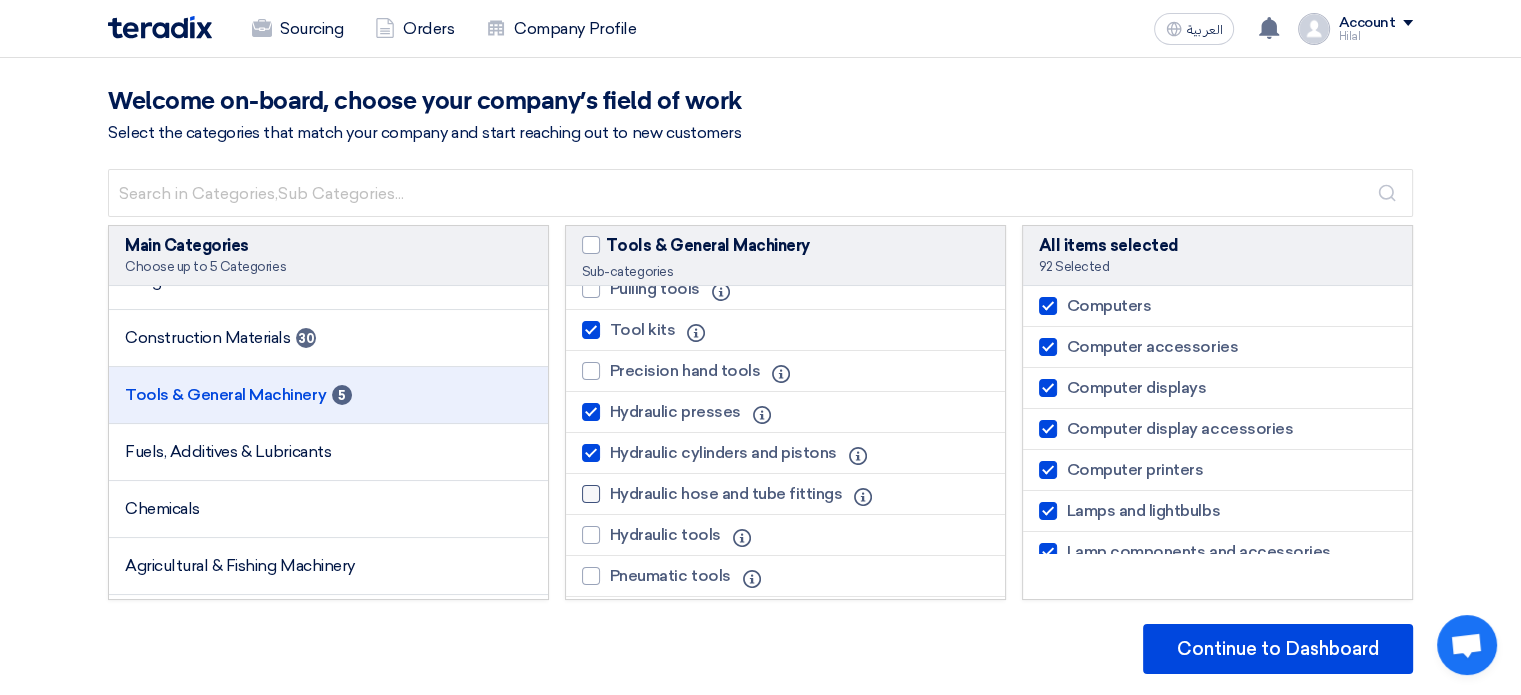 click on "Hydraulic hose and tube fittings" 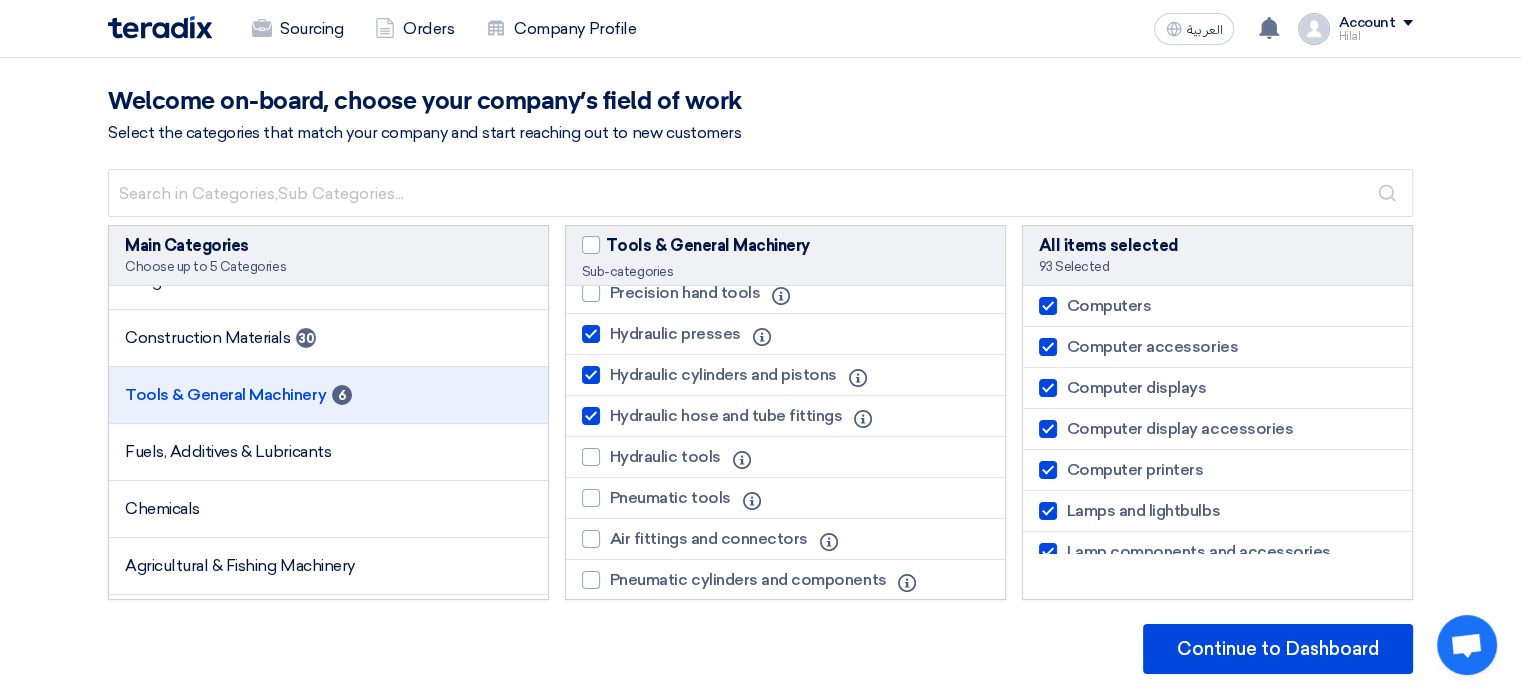 scroll, scrollTop: 792, scrollLeft: 0, axis: vertical 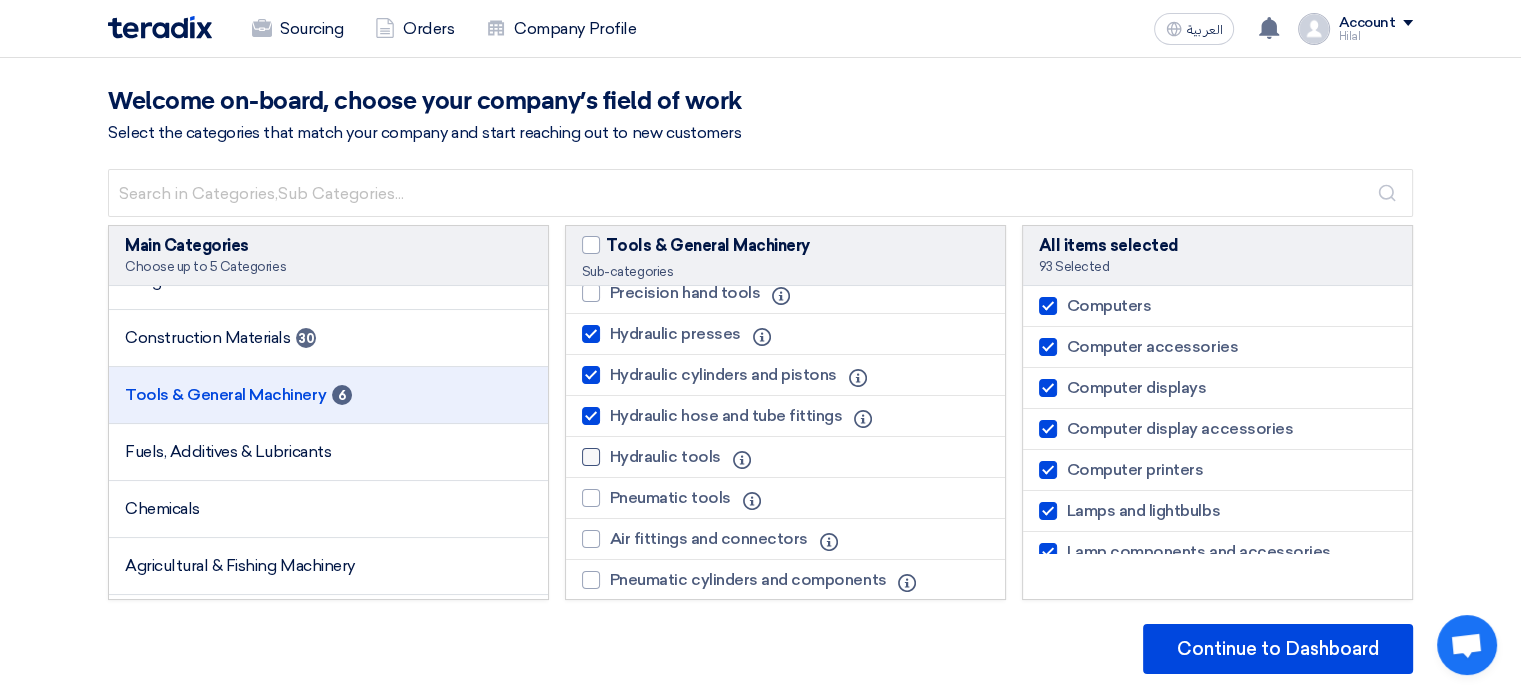 click on "Hydraulic tools" 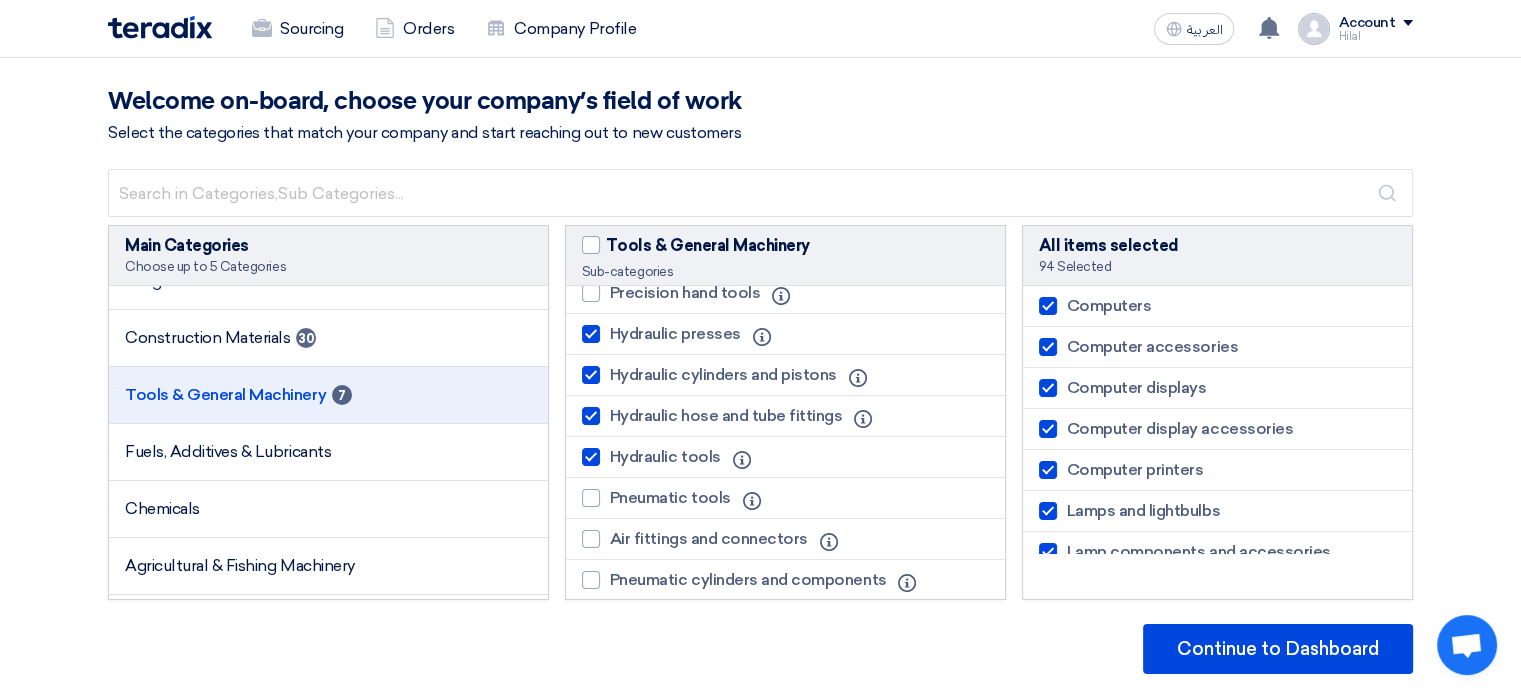 click on "Pneumatic tools" 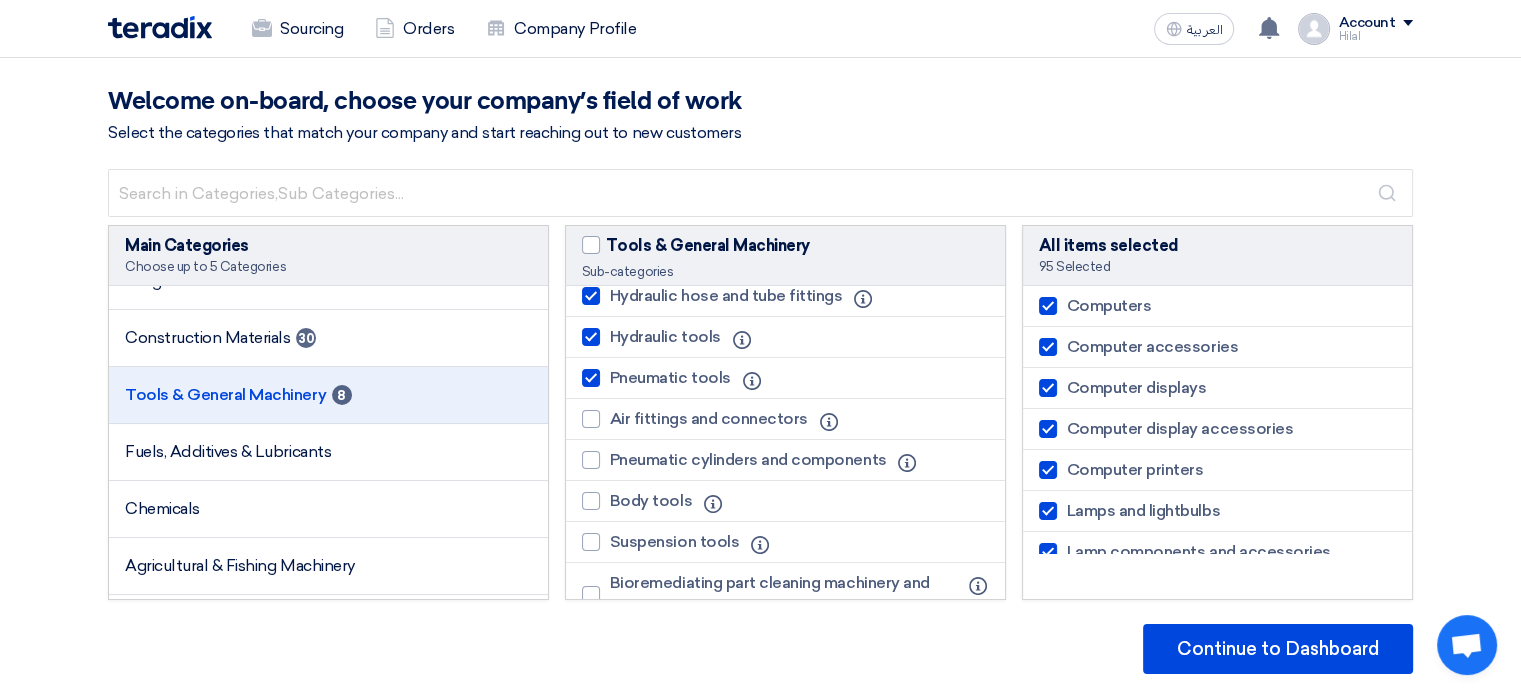 scroll, scrollTop: 912, scrollLeft: 0, axis: vertical 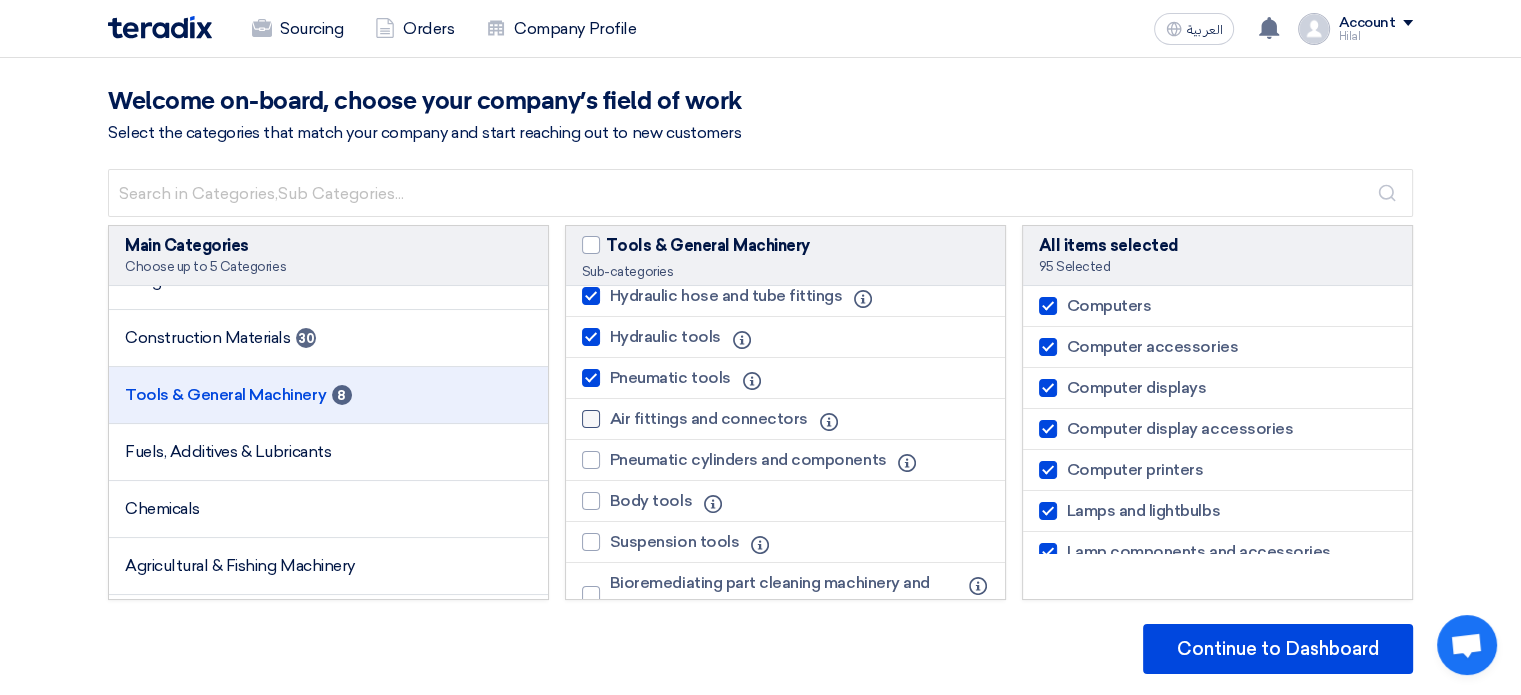 click on "Air fittings and connectors" 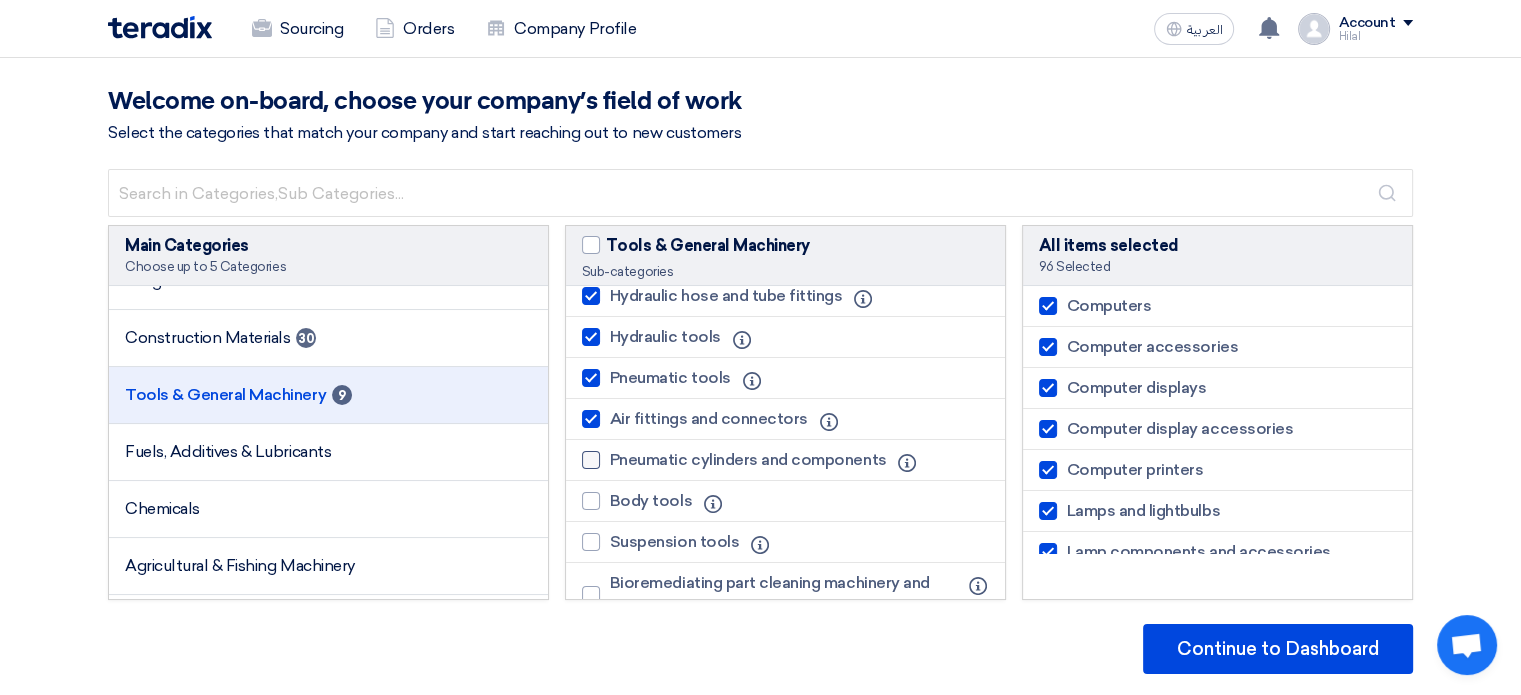 click on "Pneumatic cylinders and components" 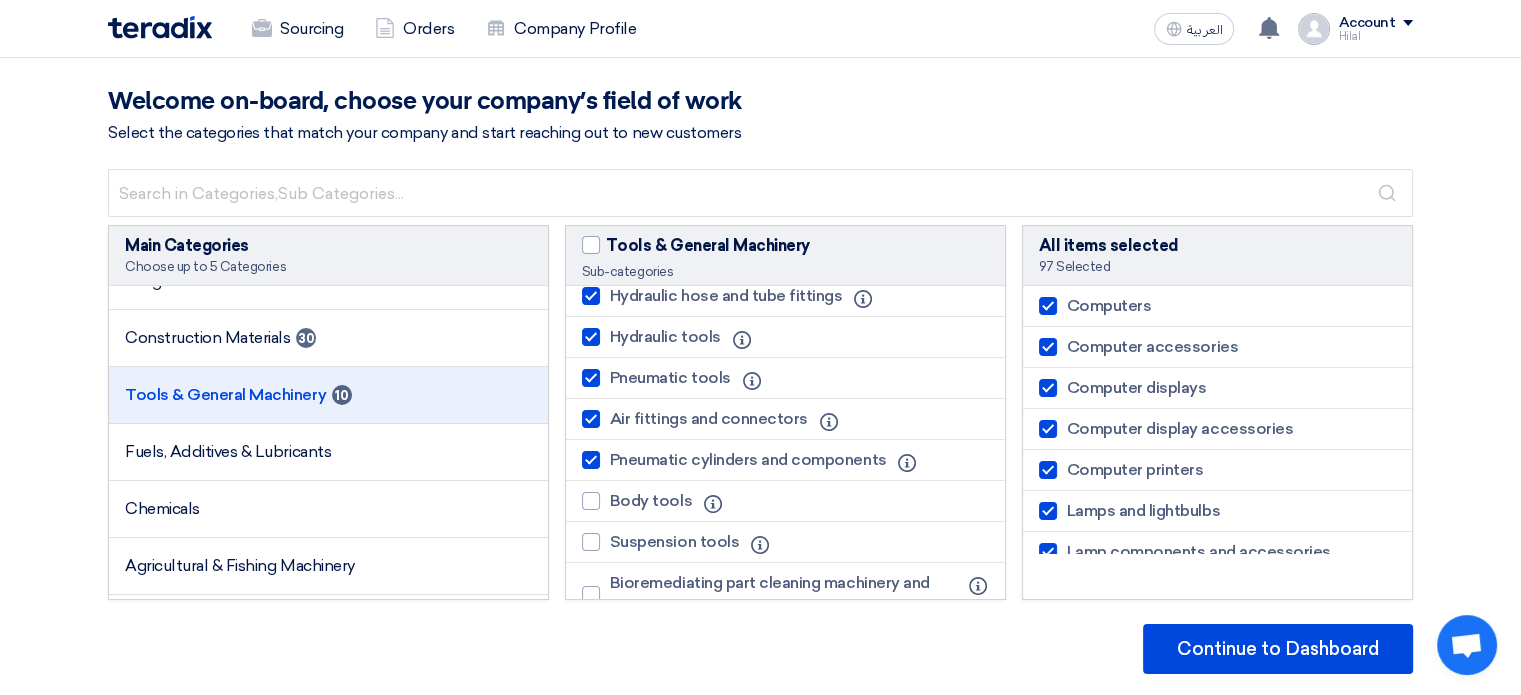 scroll, scrollTop: 949, scrollLeft: 0, axis: vertical 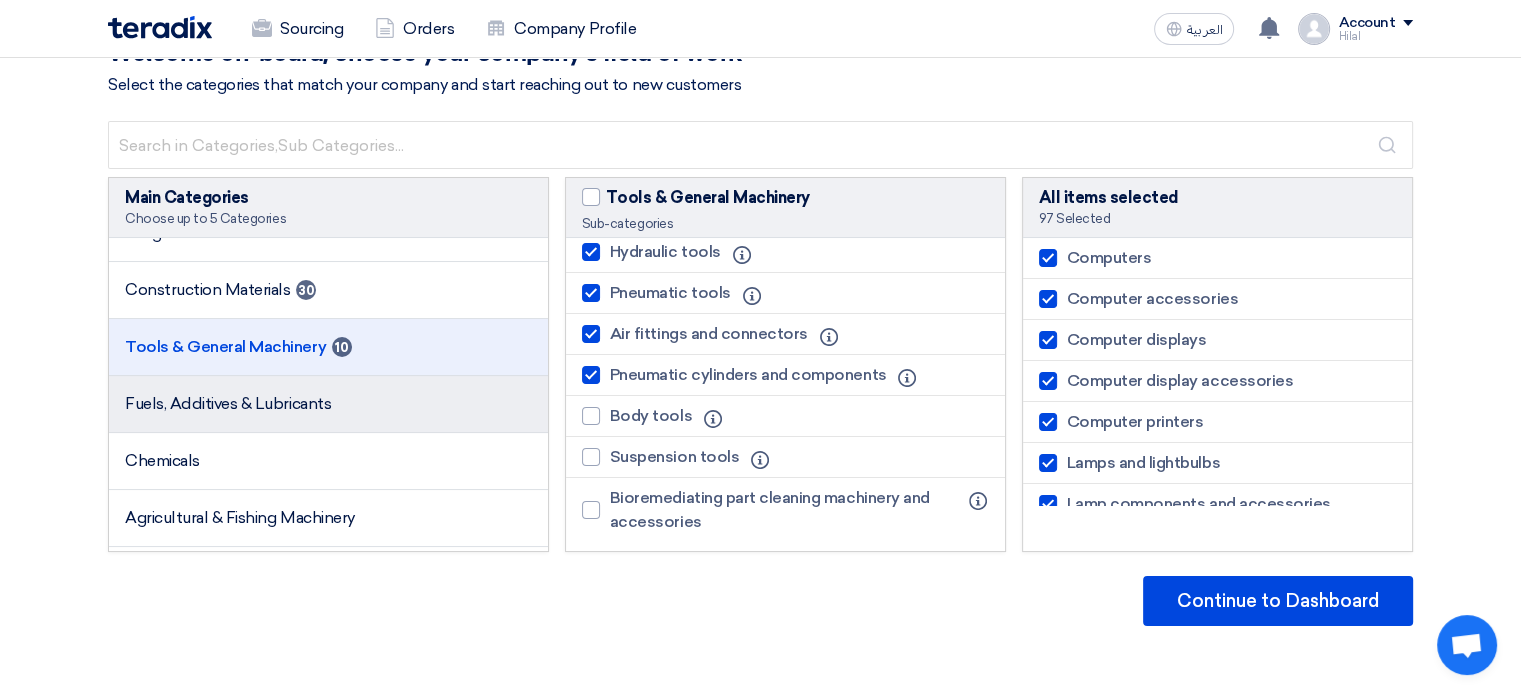 click on "Fuels, Additives & Lubricants" 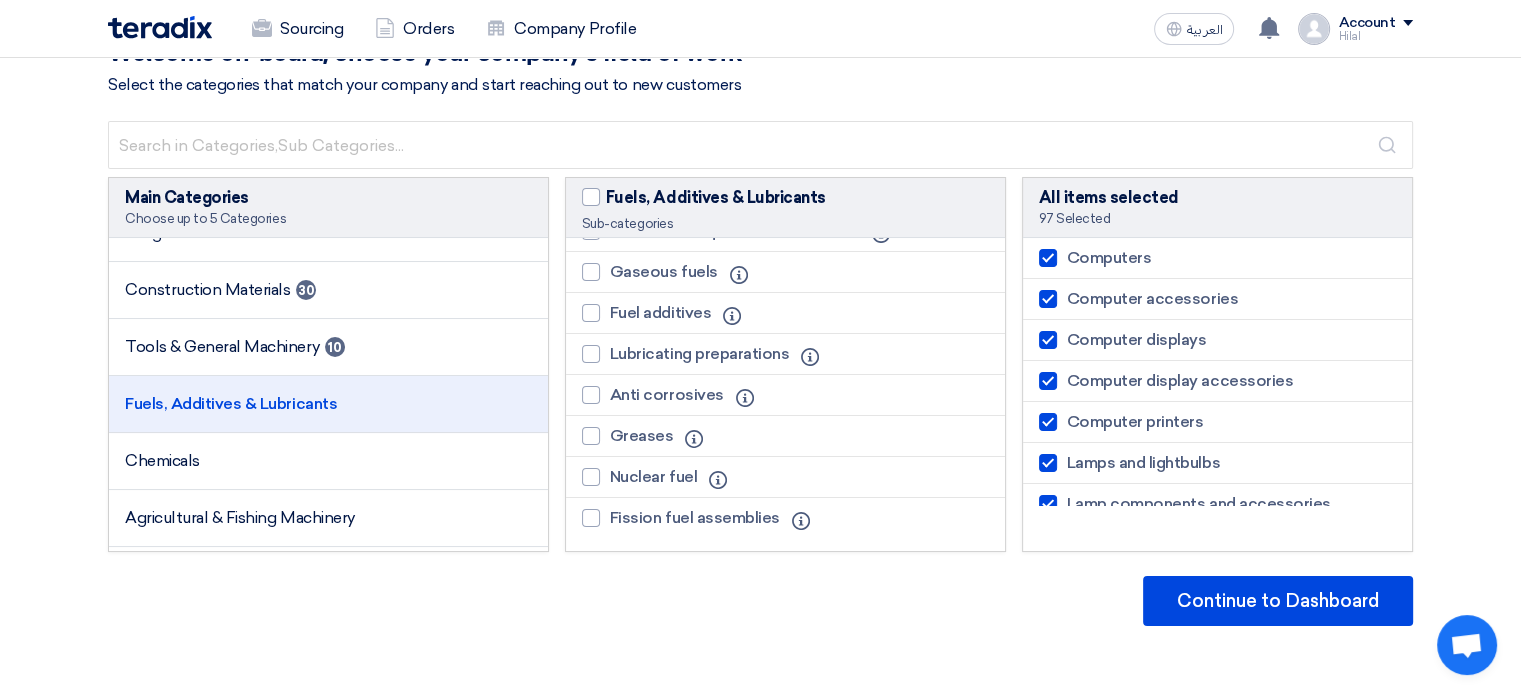 scroll, scrollTop: 0, scrollLeft: 0, axis: both 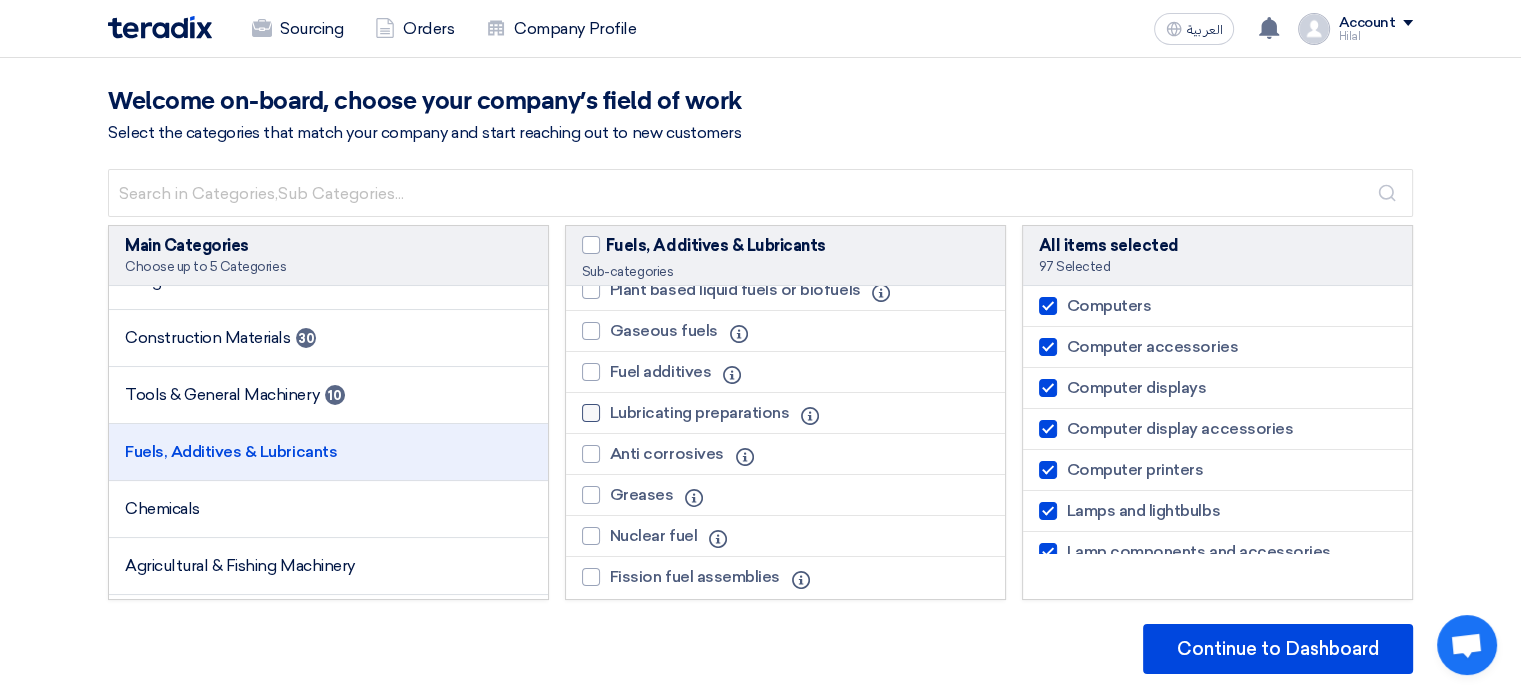 click on "Lubricating preparations" 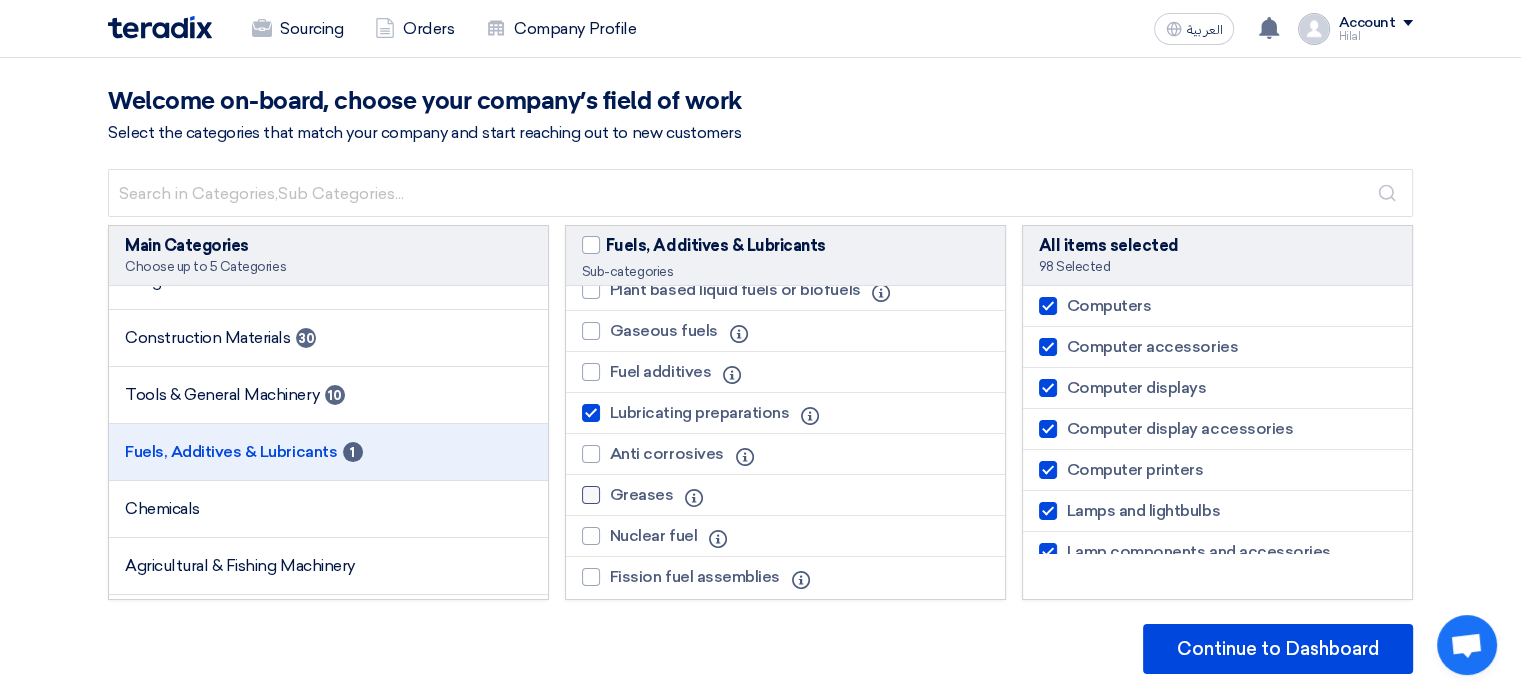 click on "Greases" 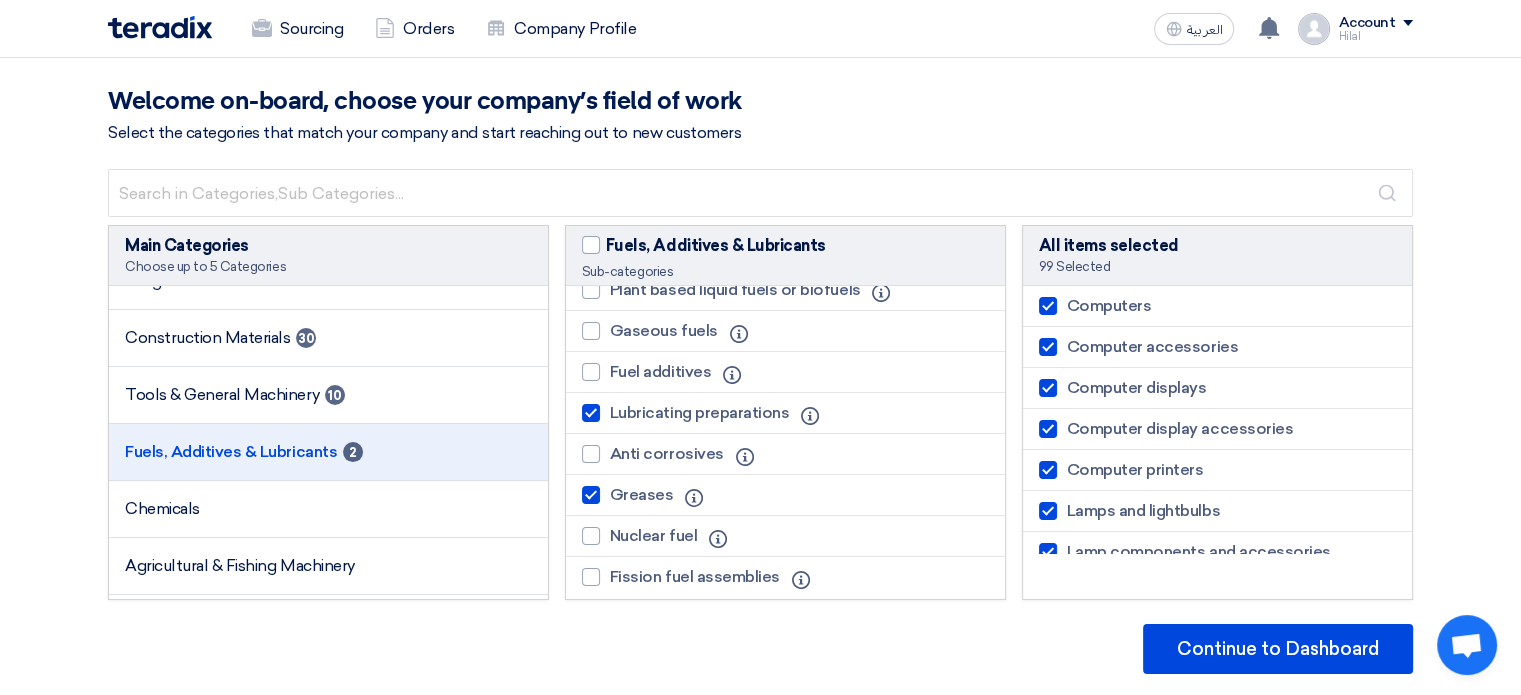 scroll, scrollTop: 215, scrollLeft: 0, axis: vertical 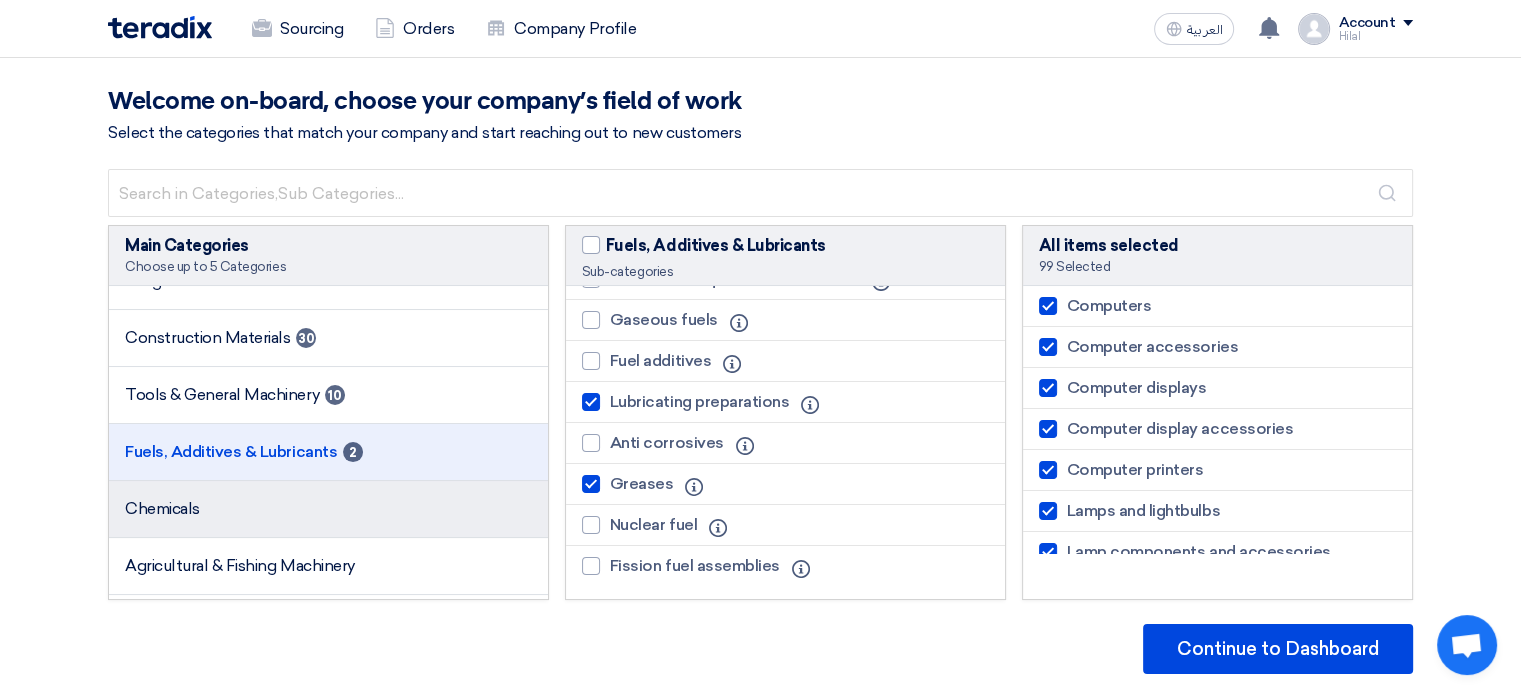 click on "Chemicals" 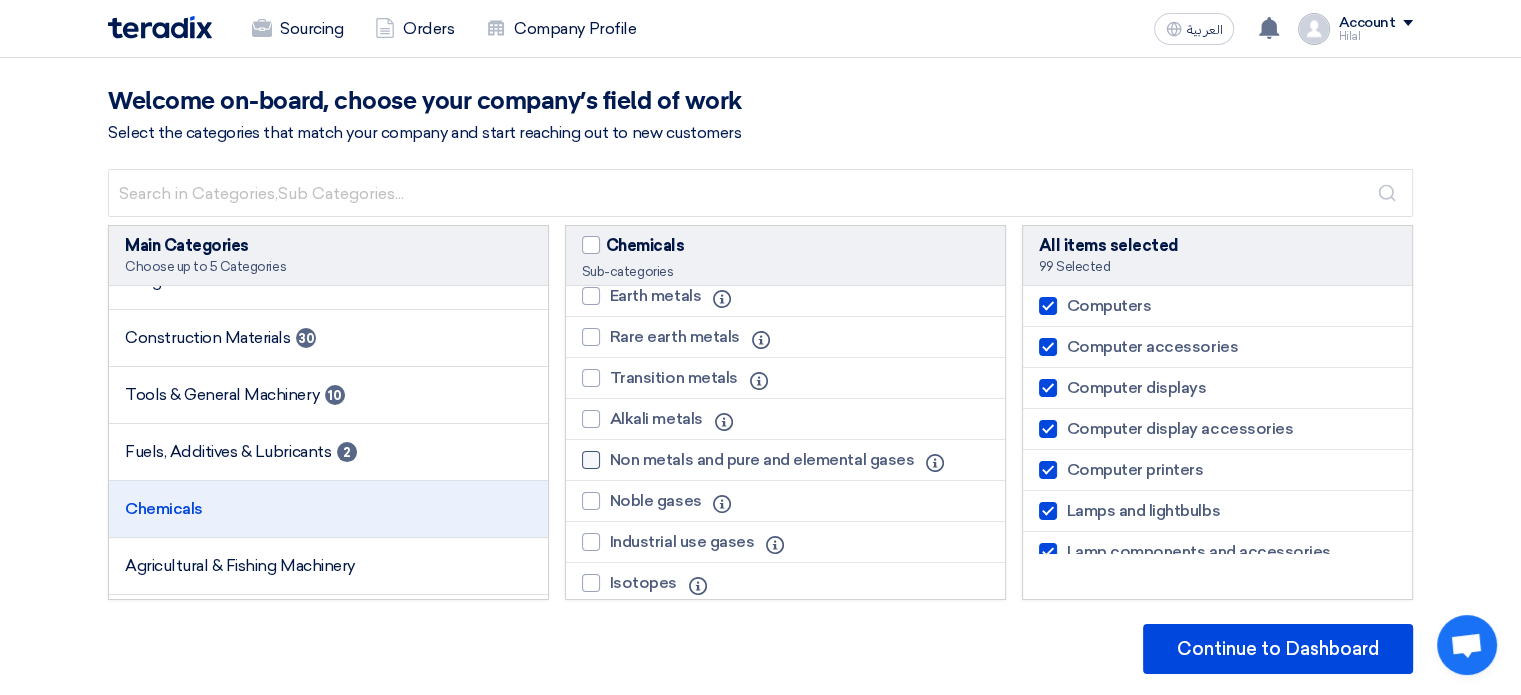 scroll, scrollTop: 0, scrollLeft: 0, axis: both 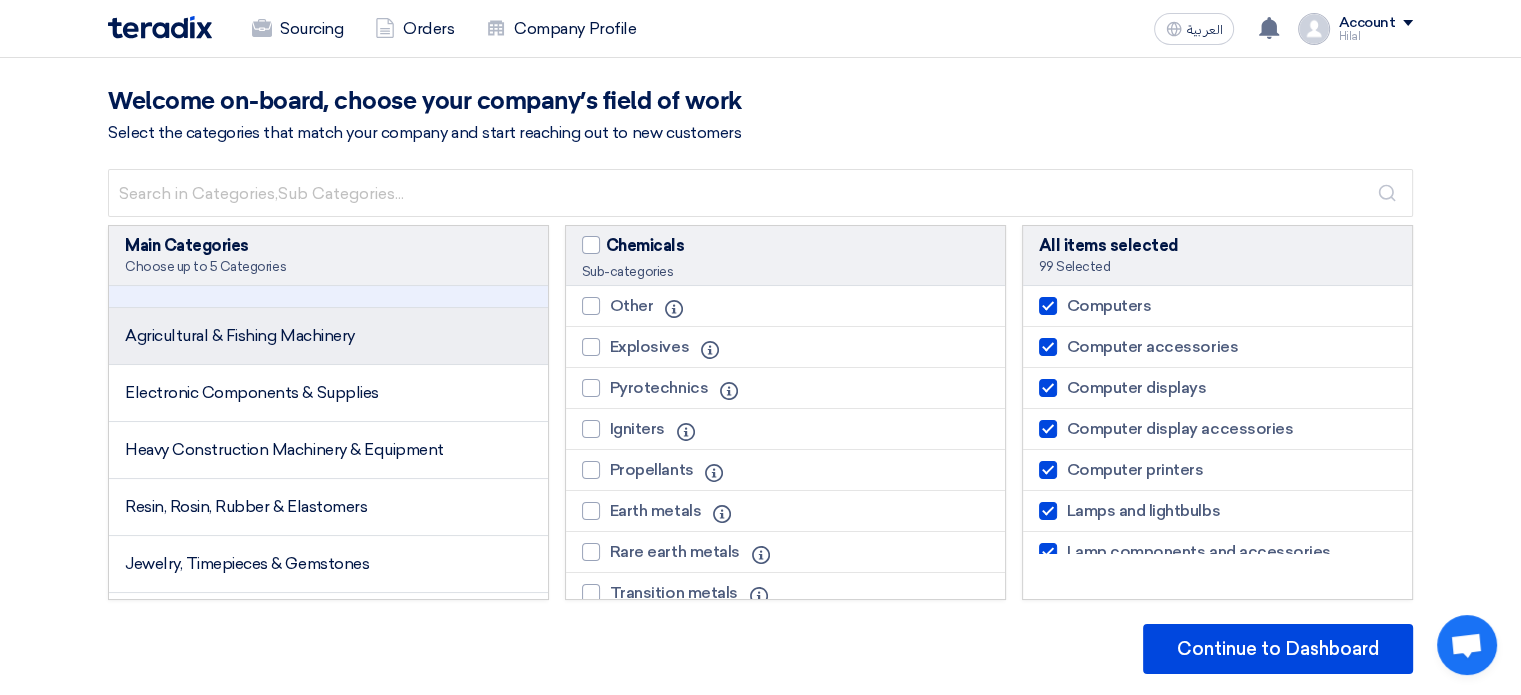 click on "Agricultural & Fishing Machinery" 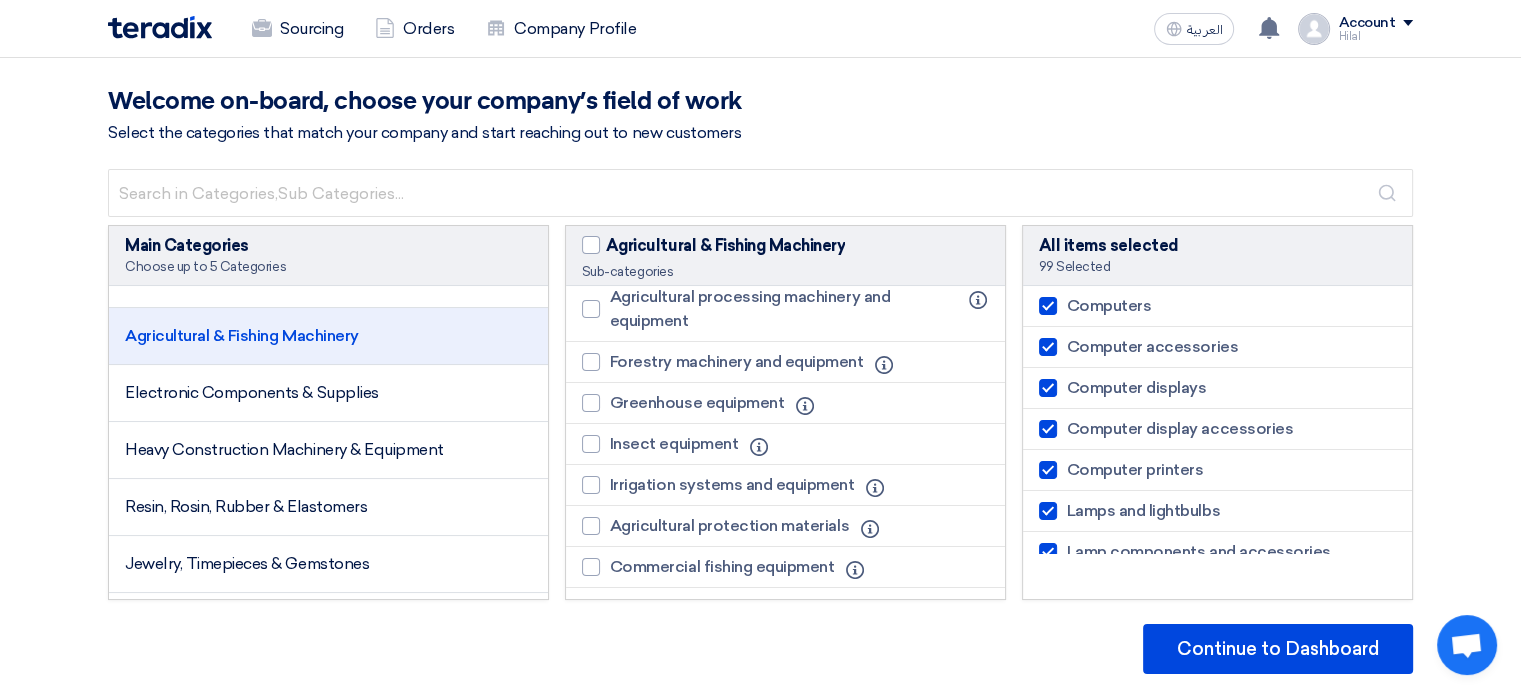 scroll, scrollTop: 409, scrollLeft: 0, axis: vertical 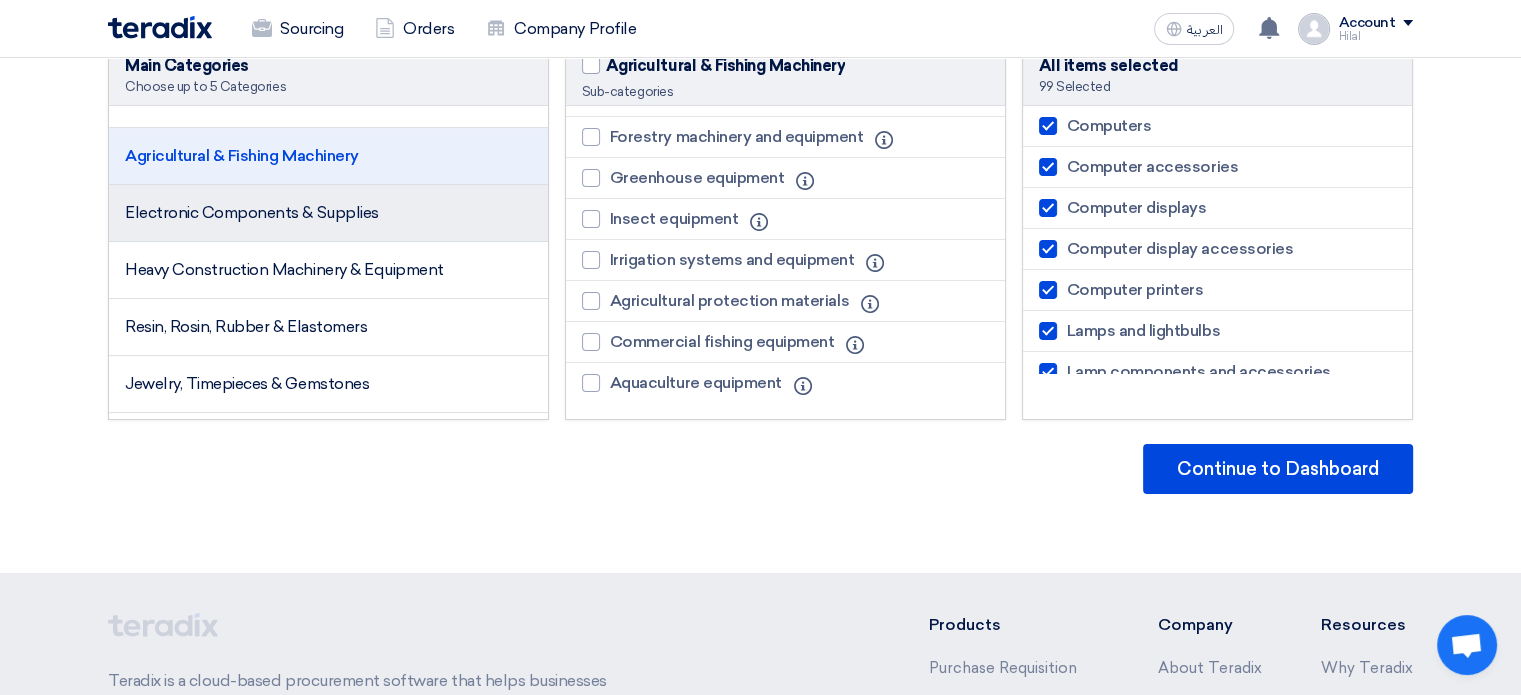 click on "Electronic Components & Supplies" 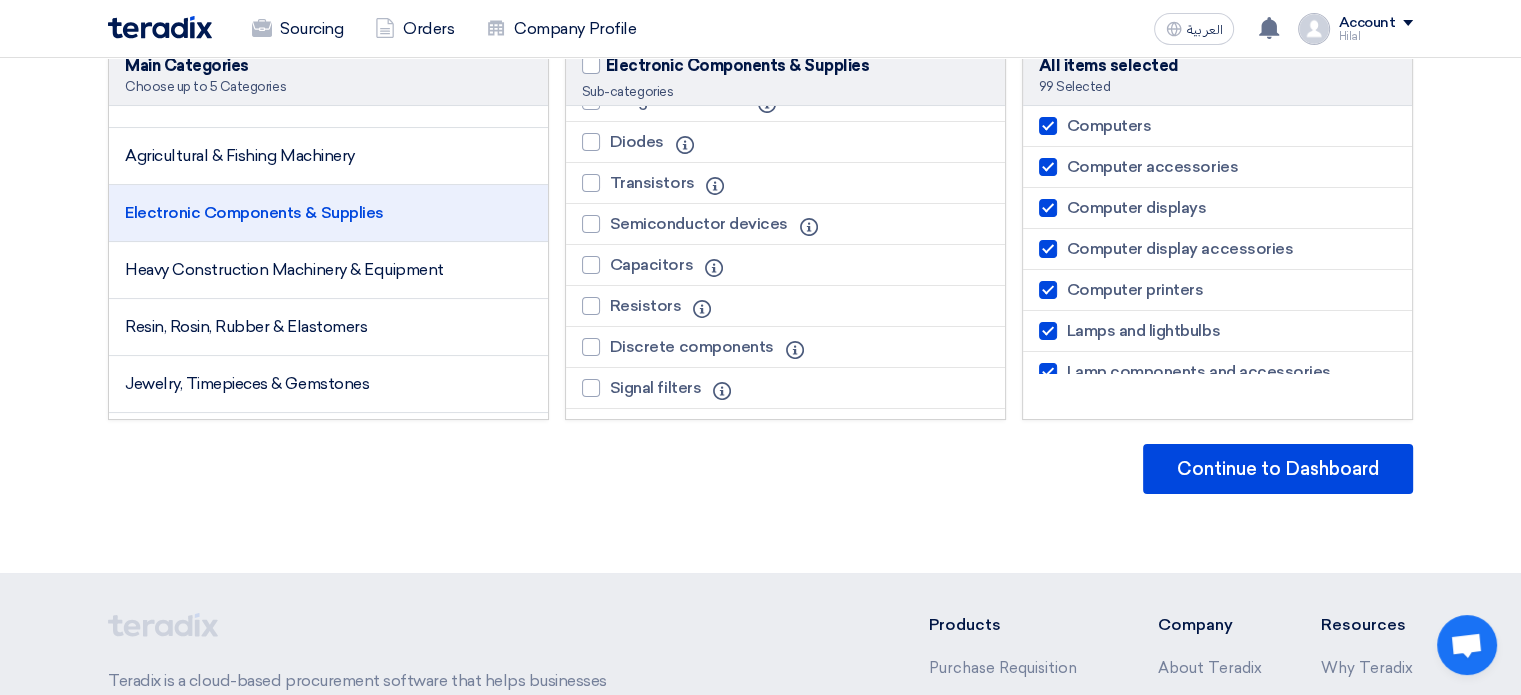 scroll, scrollTop: 132, scrollLeft: 0, axis: vertical 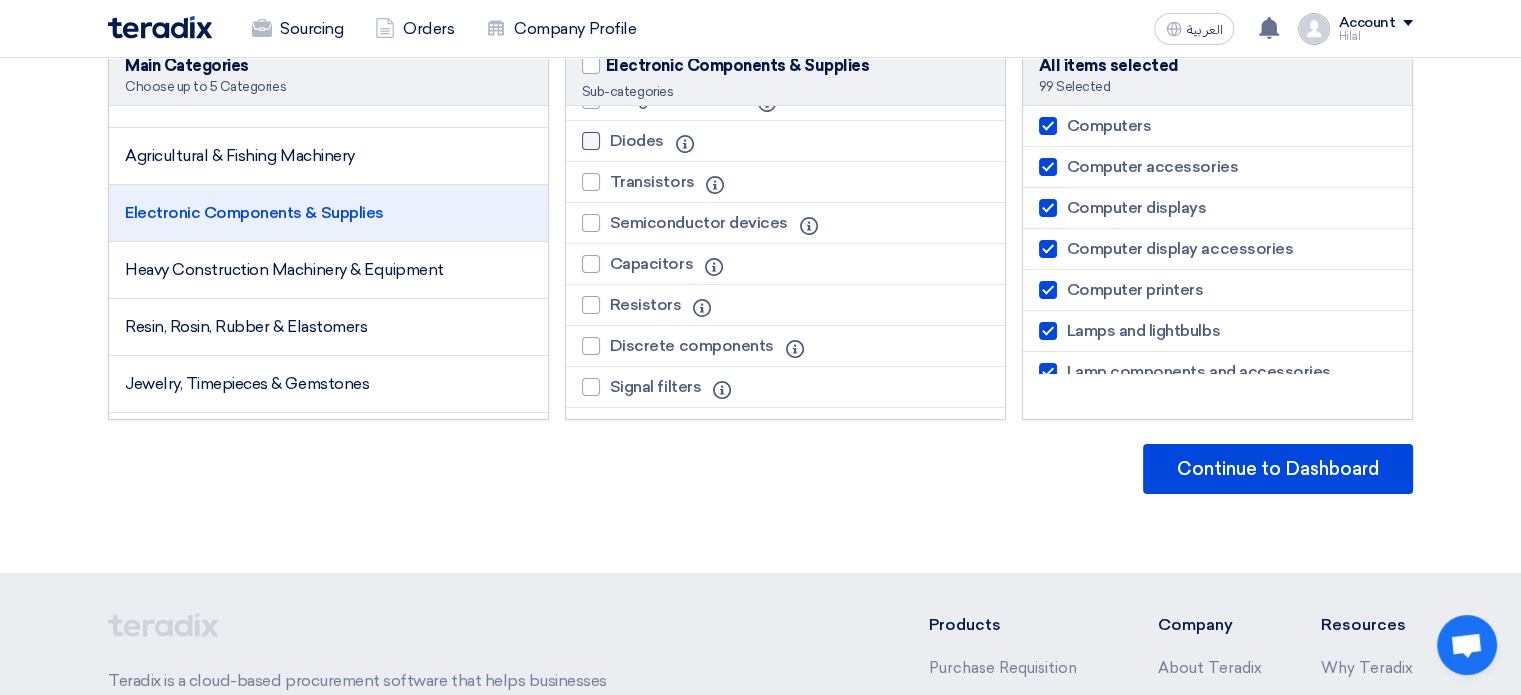 click on "Diodes" 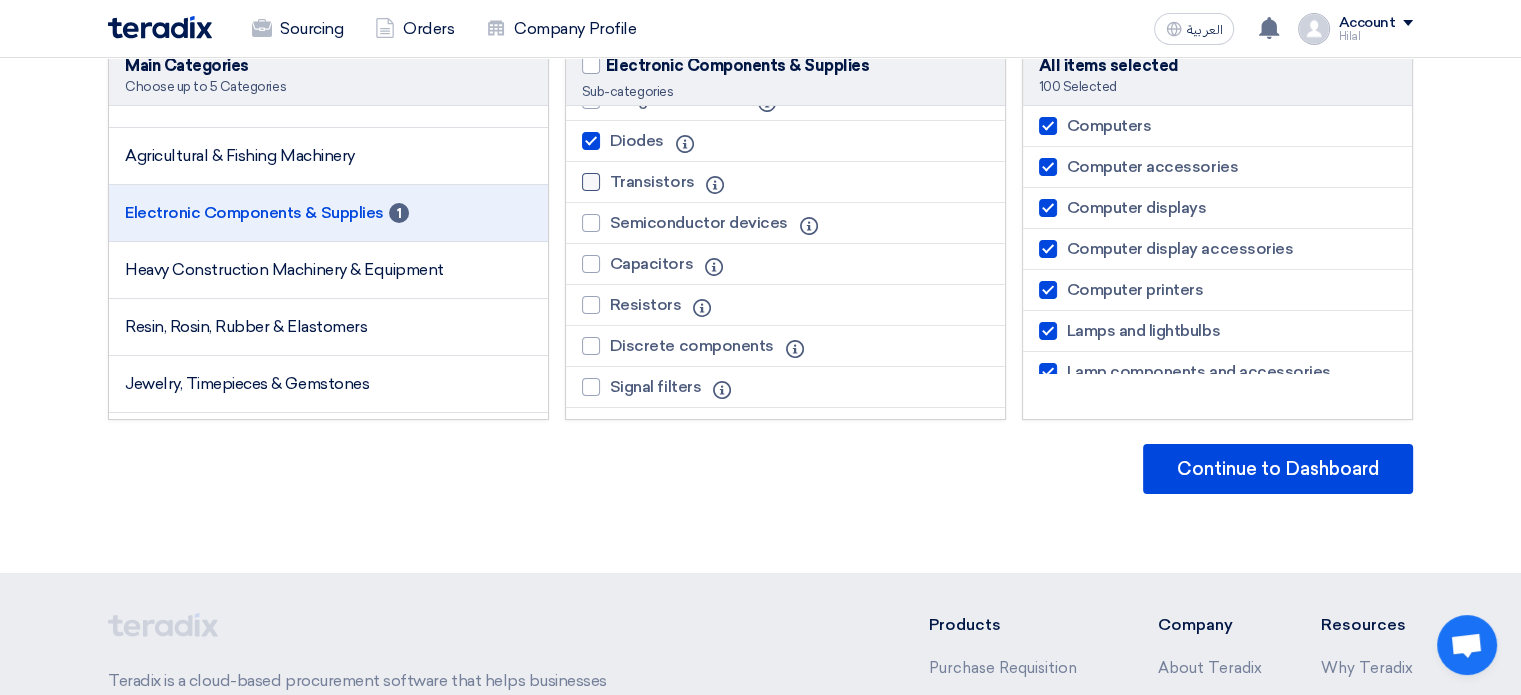 click on "Transistors" 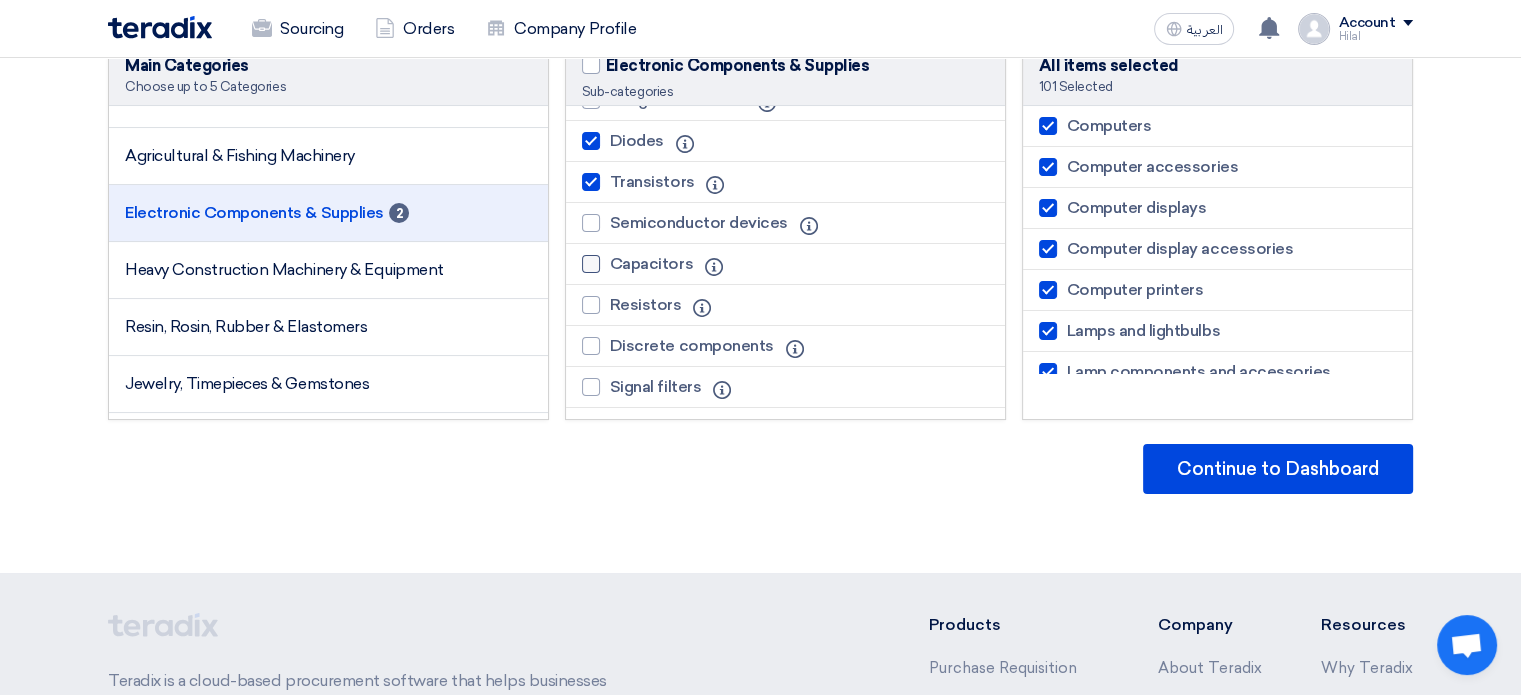 click on "Capacitors" 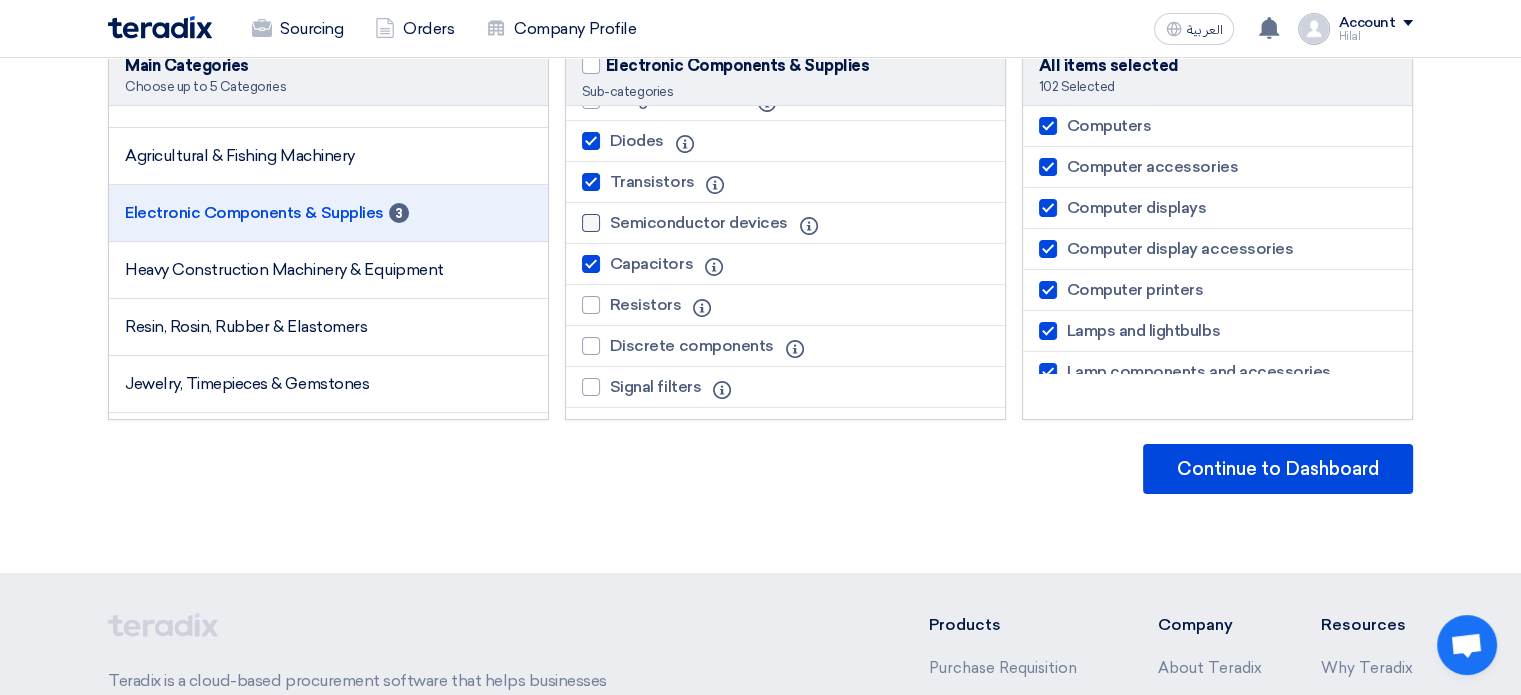 click on "Semiconductor devices" 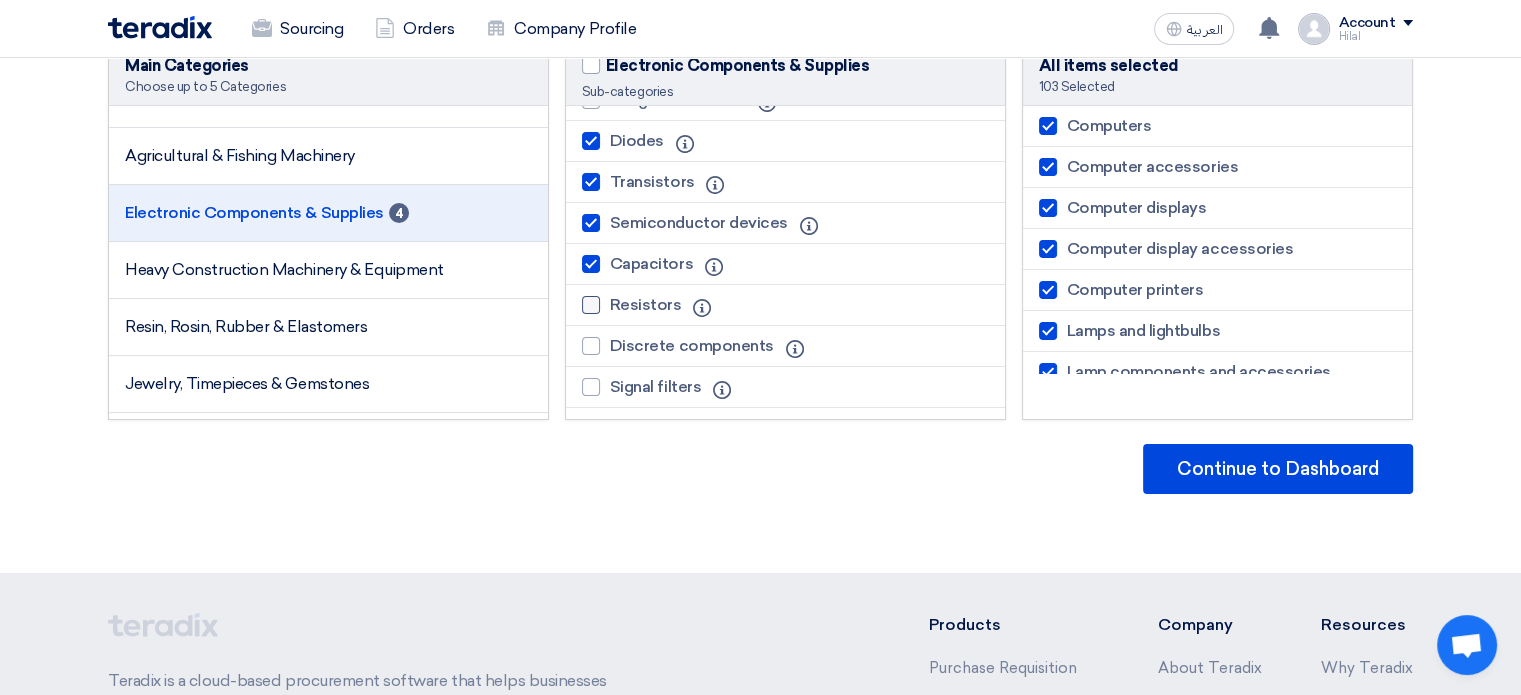 click on "Resistors" 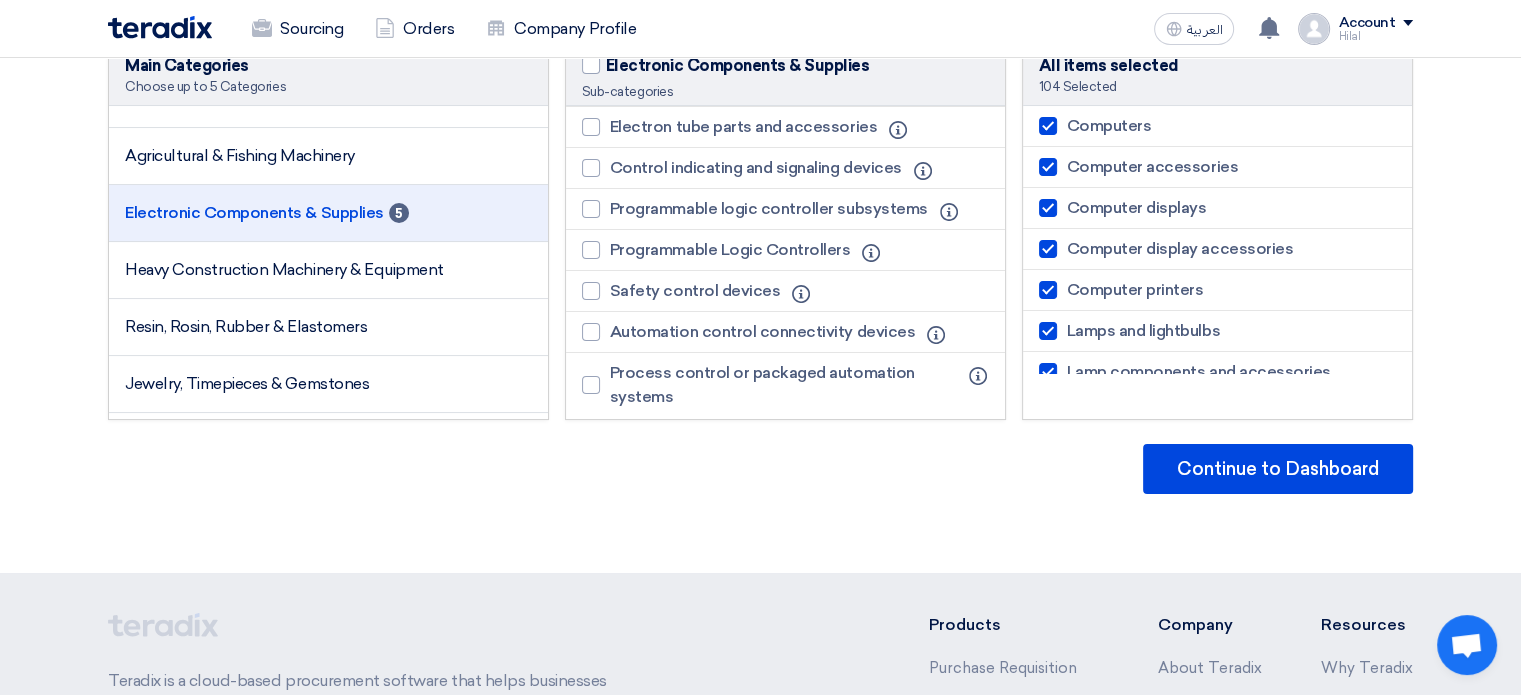 scroll, scrollTop: 589, scrollLeft: 0, axis: vertical 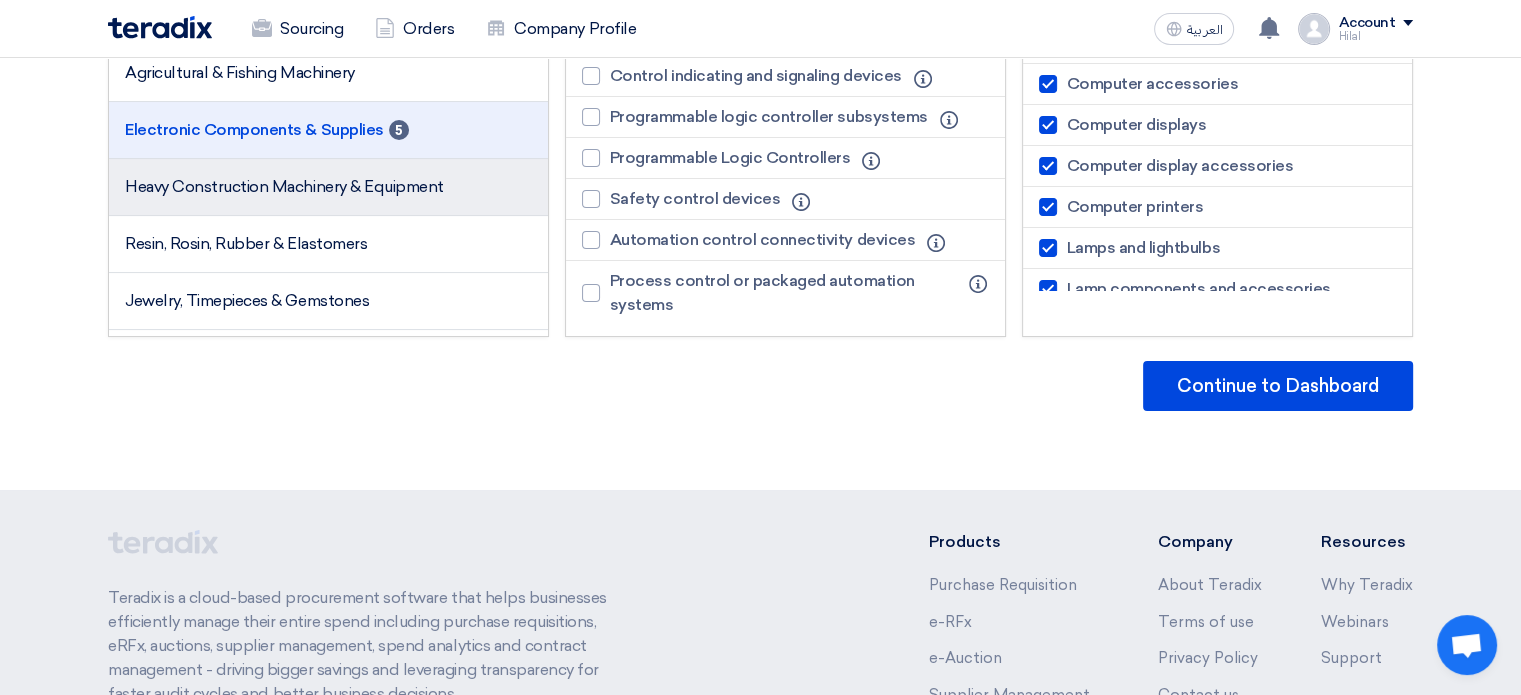 click on "Heavy Construction Machinery & Equipment" 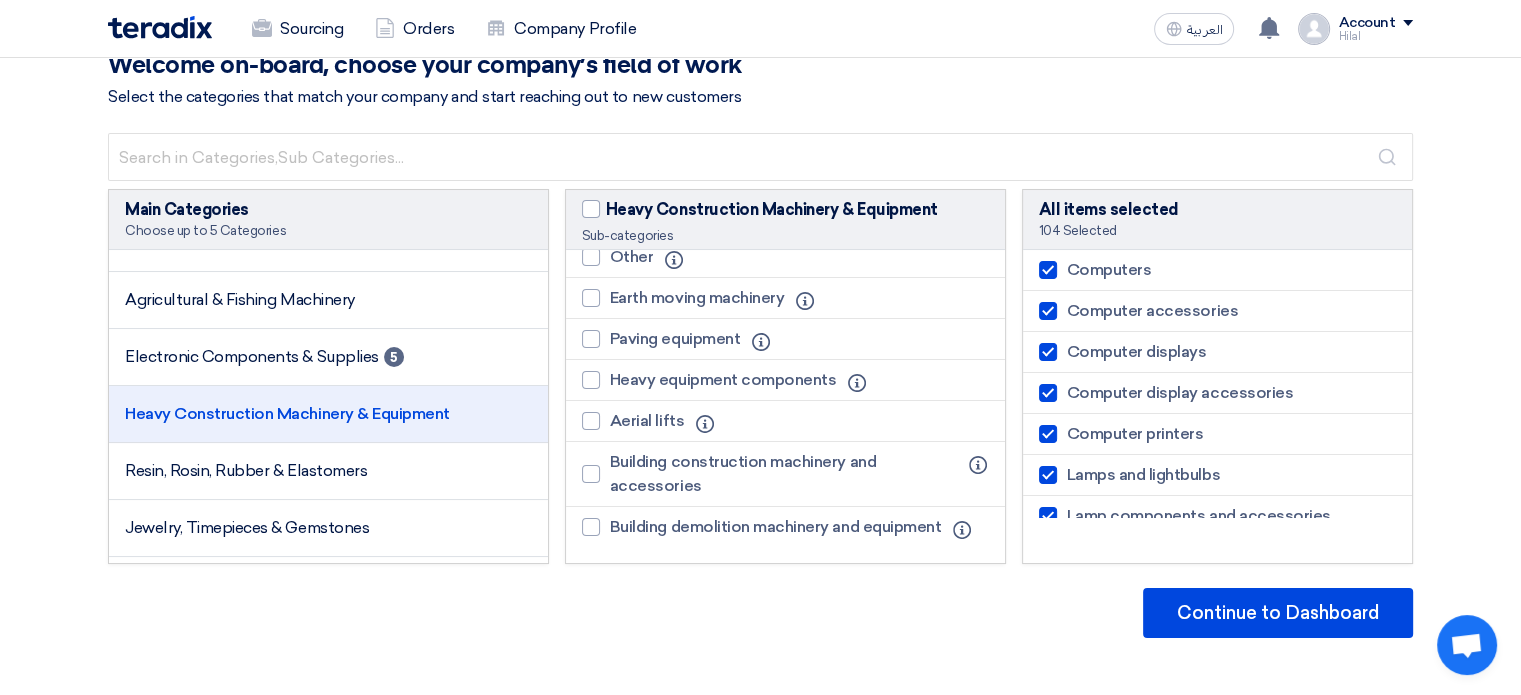 scroll, scrollTop: 0, scrollLeft: 0, axis: both 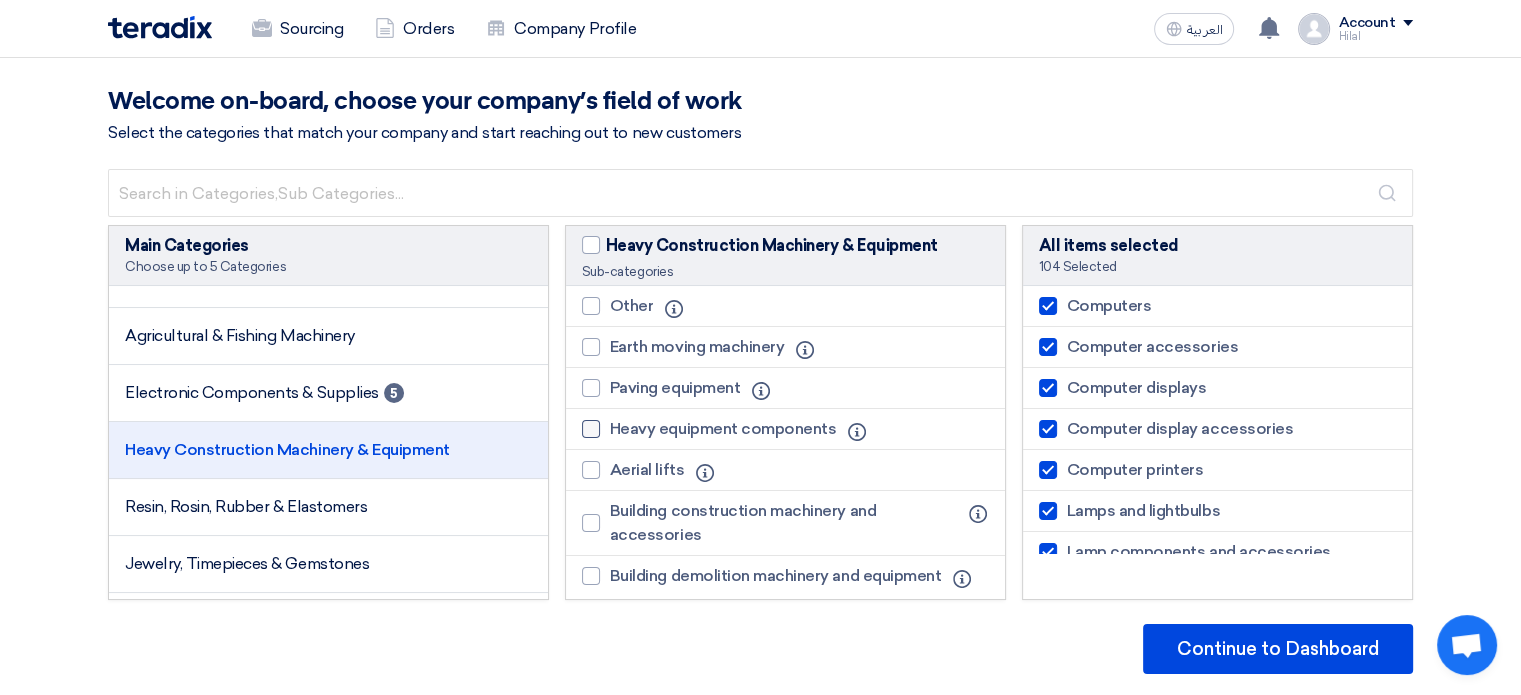 click on "Heavy equipment components" 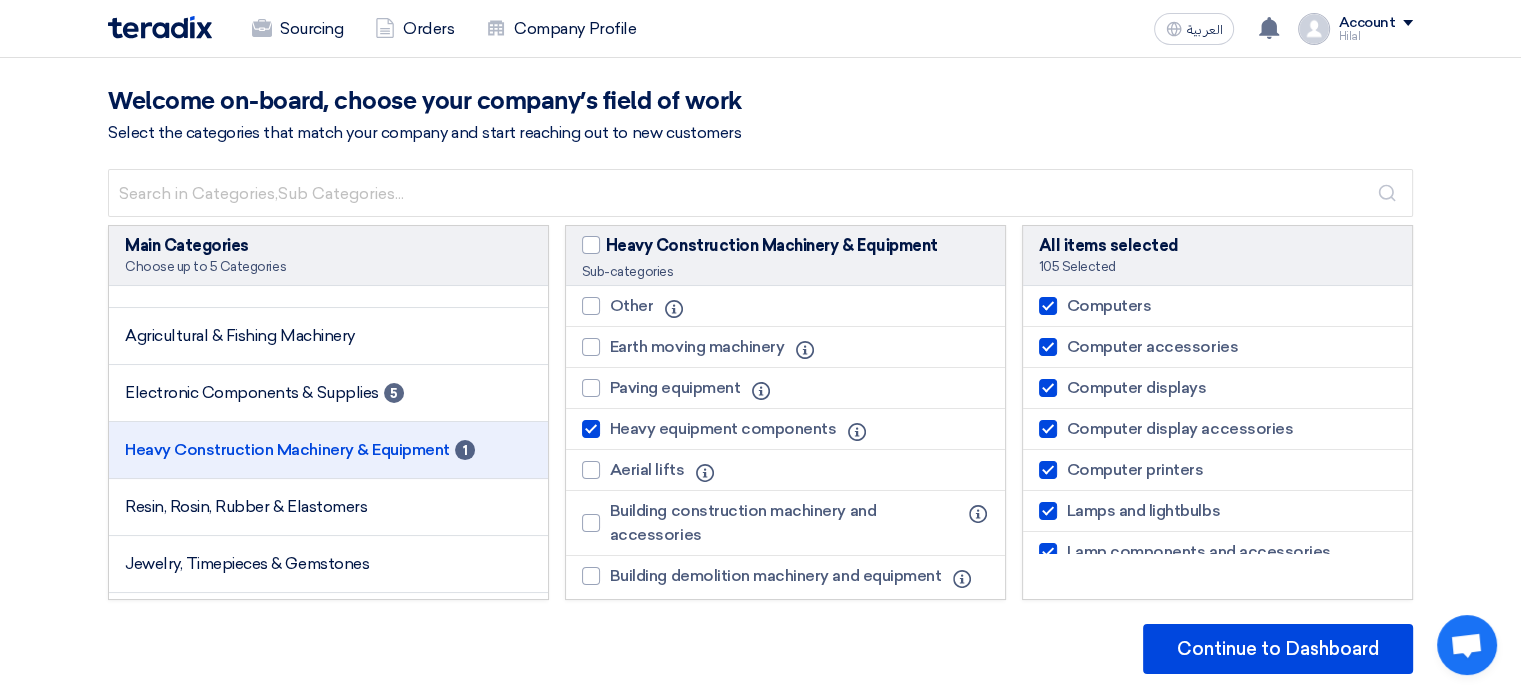 scroll, scrollTop: 35, scrollLeft: 0, axis: vertical 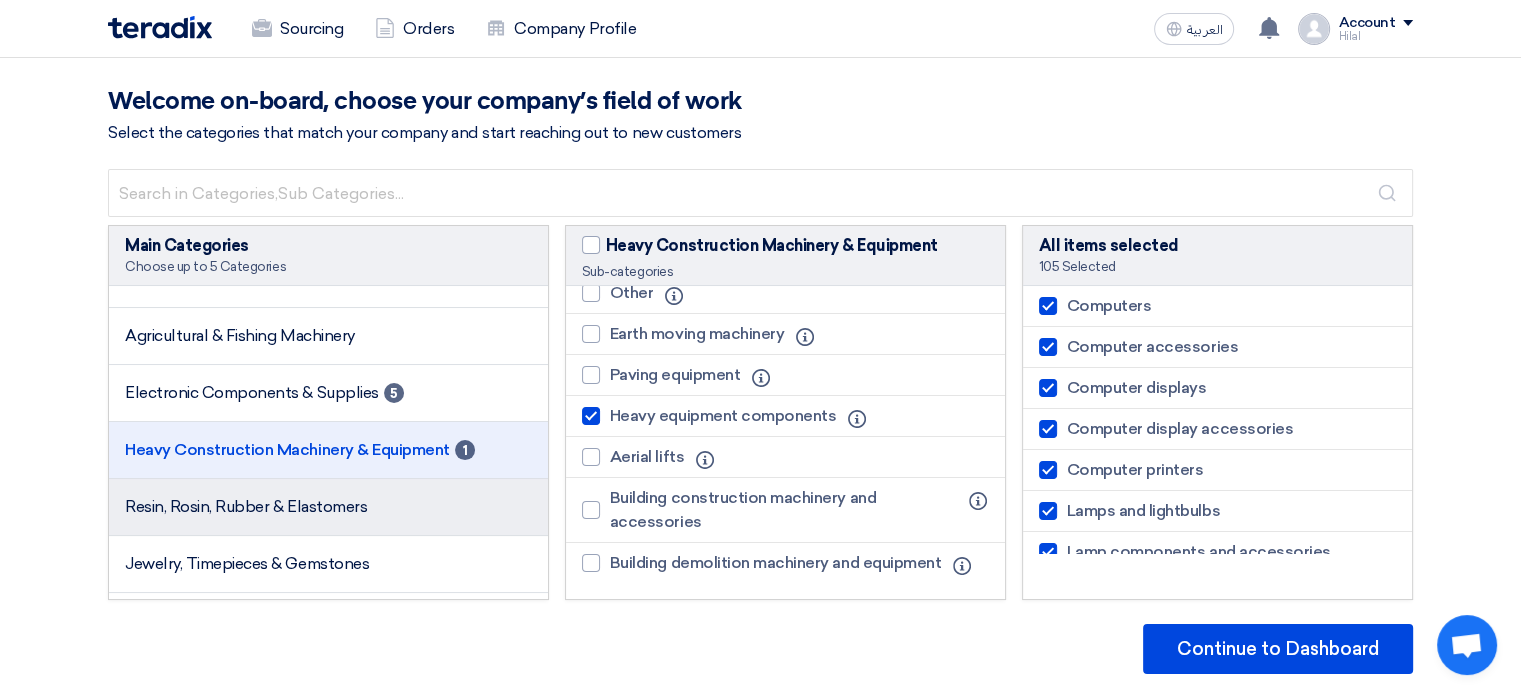 click on "Resin, Rosin, Rubber & Elastomers" 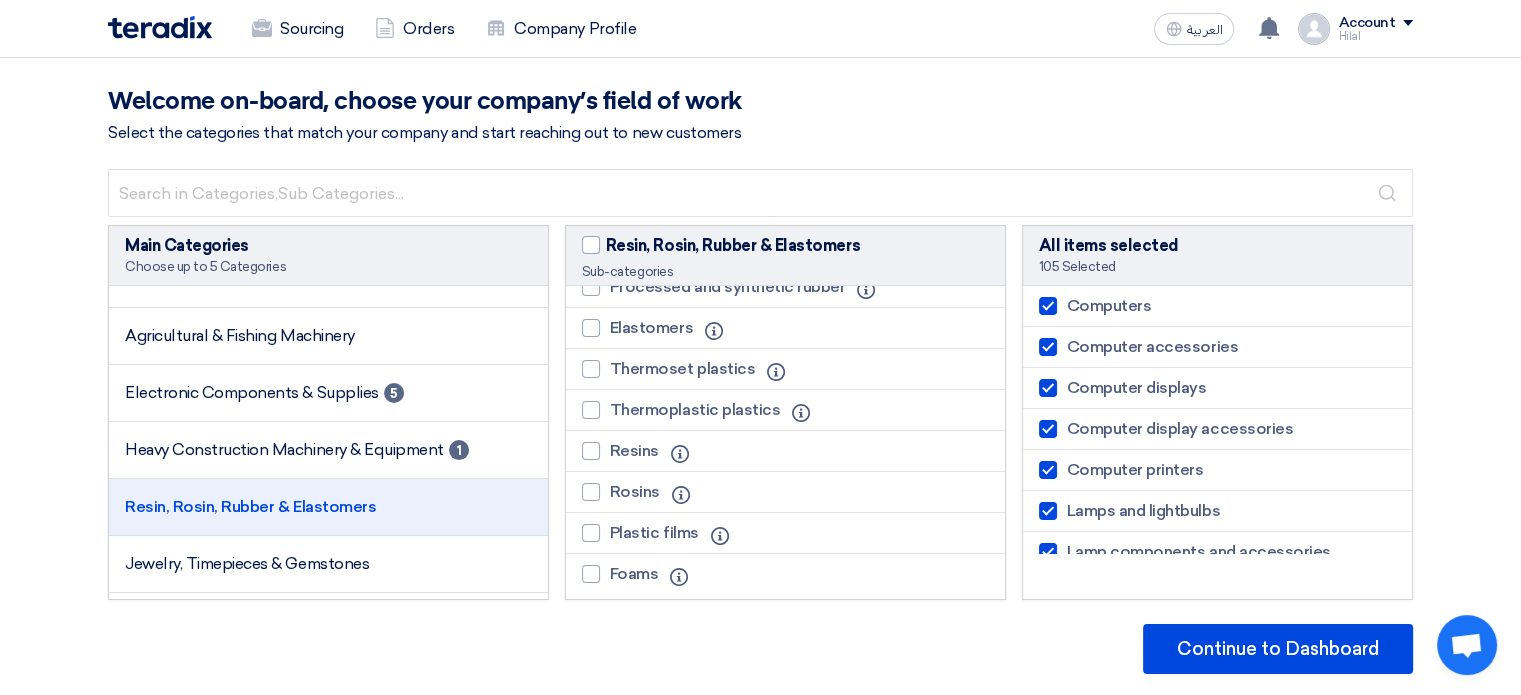 scroll, scrollTop: 150, scrollLeft: 0, axis: vertical 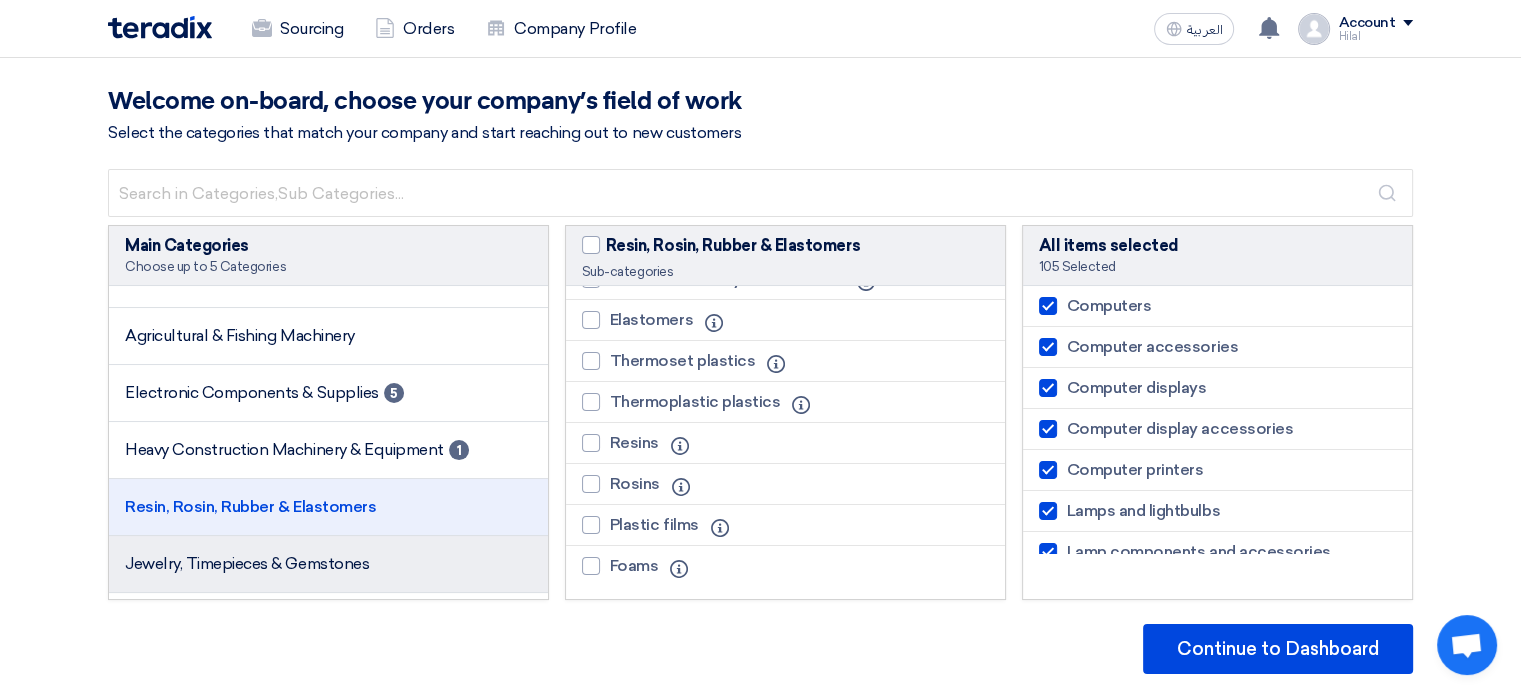 click on "Jewelry, Timepieces & Gemstones" 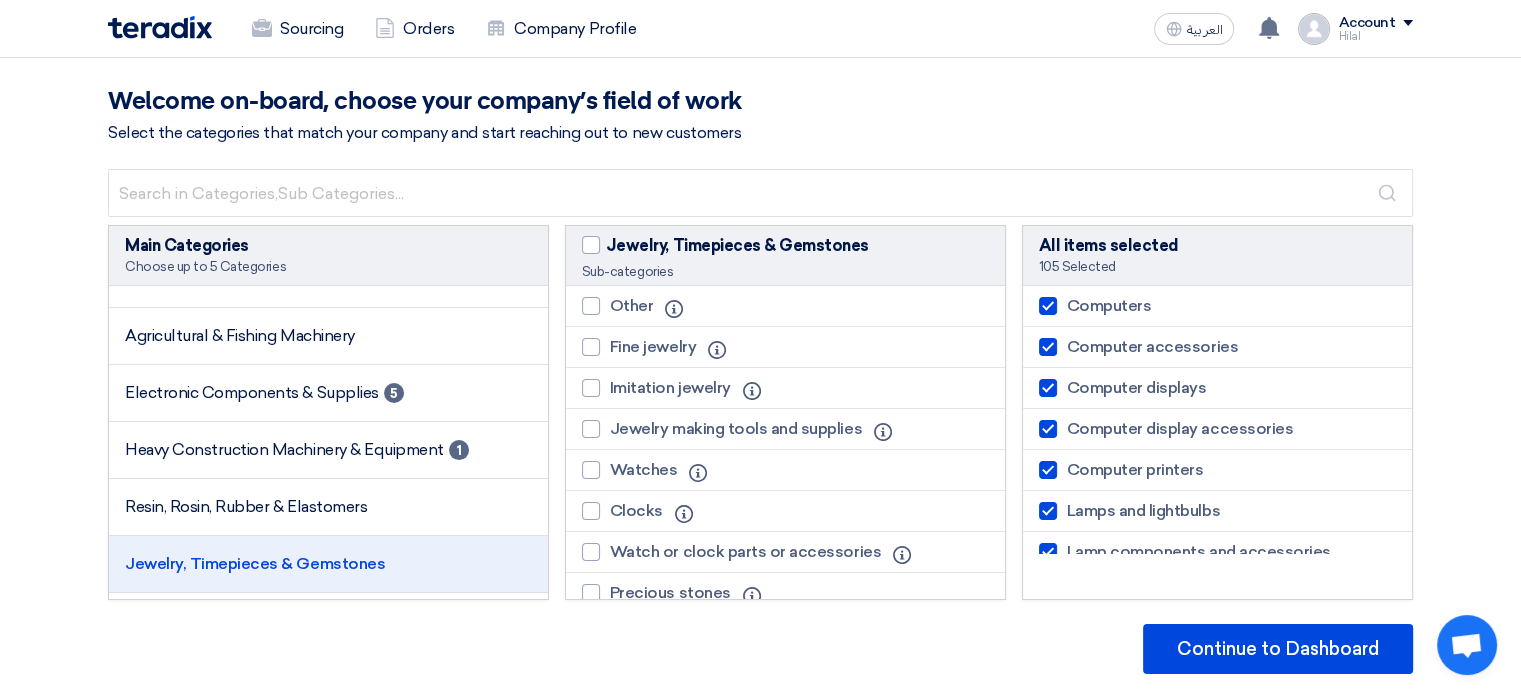 scroll, scrollTop: 150, scrollLeft: 0, axis: vertical 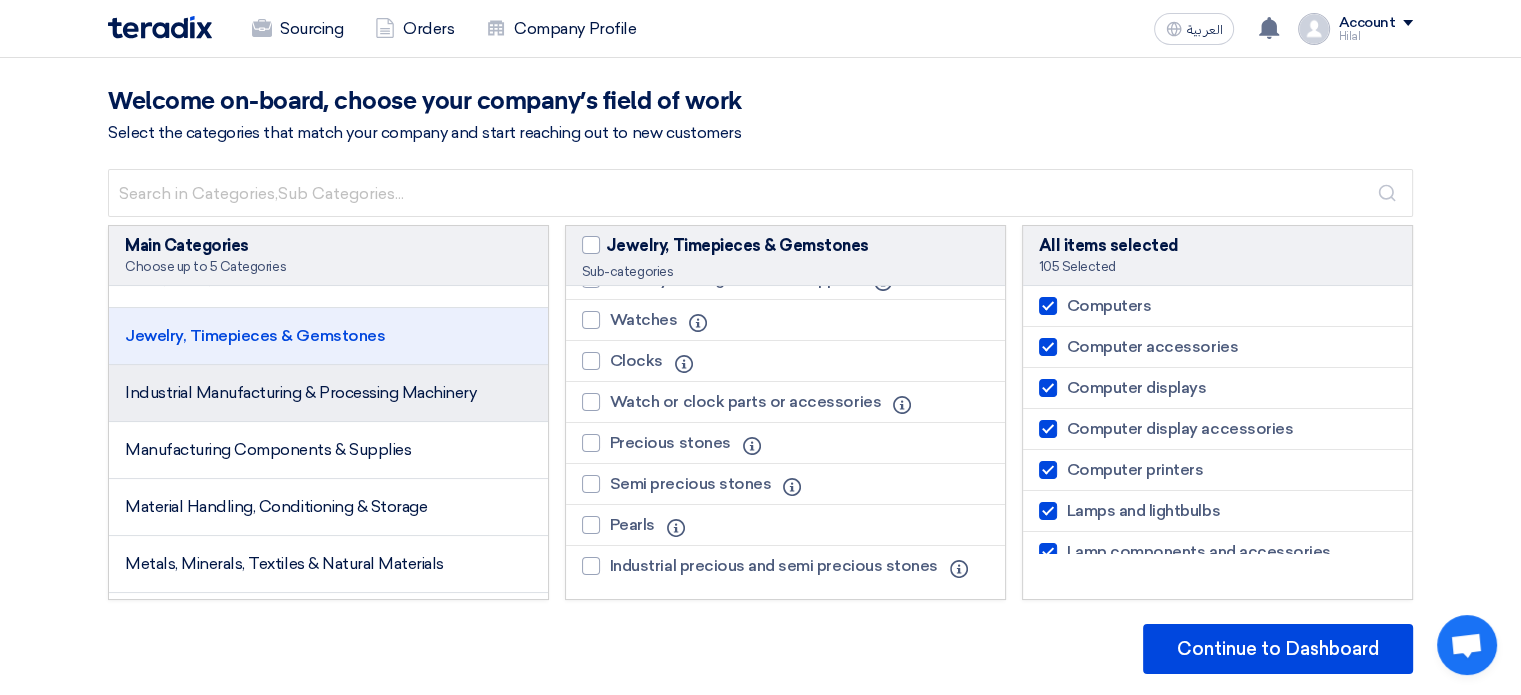 click on "Industrial Manufacturing & Processing Machinery" 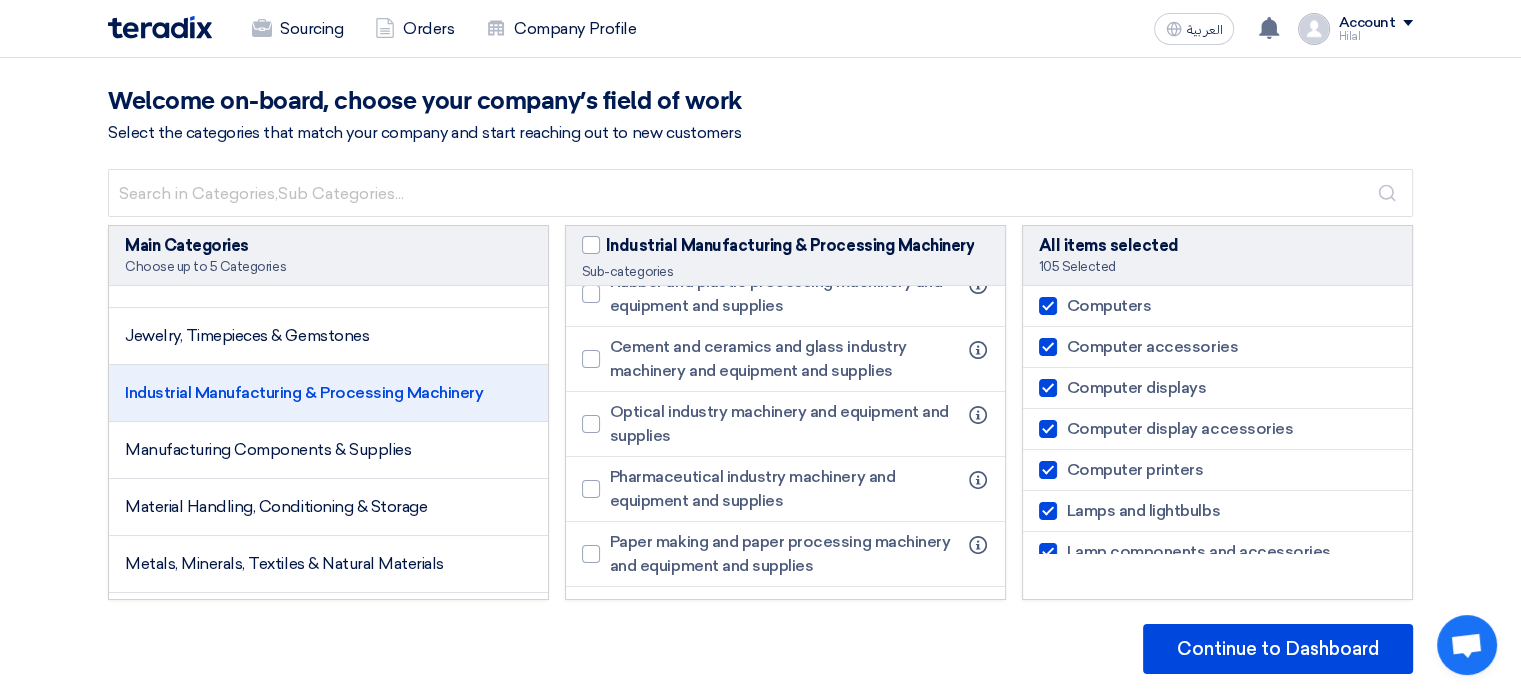 scroll, scrollTop: 607, scrollLeft: 0, axis: vertical 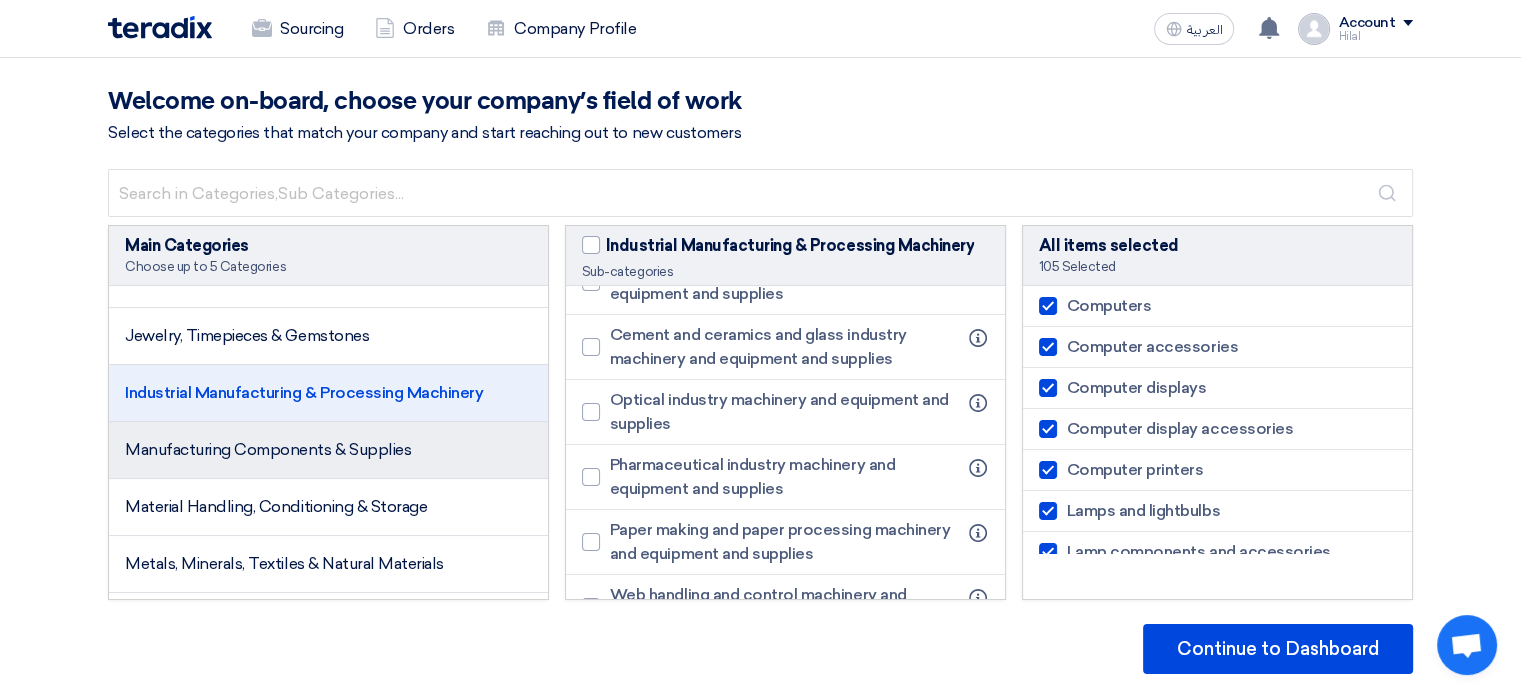 click on "Manufacturing Components & Supplies" 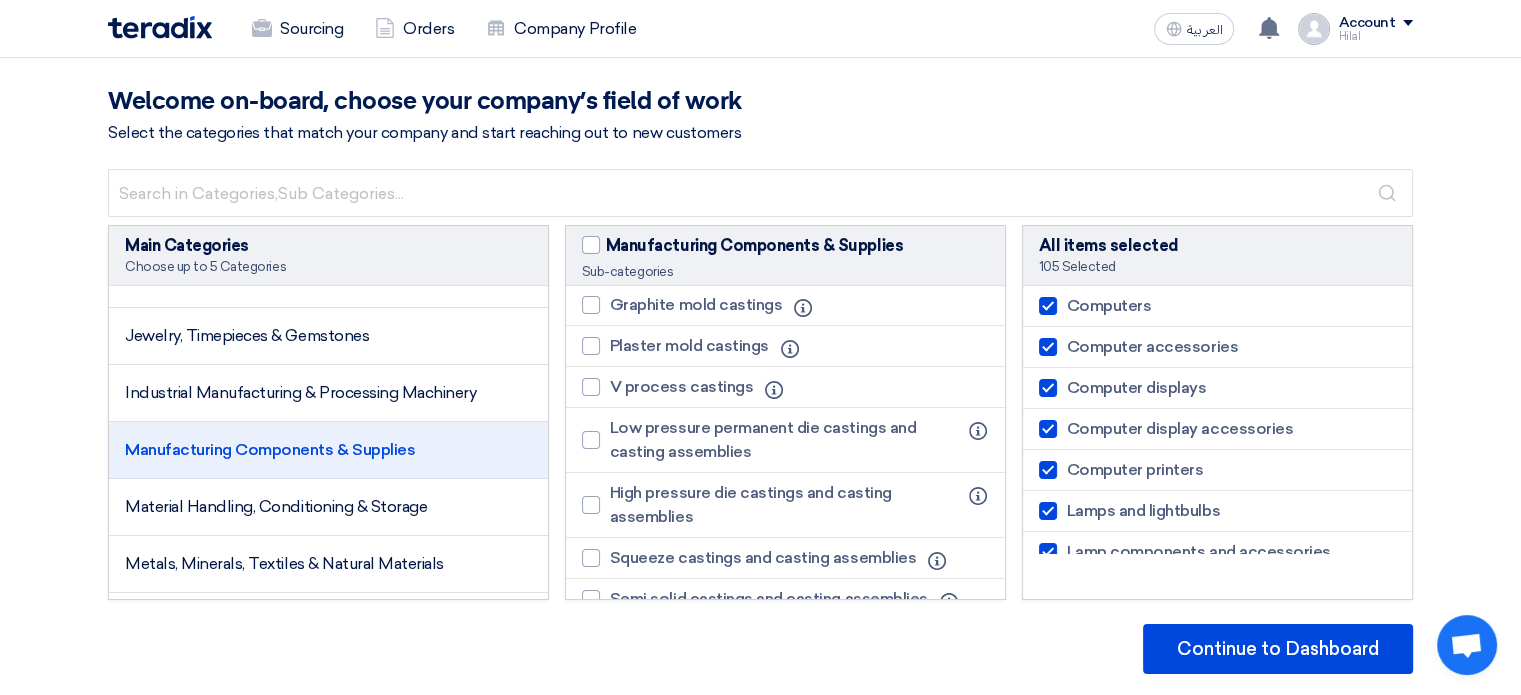 scroll, scrollTop: 0, scrollLeft: 0, axis: both 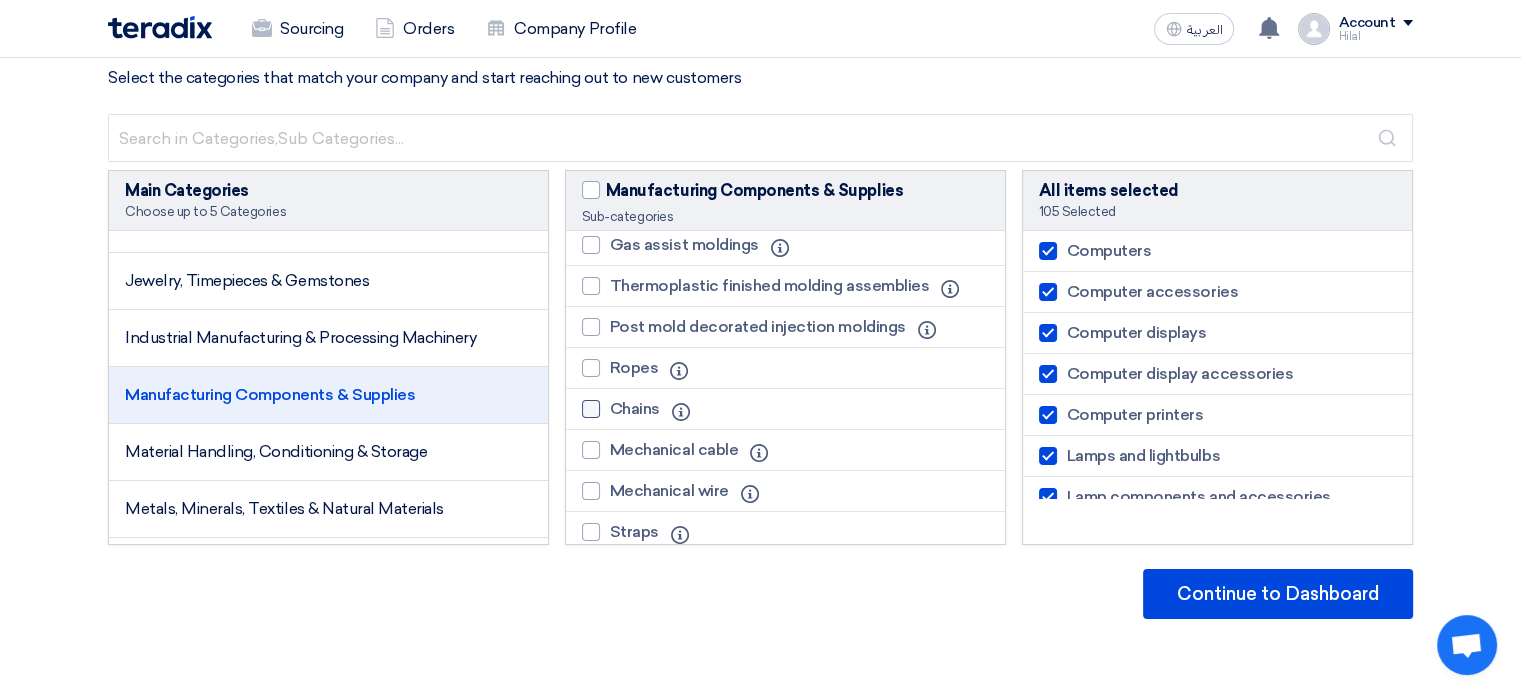 click on "Chains" 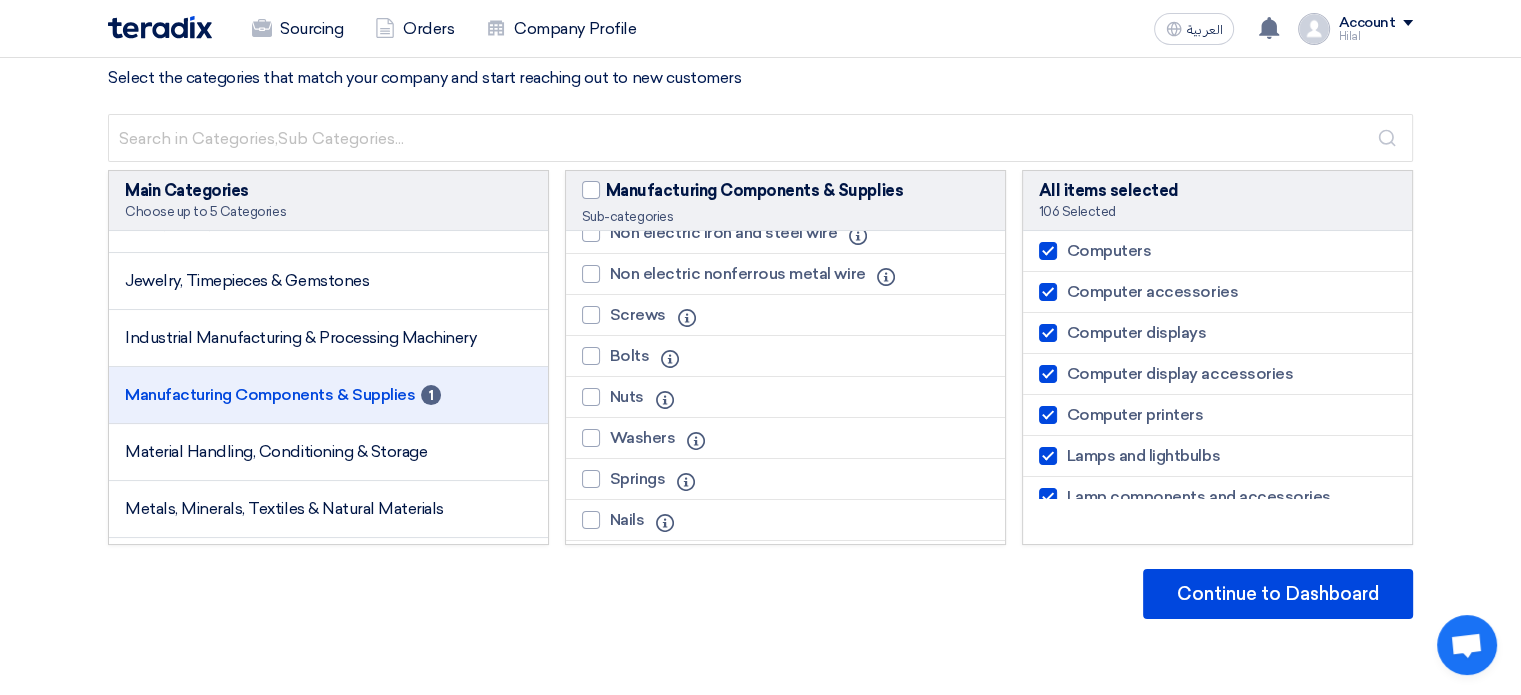 scroll, scrollTop: 3246, scrollLeft: 0, axis: vertical 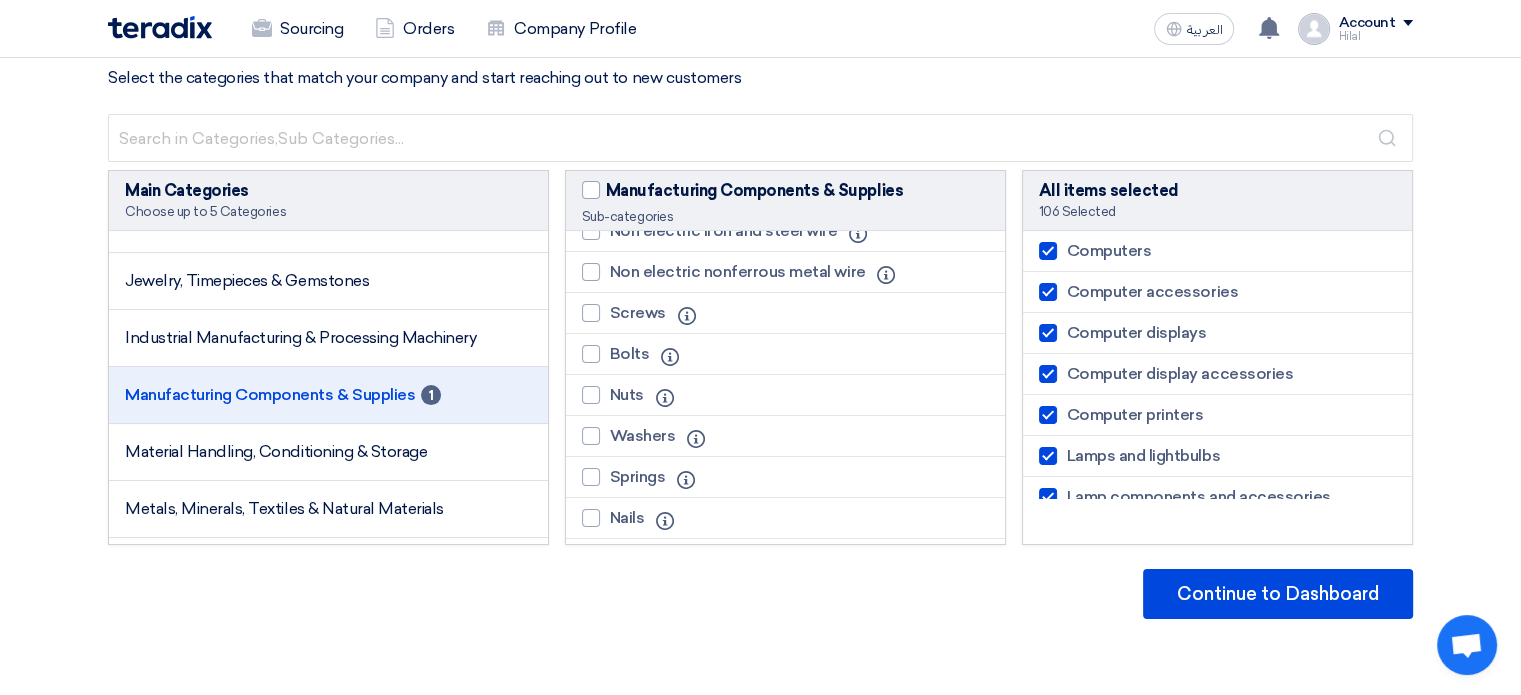 click on "Bolts
Info" 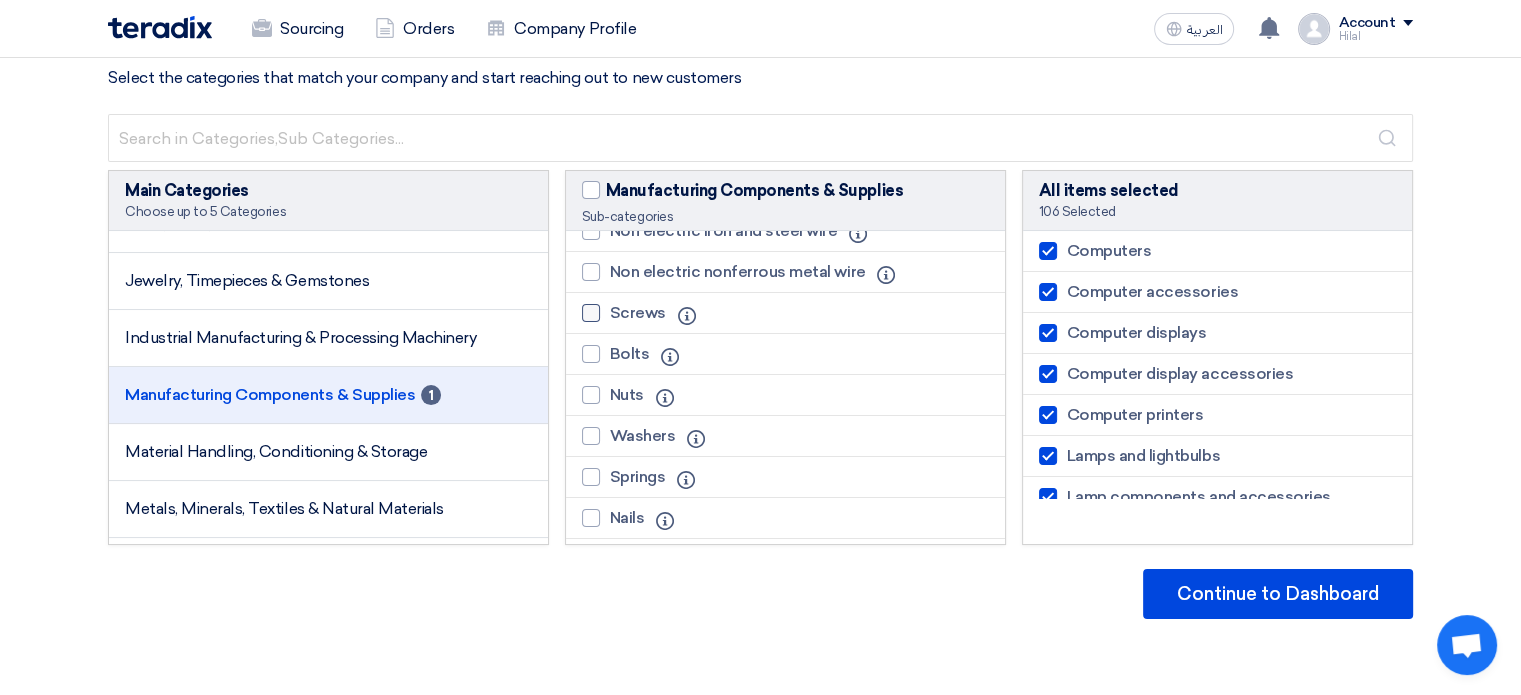click on "Screws" 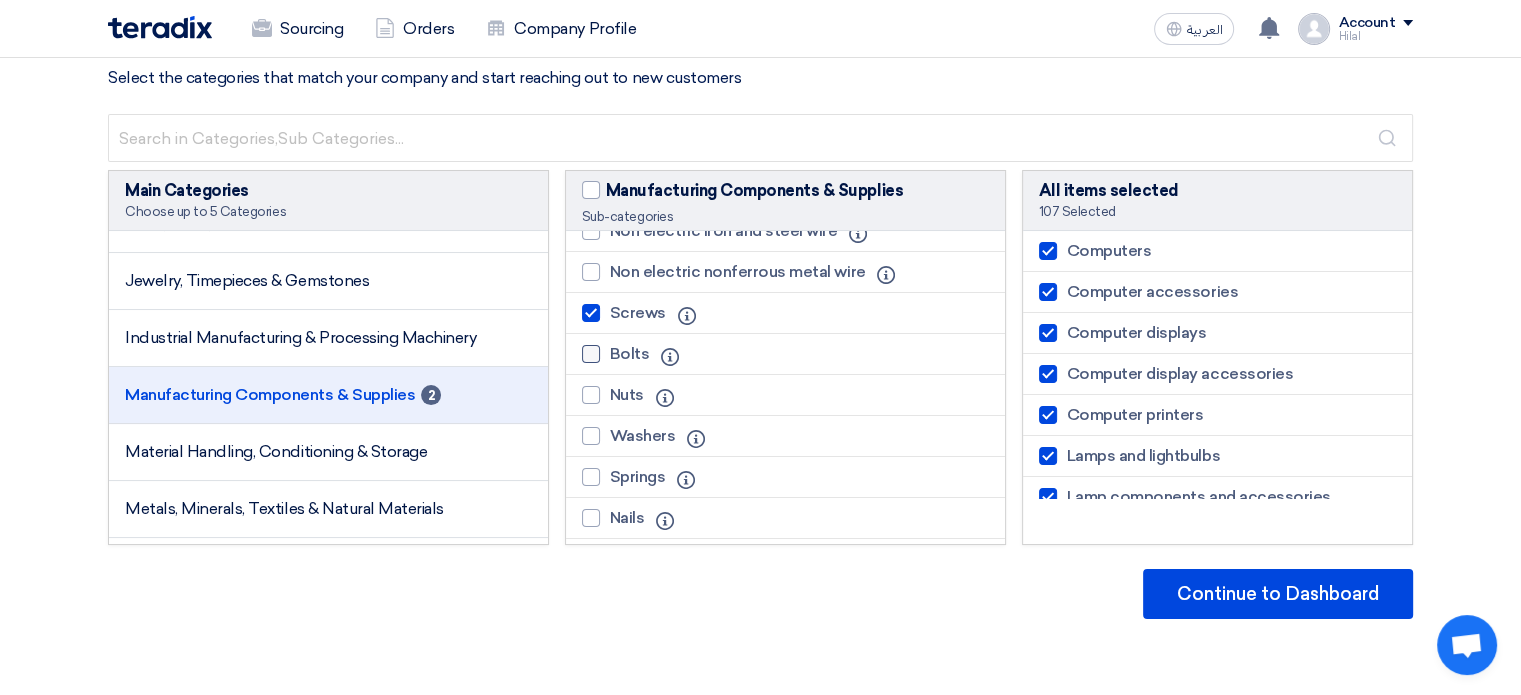 click on "Bolts" 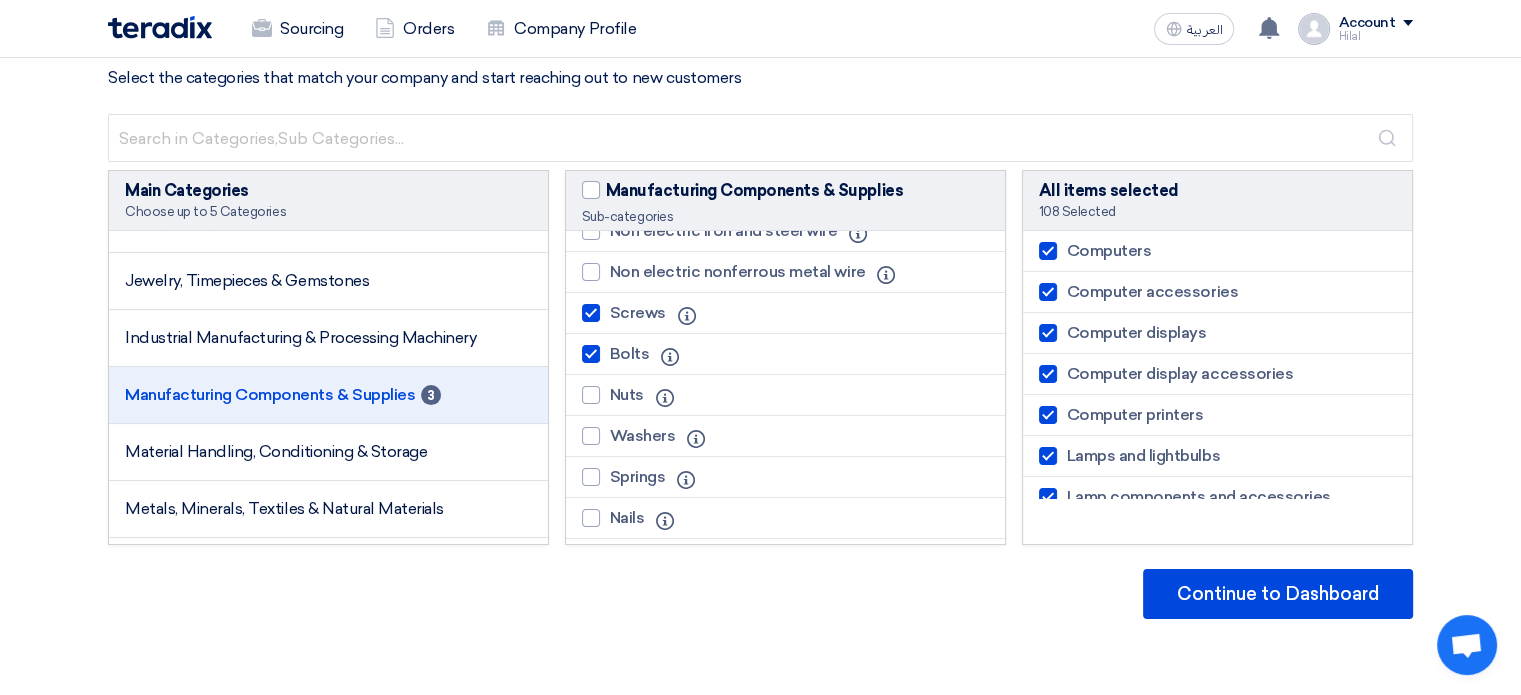 click on "Nuts
Info" 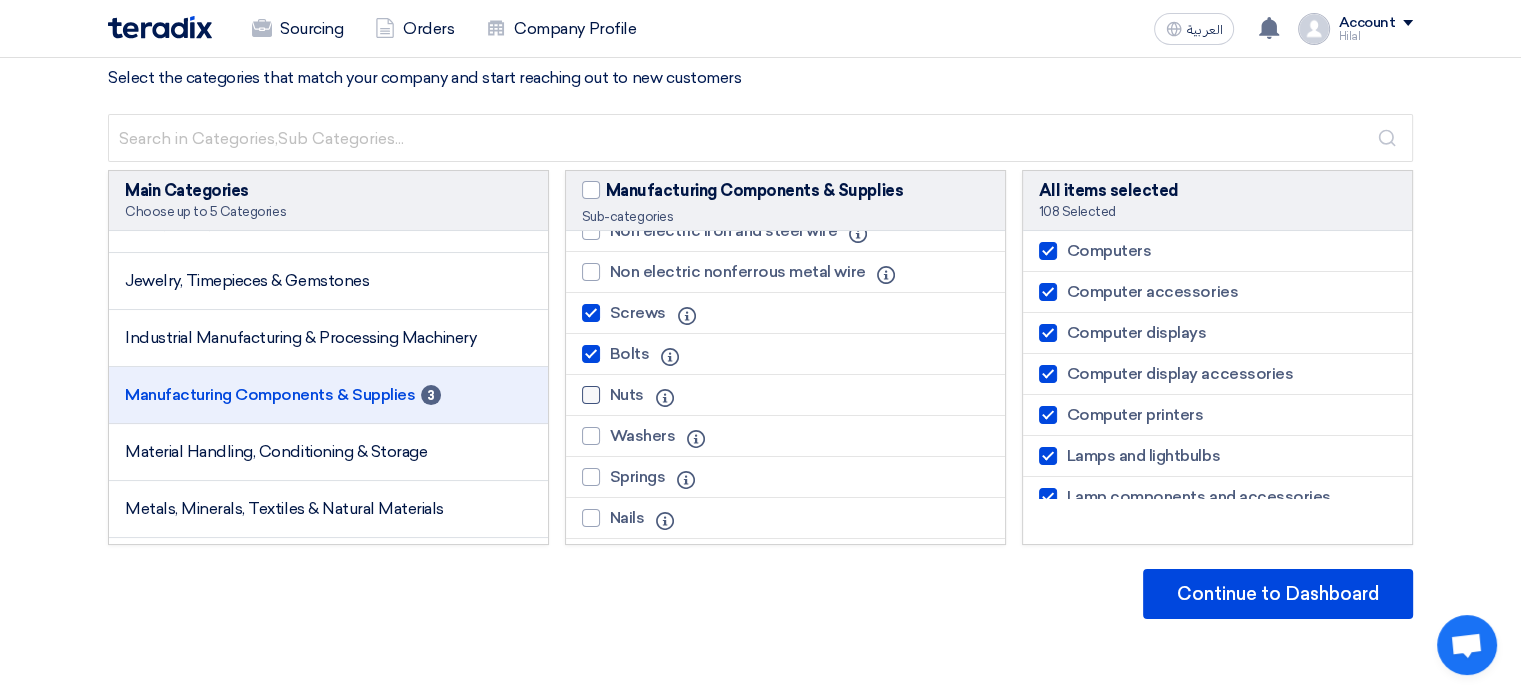 click on "Nuts" 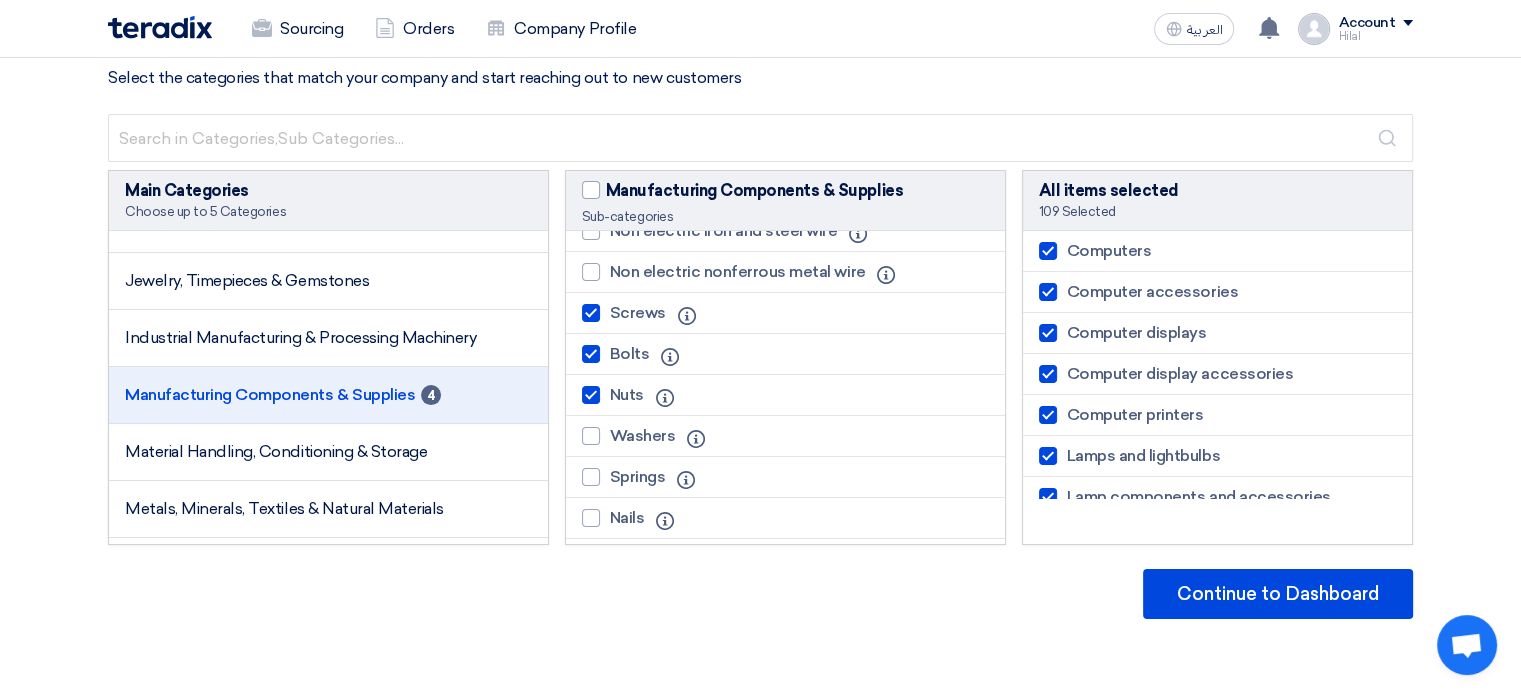 click on "Washers
Info" 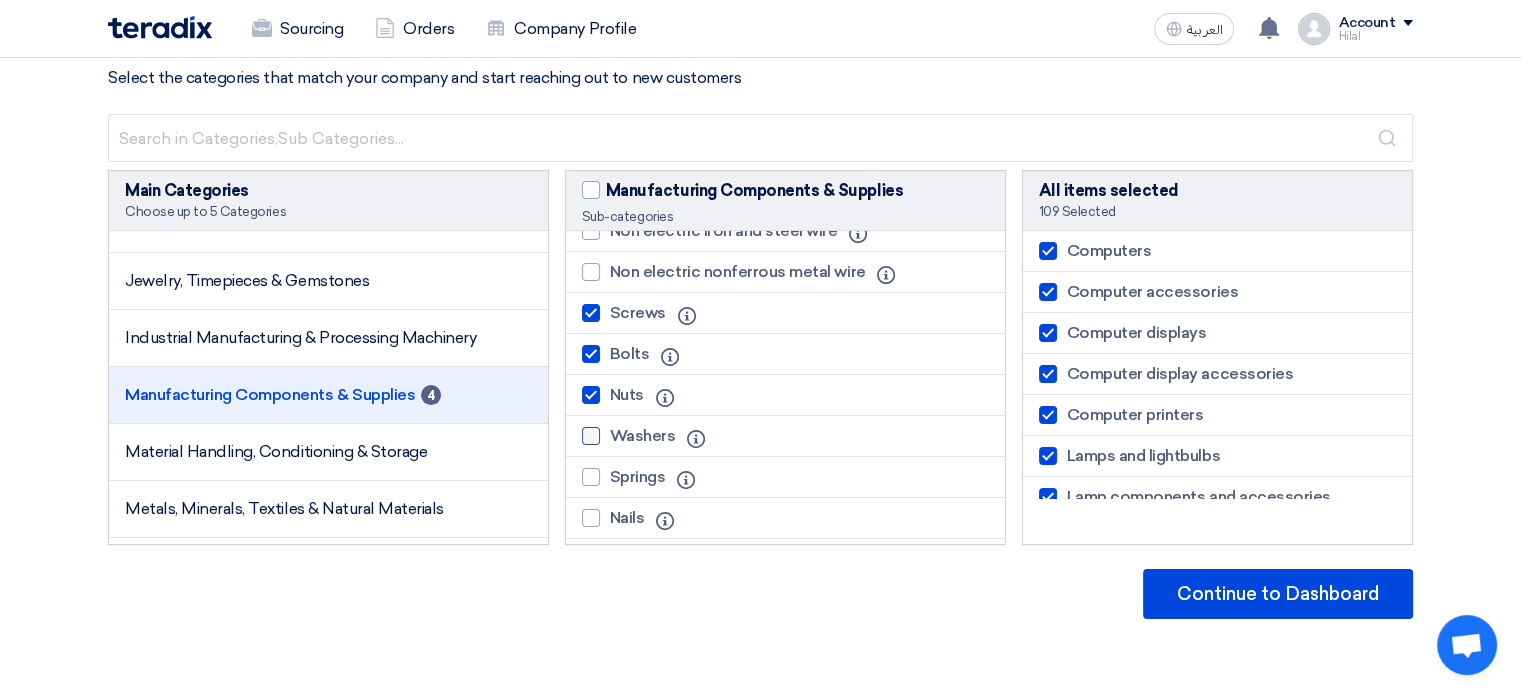 click on "Washers" 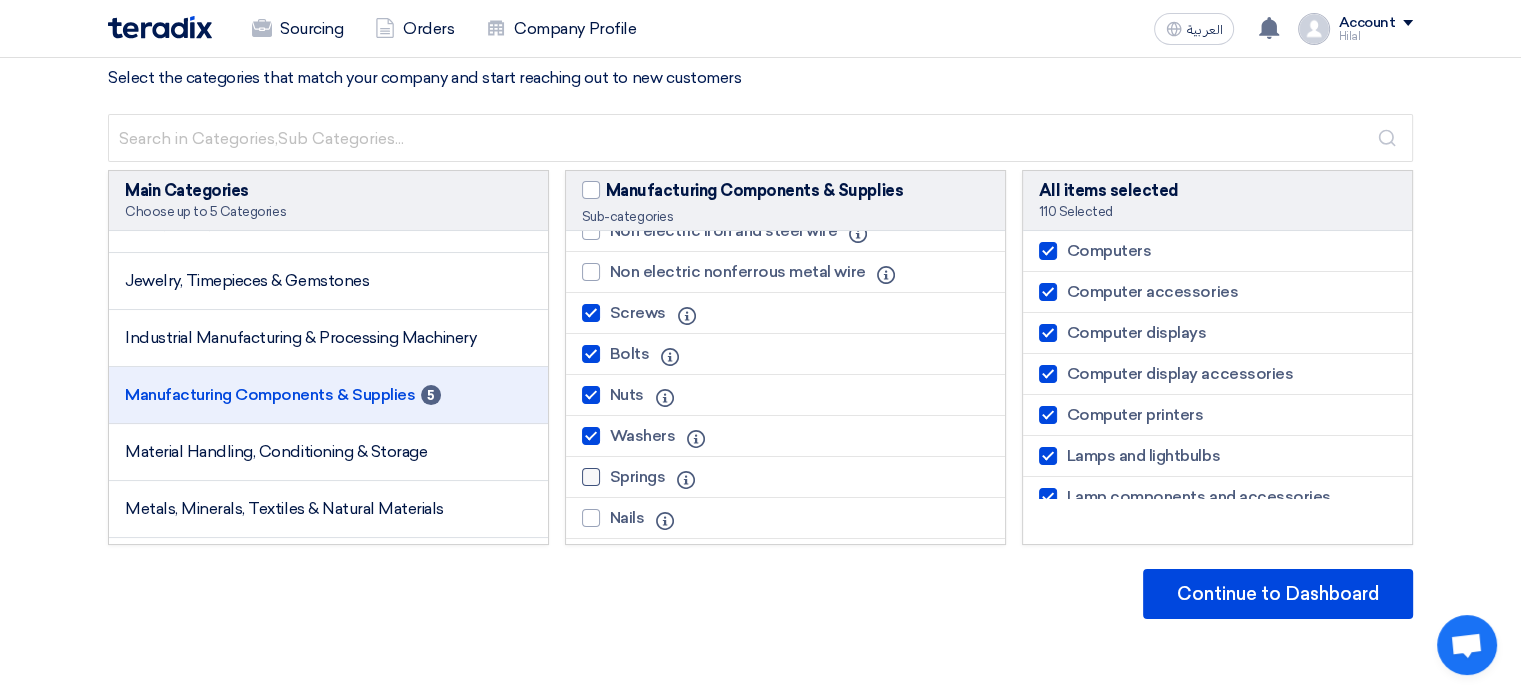 click on "Springs" 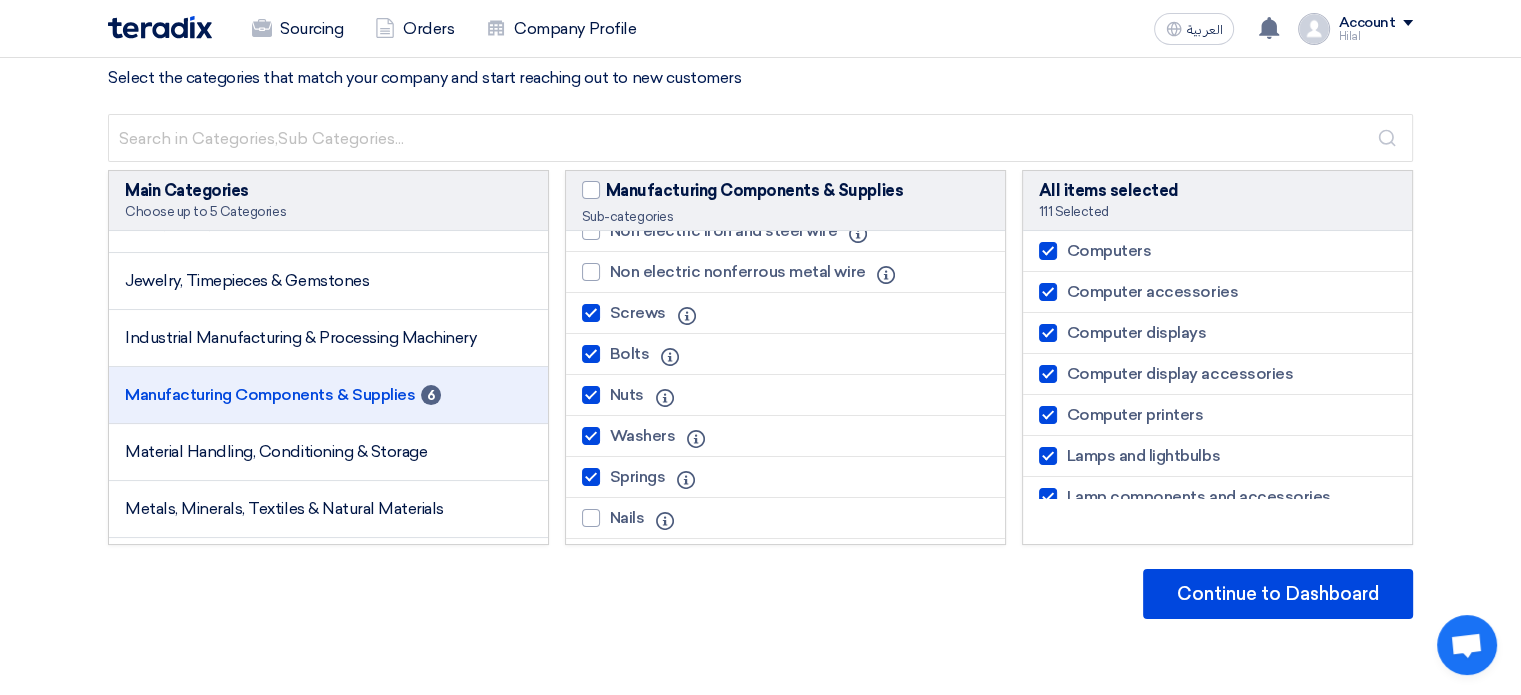 click on "Nails
Info" 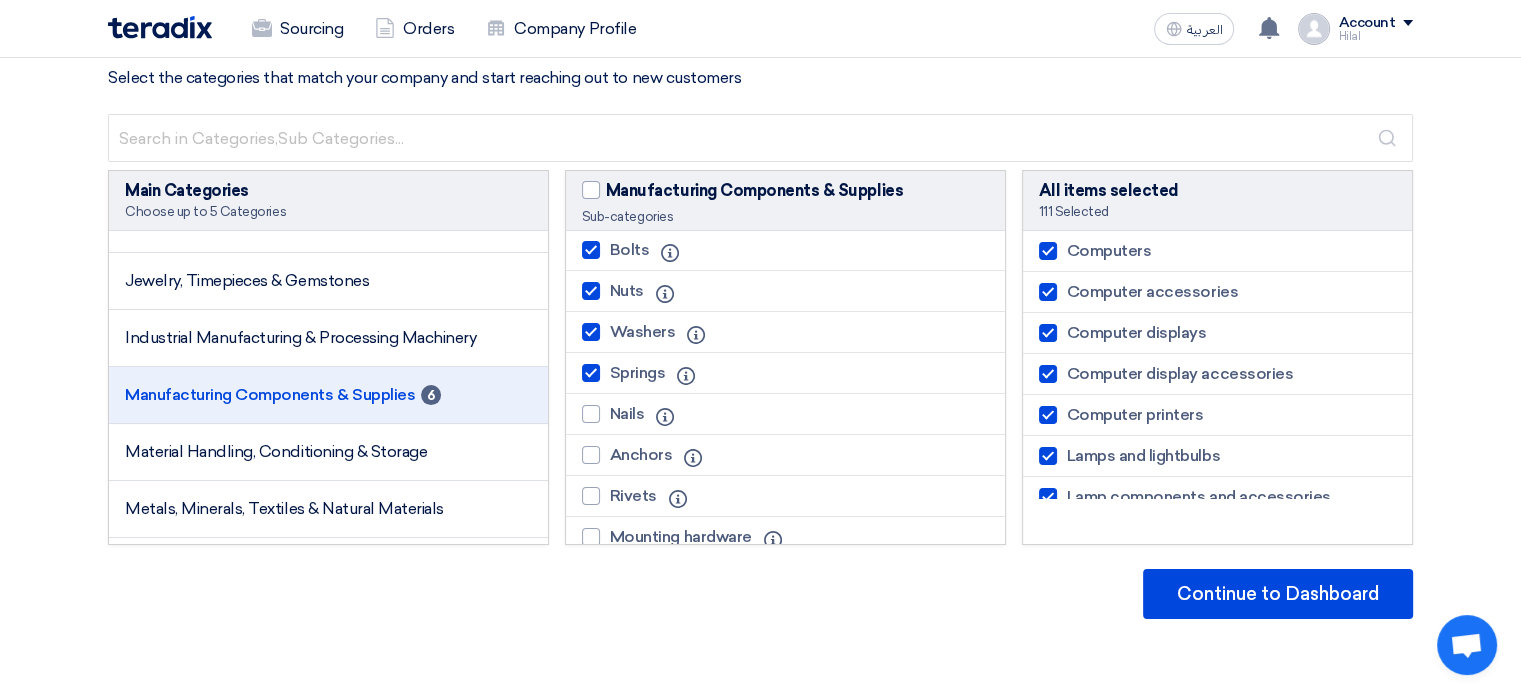 scroll, scrollTop: 3351, scrollLeft: 0, axis: vertical 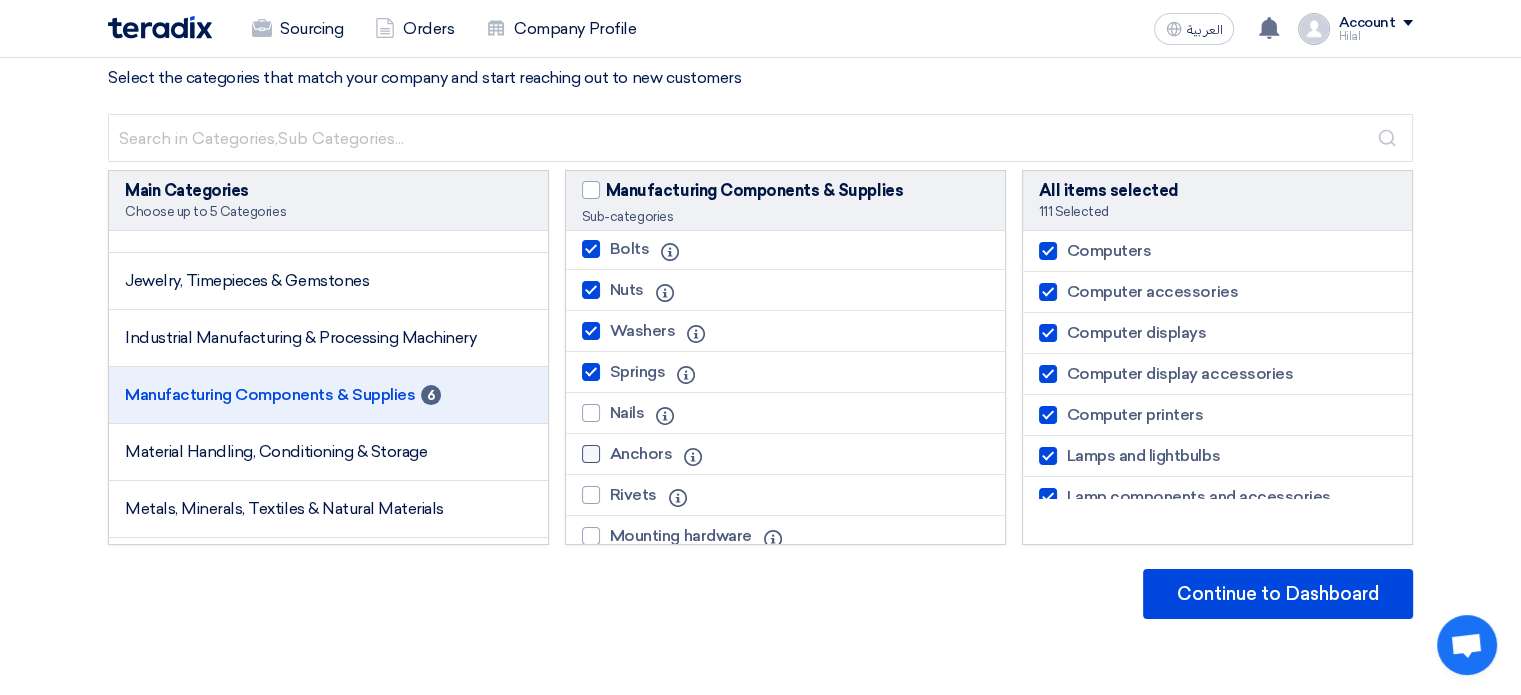 click on "Anchors" 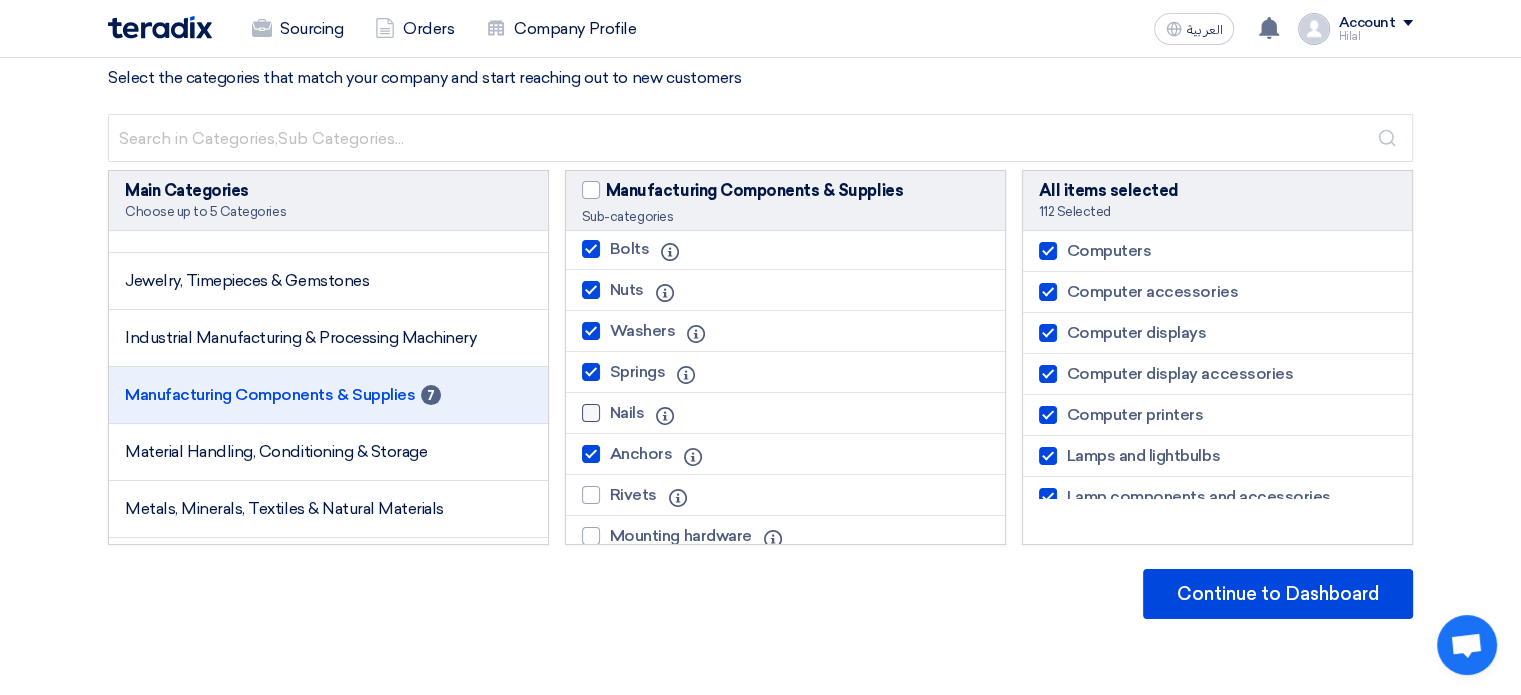 click on "Nails" 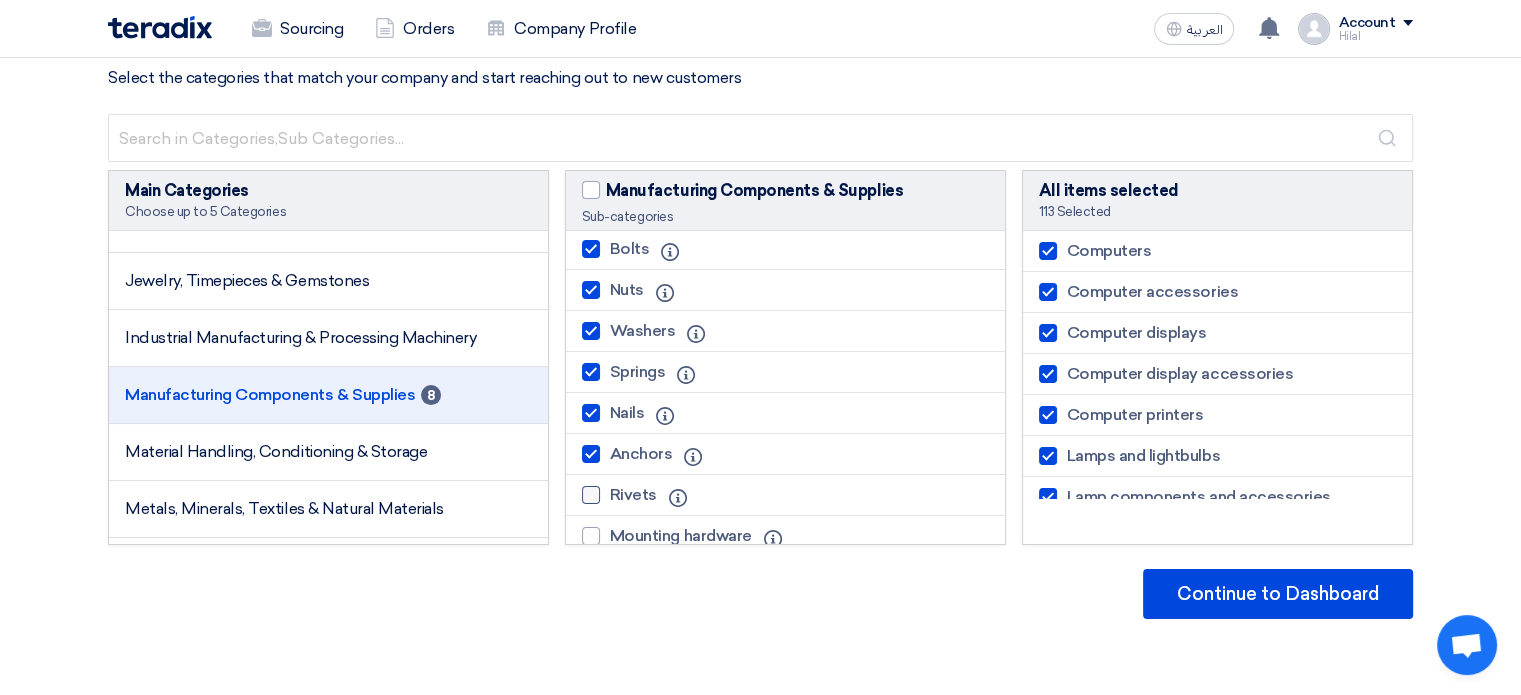 click on "Rivets" 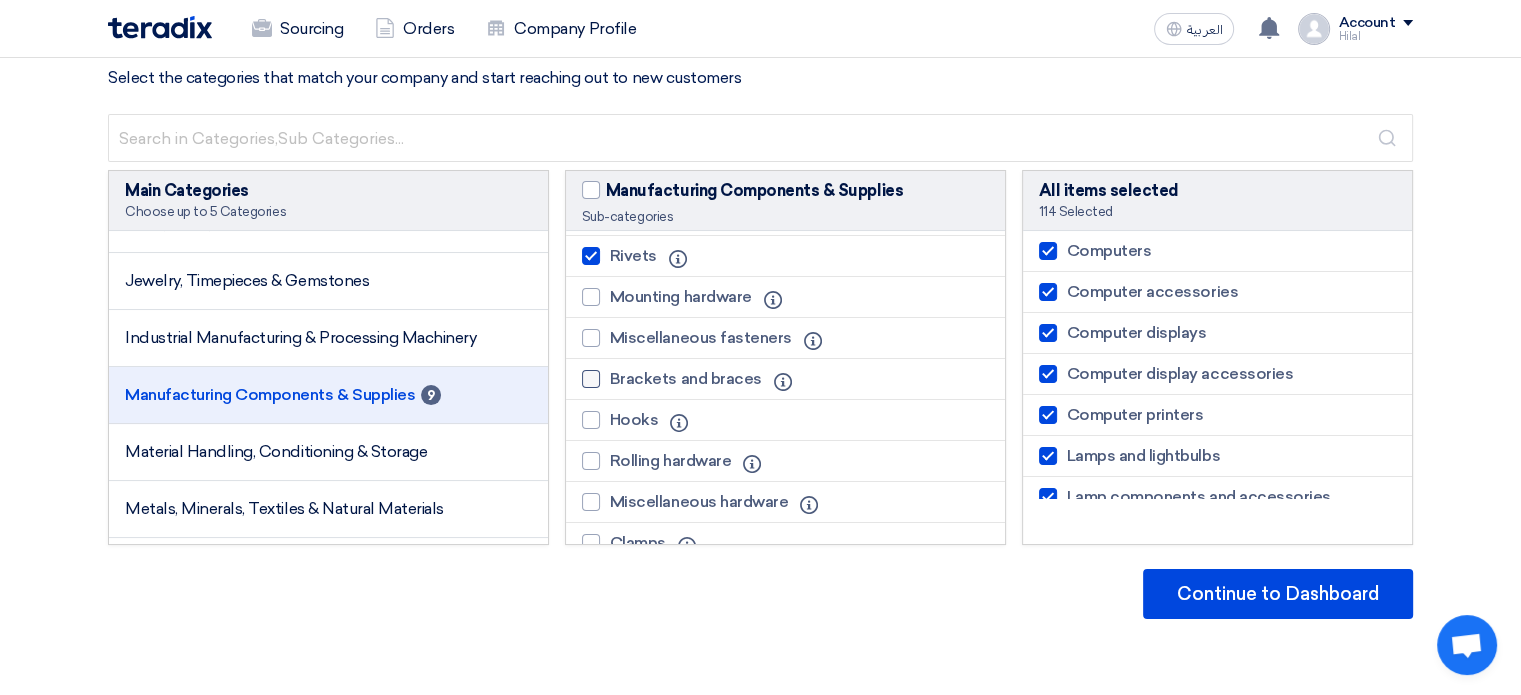 scroll, scrollTop: 3607, scrollLeft: 0, axis: vertical 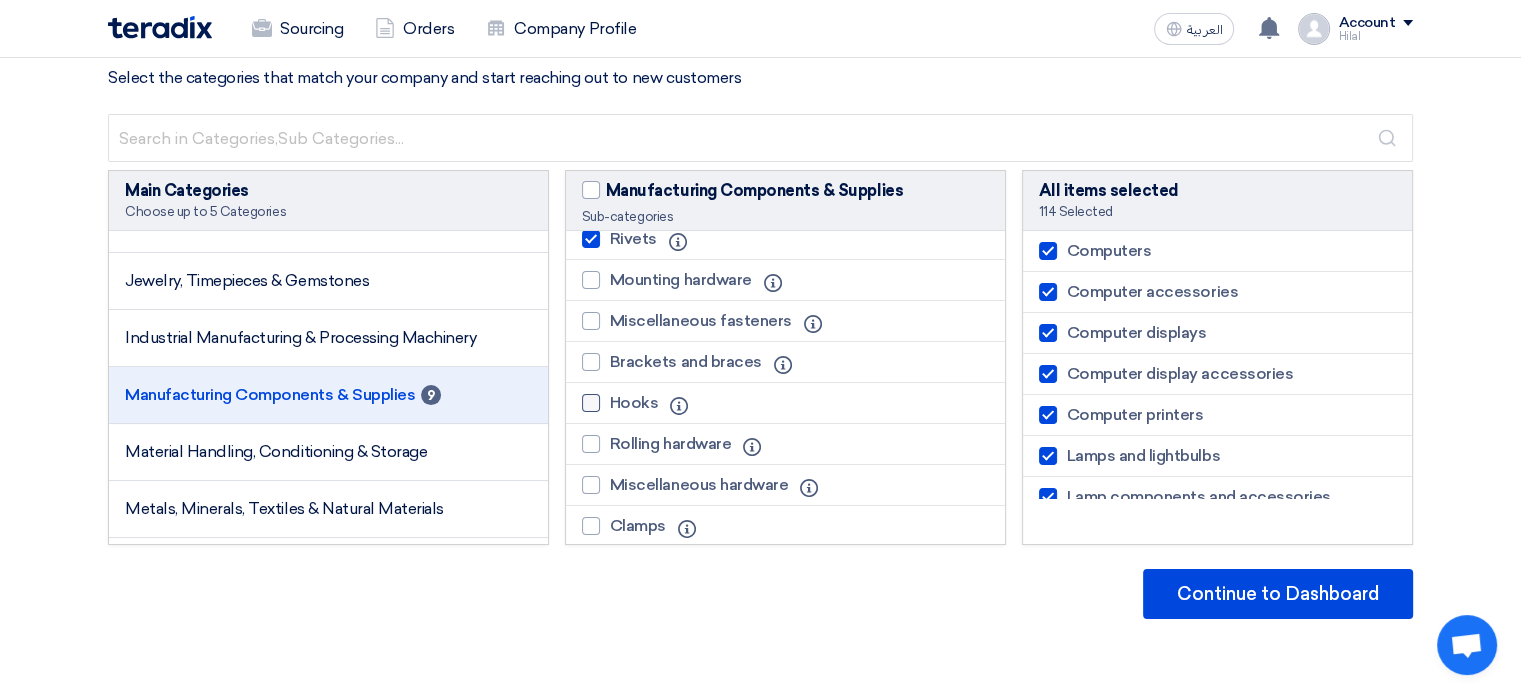 click on "Hooks" 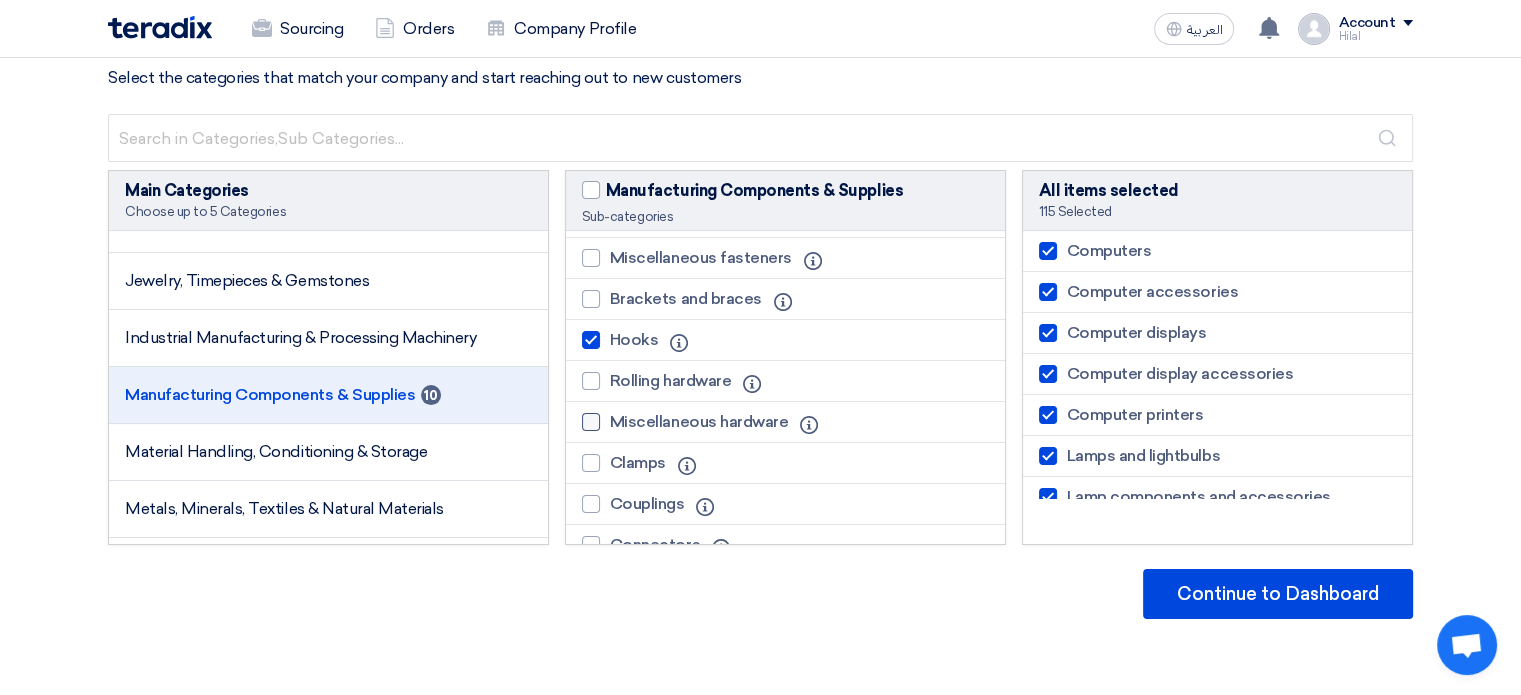 scroll, scrollTop: 3675, scrollLeft: 0, axis: vertical 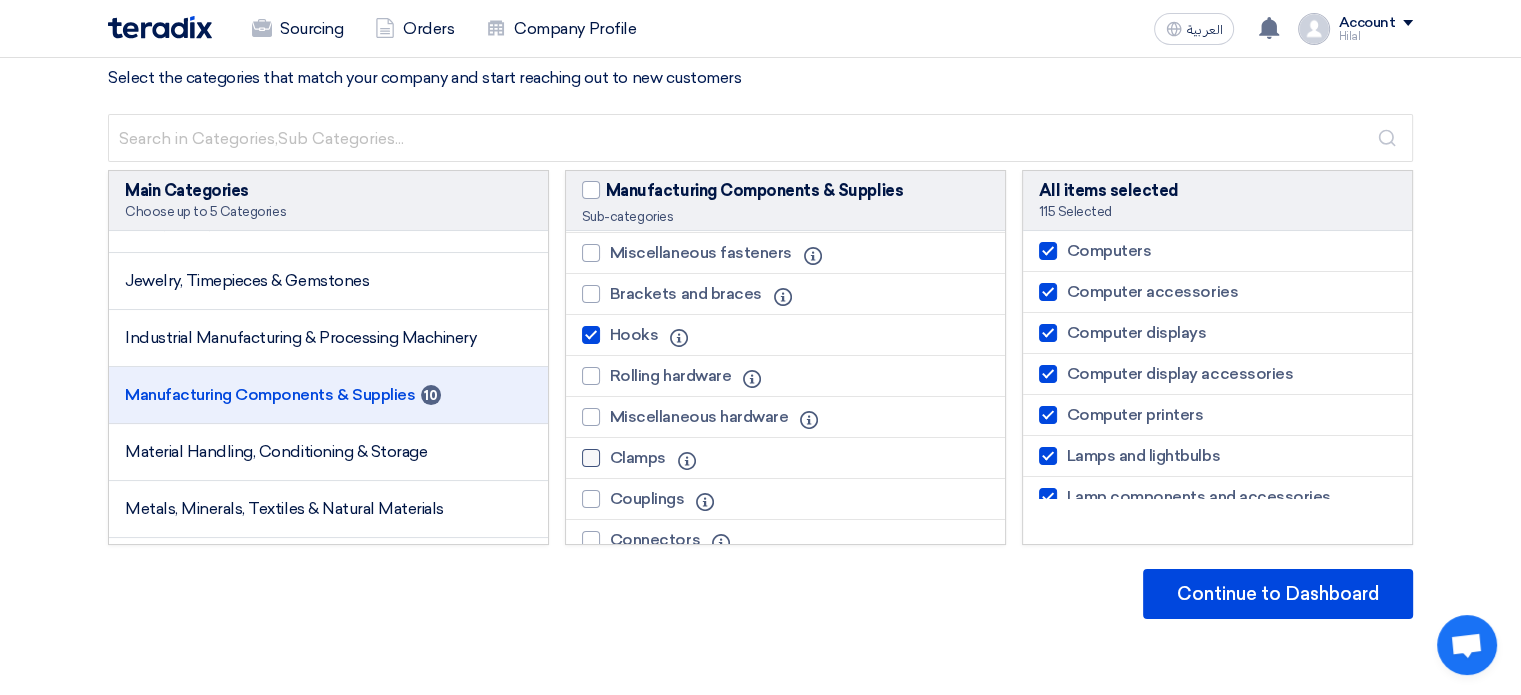 click on "Clamps" 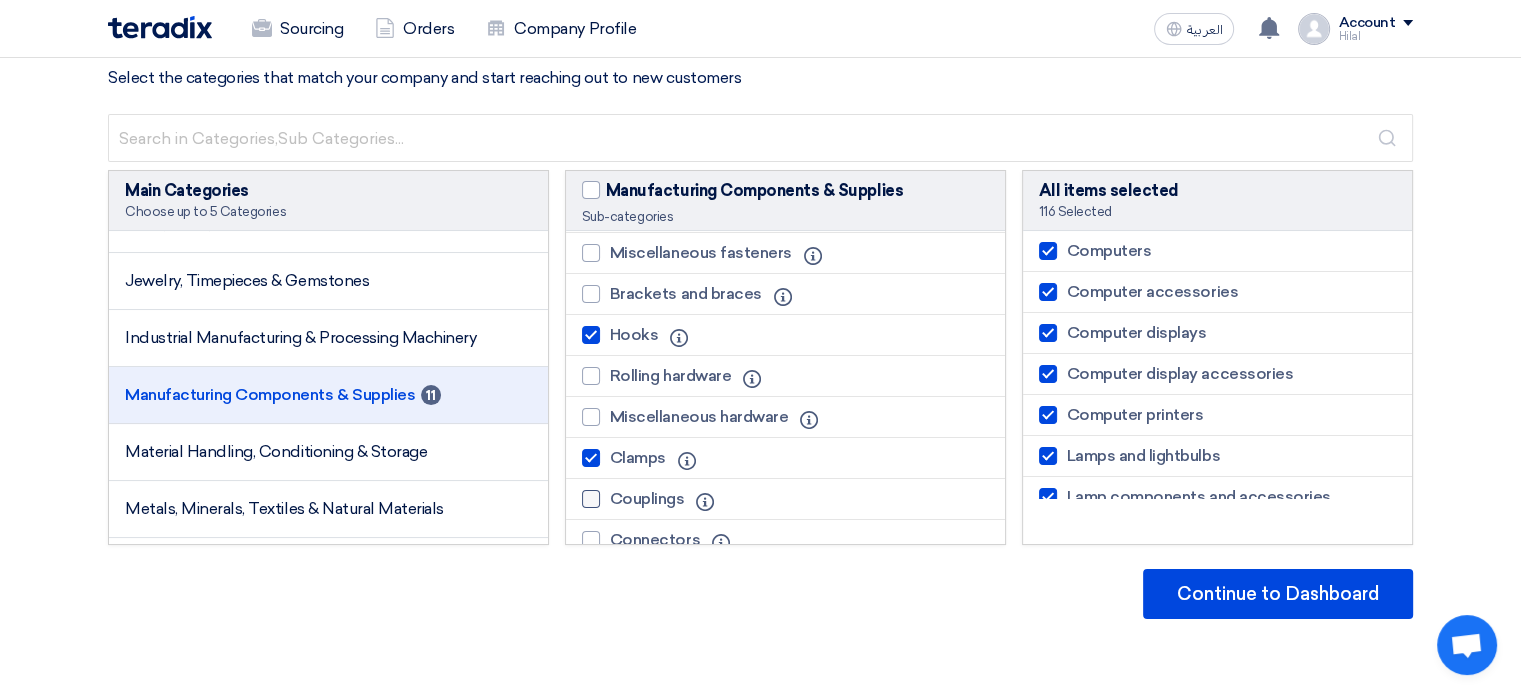 click on "Couplings" 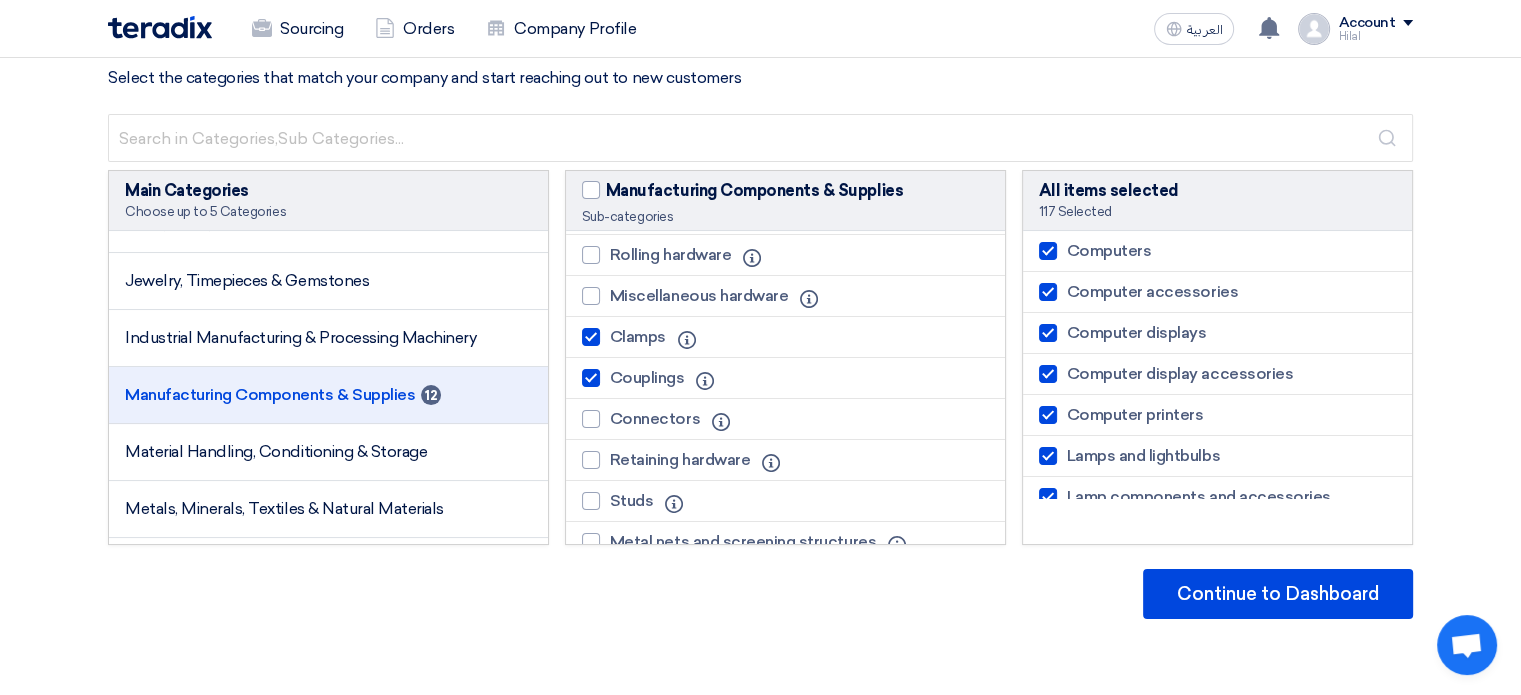 click on "Studs" 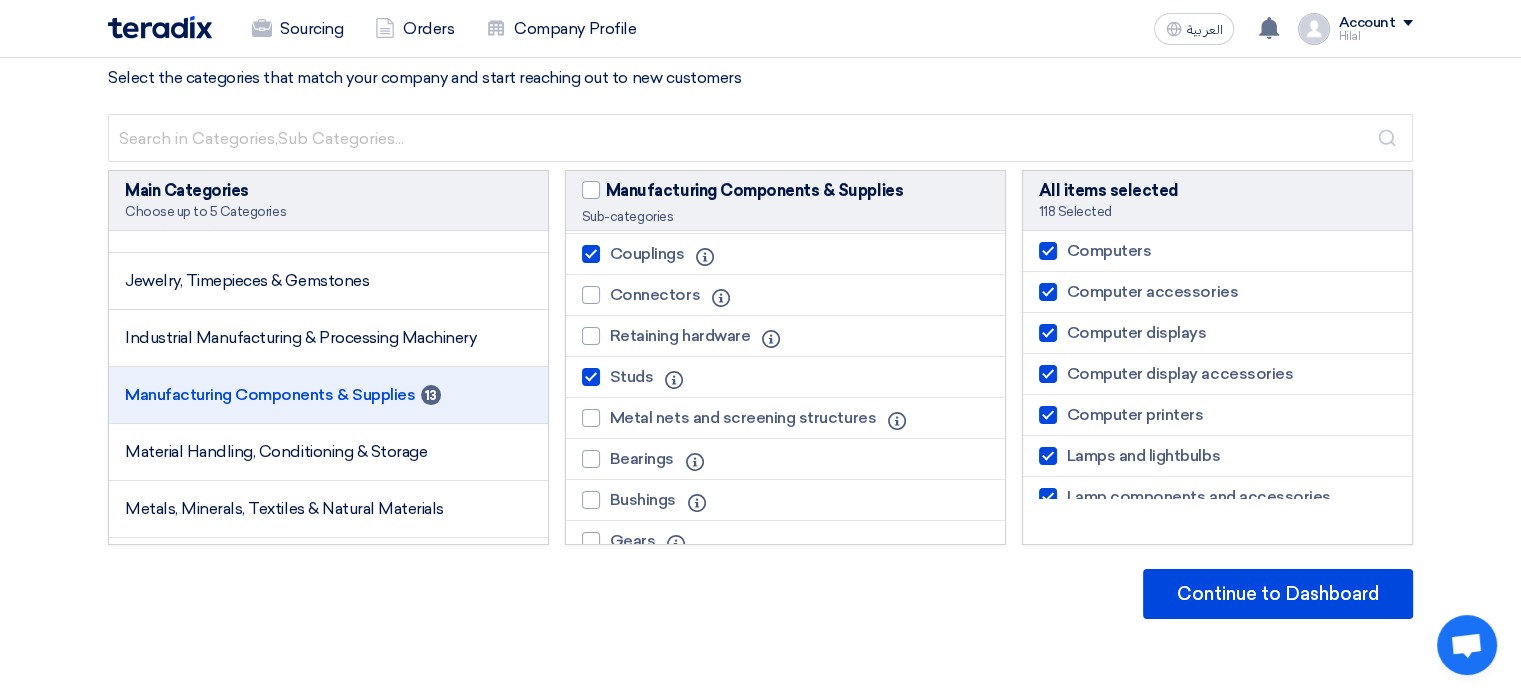 scroll, scrollTop: 3923, scrollLeft: 0, axis: vertical 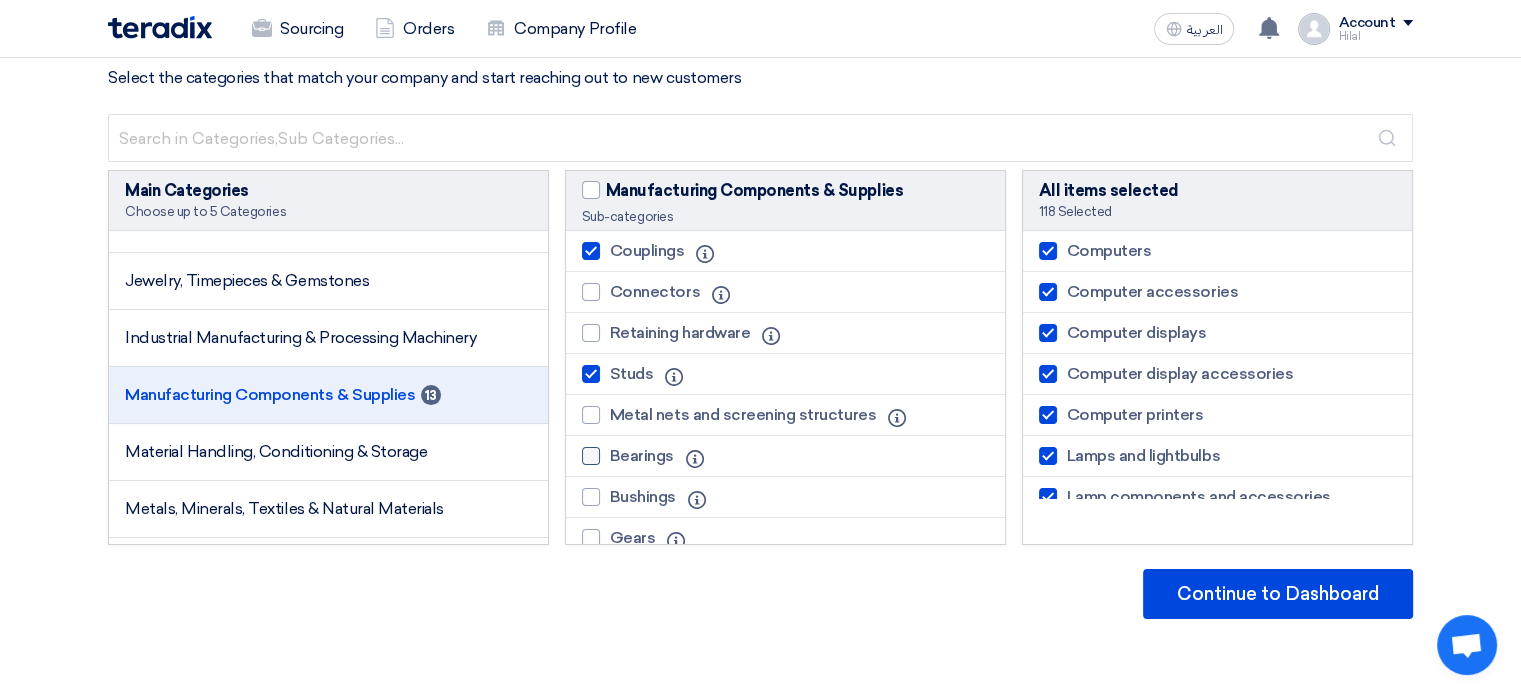 click on "Bearings" 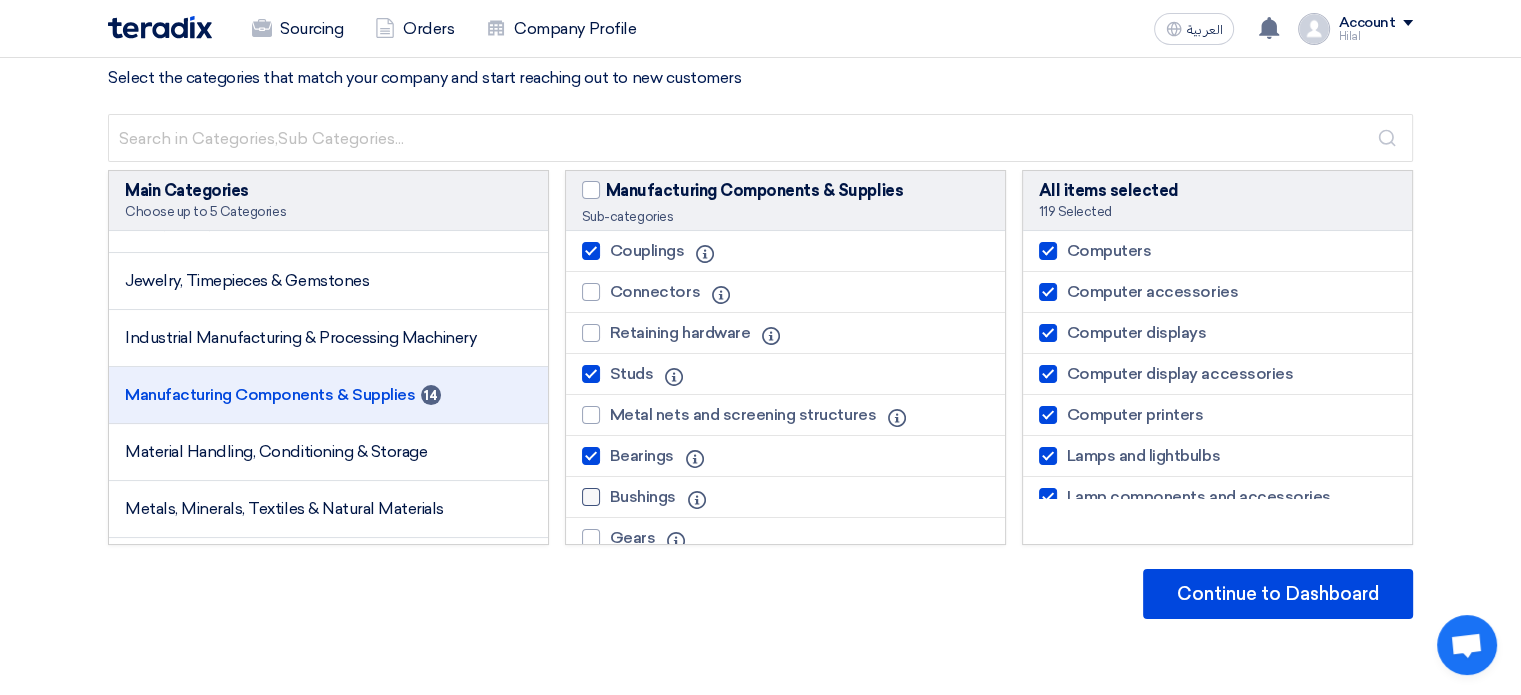 click on "Bushings" 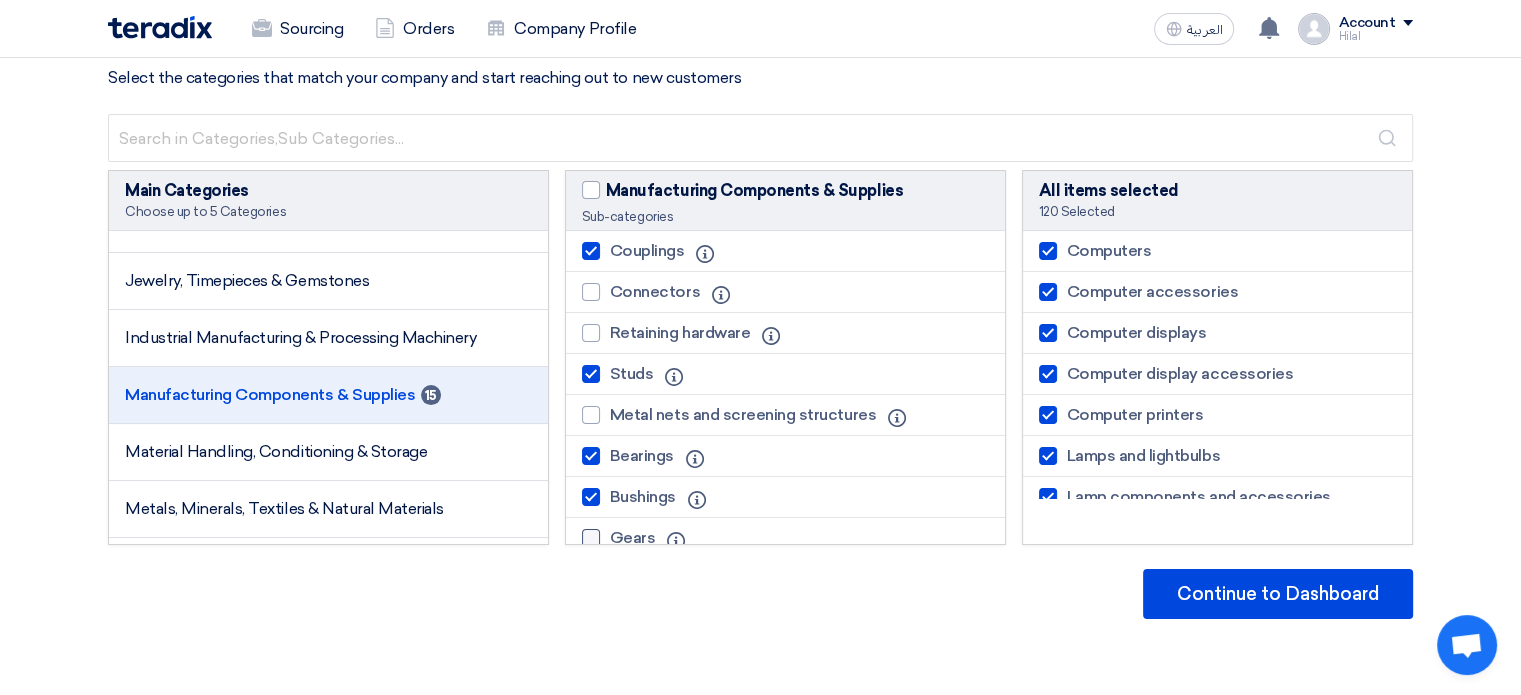 click on "Gears" 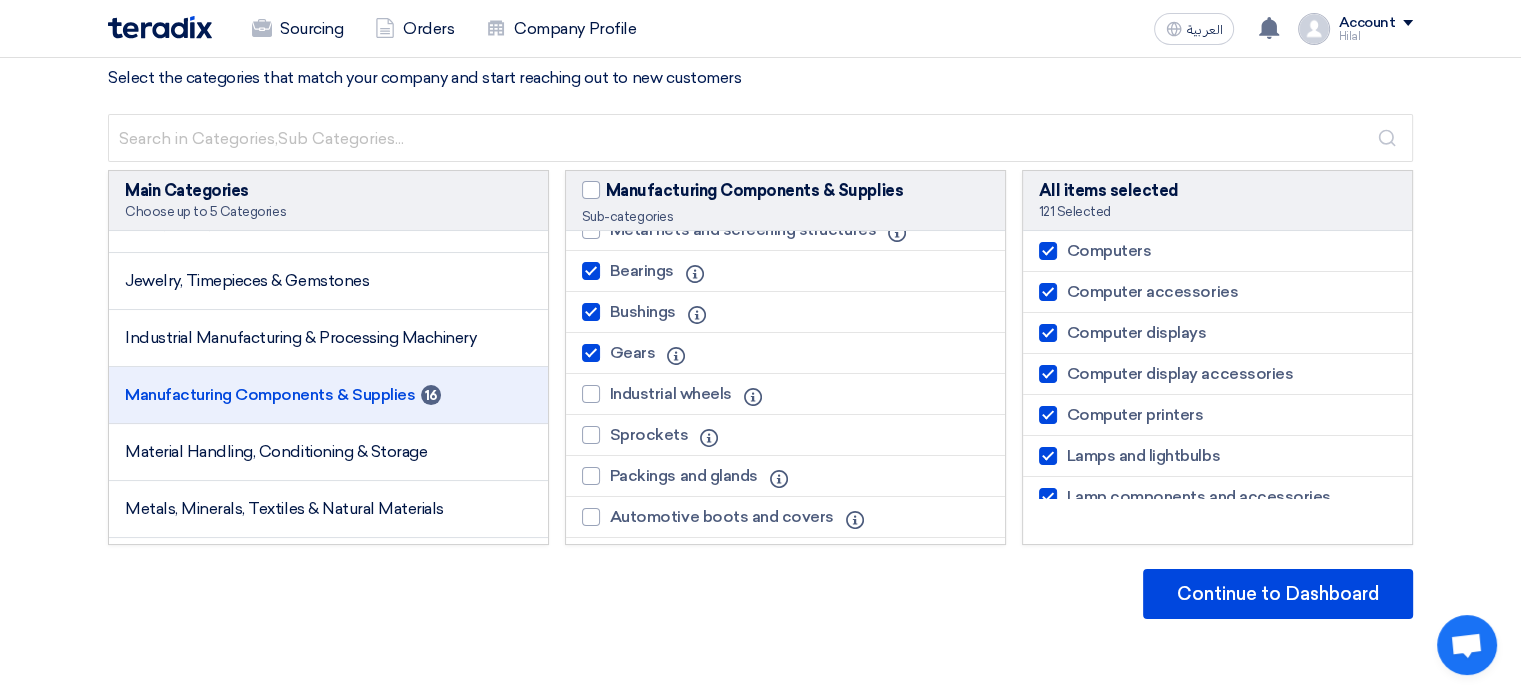 scroll, scrollTop: 4115, scrollLeft: 0, axis: vertical 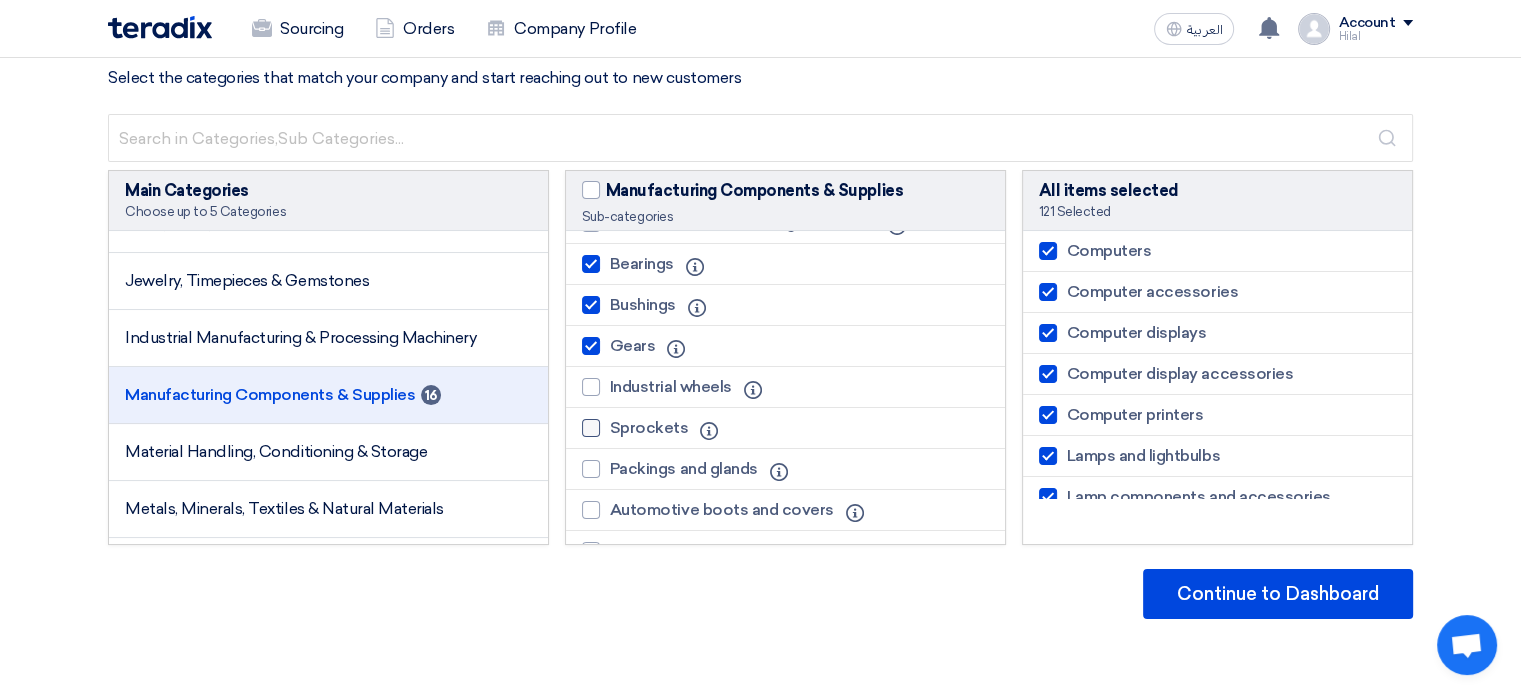 click on "Sprockets" 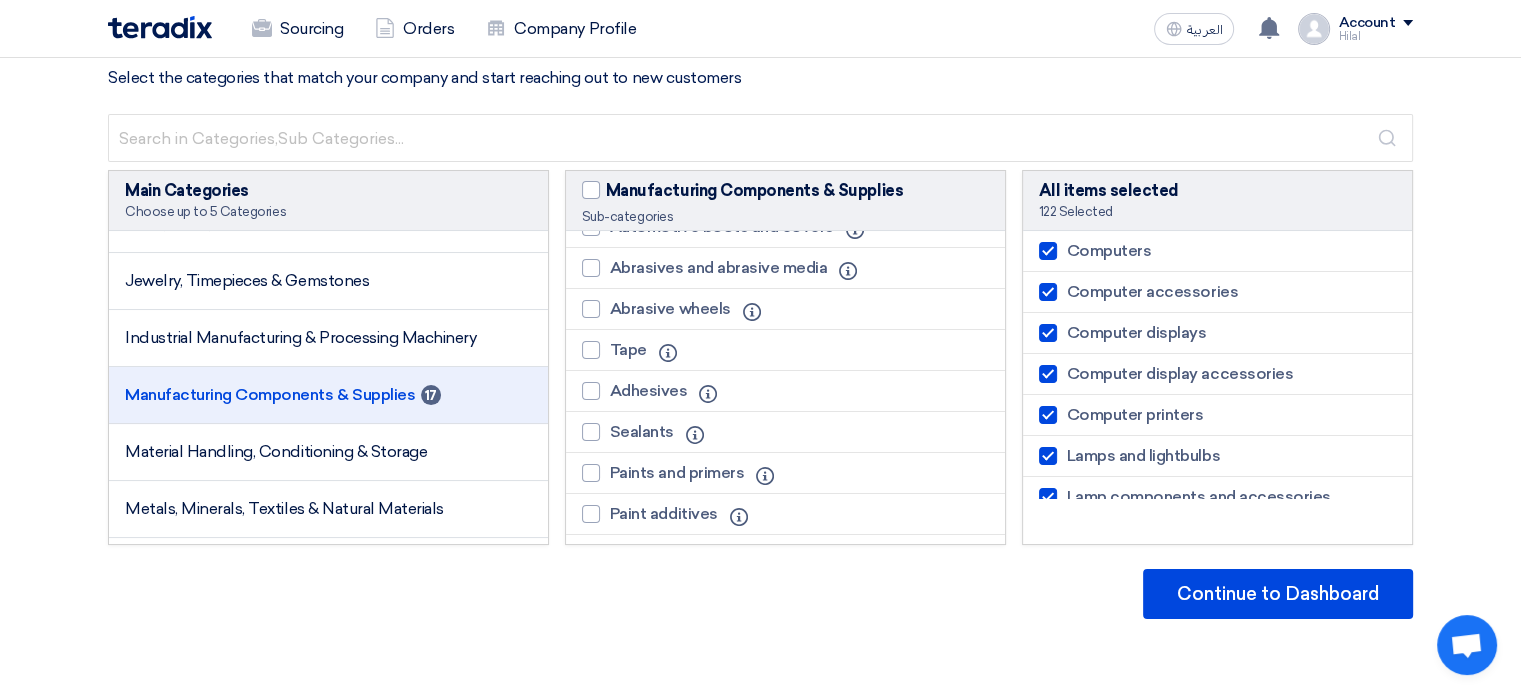 scroll, scrollTop: 4403, scrollLeft: 0, axis: vertical 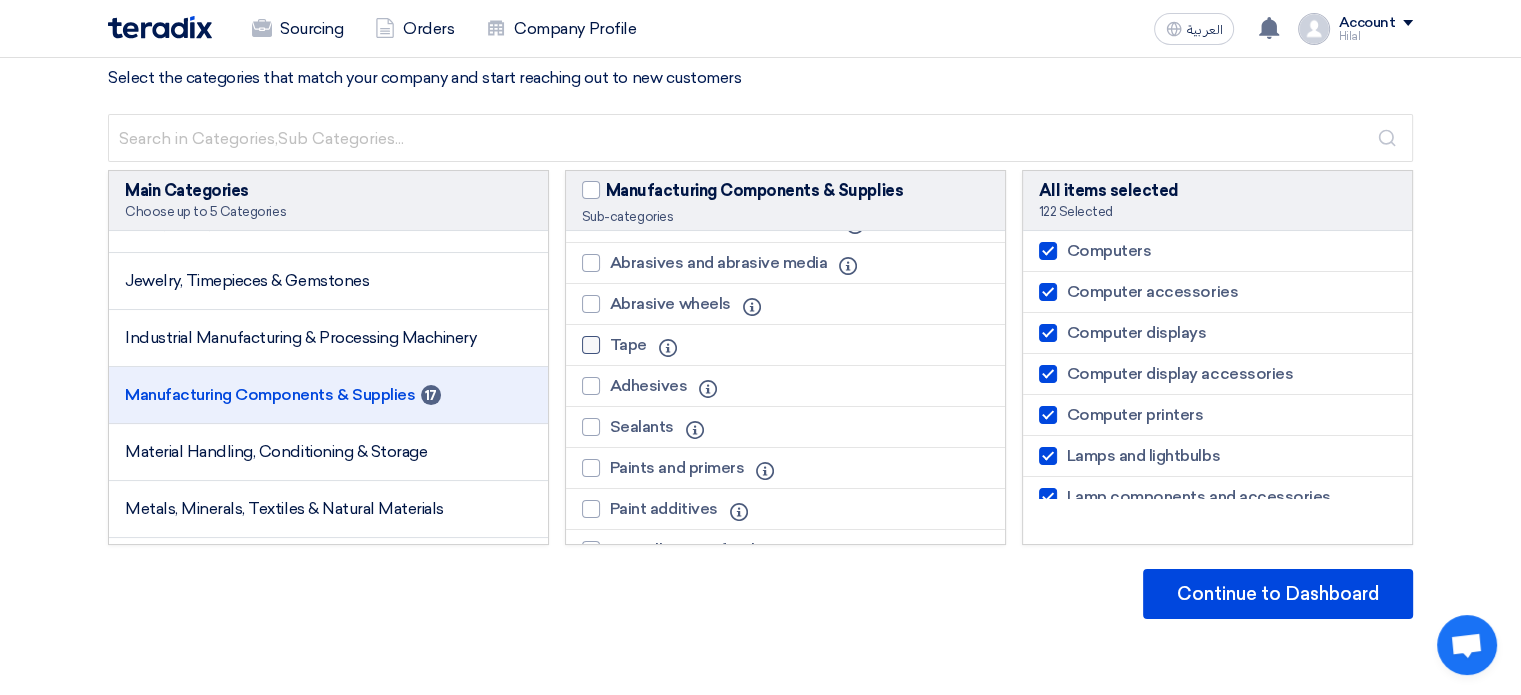 click on "Tape" 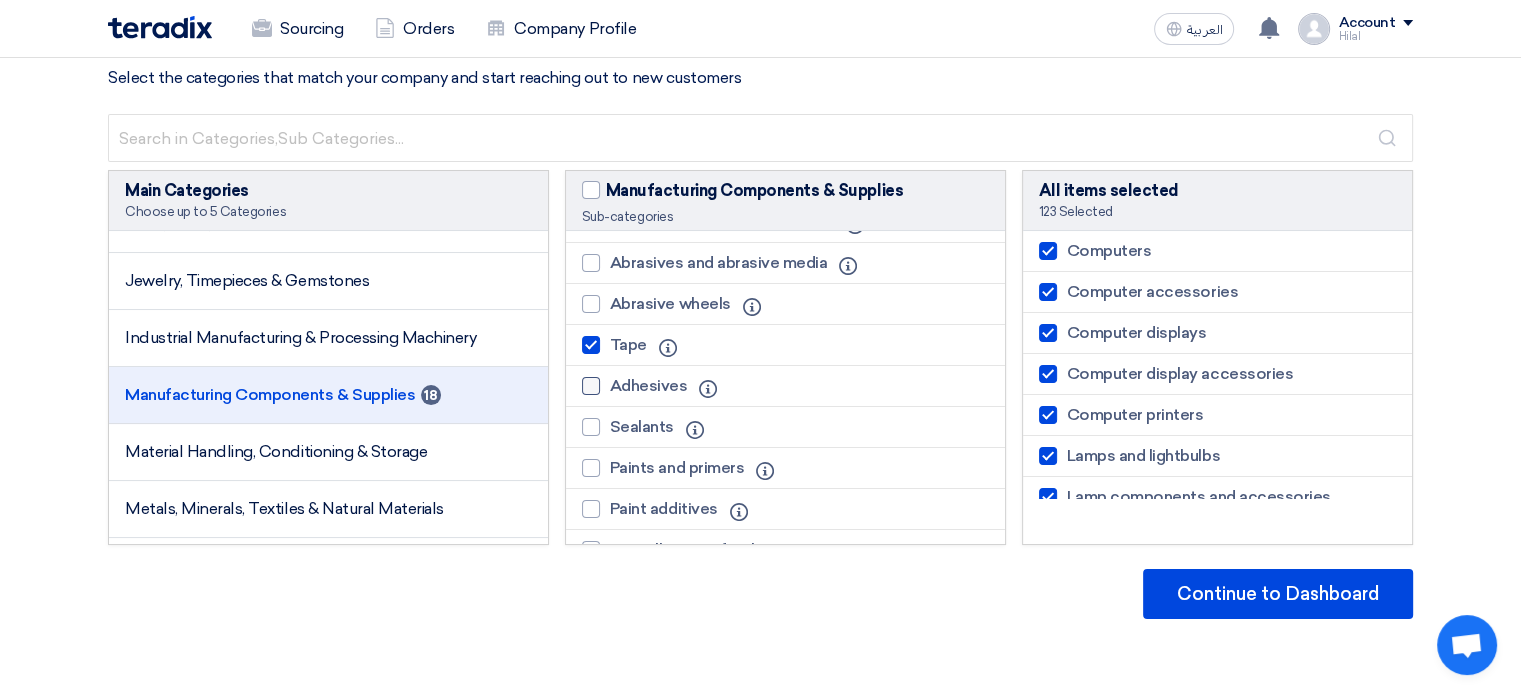 click on "Adhesives" 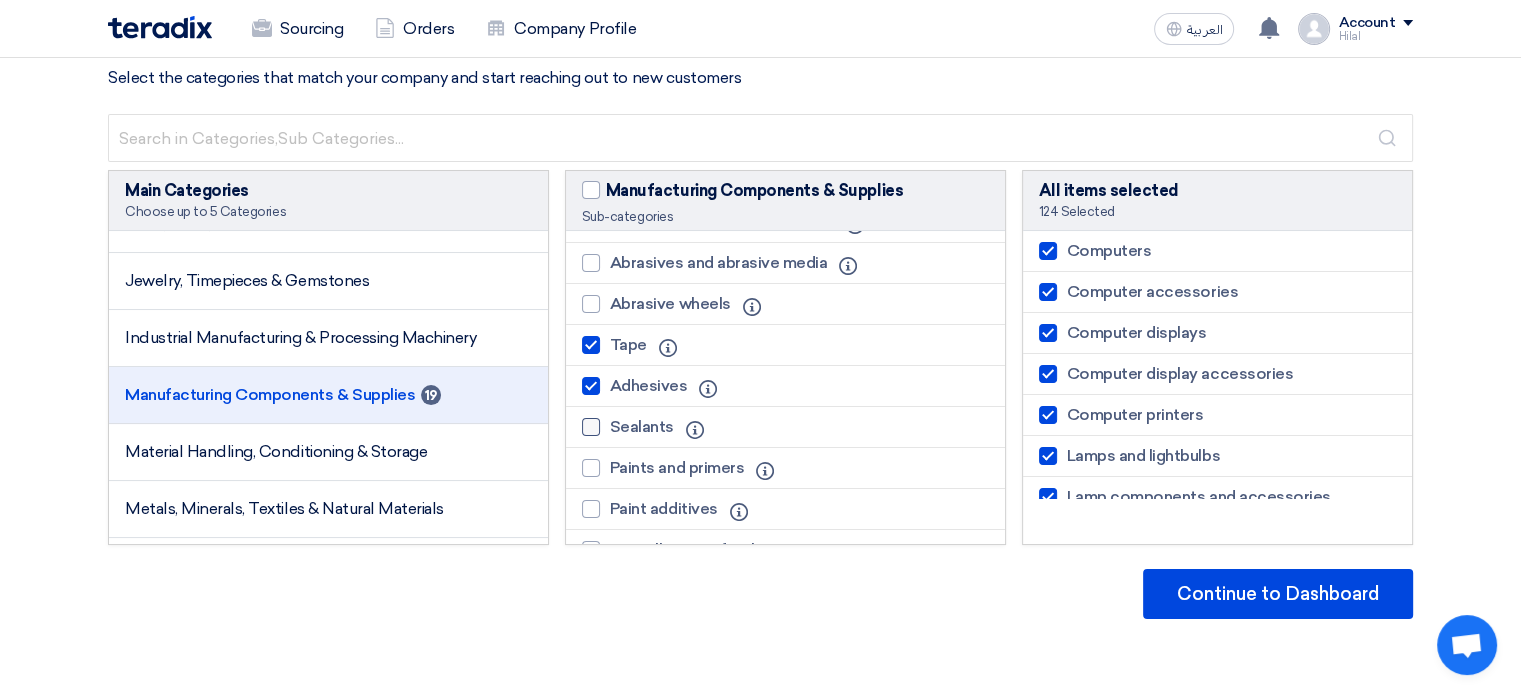 click on "Sealants" 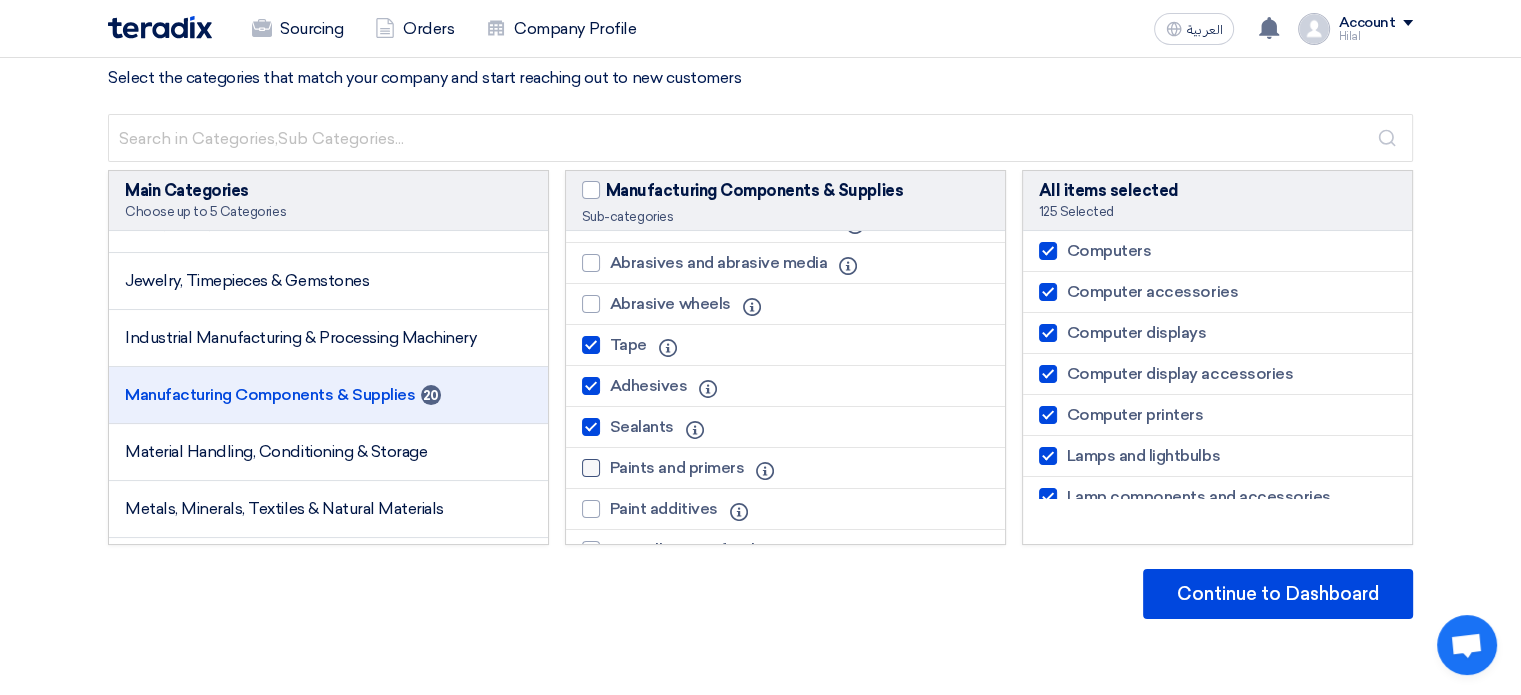 click on "Paints and primers" 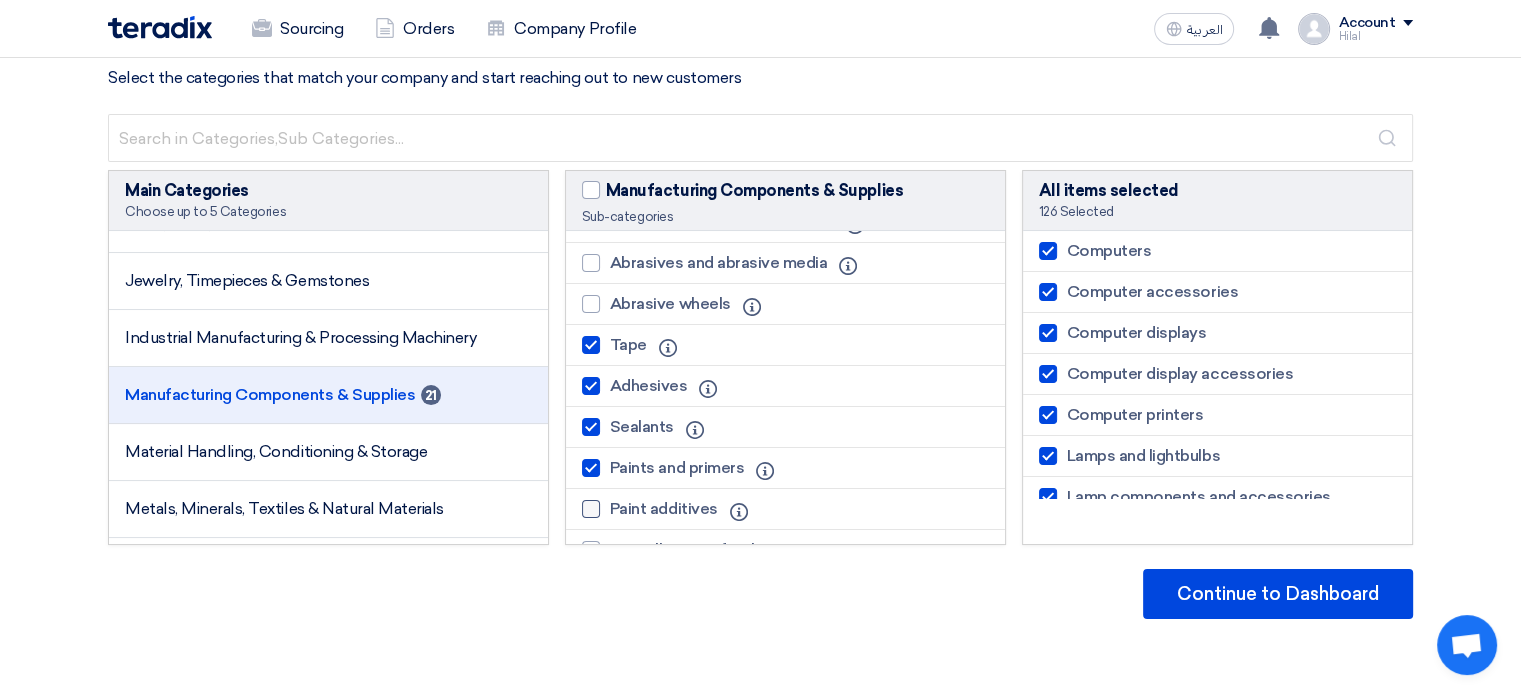 click on "Paint additives" 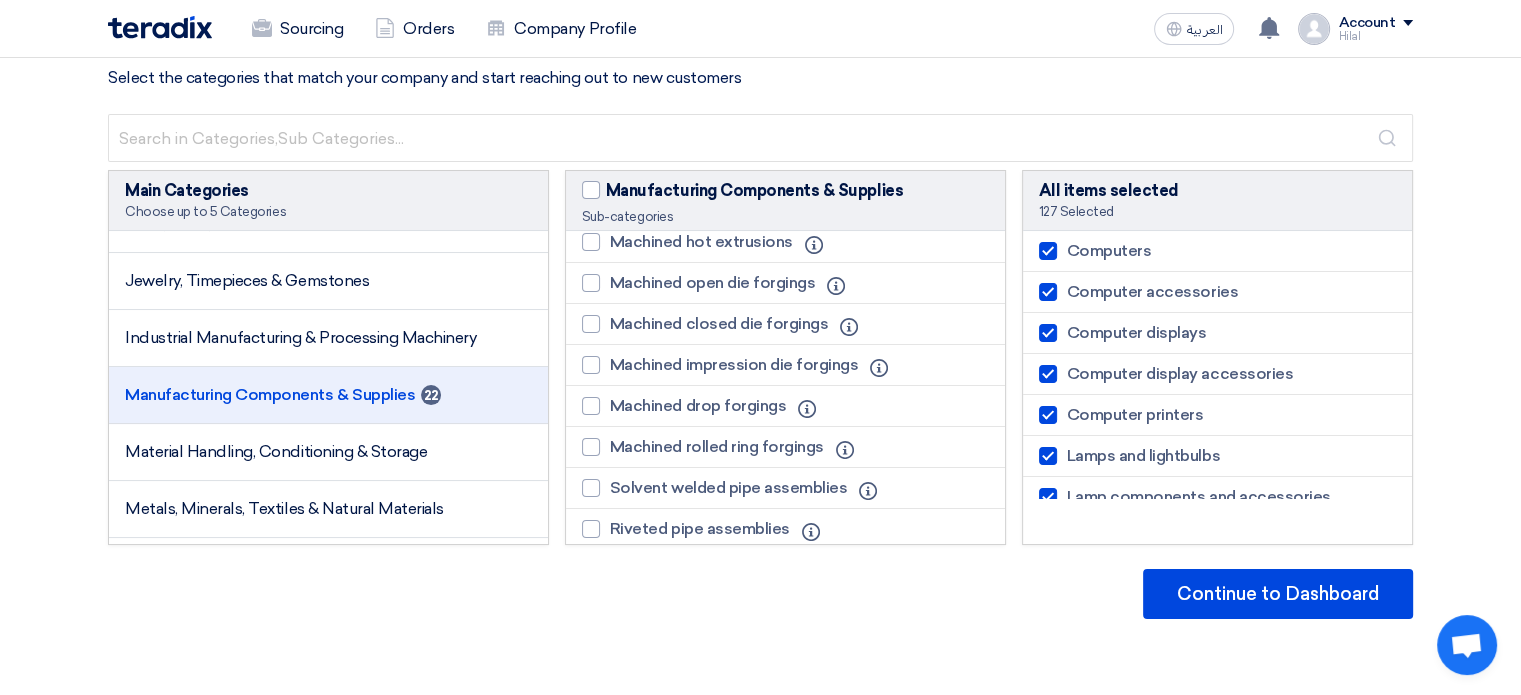 scroll, scrollTop: 6095, scrollLeft: 0, axis: vertical 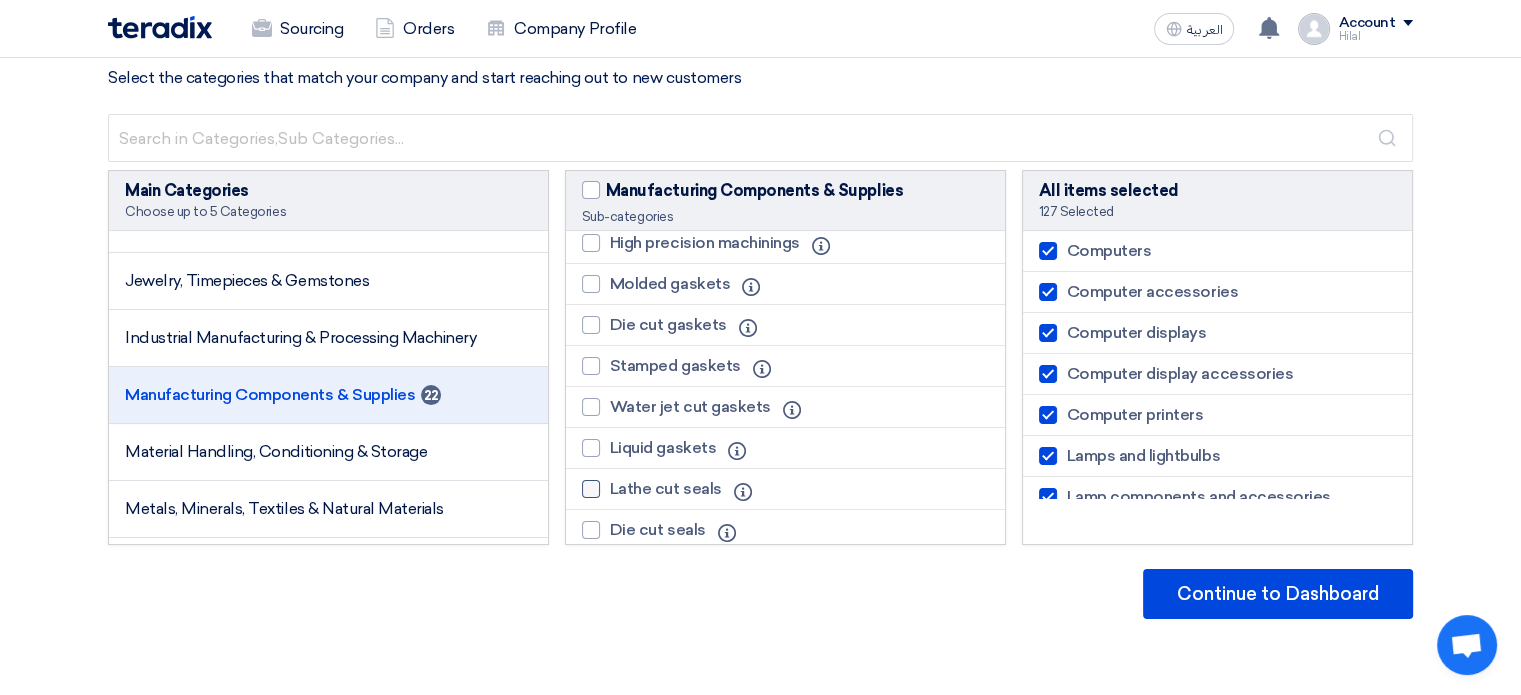 click on "Lathe cut seals" 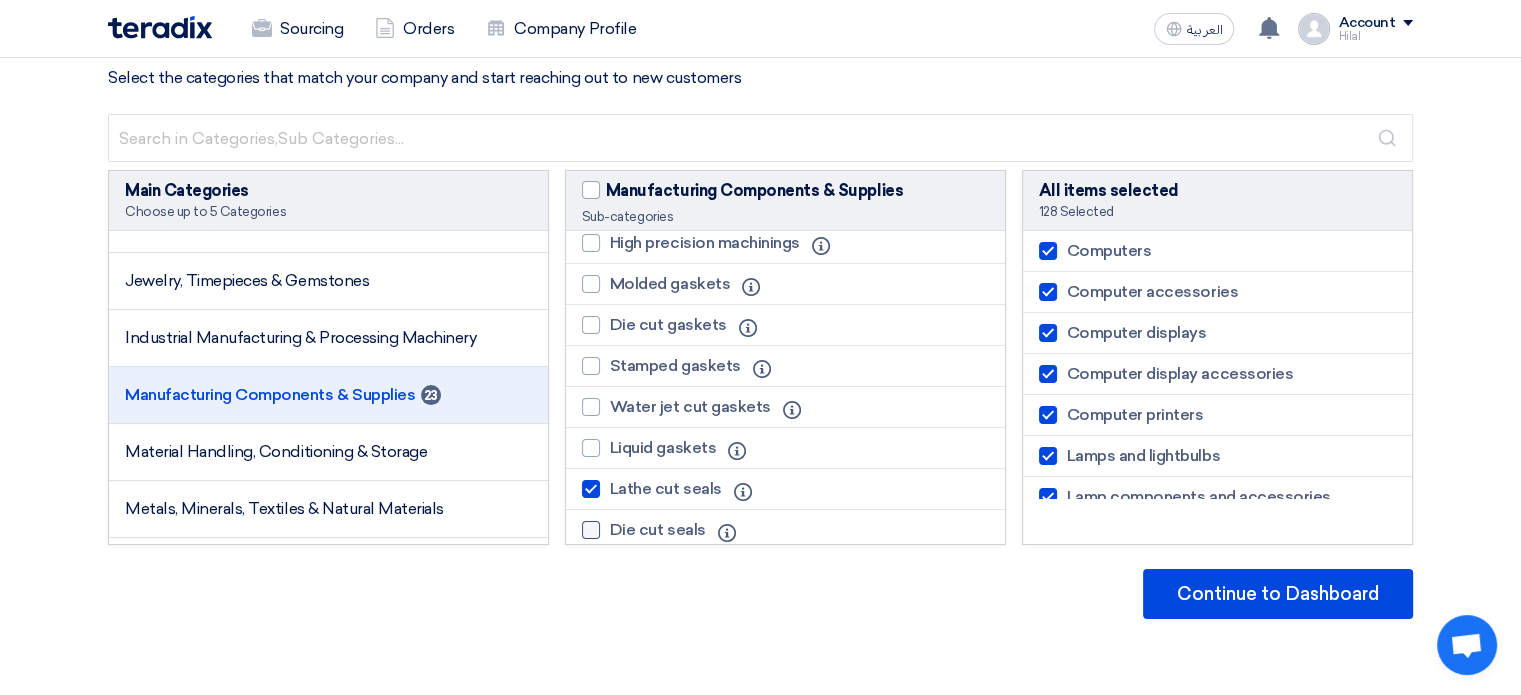 click on "Die cut seals" 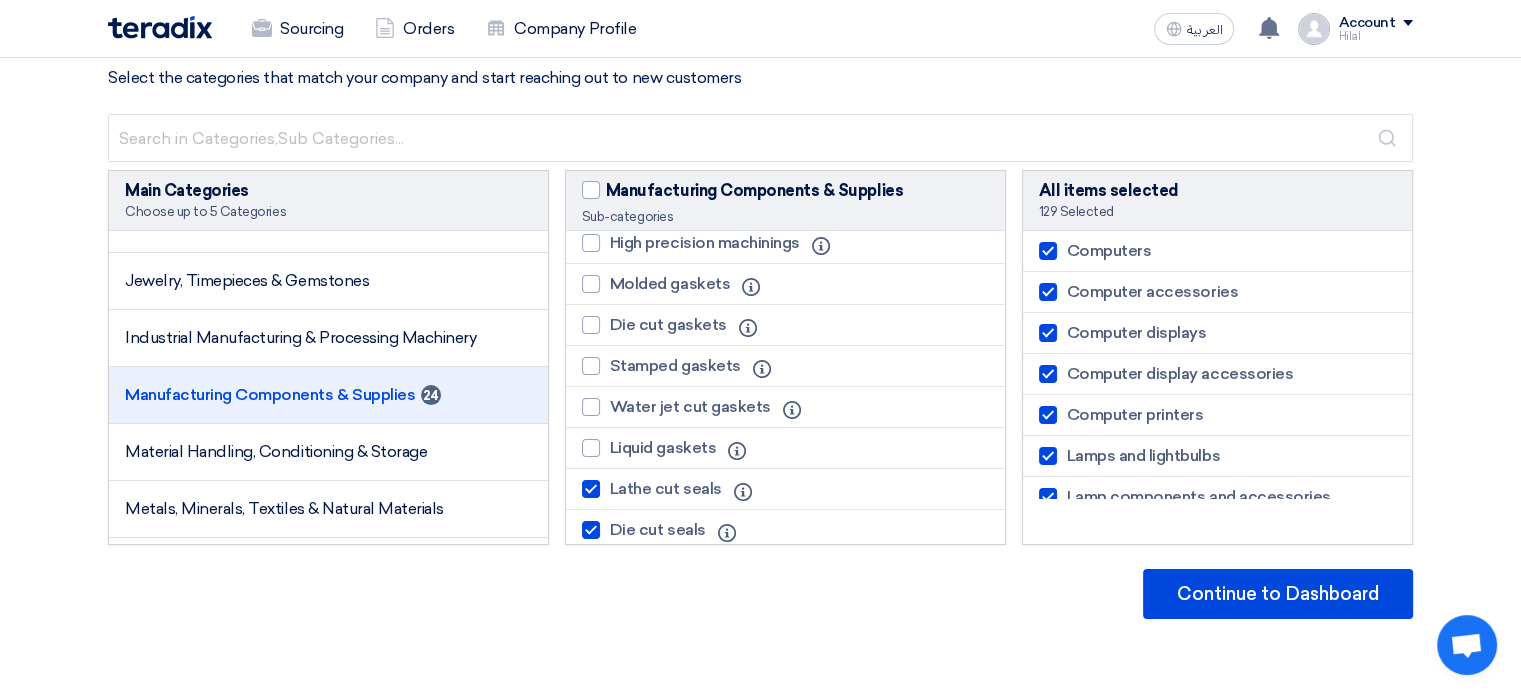 click on "Mechanical seals
Info" 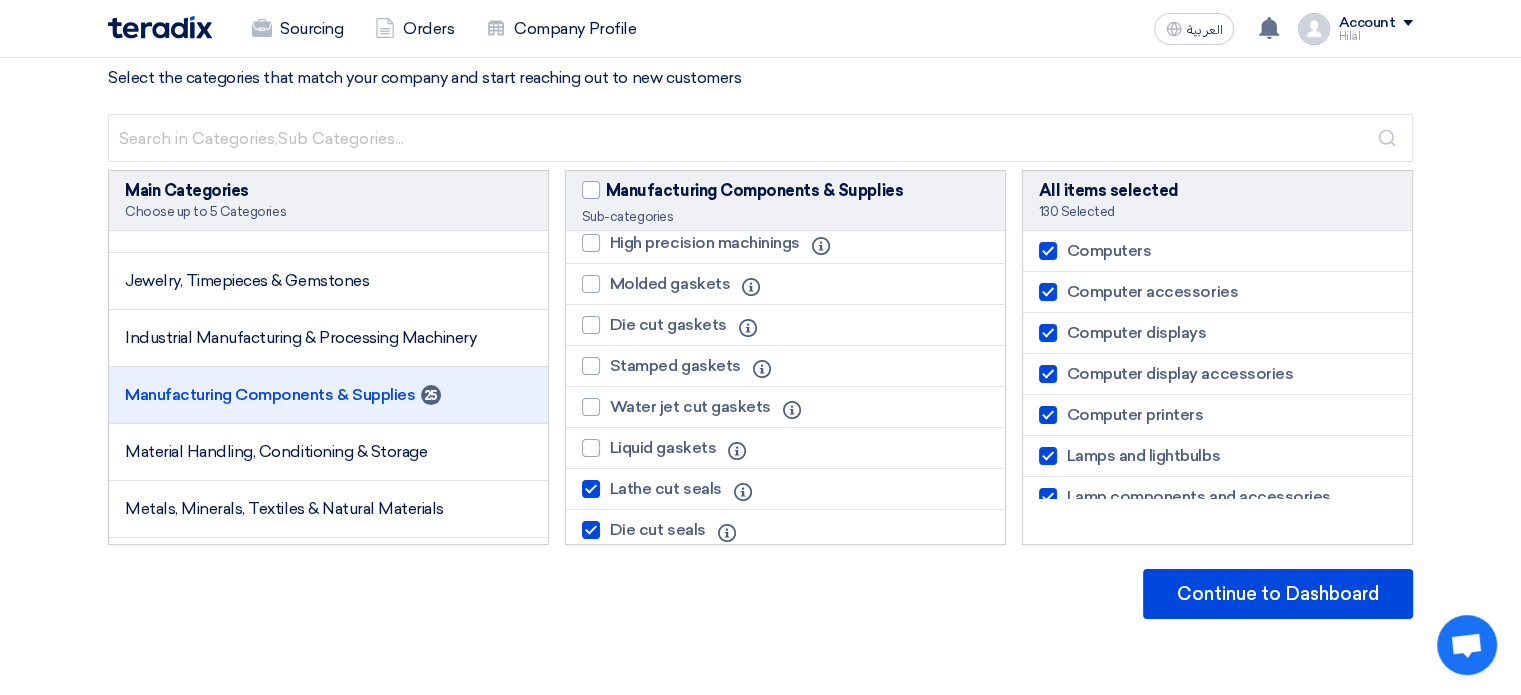 click on "[MEDICAL_DATA] seals" 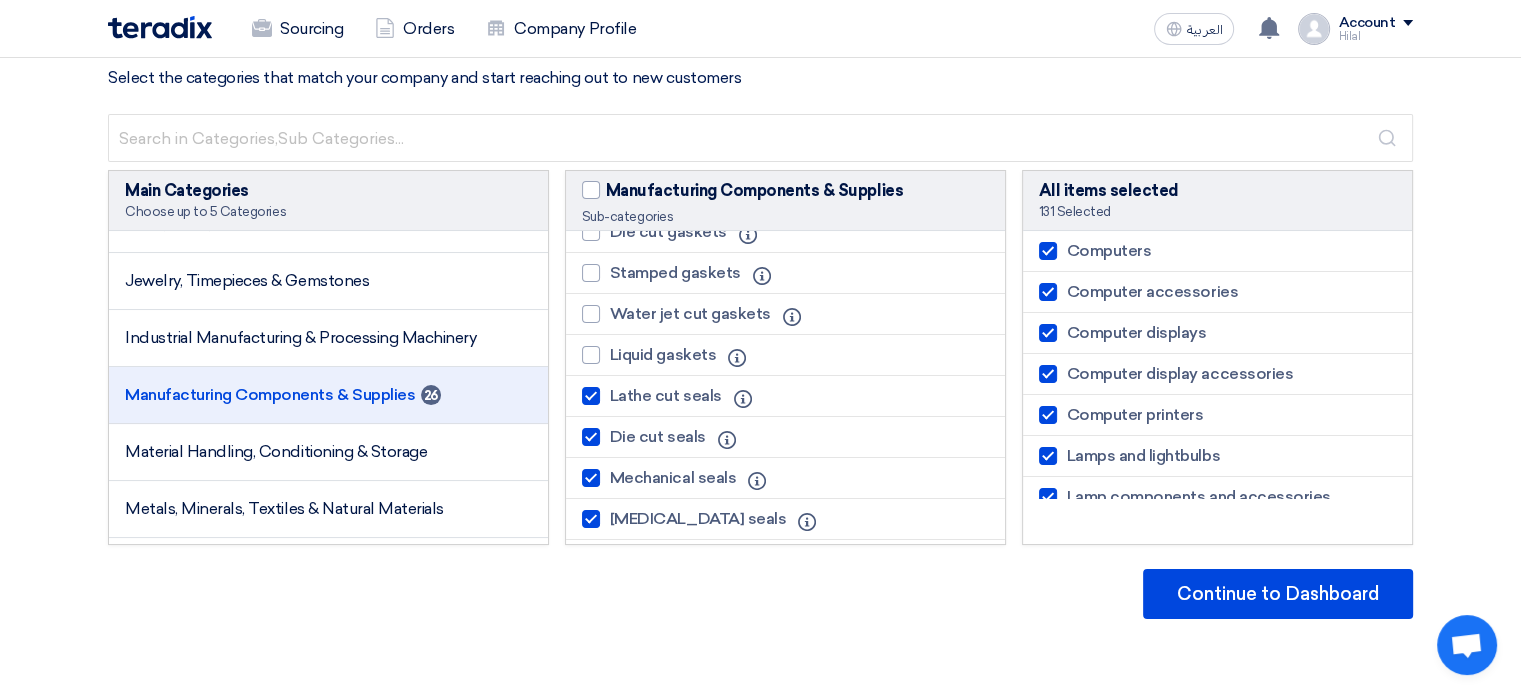 scroll, scrollTop: 8737, scrollLeft: 0, axis: vertical 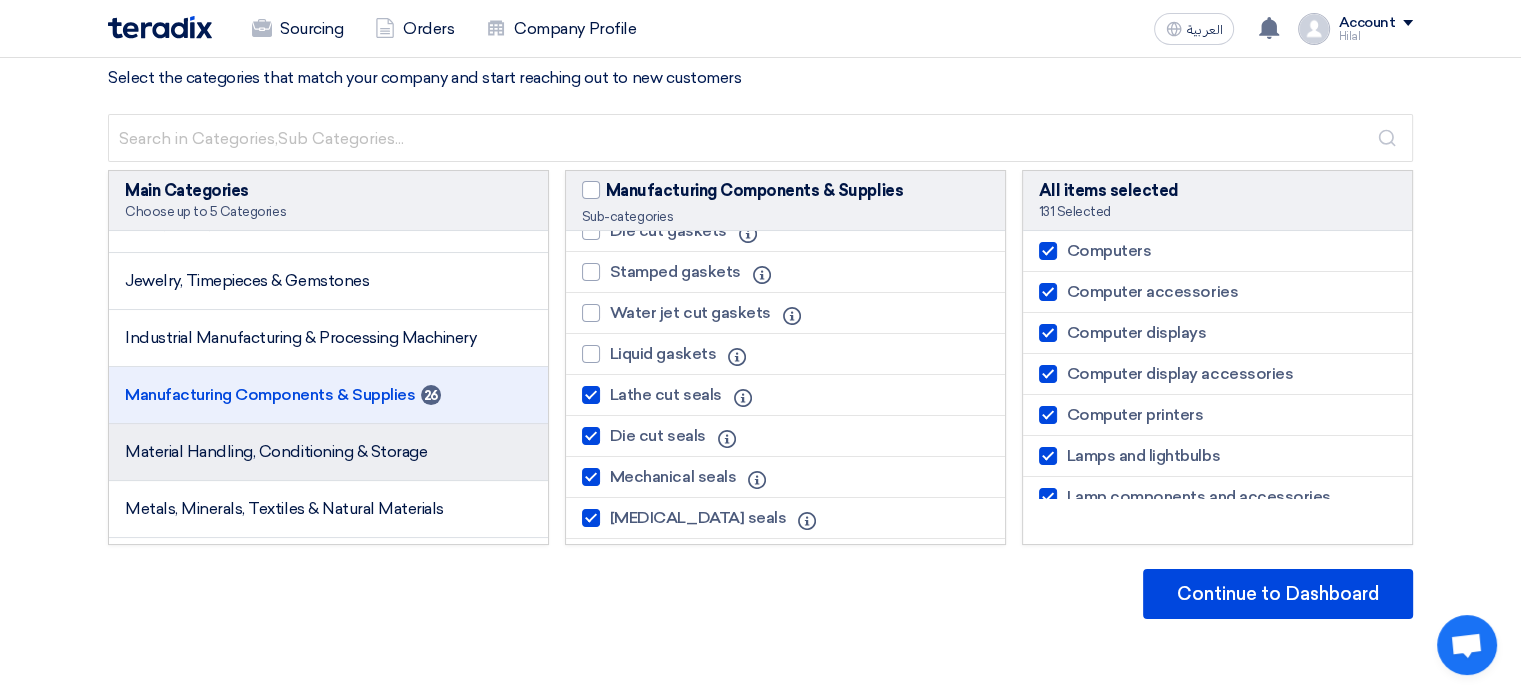 click on "Material Handling, Conditioning & Storage" 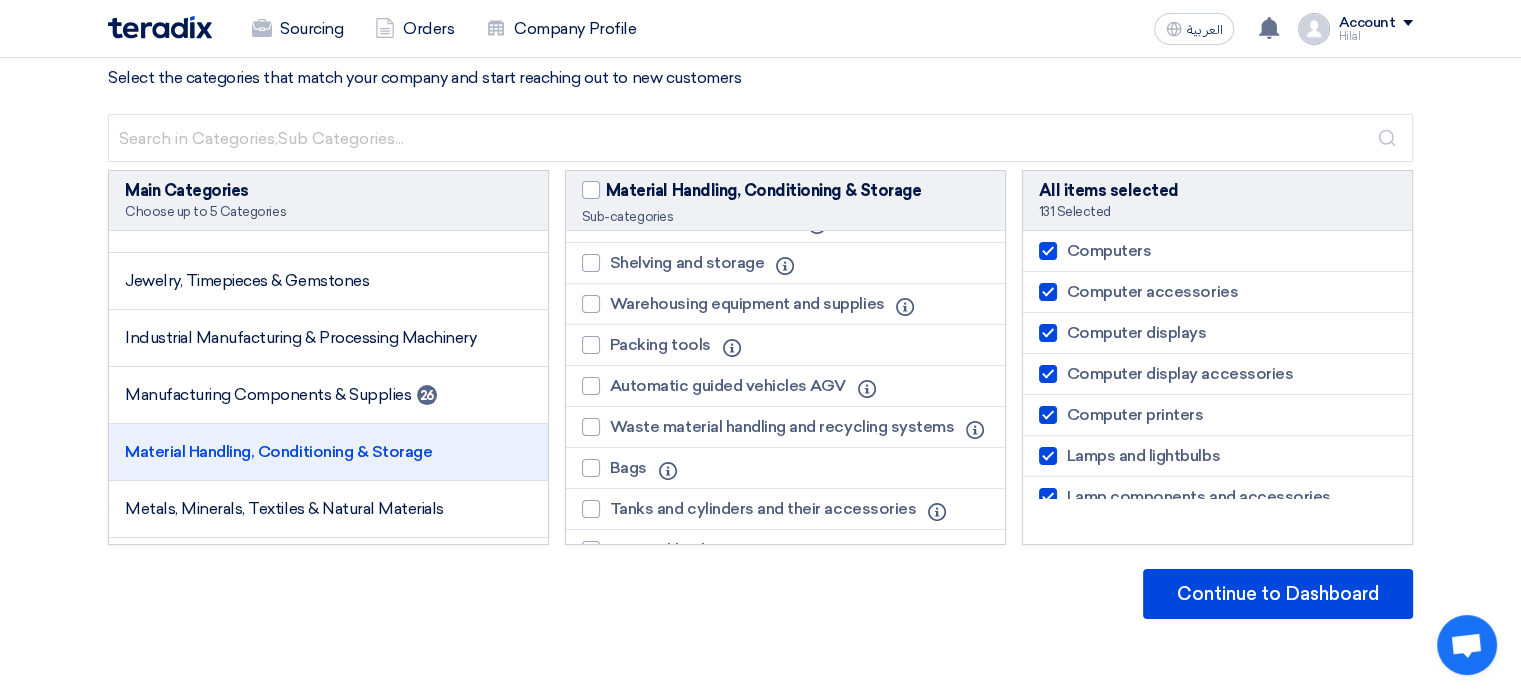scroll, scrollTop: 0, scrollLeft: 0, axis: both 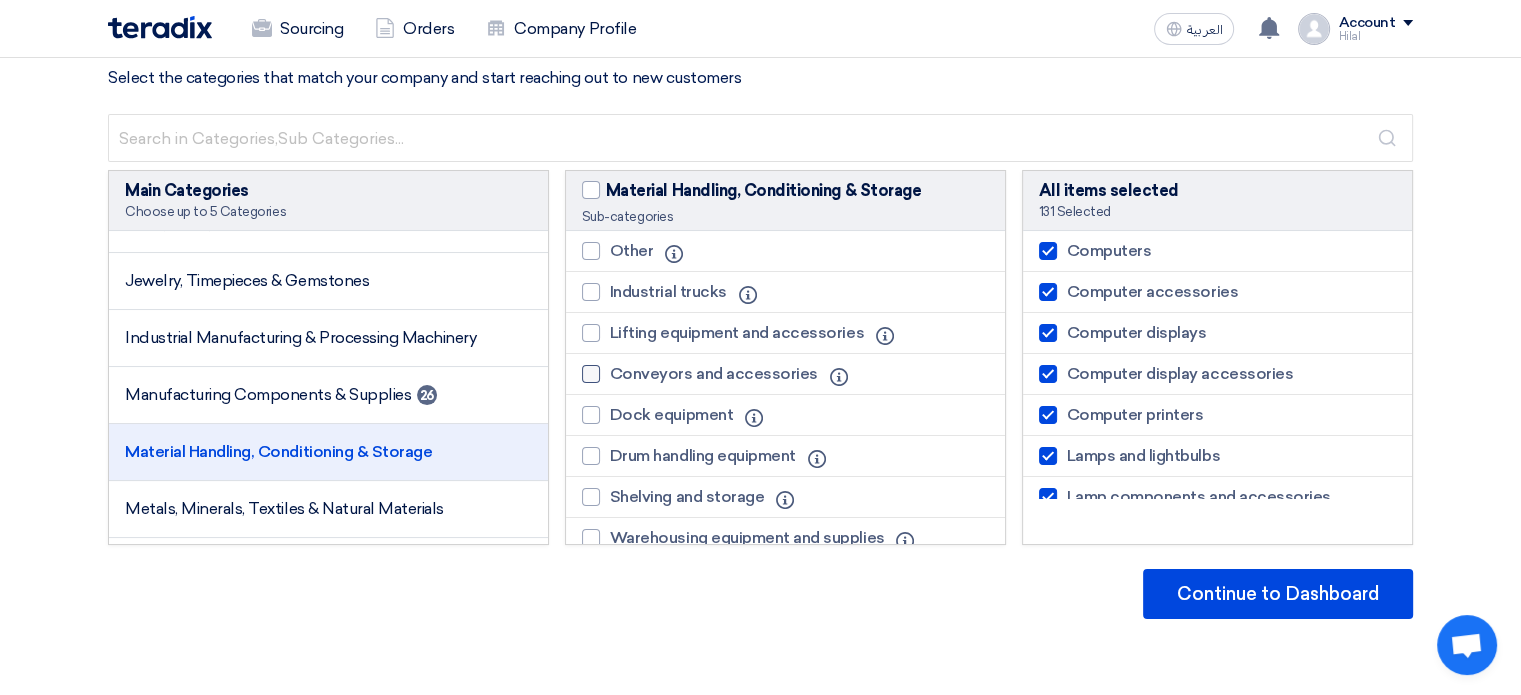 click on "Conveyors and accessories" 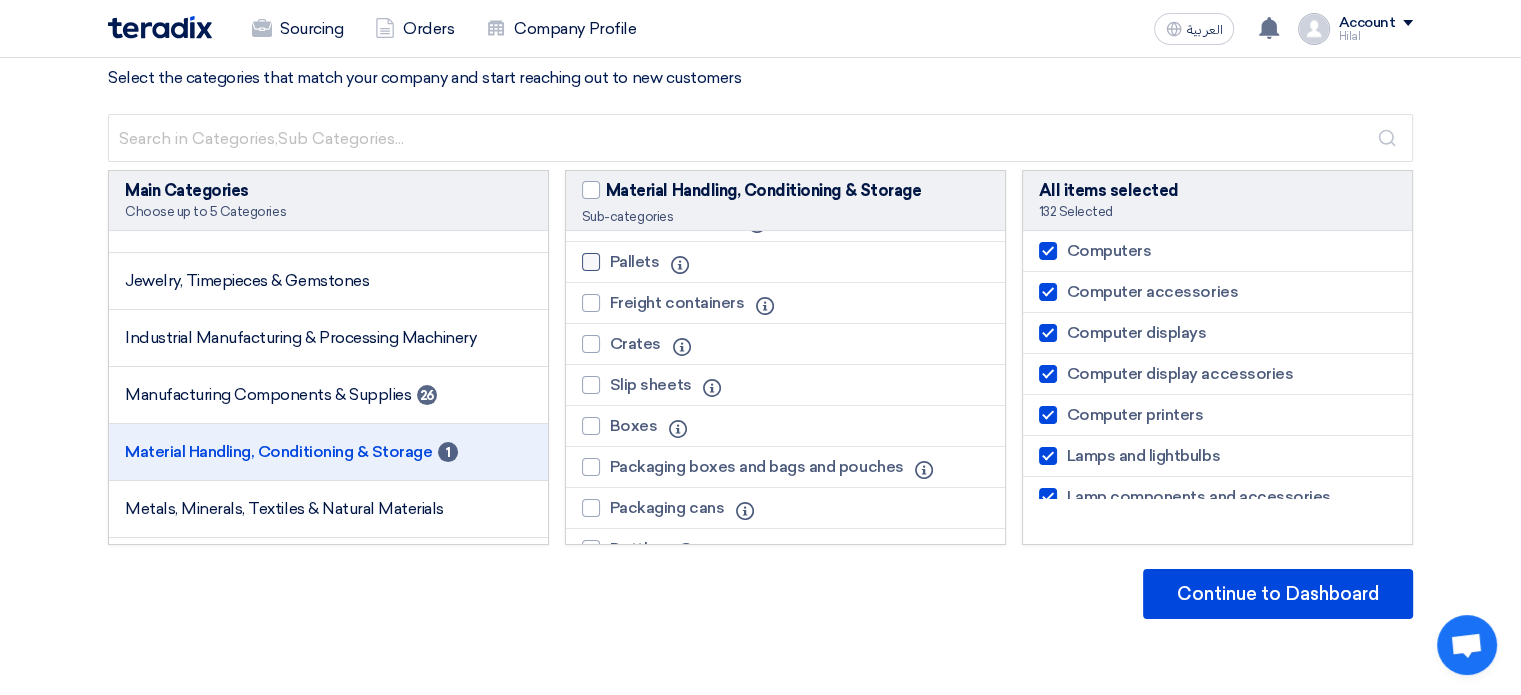 scroll, scrollTop: 770, scrollLeft: 0, axis: vertical 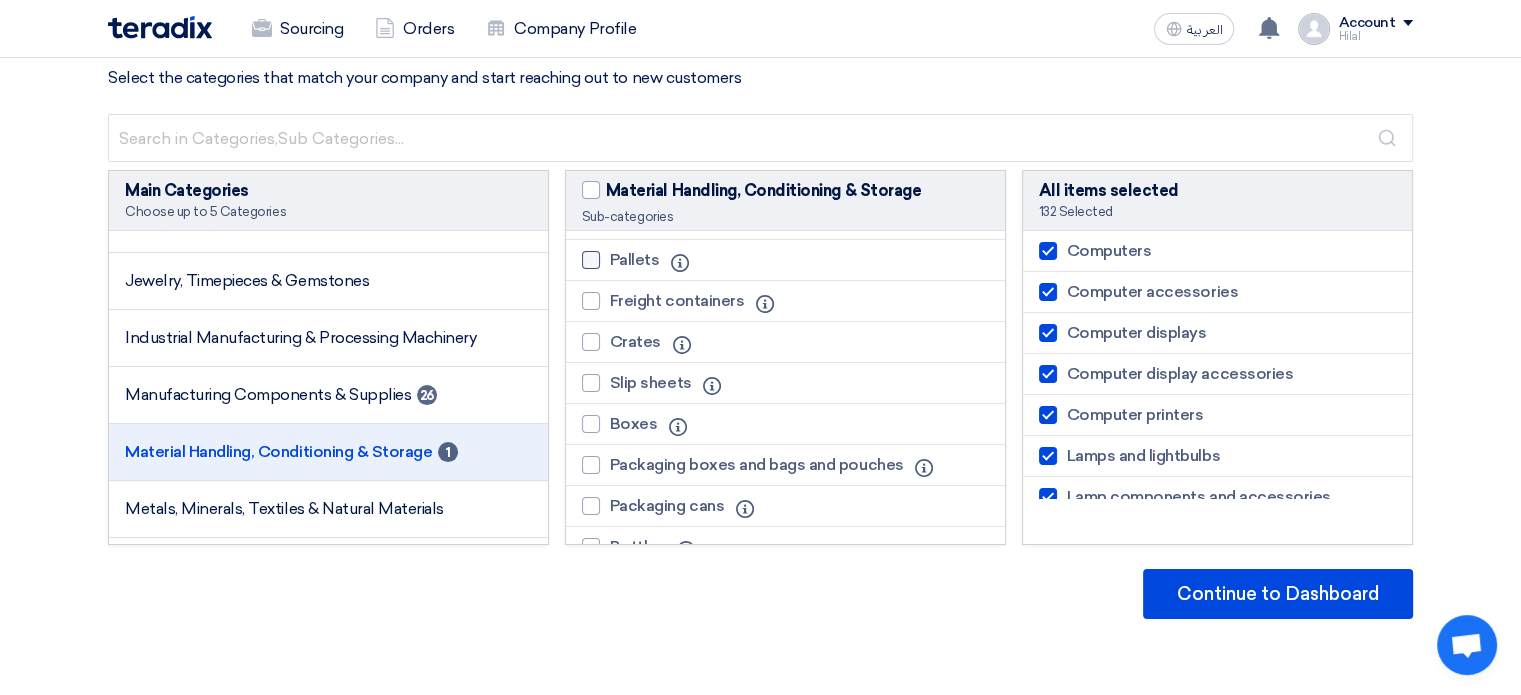 click on "Pallets" 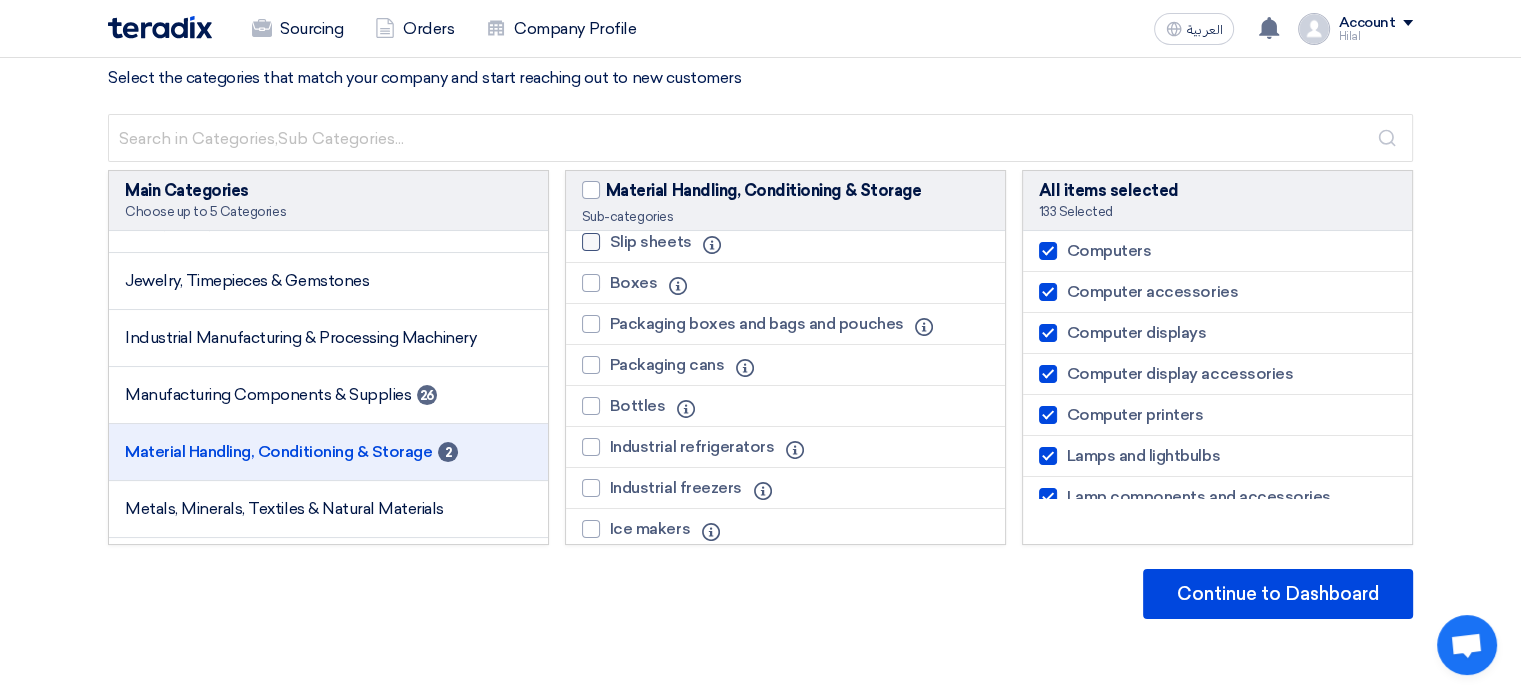 scroll, scrollTop: 914, scrollLeft: 0, axis: vertical 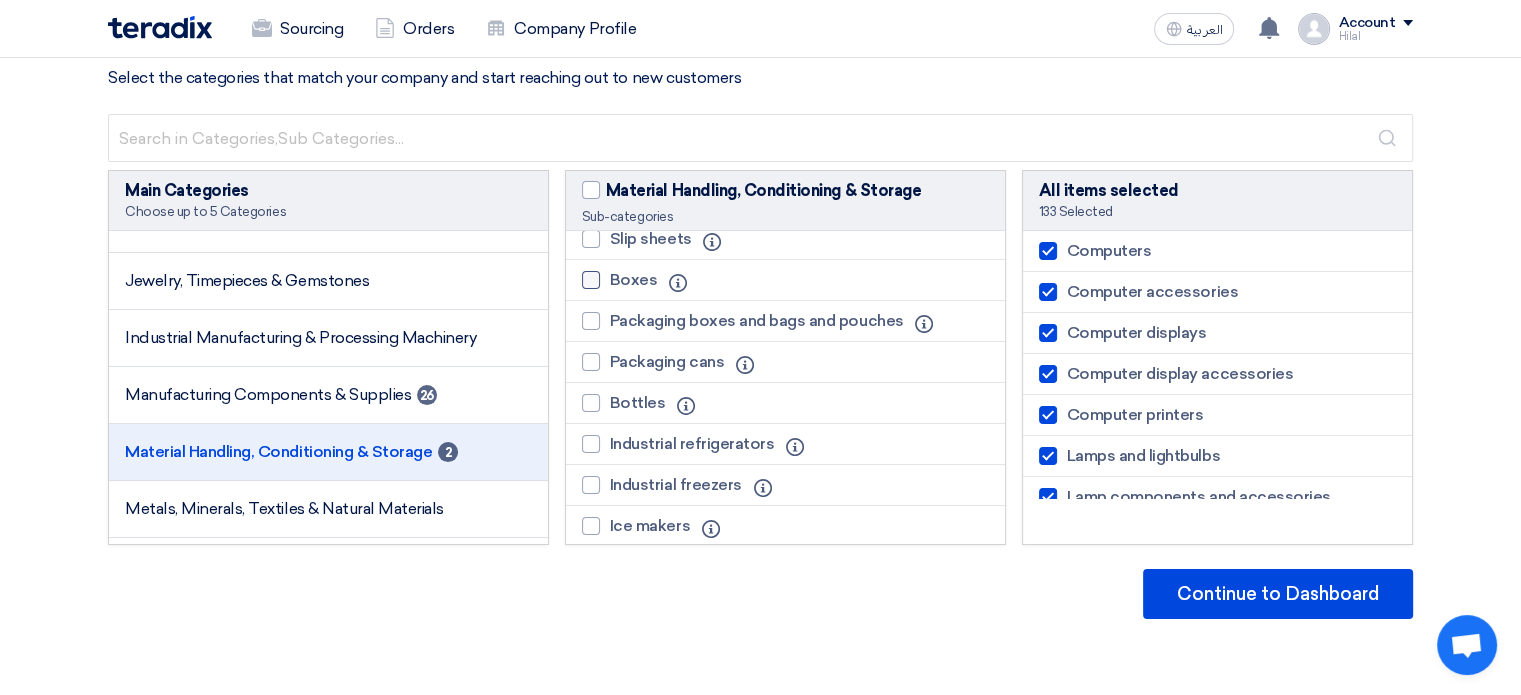 click on "Boxes" 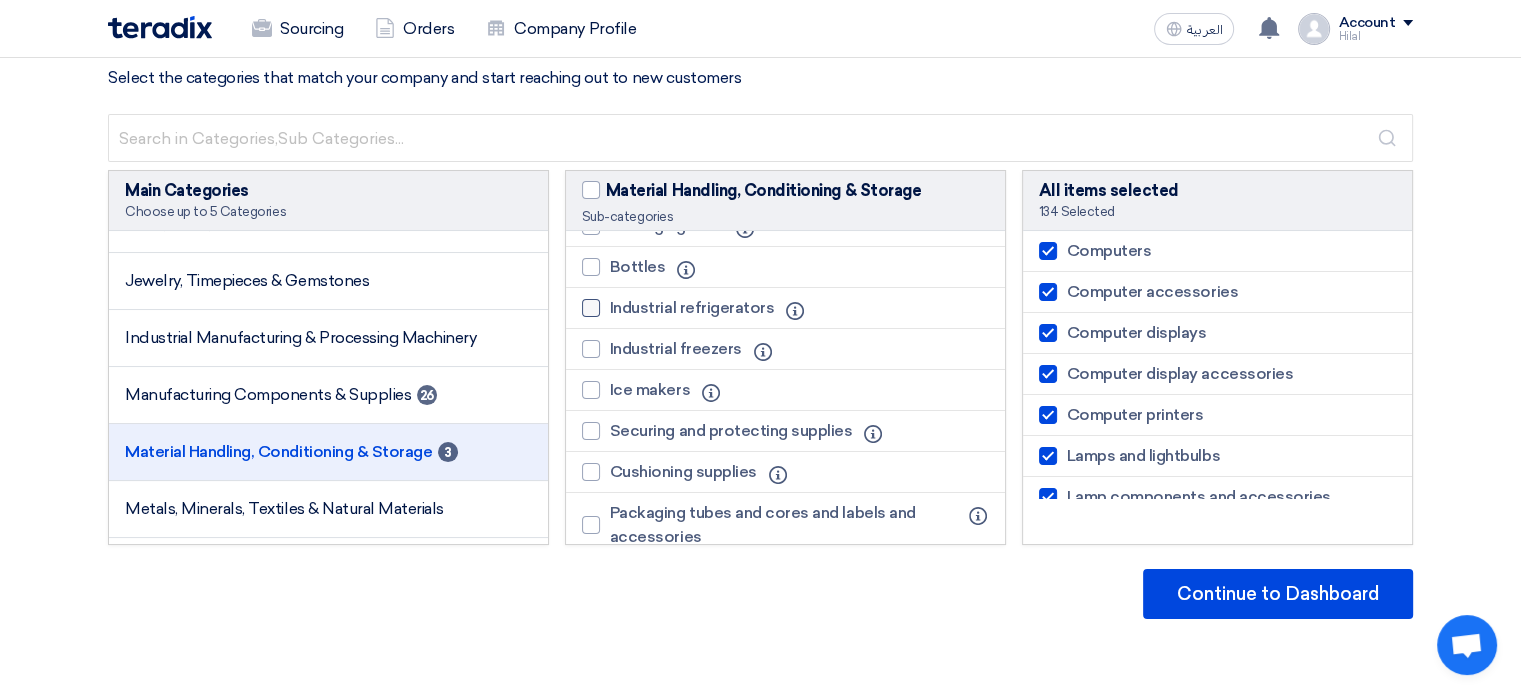 scroll, scrollTop: 1096, scrollLeft: 0, axis: vertical 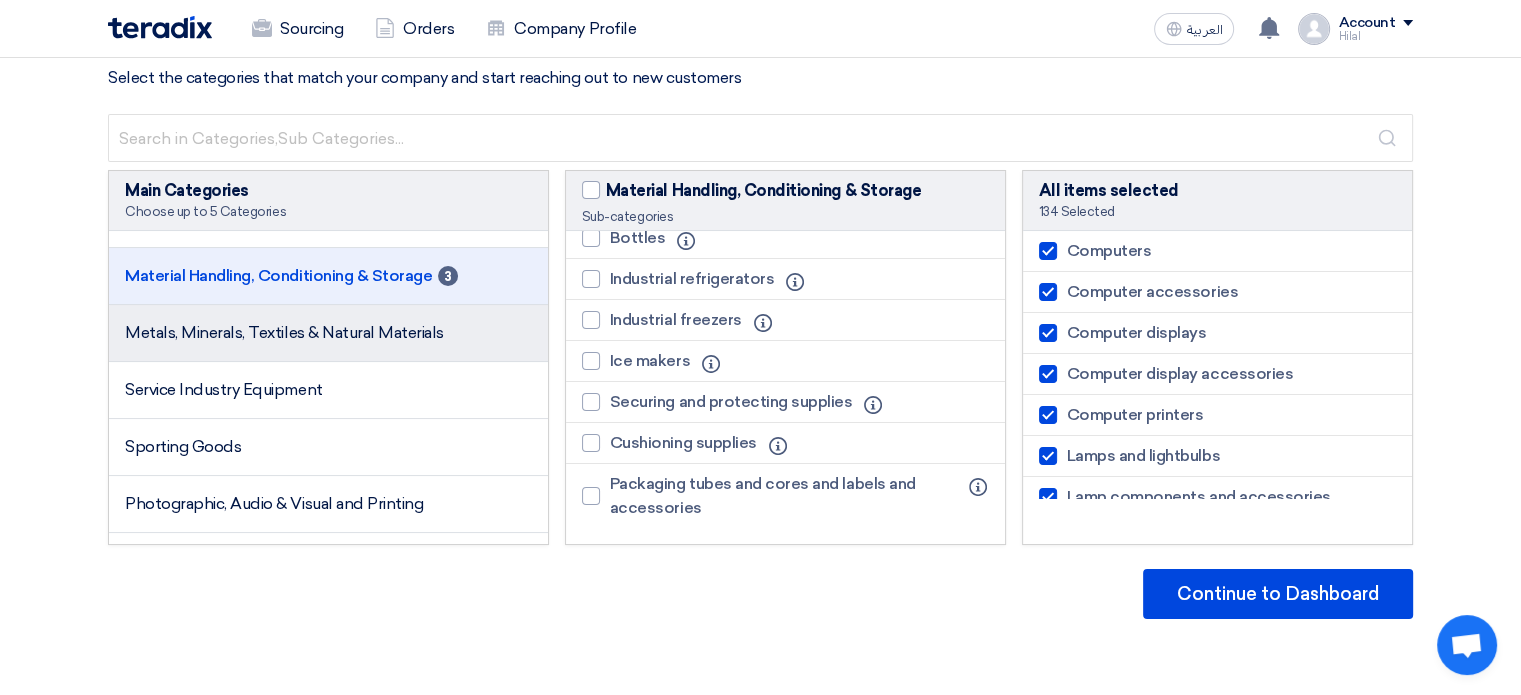 click on "Metals, Minerals, Textiles & Natural Materials" 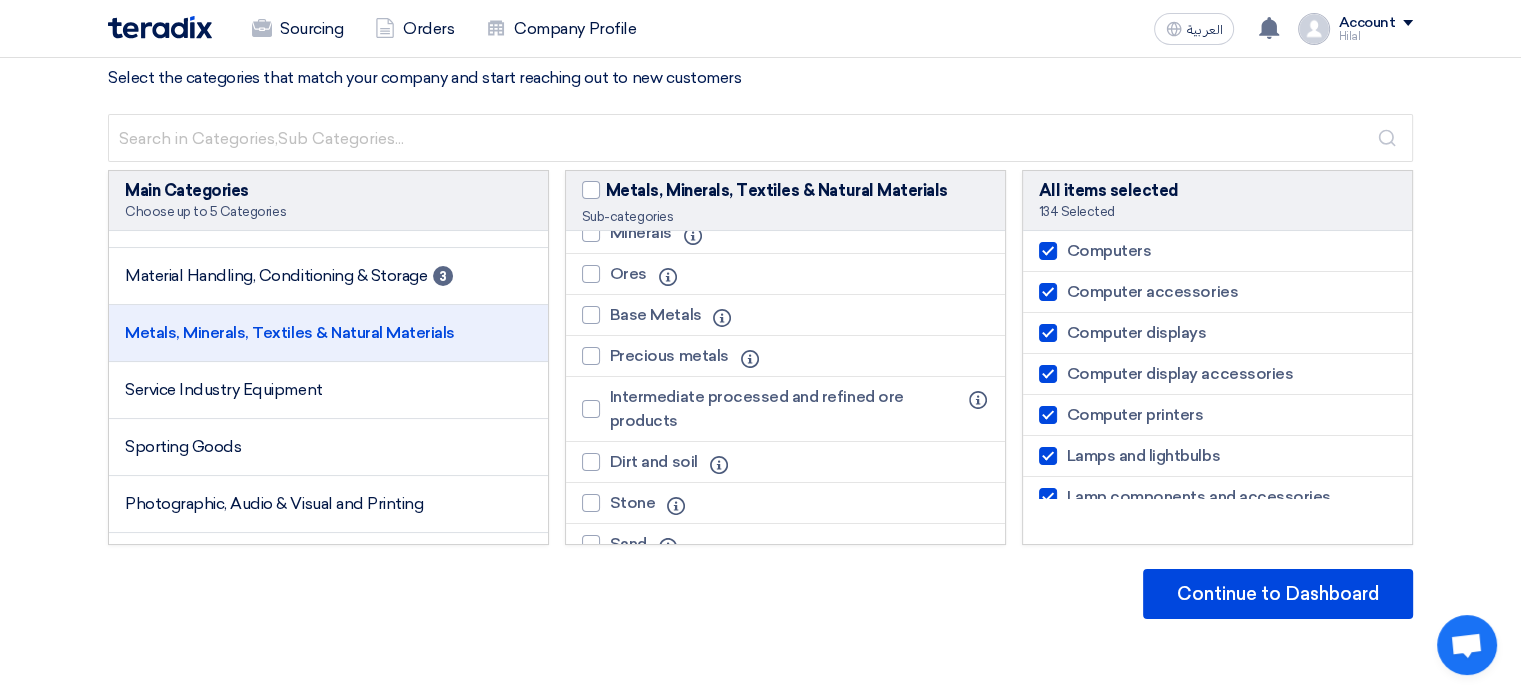 scroll, scrollTop: 0, scrollLeft: 0, axis: both 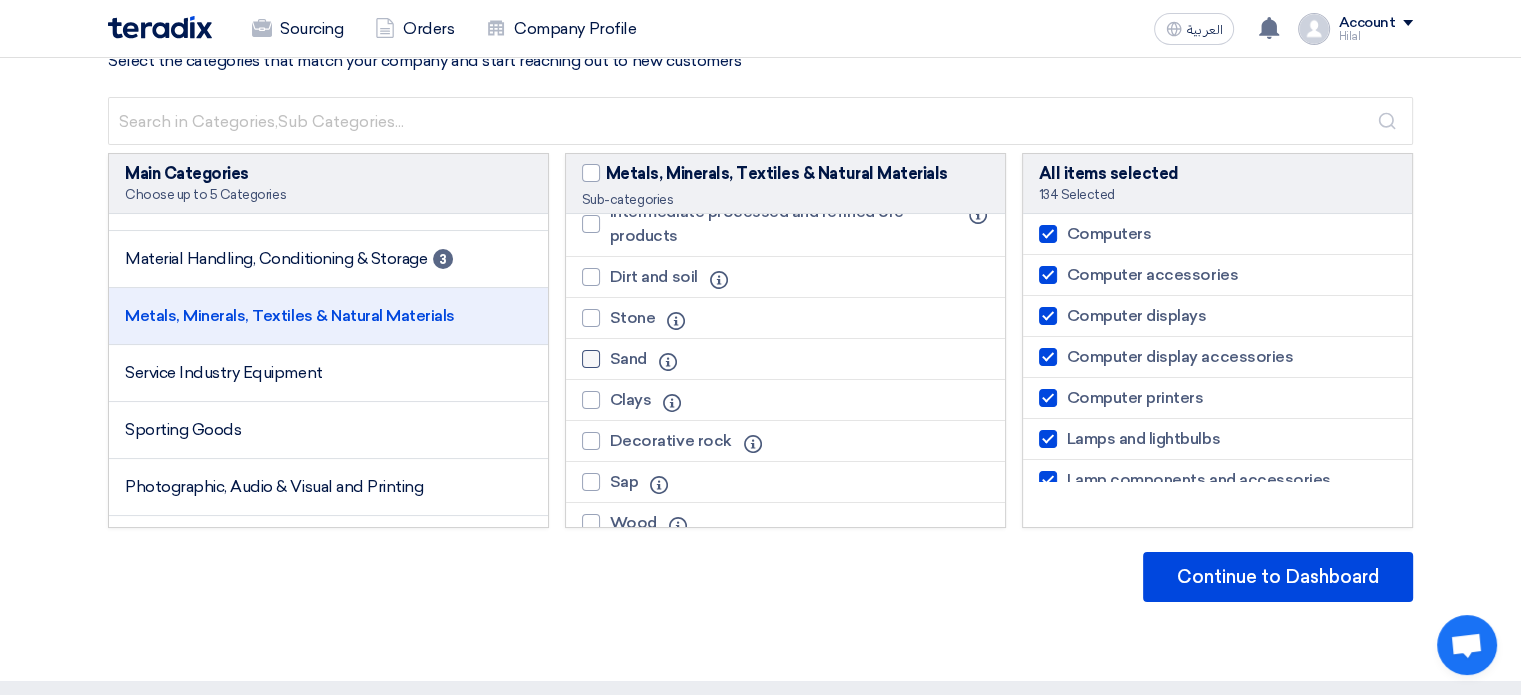 click 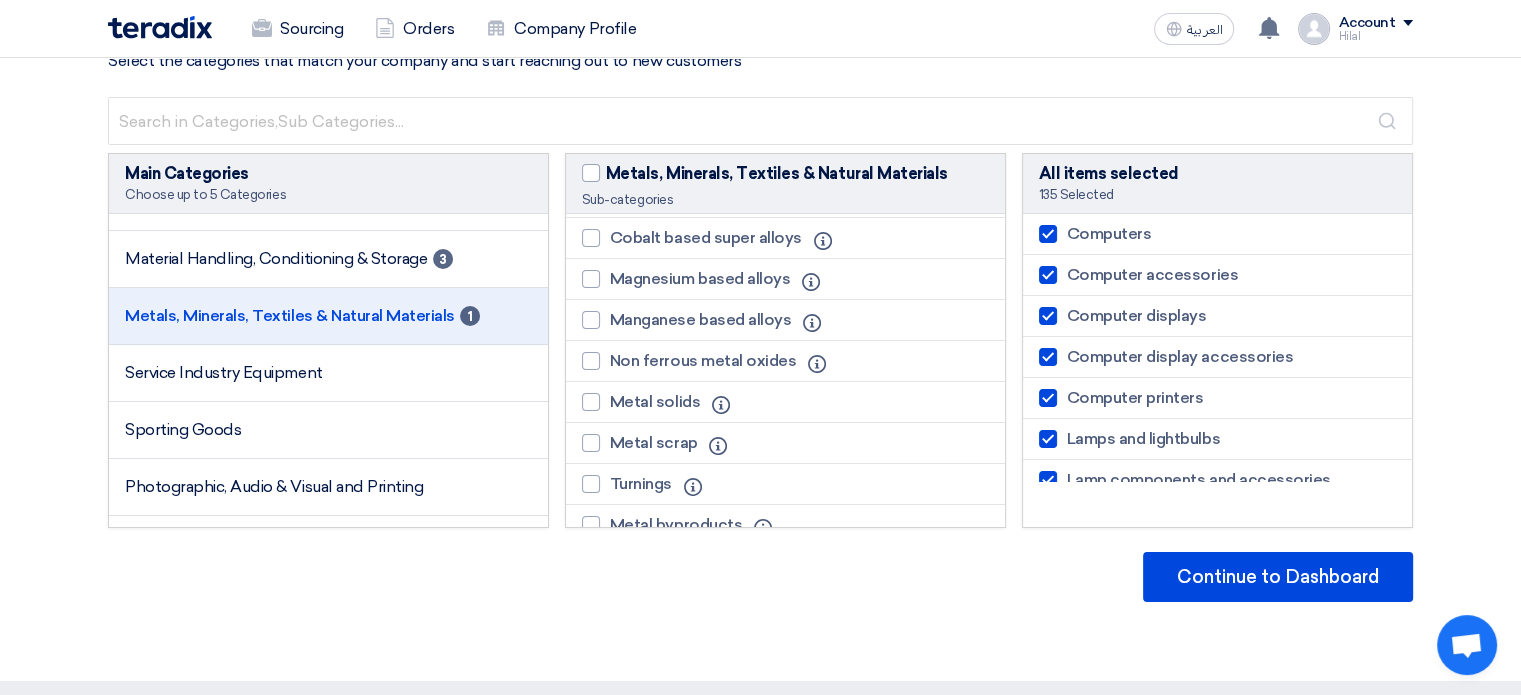 scroll, scrollTop: 2058, scrollLeft: 0, axis: vertical 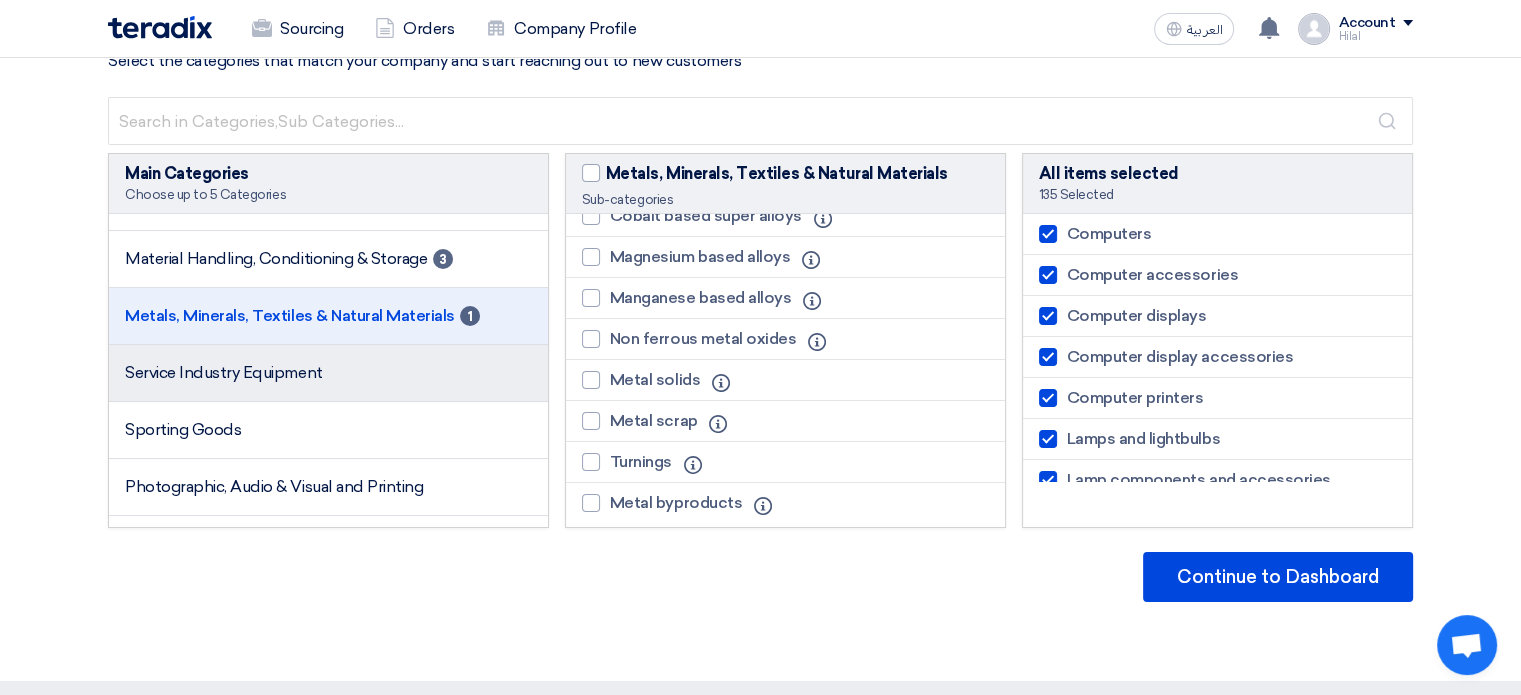 click on "Service Industry Equipment" 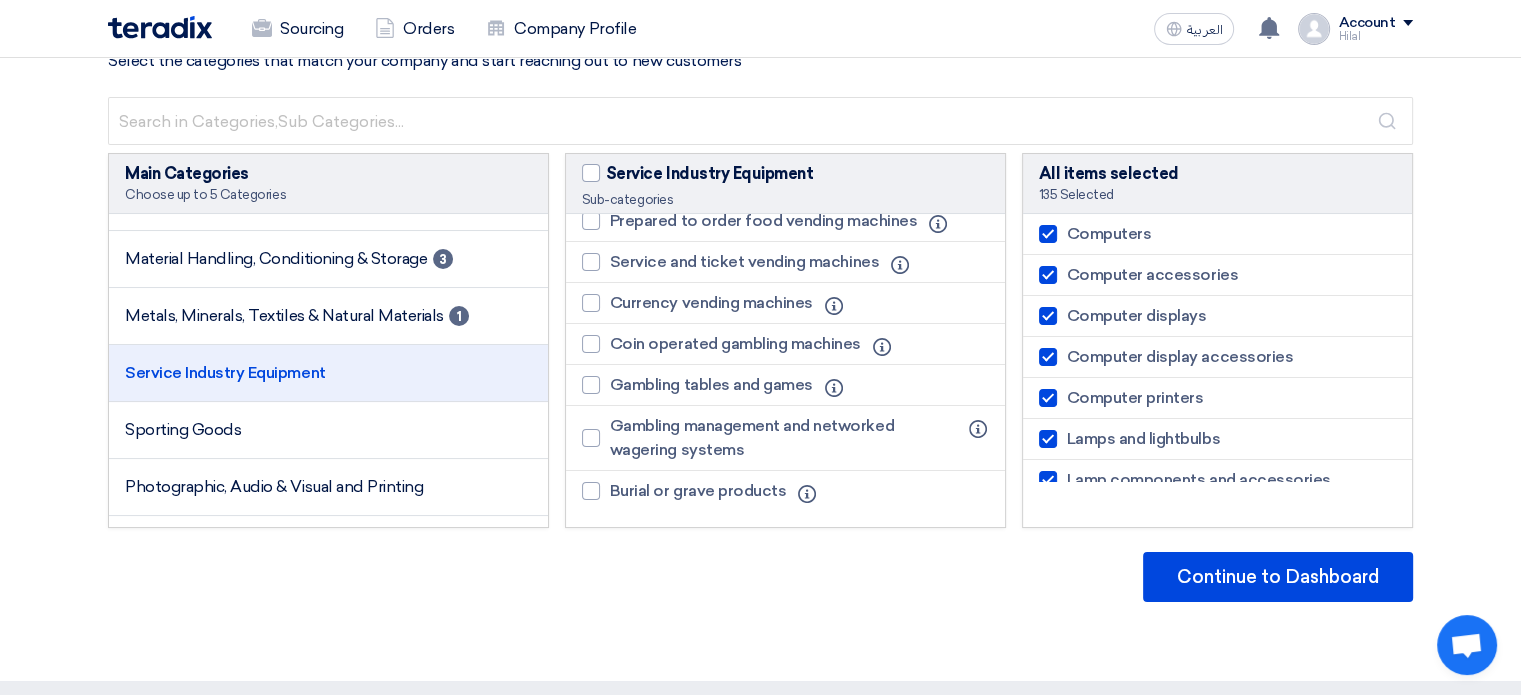 scroll, scrollTop: 443, scrollLeft: 0, axis: vertical 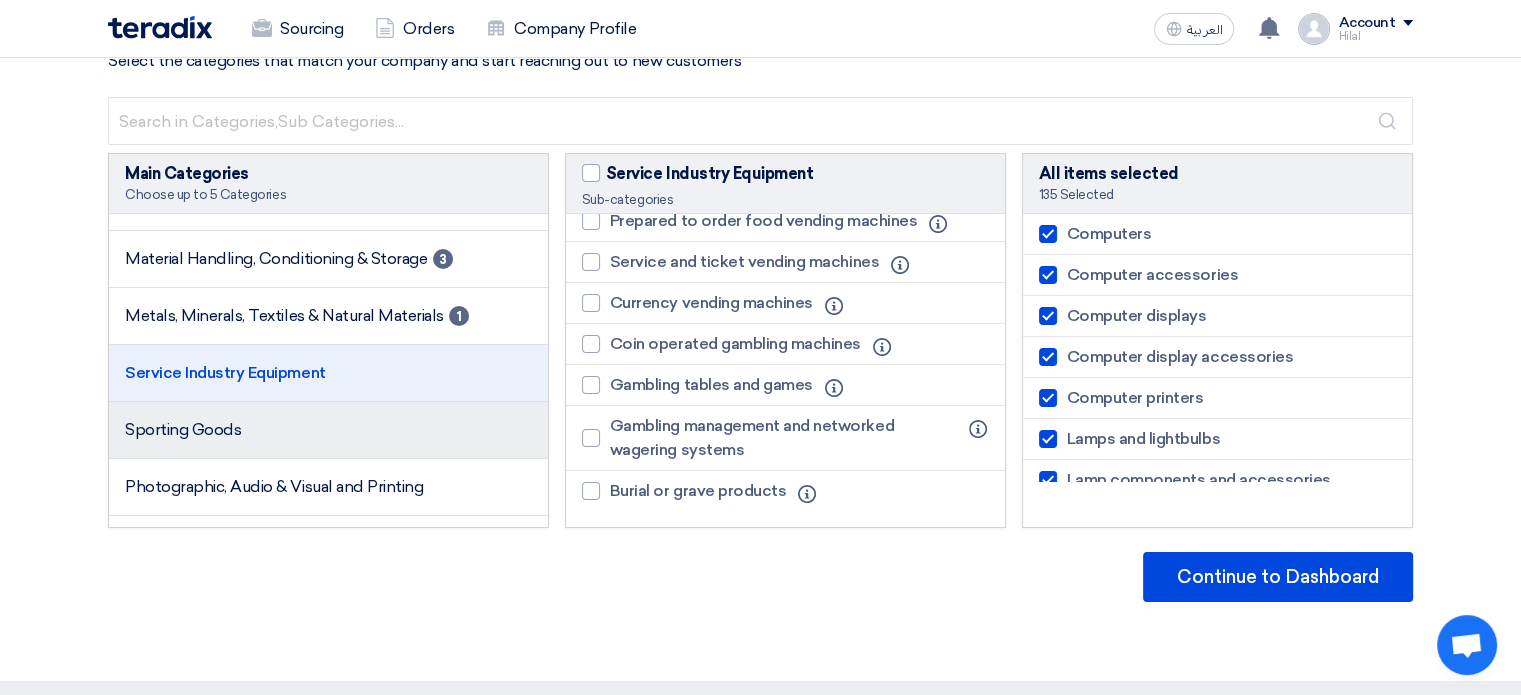 click on "Sporting Goods" 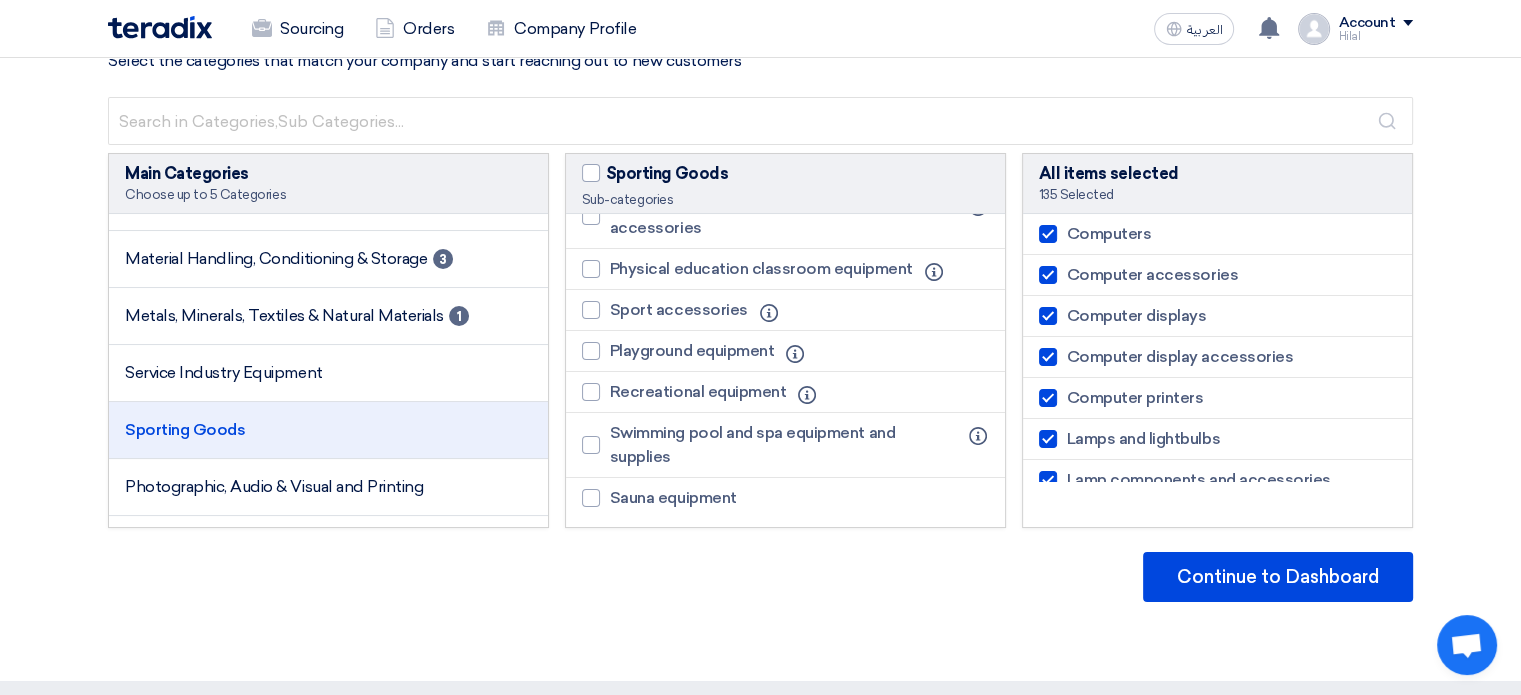 scroll, scrollTop: 892, scrollLeft: 0, axis: vertical 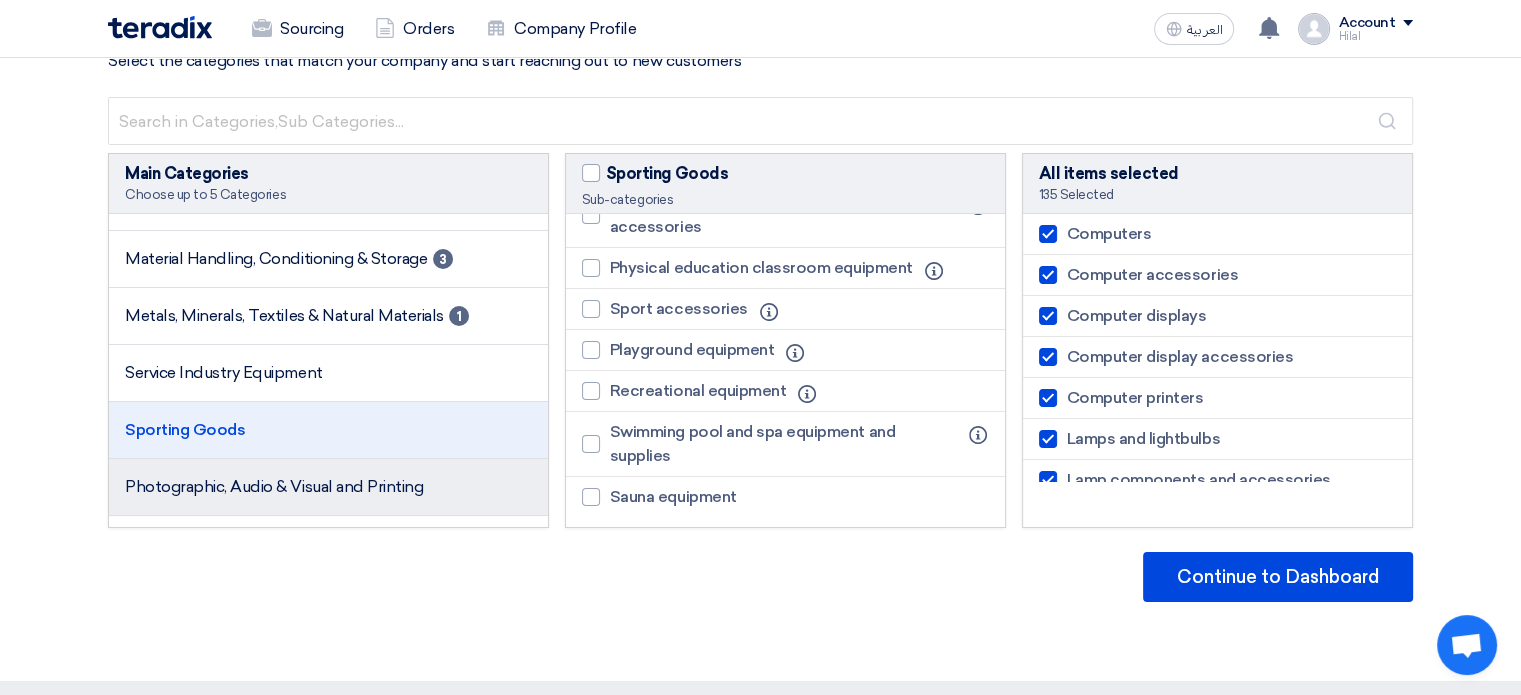 click on "Photographic, Audio & Visual and Printing" 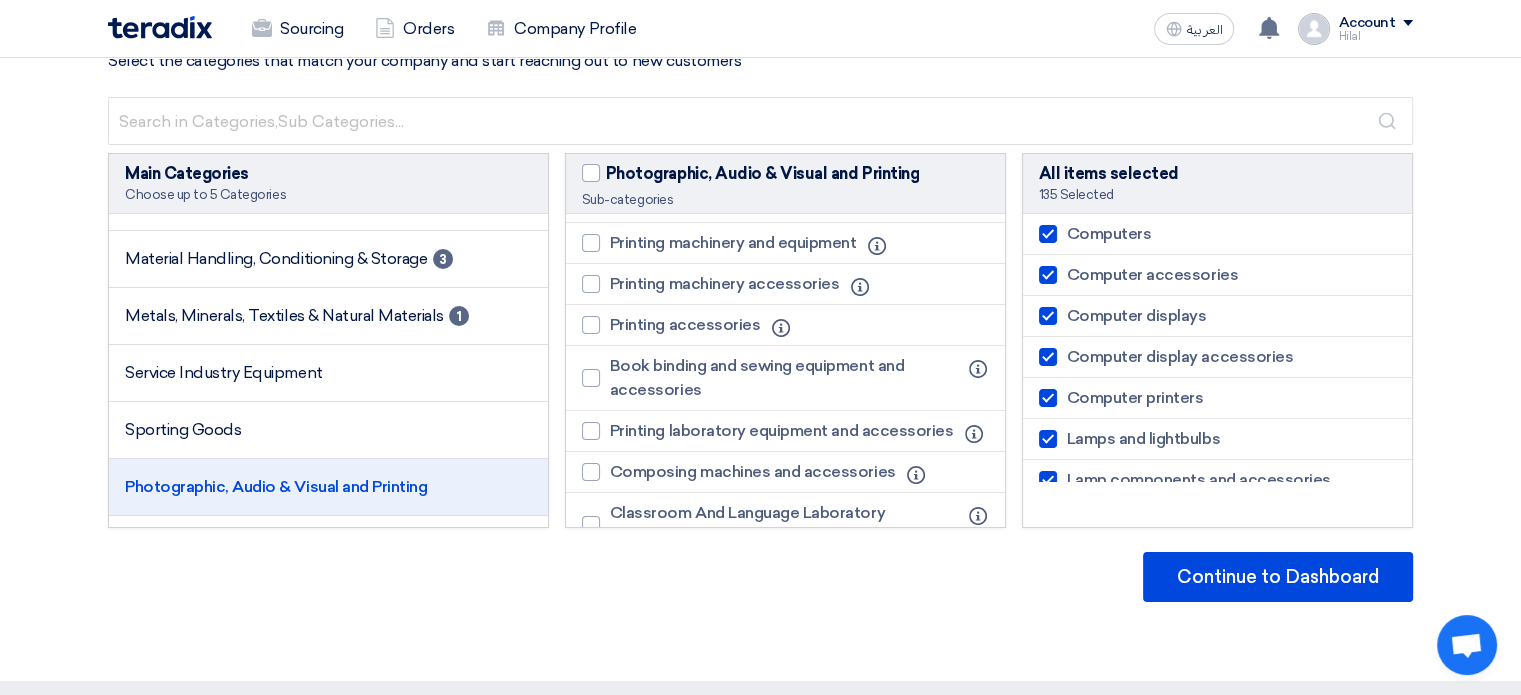 scroll, scrollTop: 0, scrollLeft: 0, axis: both 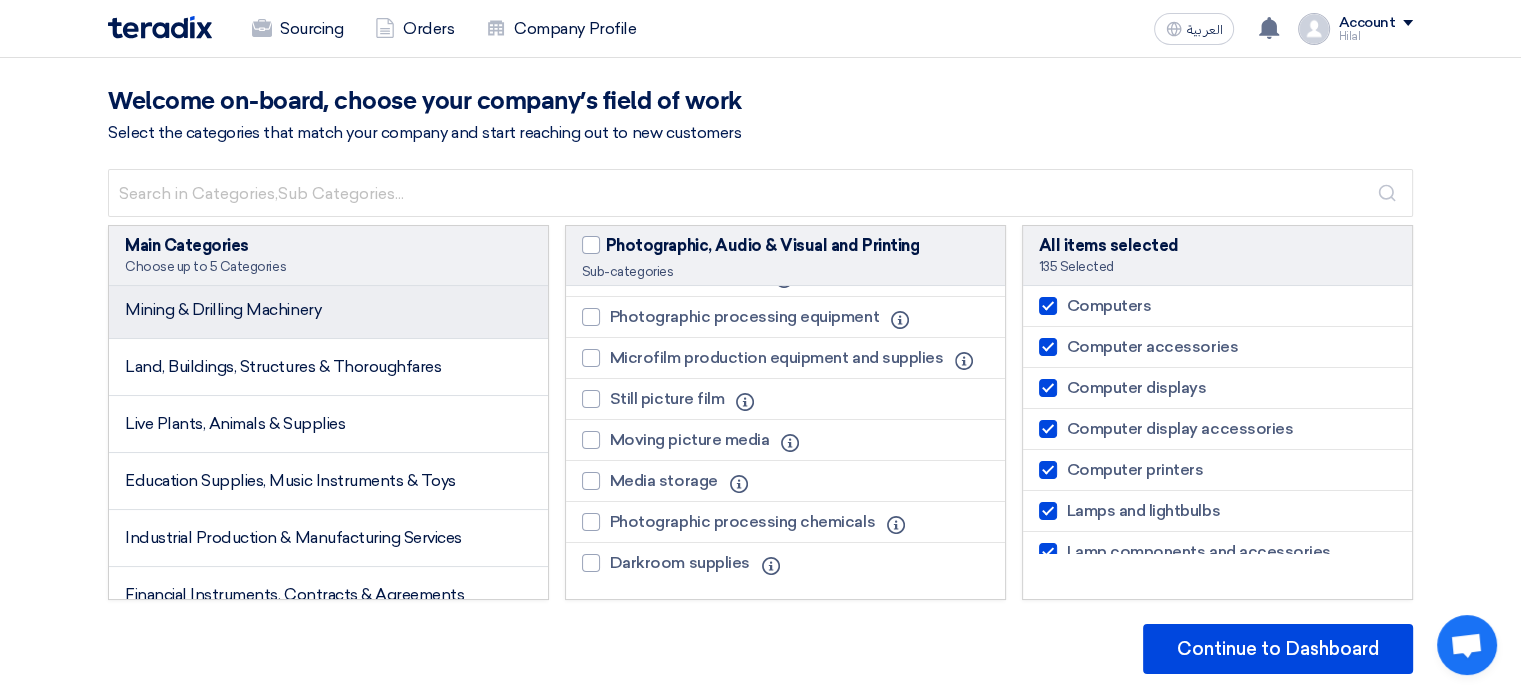 click on "Mining & Drilling Machinery" 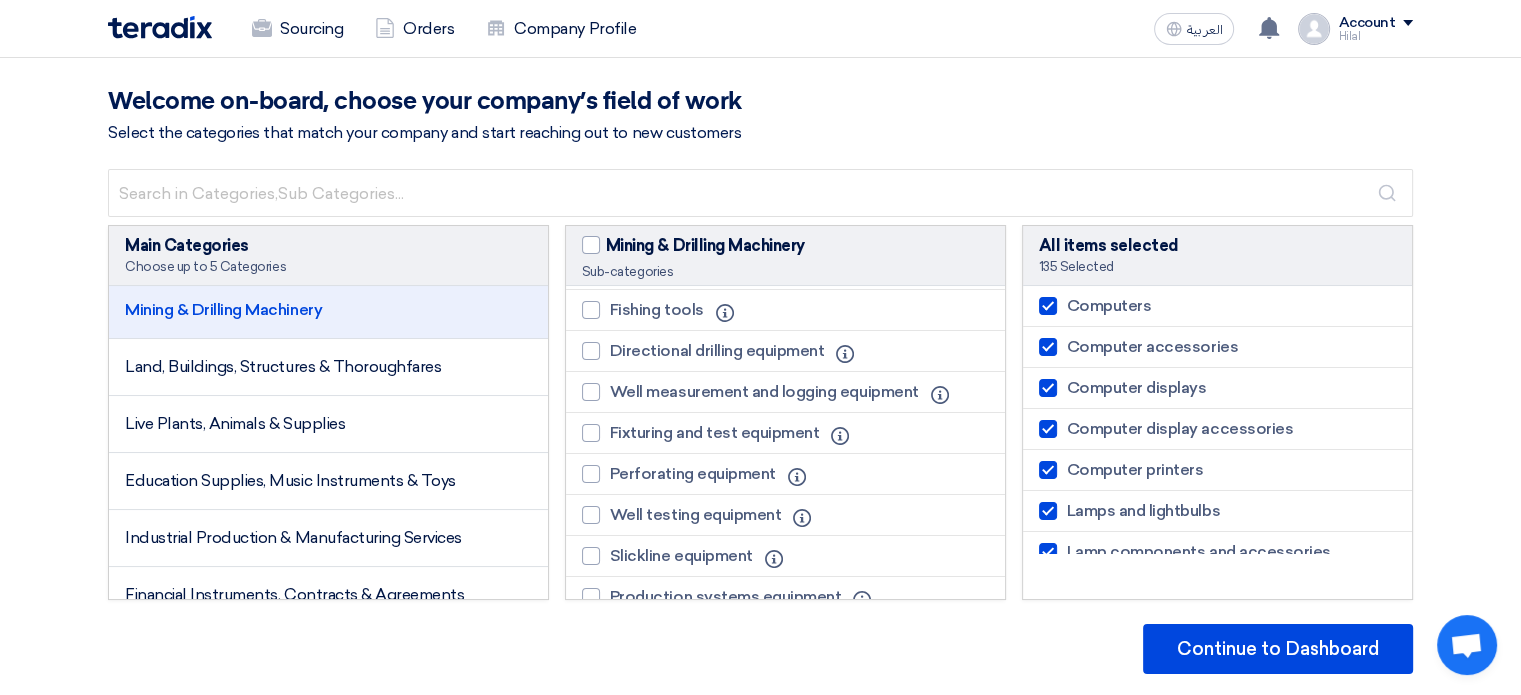 scroll, scrollTop: 864, scrollLeft: 0, axis: vertical 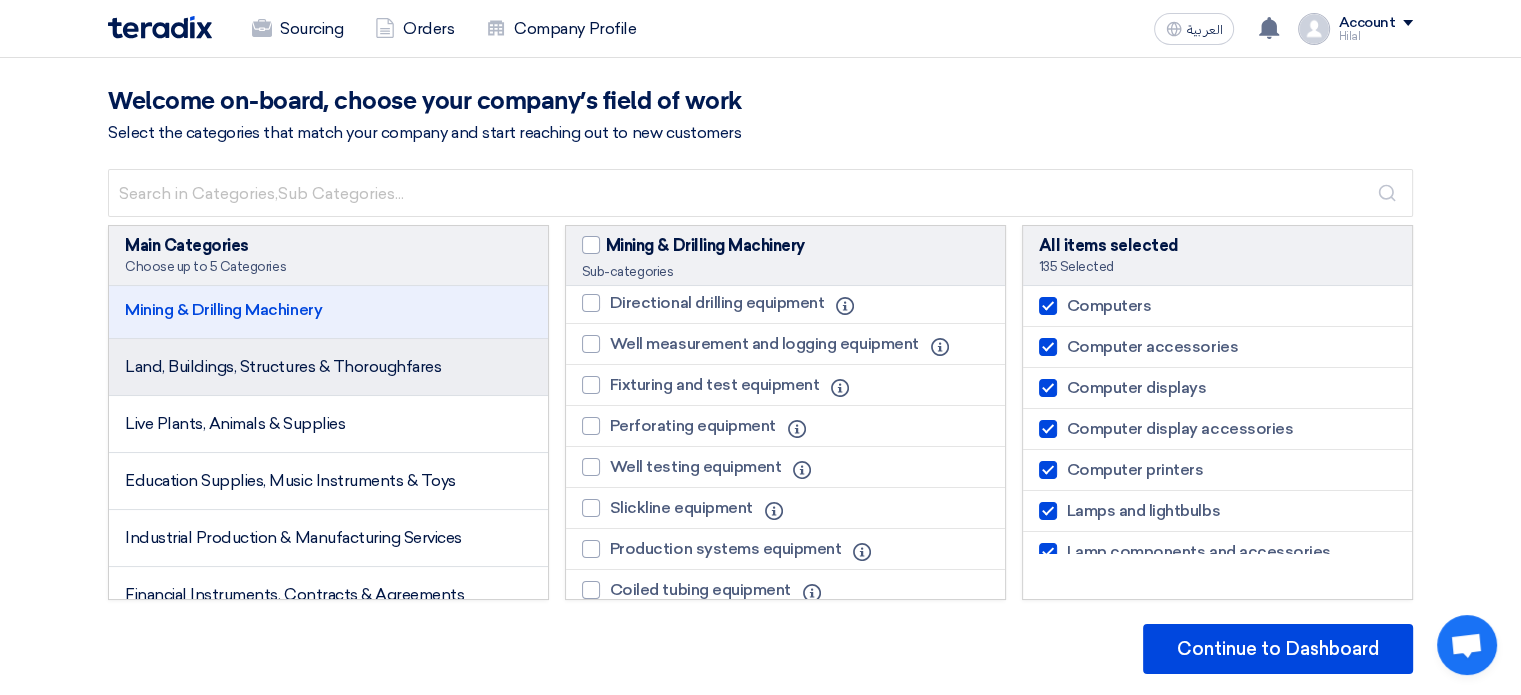 click on "Land, Buildings, Structures & Thoroughfares" 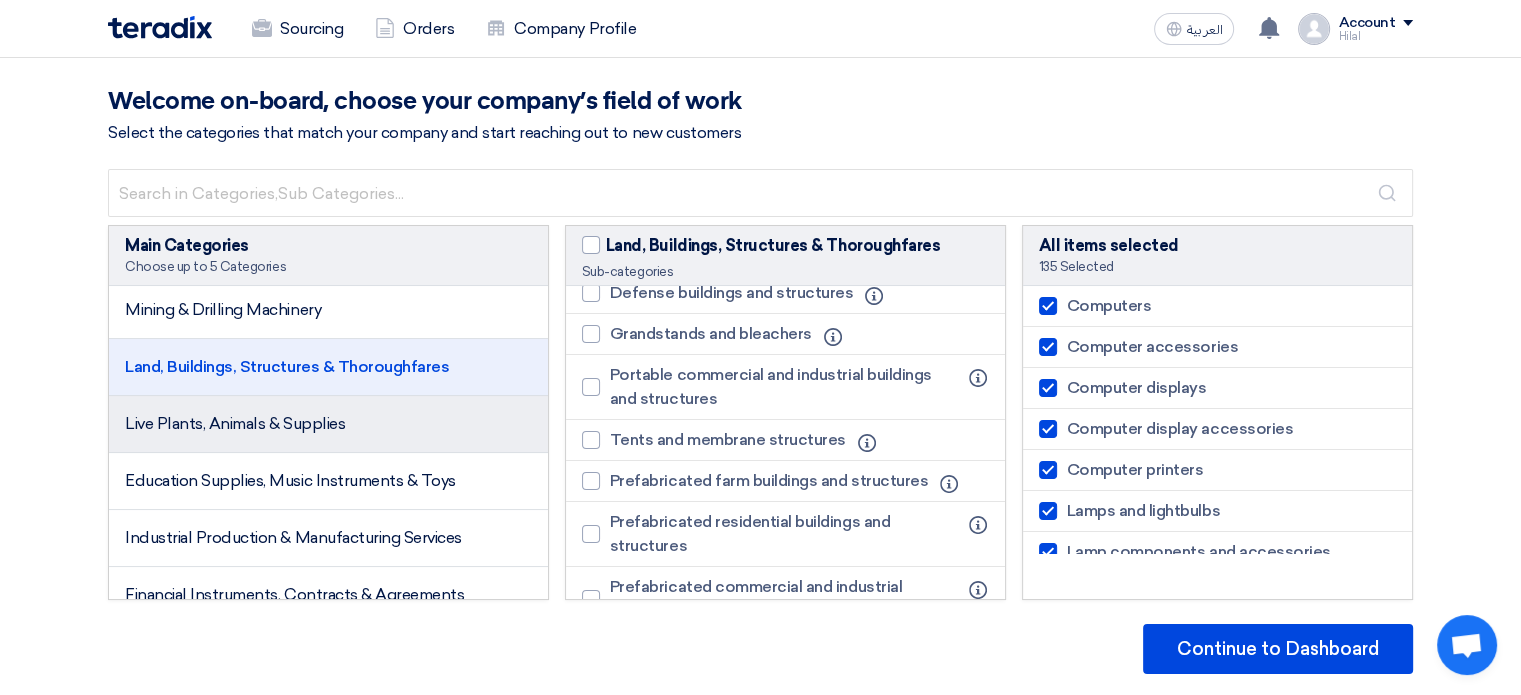 click on "Live Plants, Animals & Supplies" 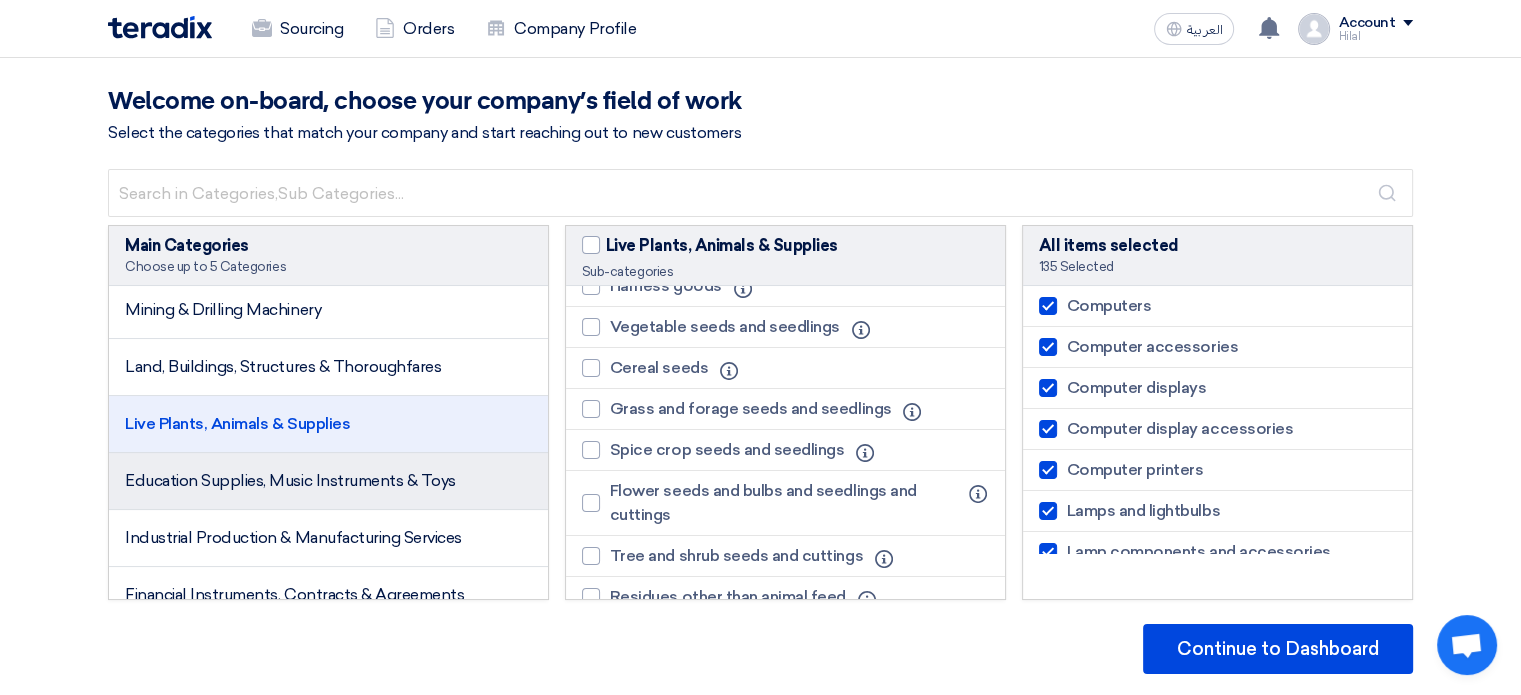 click on "Education Supplies, Music Instruments & Toys" 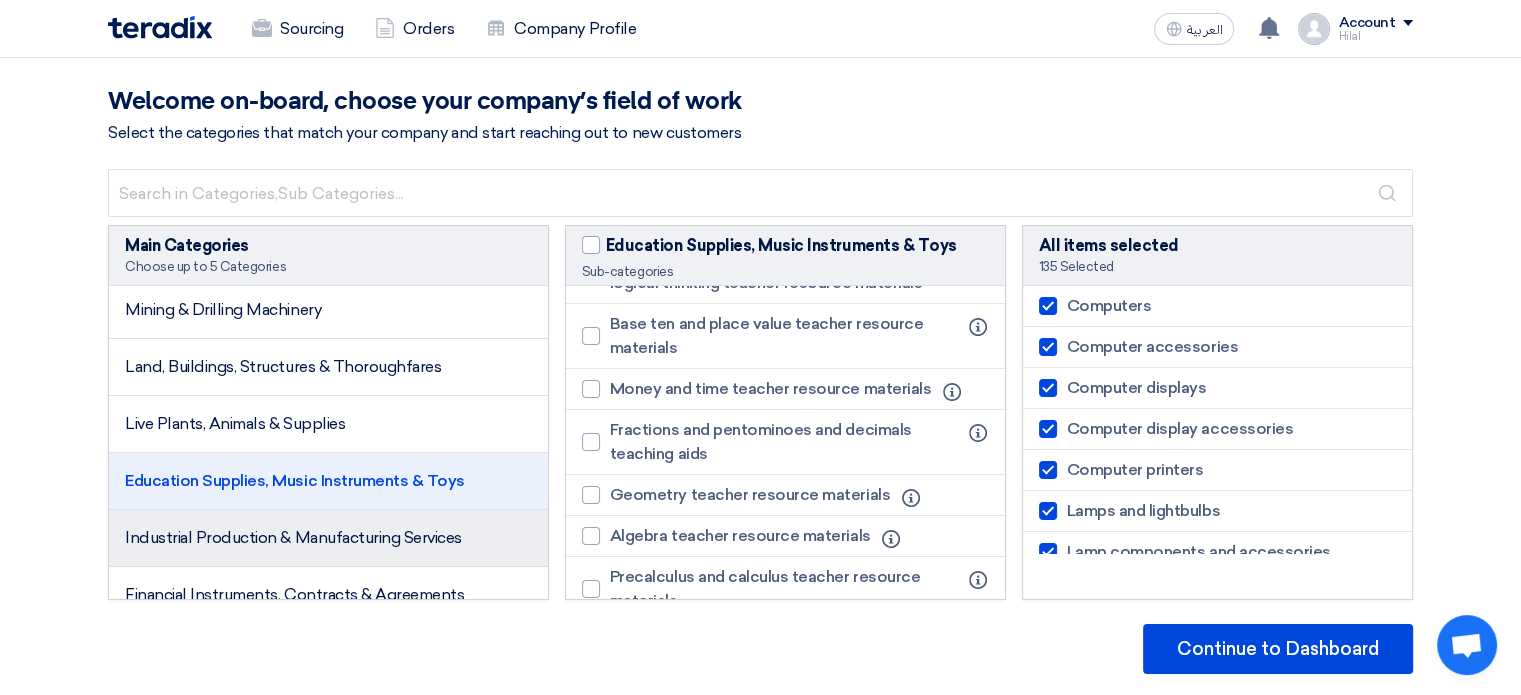 click on "Industrial Production & Manufacturing Services" 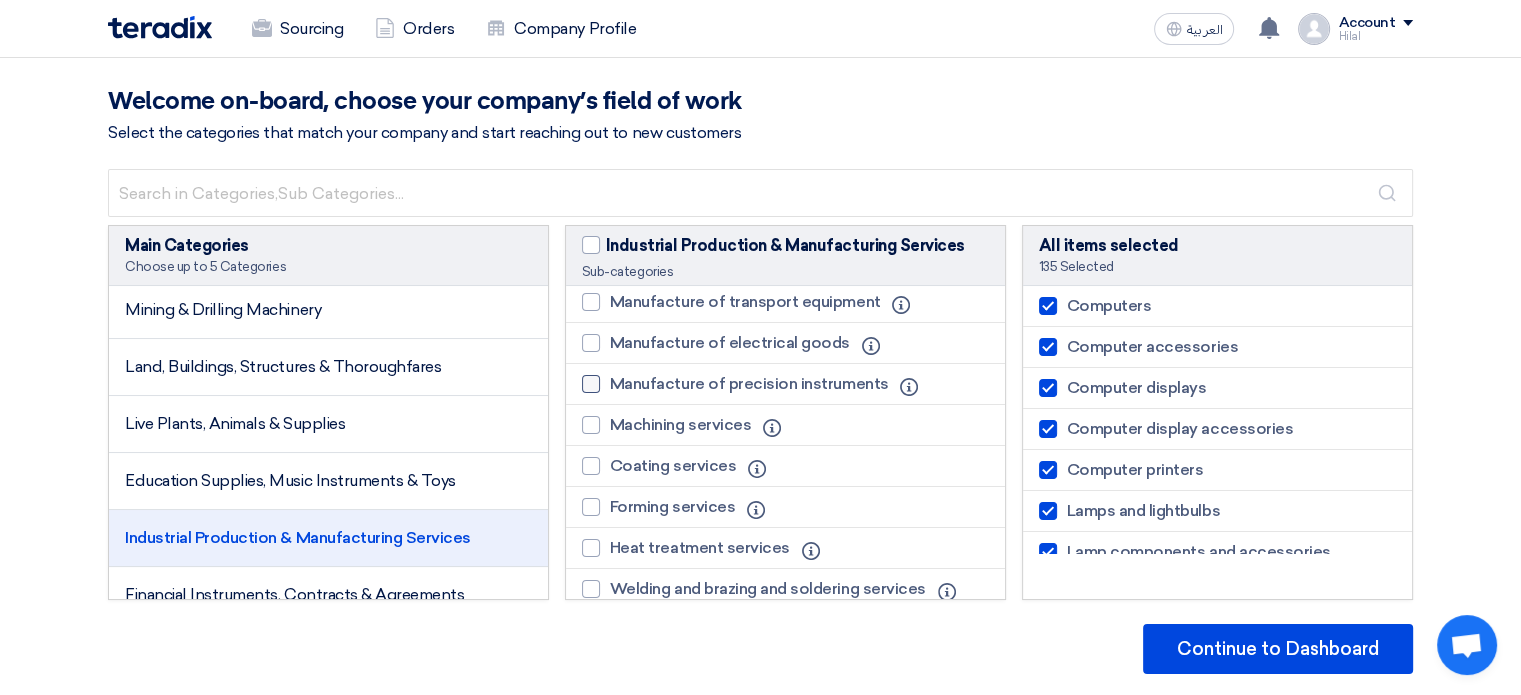 scroll, scrollTop: 1186, scrollLeft: 0, axis: vertical 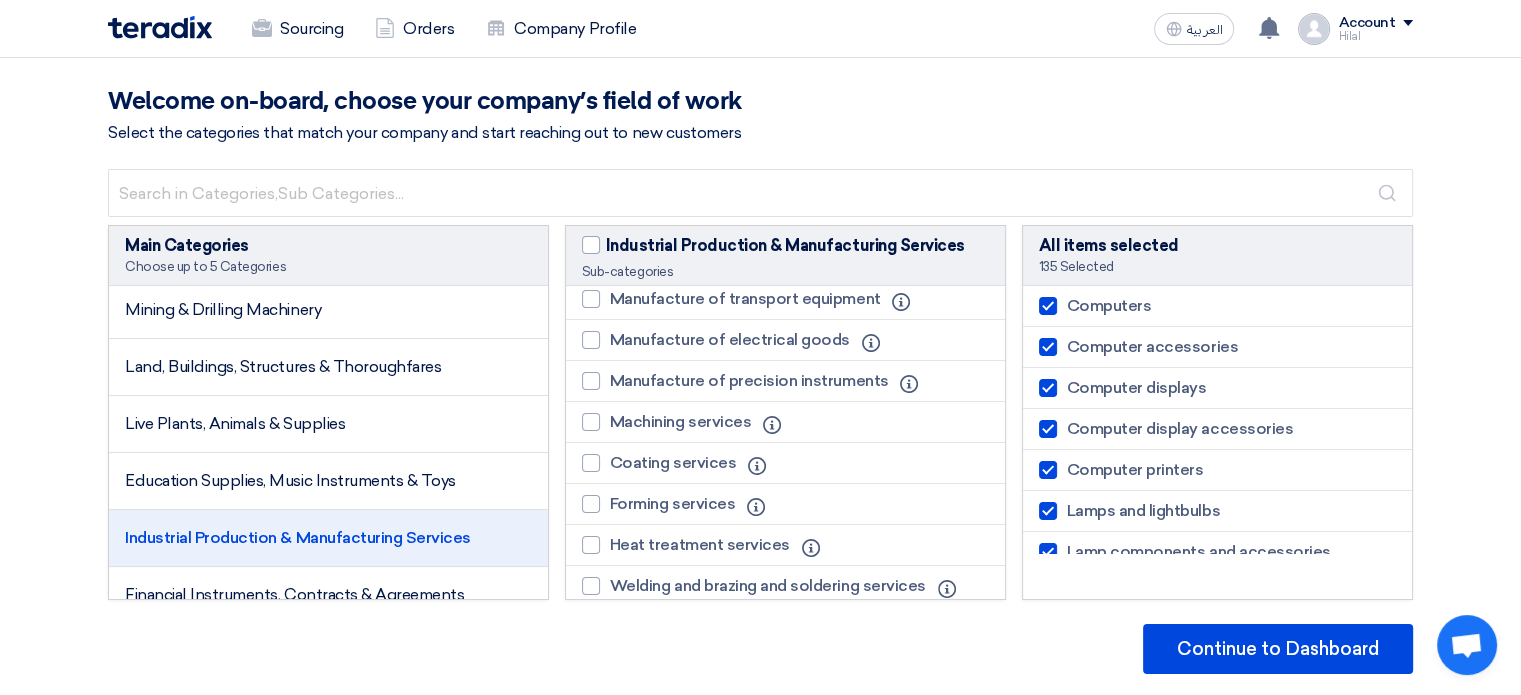 click on "Machining services
Info" 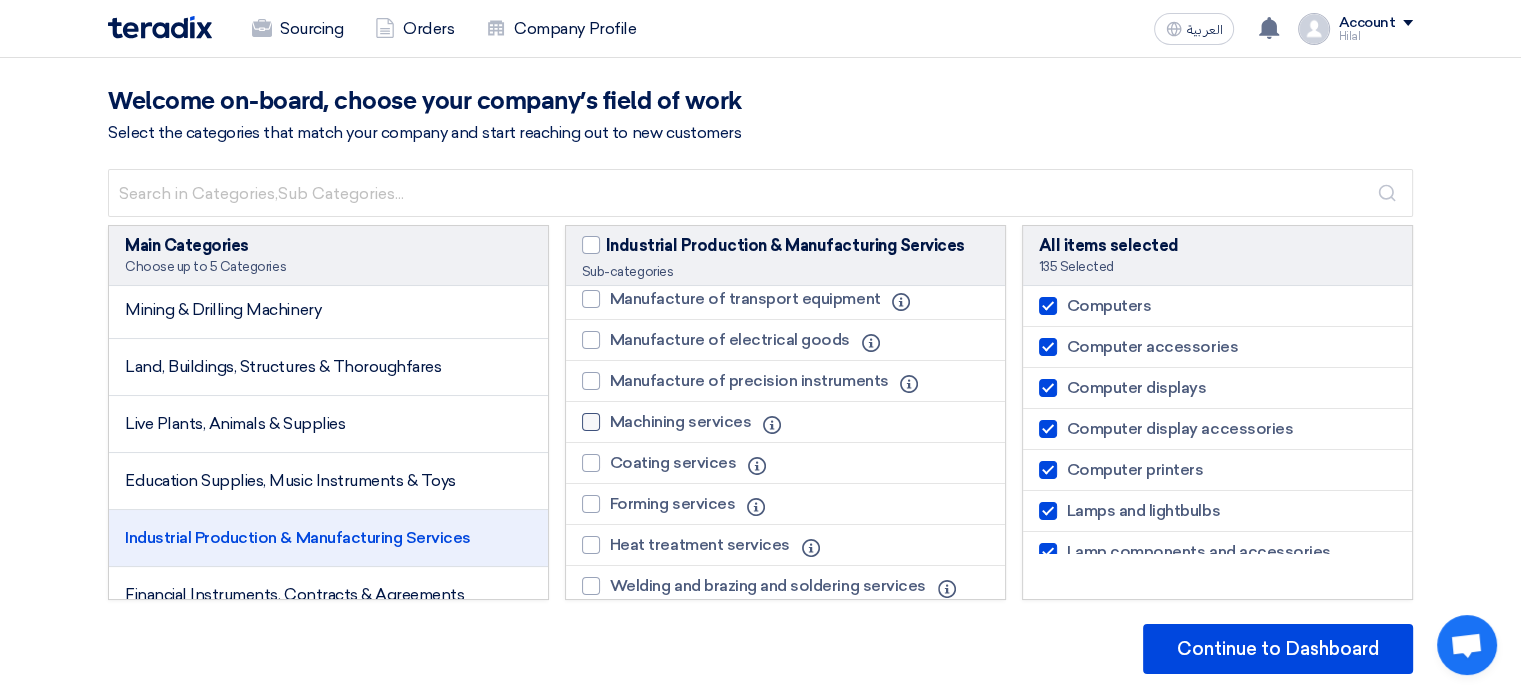 click on "Machining services" 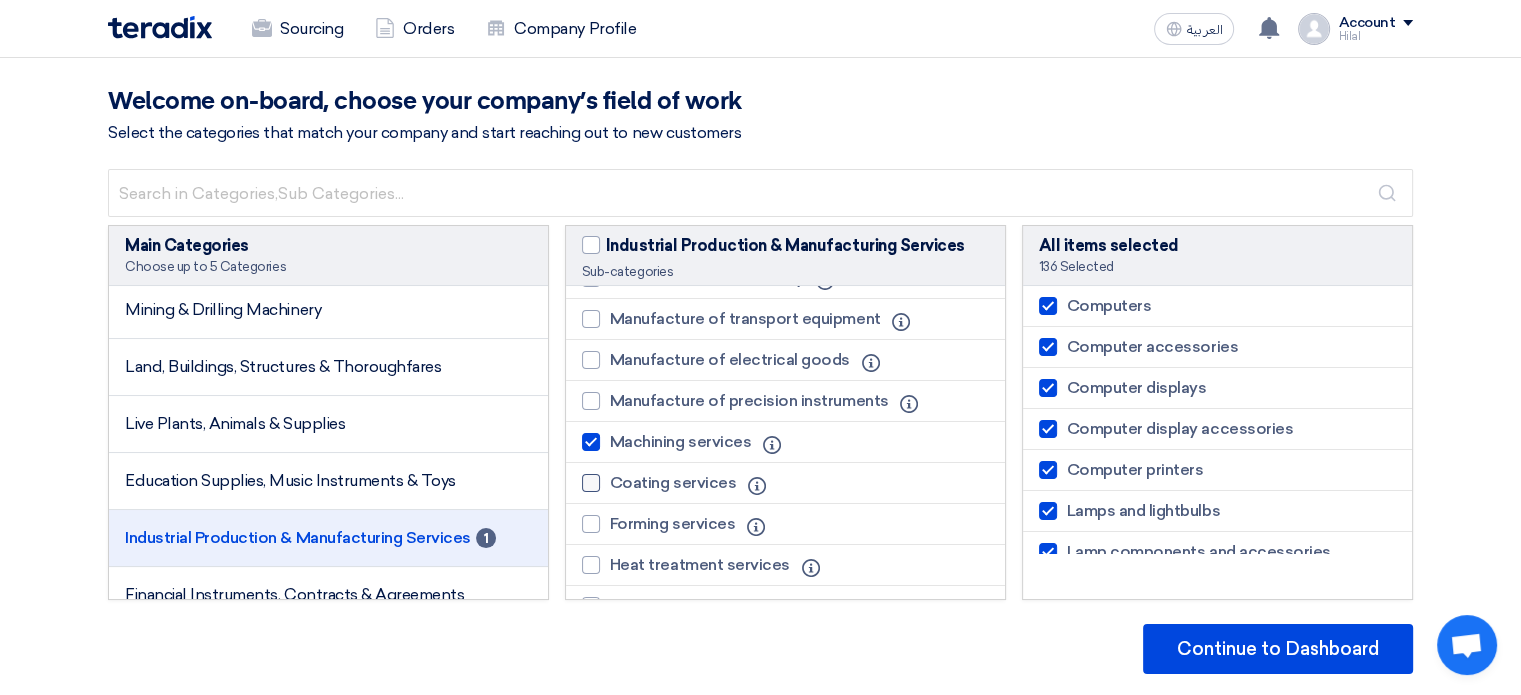 scroll, scrollTop: 1201, scrollLeft: 0, axis: vertical 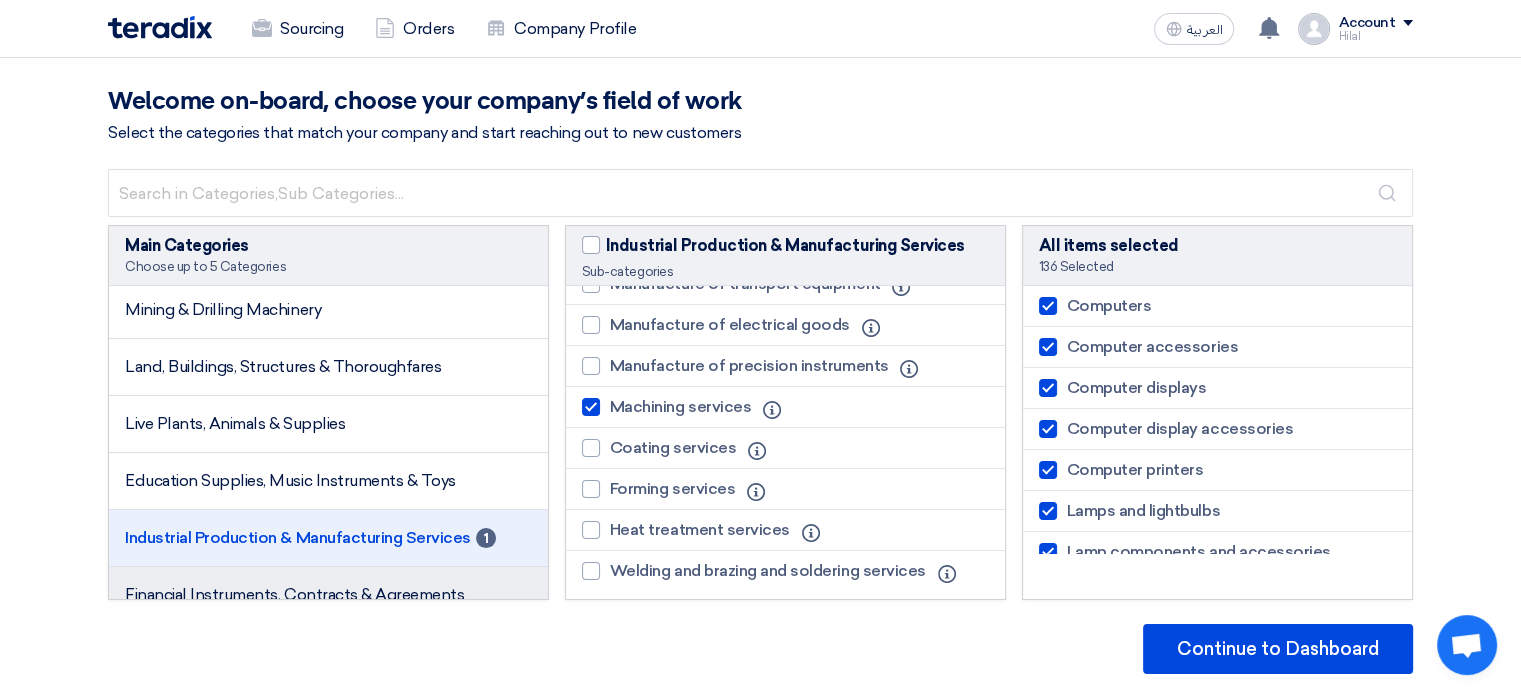 click on "Financial Instruments, Contracts & Agreements" 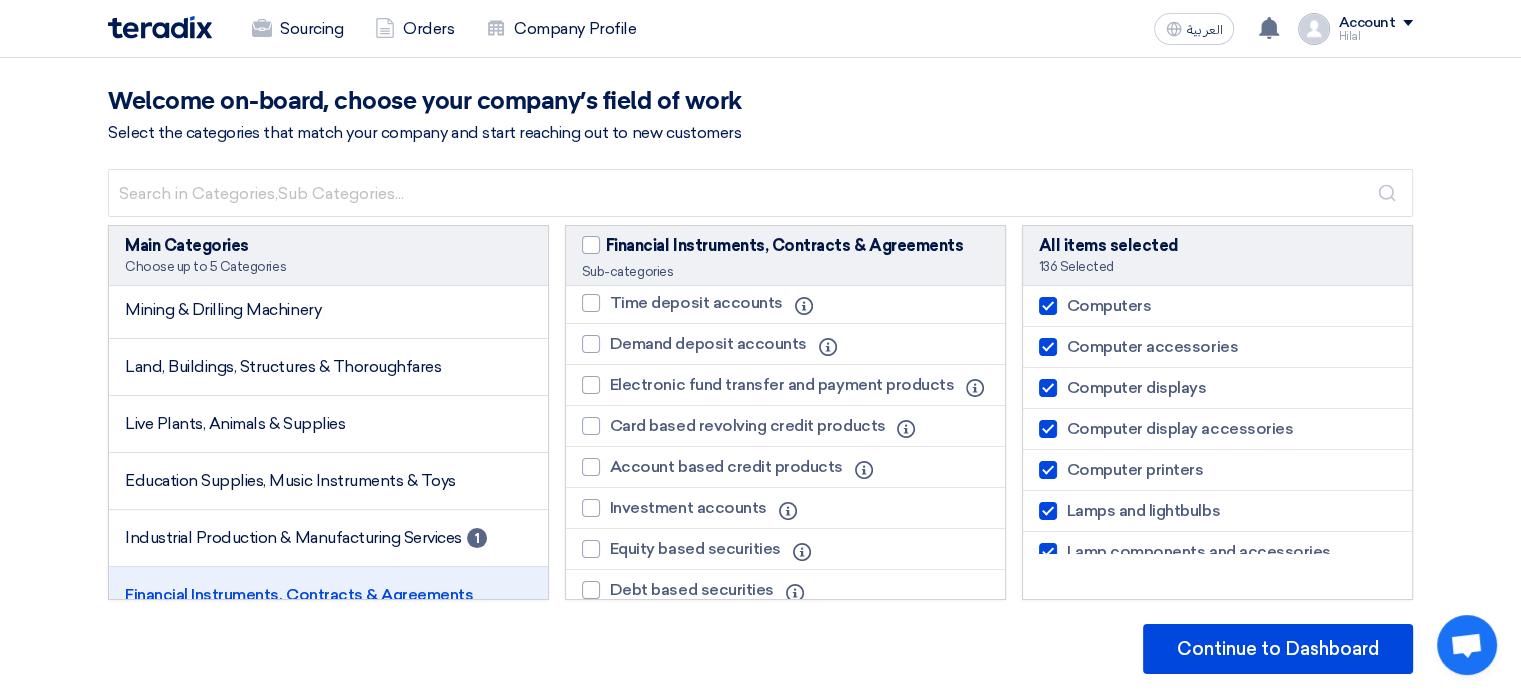 scroll, scrollTop: 0, scrollLeft: 0, axis: both 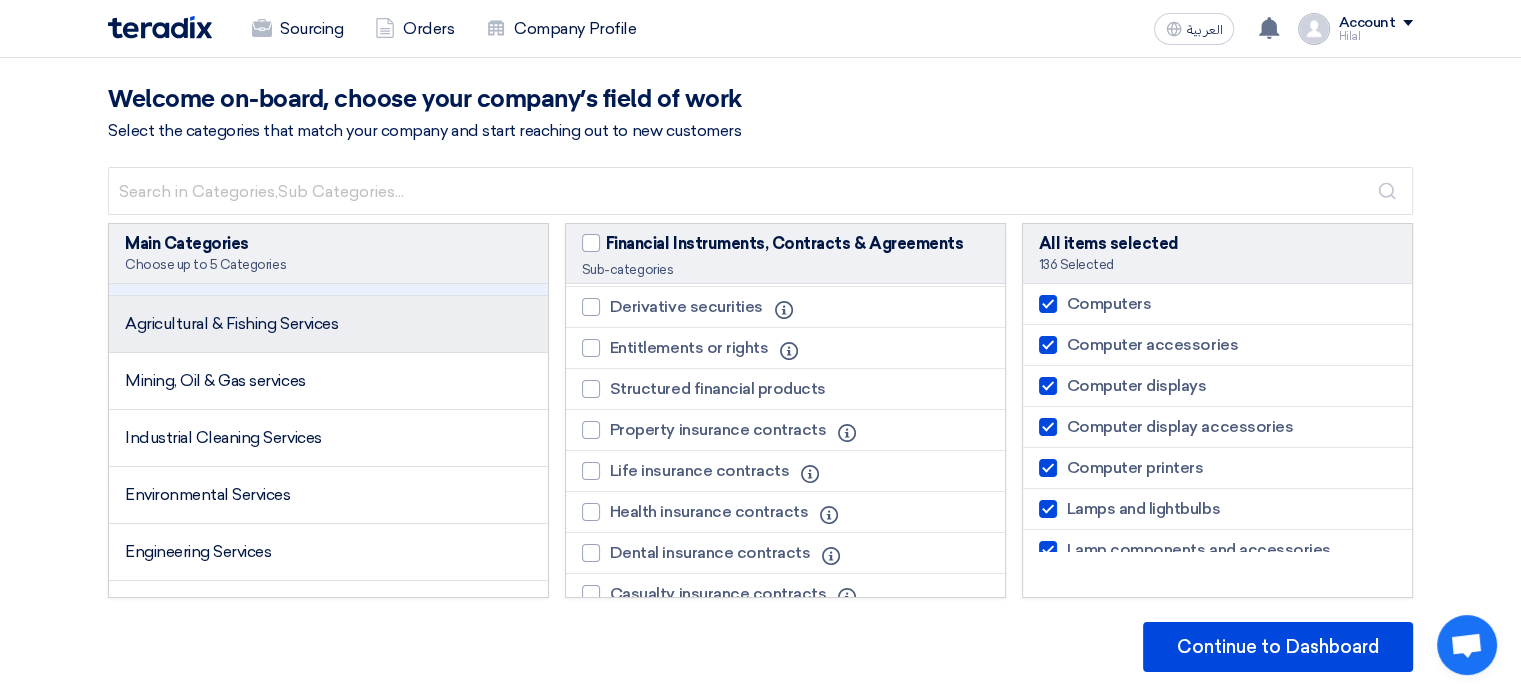 click on "Agricultural & Fishing Services" 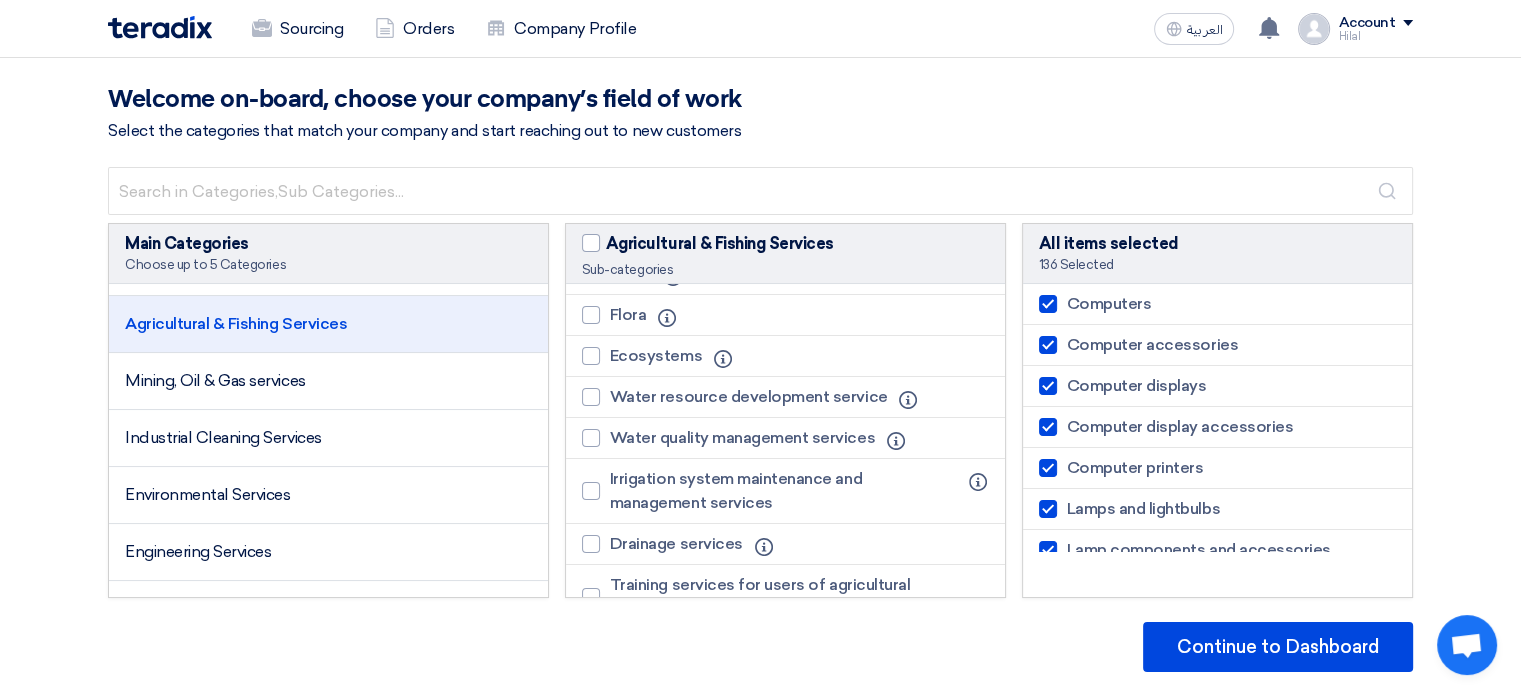 scroll, scrollTop: 1300, scrollLeft: 0, axis: vertical 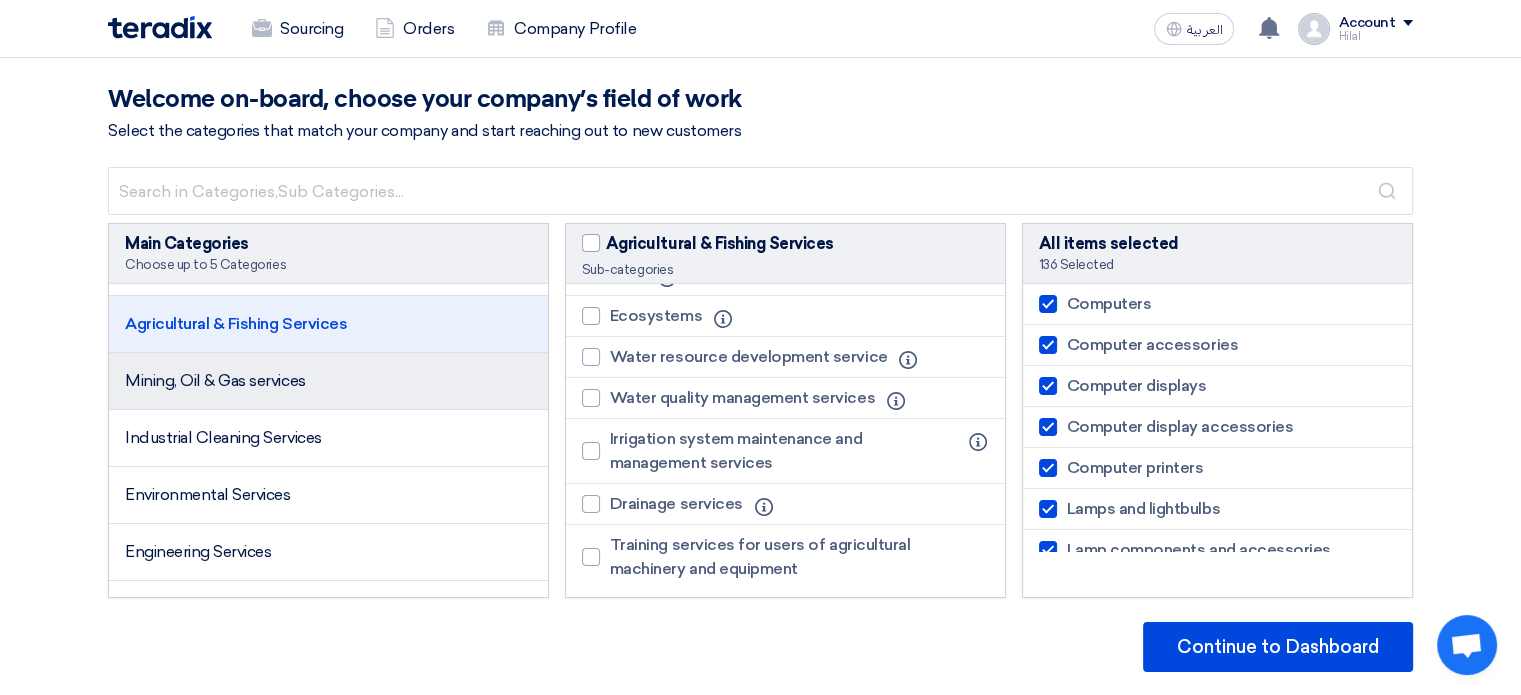 click on "Mining, Oil & Gas services" 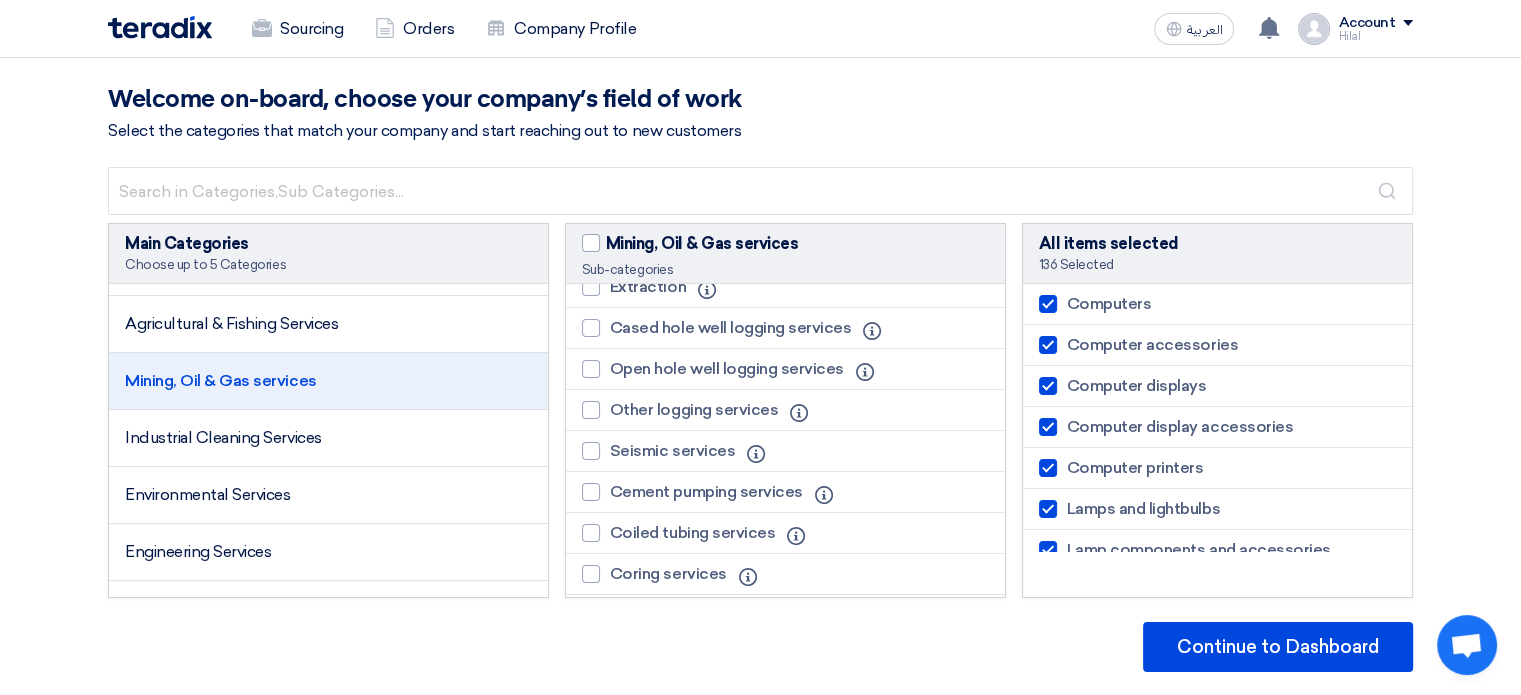 scroll, scrollTop: 0, scrollLeft: 0, axis: both 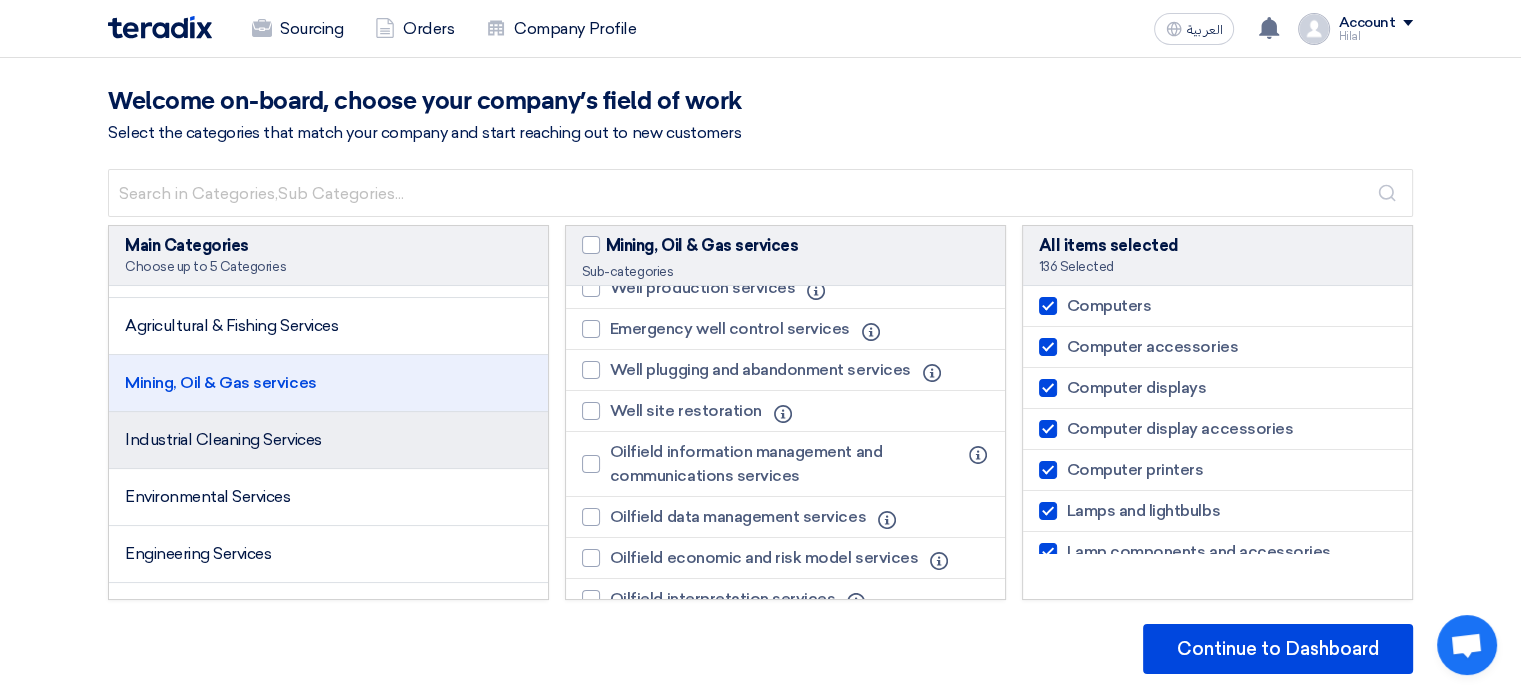 click on "Industrial Cleaning Services" 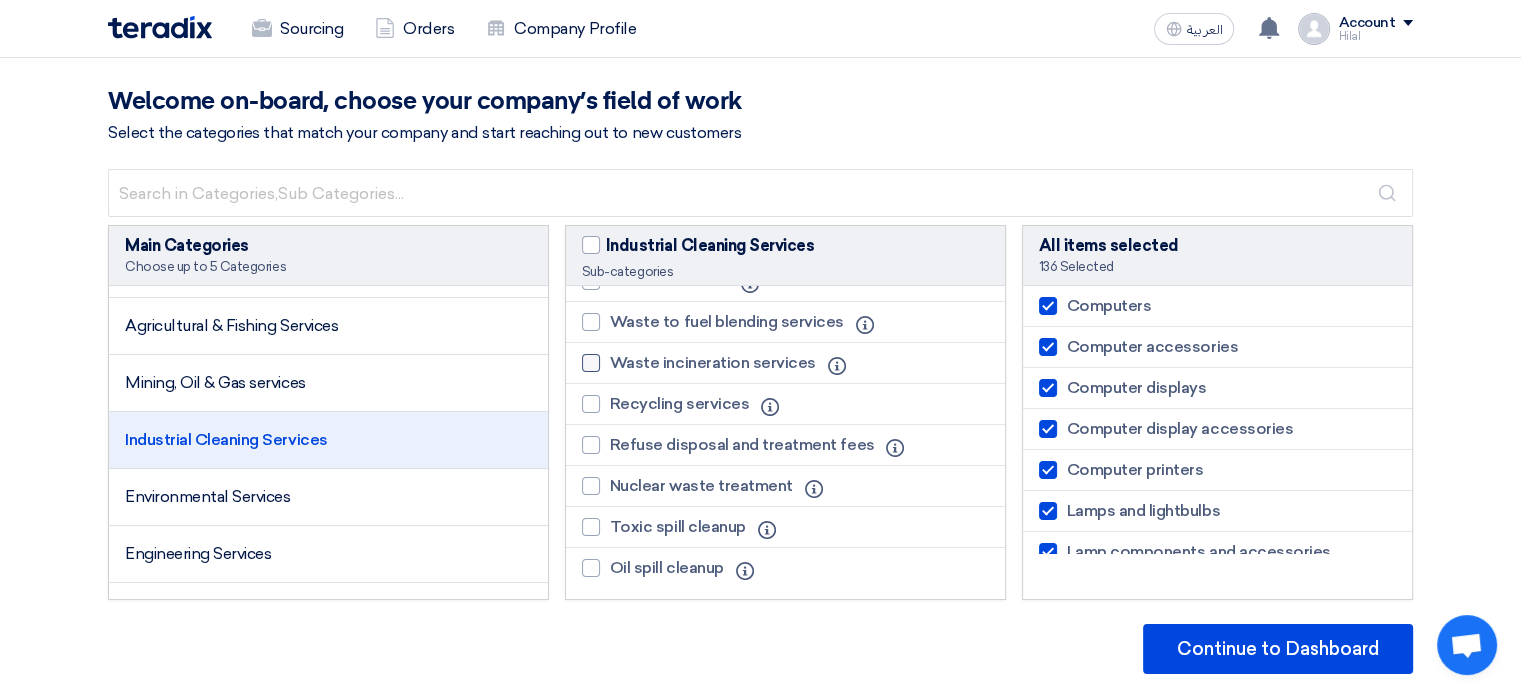 scroll, scrollTop: 0, scrollLeft: 0, axis: both 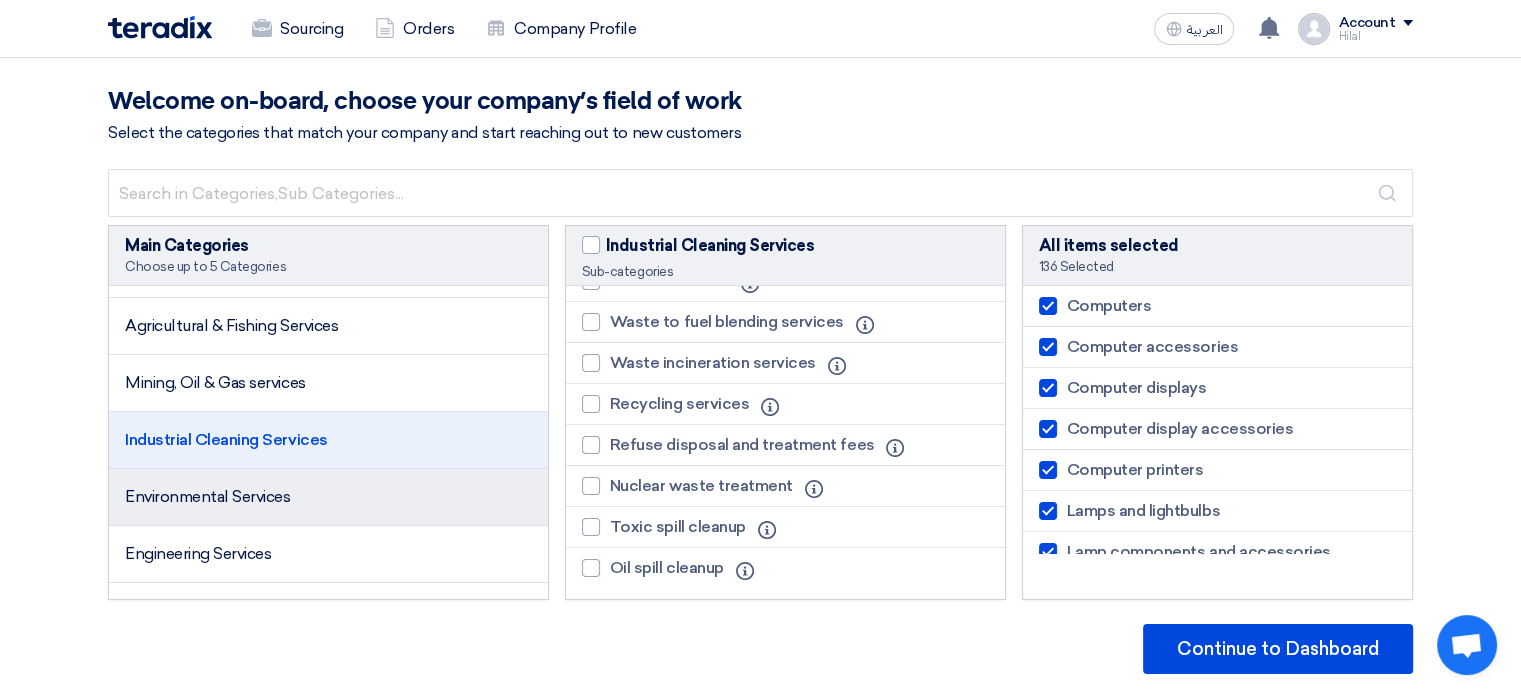 click on "Environmental Services" 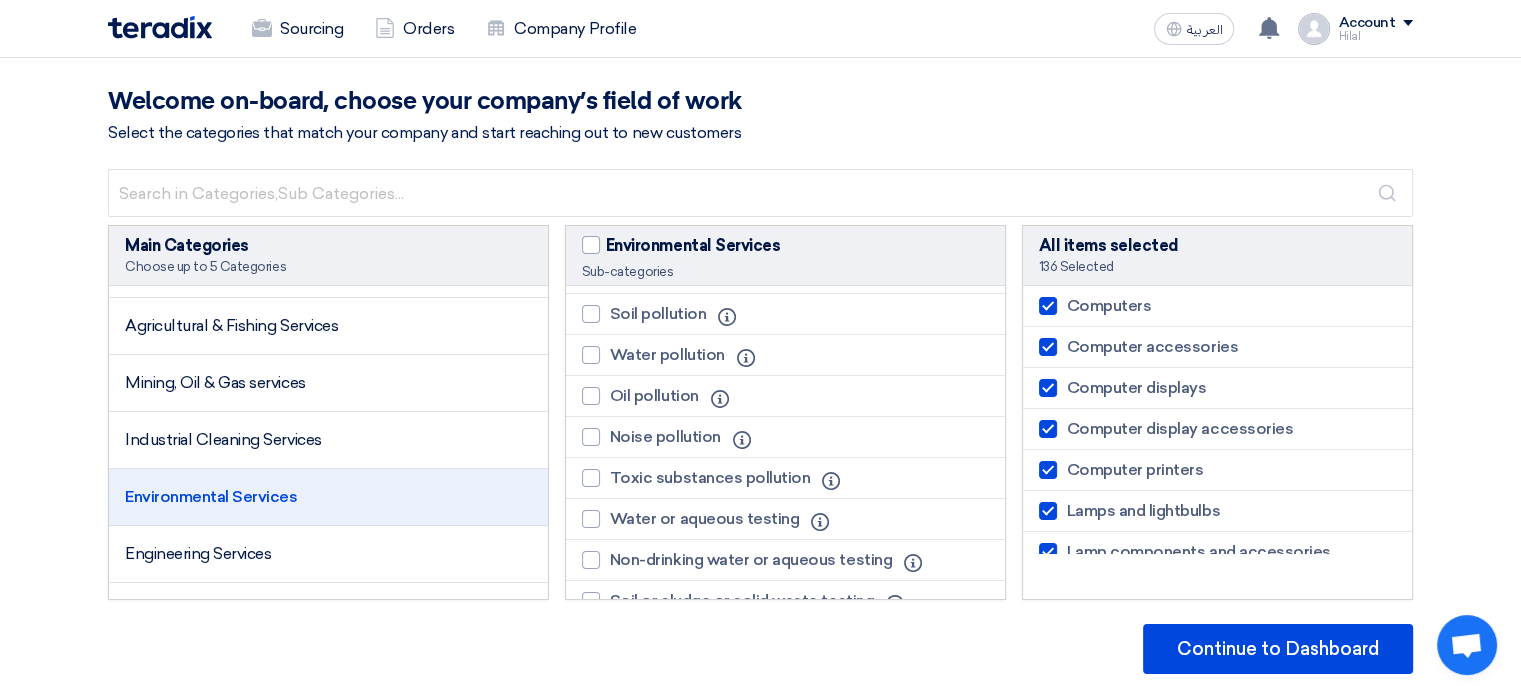 scroll, scrollTop: 436, scrollLeft: 0, axis: vertical 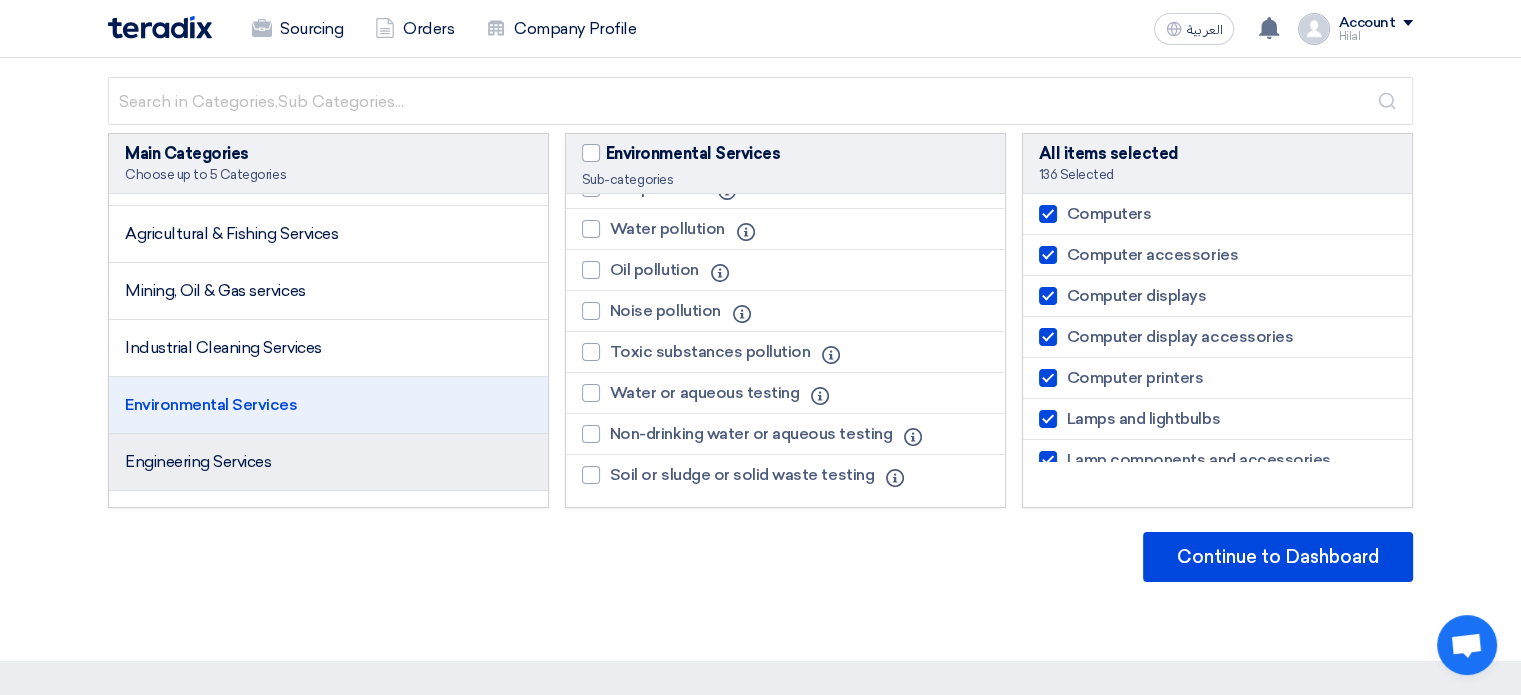 click on "Engineering Services" 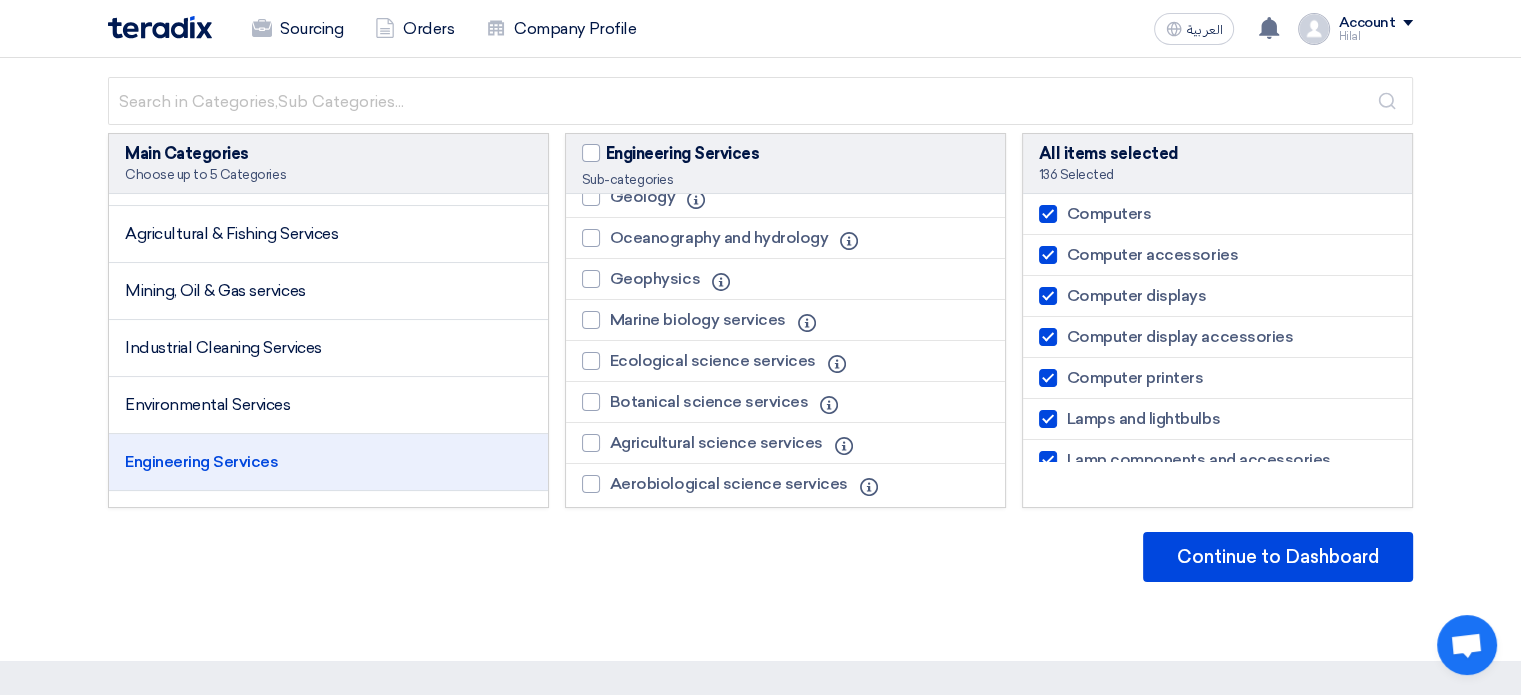 scroll, scrollTop: 1201, scrollLeft: 0, axis: vertical 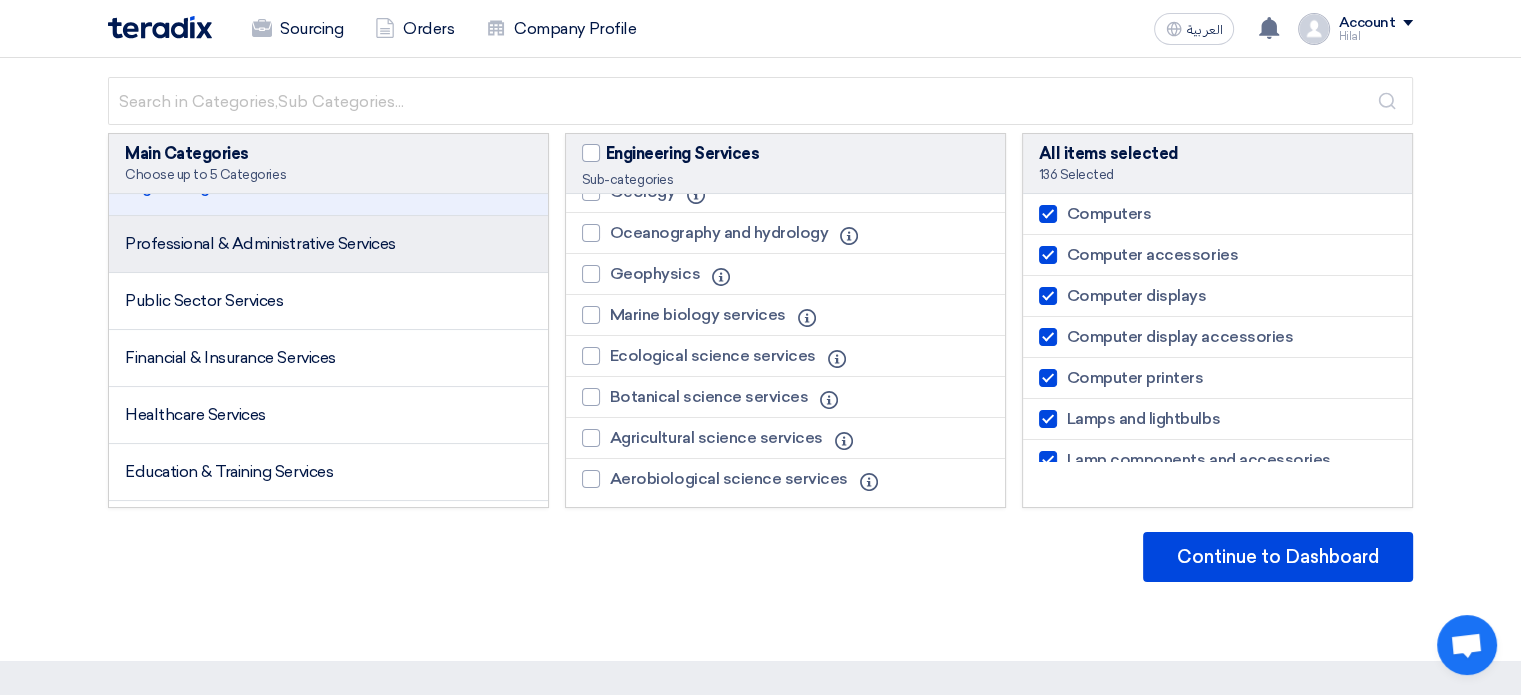 click on "Professional & Administrative Services" 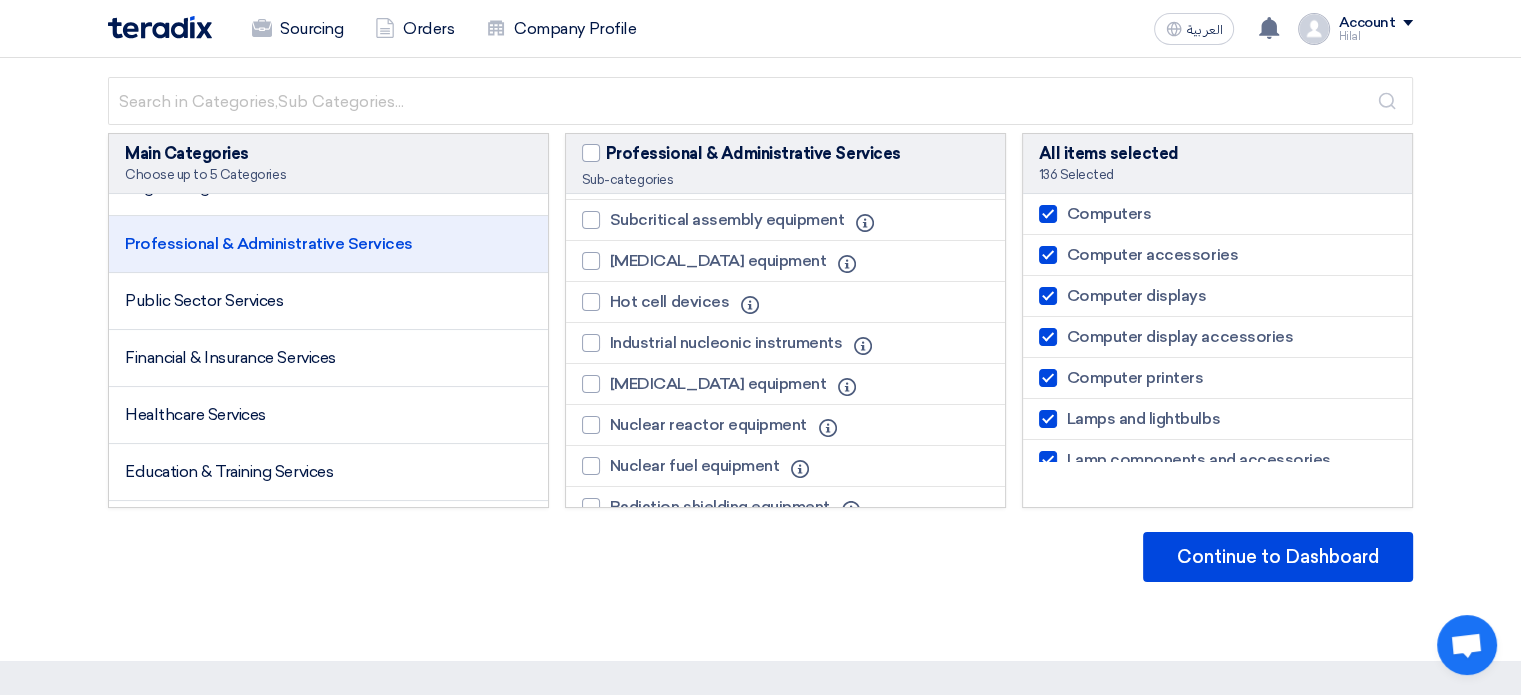 scroll, scrollTop: 1177, scrollLeft: 0, axis: vertical 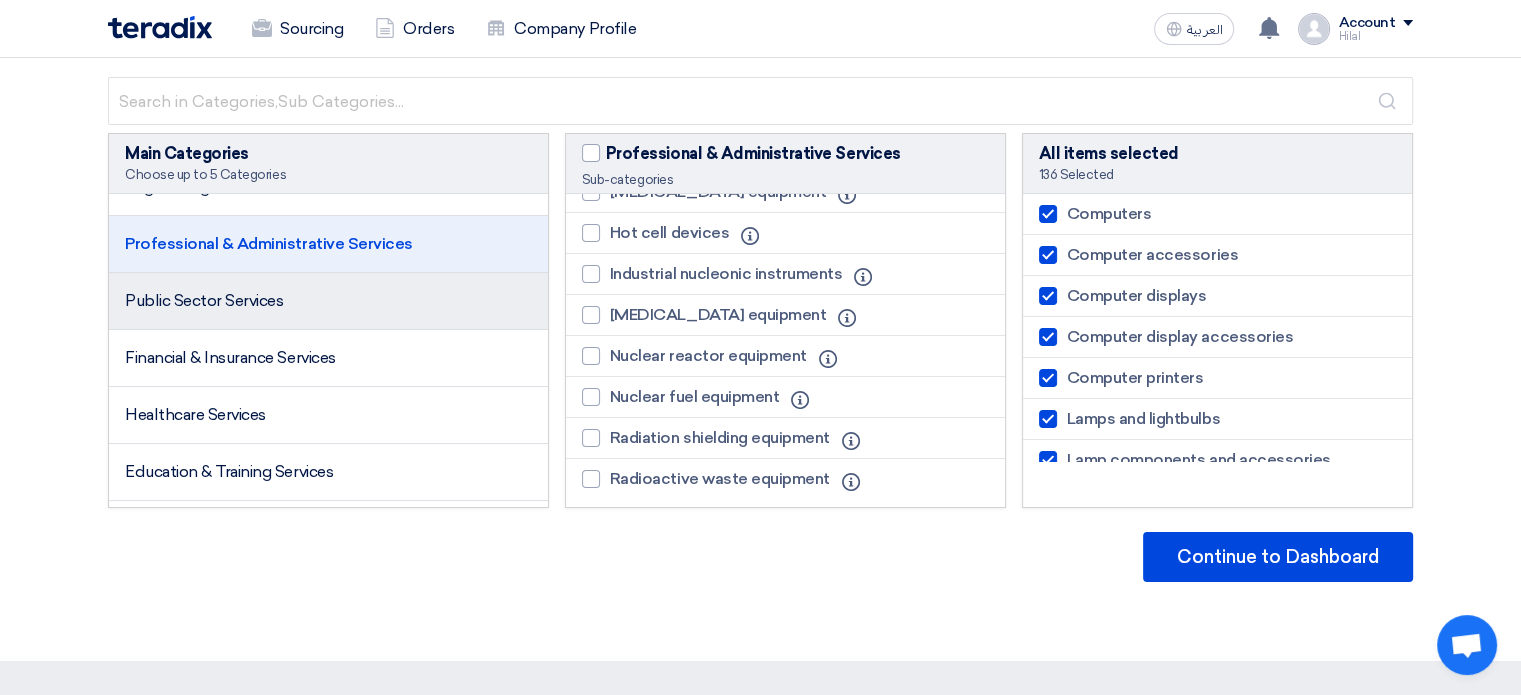 click on "Public Sector Services" 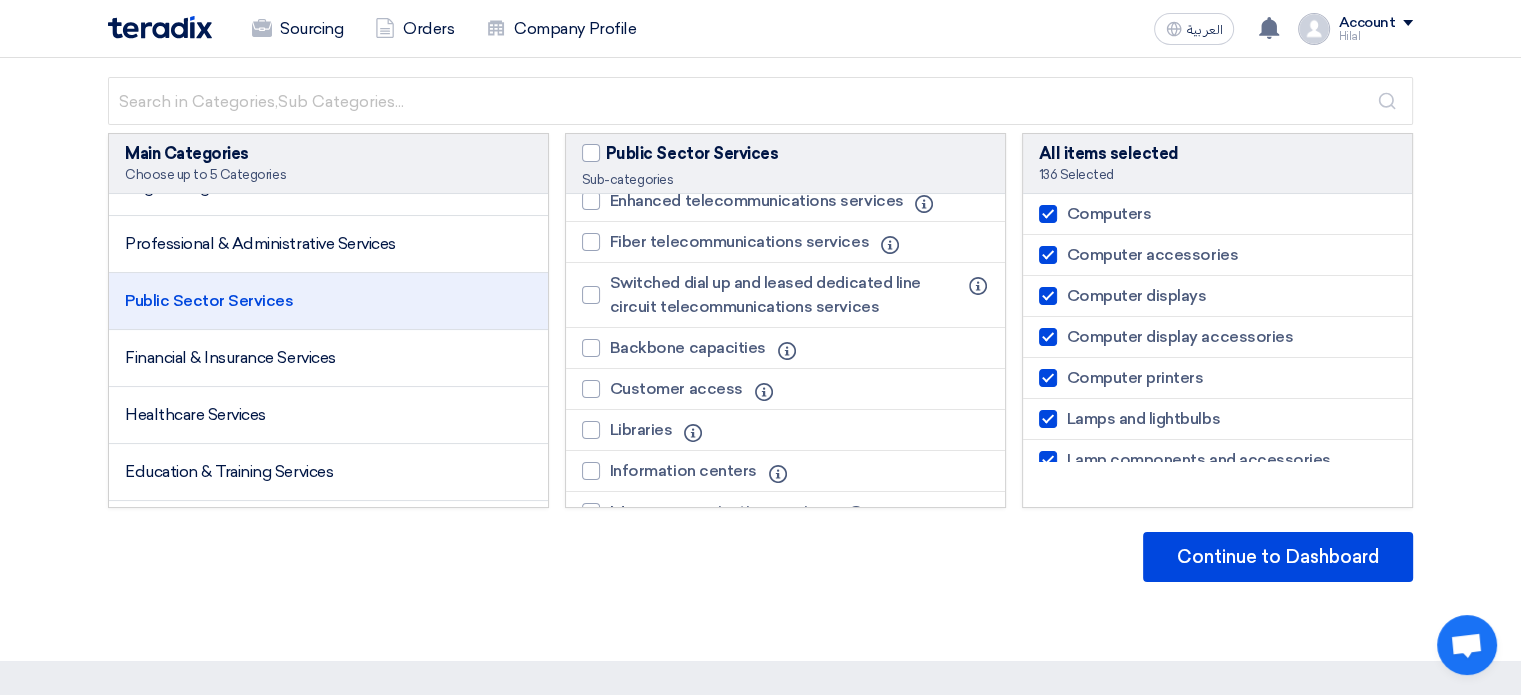 scroll, scrollTop: 484, scrollLeft: 0, axis: vertical 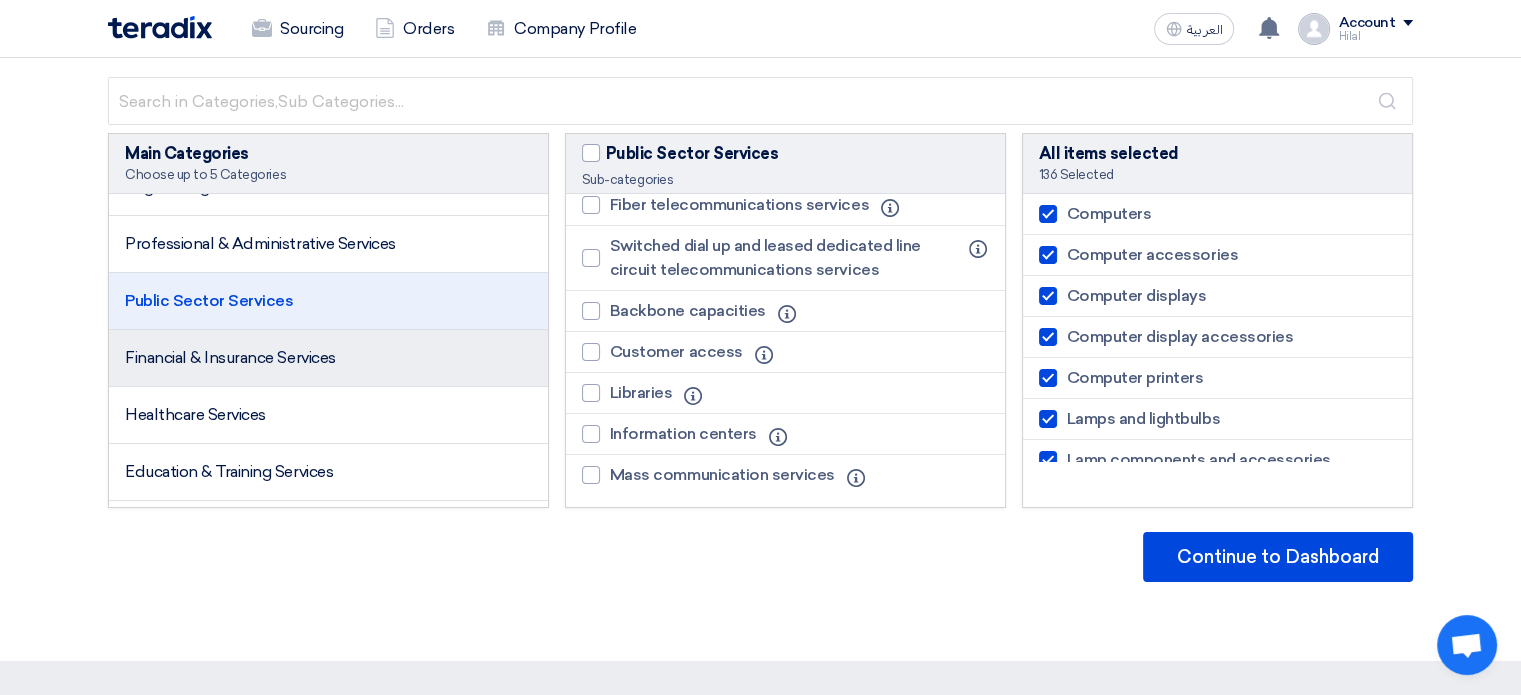 click on "Financial & Insurance Services" 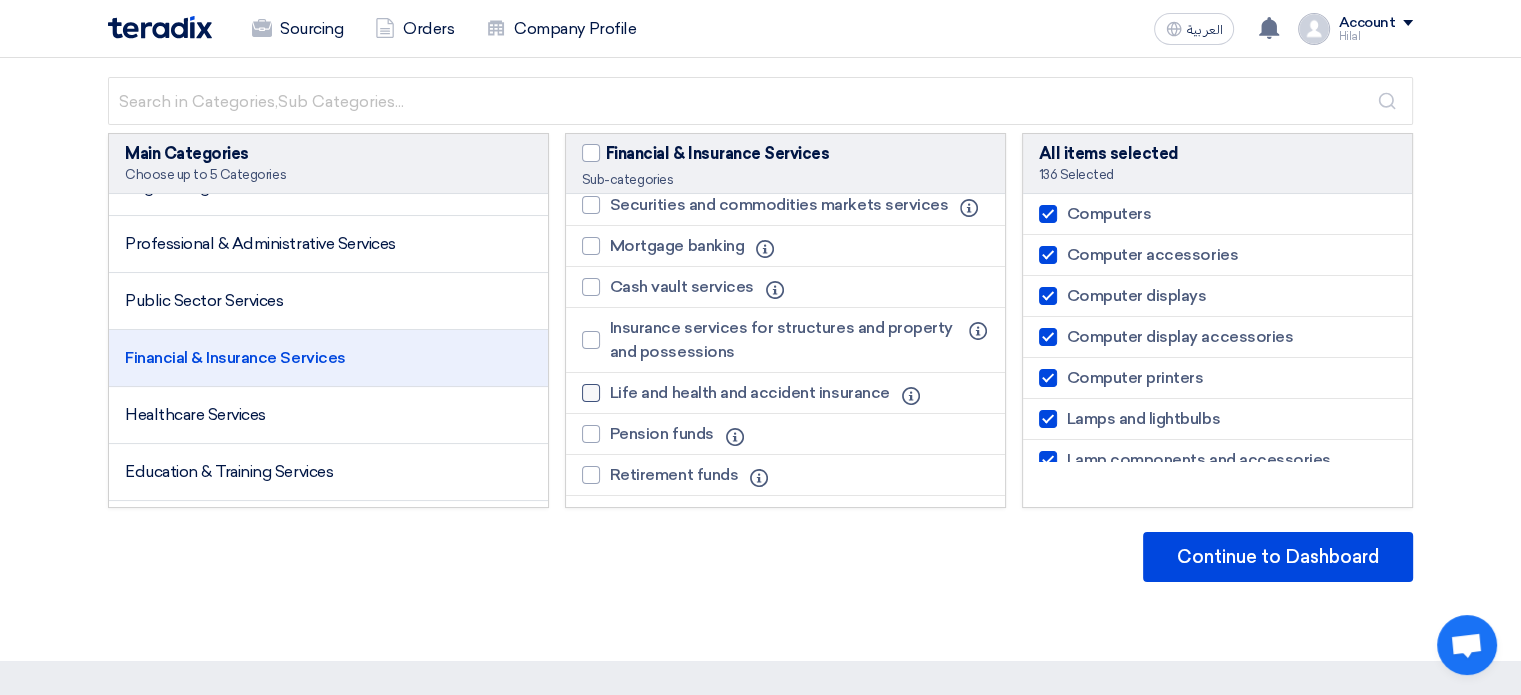 scroll, scrollTop: 0, scrollLeft: 0, axis: both 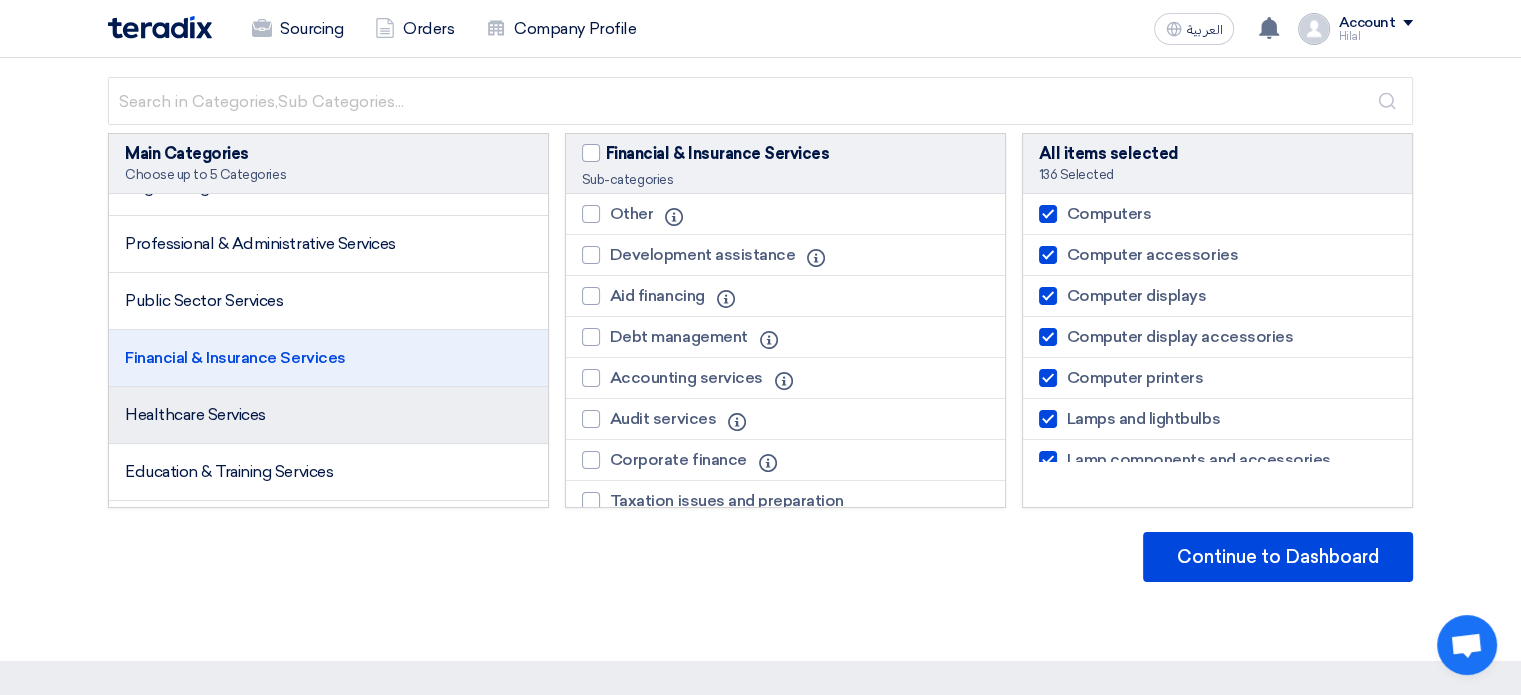 click on "Healthcare Services" 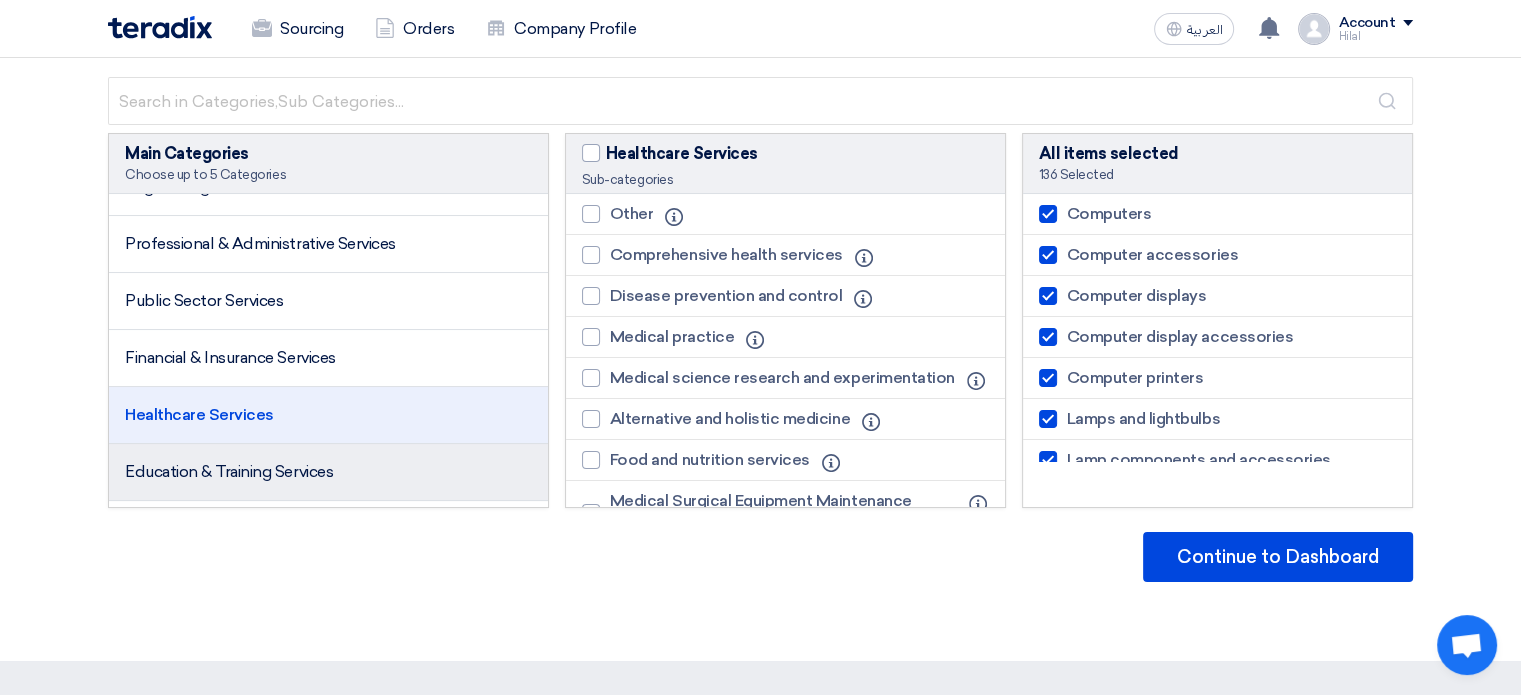 click on "Education & Training Services" 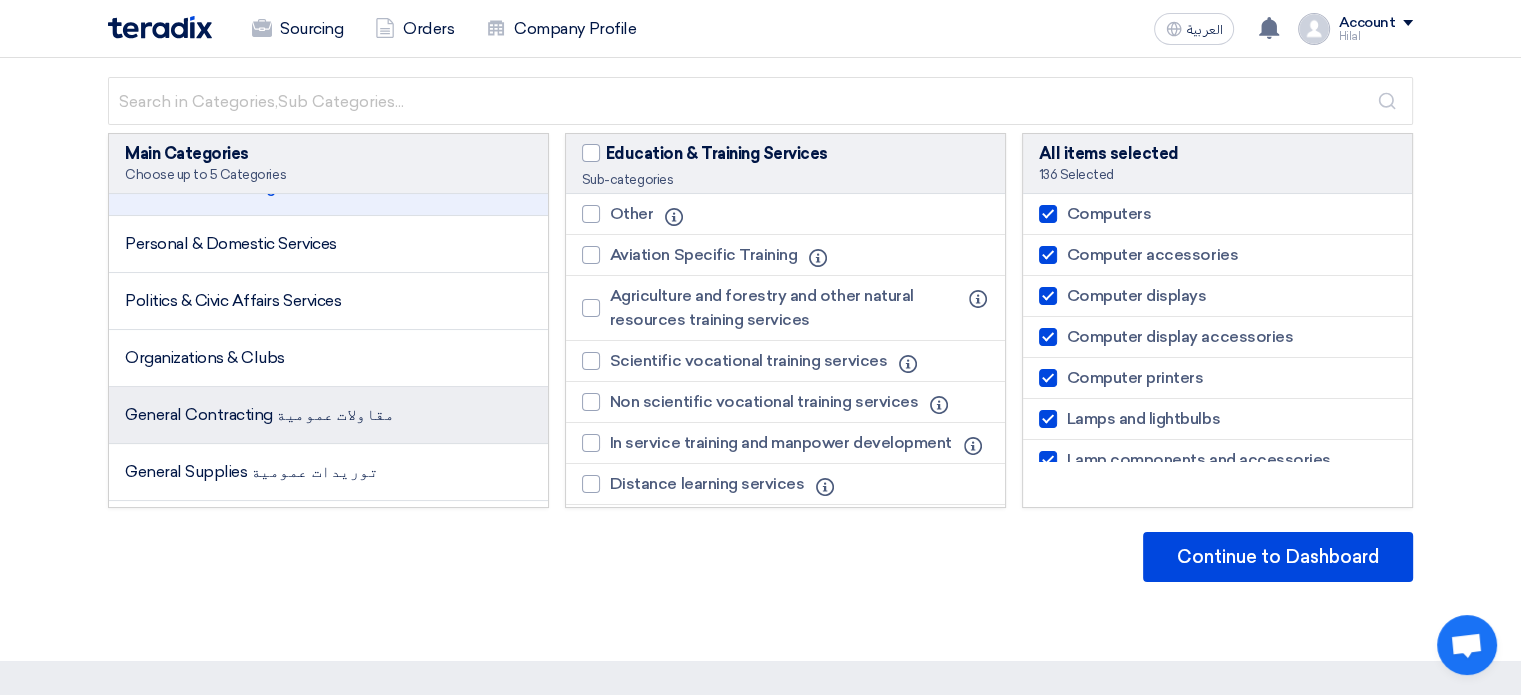 scroll, scrollTop: 3320, scrollLeft: 0, axis: vertical 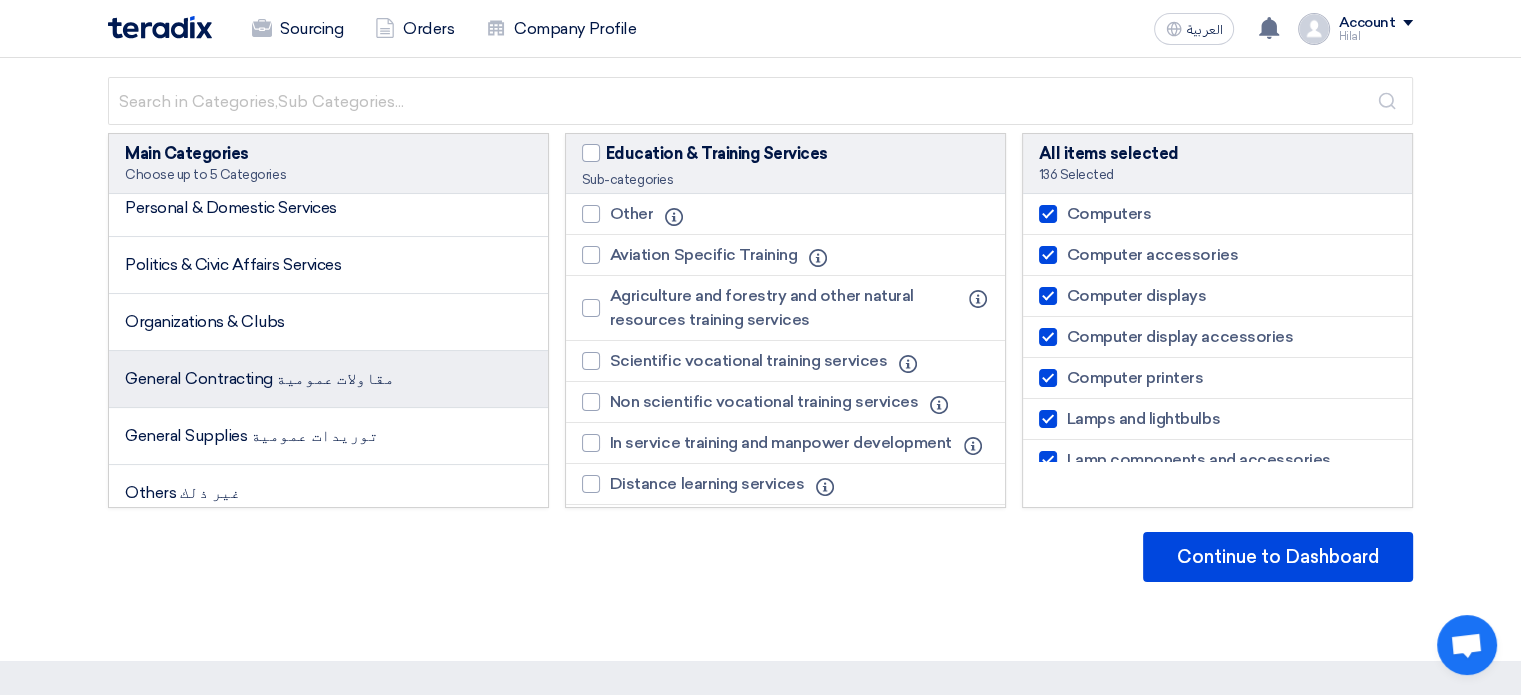 click on "General Contracting مقاولات عمومية" 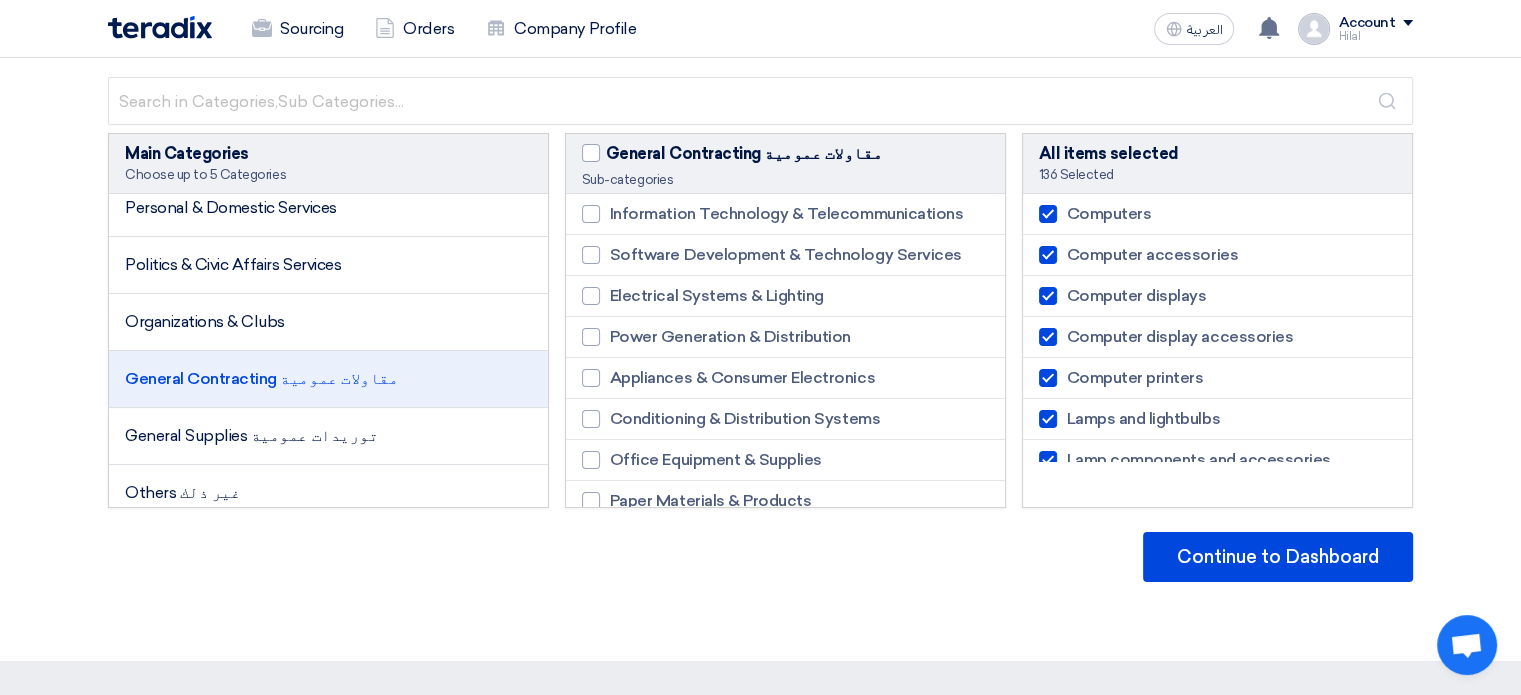 scroll, scrollTop: 0, scrollLeft: 0, axis: both 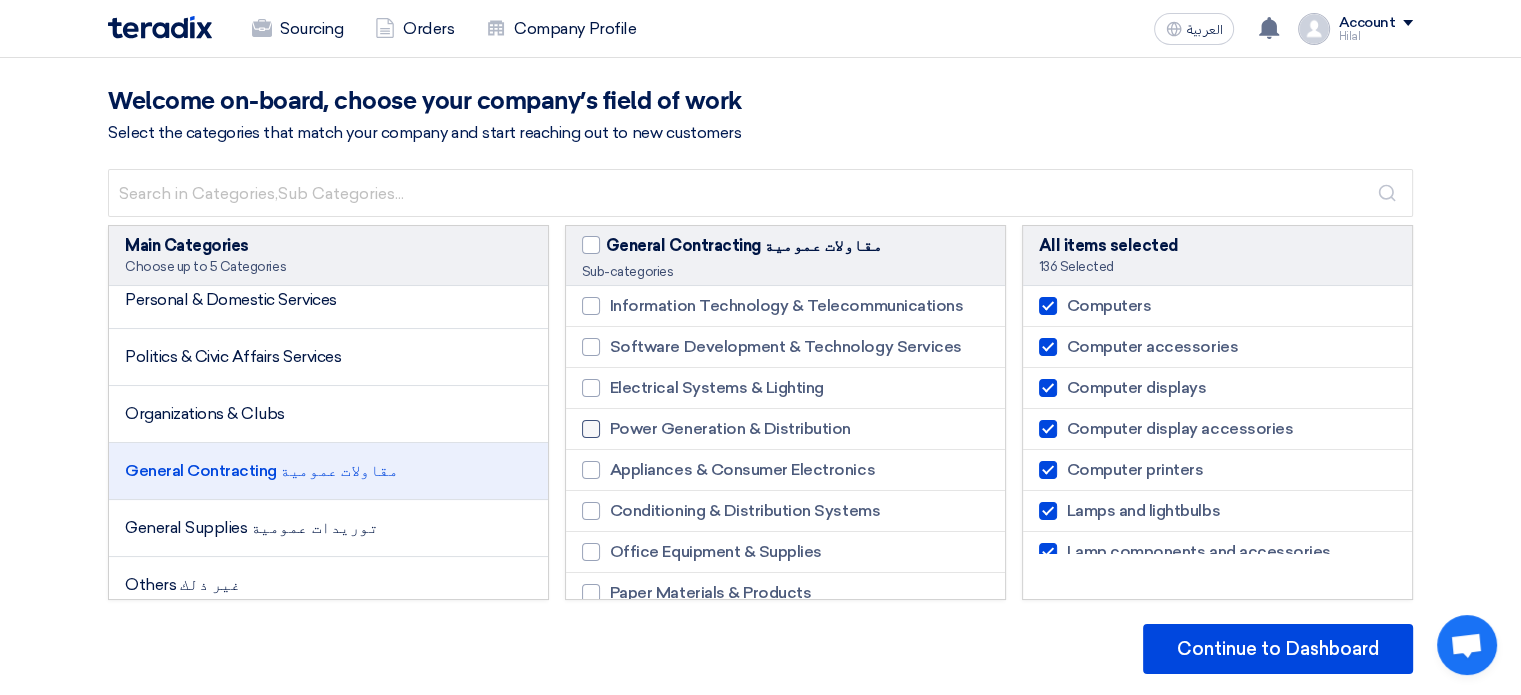 click on "Power Generation & Distribution" 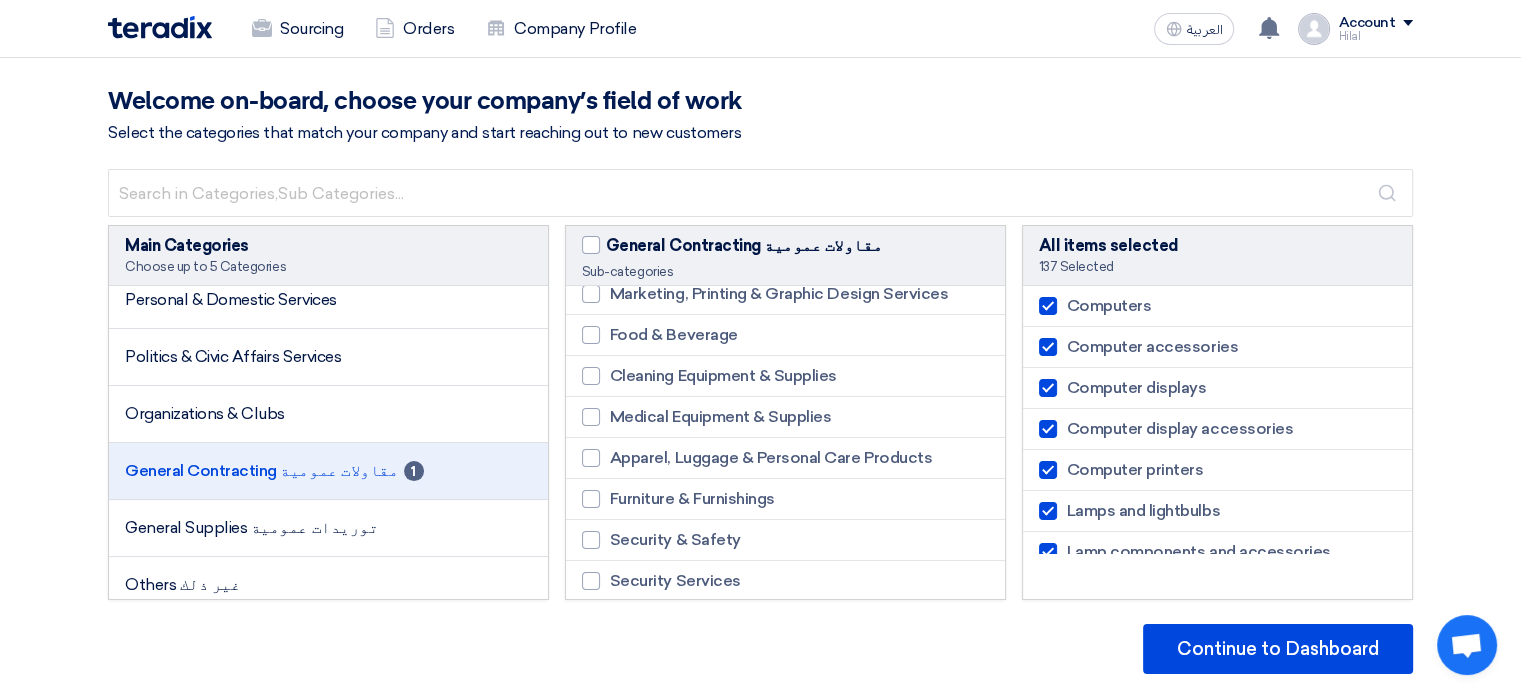 scroll, scrollTop: 340, scrollLeft: 0, axis: vertical 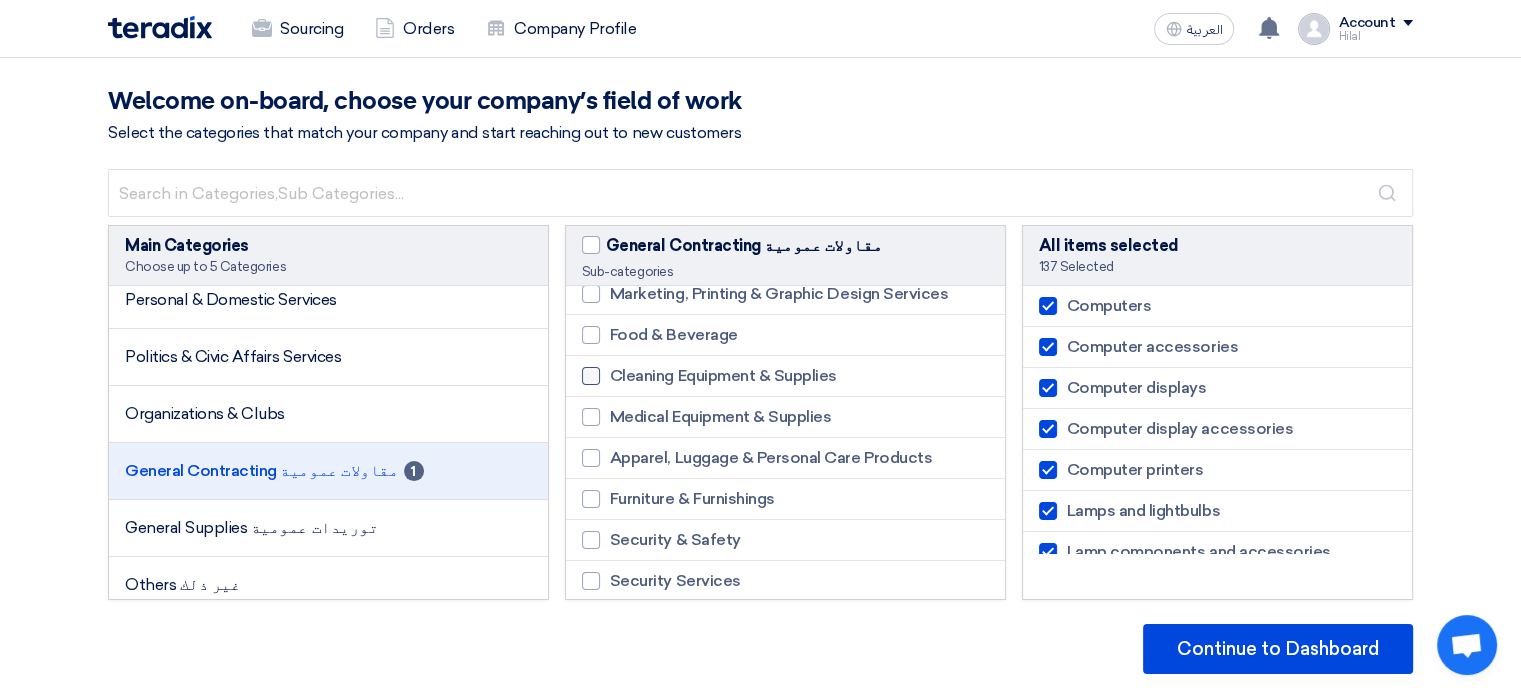 click on "Cleaning Equipment & Supplies" 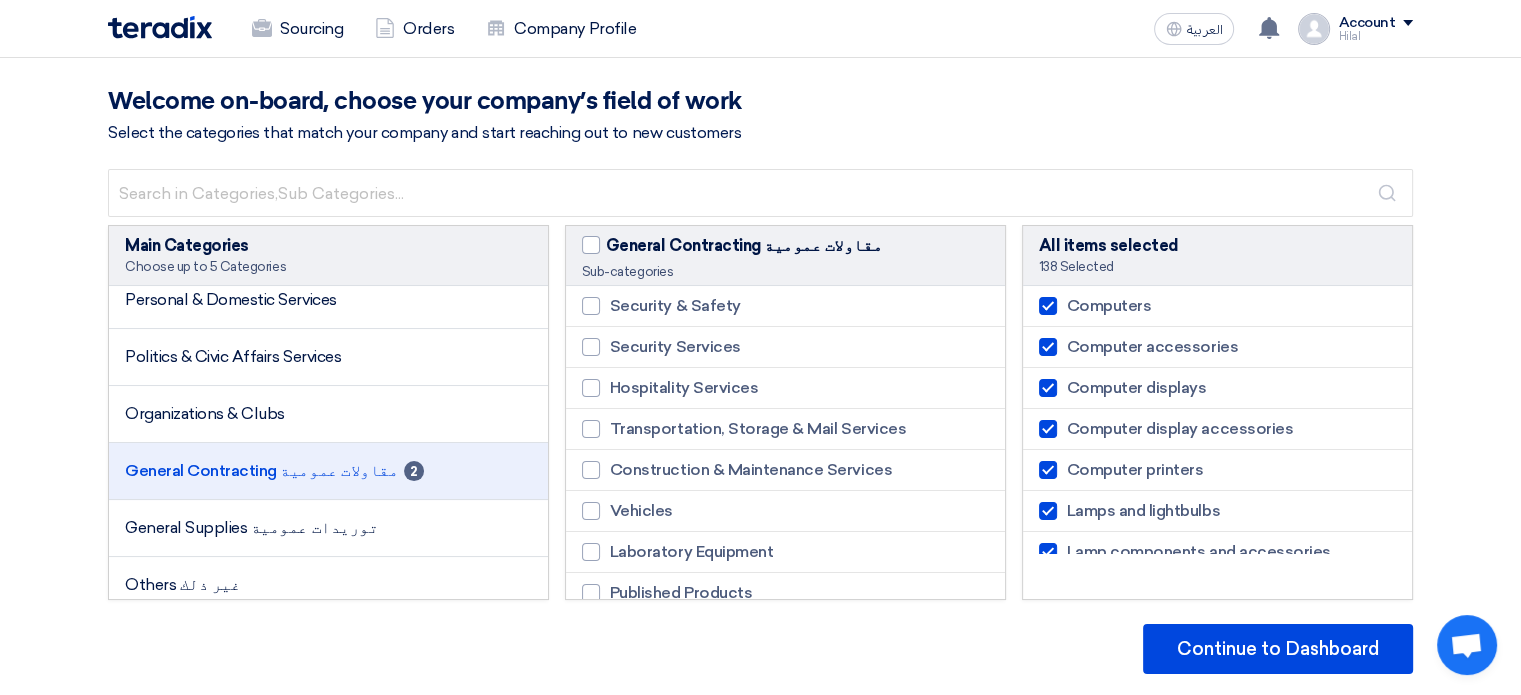 scroll, scrollTop: 583, scrollLeft: 0, axis: vertical 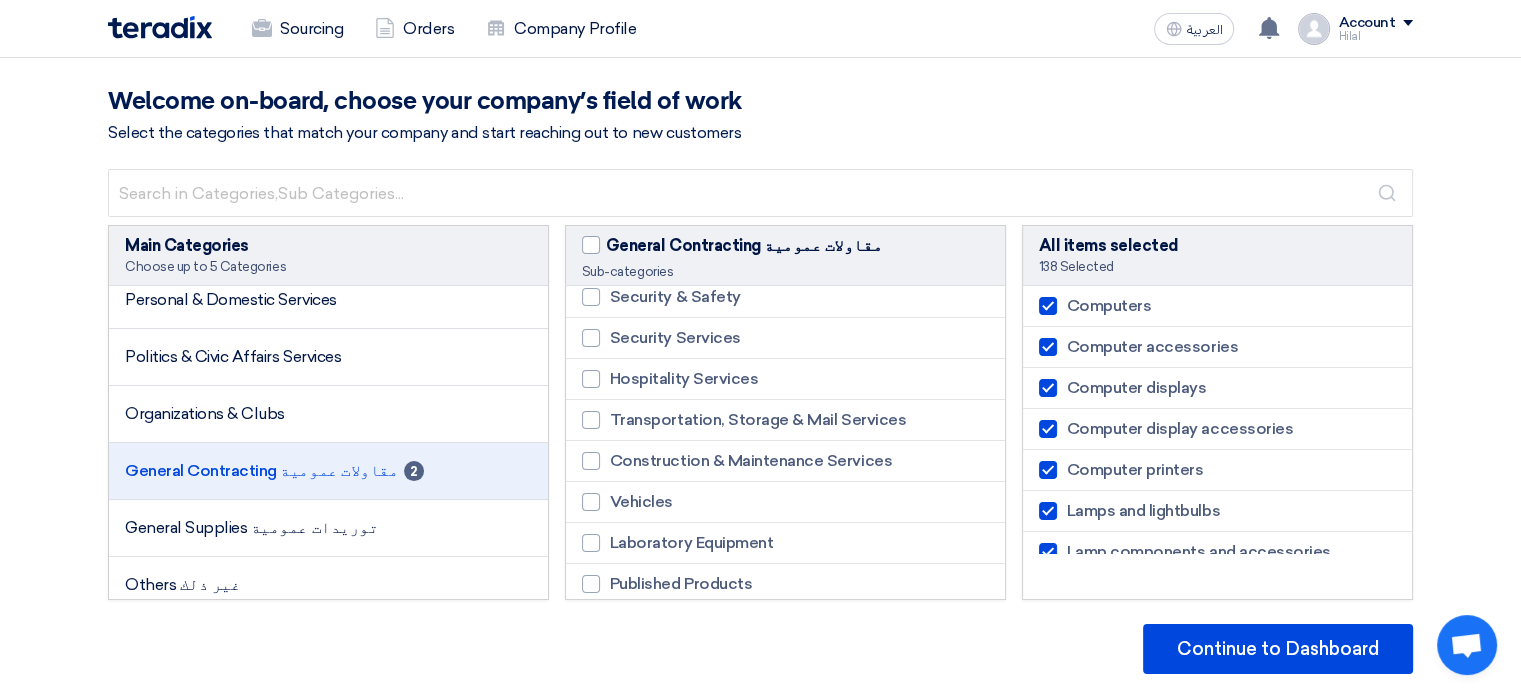 click on "Vehicles" 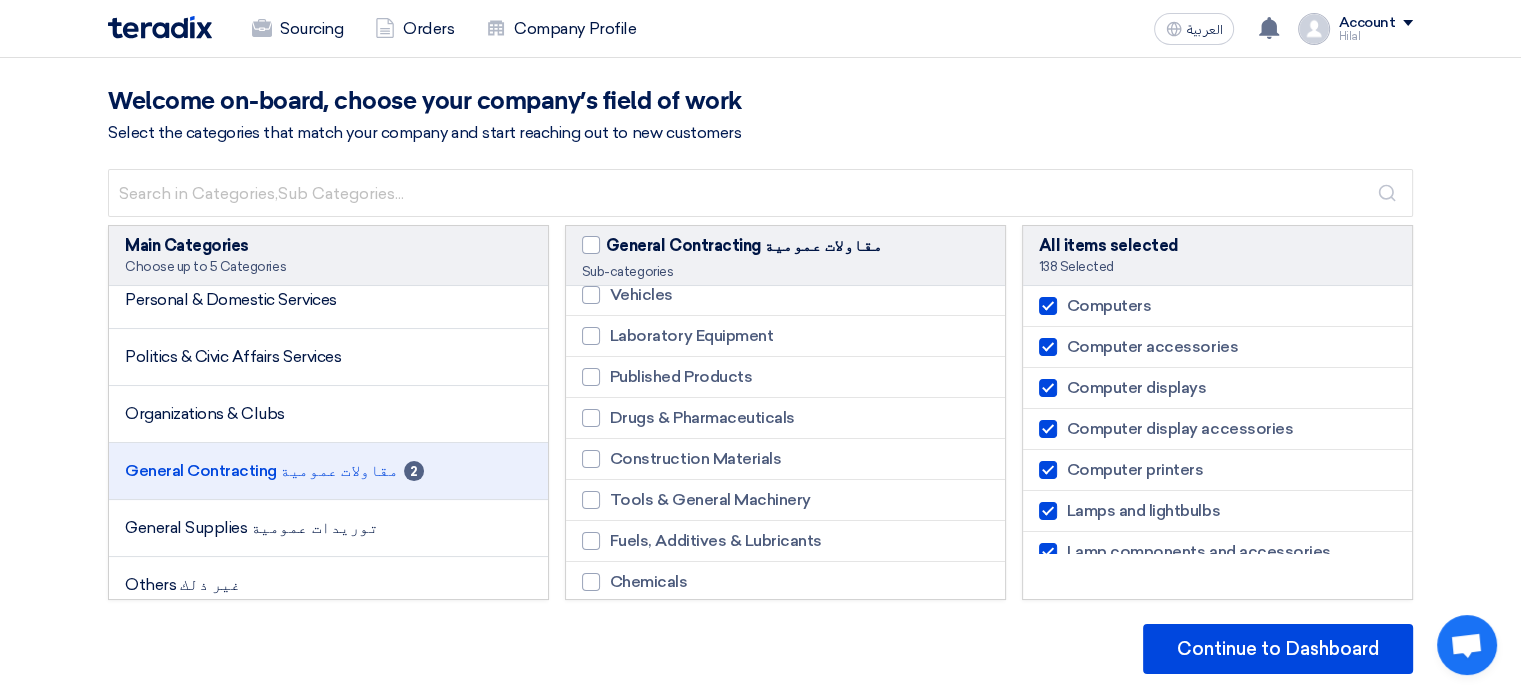 scroll, scrollTop: 800, scrollLeft: 0, axis: vertical 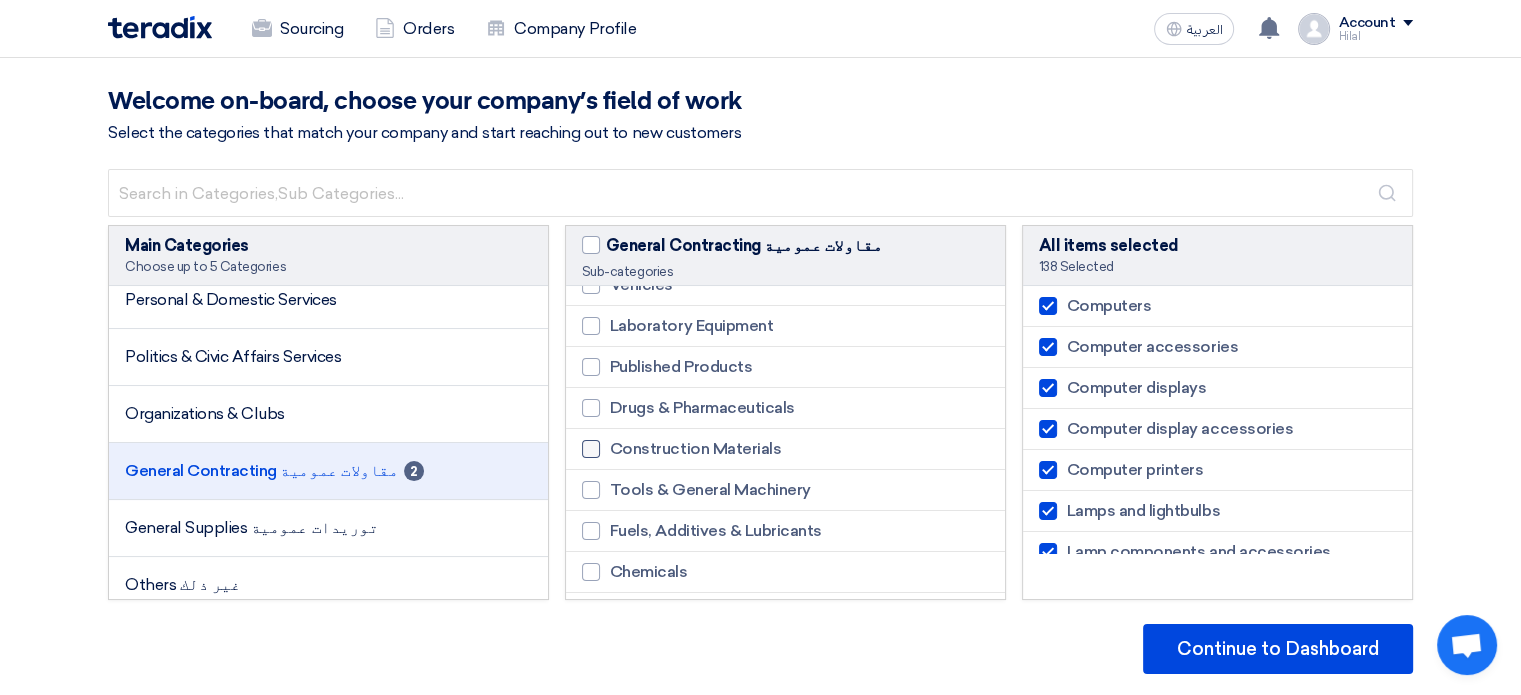 click on "Construction Materials" 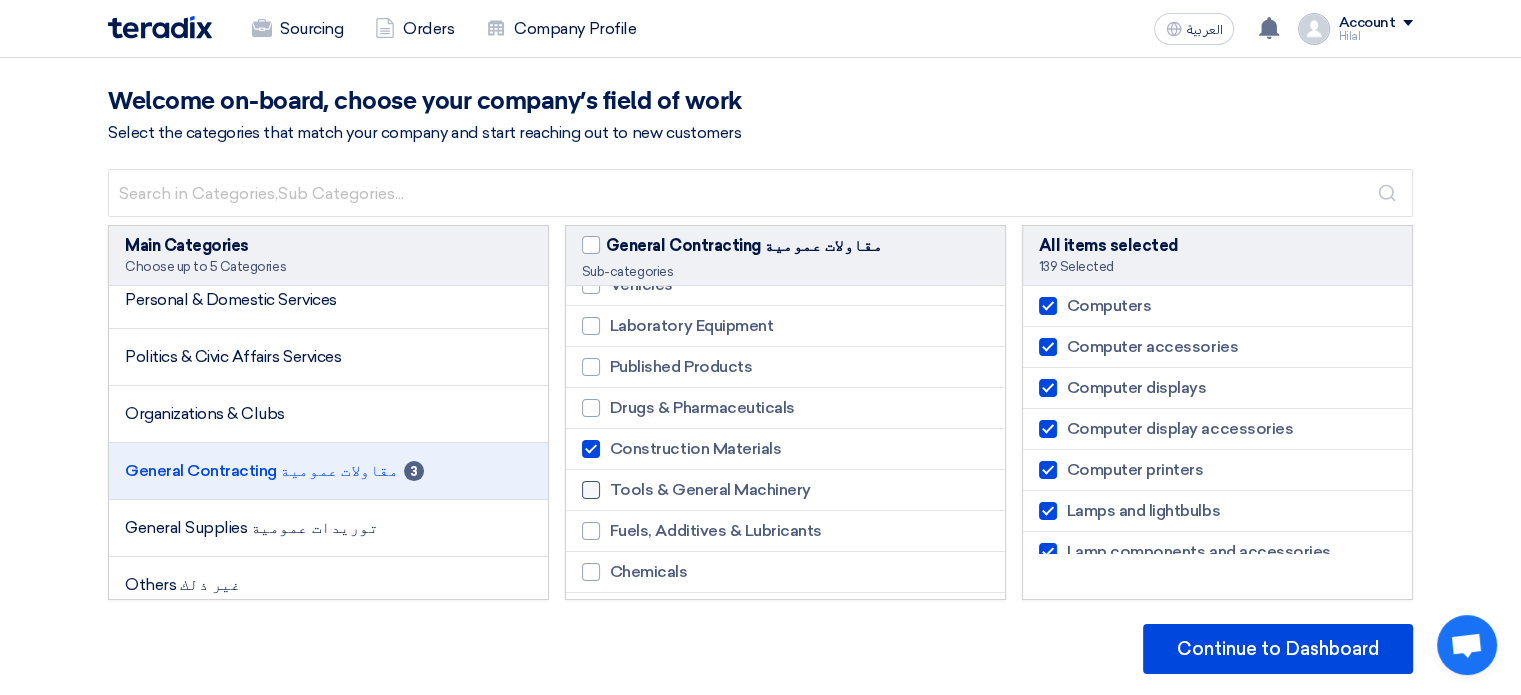 click on "Tools & General Machinery" 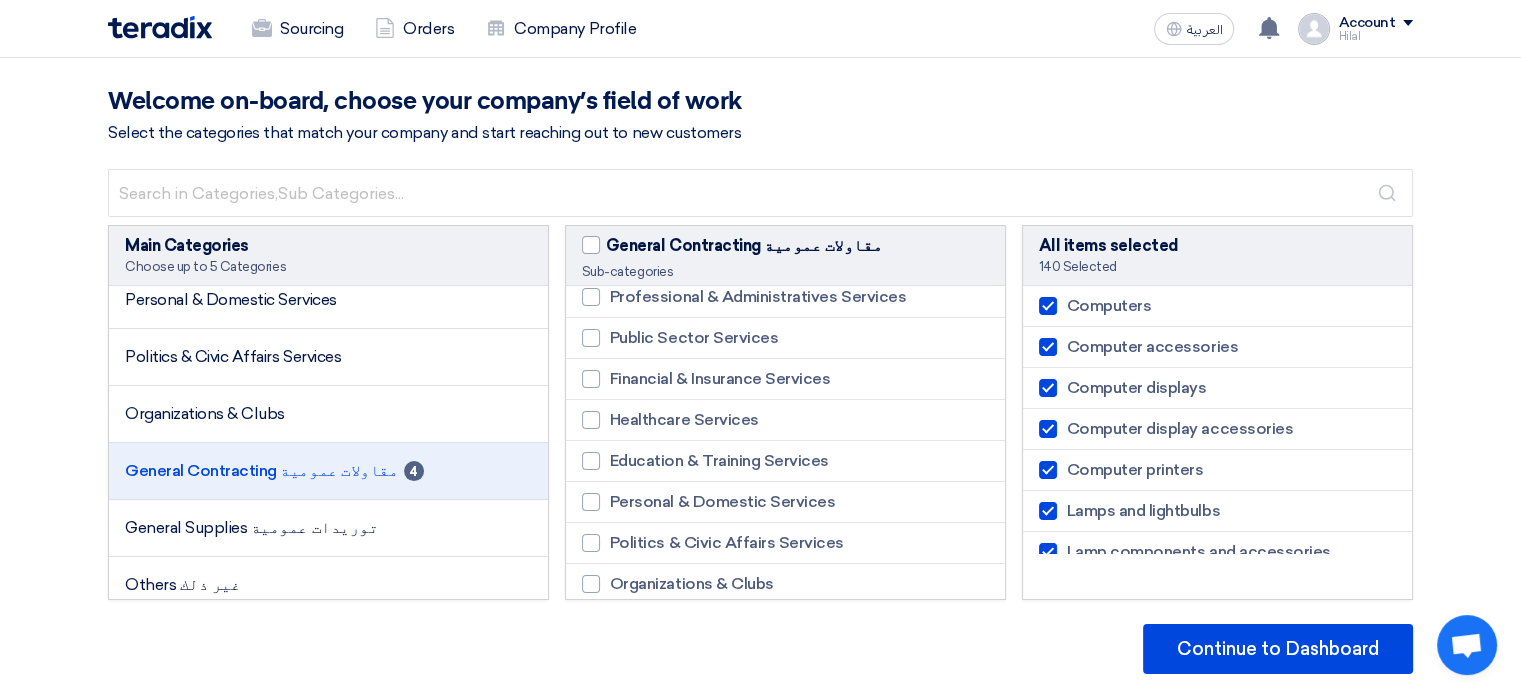 scroll, scrollTop: 2092, scrollLeft: 0, axis: vertical 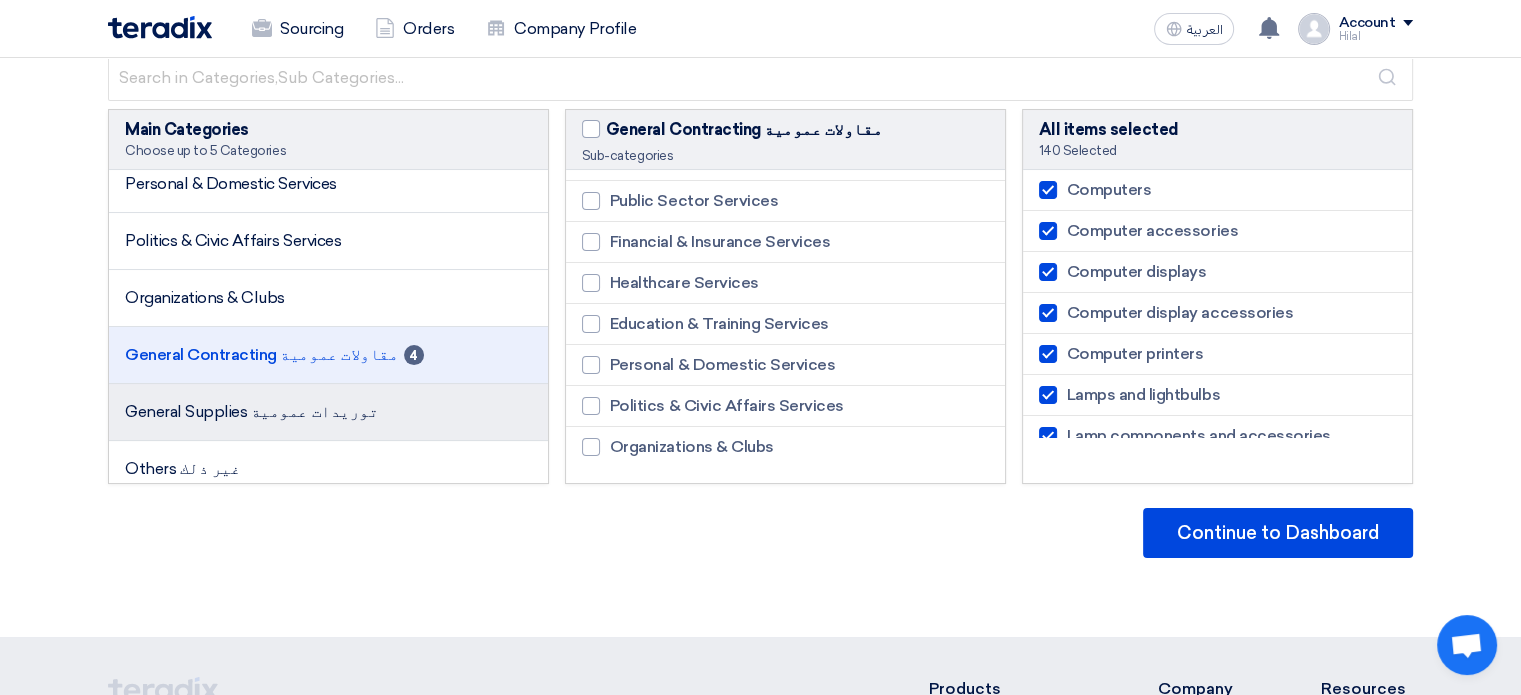 click on "General Supplies توريدات عمومية" 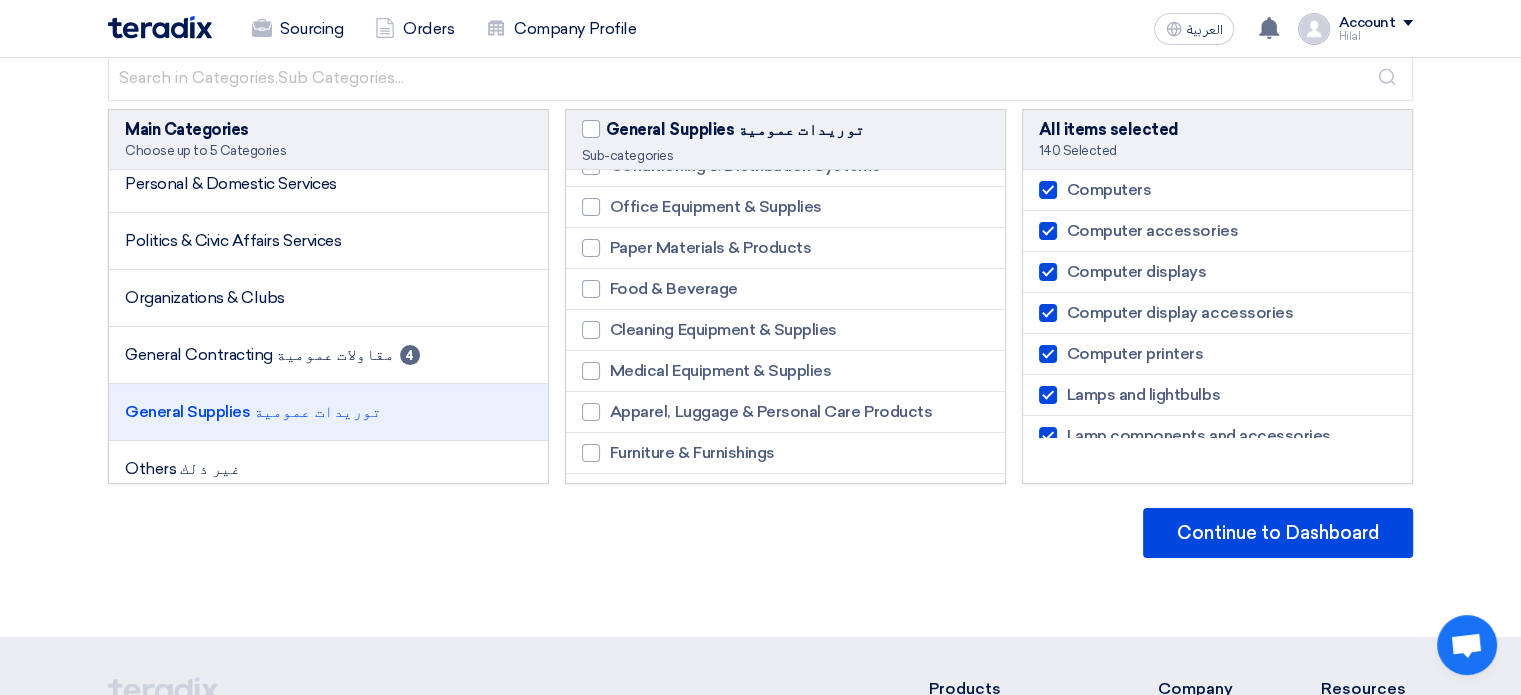scroll, scrollTop: 0, scrollLeft: 0, axis: both 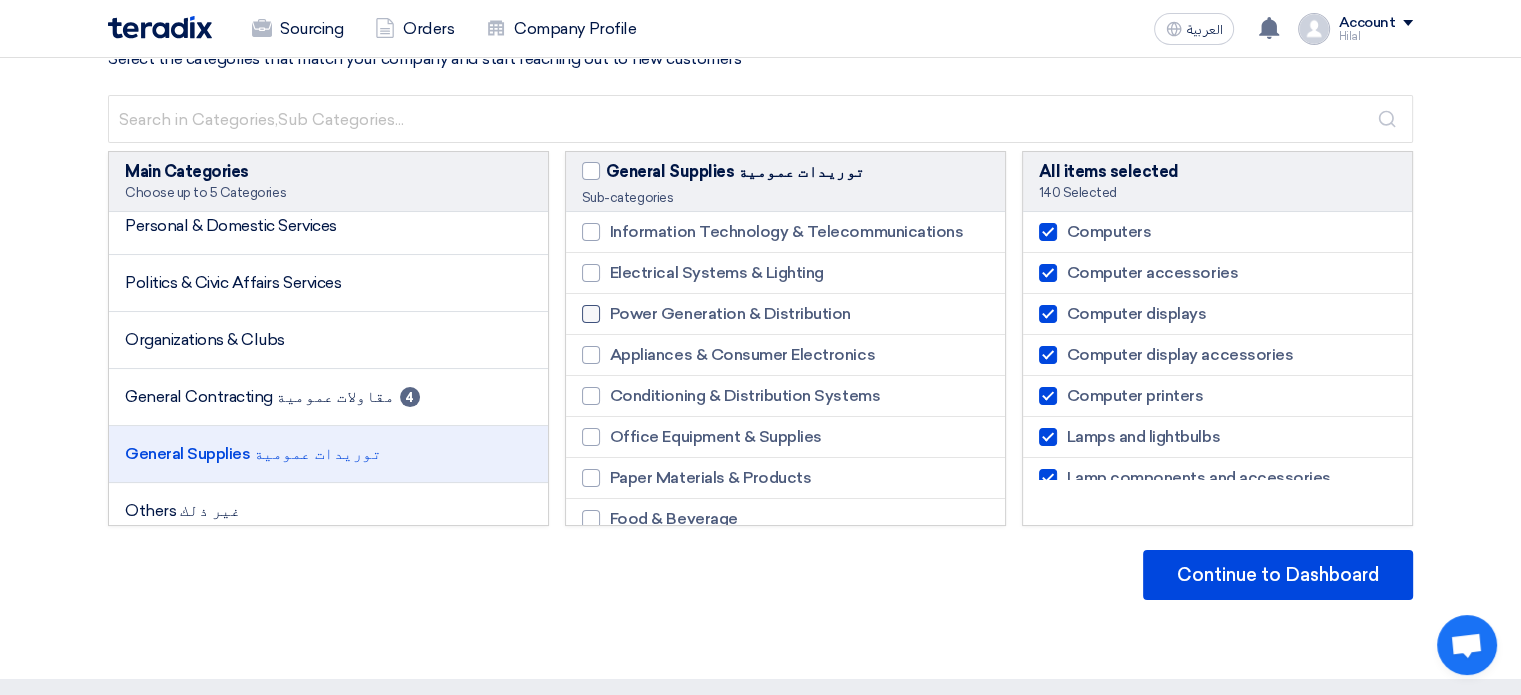 click on "Power Generation & Distribution" 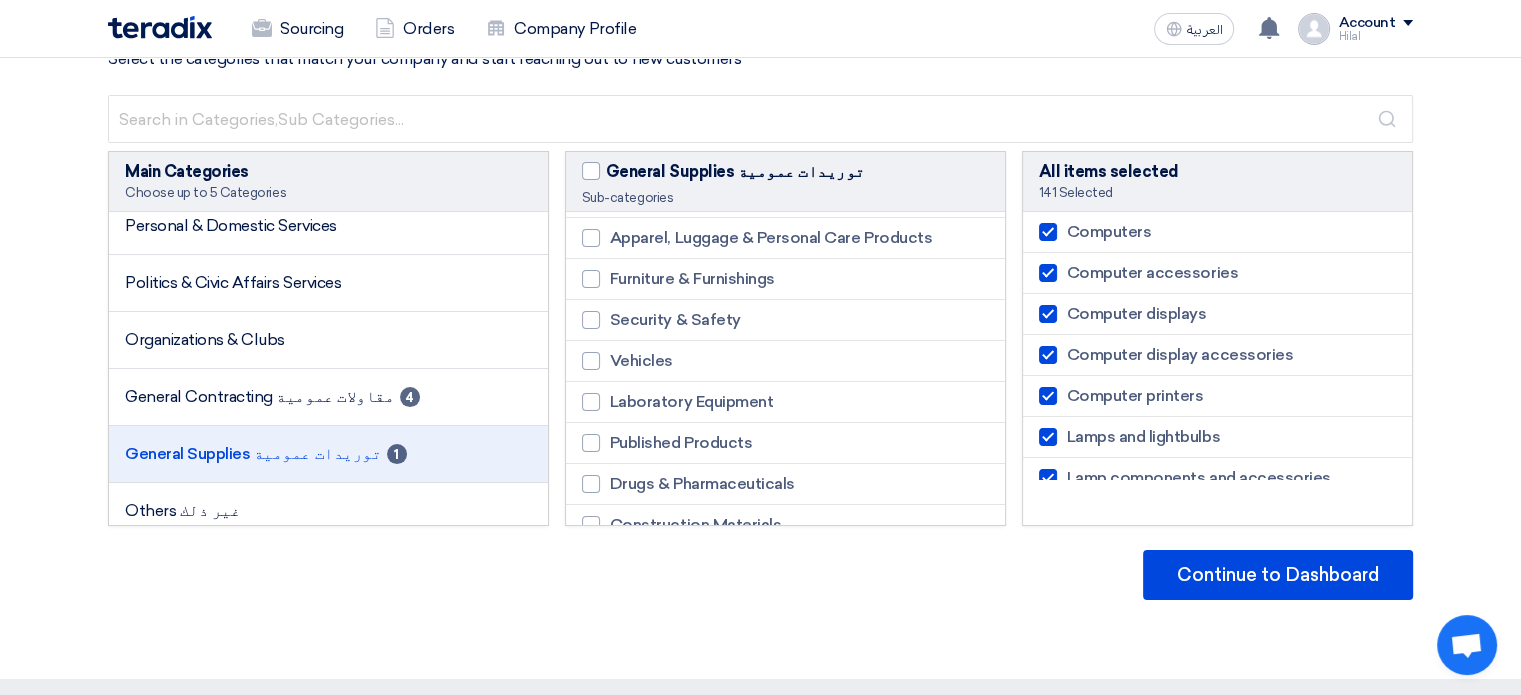 scroll, scrollTop: 432, scrollLeft: 0, axis: vertical 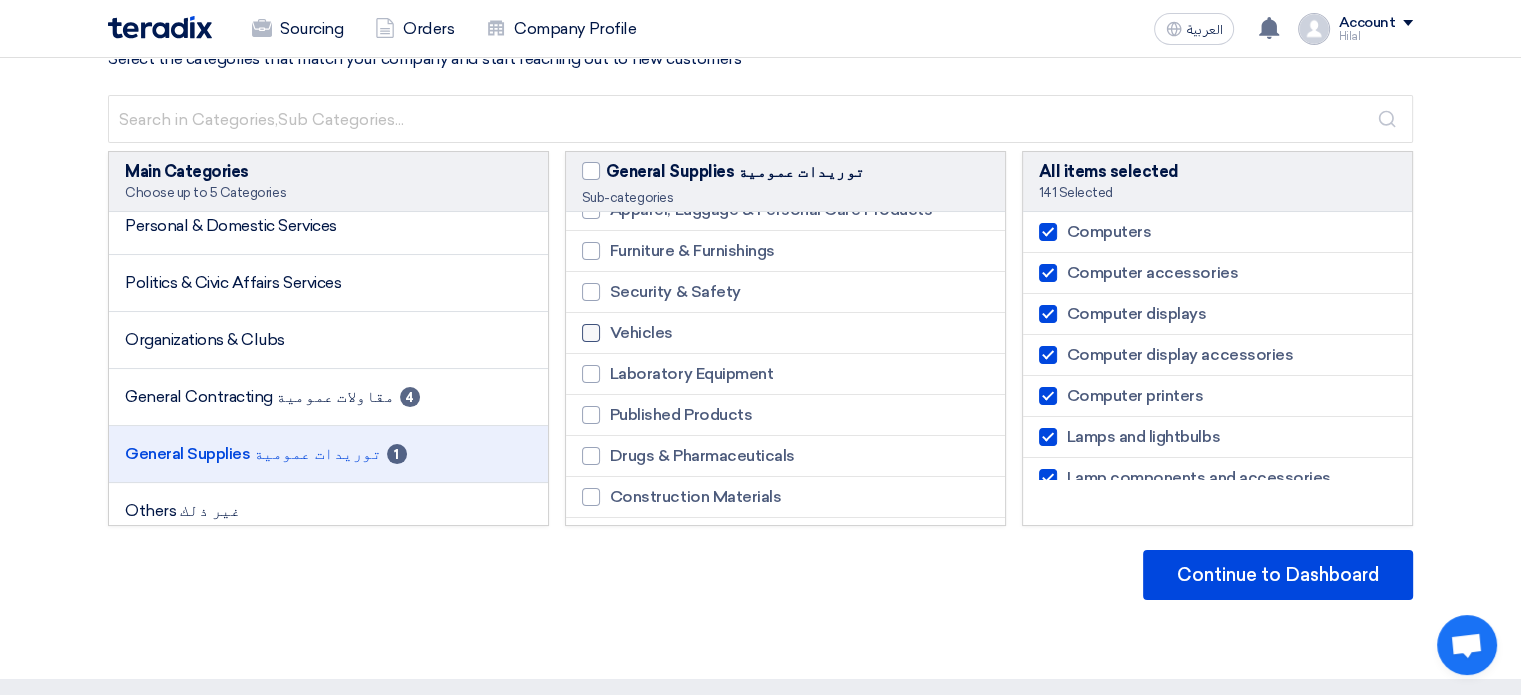 click on "Vehicles" 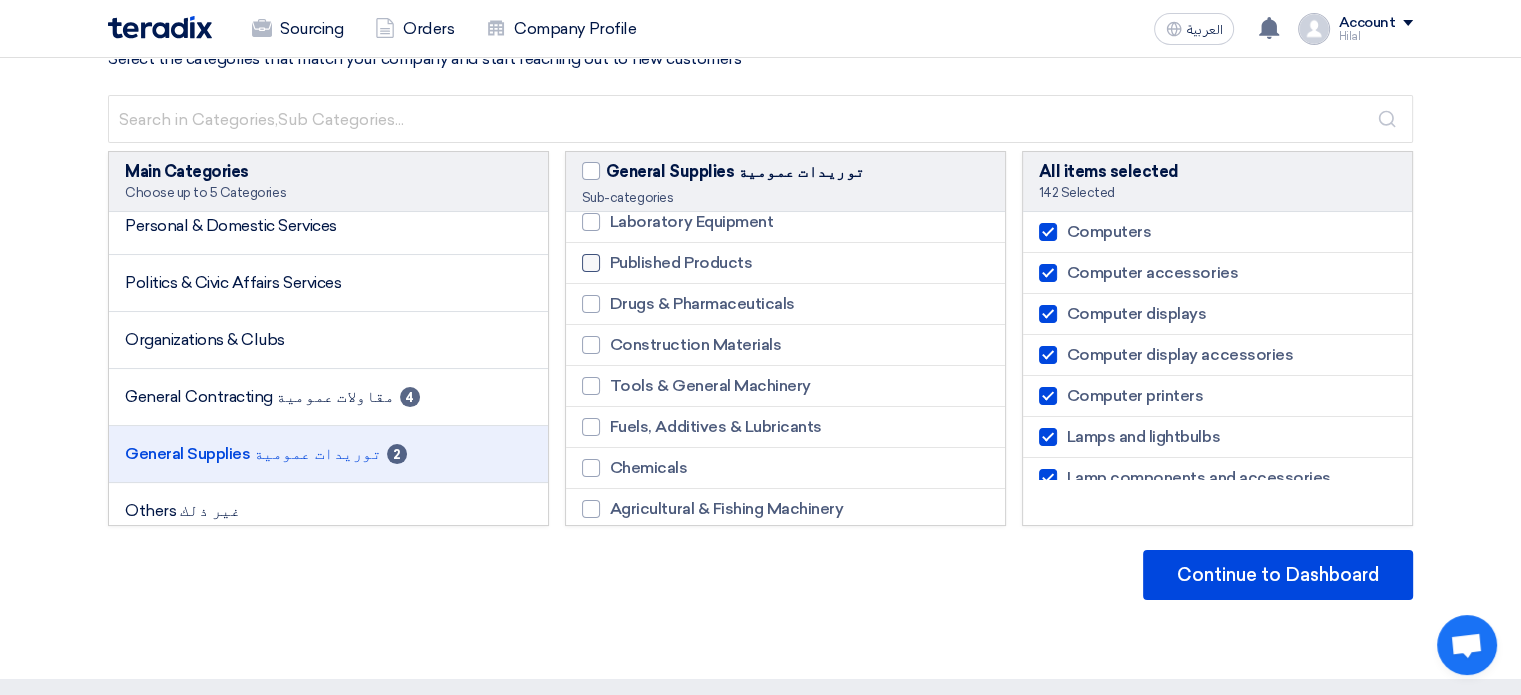 scroll, scrollTop: 588, scrollLeft: 0, axis: vertical 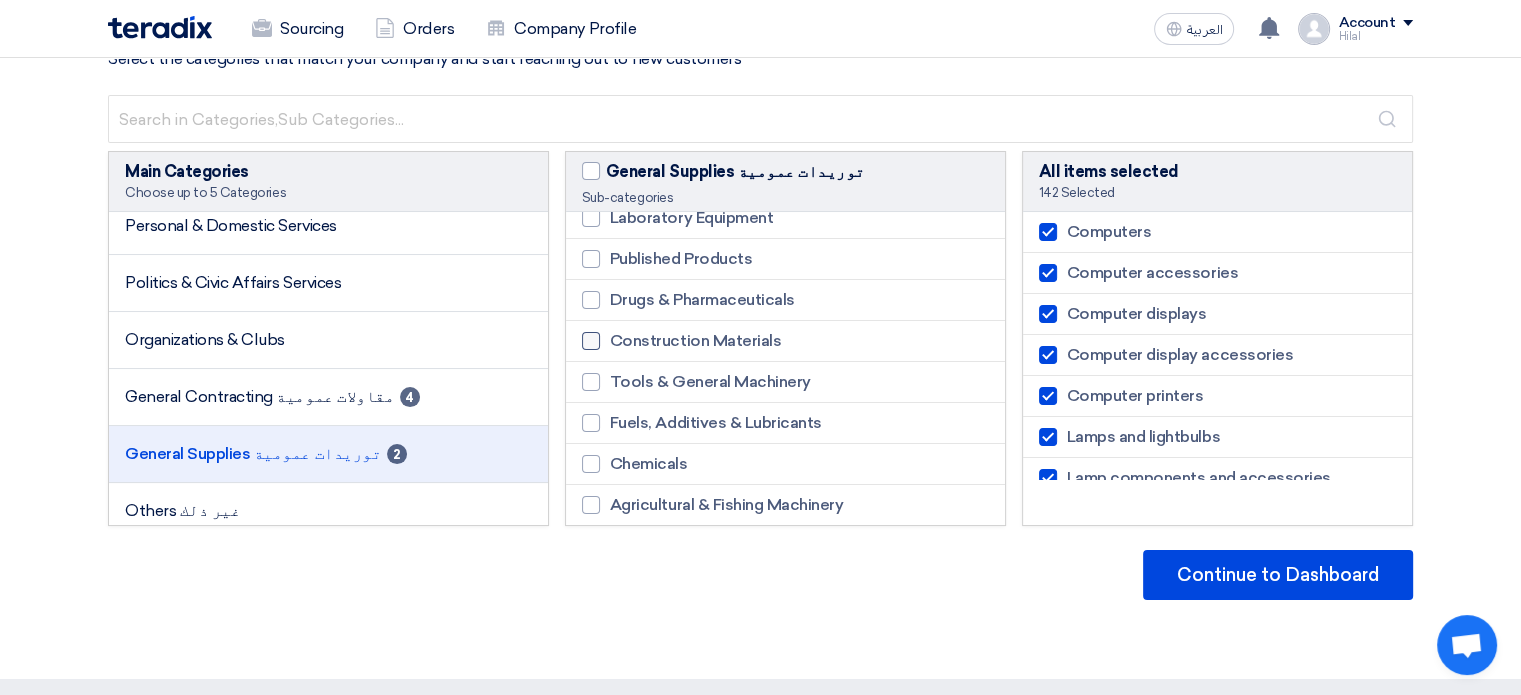 click on "Construction Materials" 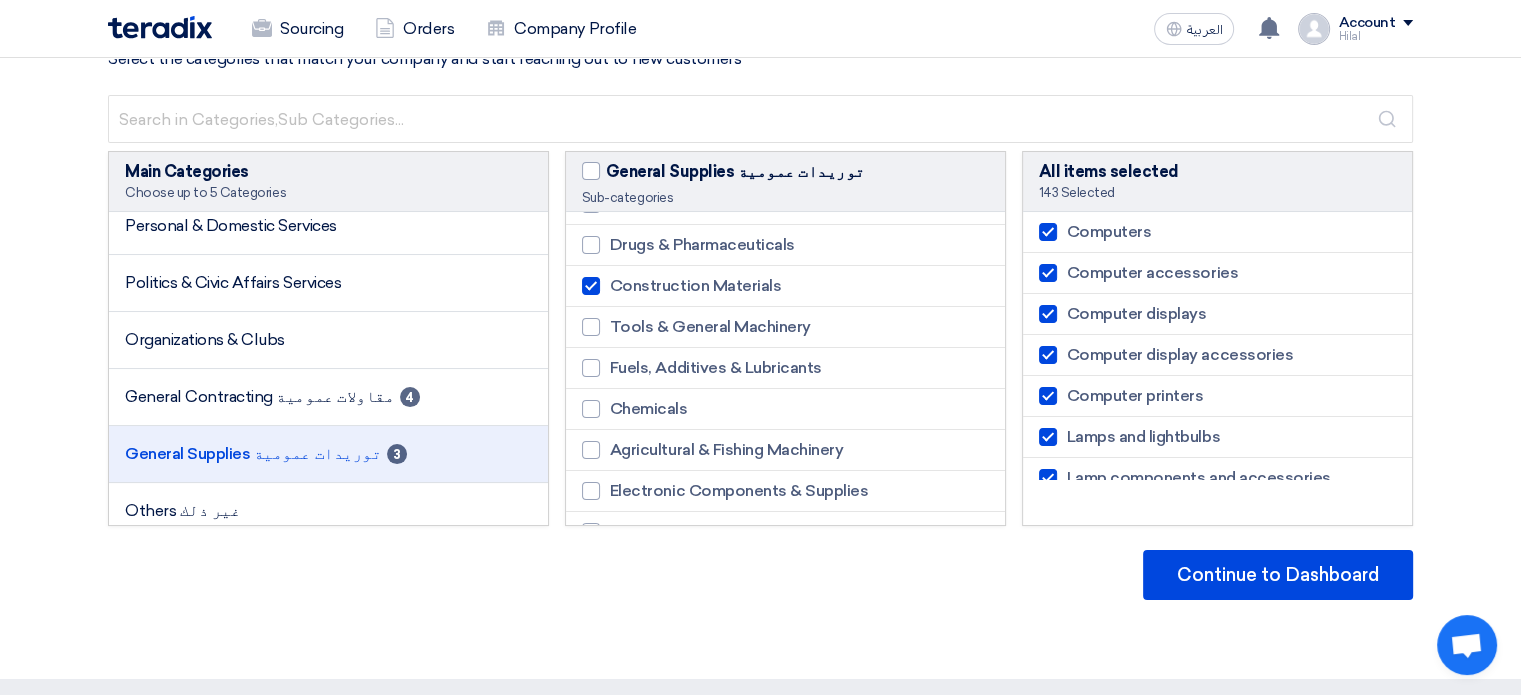 scroll, scrollTop: 652, scrollLeft: 0, axis: vertical 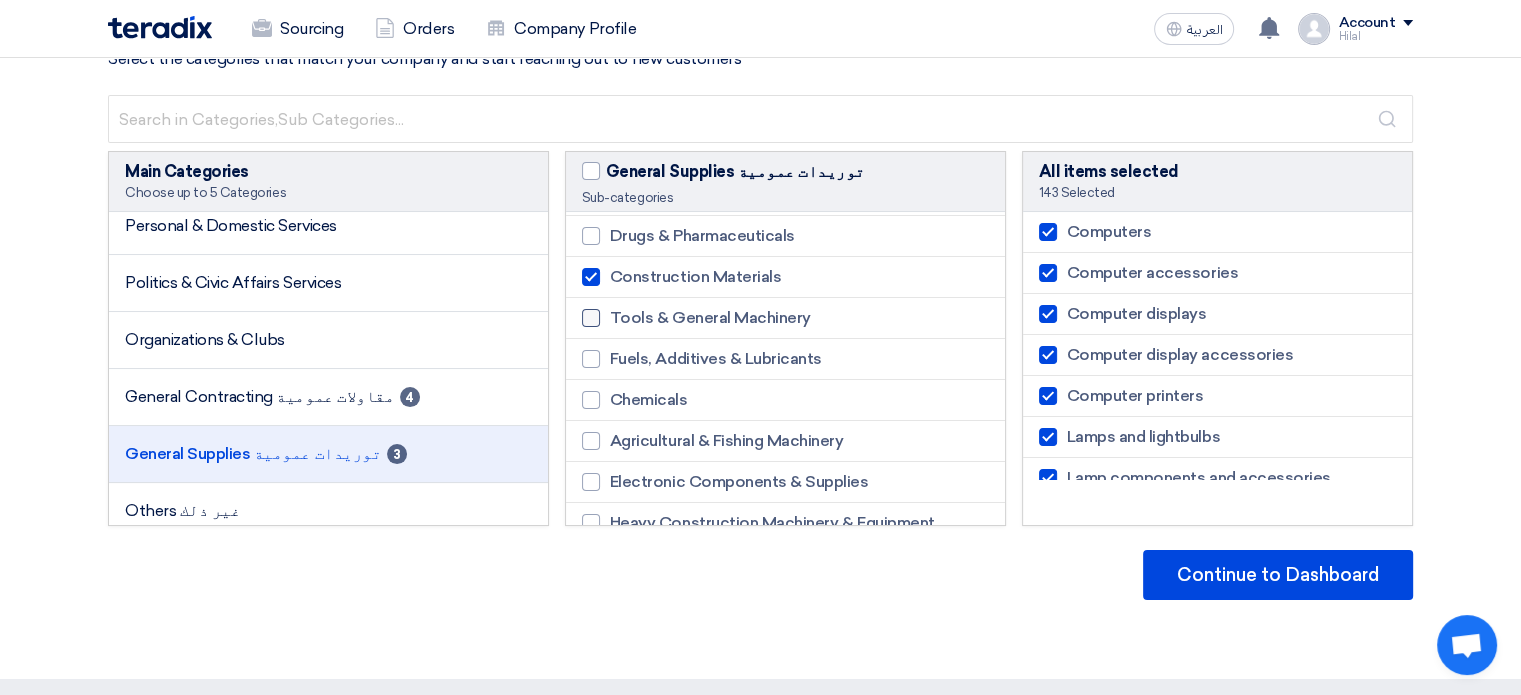 click on "Tools & General Machinery" 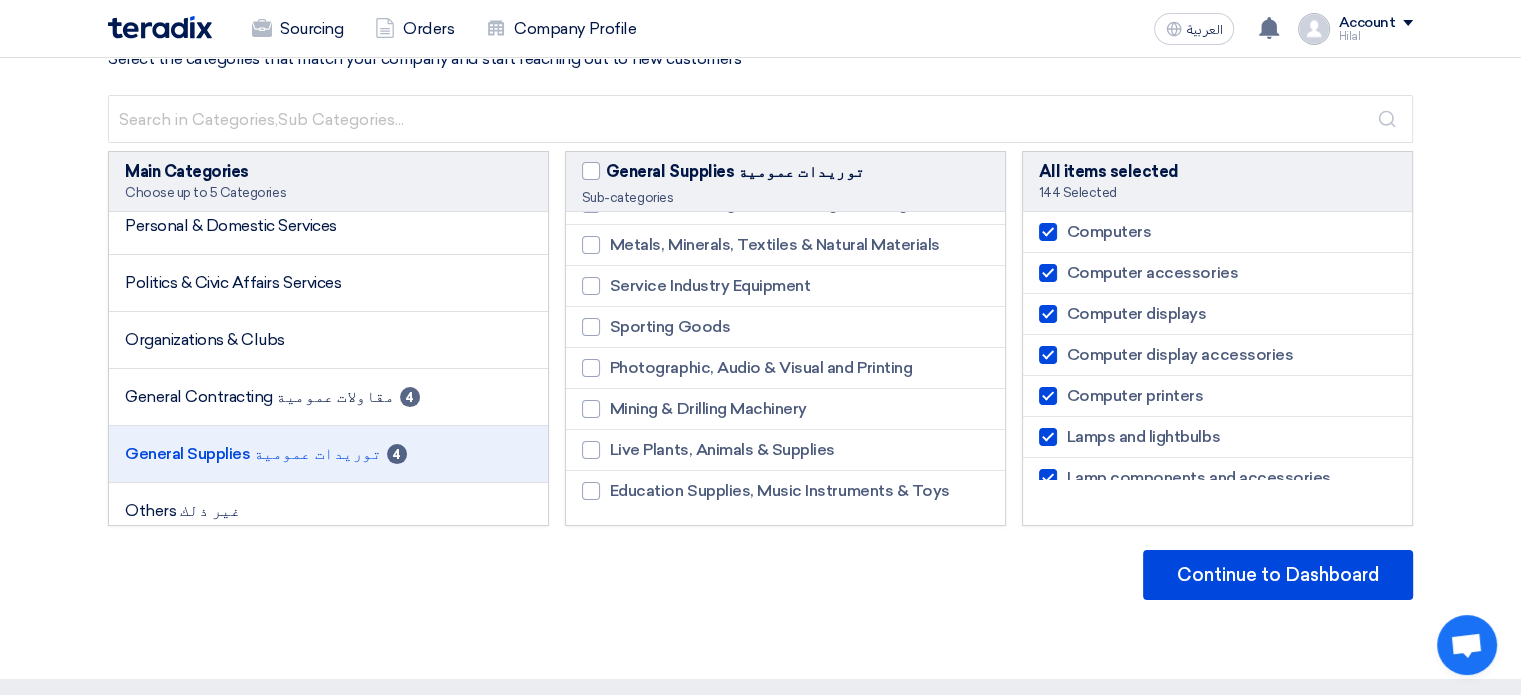 scroll, scrollTop: 1194, scrollLeft: 0, axis: vertical 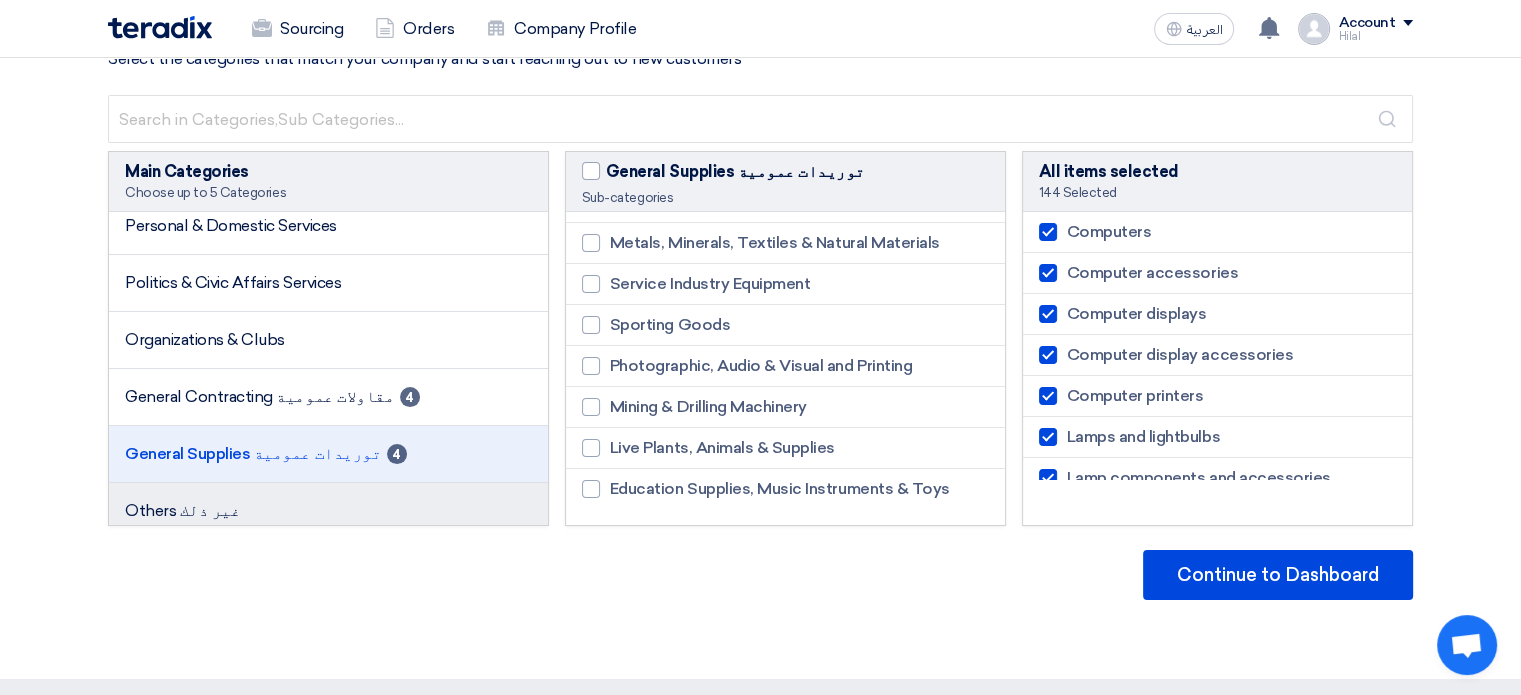 click on "Others غير ذلك" 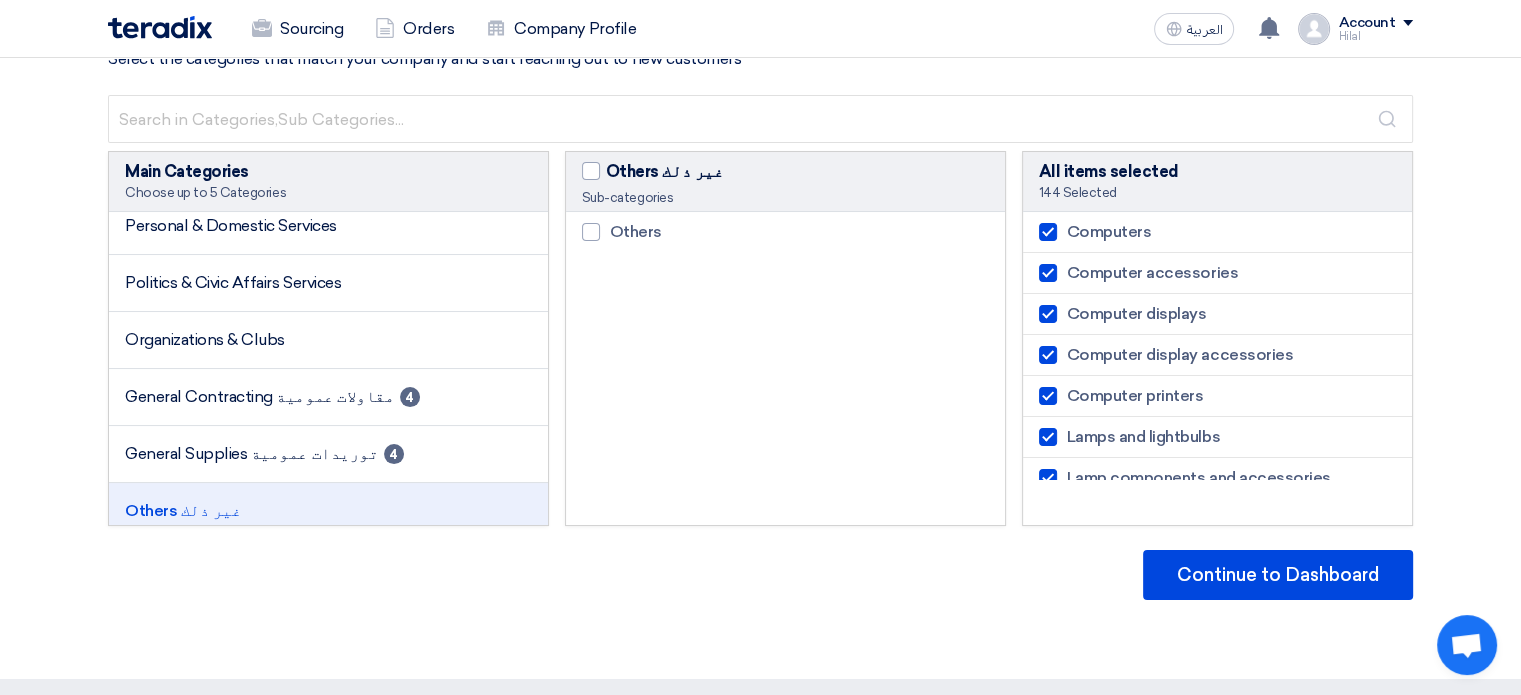 scroll, scrollTop: 0, scrollLeft: 0, axis: both 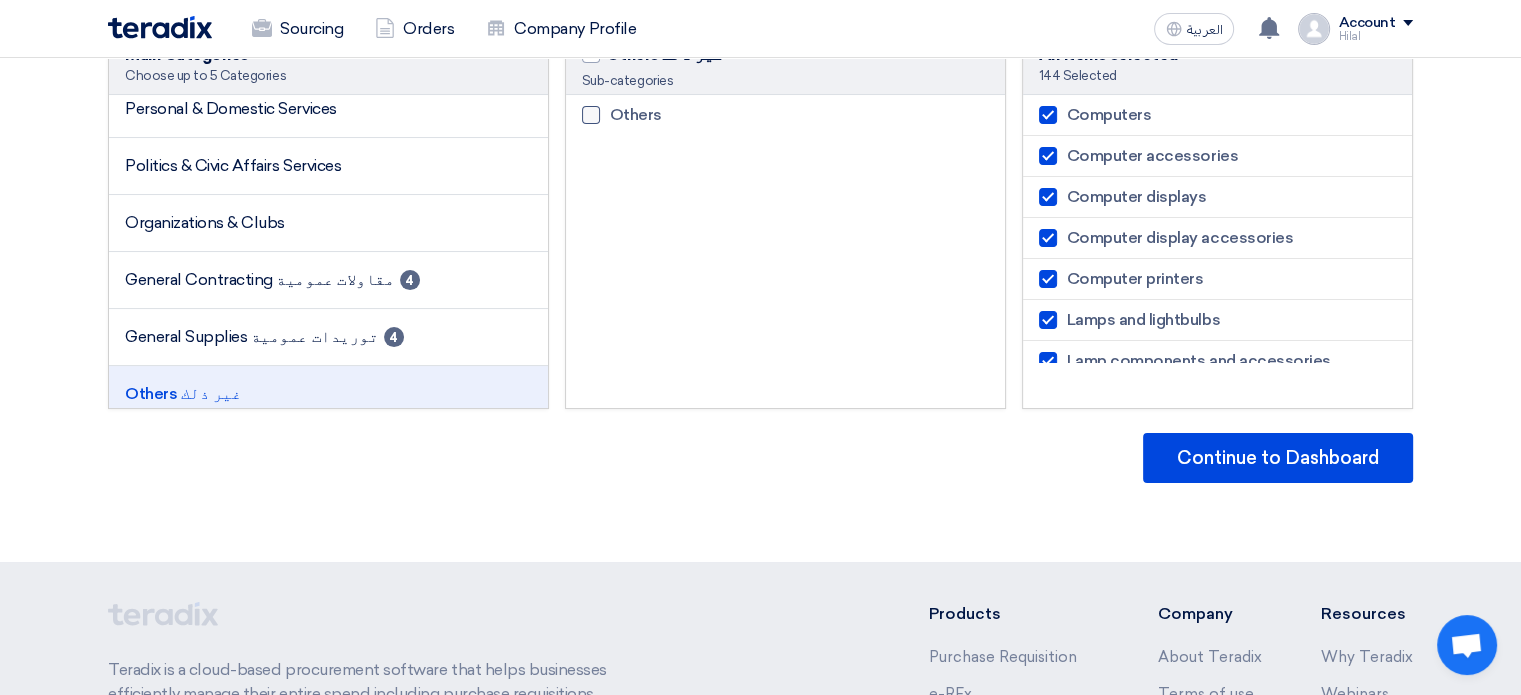 click 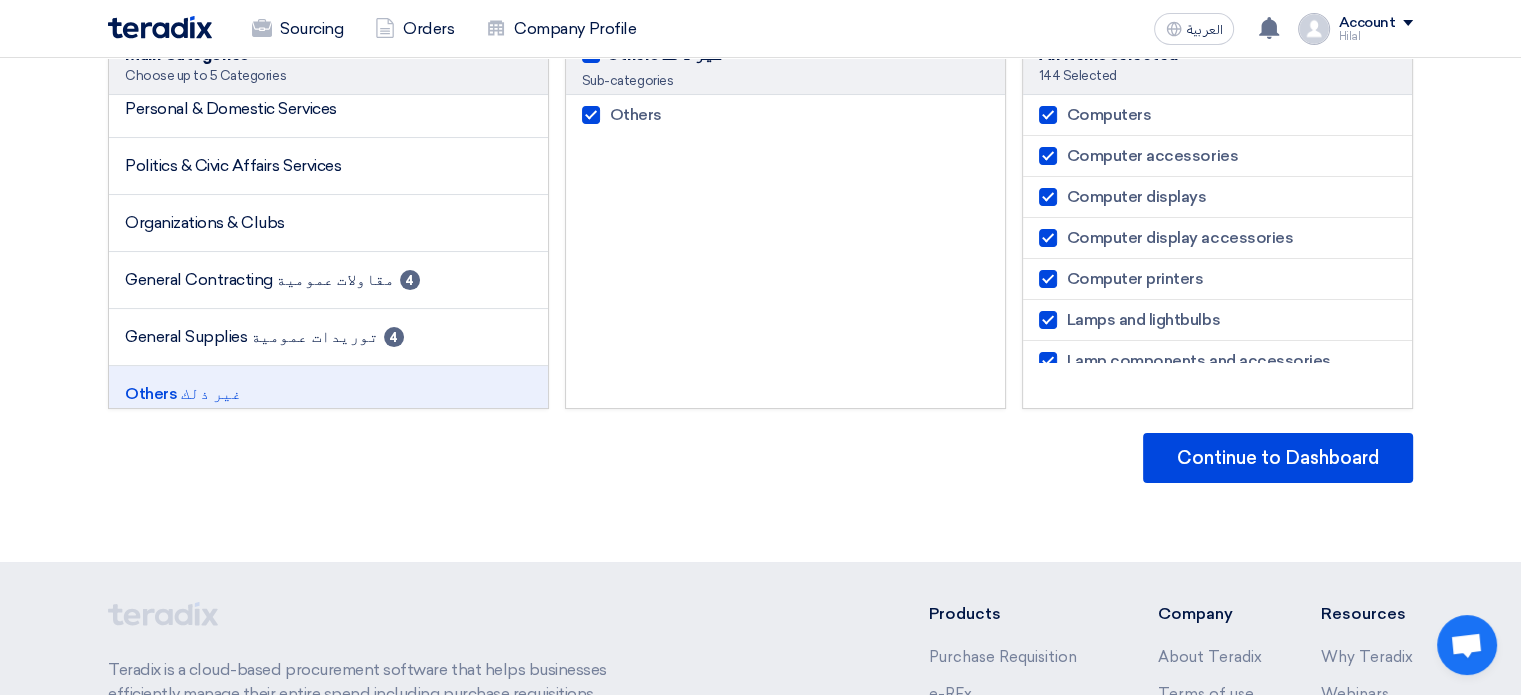 checkbox on "true" 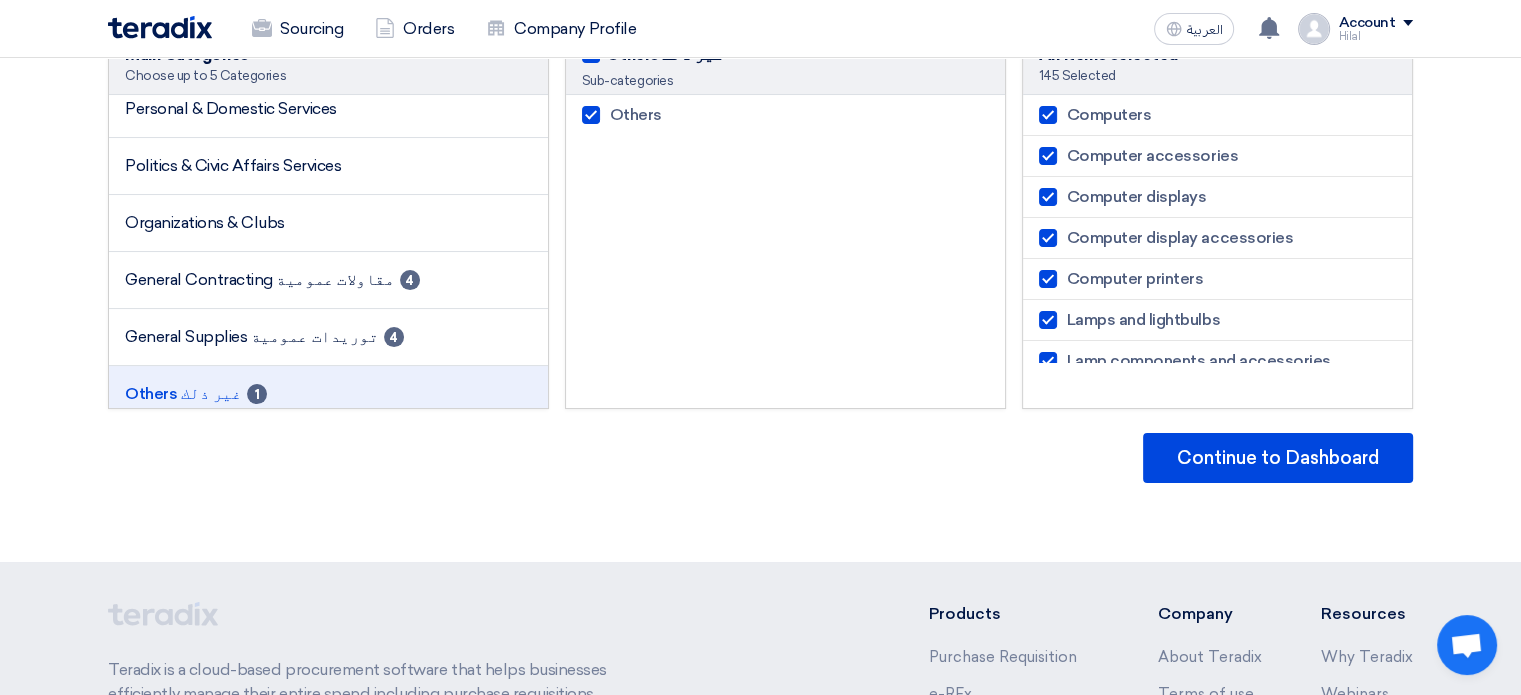 scroll, scrollTop: 0, scrollLeft: 0, axis: both 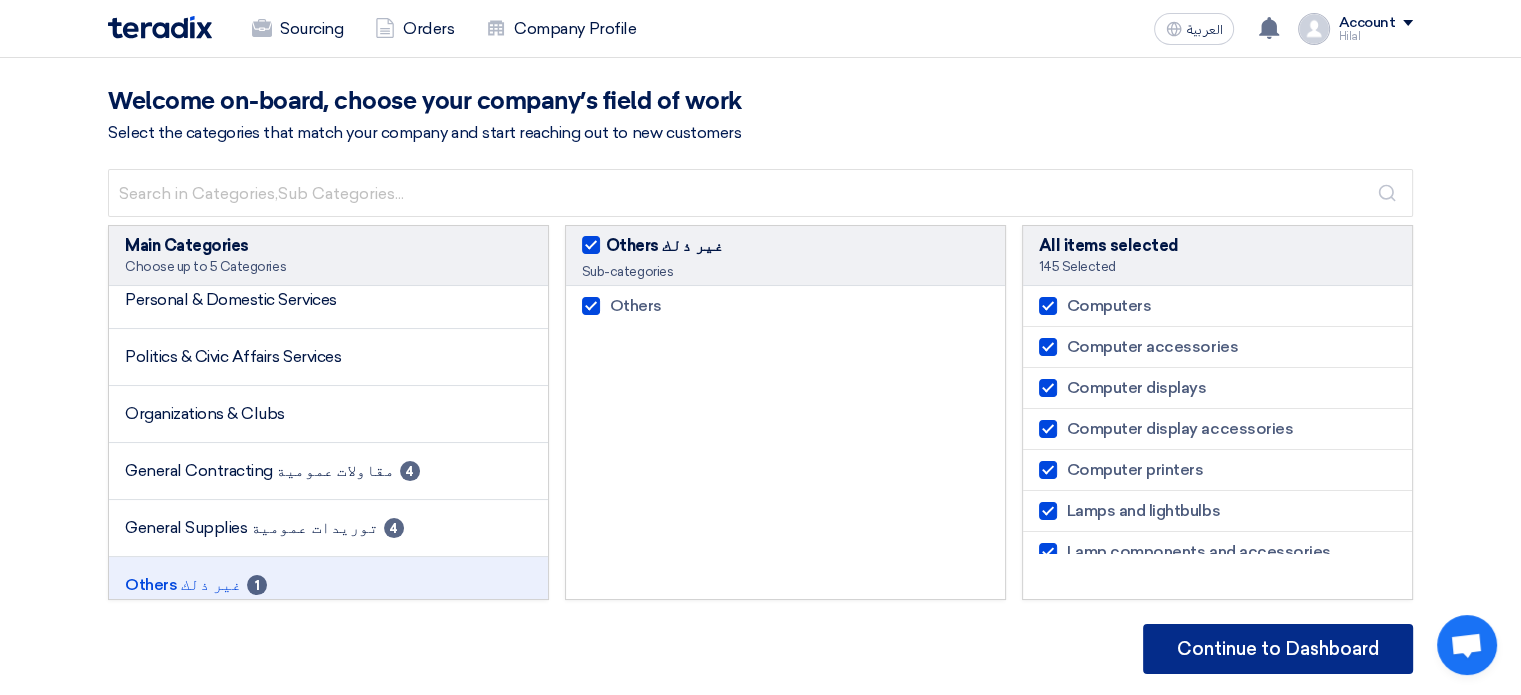 click on "Continue to Dashboard" 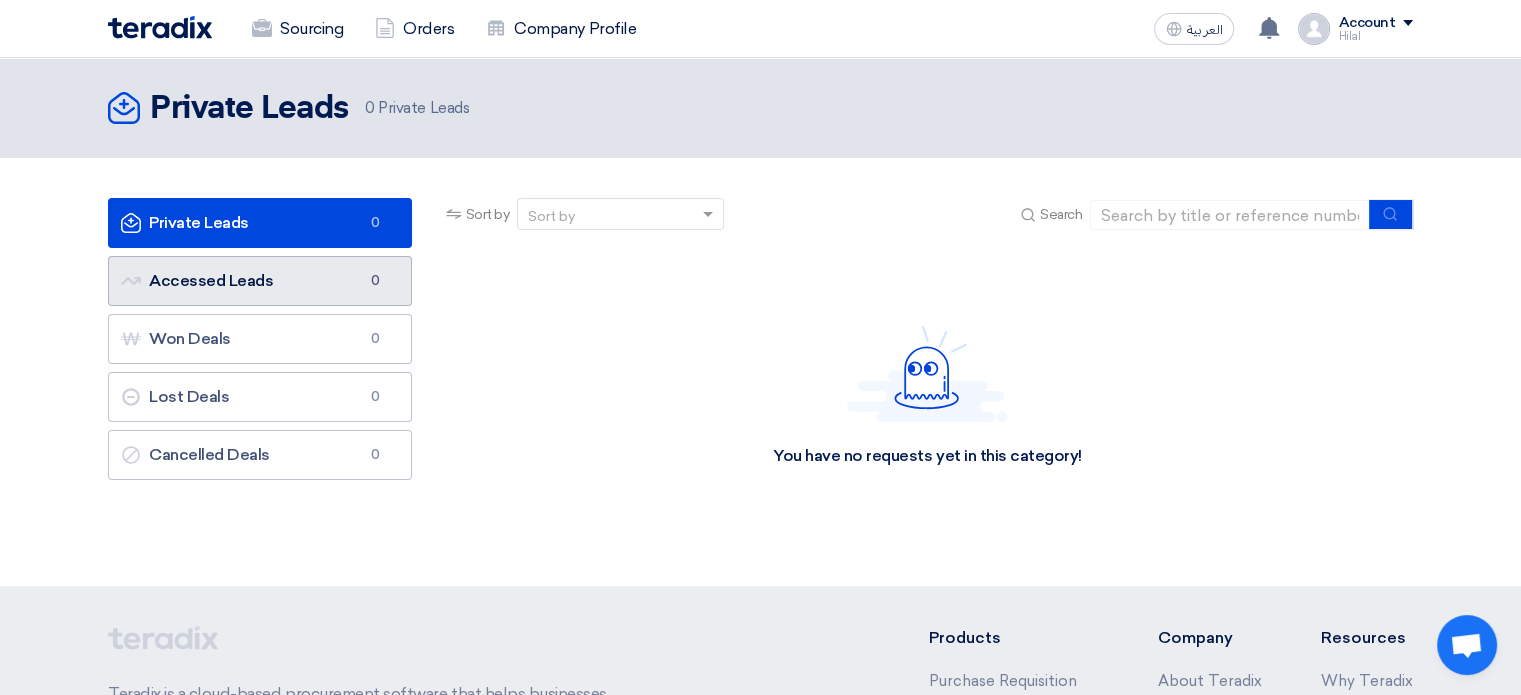 click on "Accessed Leads
Accessed Leads
0" 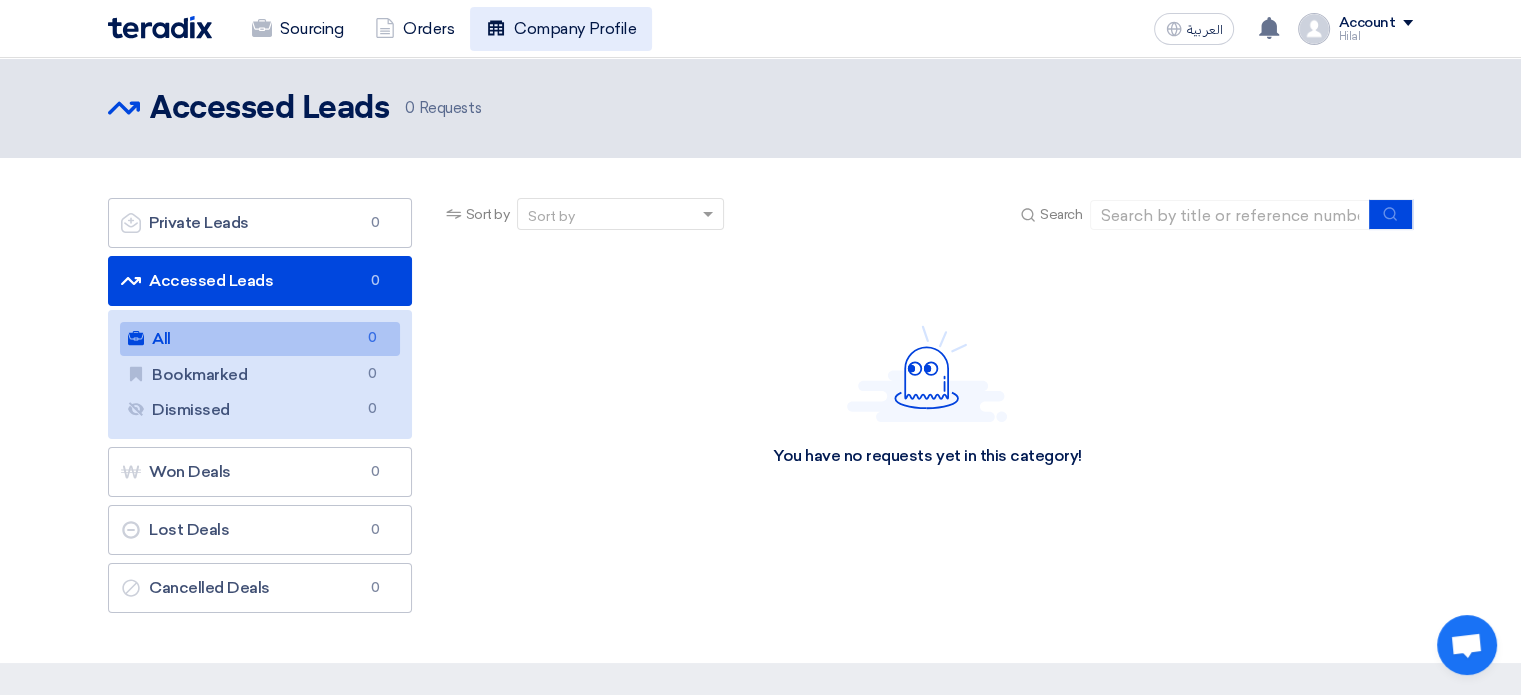 click on "Company Profile" 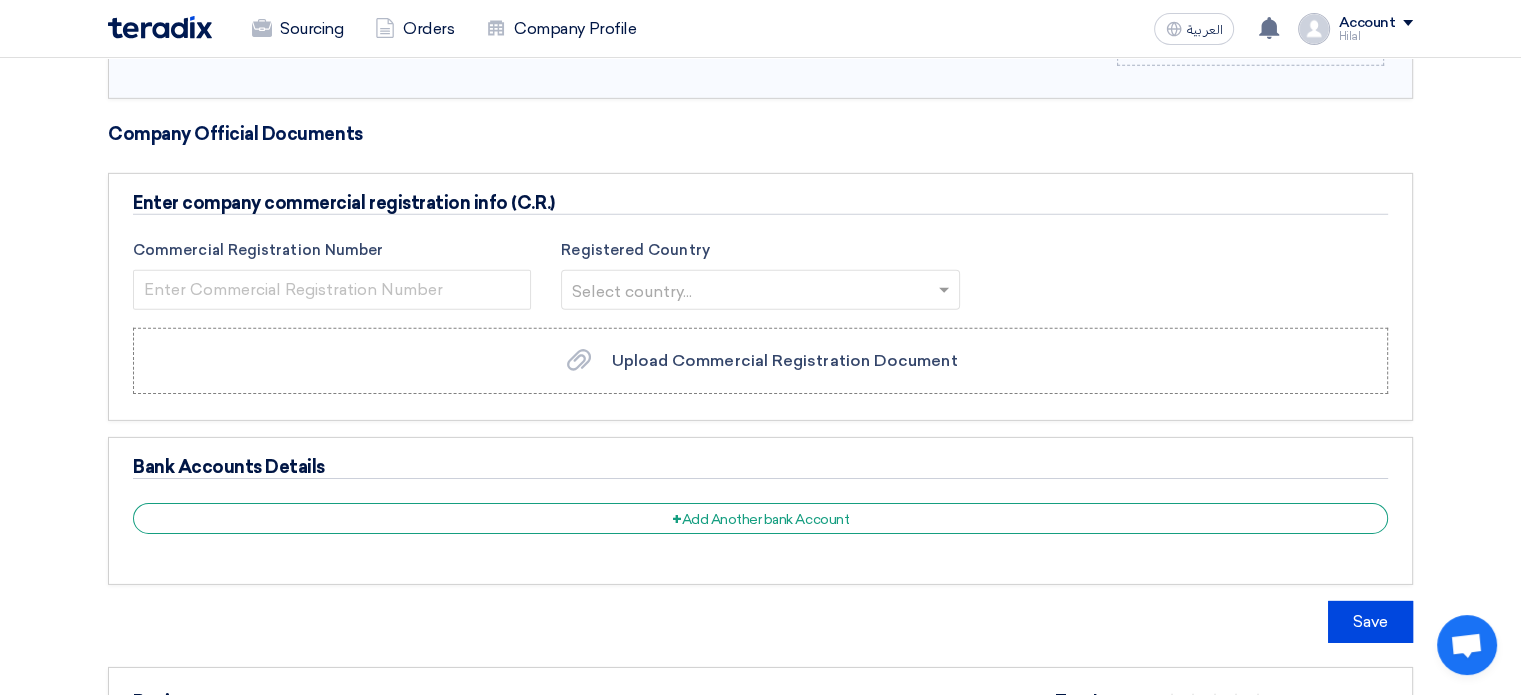 scroll, scrollTop: 6307, scrollLeft: 0, axis: vertical 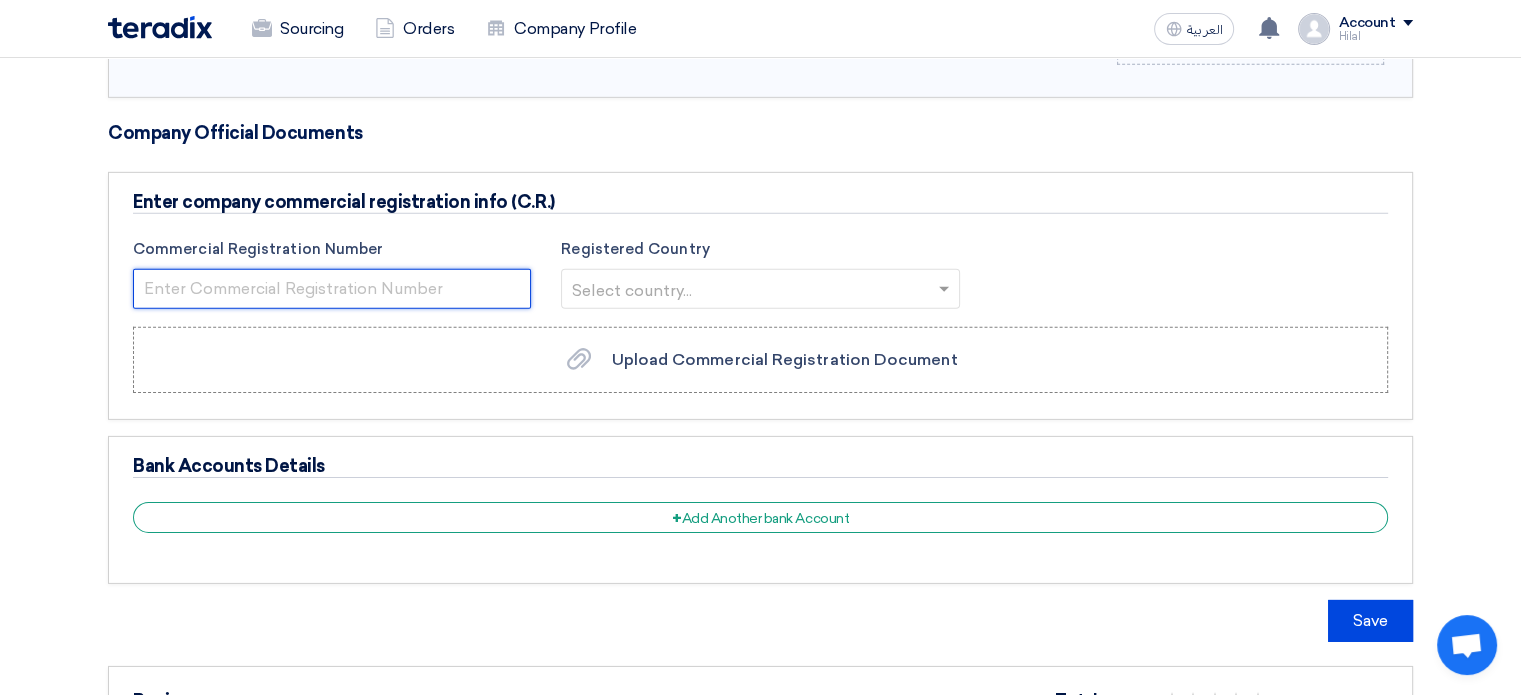 click at bounding box center (332, 289) 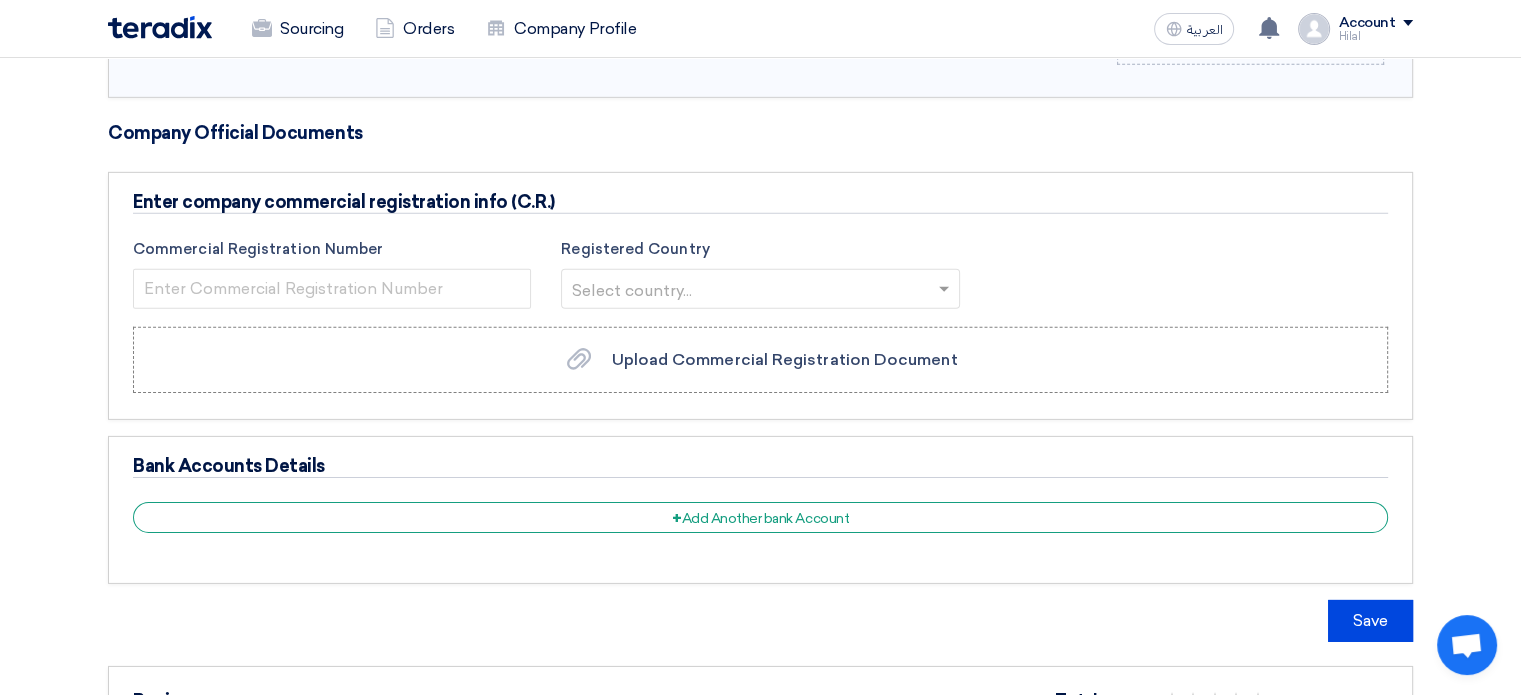 click on "Upload Profile Photo
Image
Anwaar Al Fateh Metals Company
Profile
Upload Cover Photo
Profile
Profile" 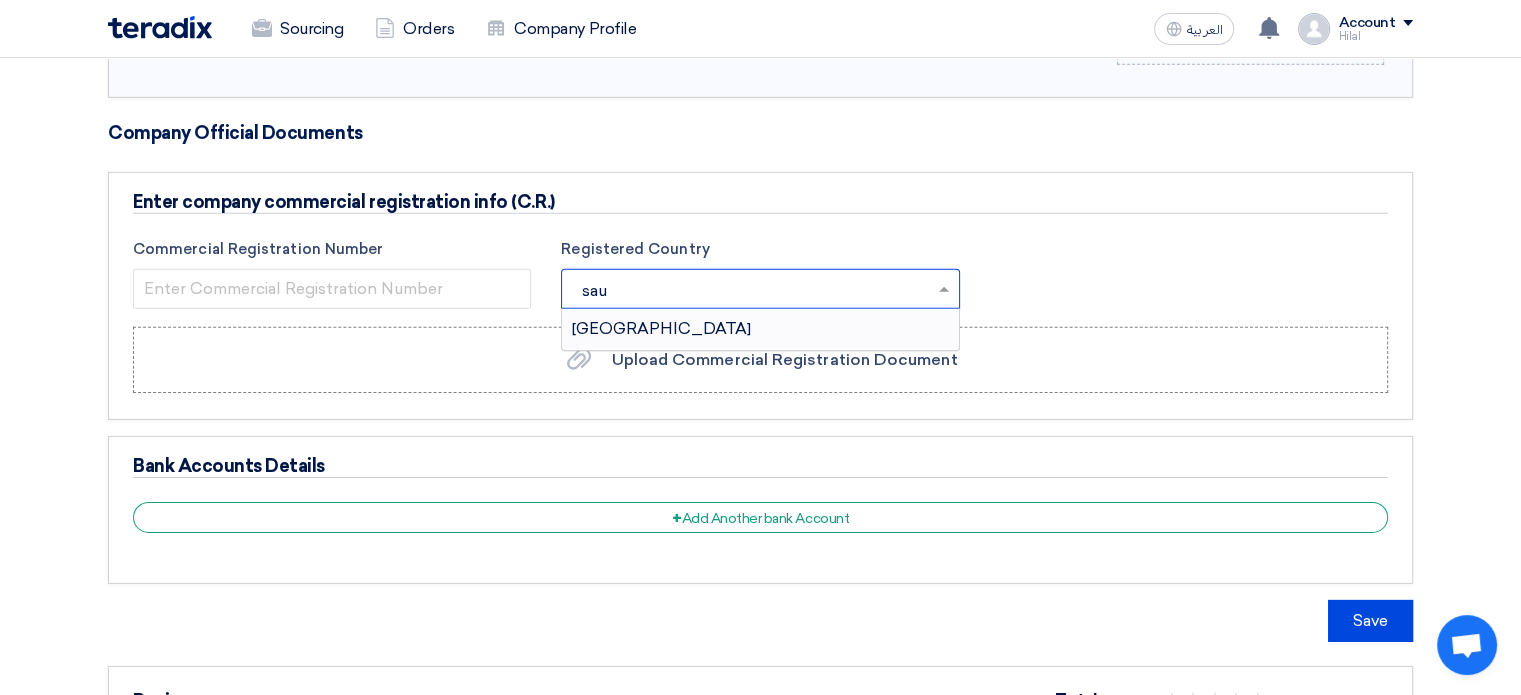 type on "saud" 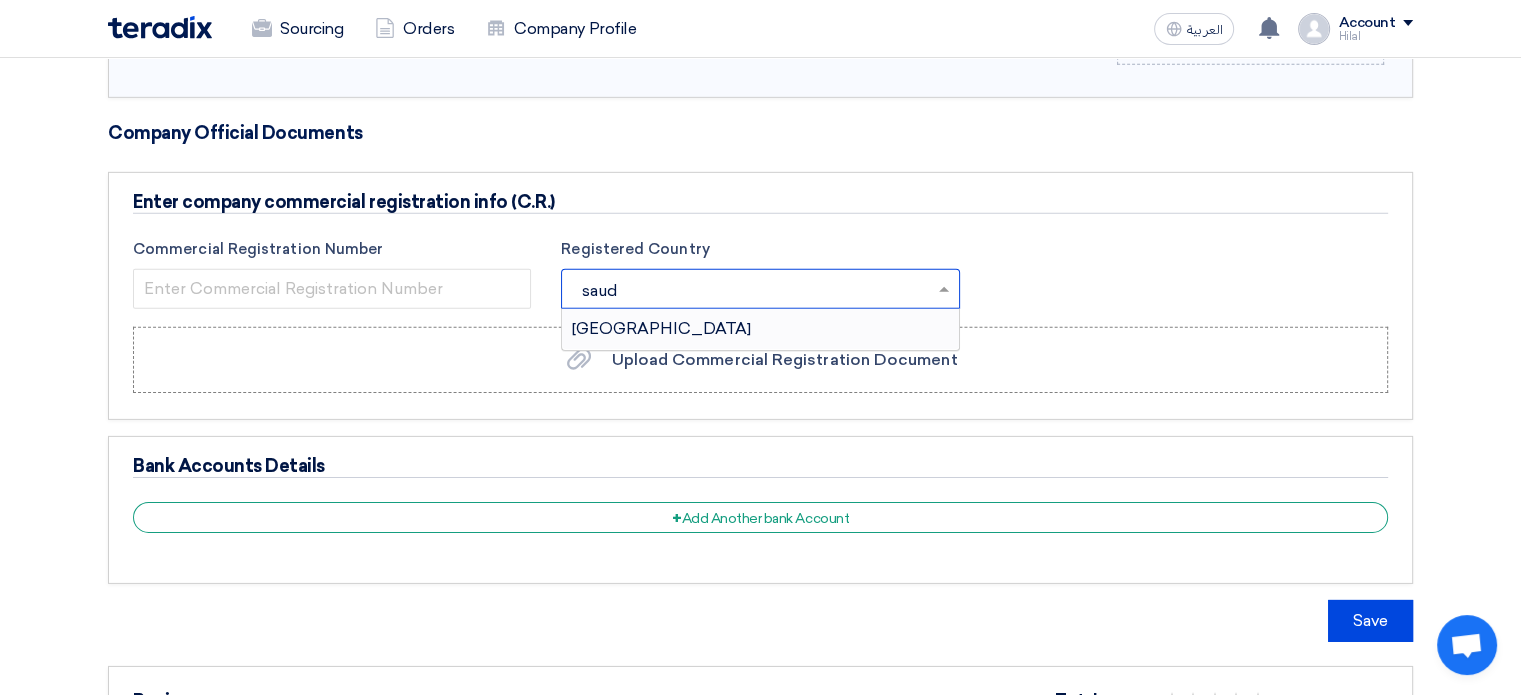 type 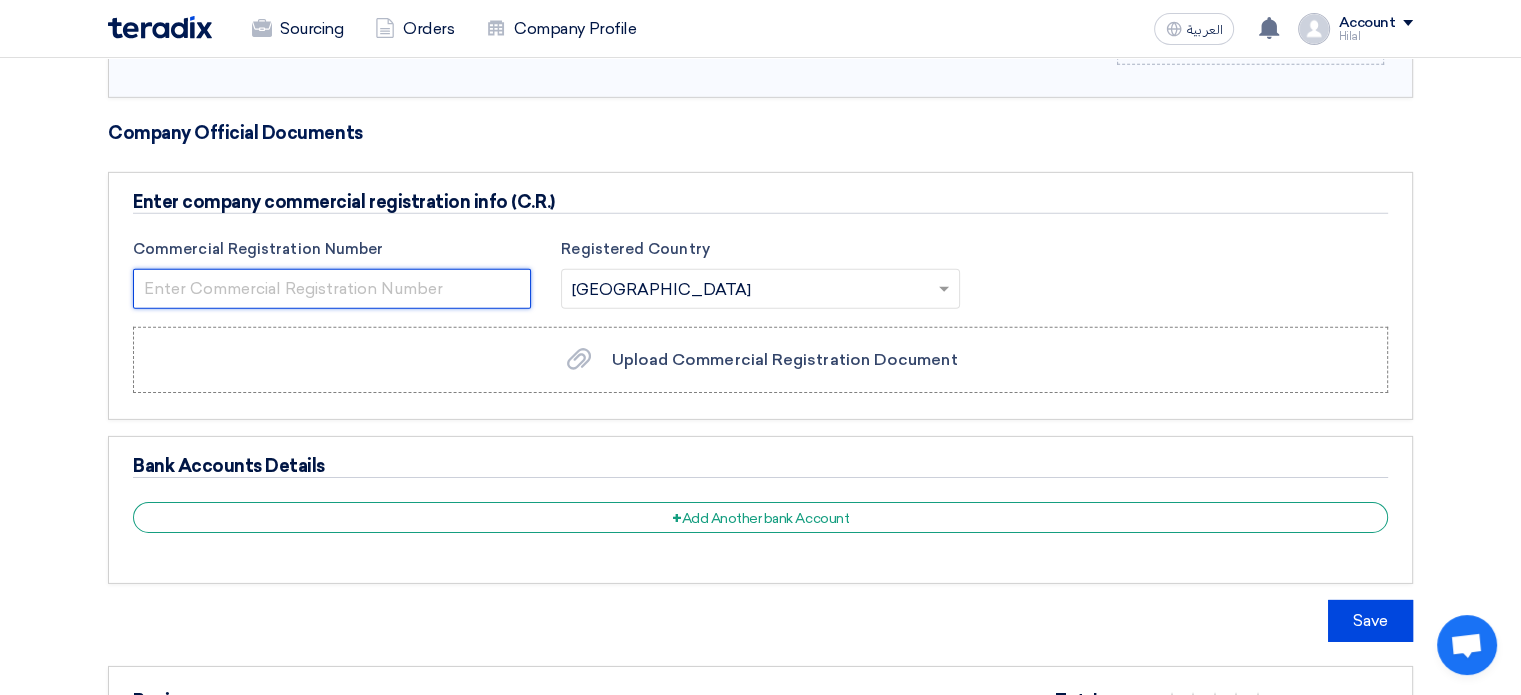 click at bounding box center [332, 289] 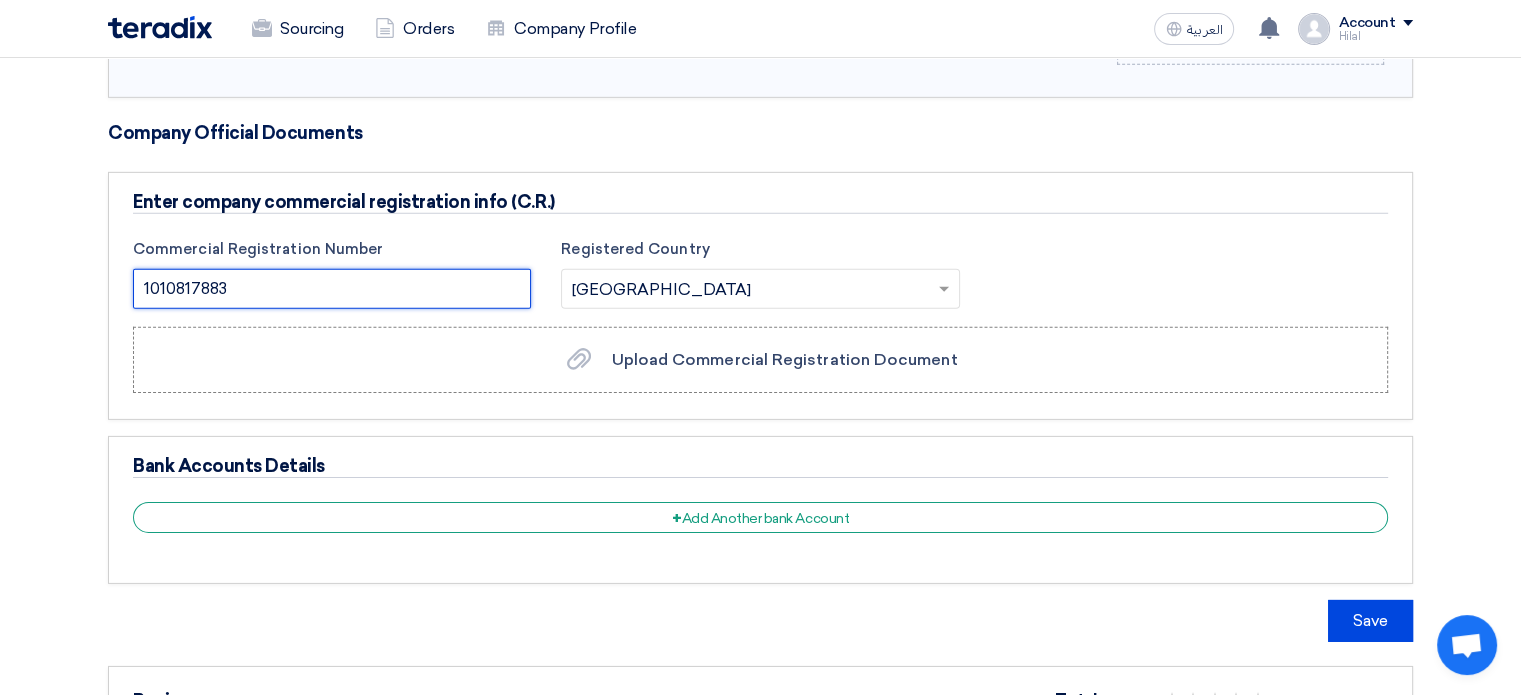 type on "1010817883" 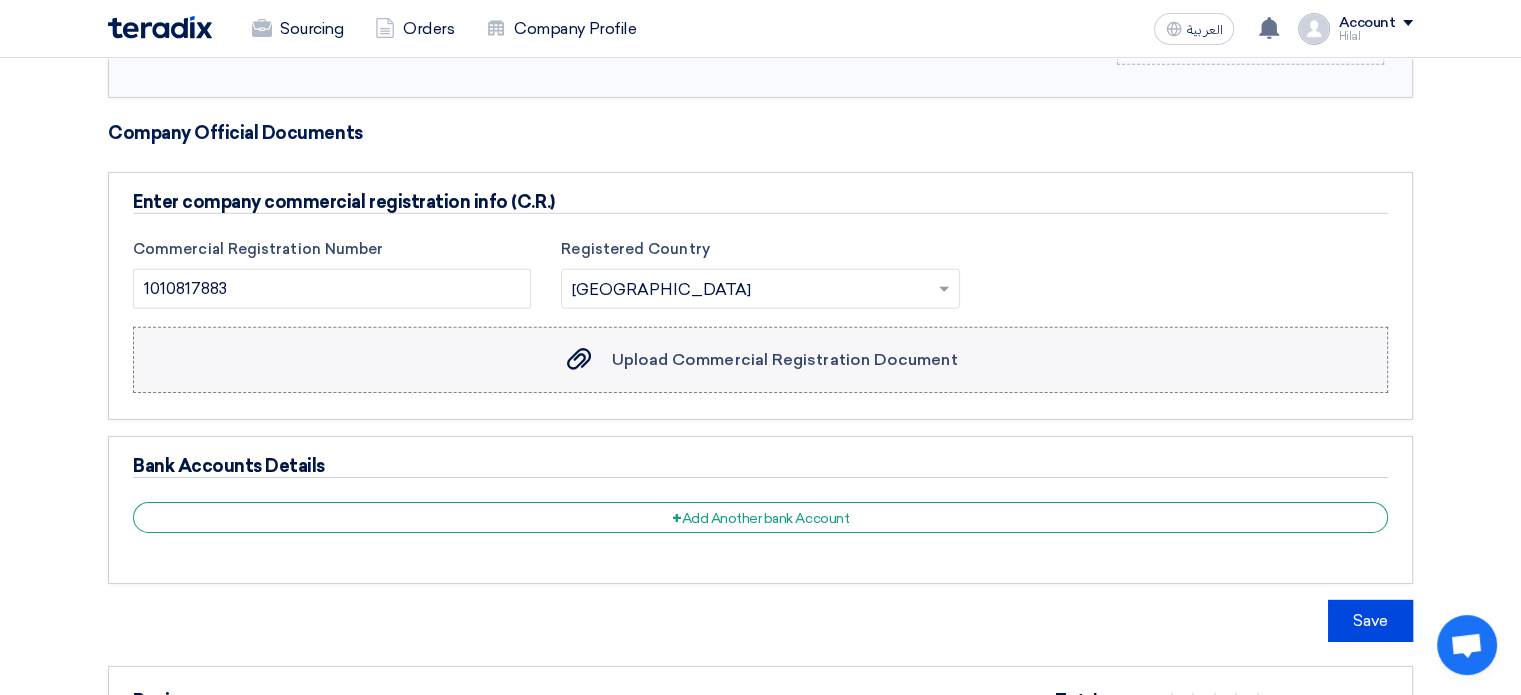 click on "Upload Commercial Registration Document
Upload Commercial Registration Document" 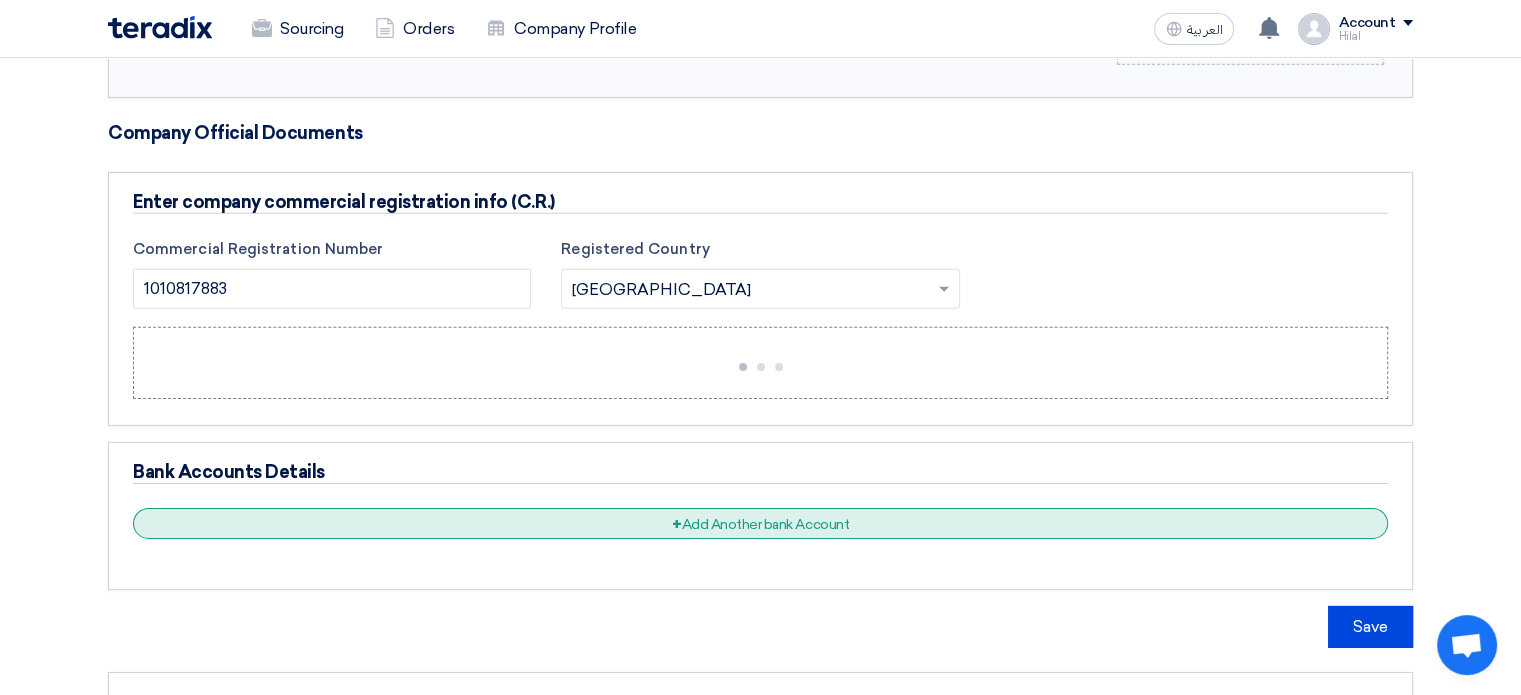 click on "+
Add Another bank Account" 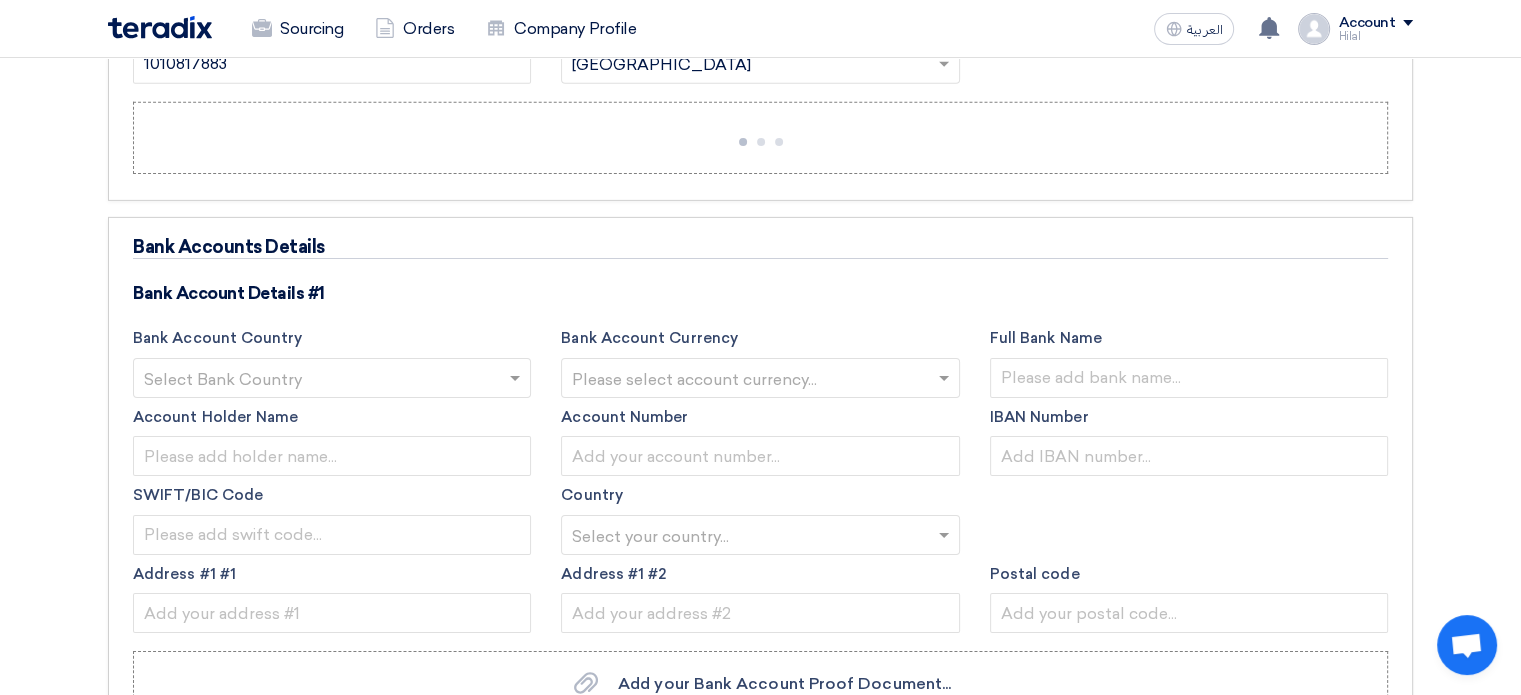 scroll, scrollTop: 6534, scrollLeft: 0, axis: vertical 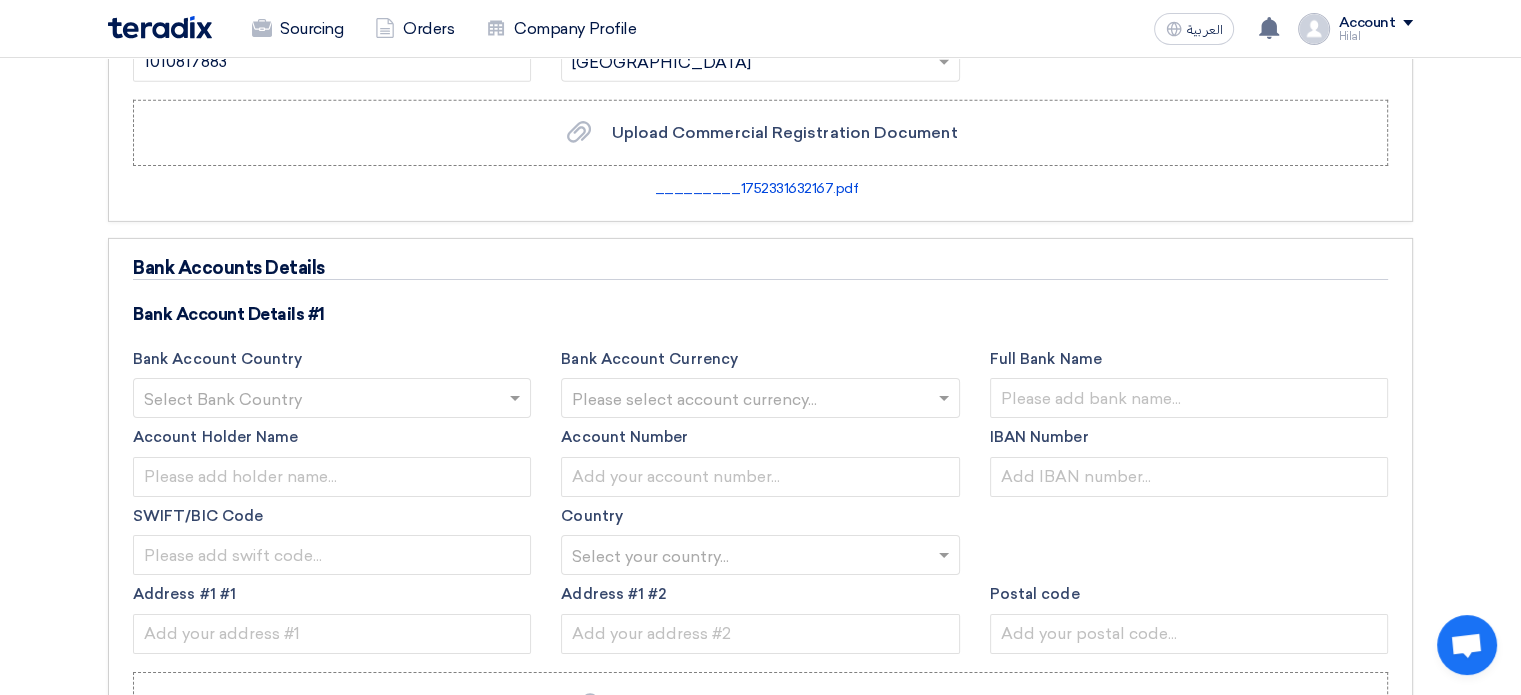 click 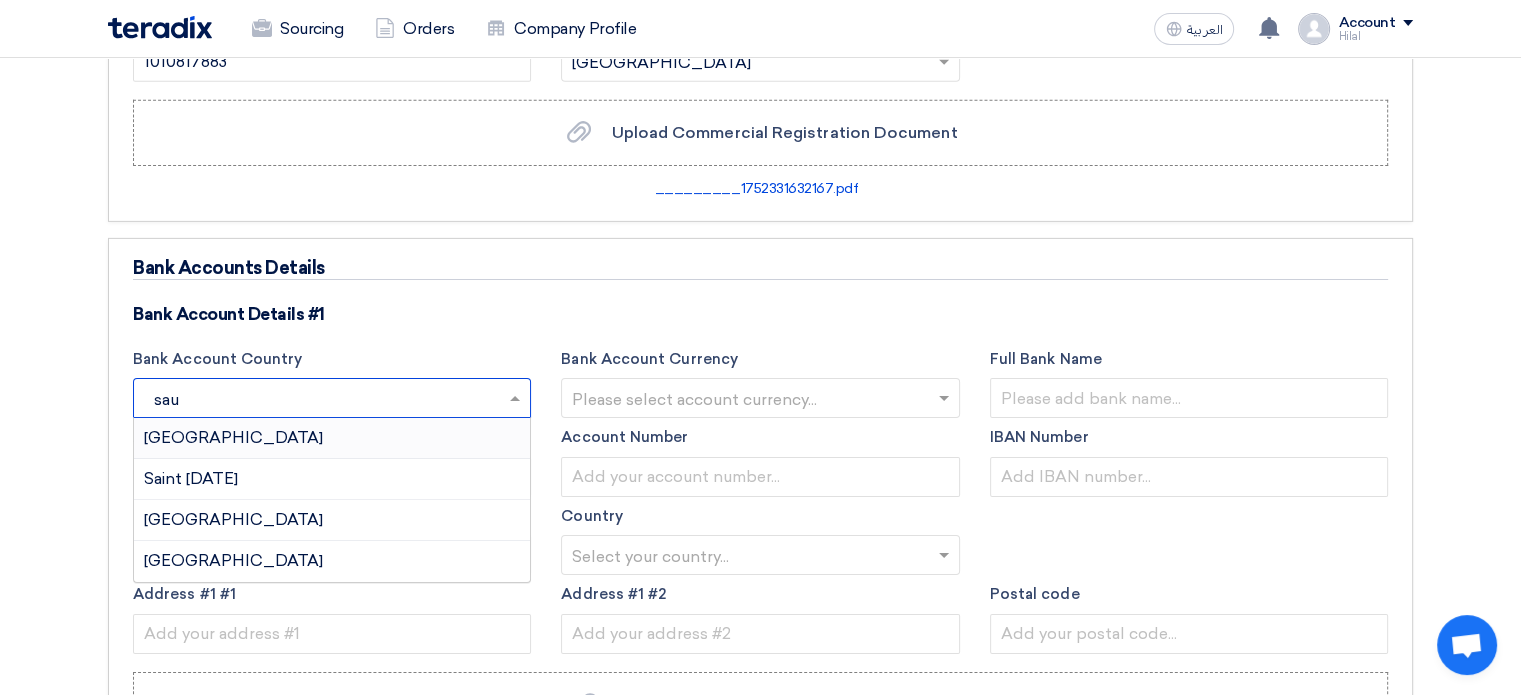 type on "saud" 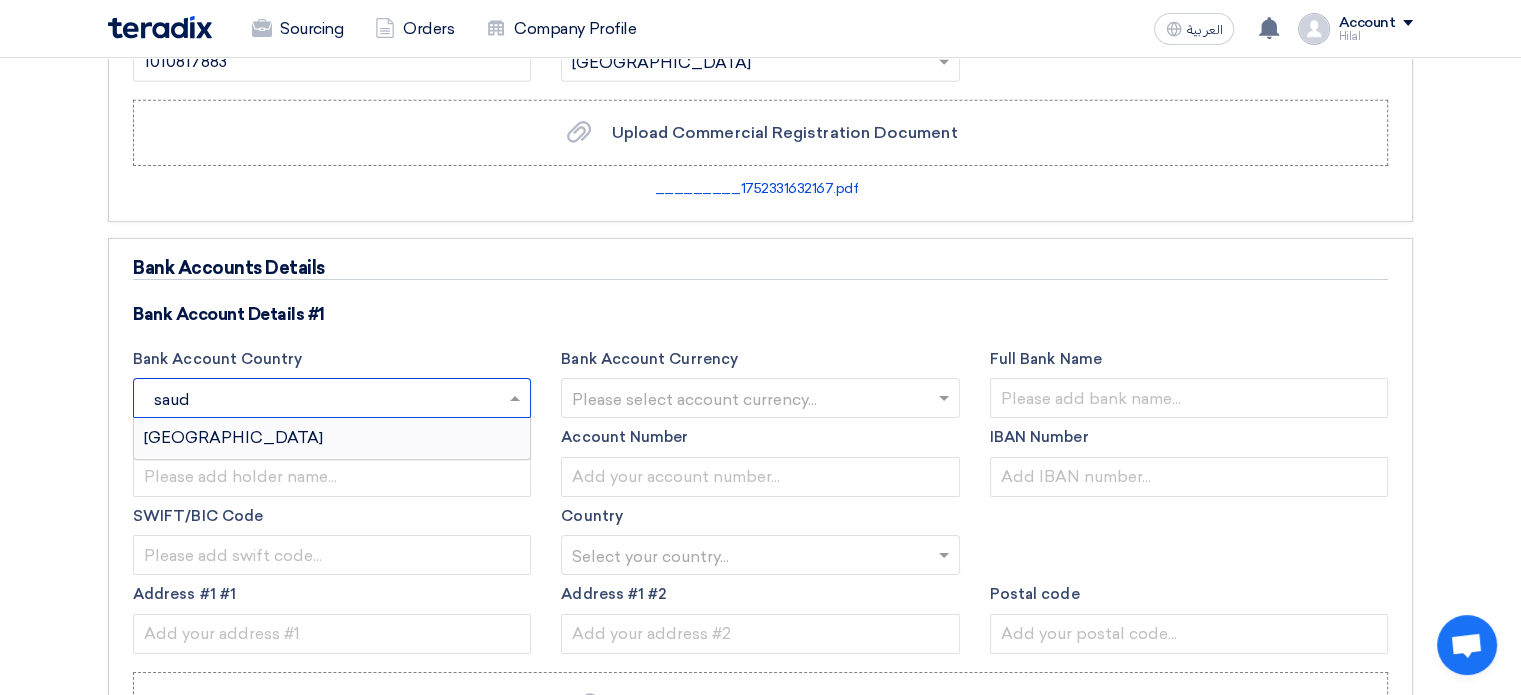 type 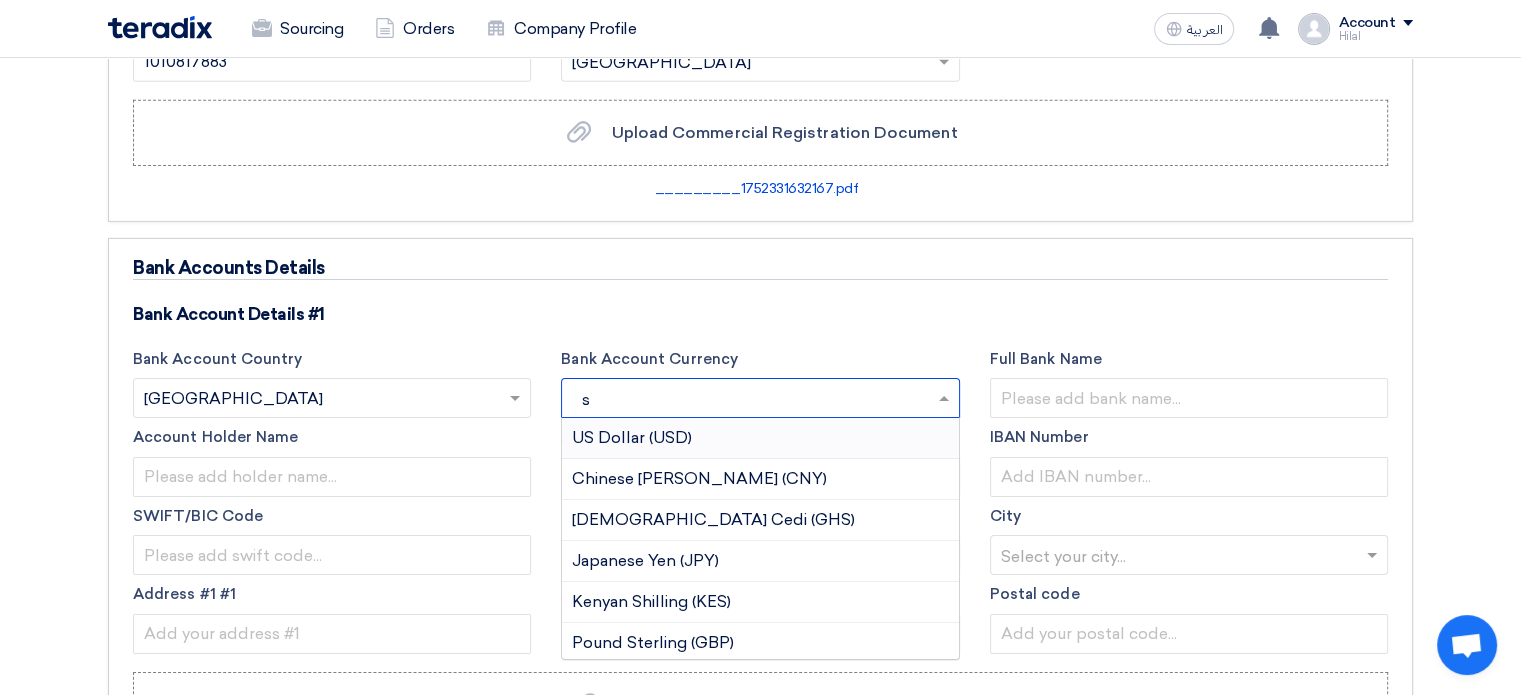 type on "sa" 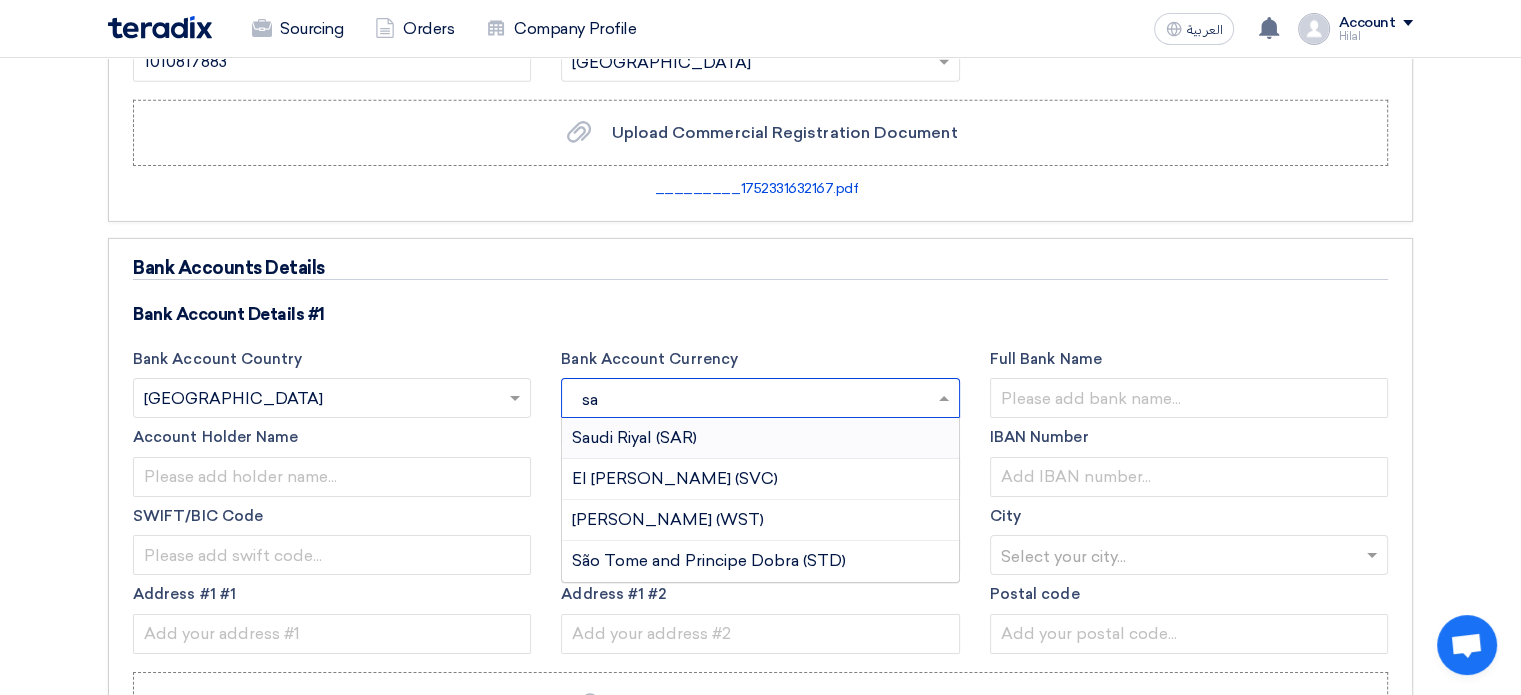 type 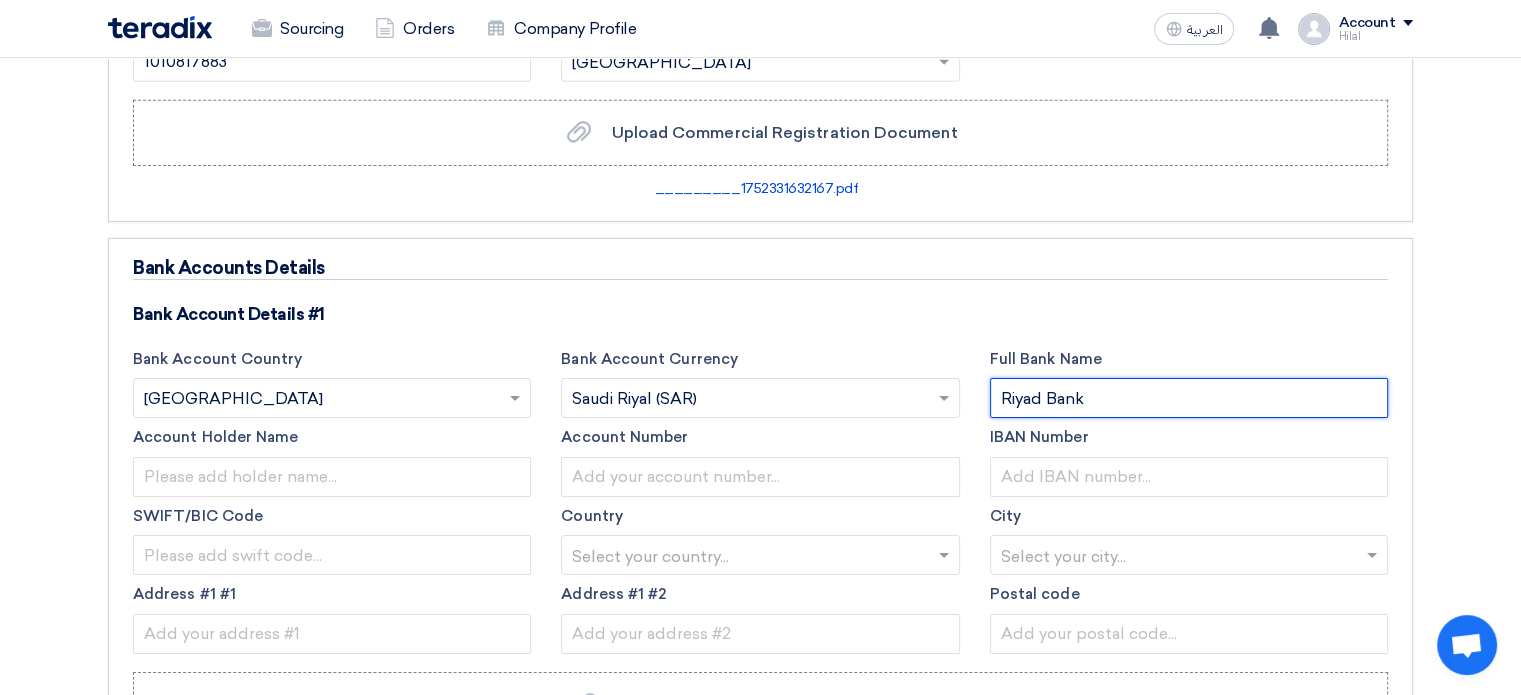 type on "Riyad Bank" 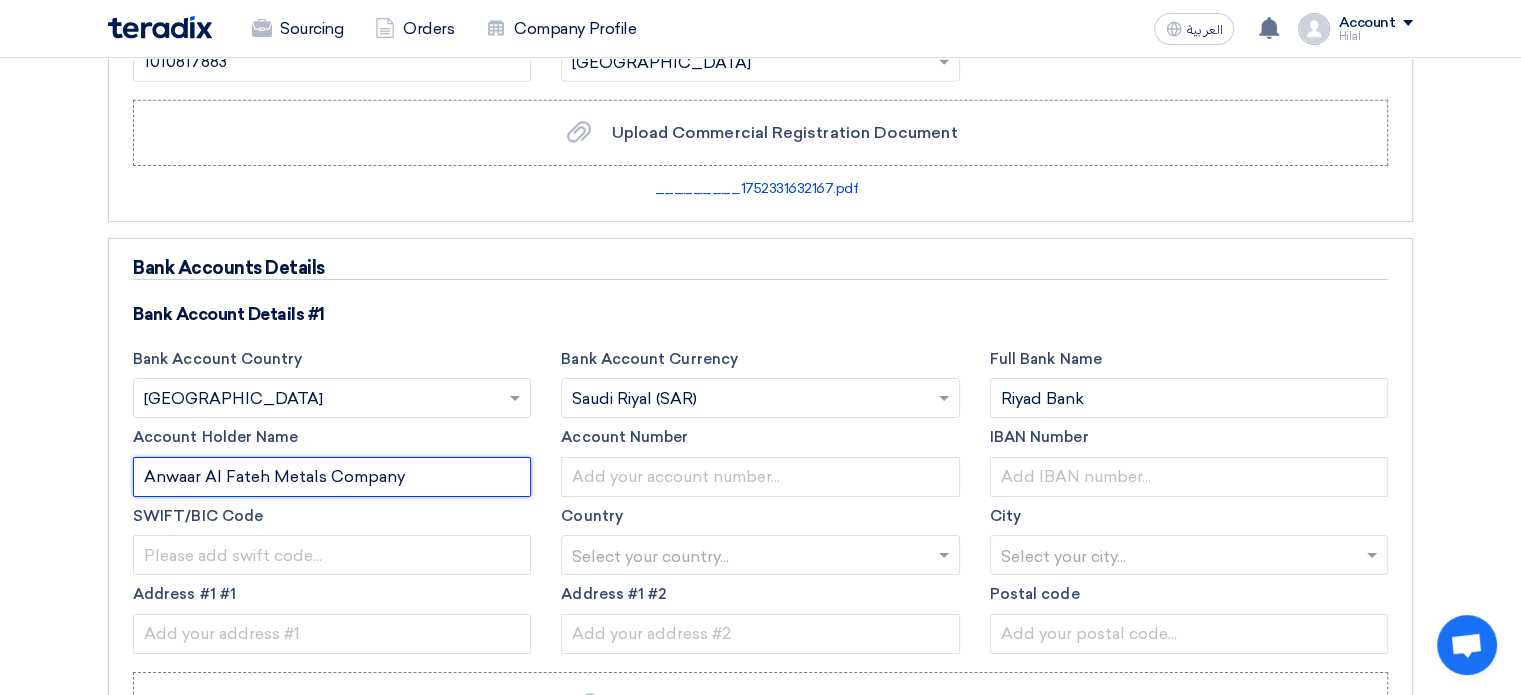 type on "Anwaar Al Fateh Metals Company" 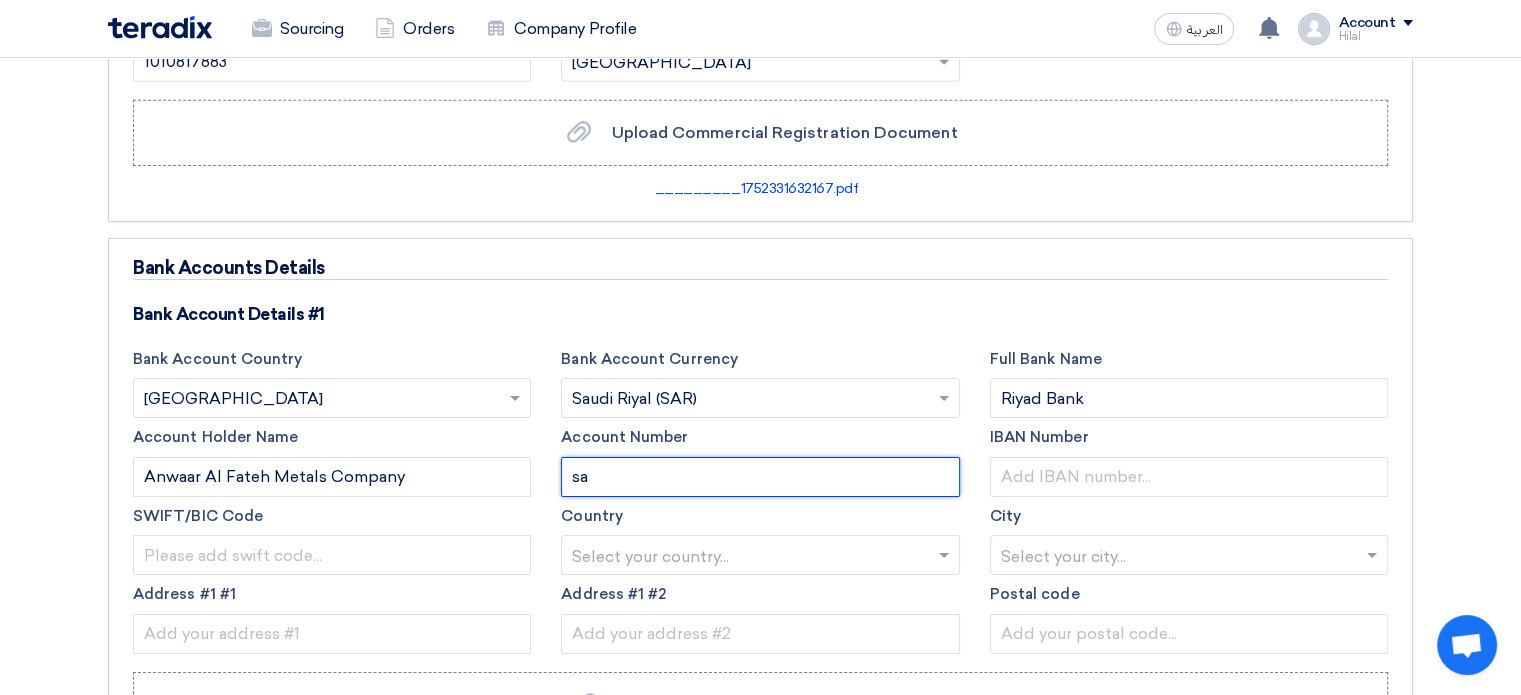 type on "s" 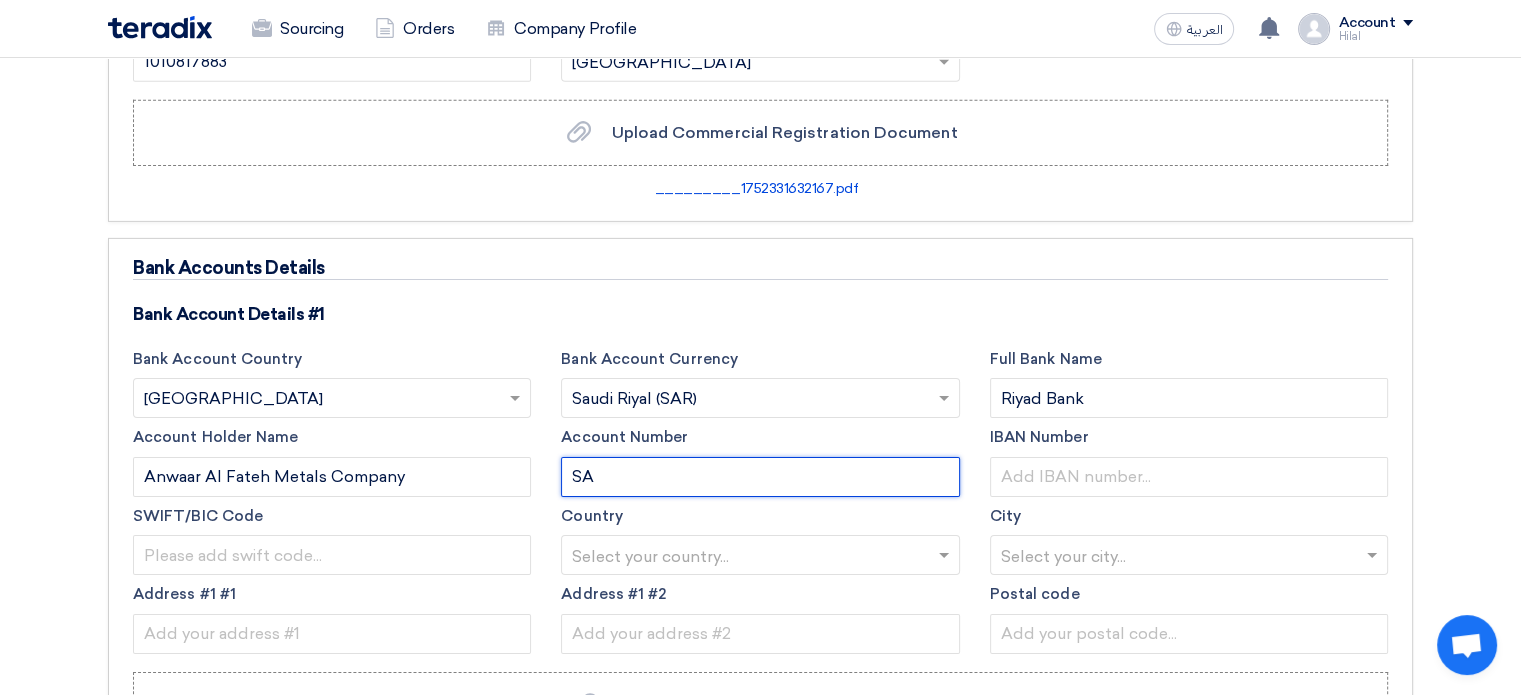 click on "SA" 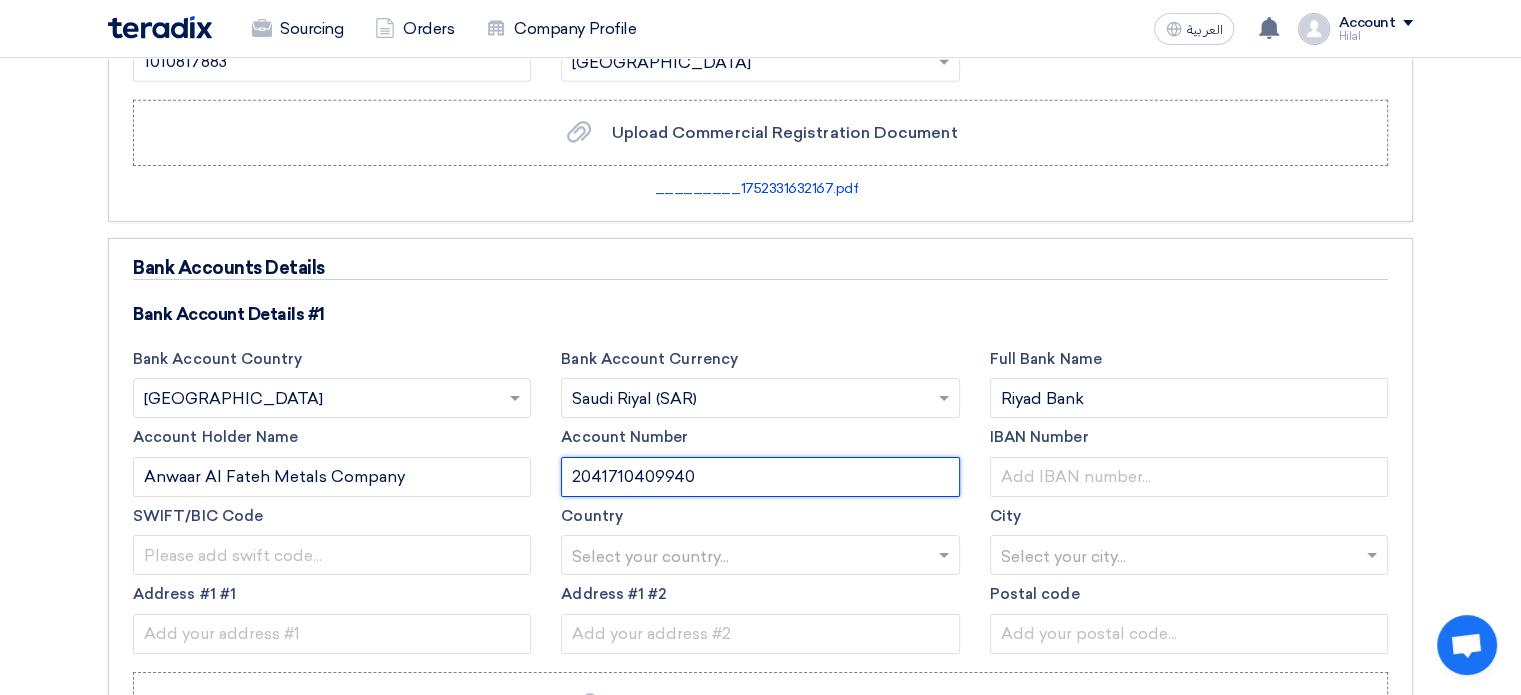type on "2041710409940" 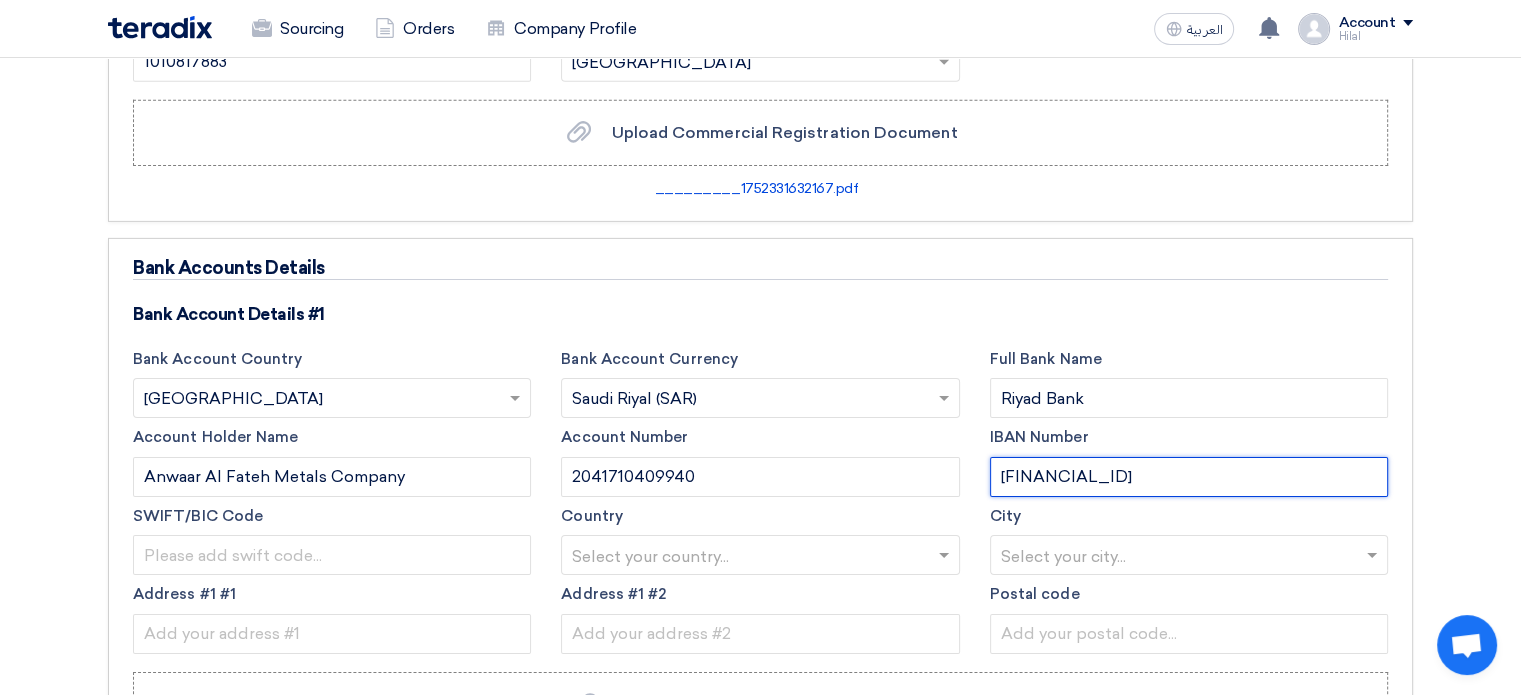 type on "[FINANCIAL_ID]" 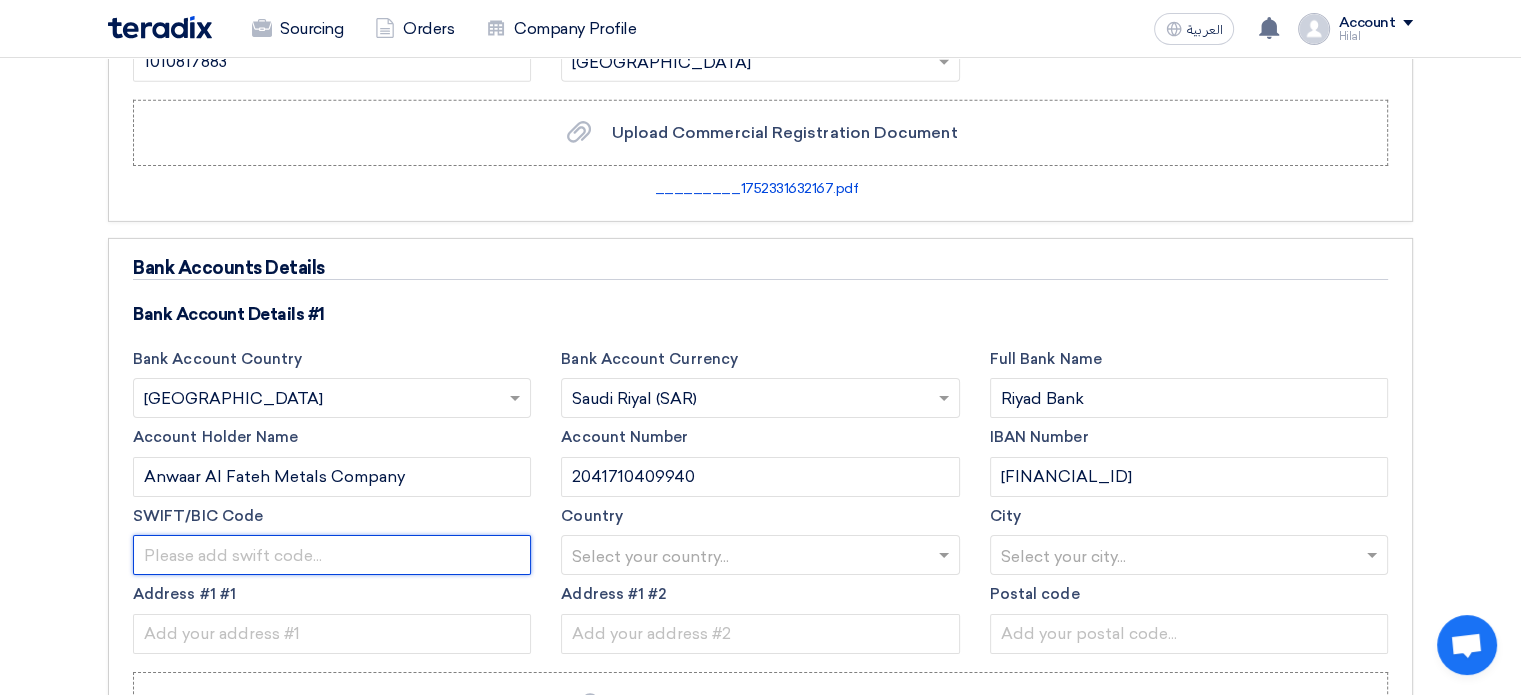 paste on "[SWIFT_CODE]" 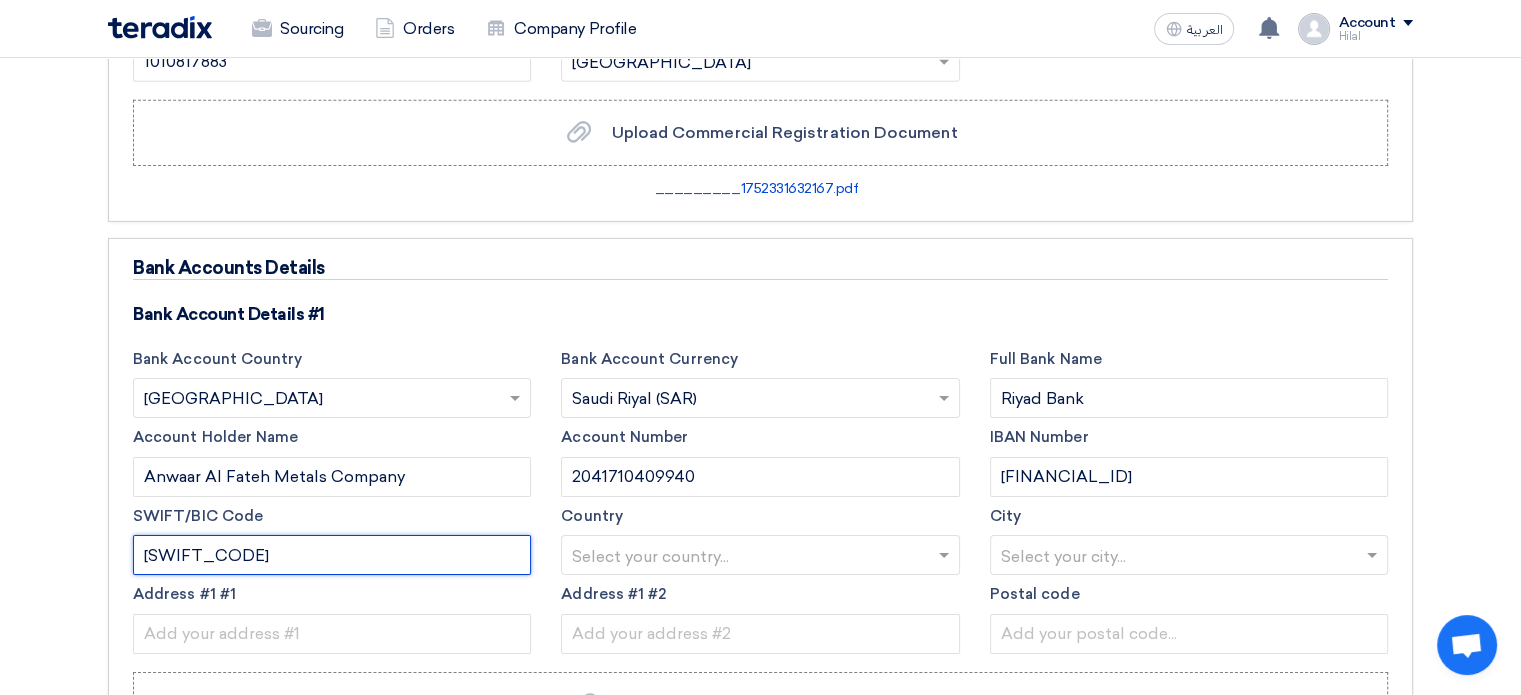 type on "[SWIFT_CODE]" 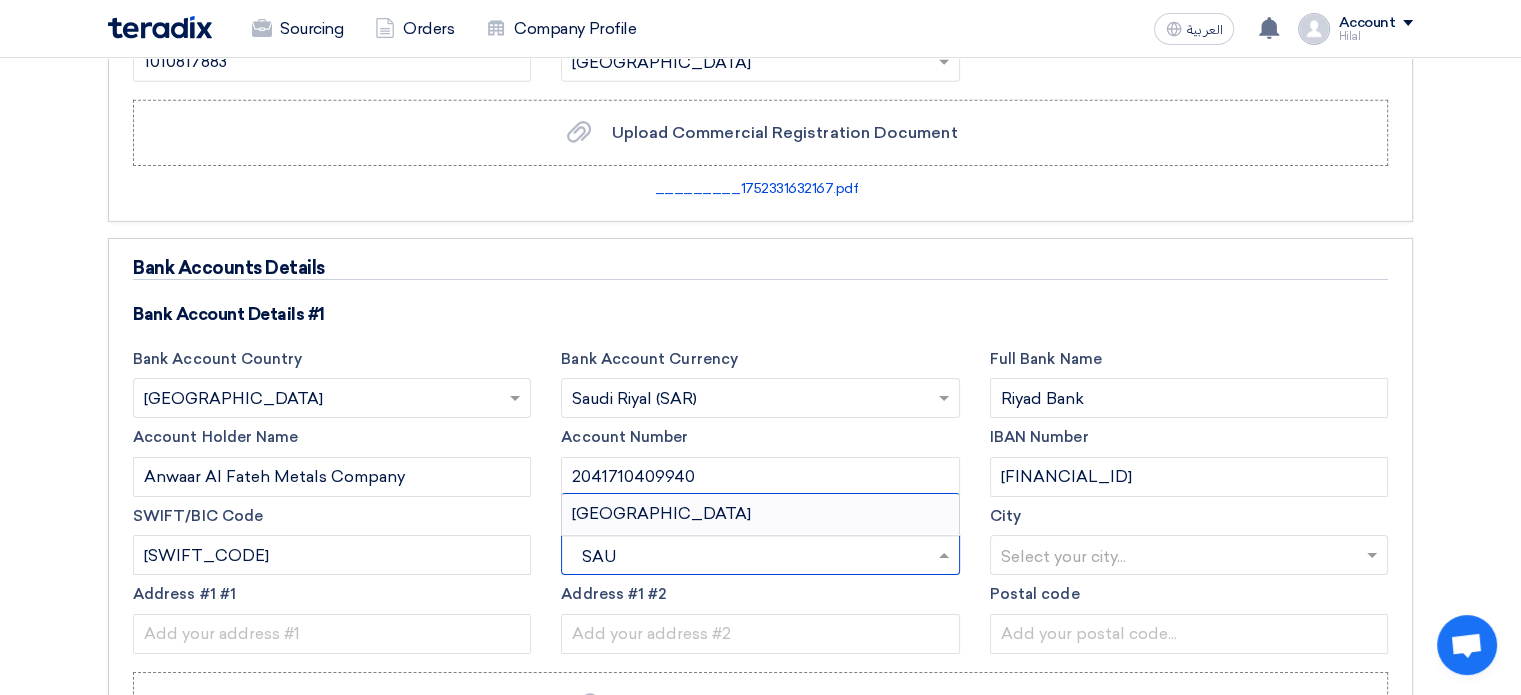 type on "SAUD" 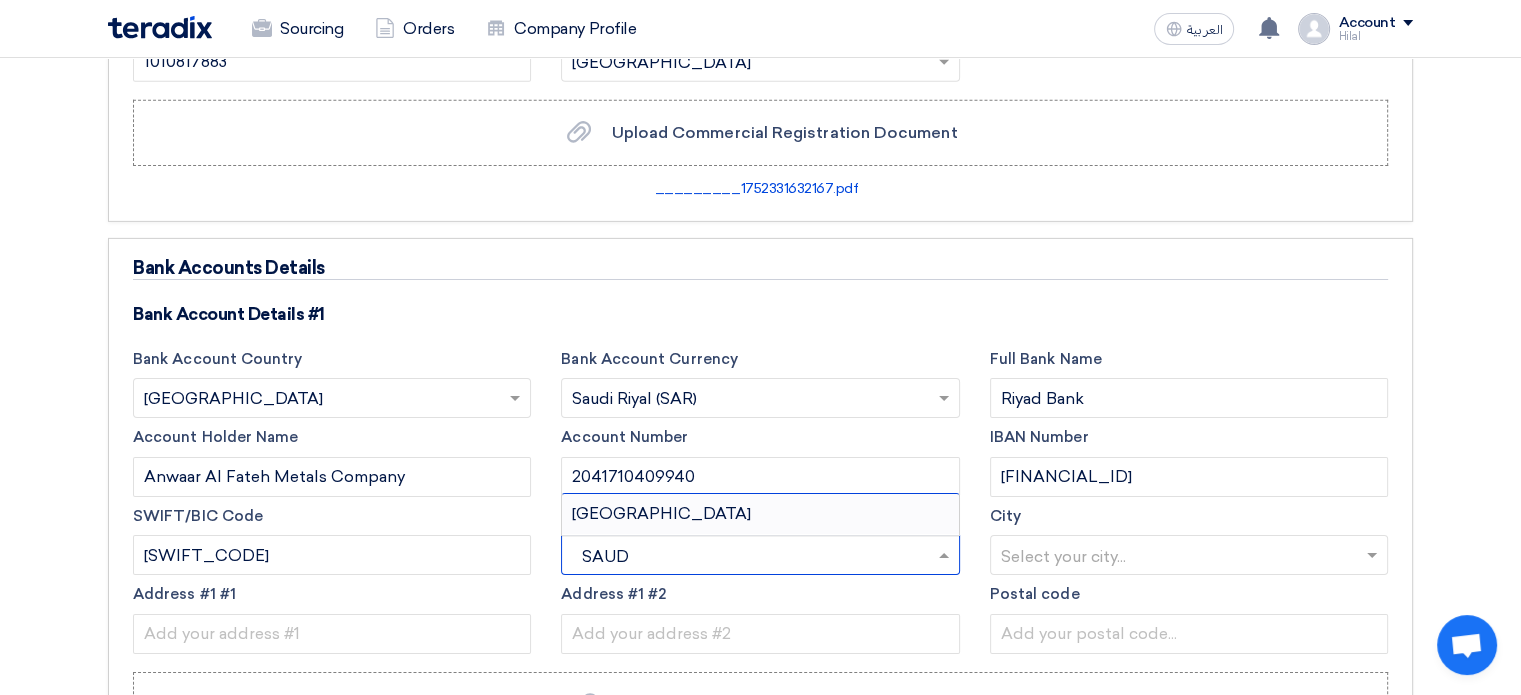 type 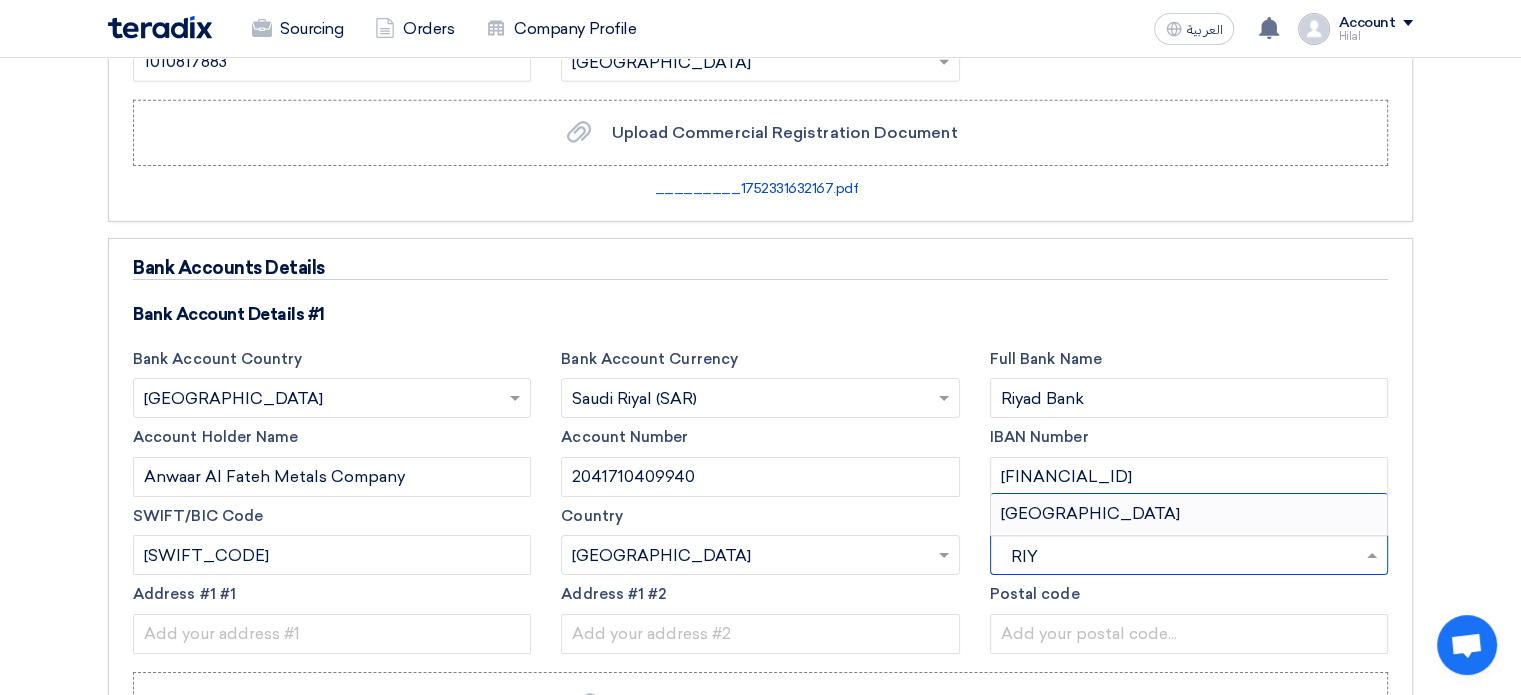 type on "[PERSON_NAME]" 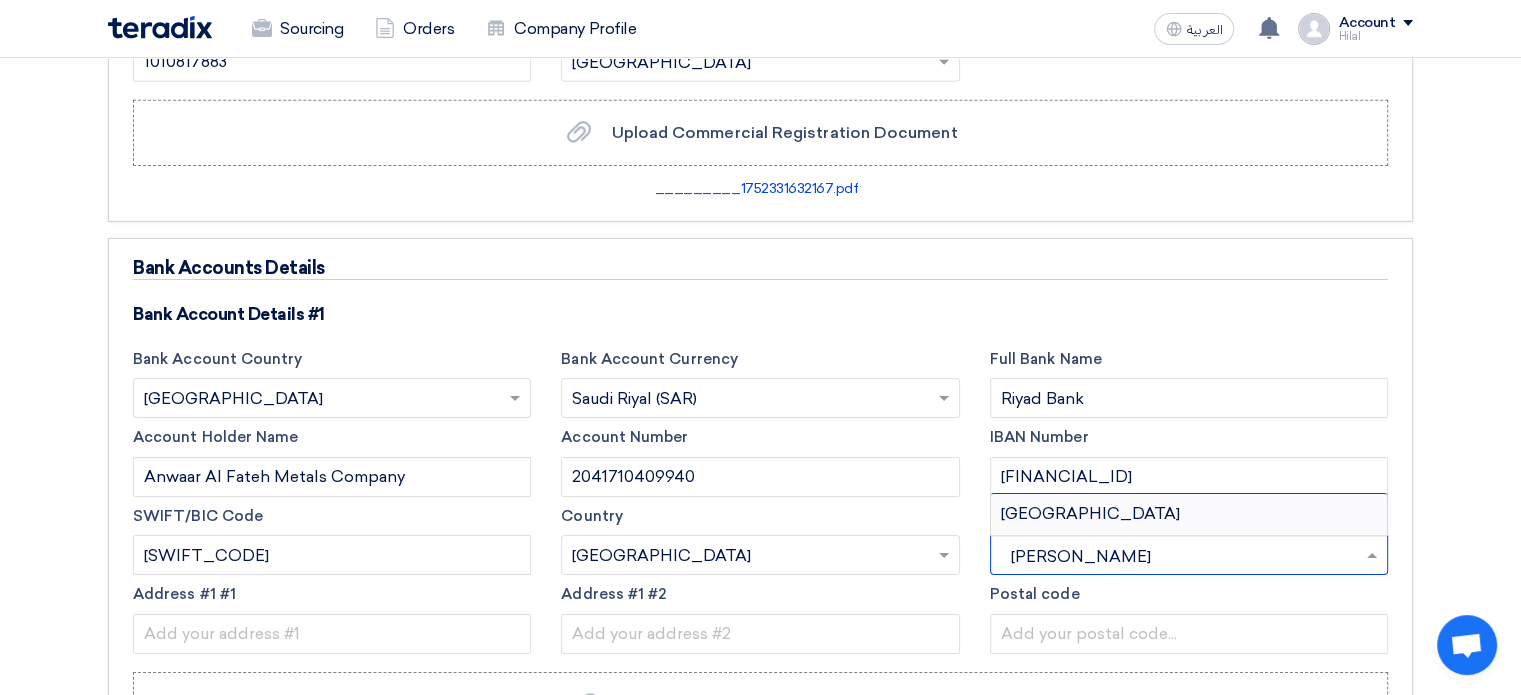 type 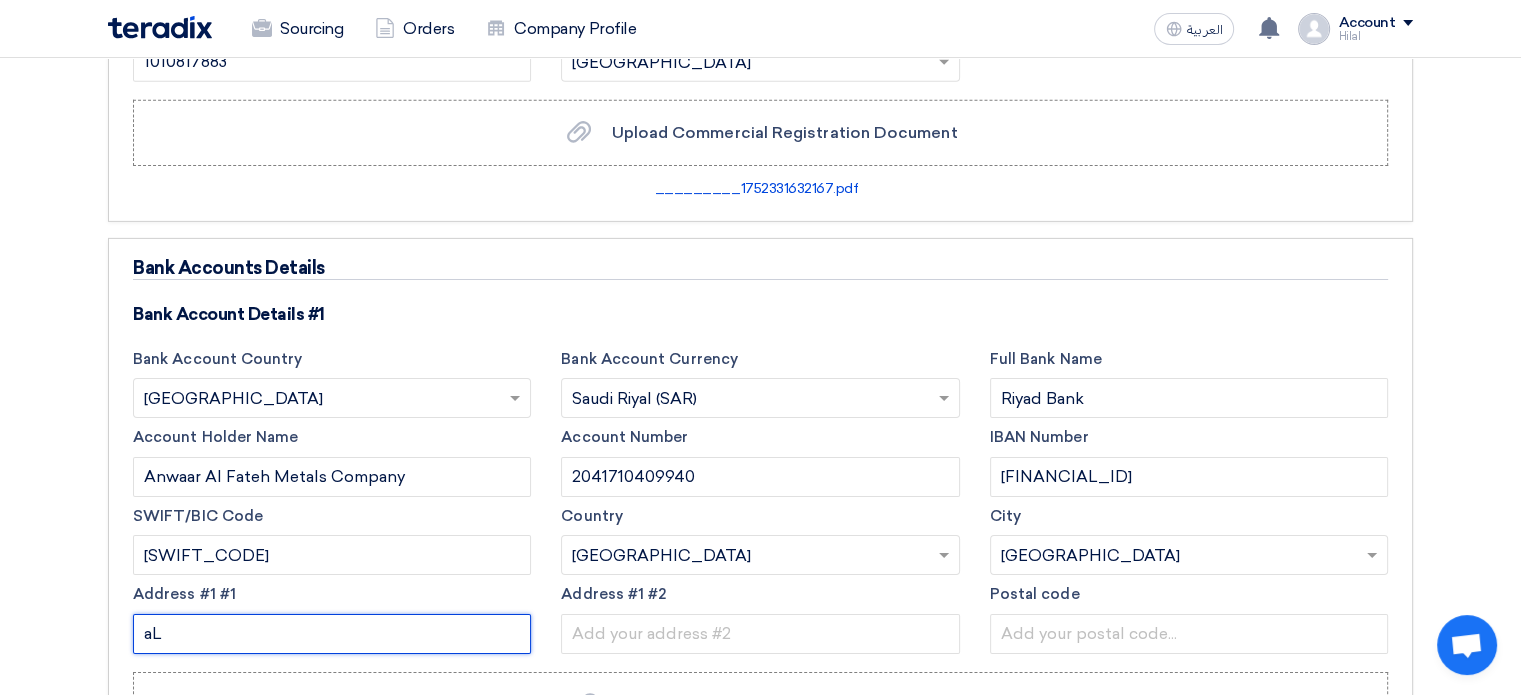 type on "a" 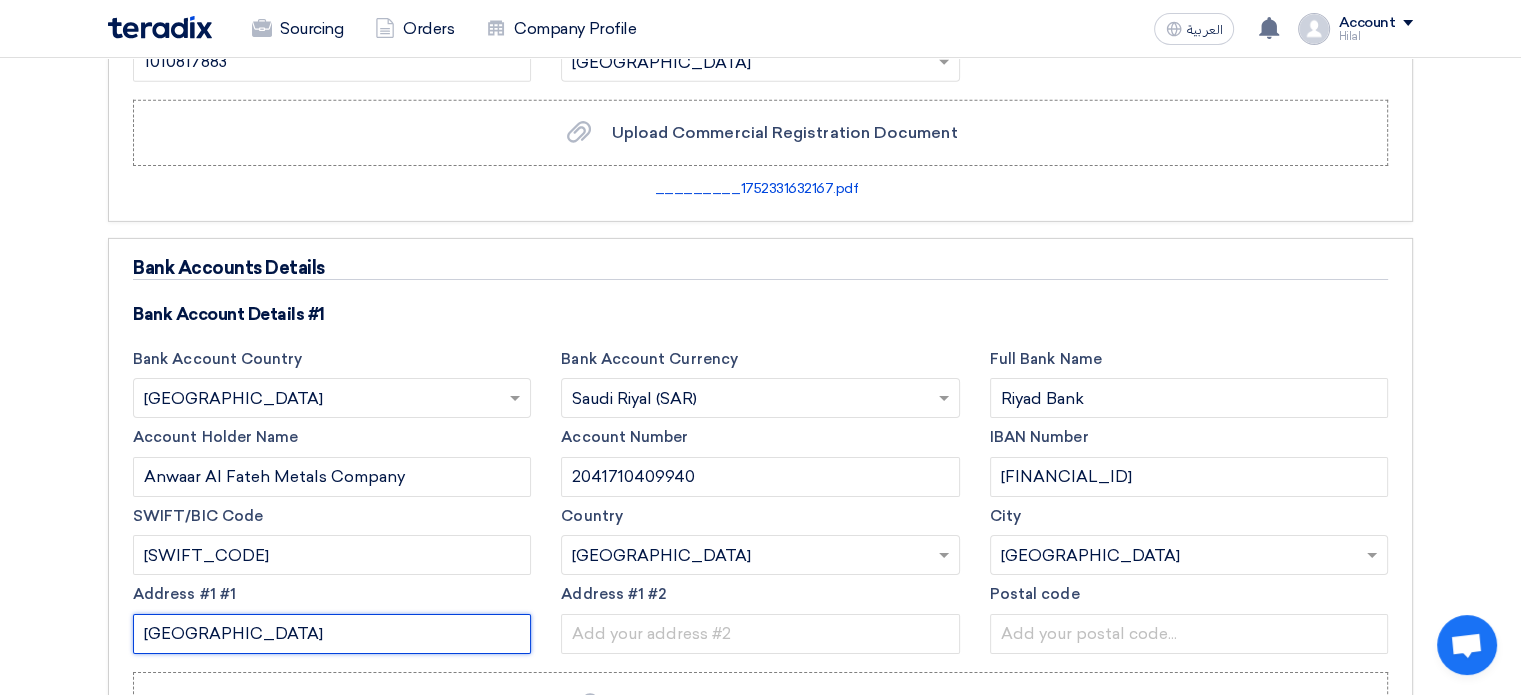 type on "[GEOGRAPHIC_DATA]" 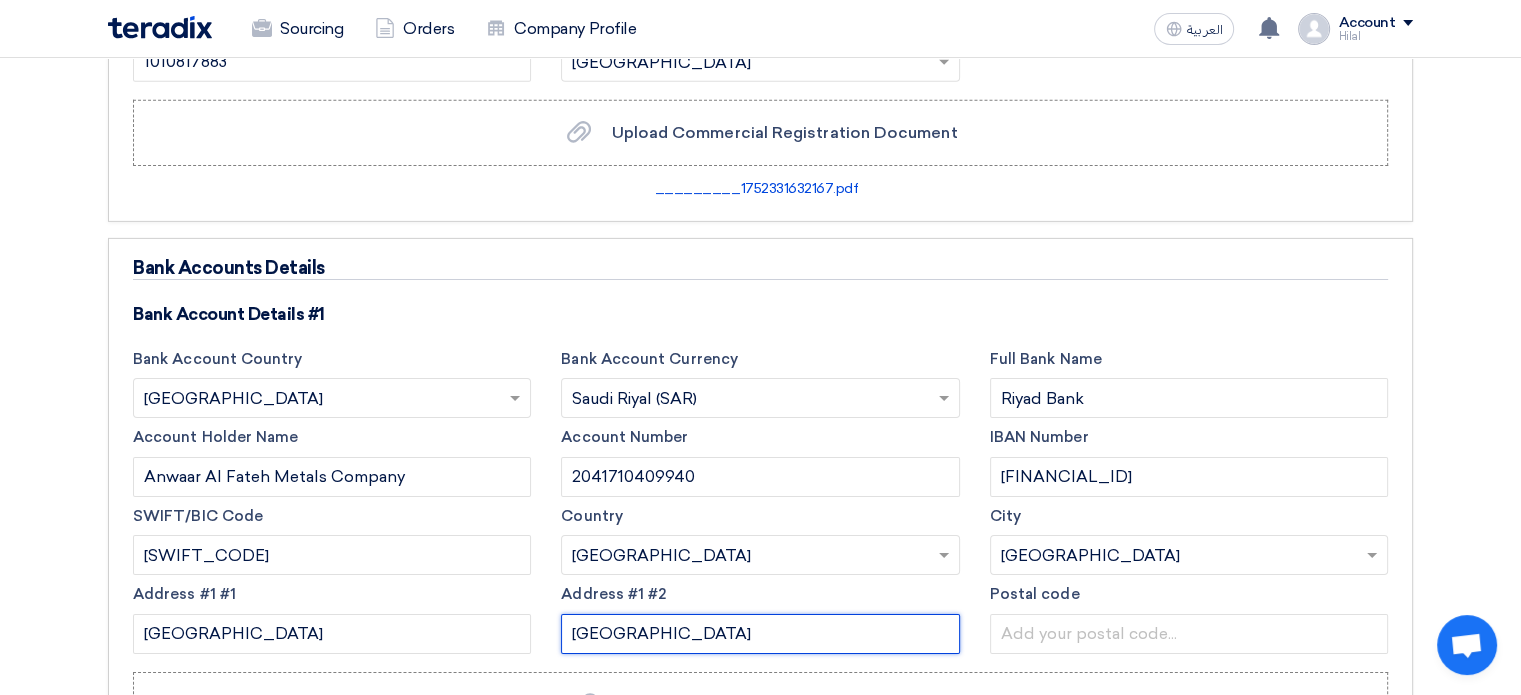 type on "[GEOGRAPHIC_DATA]" 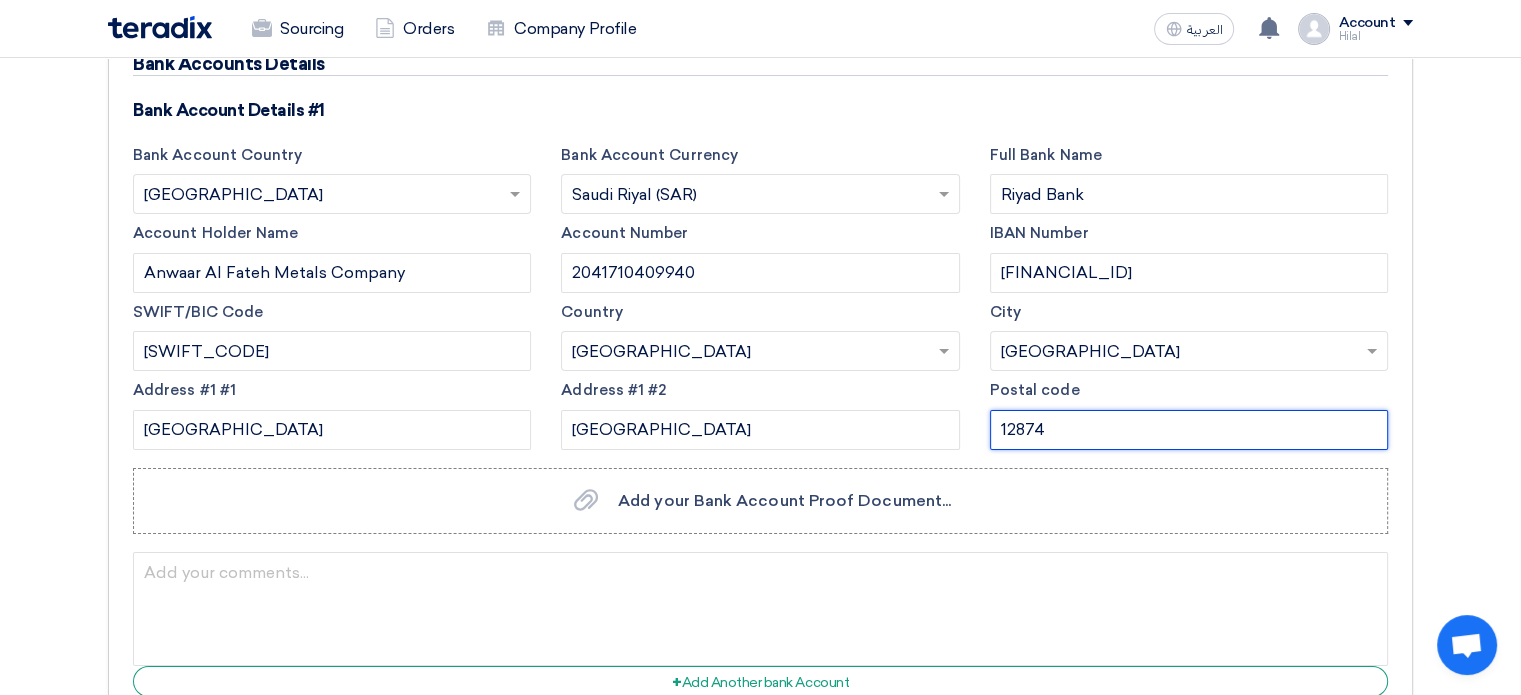 scroll, scrollTop: 6742, scrollLeft: 0, axis: vertical 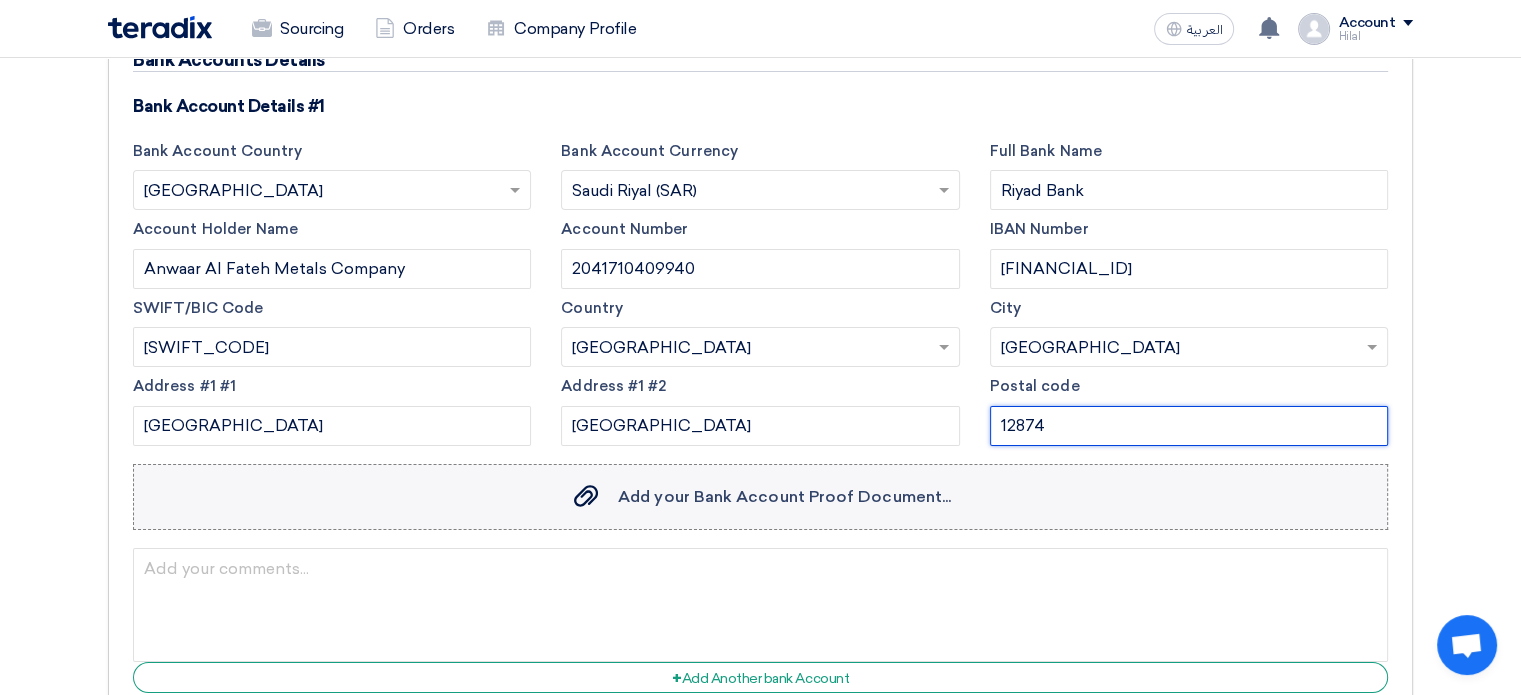 type on "12874" 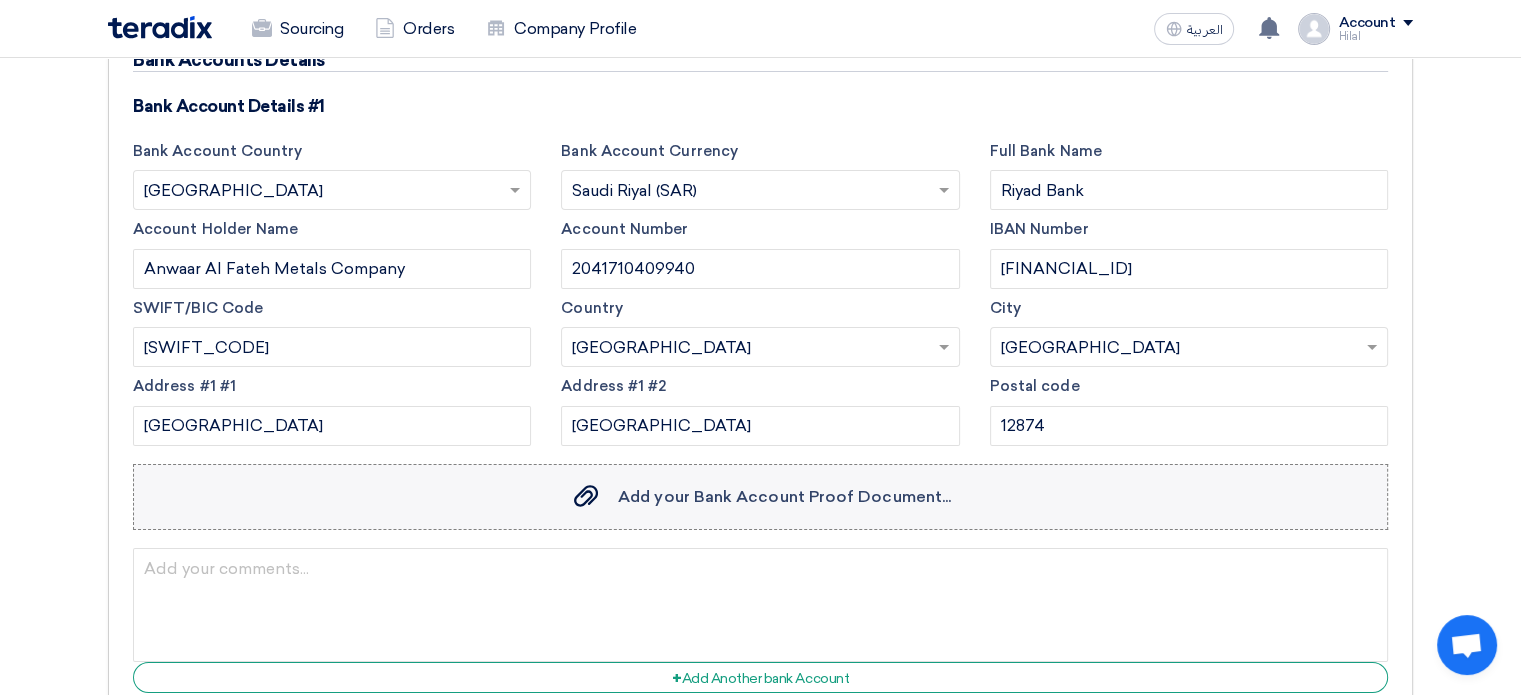 click on "Add your Bank Account Proof Document...
Add your Bank Account Proof Document..." 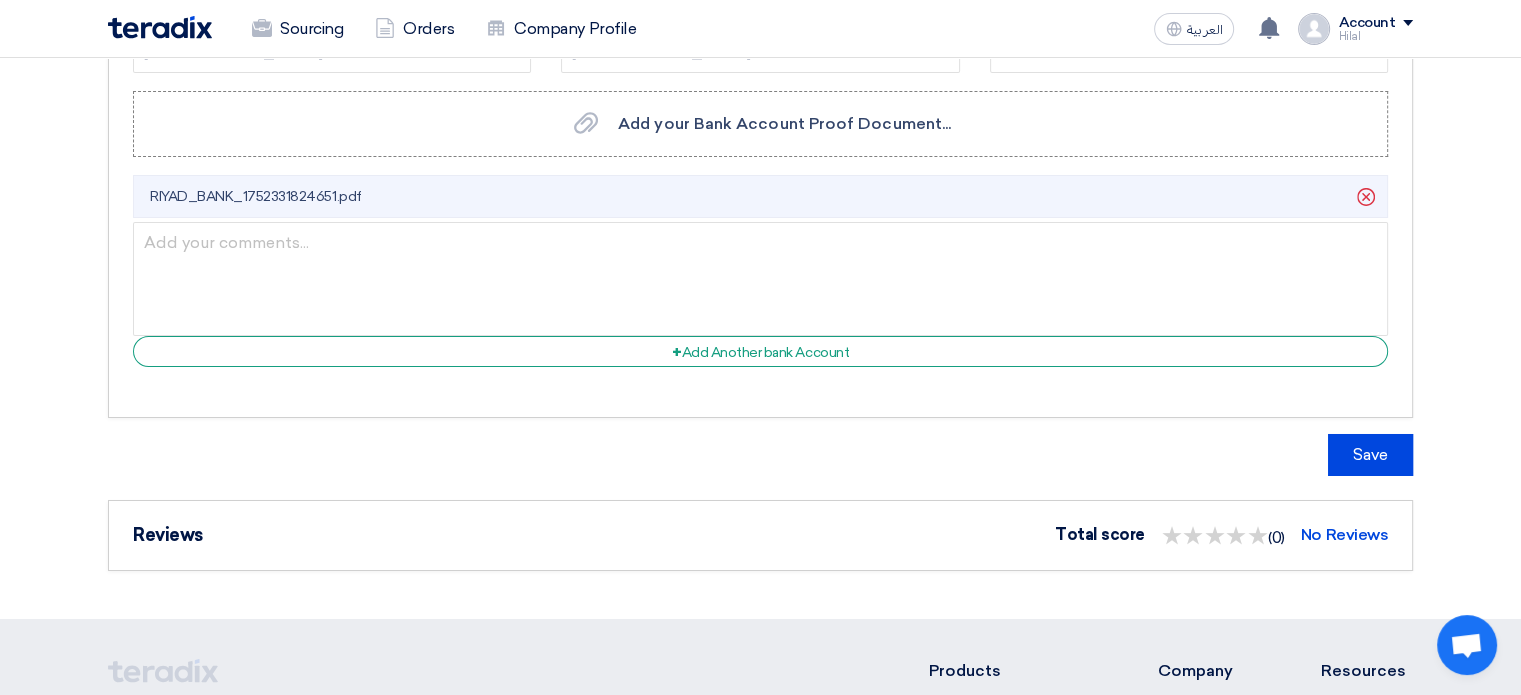 scroll, scrollTop: 7112, scrollLeft: 0, axis: vertical 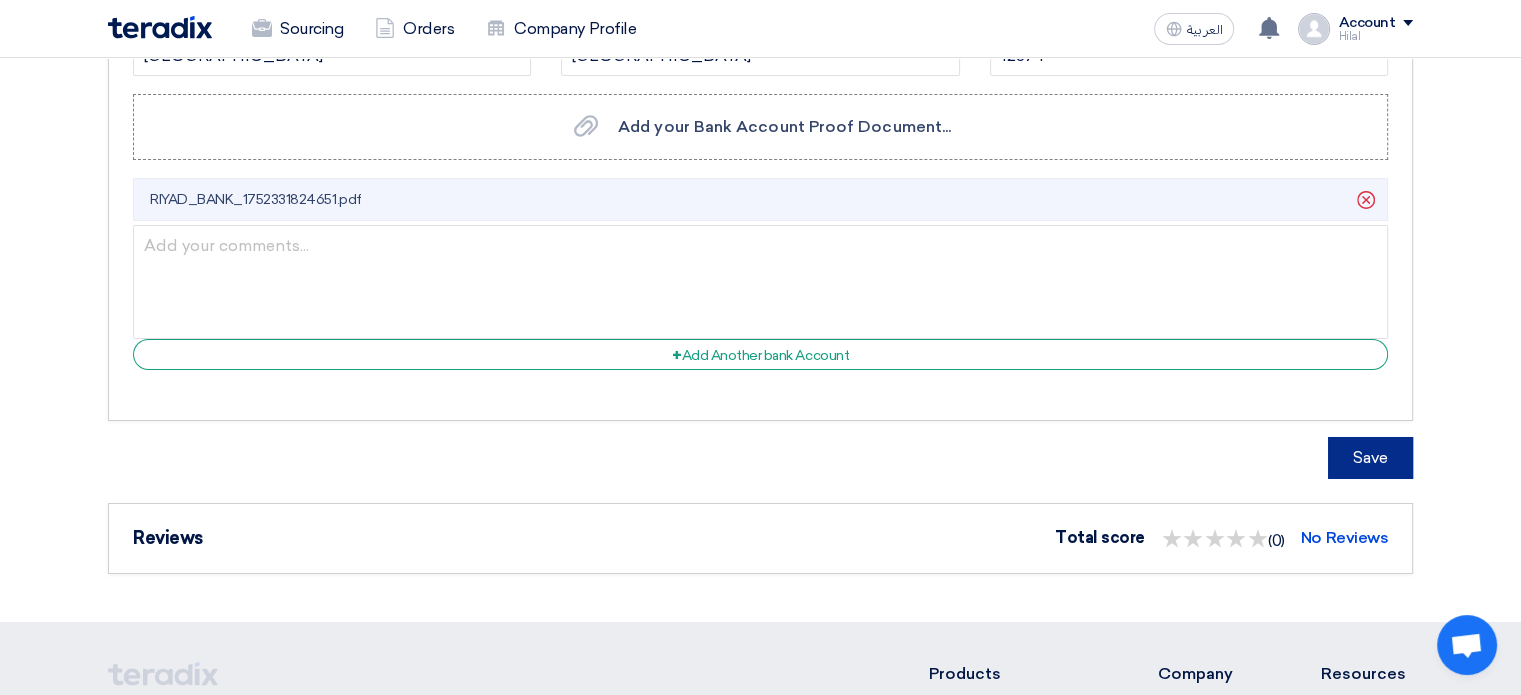 click on "Save" 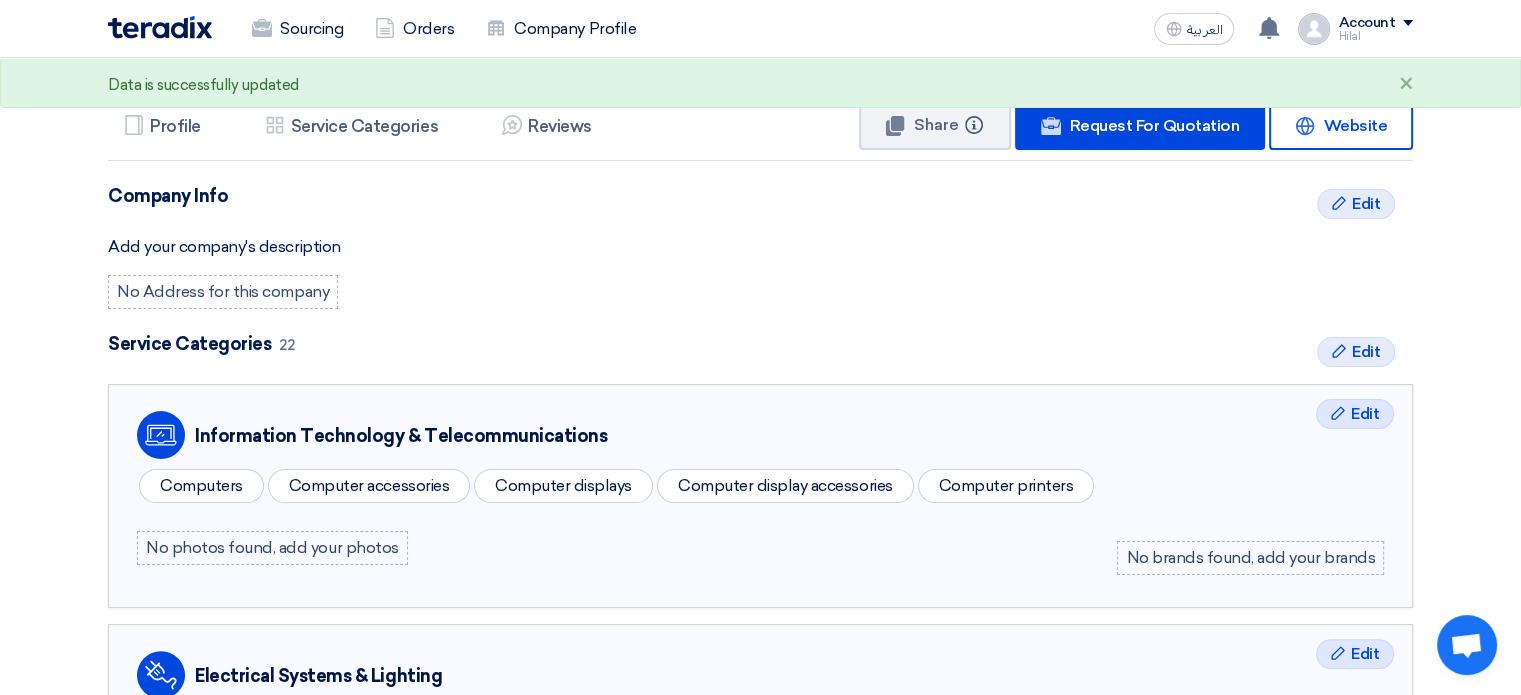 scroll, scrollTop: 0, scrollLeft: 0, axis: both 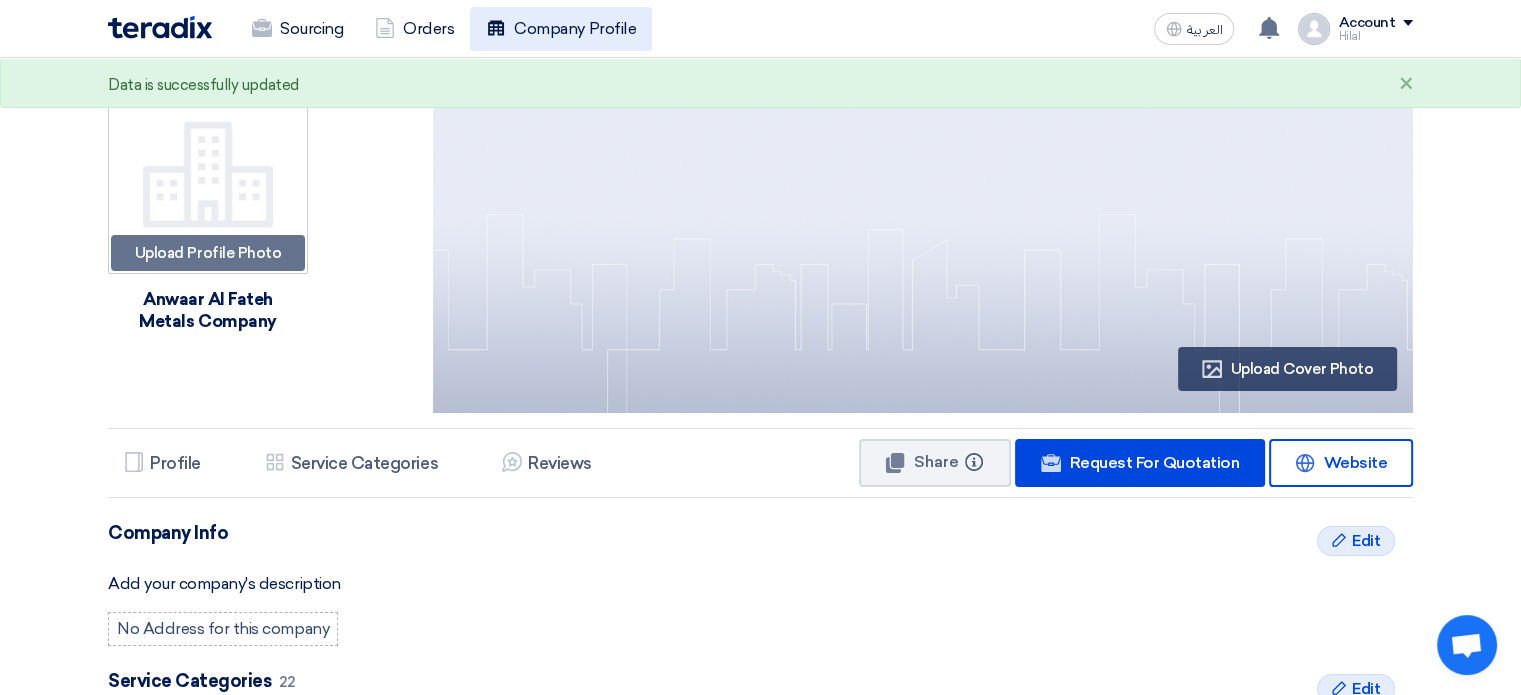 click on "Company Profile" 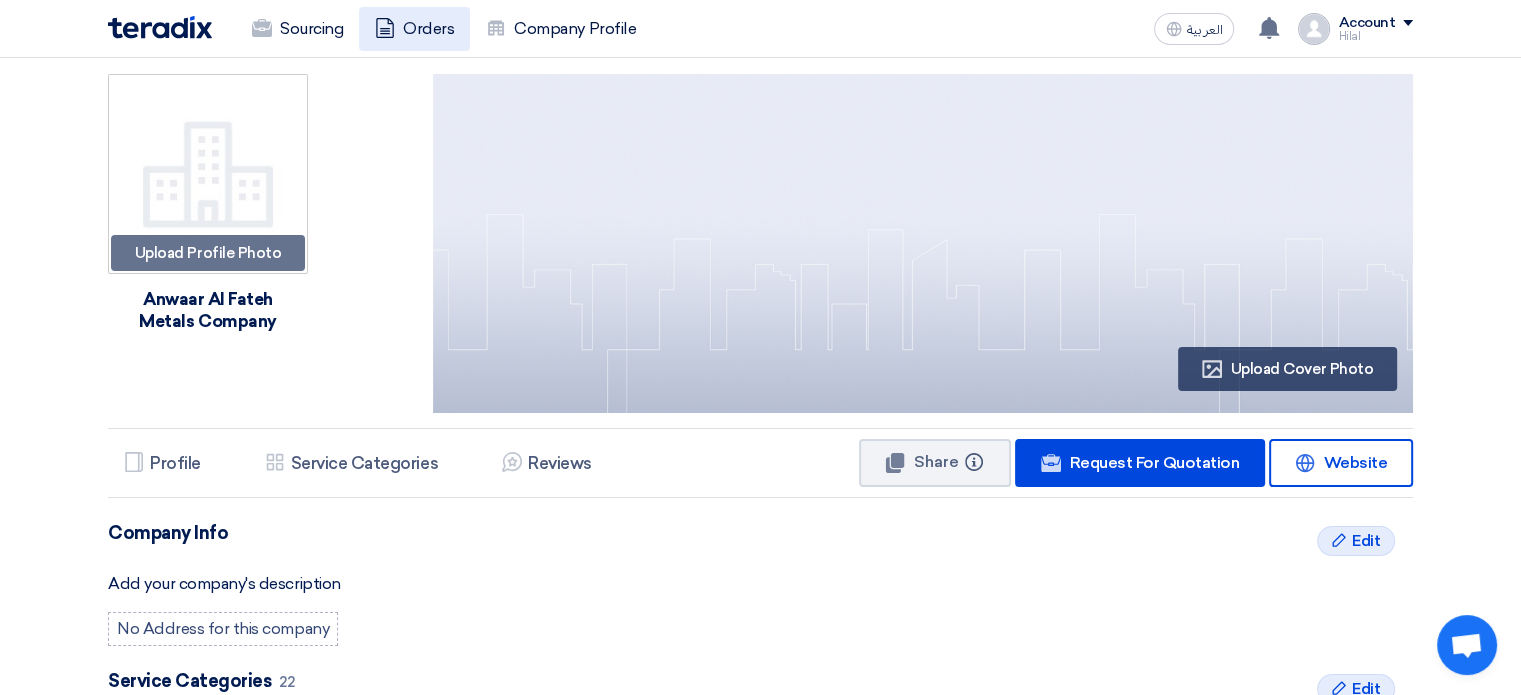 click on "Orders" 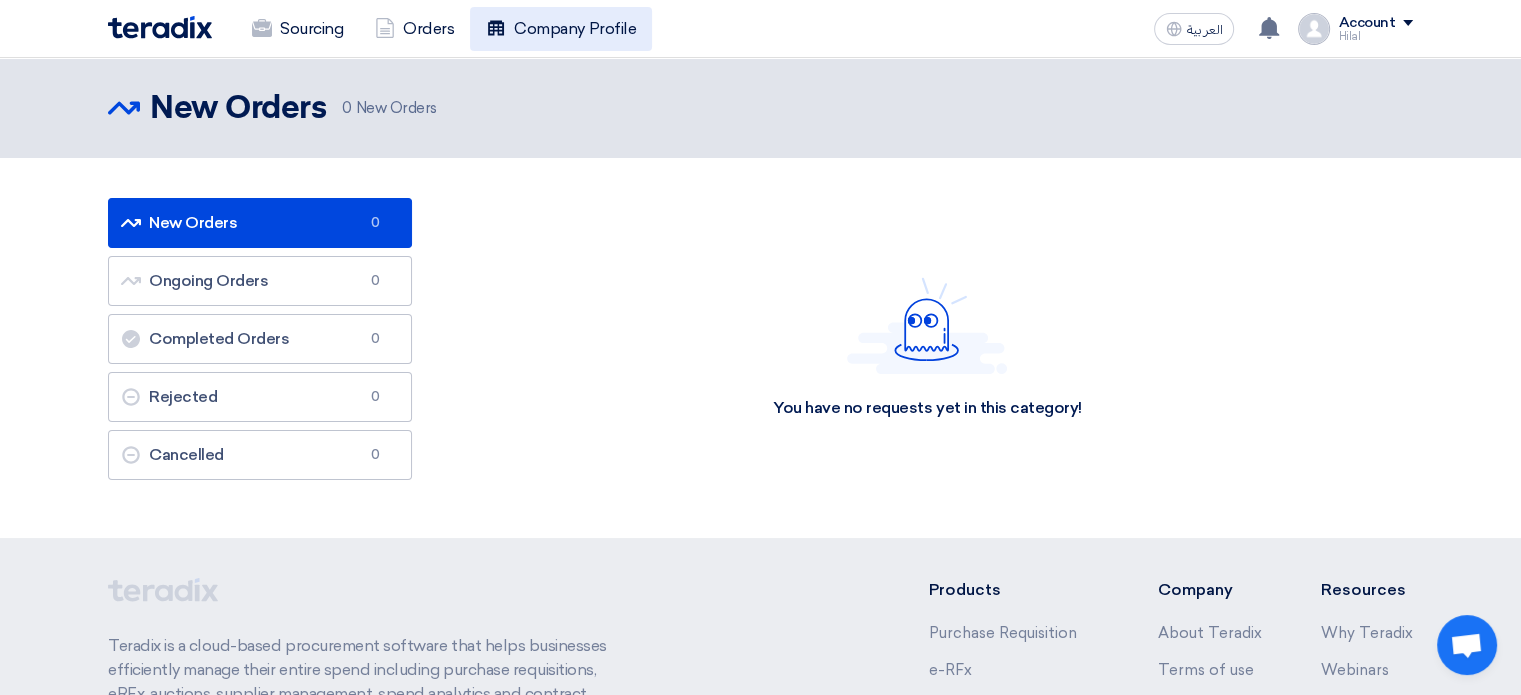 click on "Company Profile" 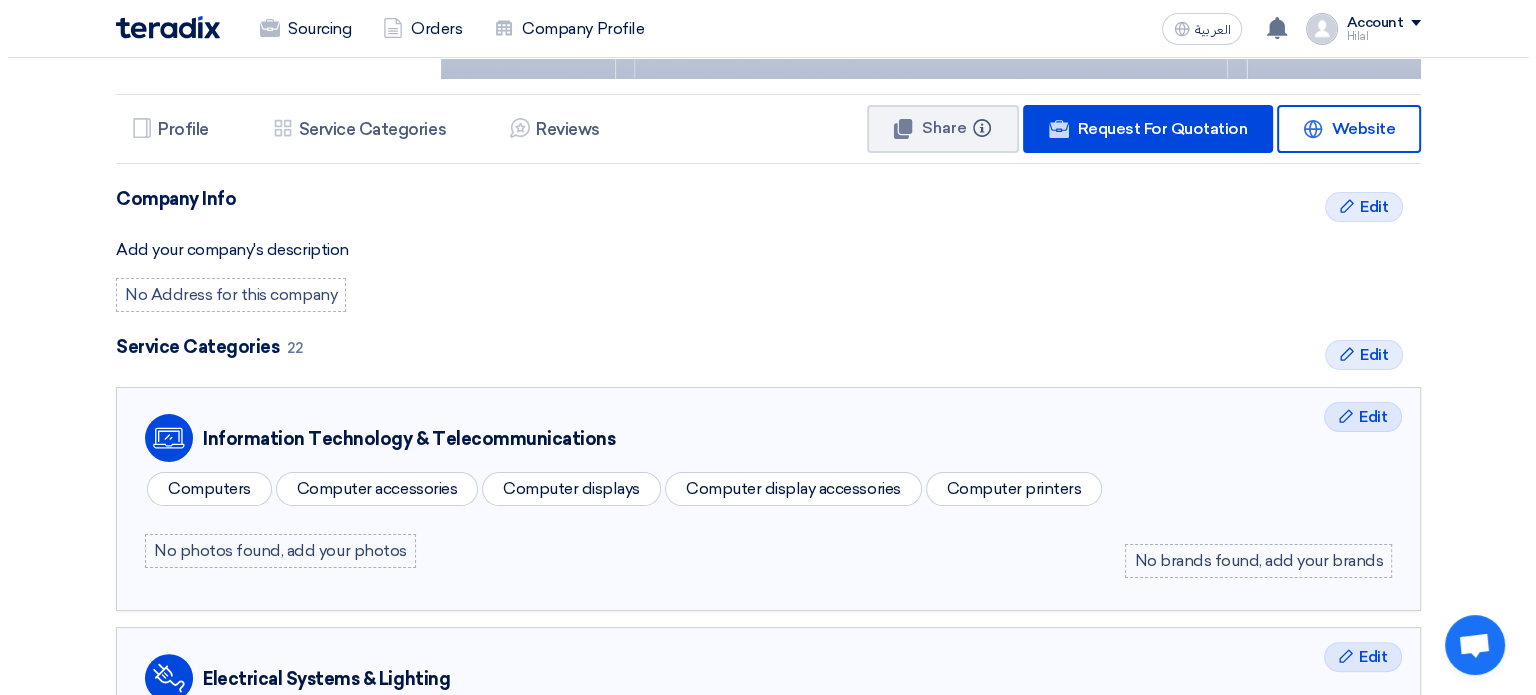 scroll, scrollTop: 335, scrollLeft: 0, axis: vertical 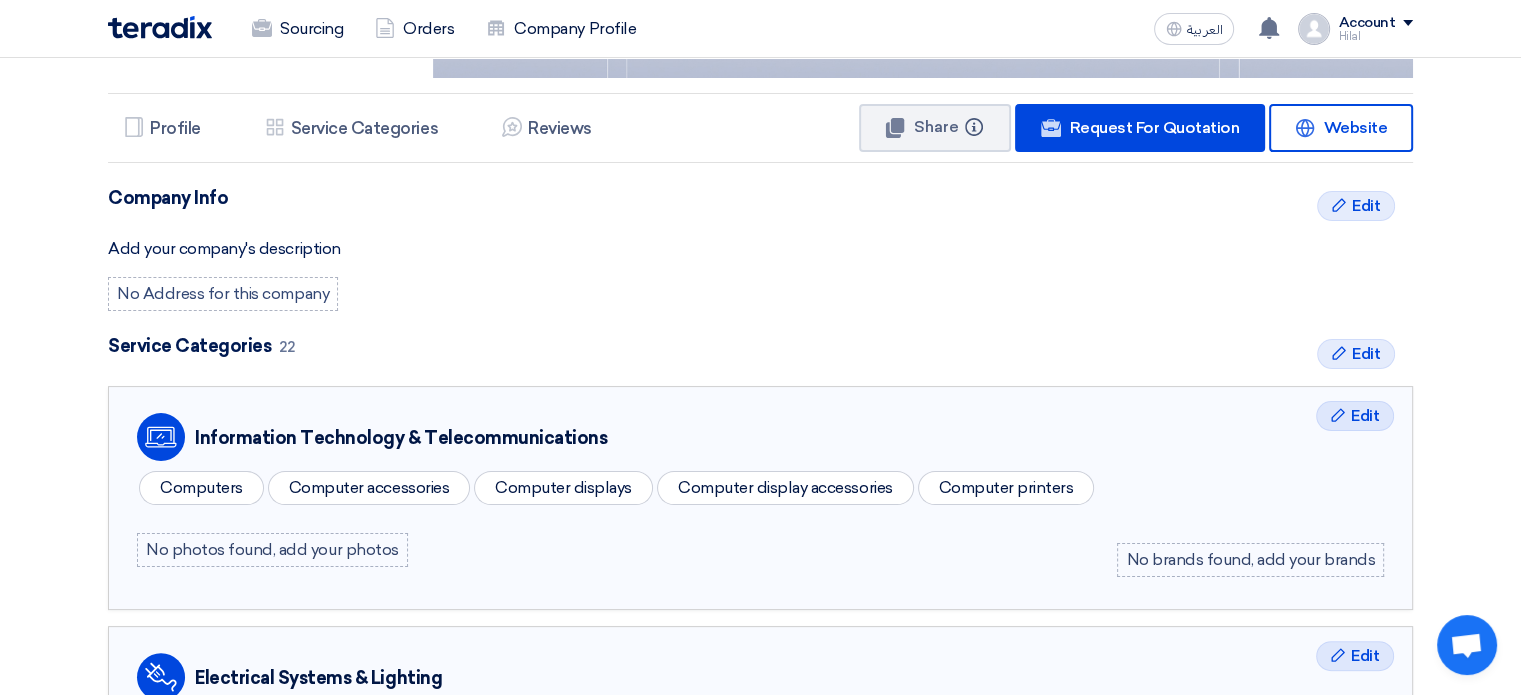 click on "No Address for this company" 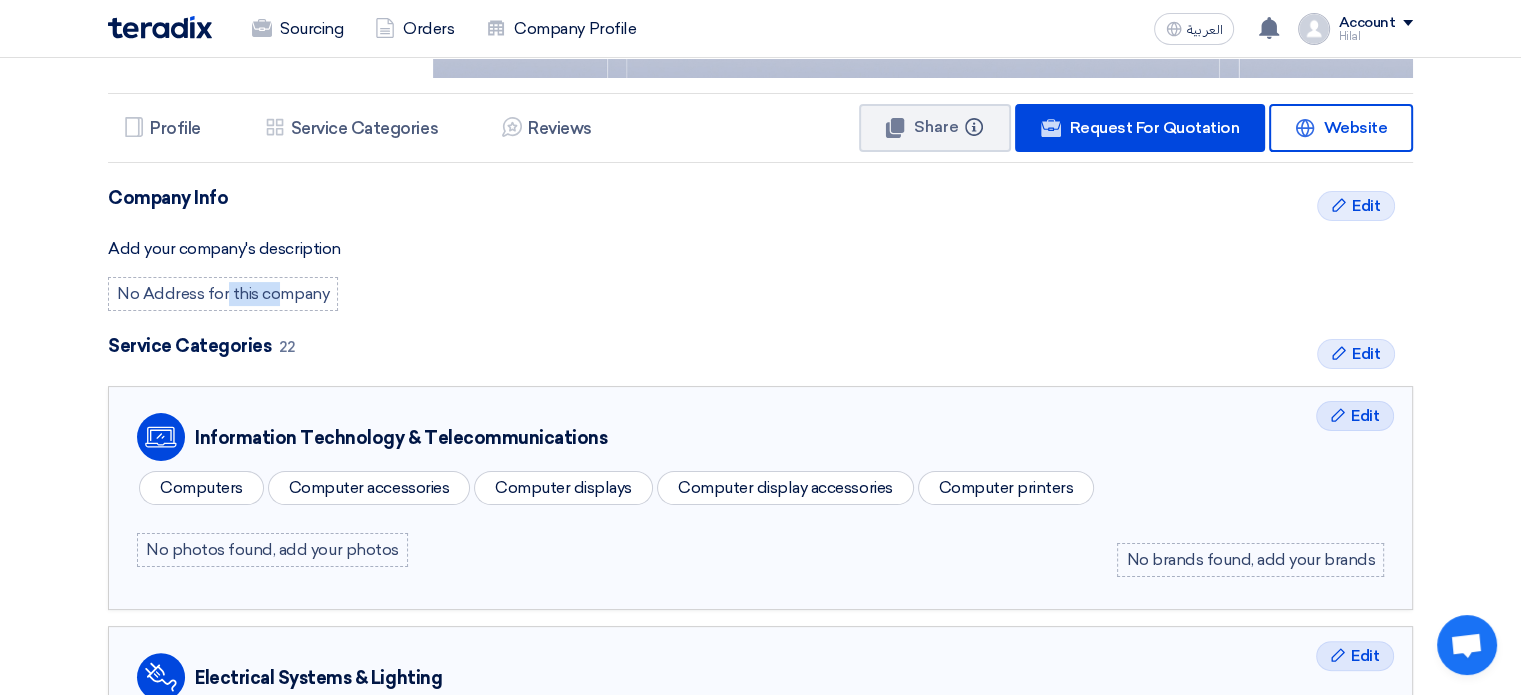 click on "No Address for this company" 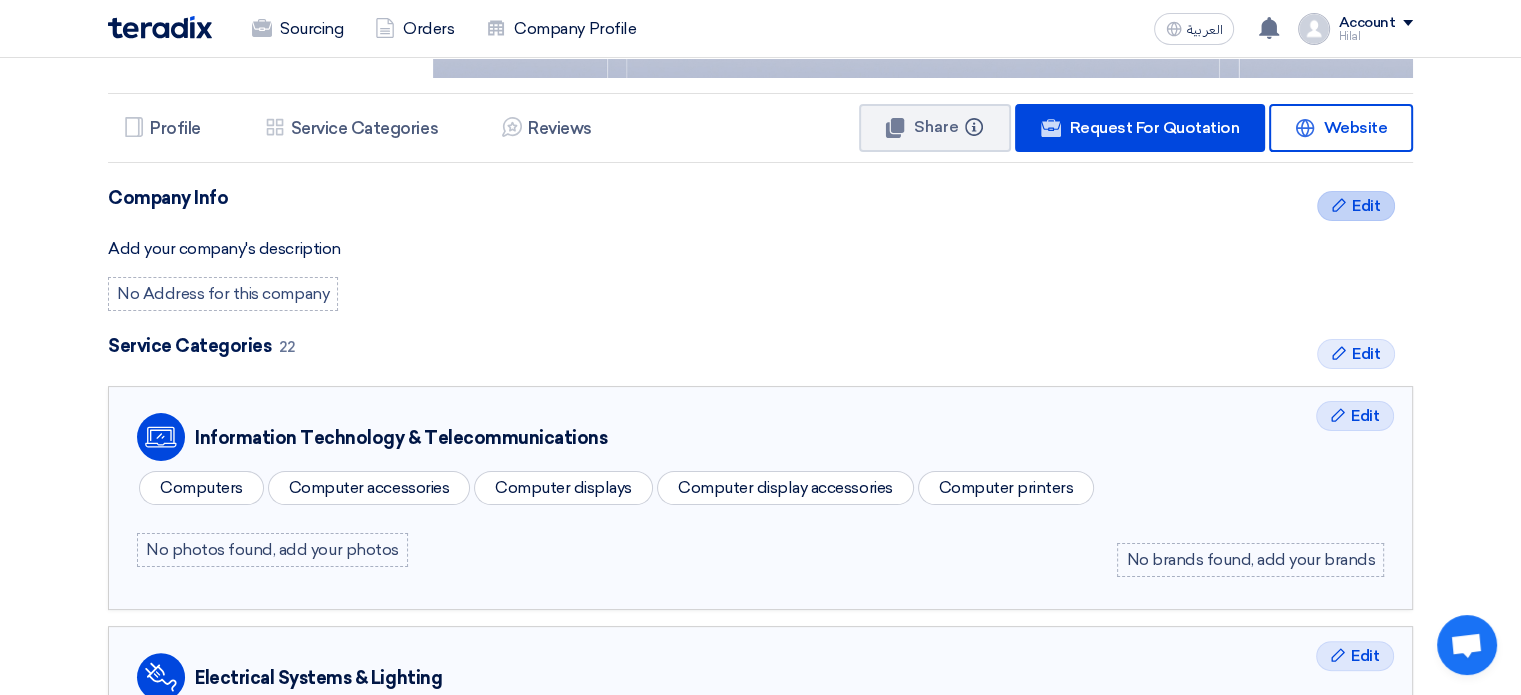 click on "Edit" 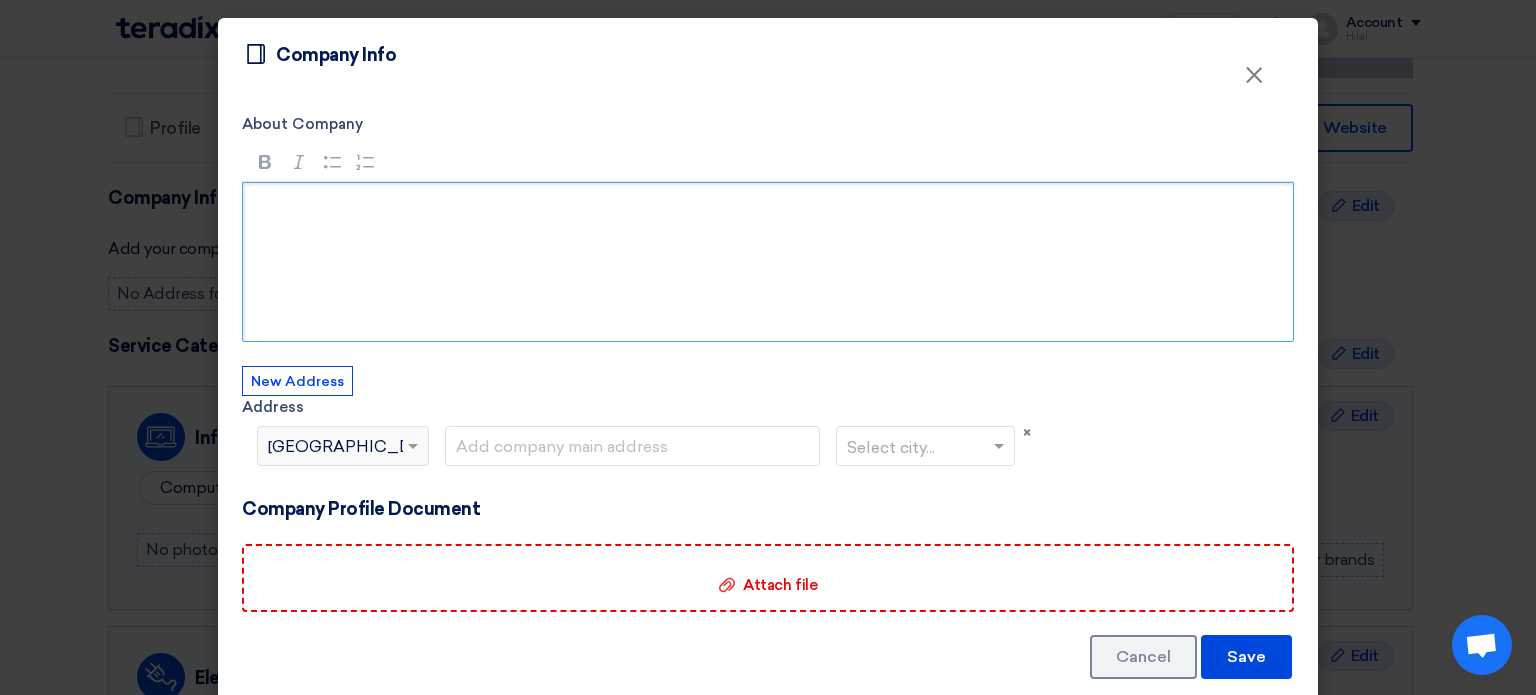 click at bounding box center (768, 262) 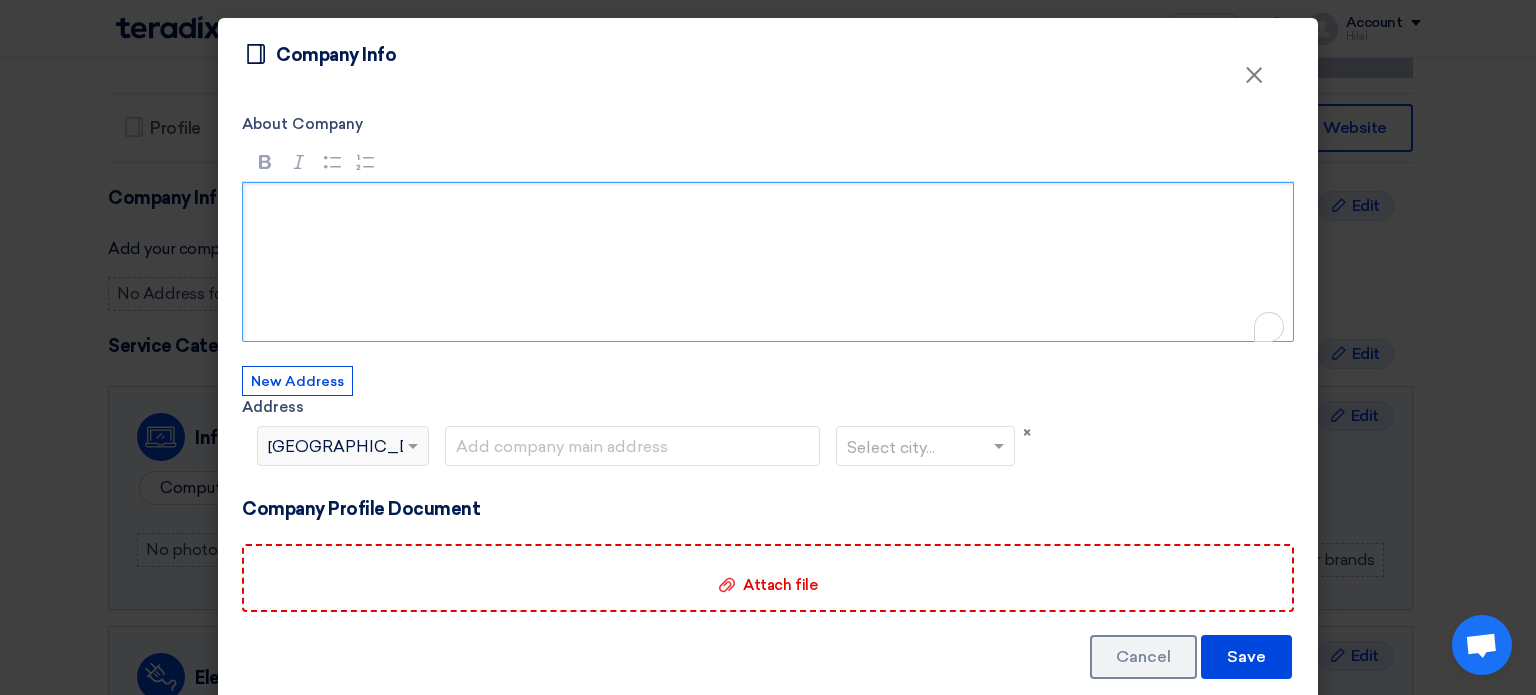 click on "Select country...
×
[GEOGRAPHIC_DATA]" 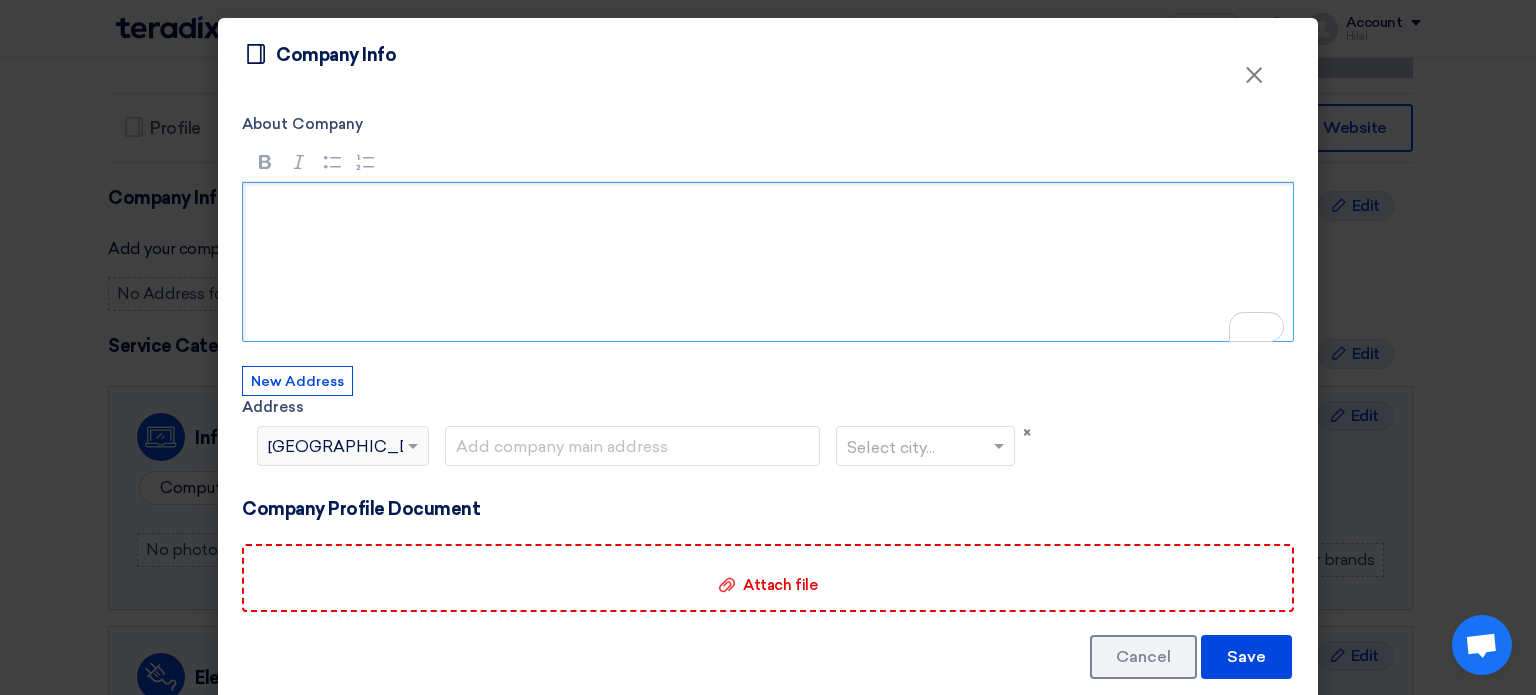click at bounding box center [768, 262] 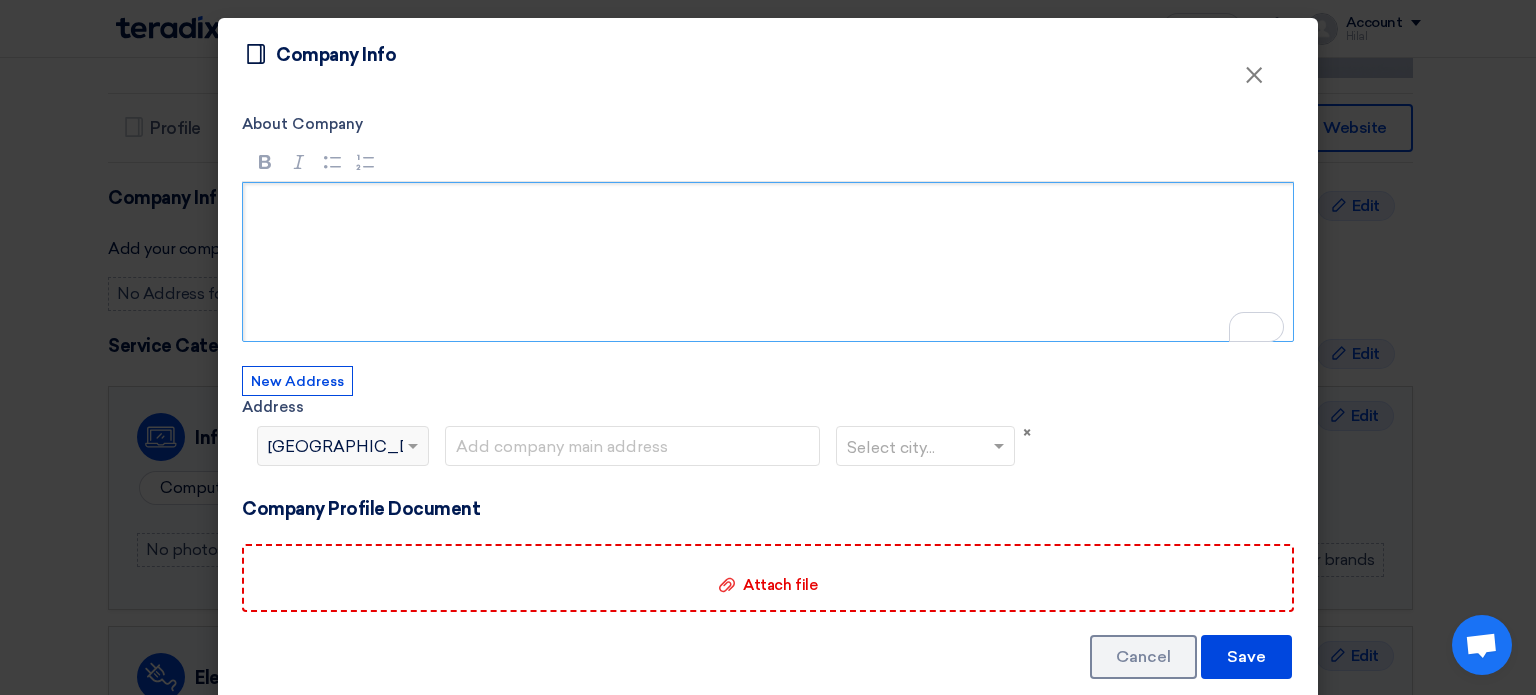type 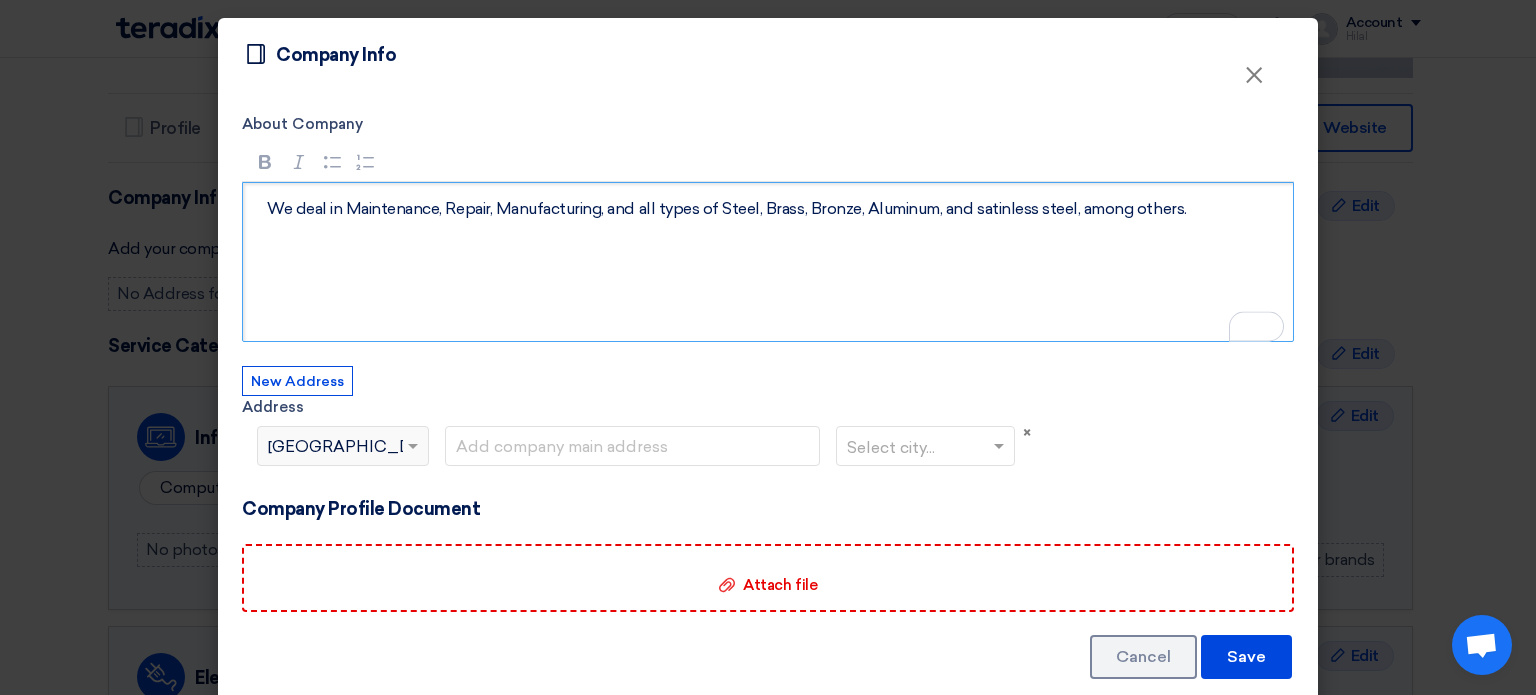 click on "We deal in Maintenance, Repair, Manufacturing, and all types of Steel, Brass, Bronze, Aluminum, and satinless steel, among others." at bounding box center [775, 209] 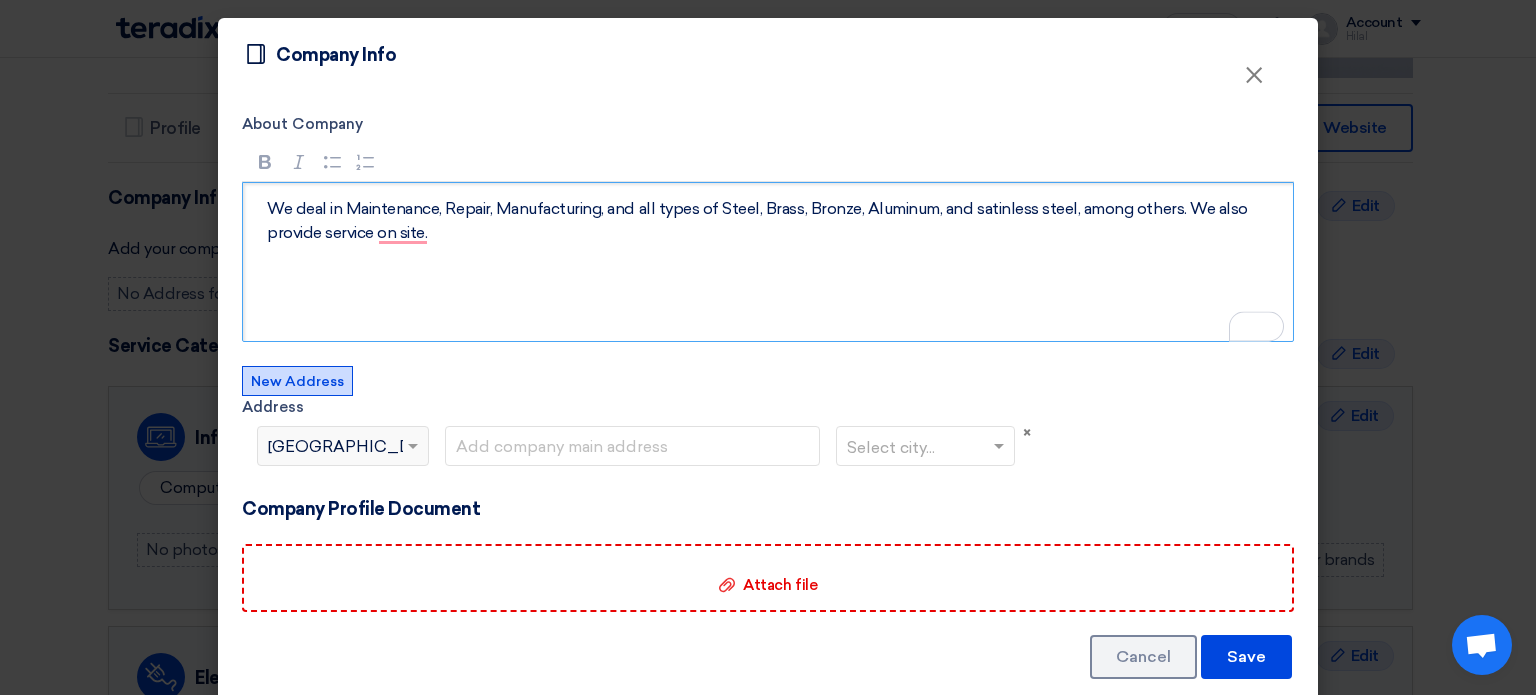click on "New Address" 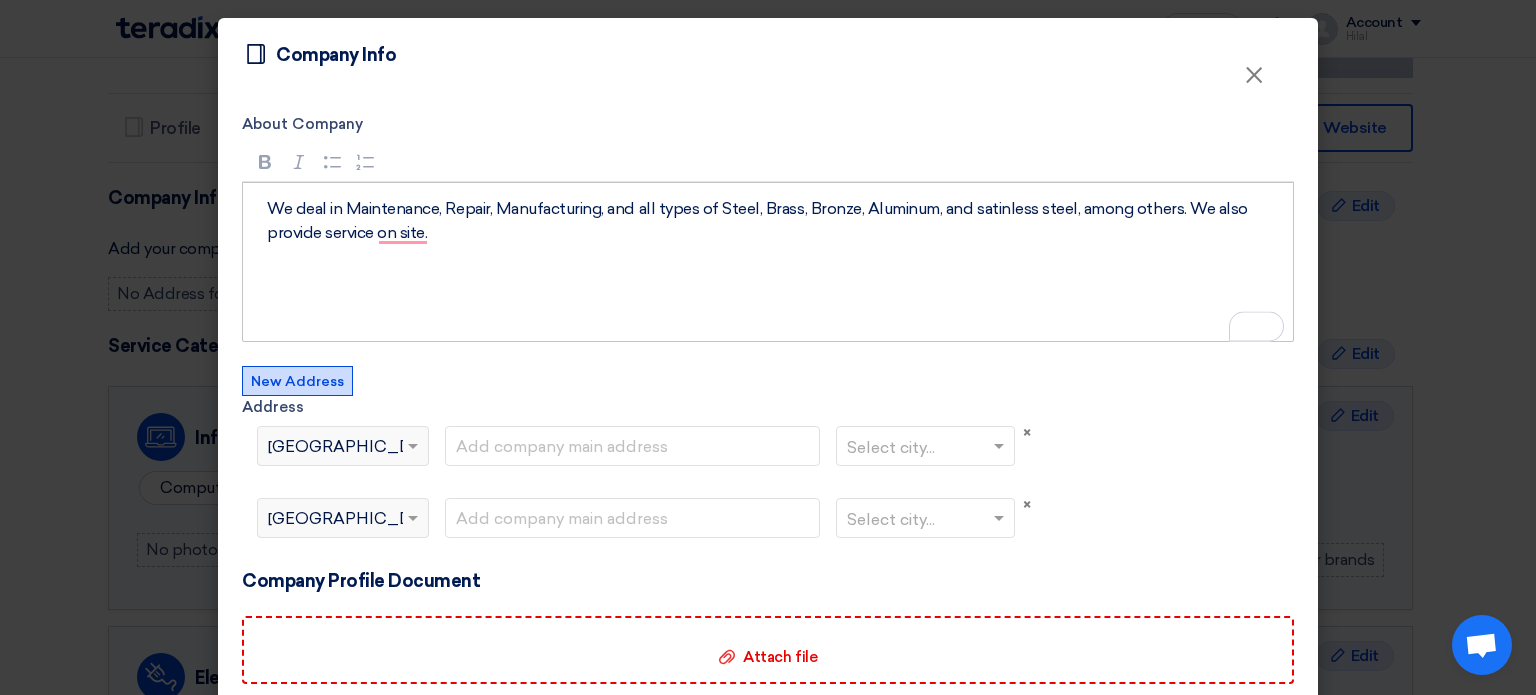 click on "Select country...
×
[GEOGRAPHIC_DATA]" 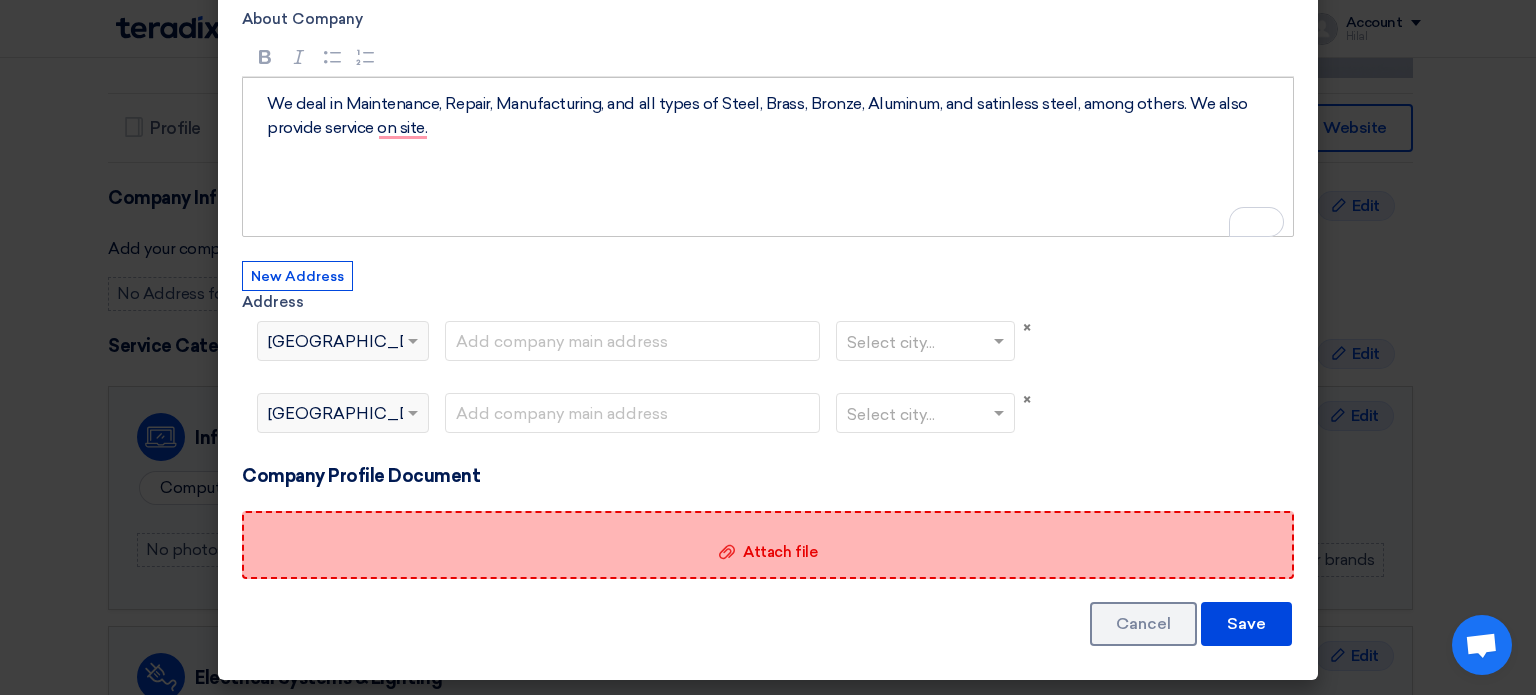 click on "Attach file
Attach file" 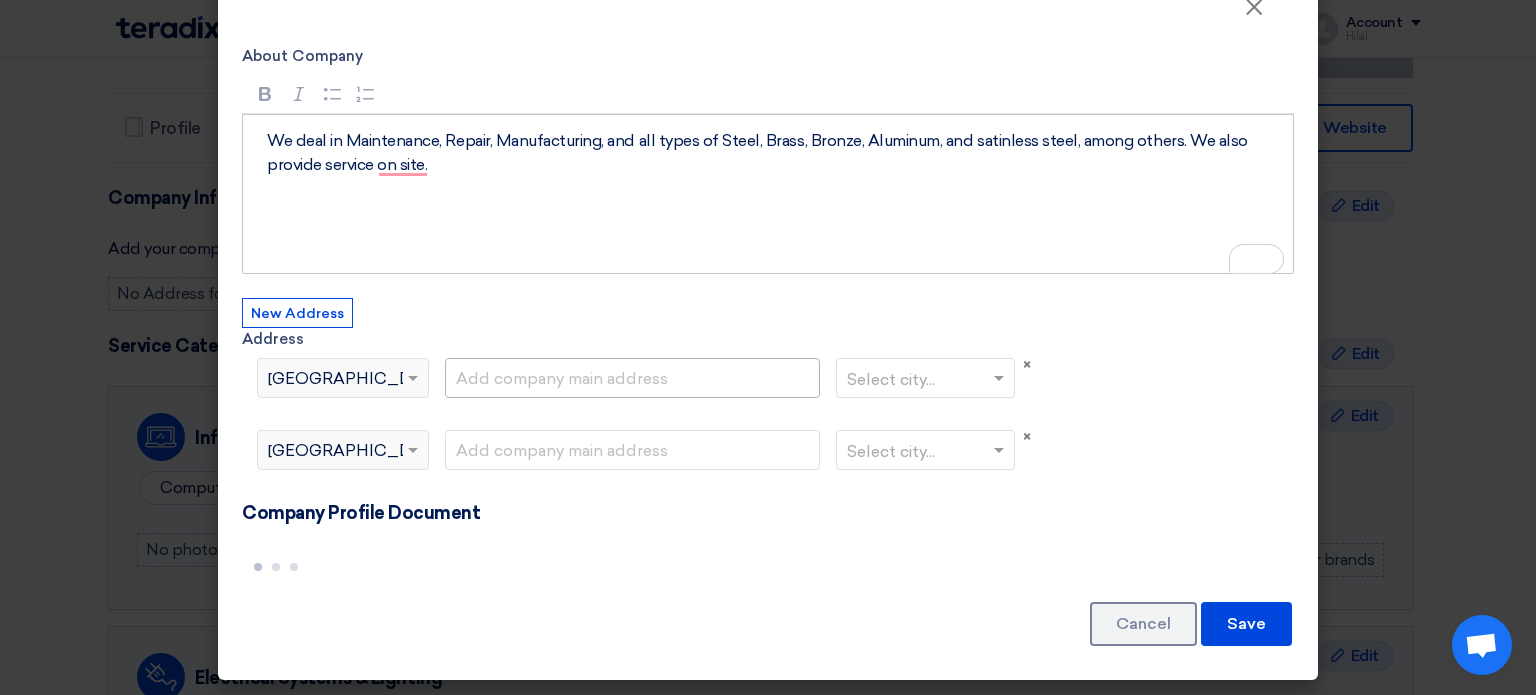 scroll, scrollTop: 105, scrollLeft: 0, axis: vertical 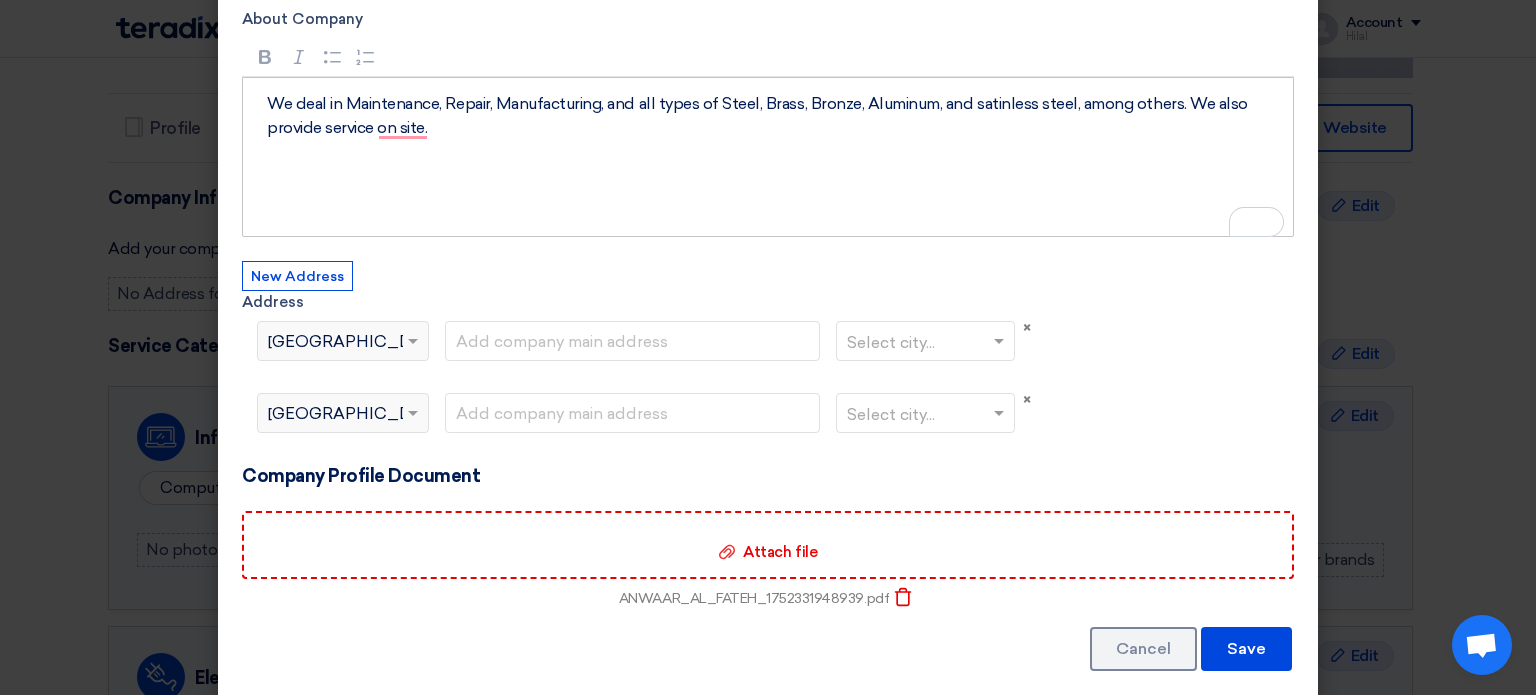 click 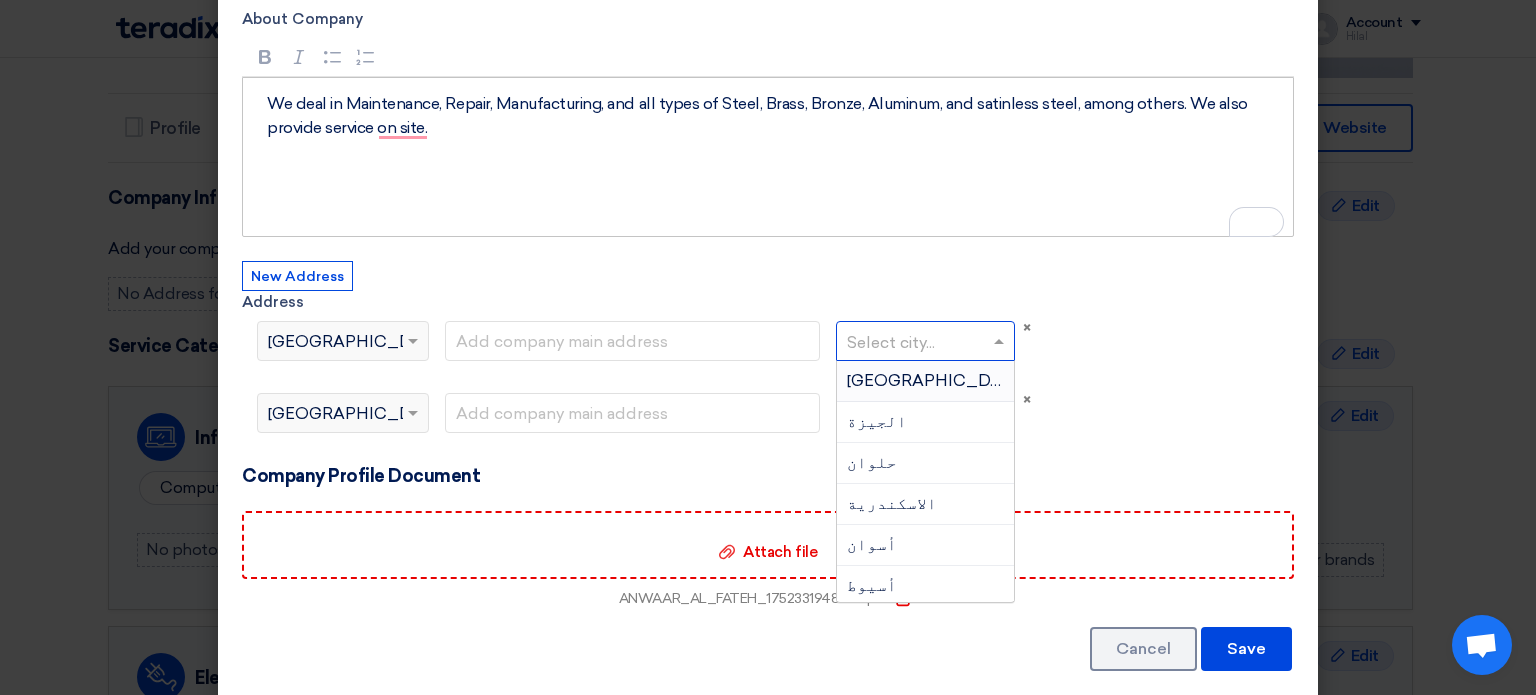 click on "[GEOGRAPHIC_DATA]" 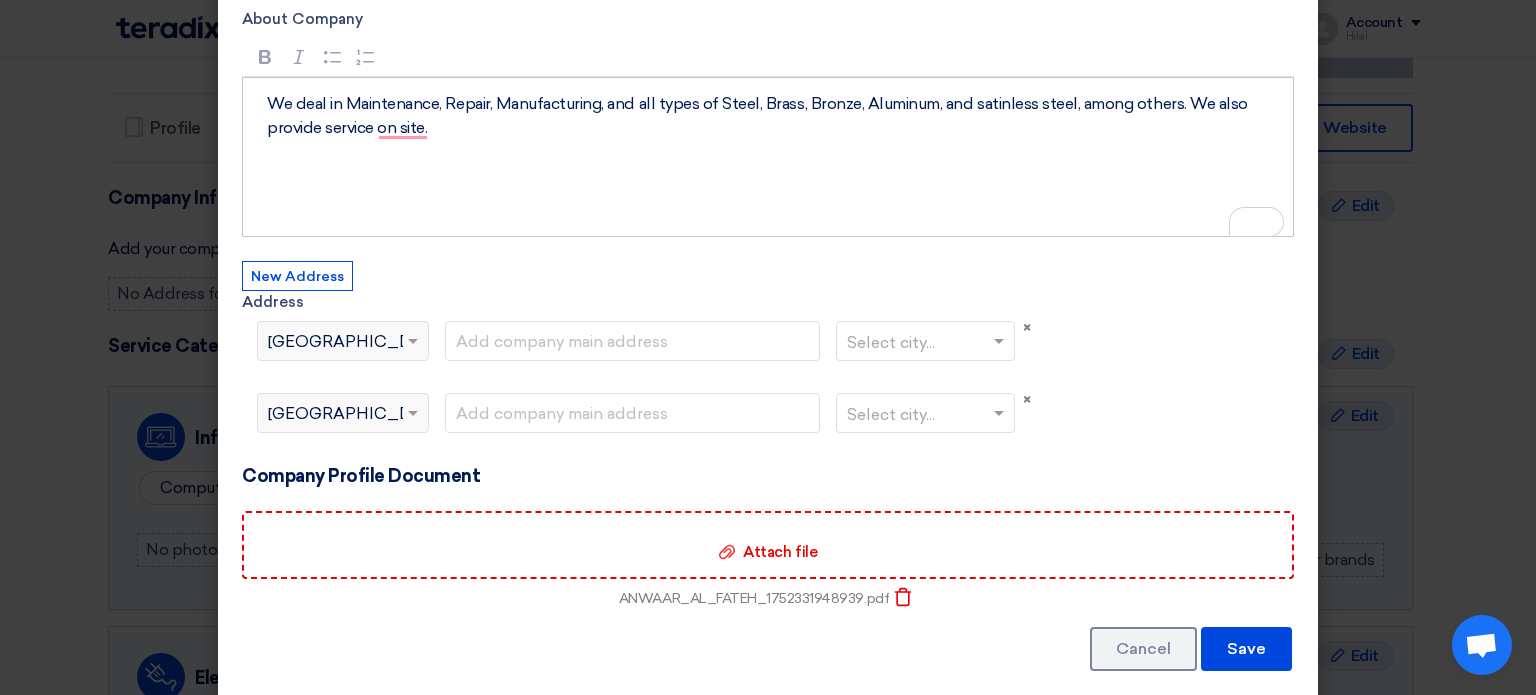 click on "[GEOGRAPHIC_DATA]" 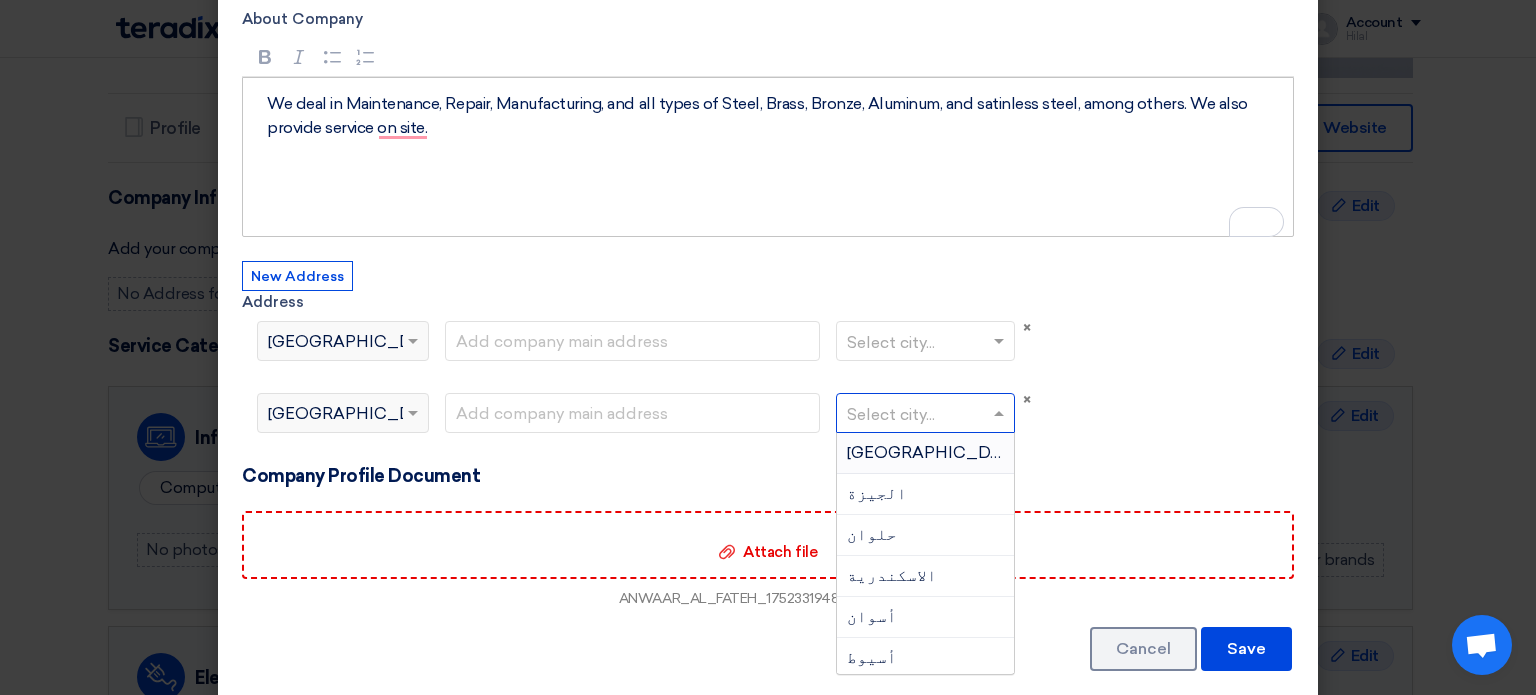 click 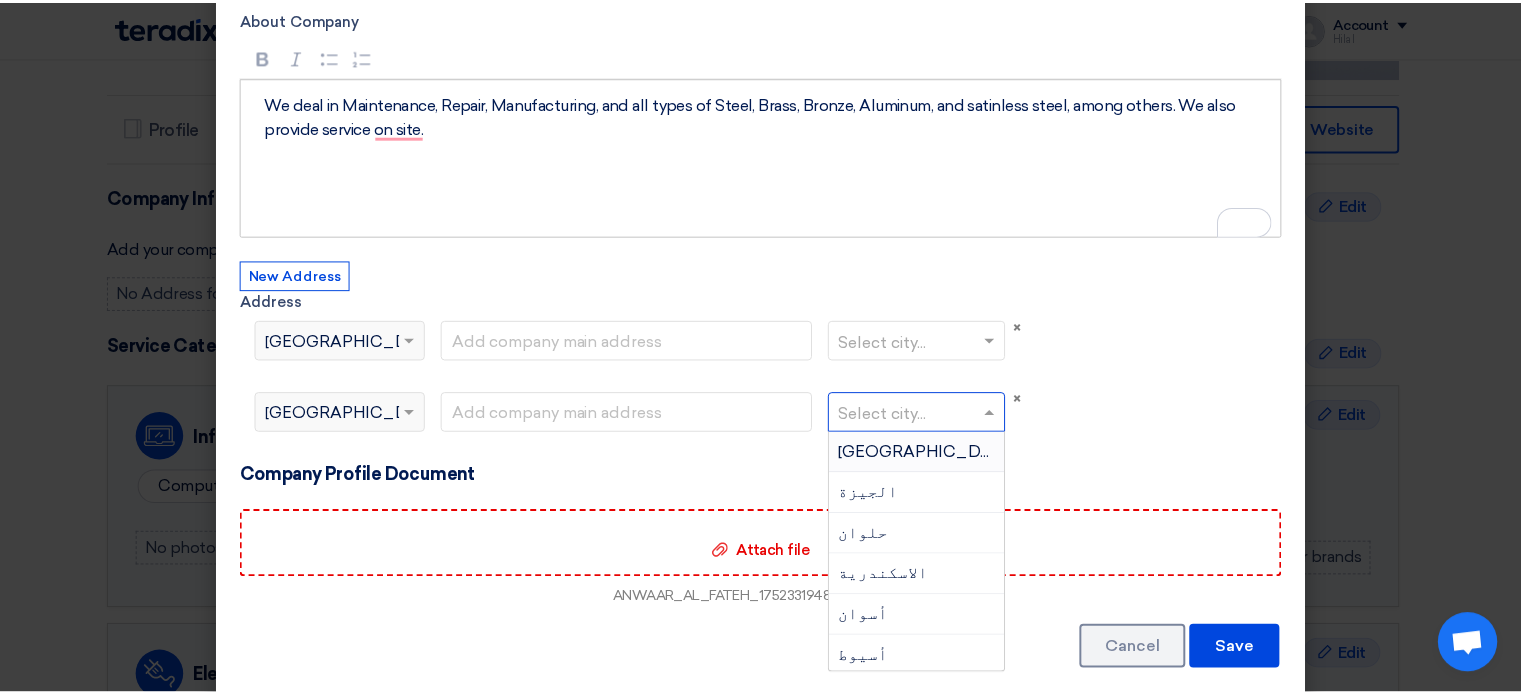 scroll, scrollTop: 0, scrollLeft: 0, axis: both 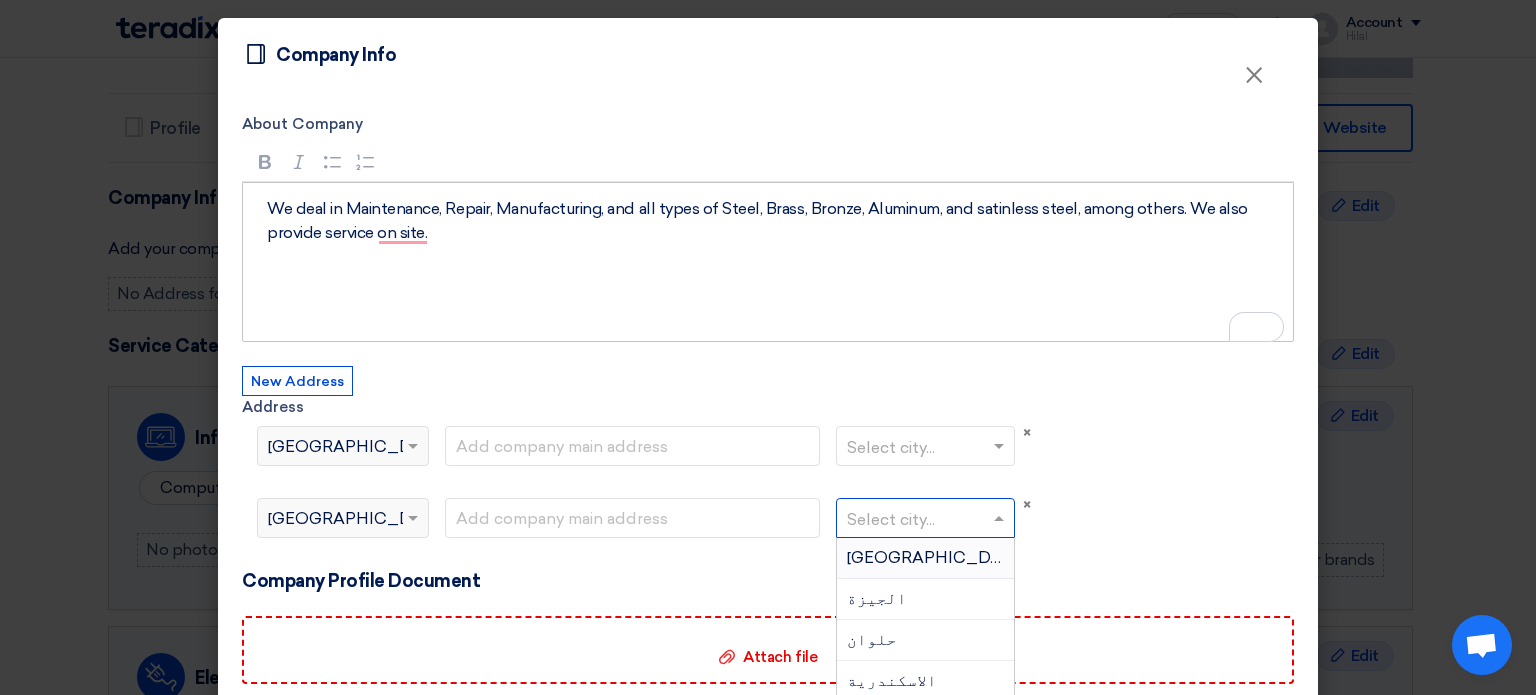 click on "Select country...
×
[GEOGRAPHIC_DATA]" 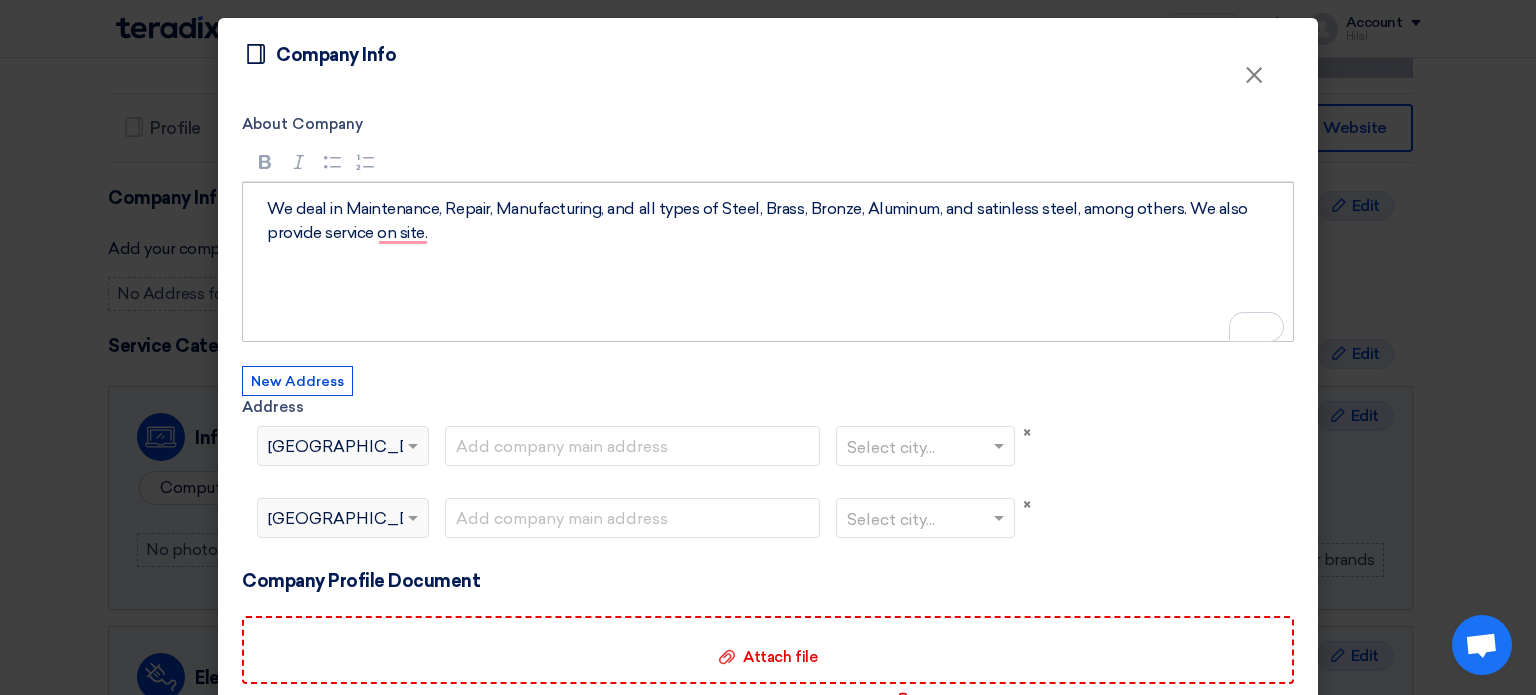 click on "Select country...
×
[GEOGRAPHIC_DATA]" 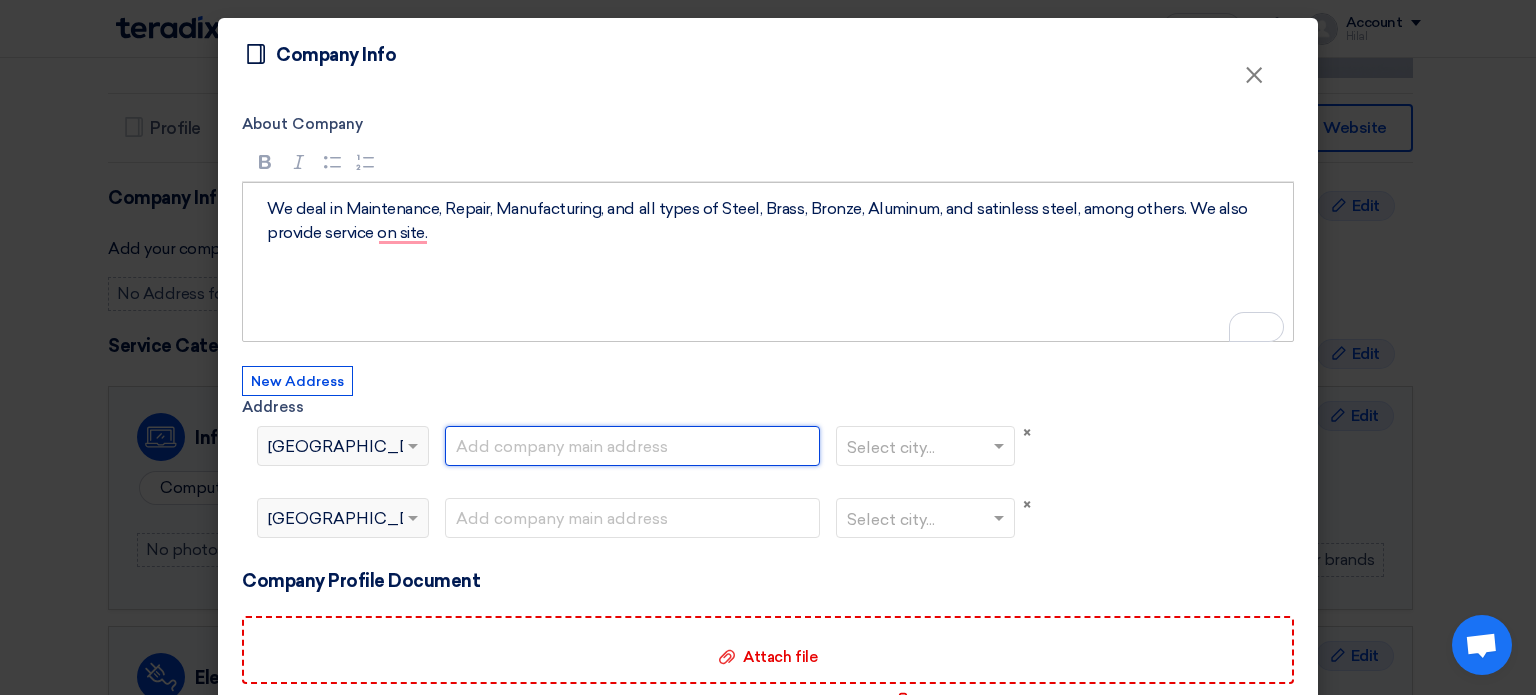 click 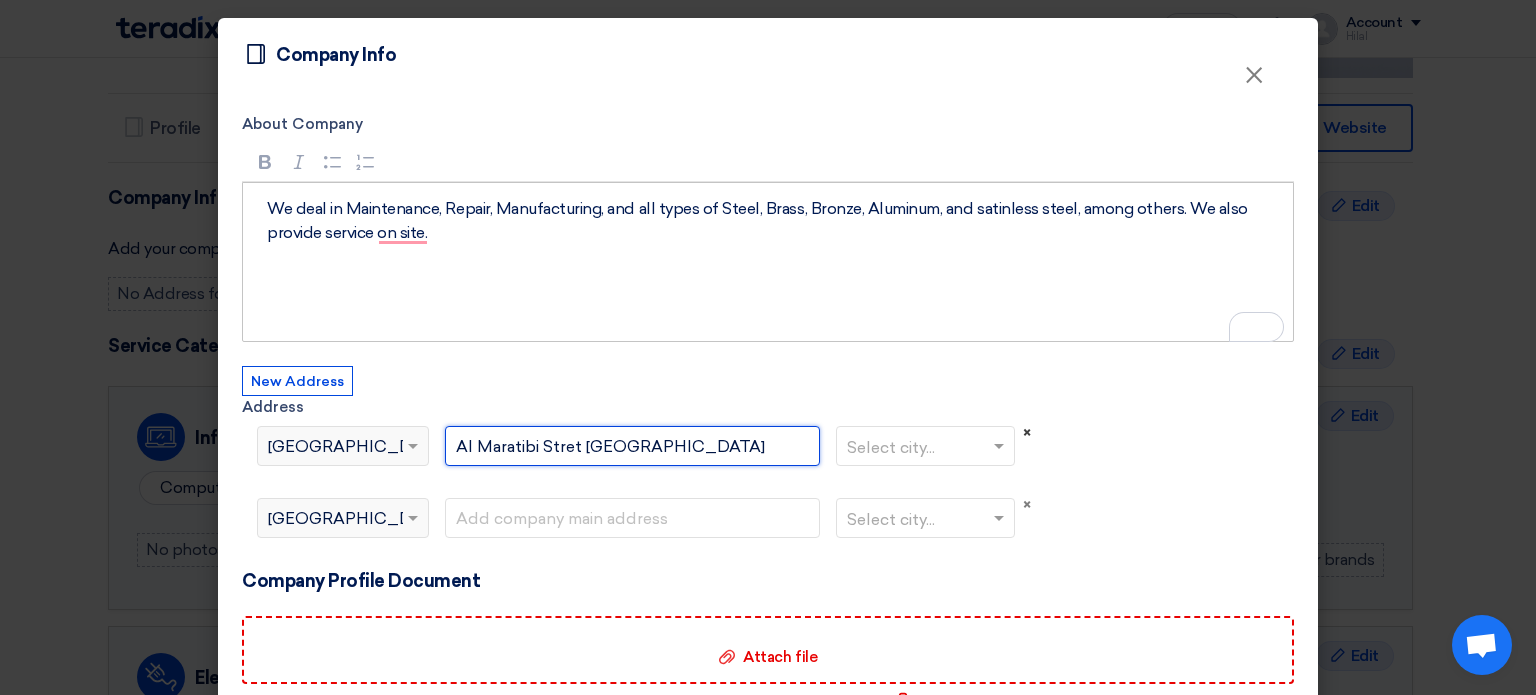 type on "Al Maratibi Stret [GEOGRAPHIC_DATA]" 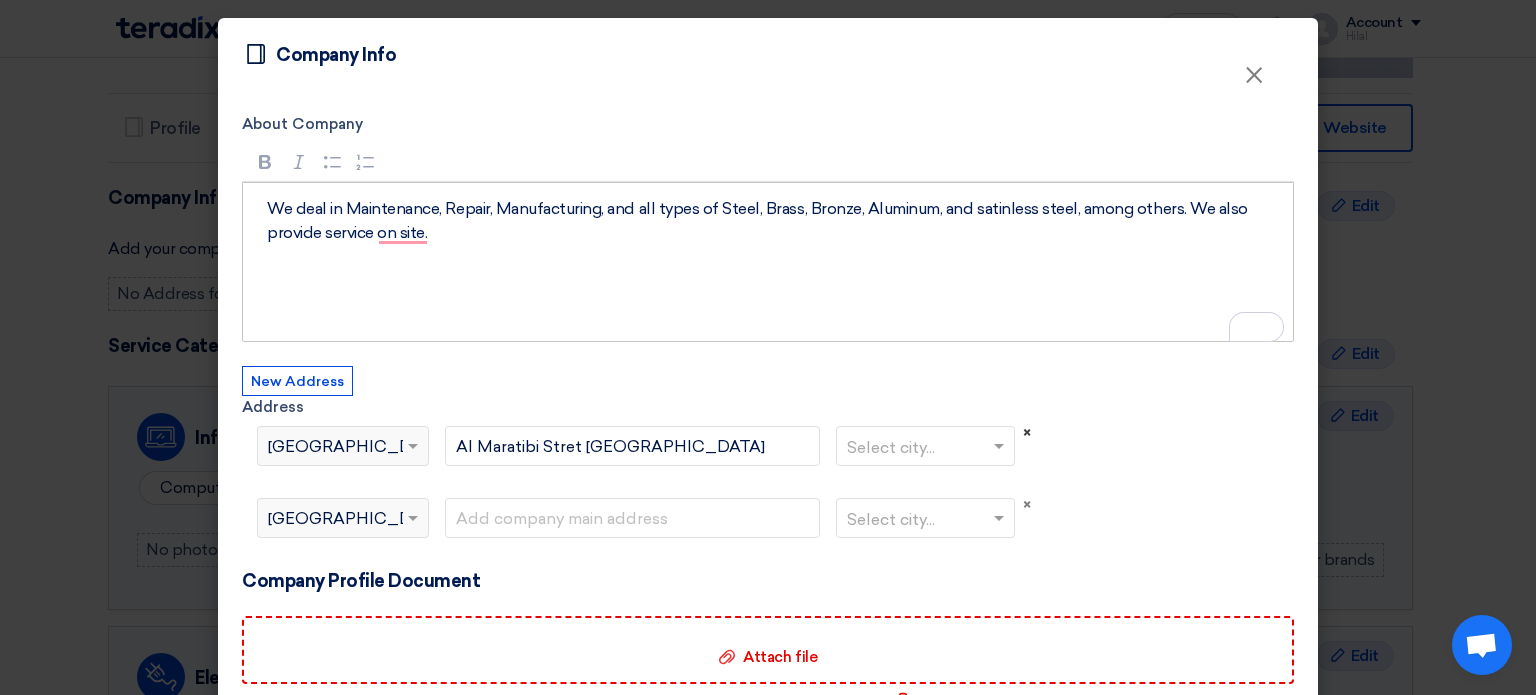 click on "×" 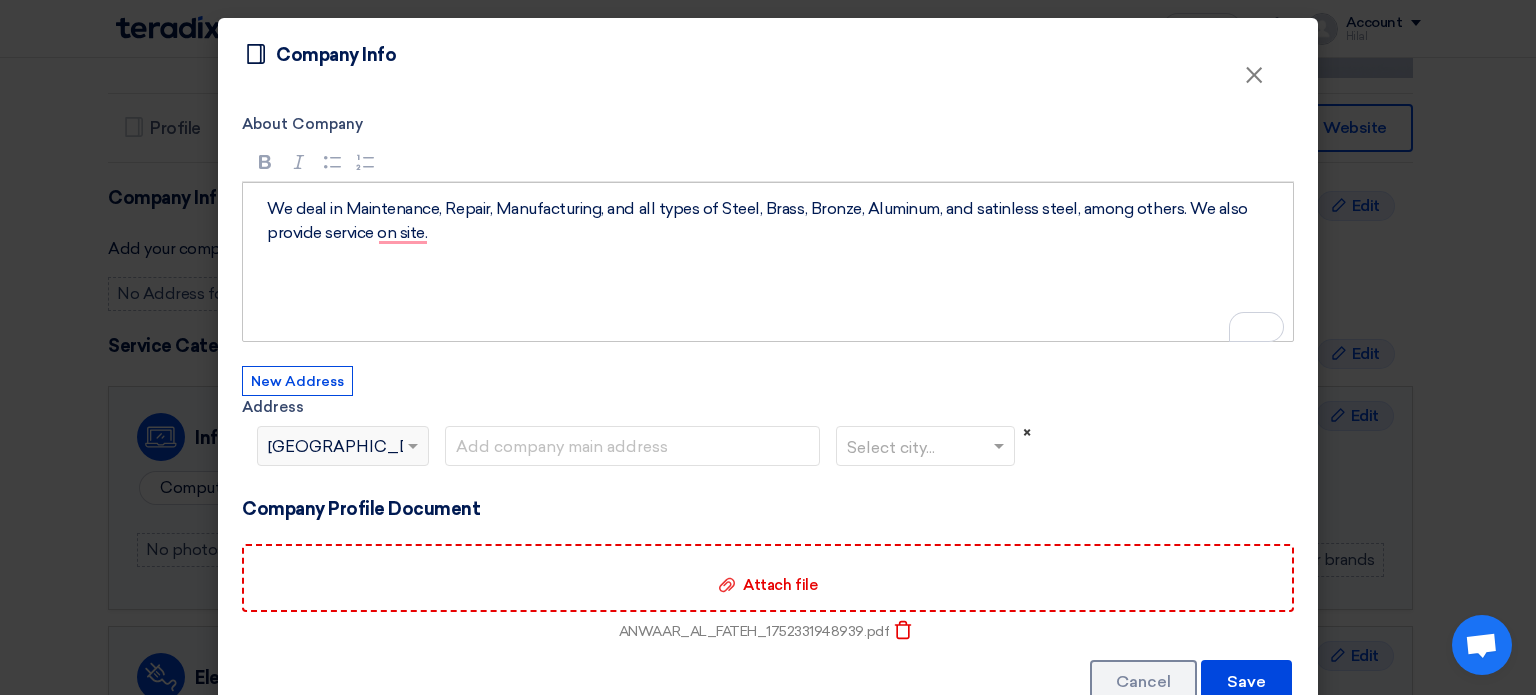click on "×" 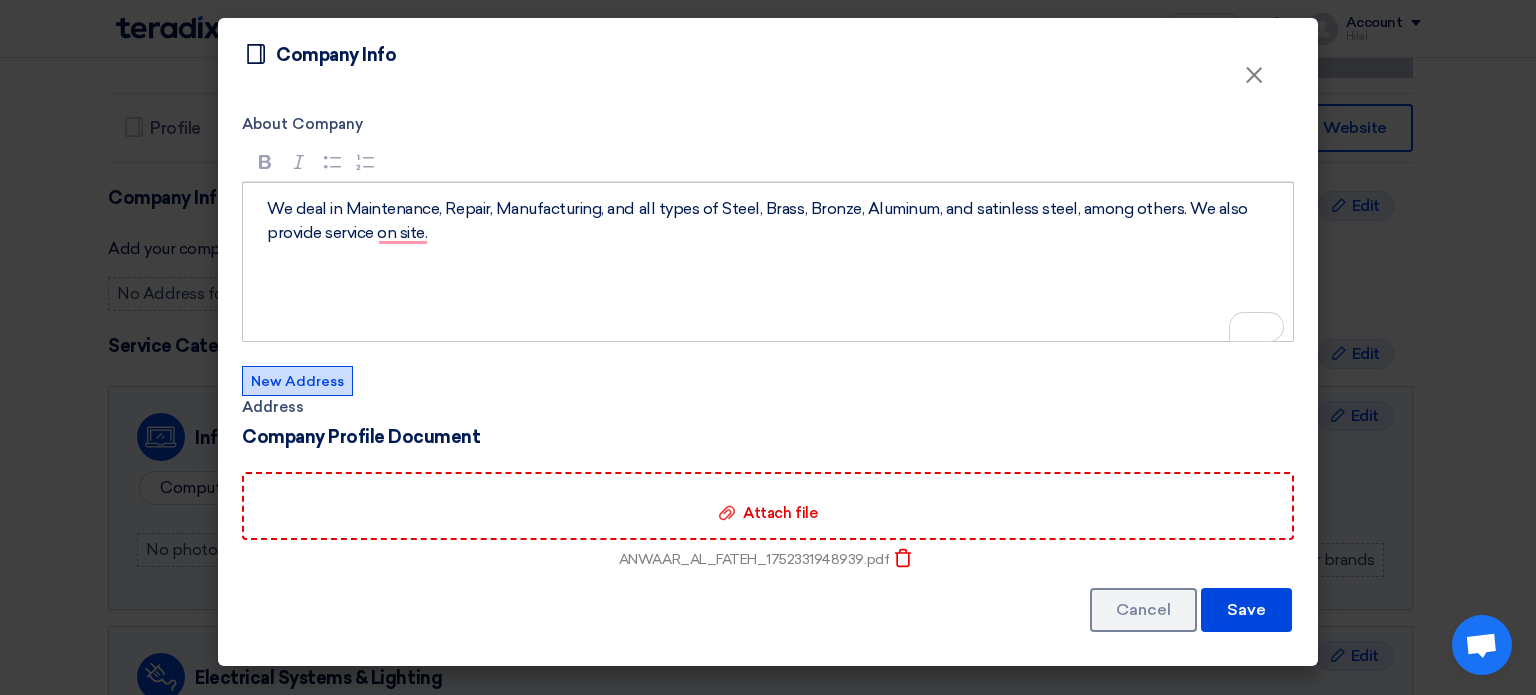 click on "New Address" 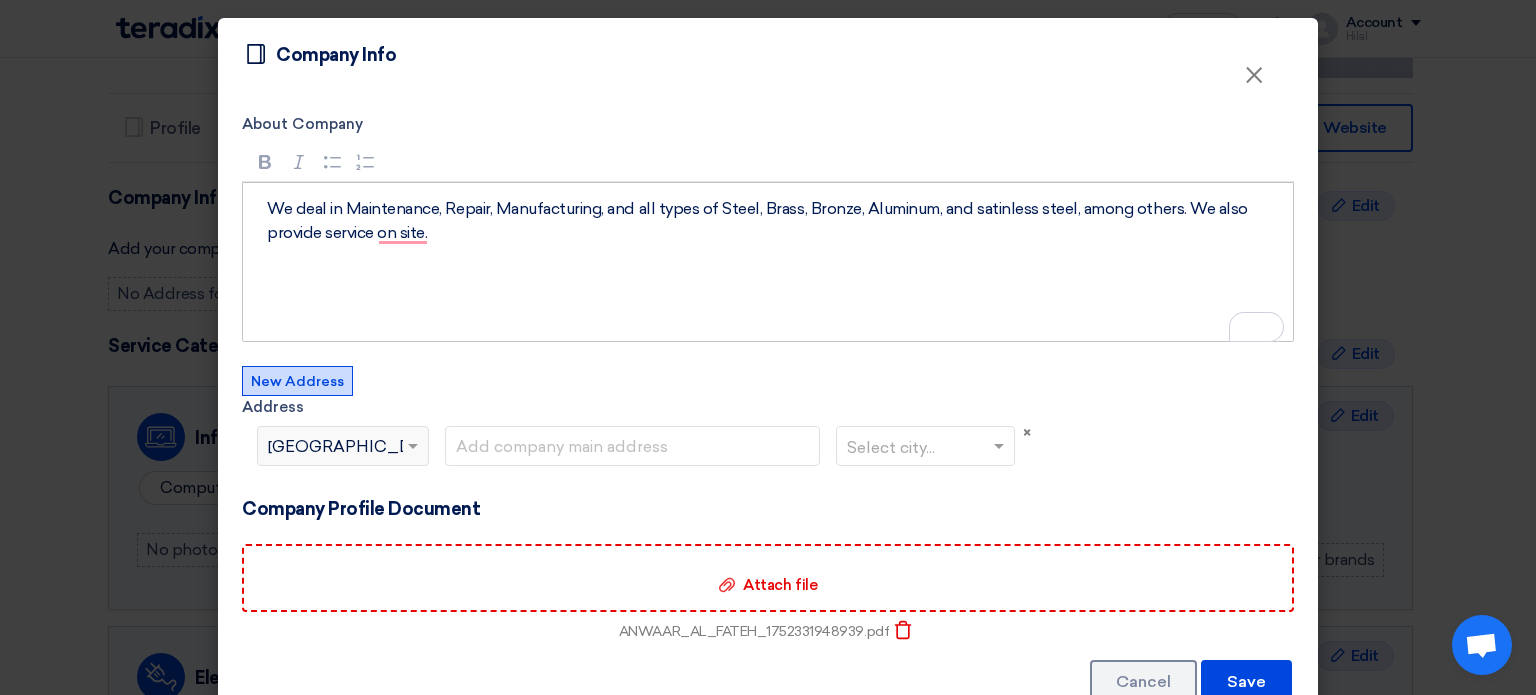 click on "Select country...
×
[GEOGRAPHIC_DATA]" 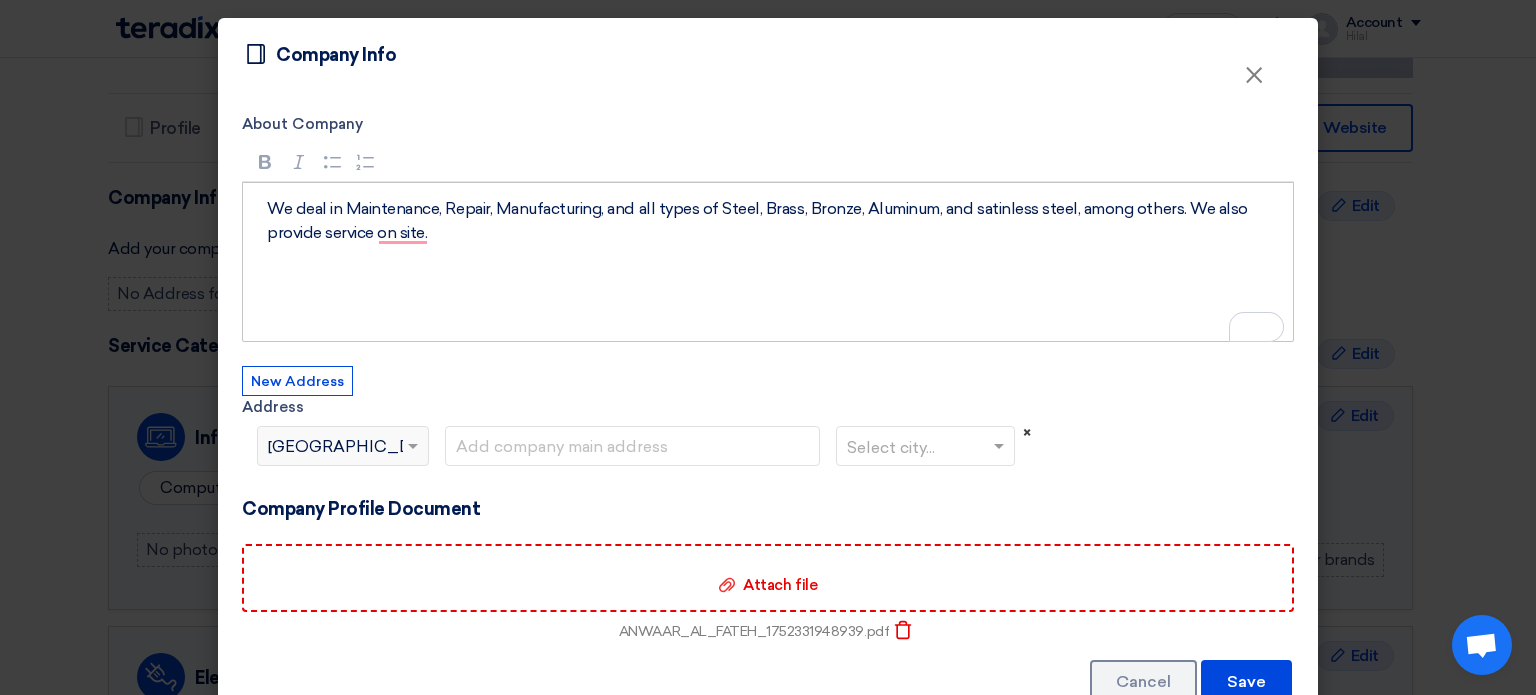 click on "×" 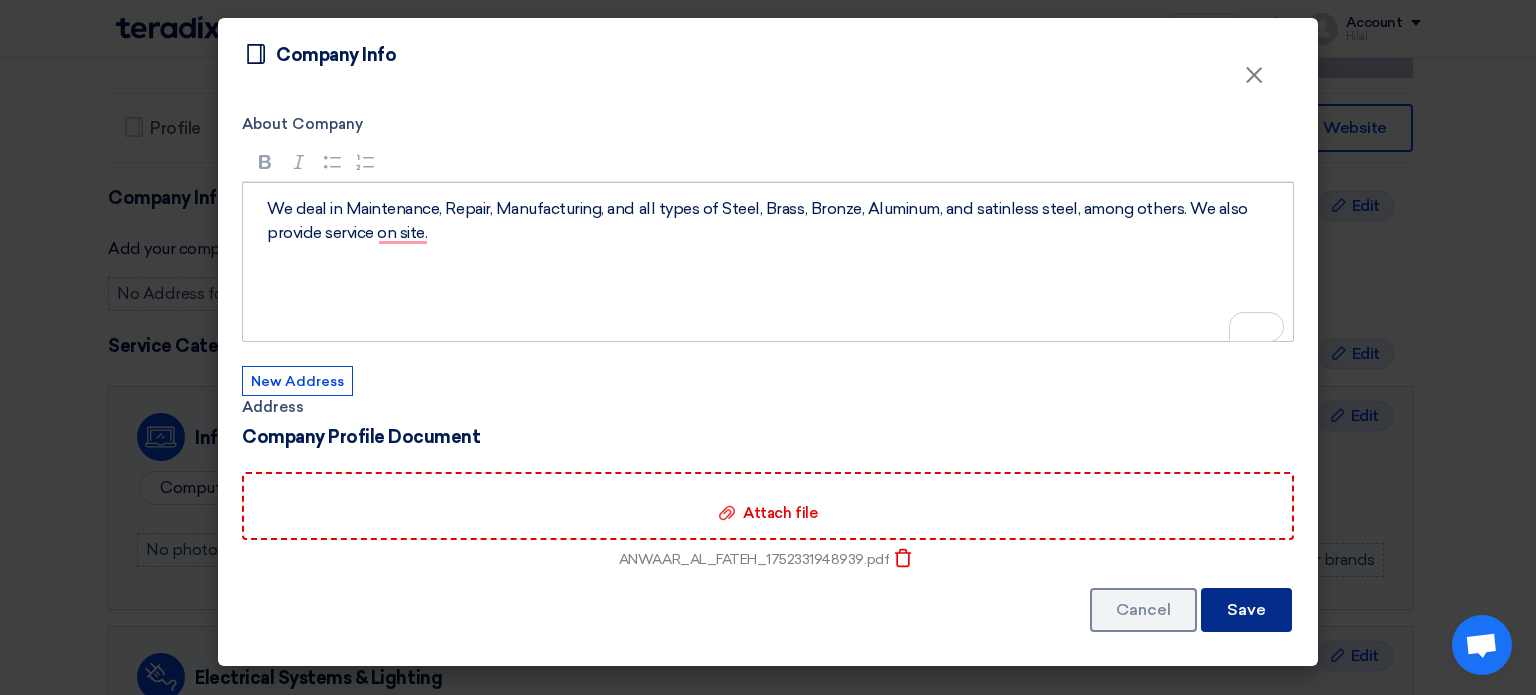 click on "Save" 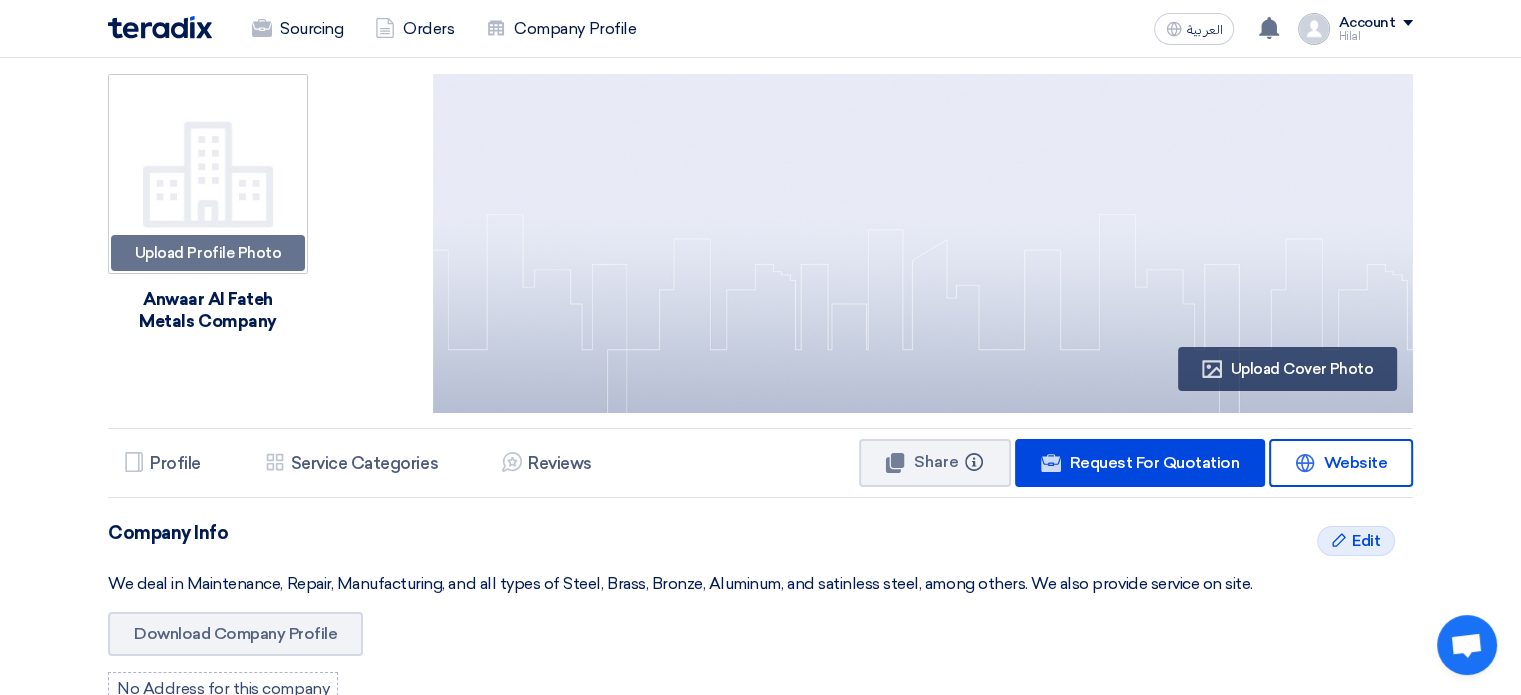 scroll, scrollTop: 0, scrollLeft: 0, axis: both 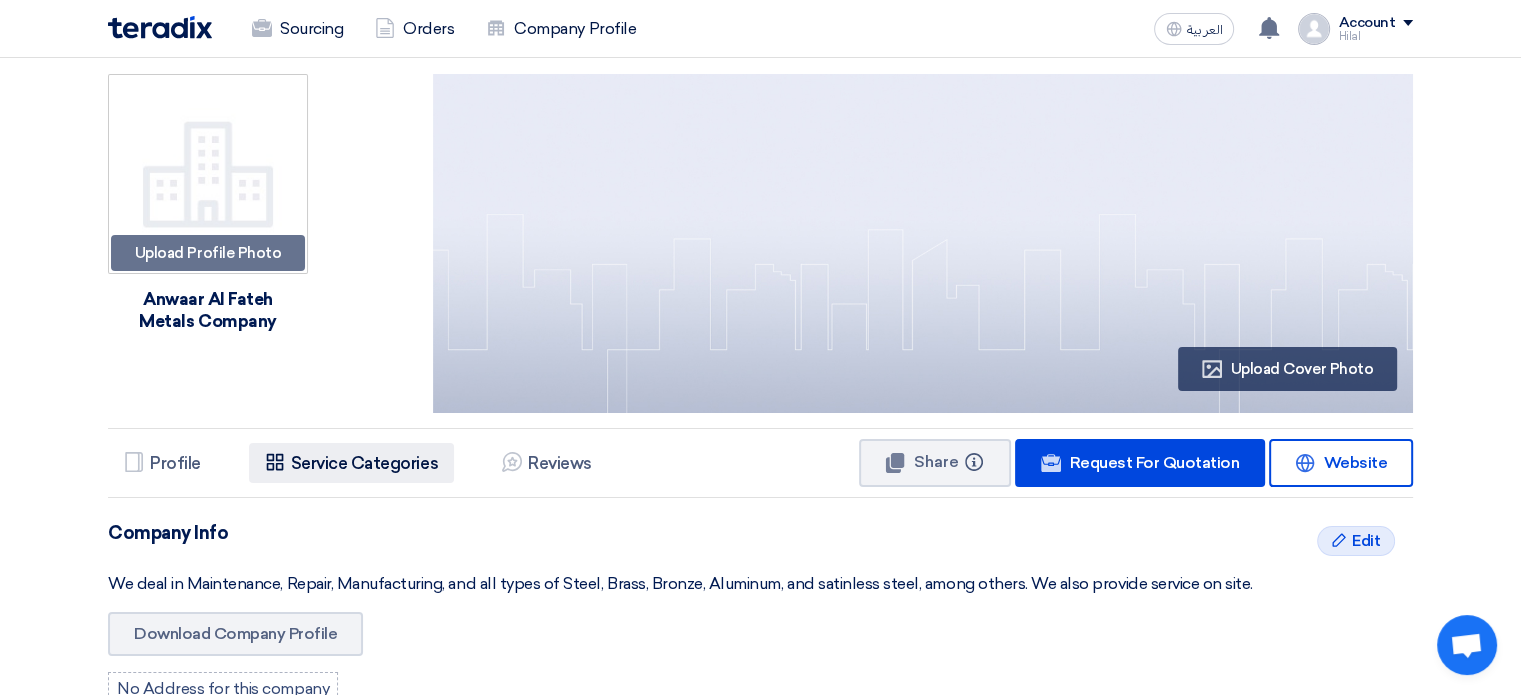 click on "Services & Activities
Service Categories" 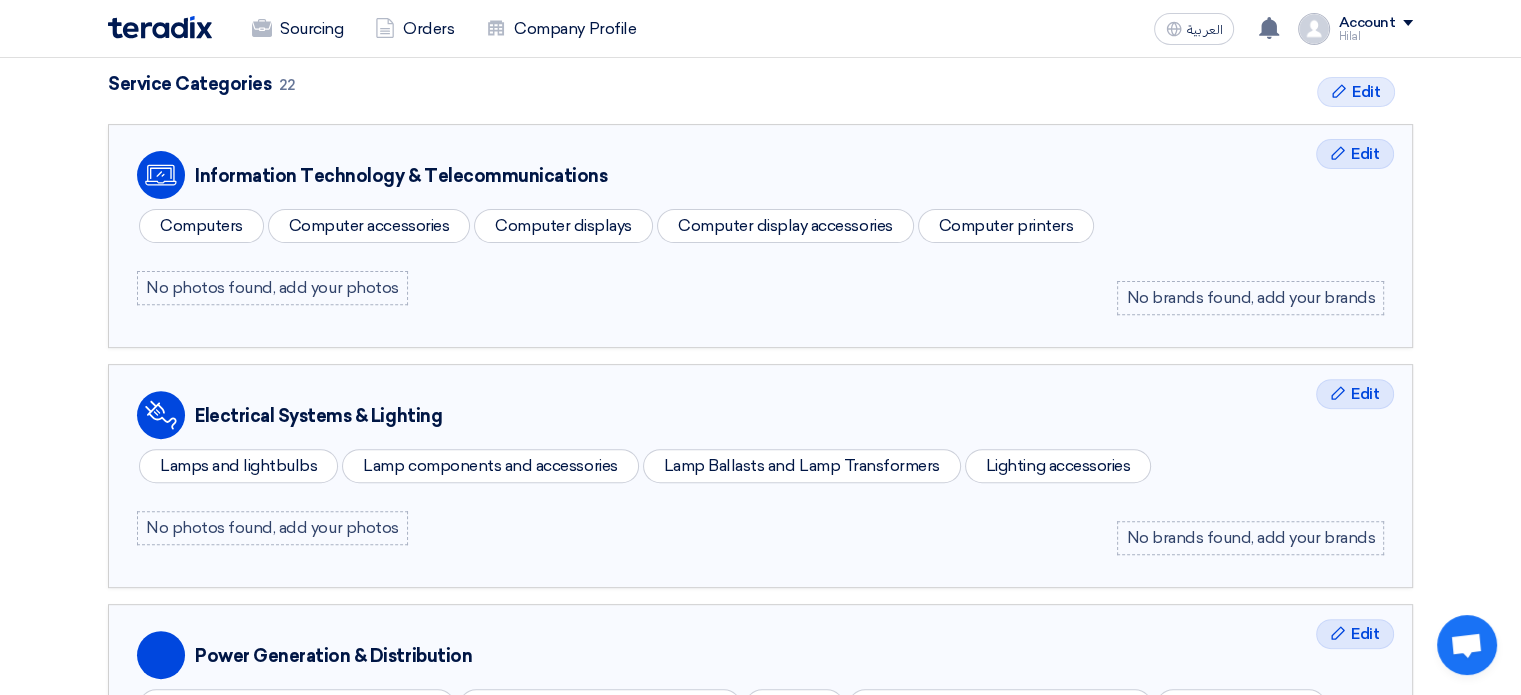 scroll, scrollTop: 0, scrollLeft: 0, axis: both 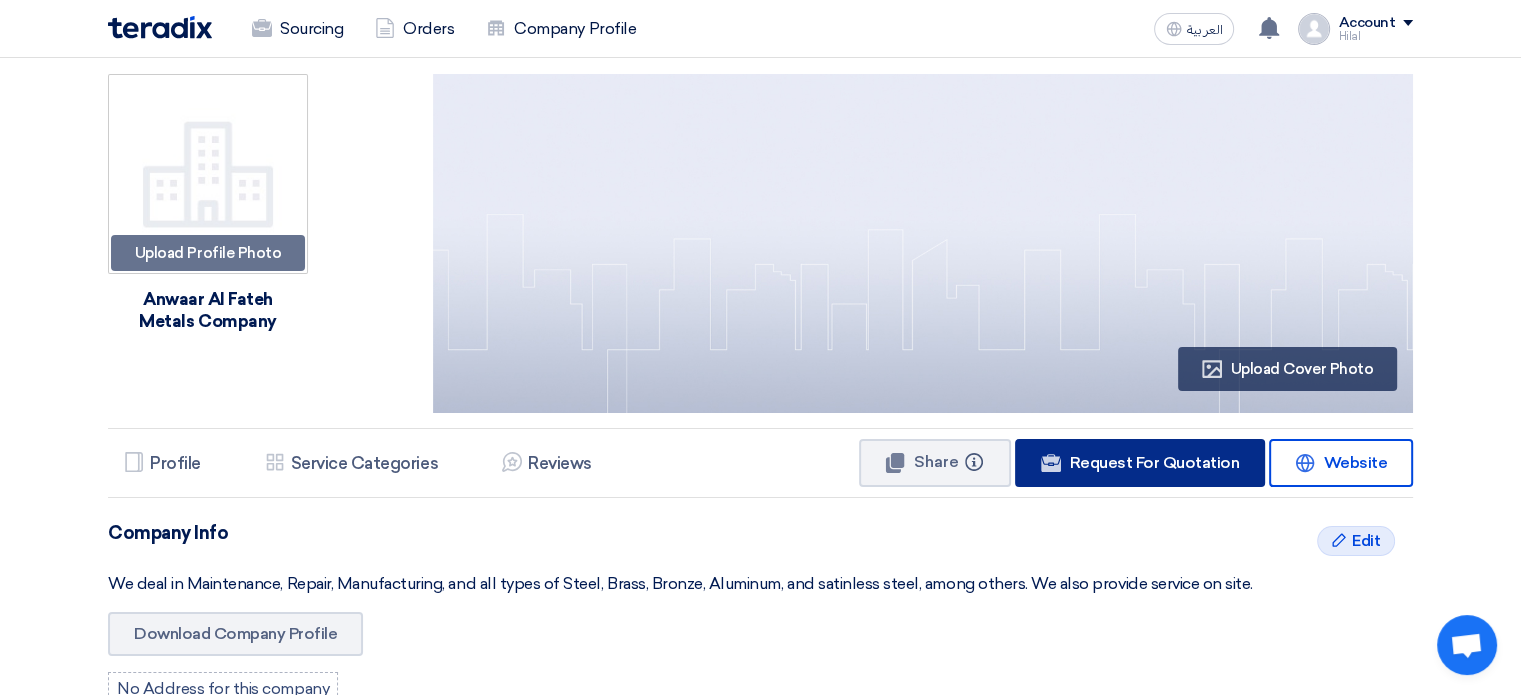 click on "Request For Quotation" 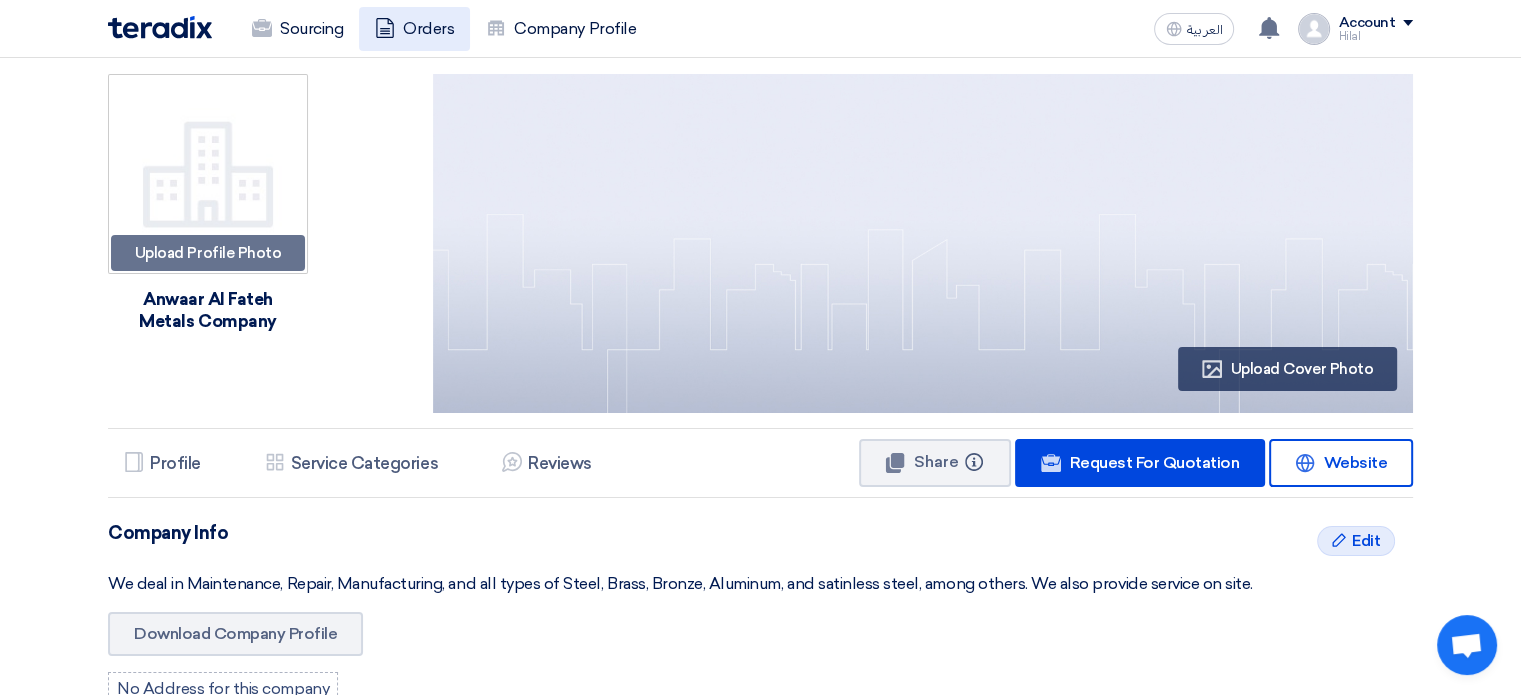 click on "Orders" 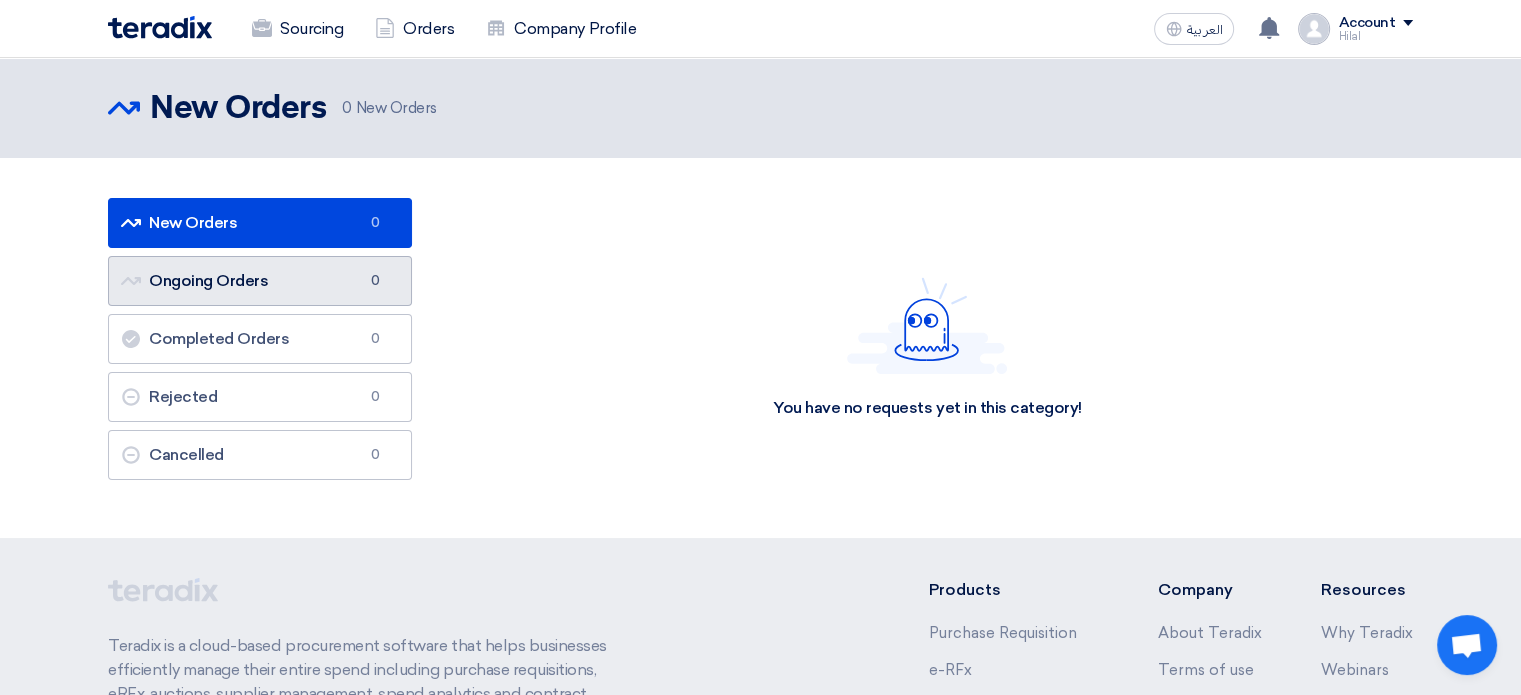 click on "Ongoing Orders
Ongoing Orders
0" 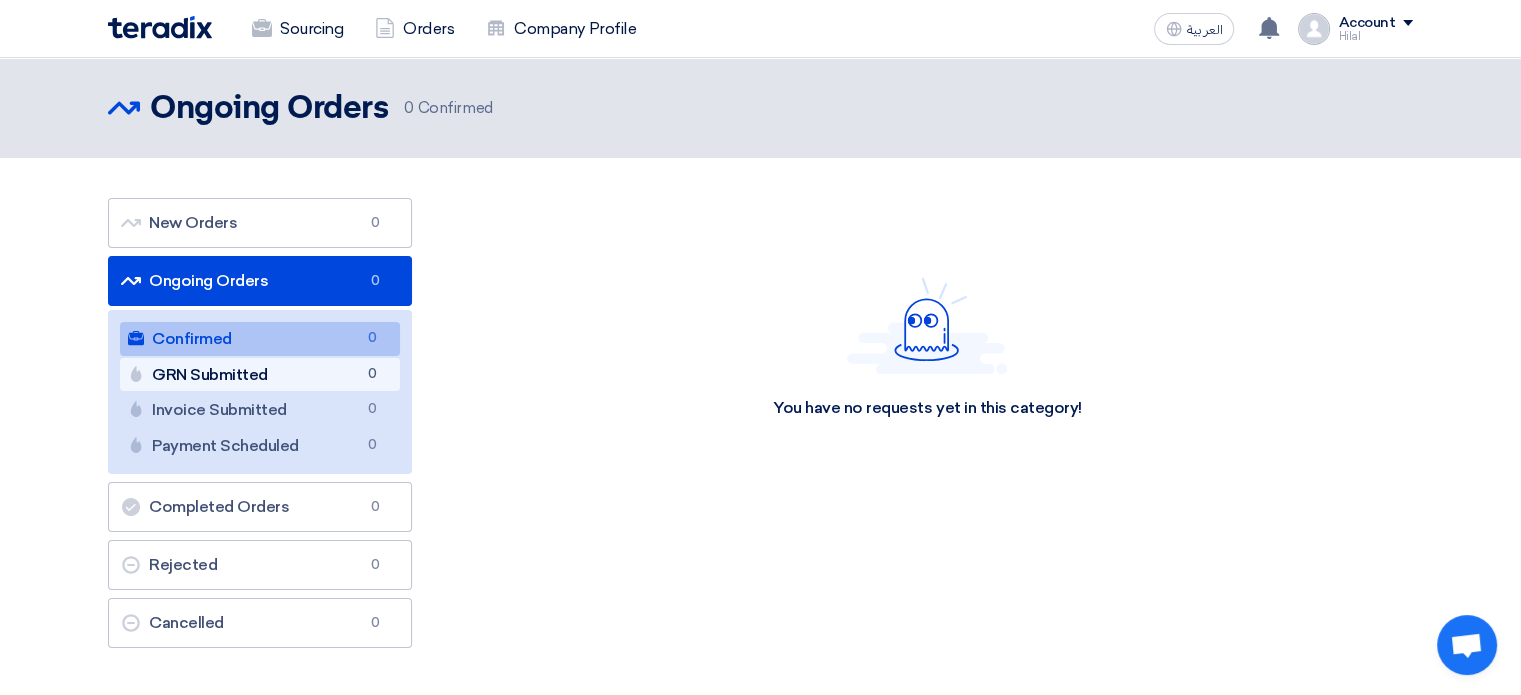 click on "GRN Submitted
GRN Submitted
0" 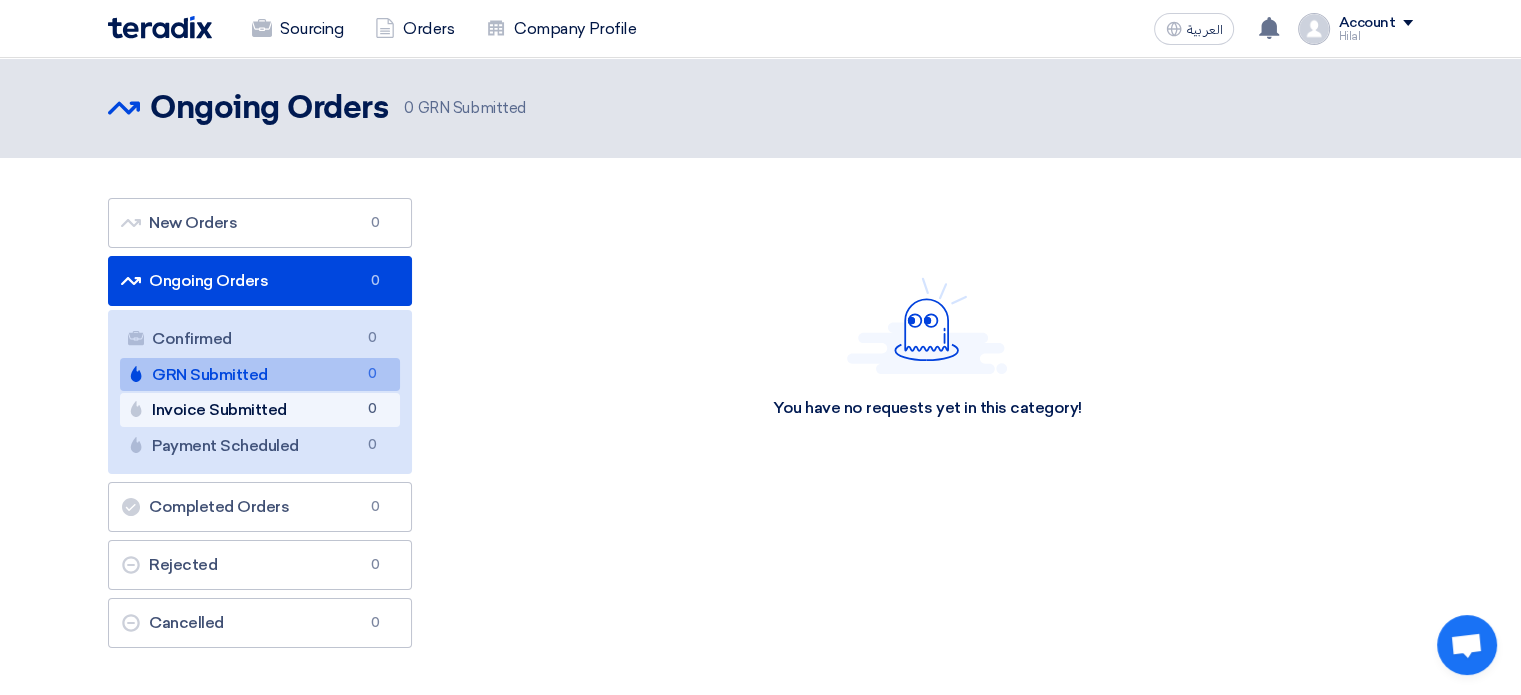 click on "Invoice Submitted
Invoice Submitted
0" 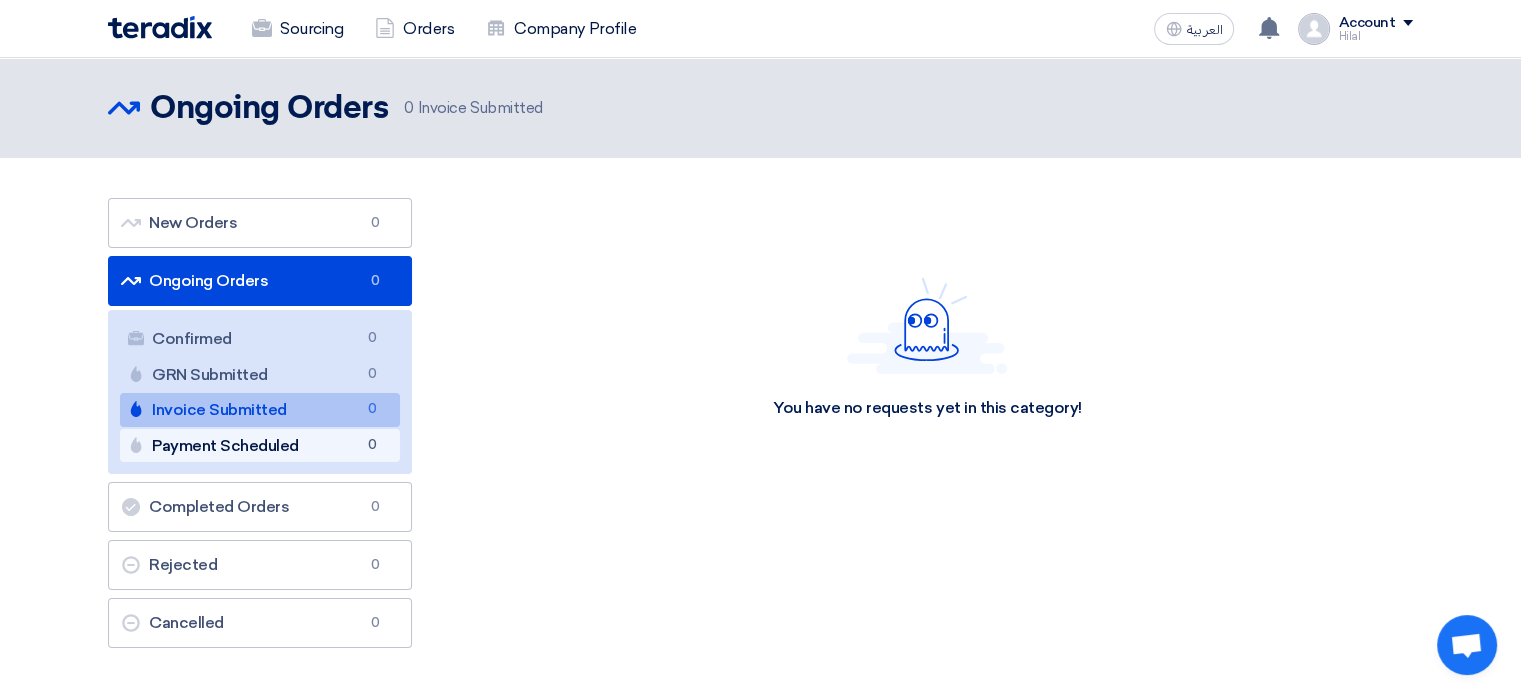 click on "Payment Scheduled
Payment Scheduled
0" 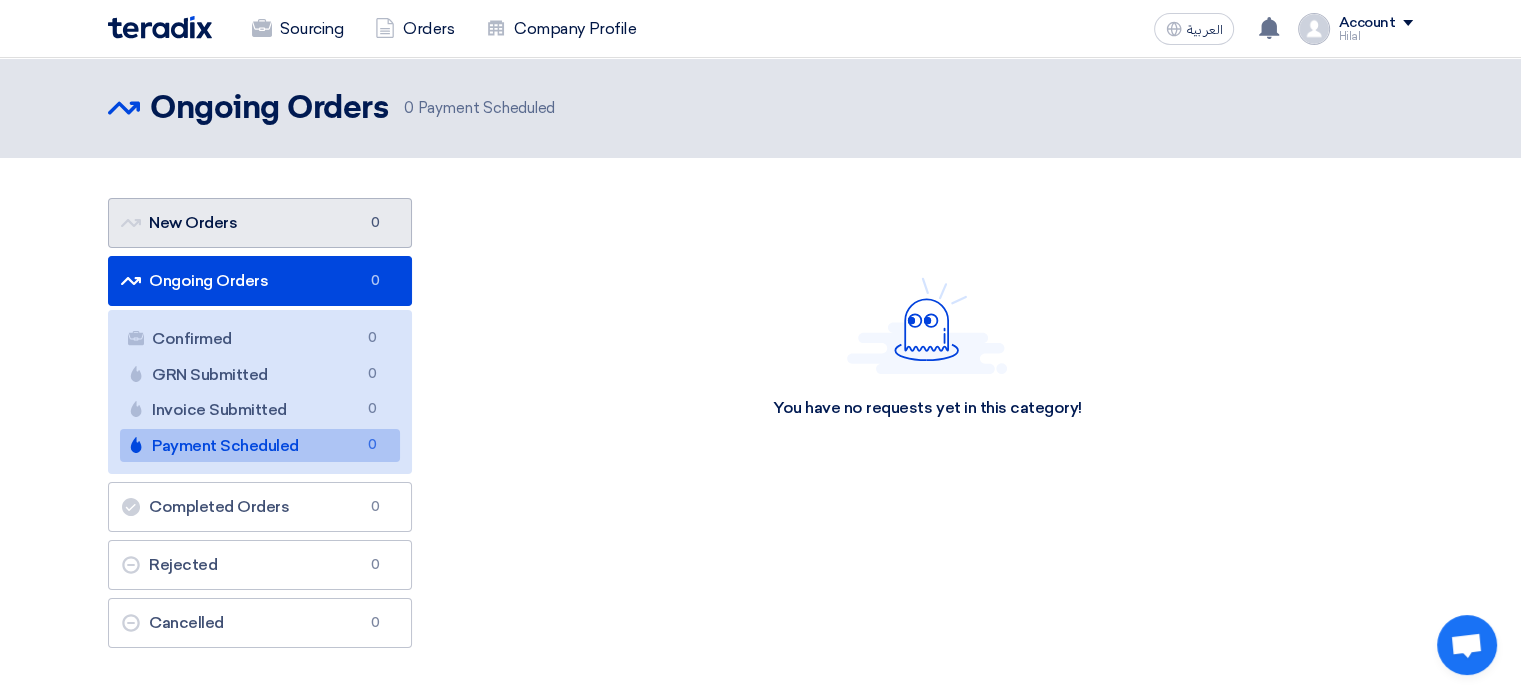 click on "New Orders
New Orders
0" 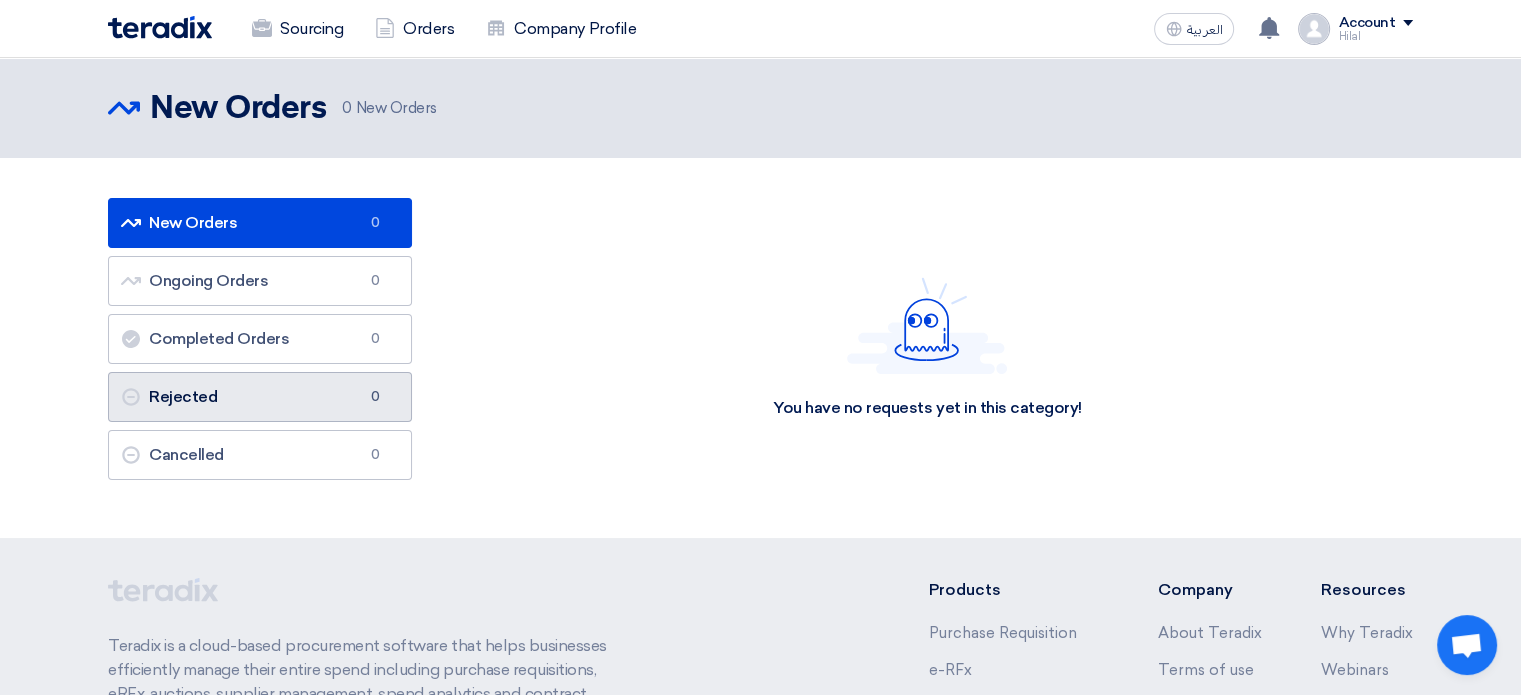 click on "Rejected
Rejected
0" 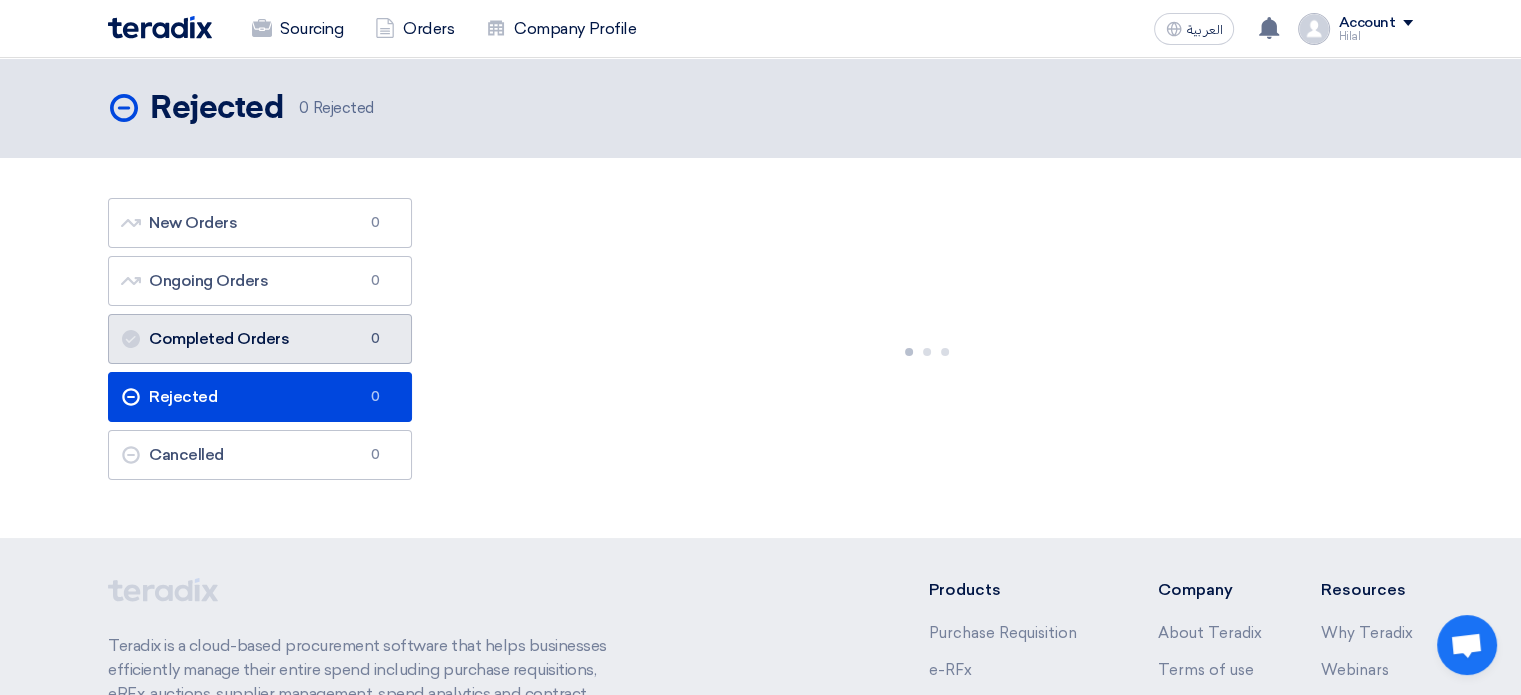 click on "Completed Orders
Completed Orders
0" 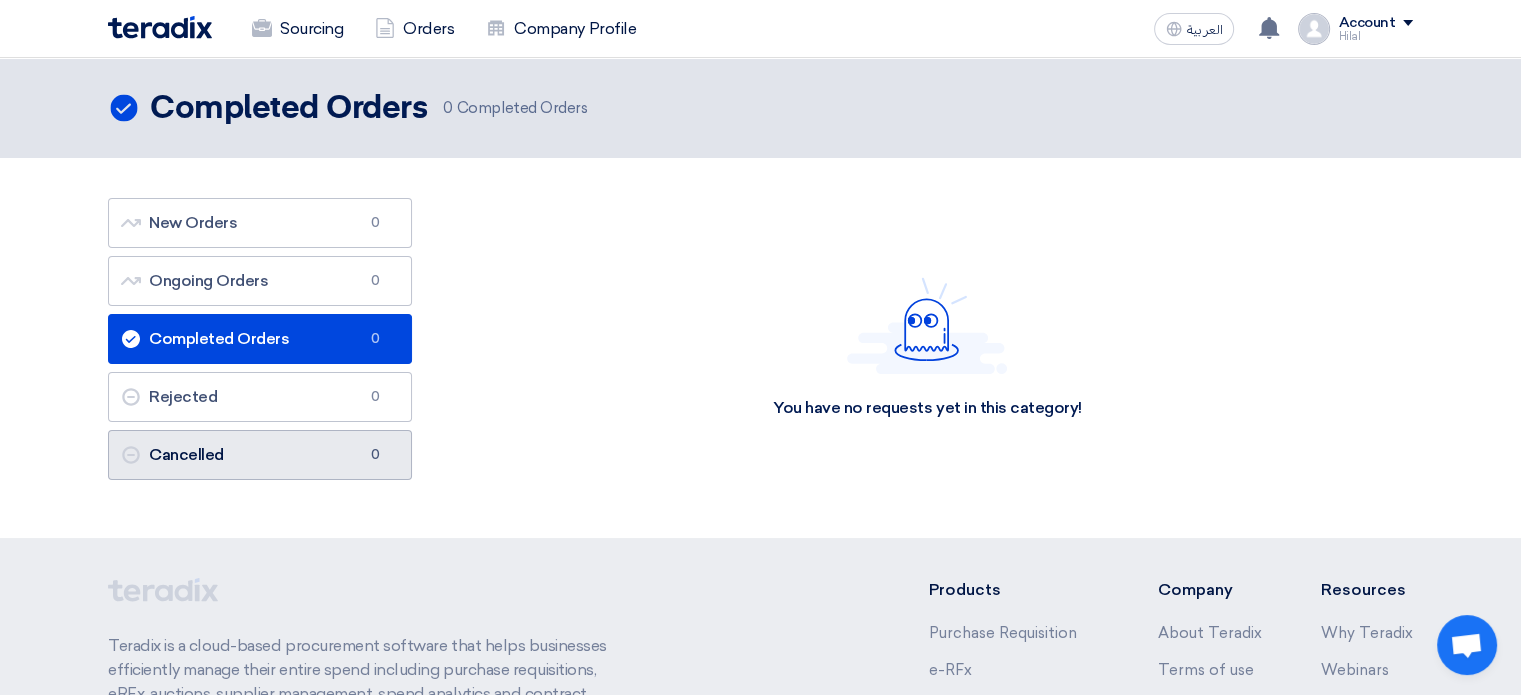 click on "Cancelled
Cancelled
0" 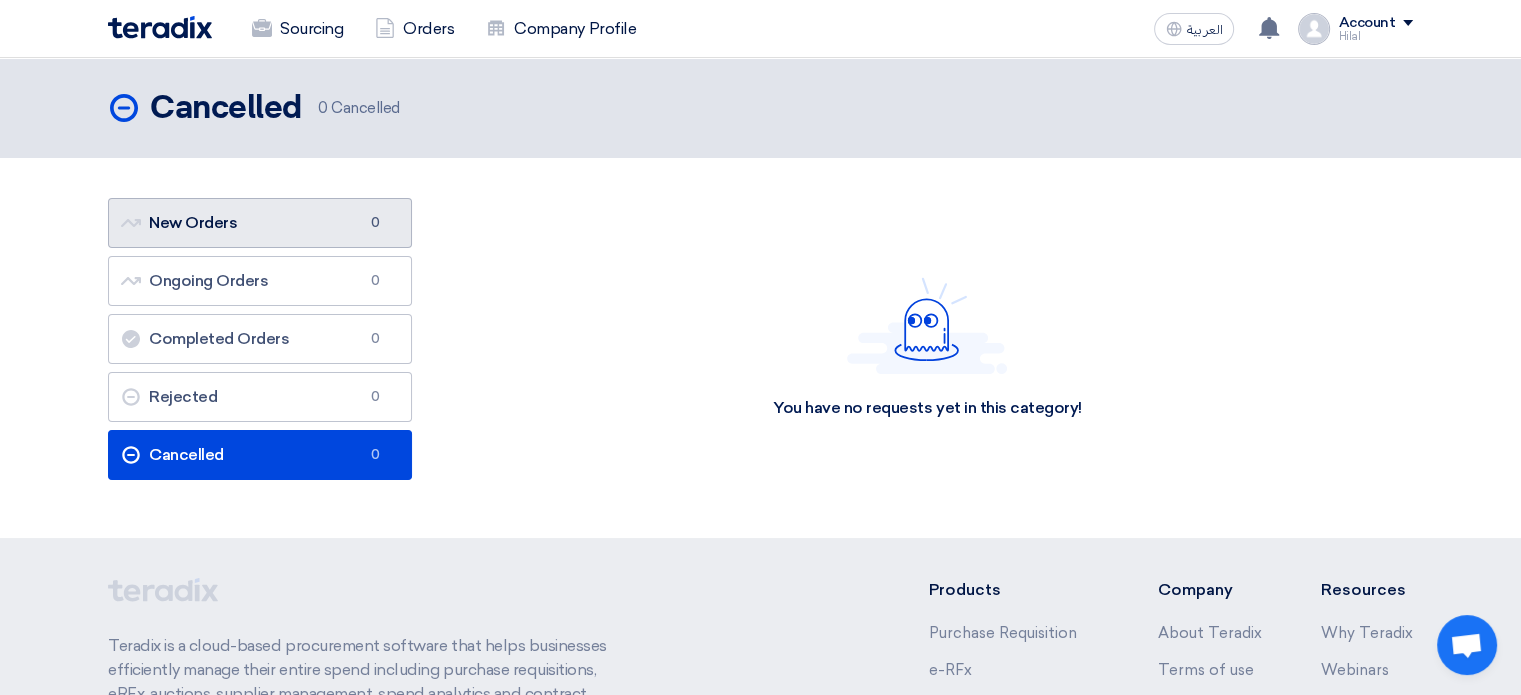 click on "New Orders
New Orders
0" 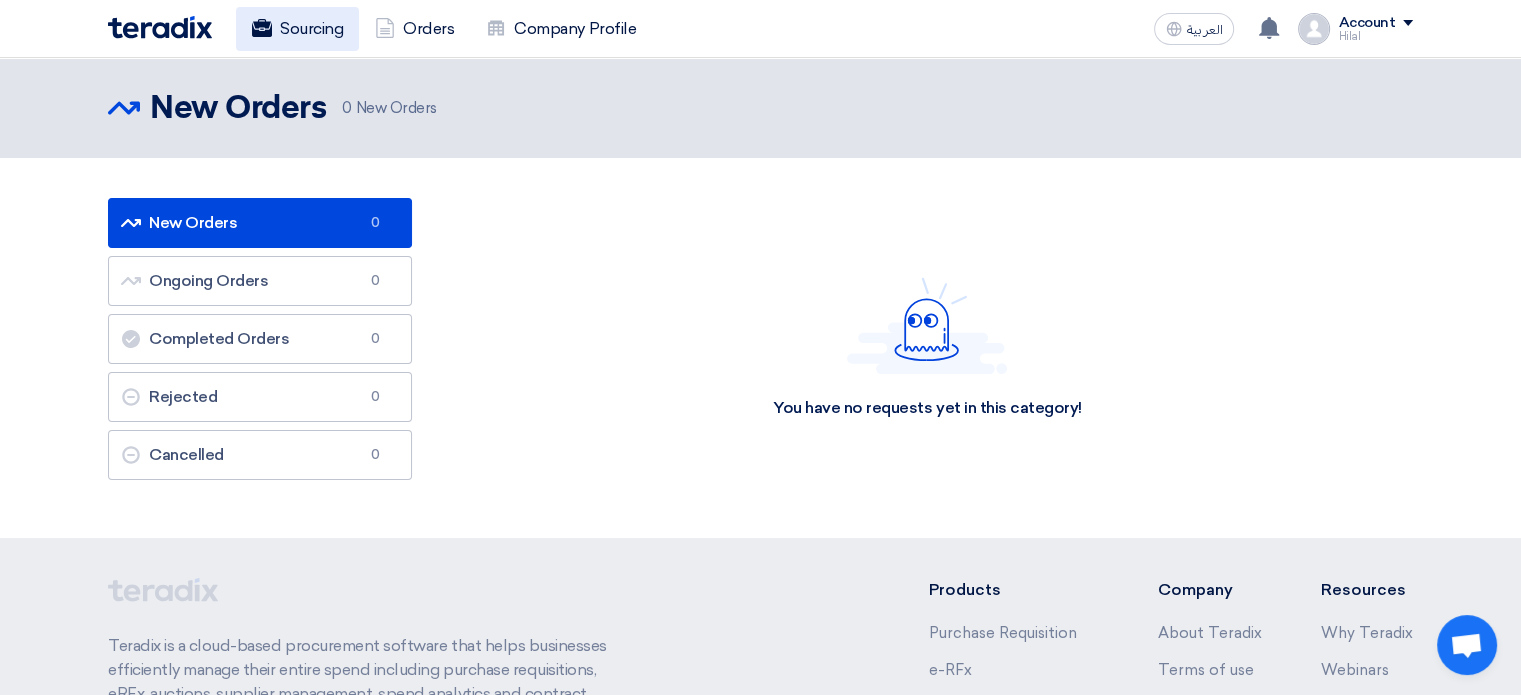 click on "Sourcing" 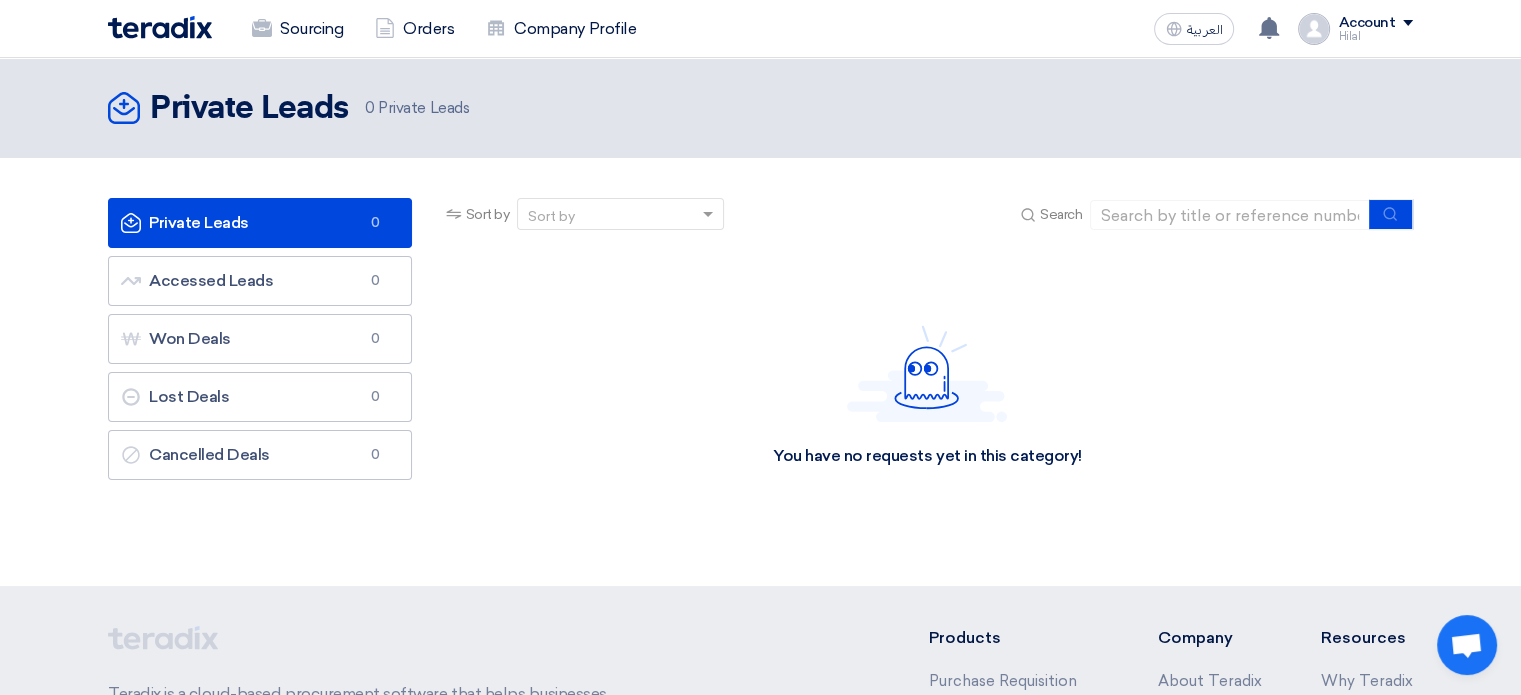 click on "Account" 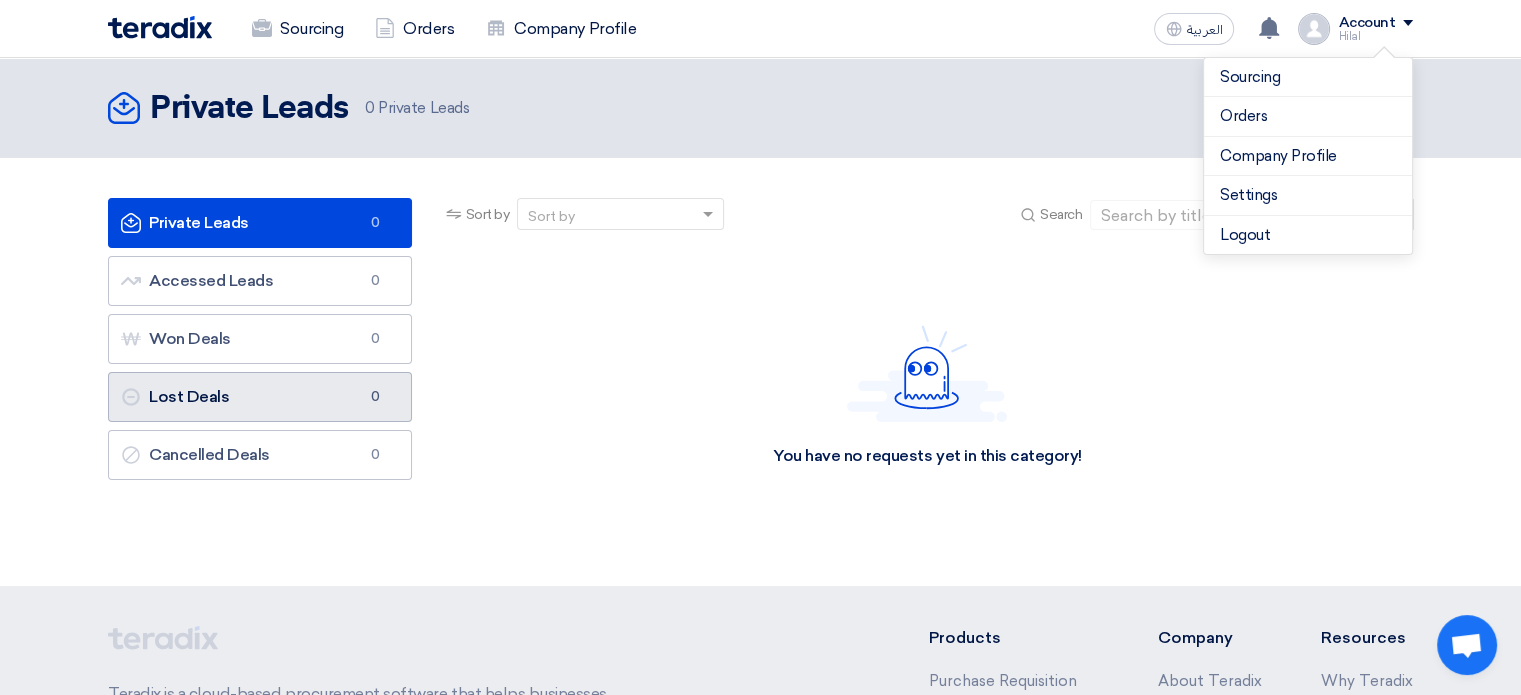 click on "Lost Deals
Lost Deals
0" 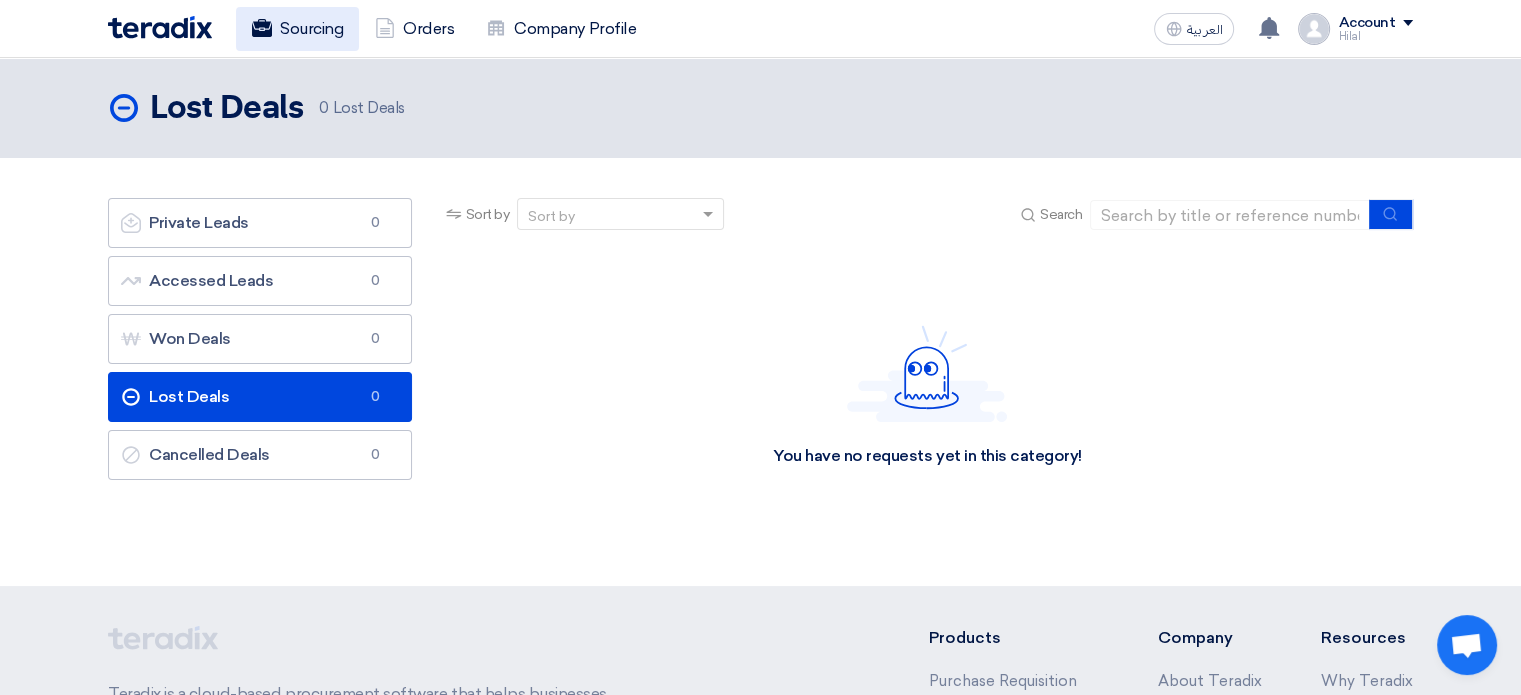 click on "Sourcing" 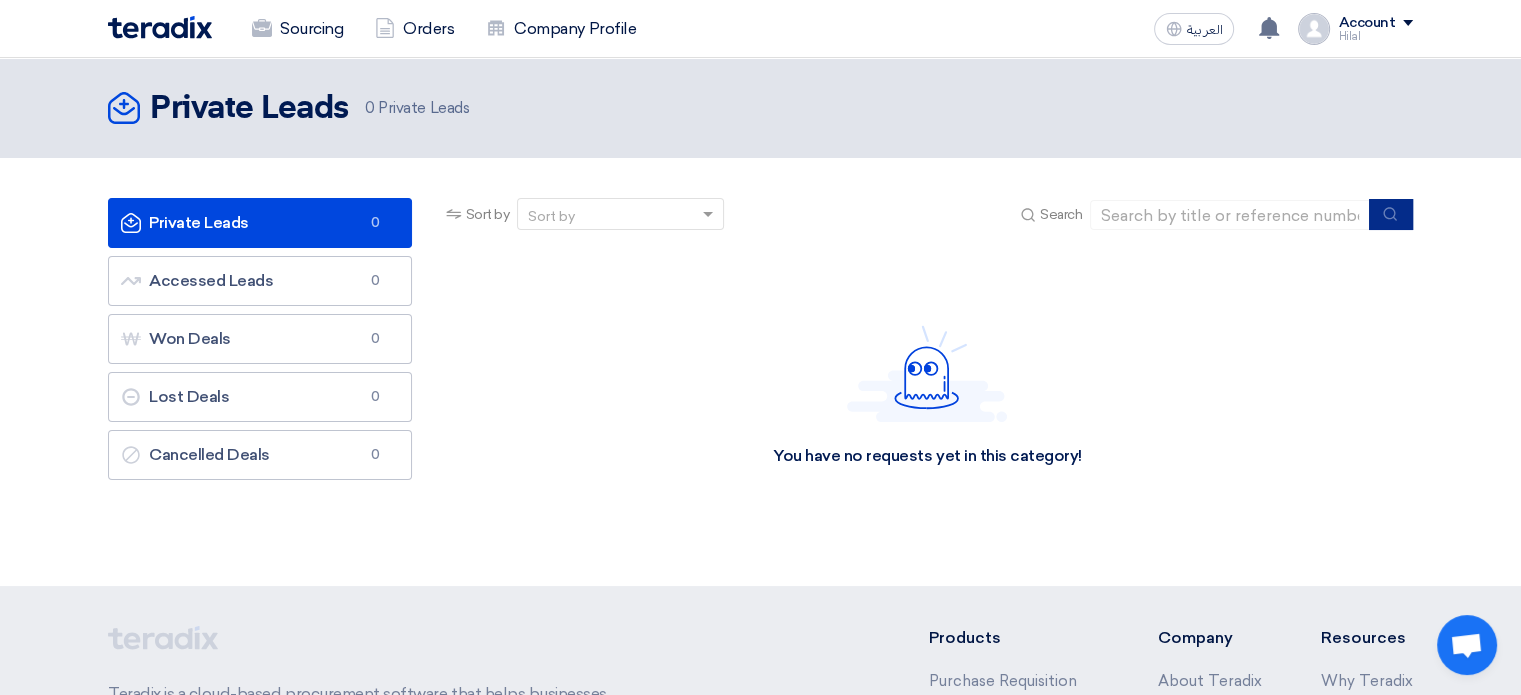 click 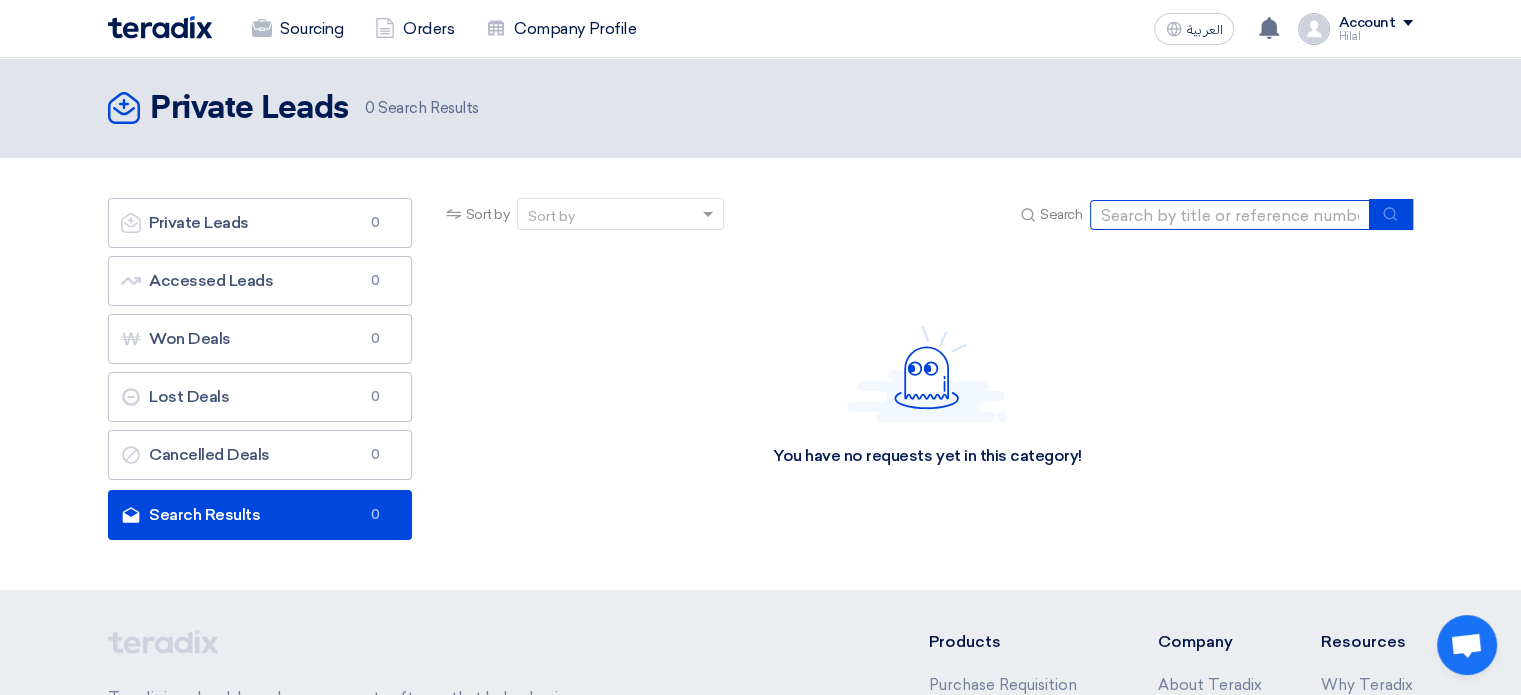 click 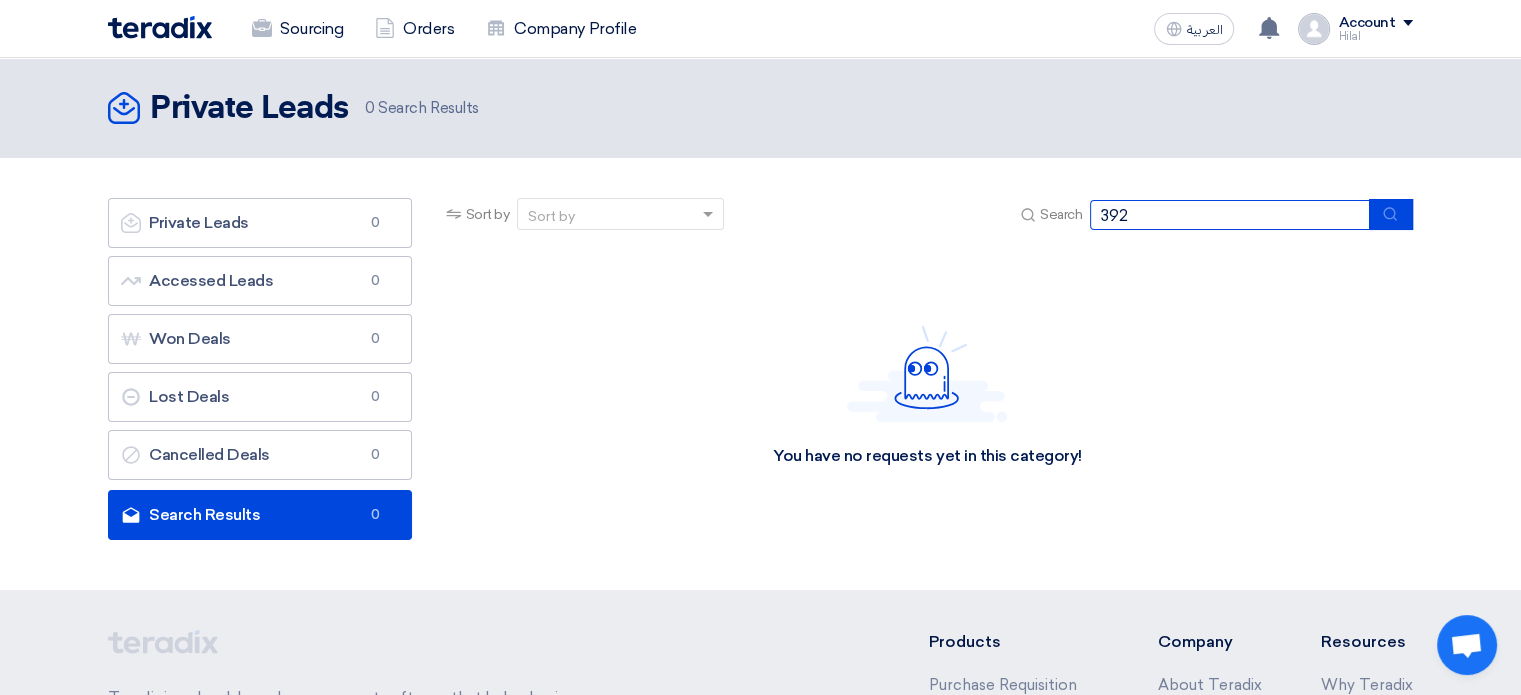 type on "392" 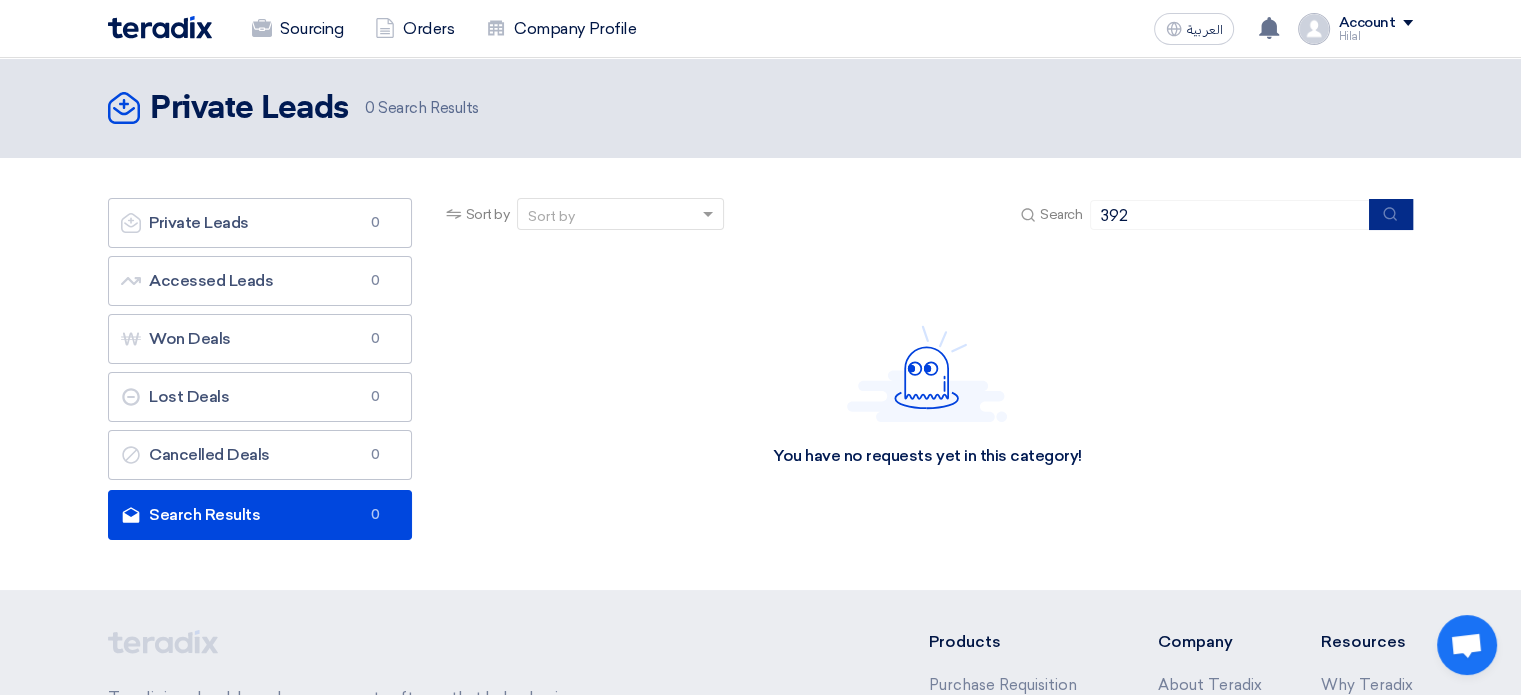 click 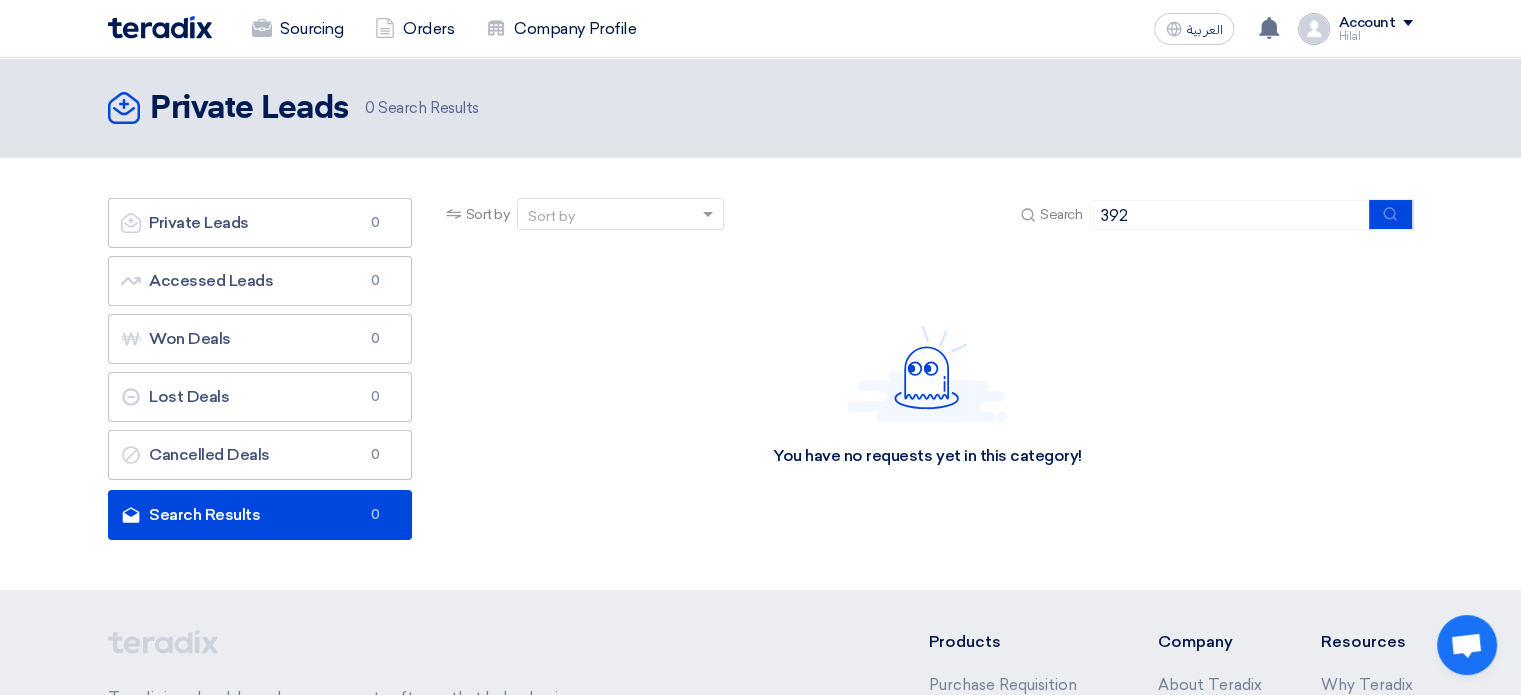 click on "Sort by" 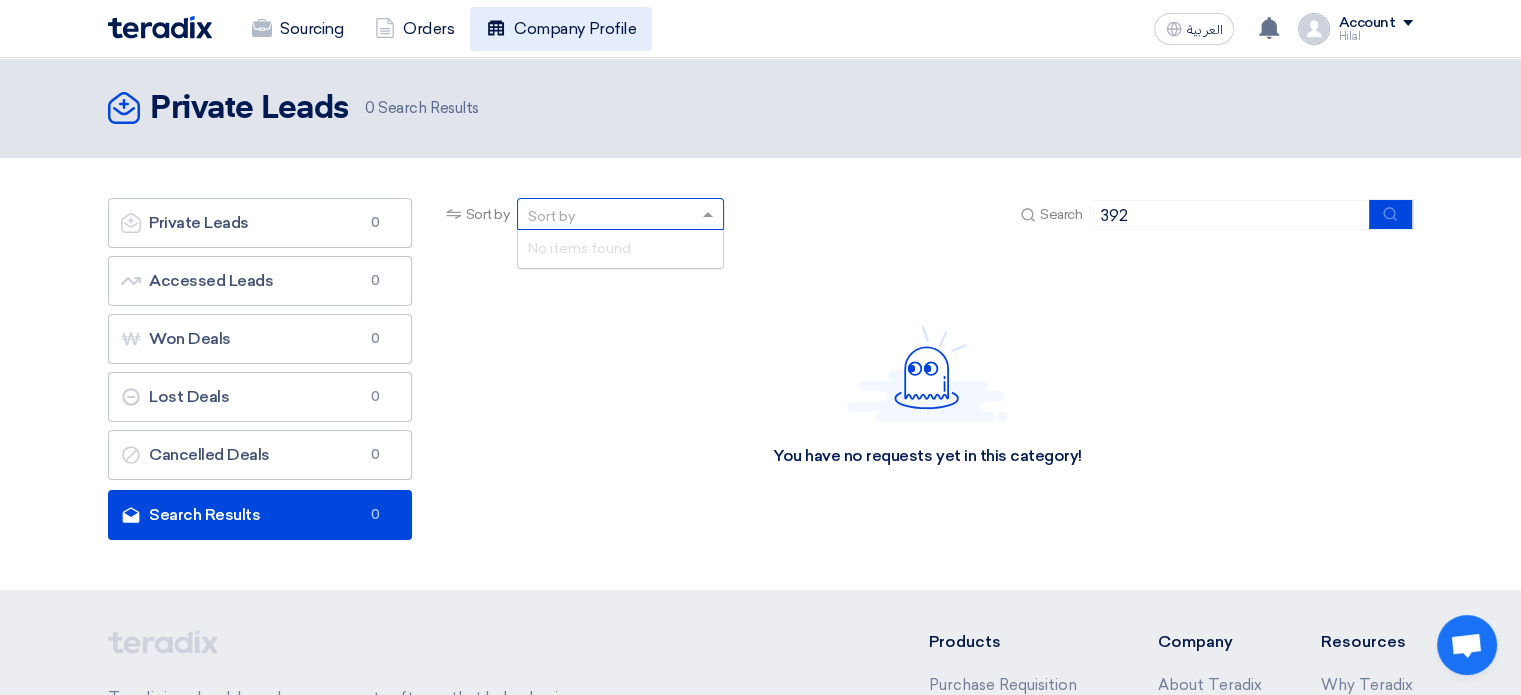 click on "Company Profile" 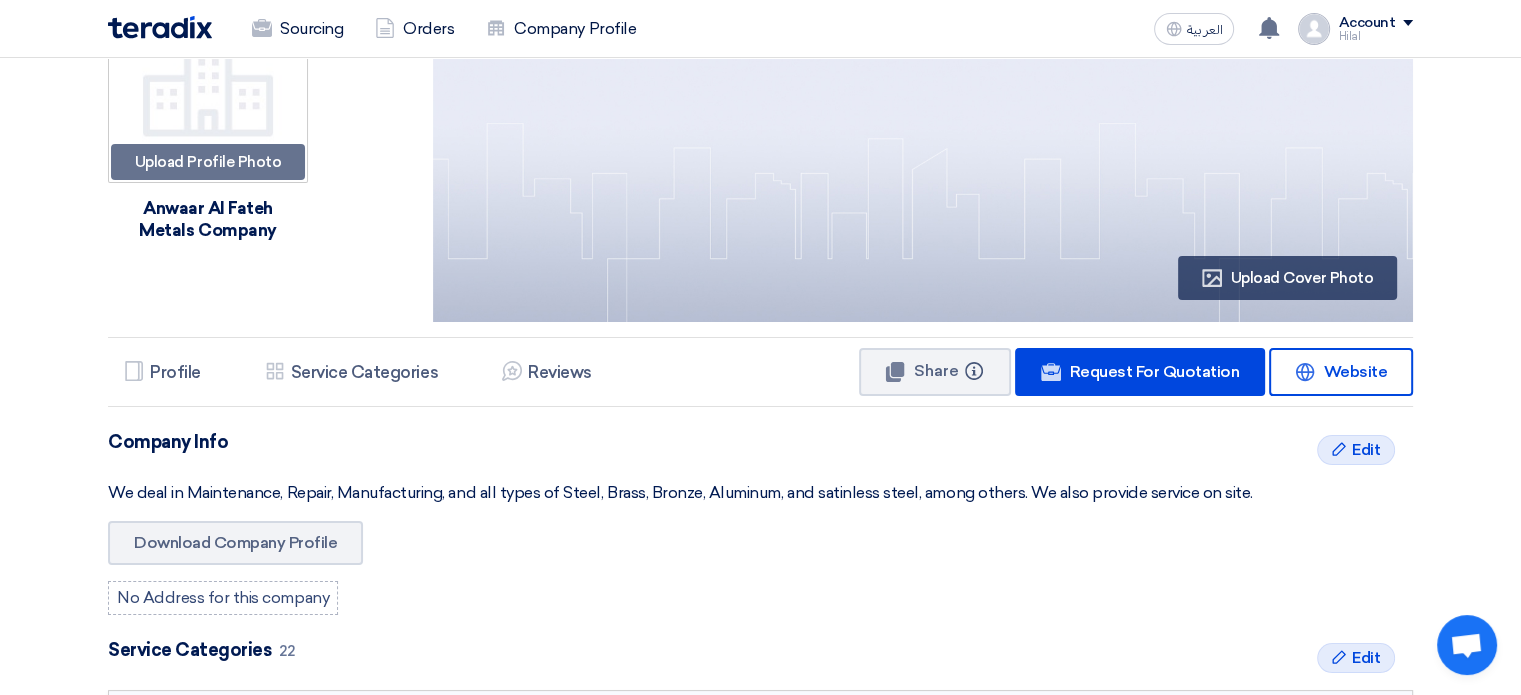 scroll, scrollTop: 0, scrollLeft: 0, axis: both 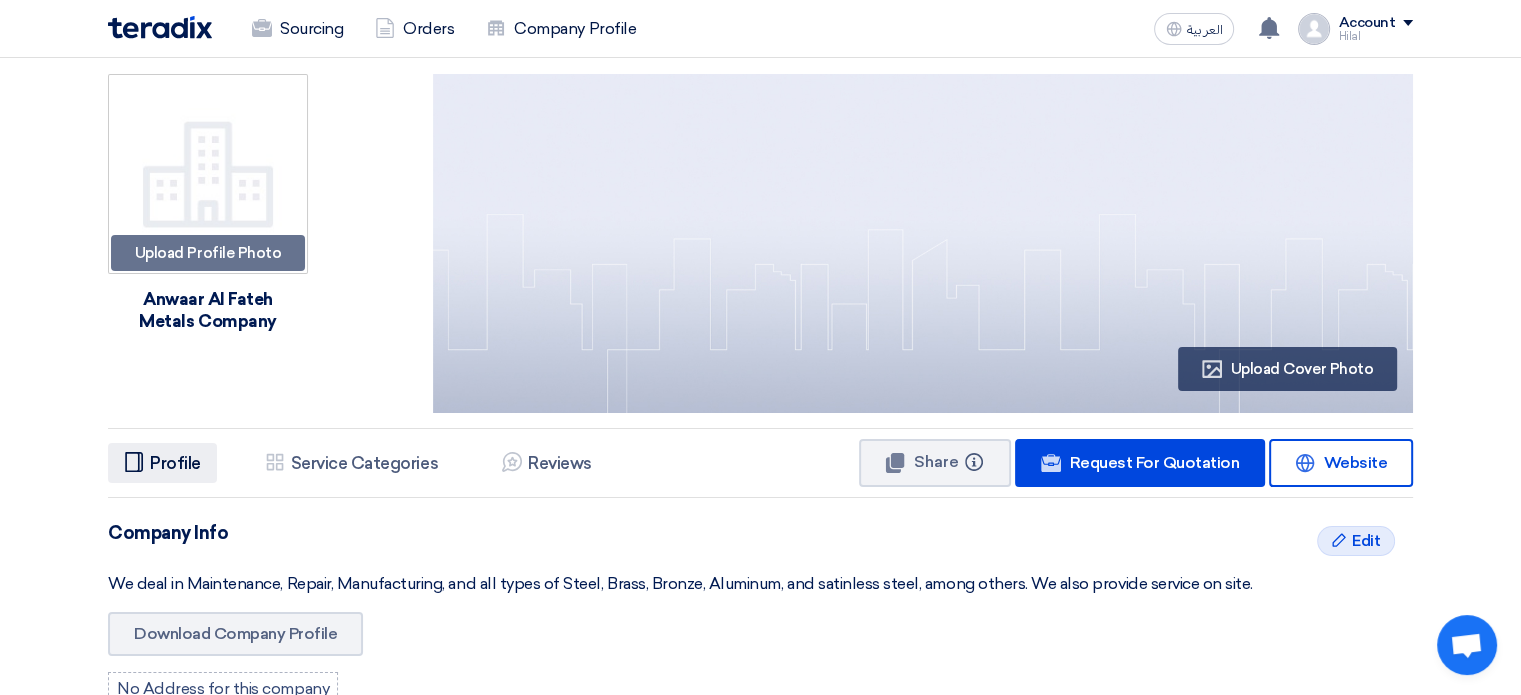 click on "Profile
Profile" 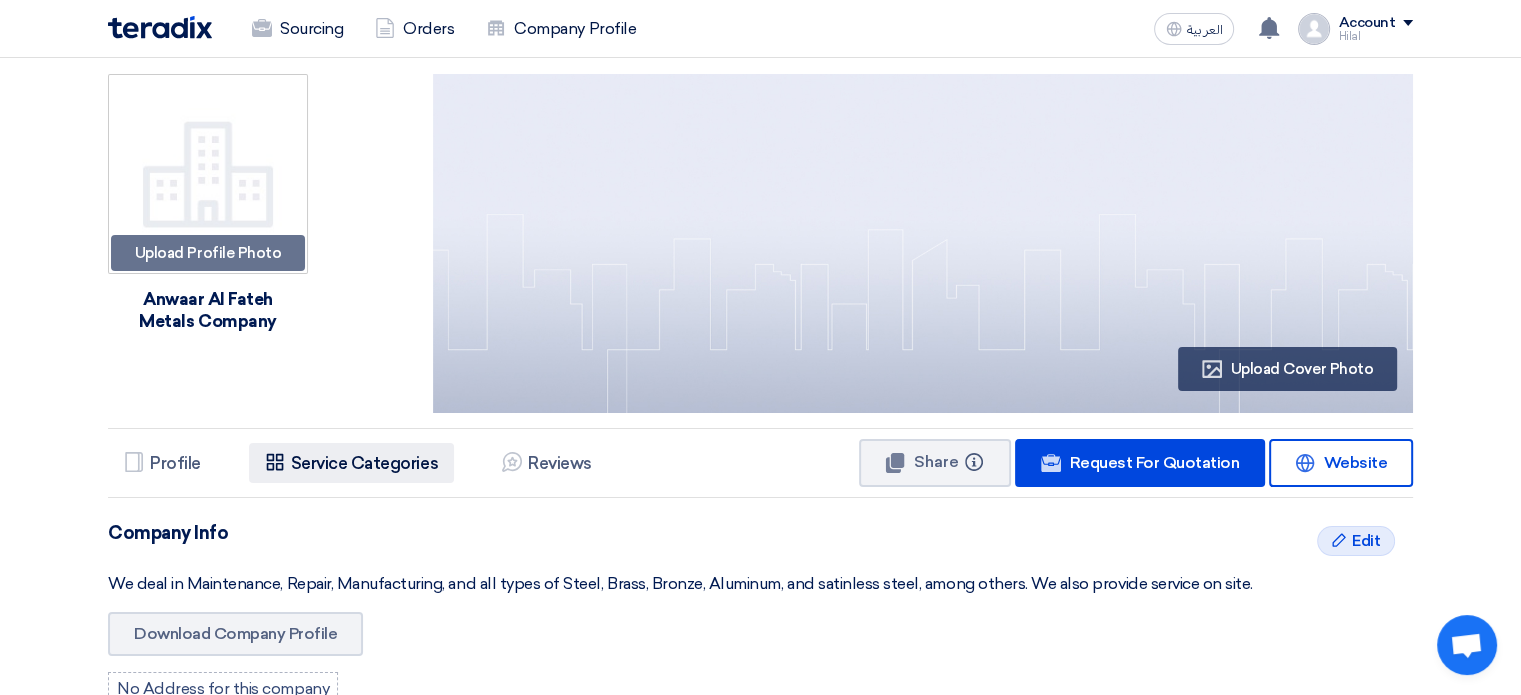 click on "Service Categories" 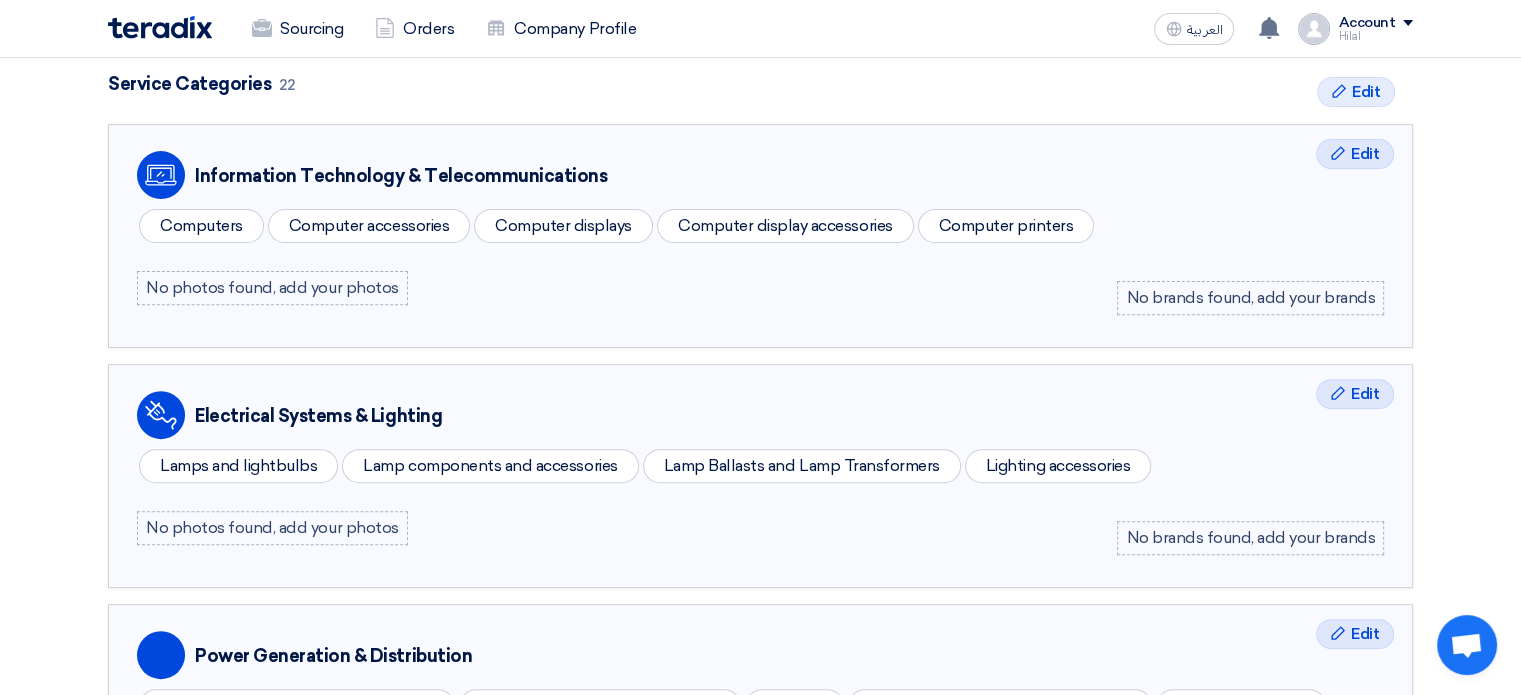 scroll, scrollTop: 0, scrollLeft: 0, axis: both 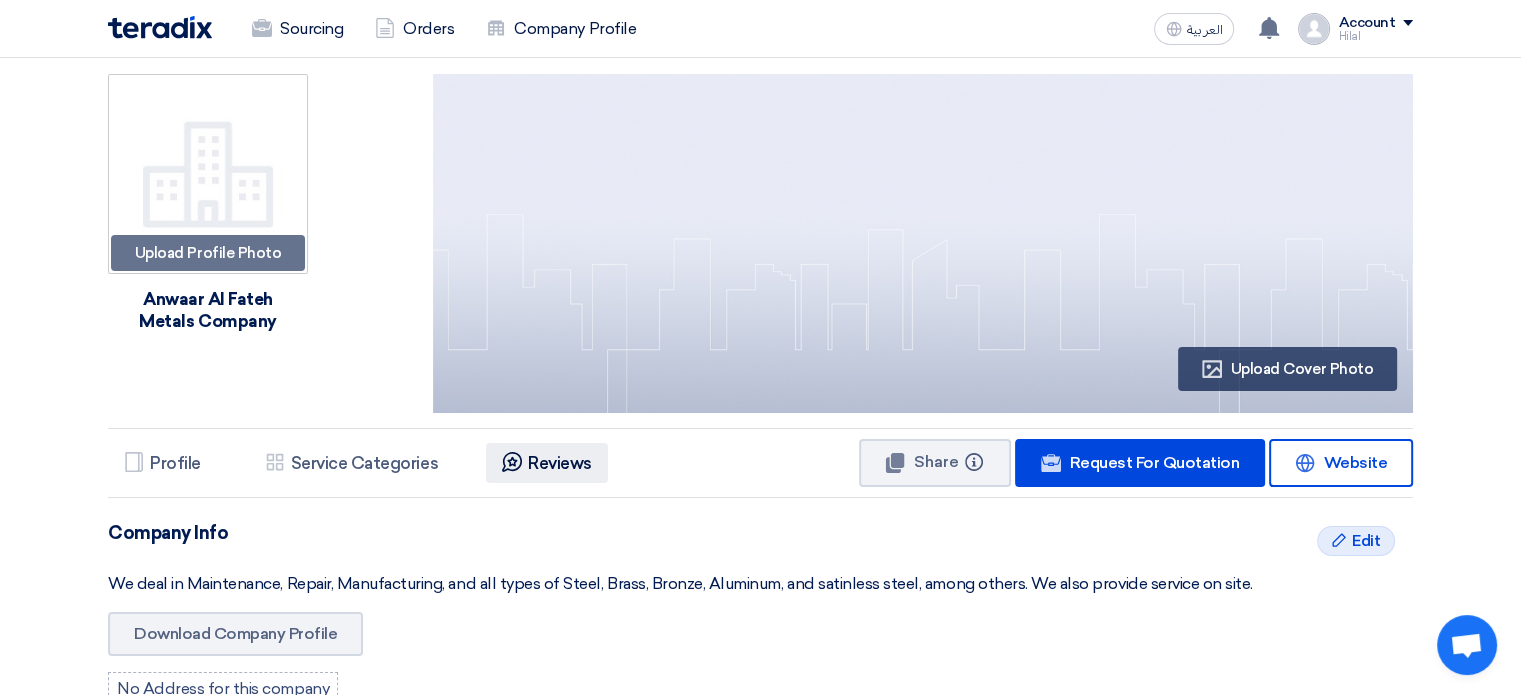 click on "Reviews" 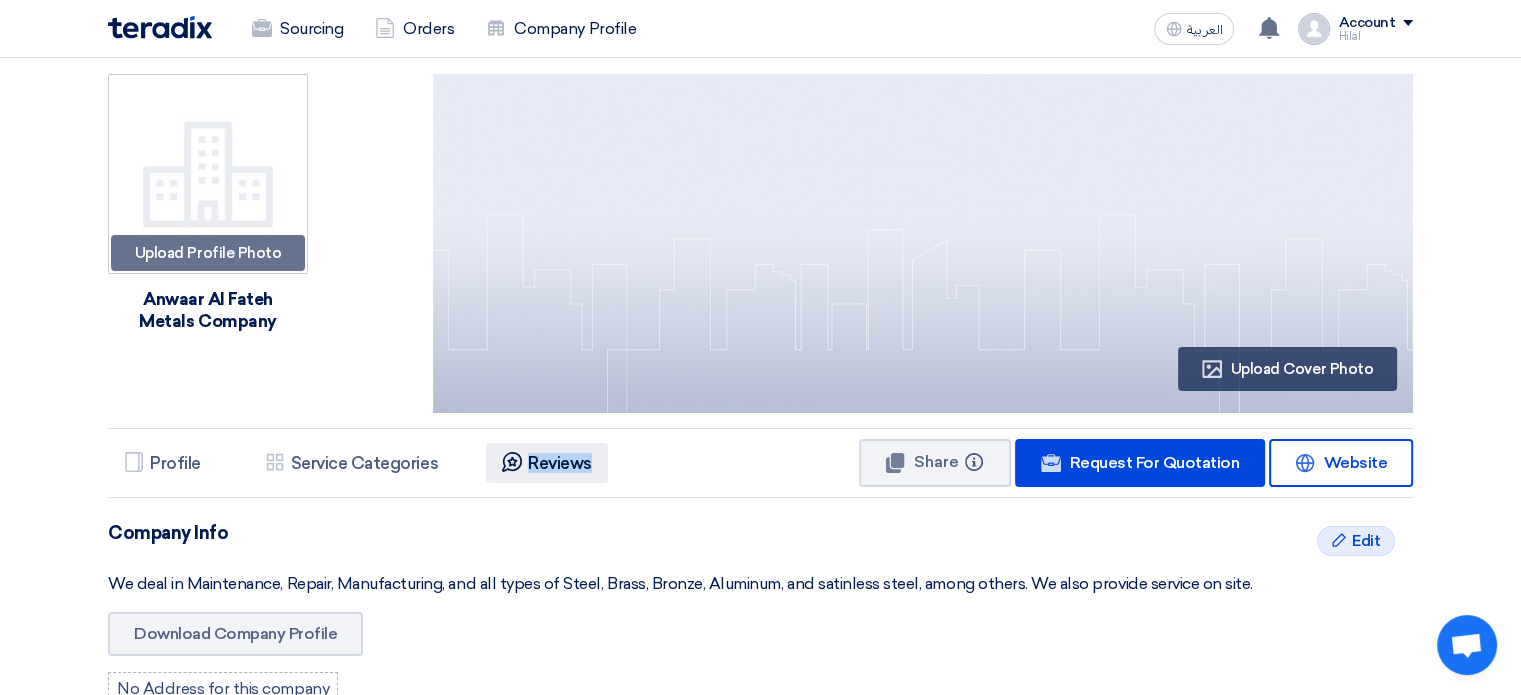 click on "Reviews
Reviews" 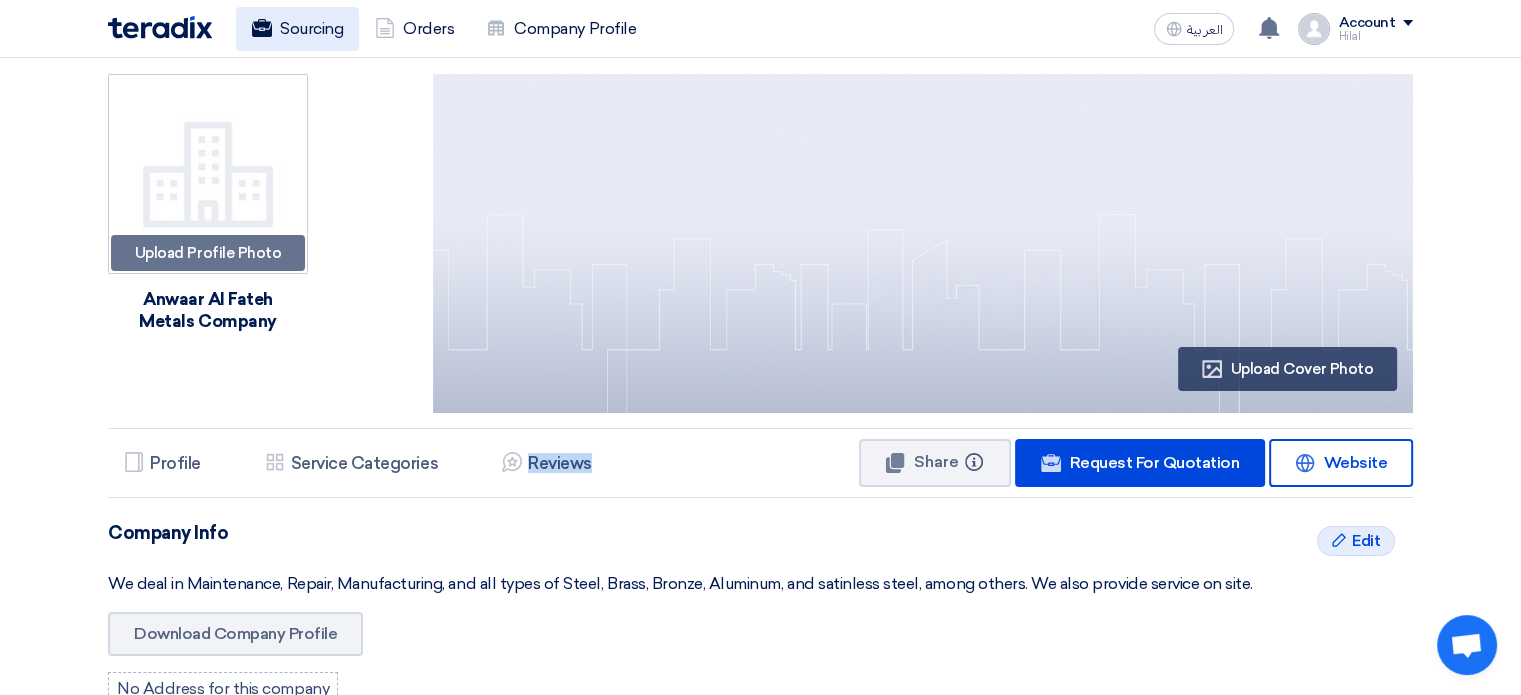 click on "Sourcing" 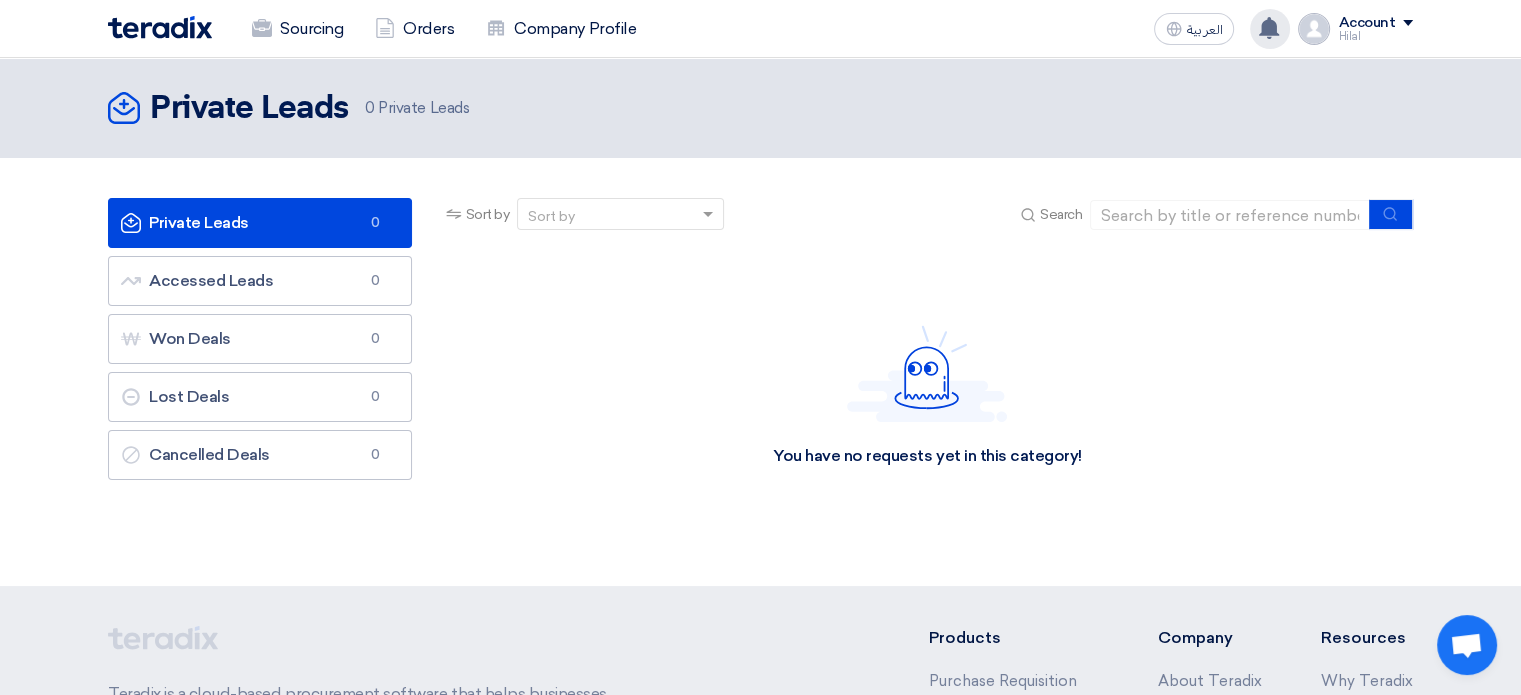 click 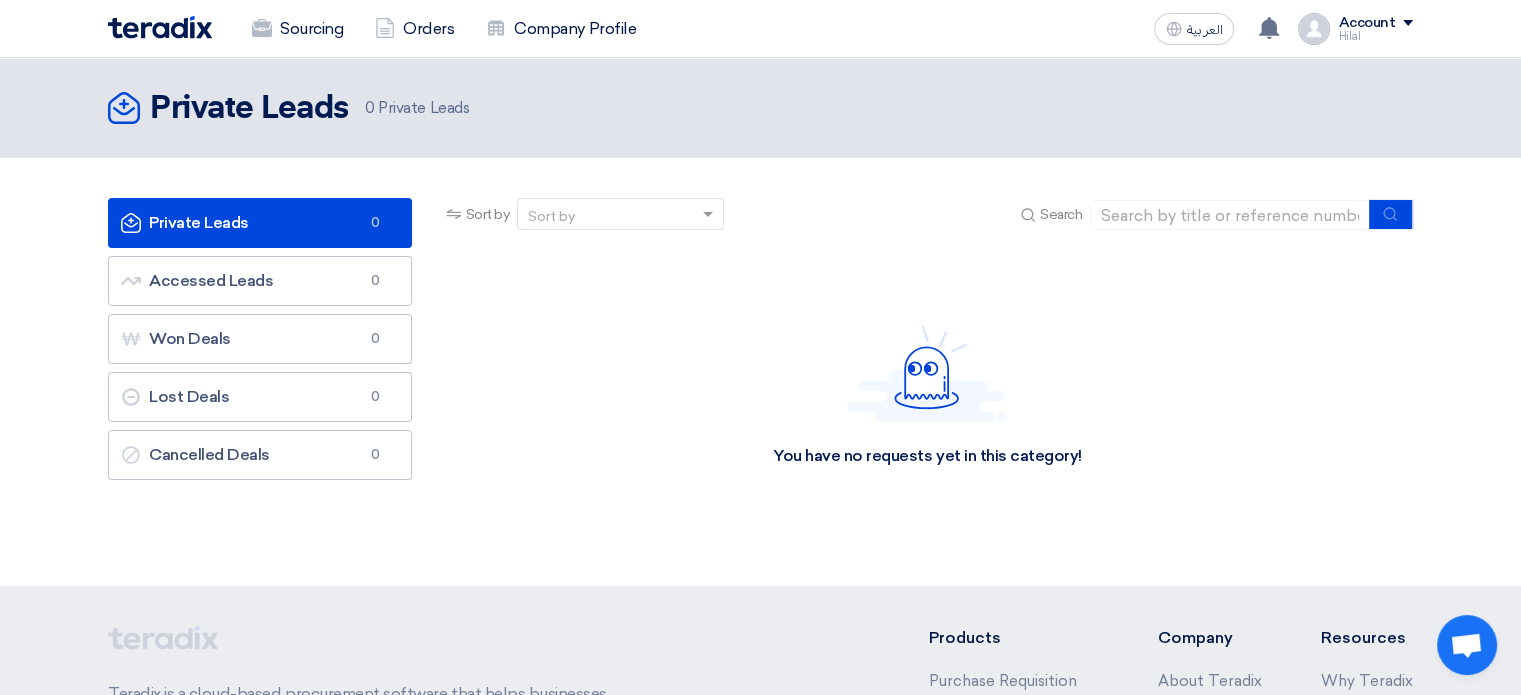 click on "Account" 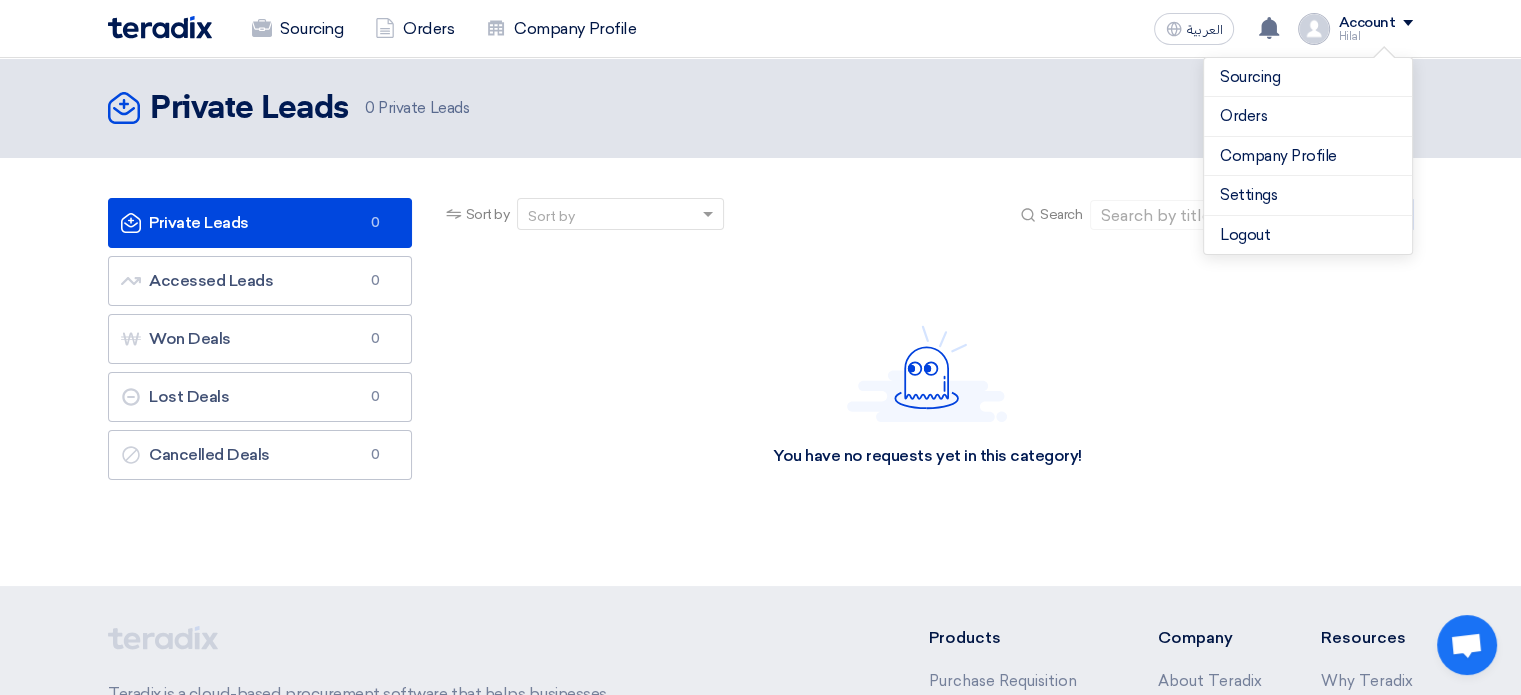 click on "Account" 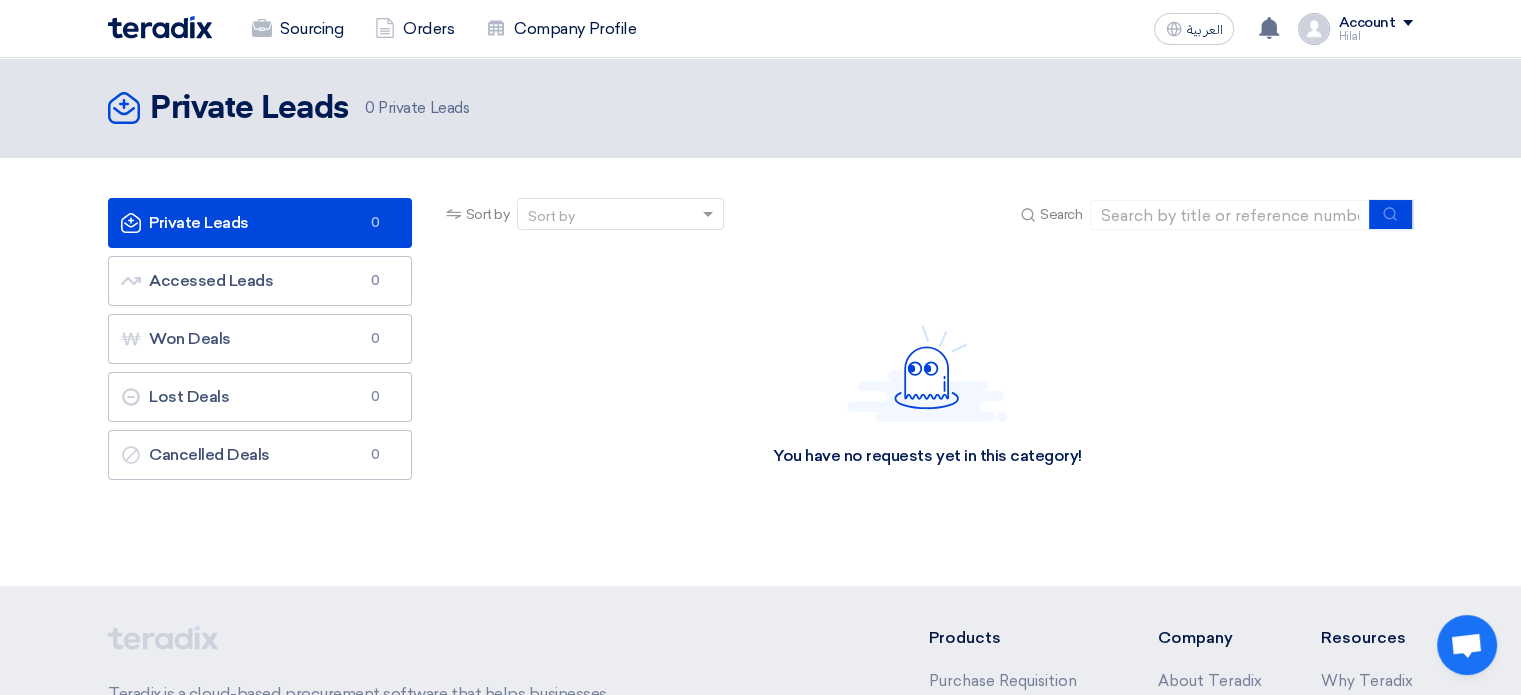 click on "You have no requests yet in this category!" 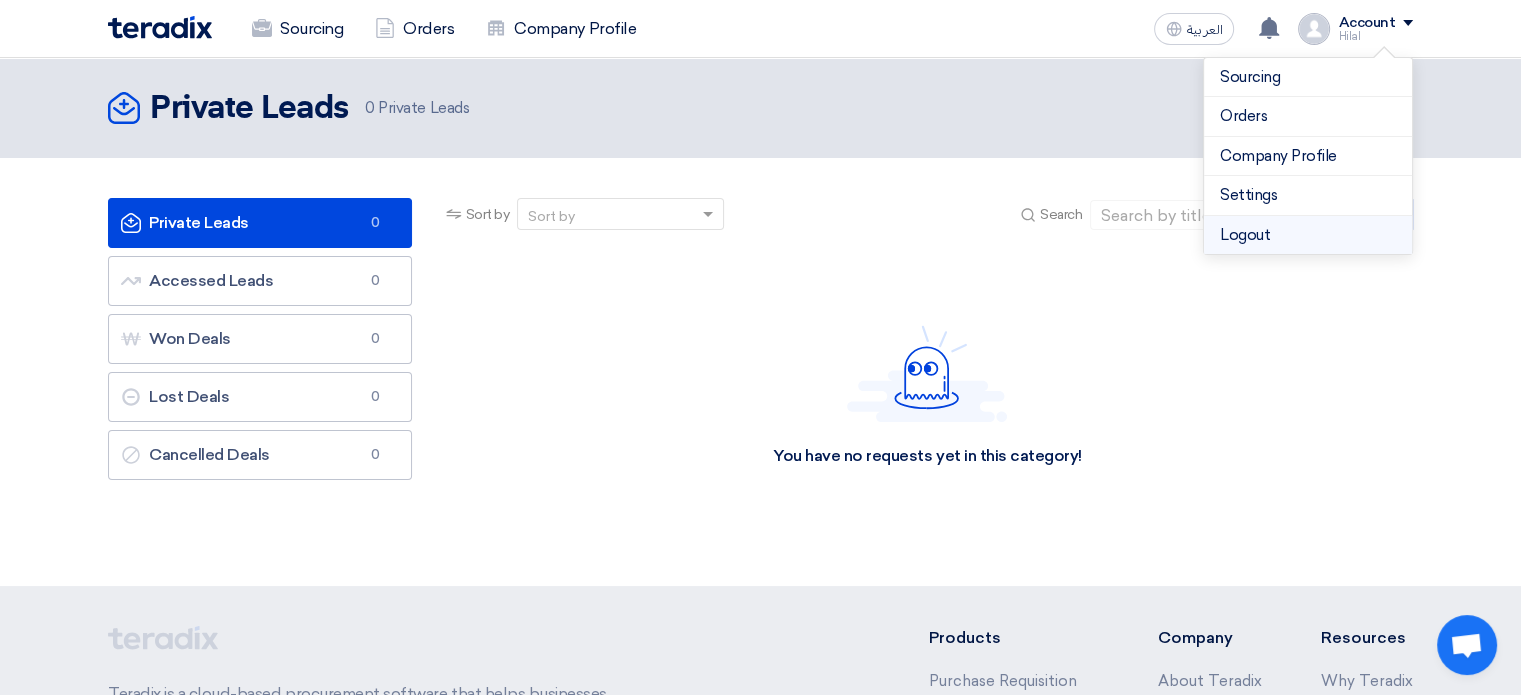 click on "Logout" 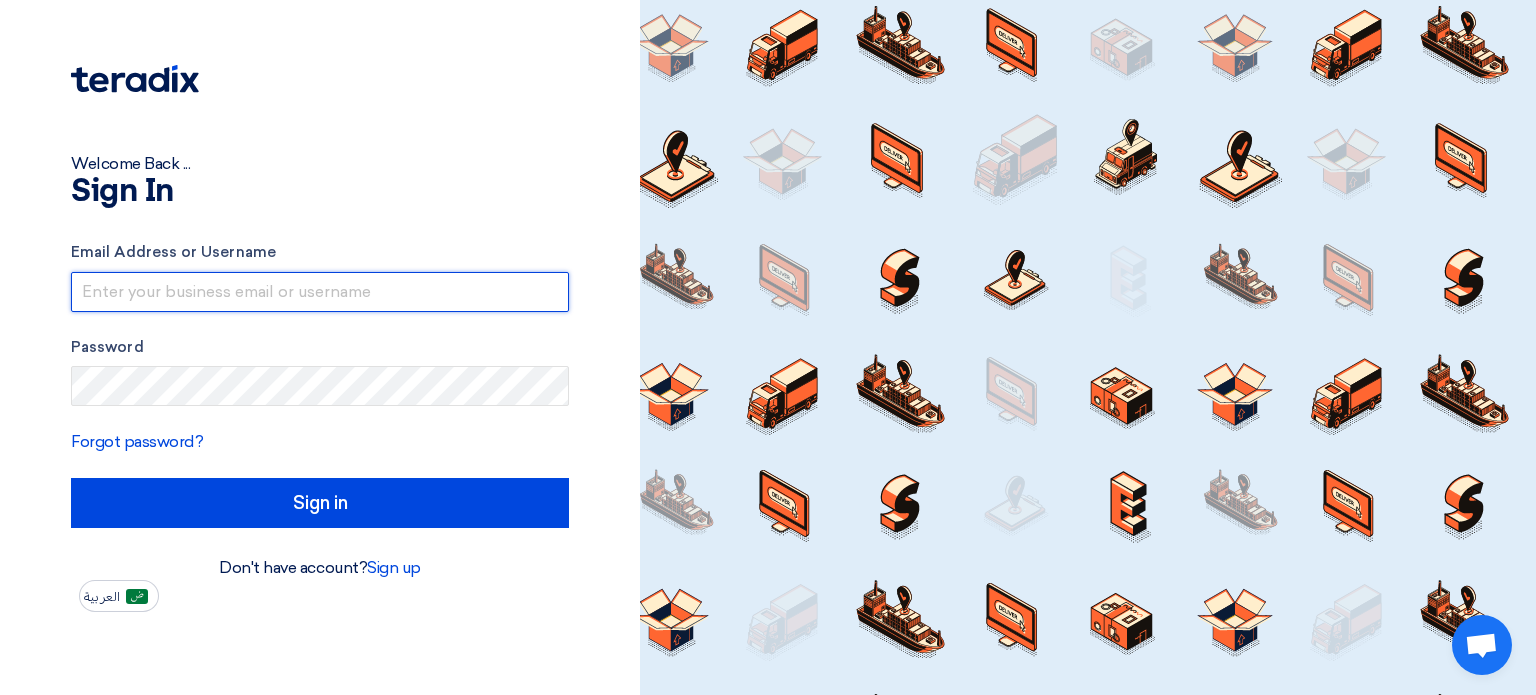 click at bounding box center (320, 292) 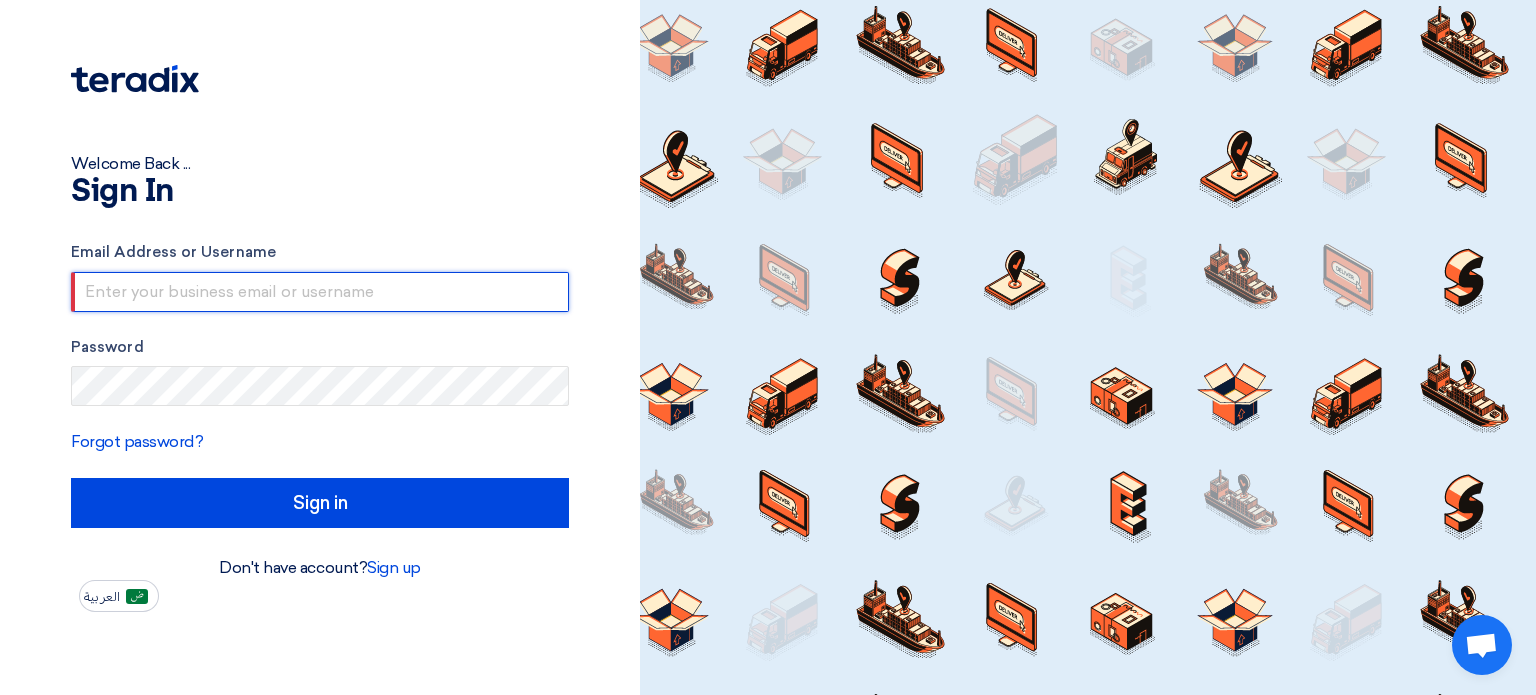 type on "[EMAIL_ADDRESS][DOMAIN_NAME]" 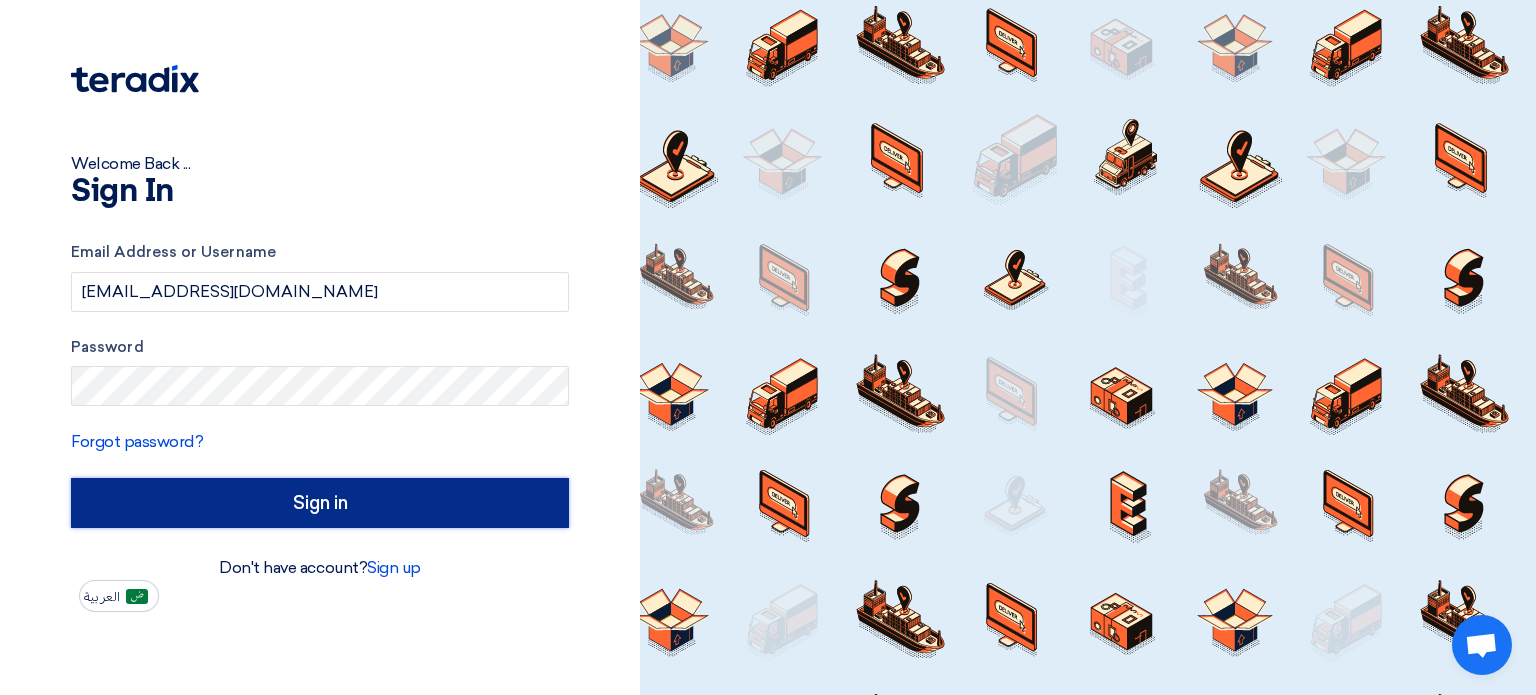 click on "Sign in" 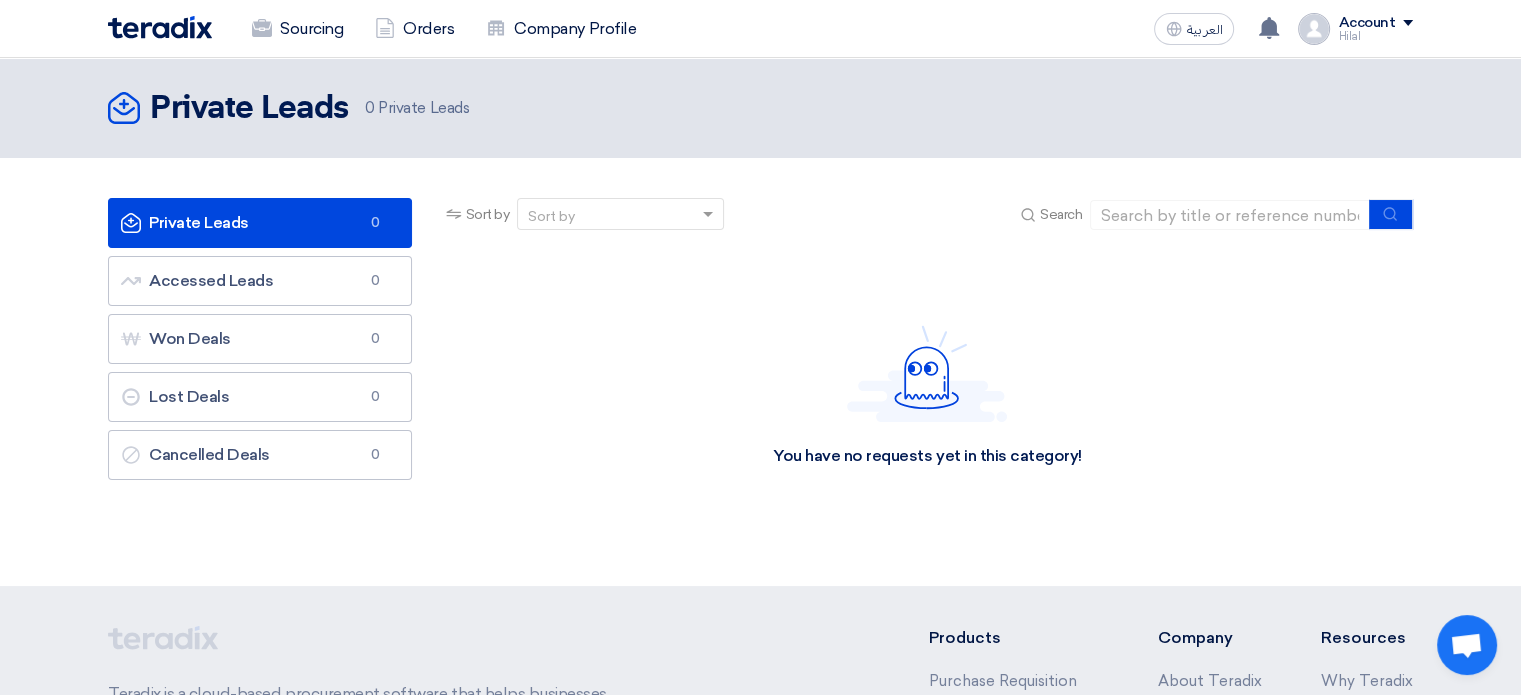 click on "Teradix is a cloud-based procurement software that helps businesses efficiently manage their entire spend including purchase requisitions, eRFx, auctions, supplier management, spend analytics and contract management - driving bigger savings and leveraging transparency for faster audit cycles and better business decisions.
Products
Purchase Requisition
e-RFx
e-Auction
Supplier Management
Contract Management
Spend Analytics
Integration
Company
About Teradix
Terms of use
Privacy Policy
Contact us
Resources
Why Teradix
Webinars Support" 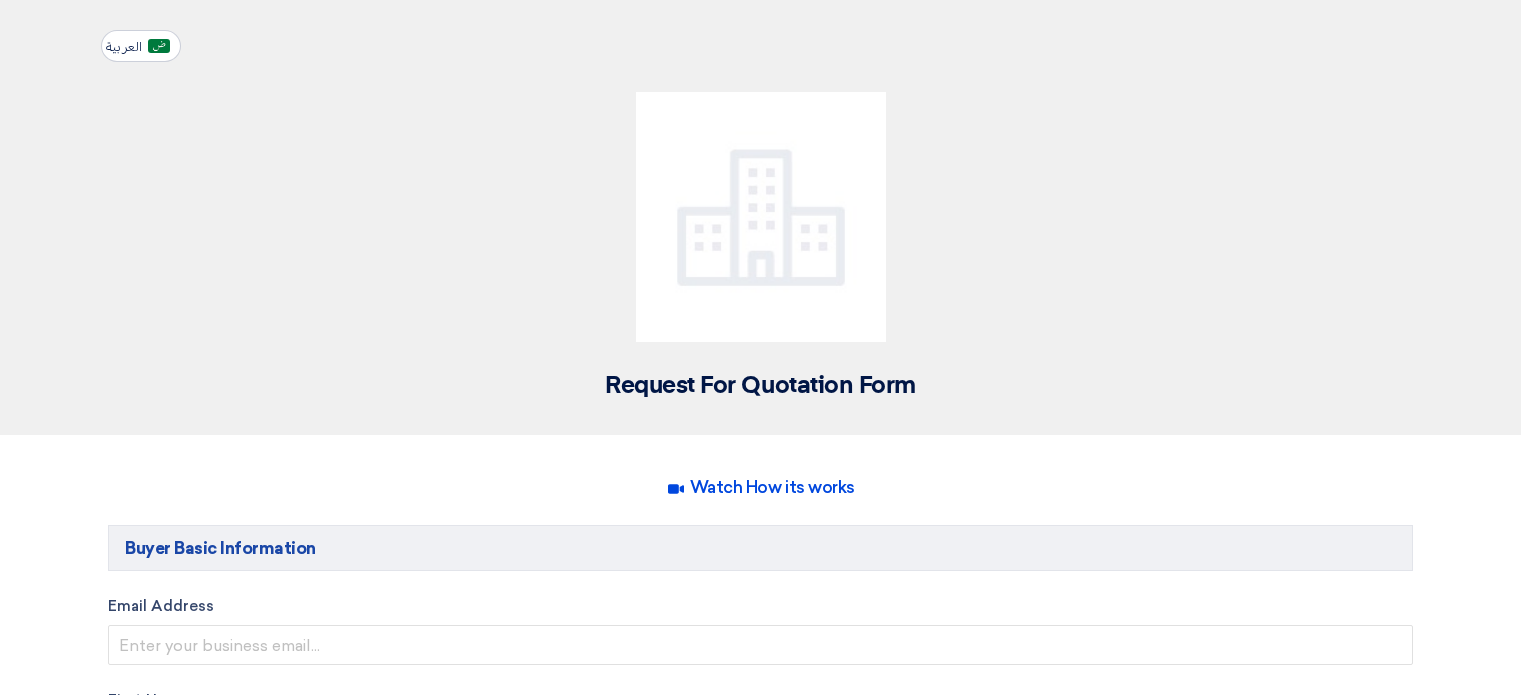 scroll, scrollTop: 0, scrollLeft: 0, axis: both 